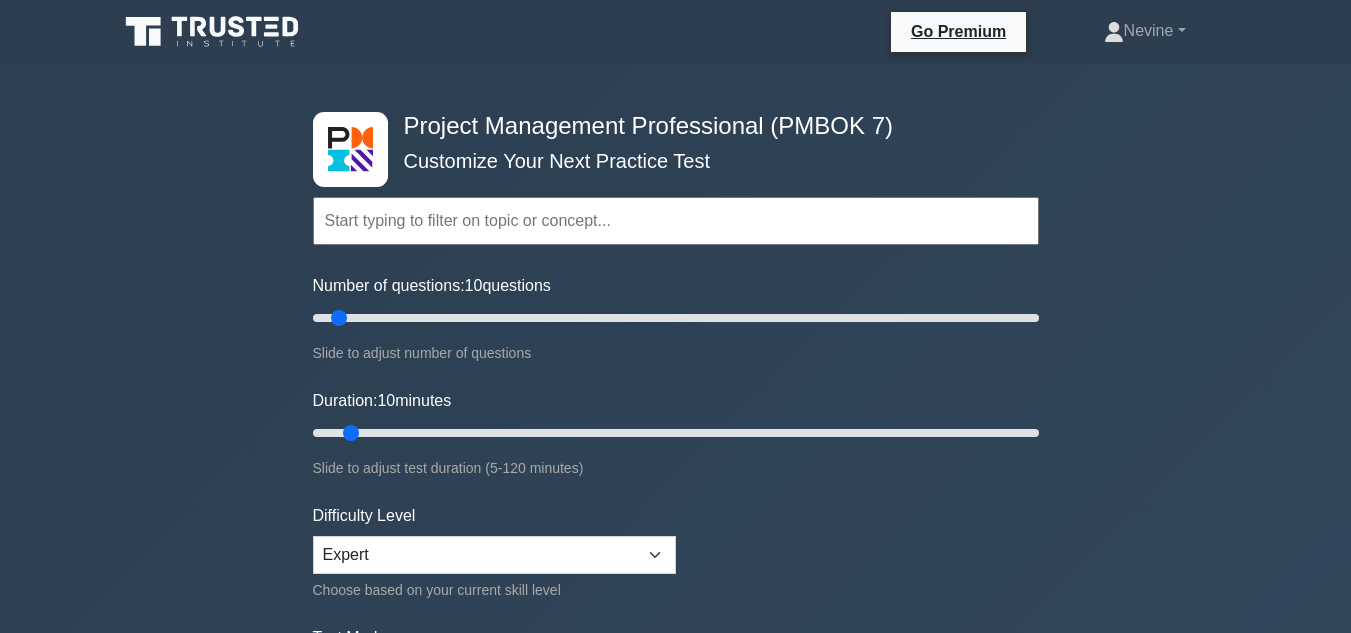 scroll, scrollTop: 0, scrollLeft: 0, axis: both 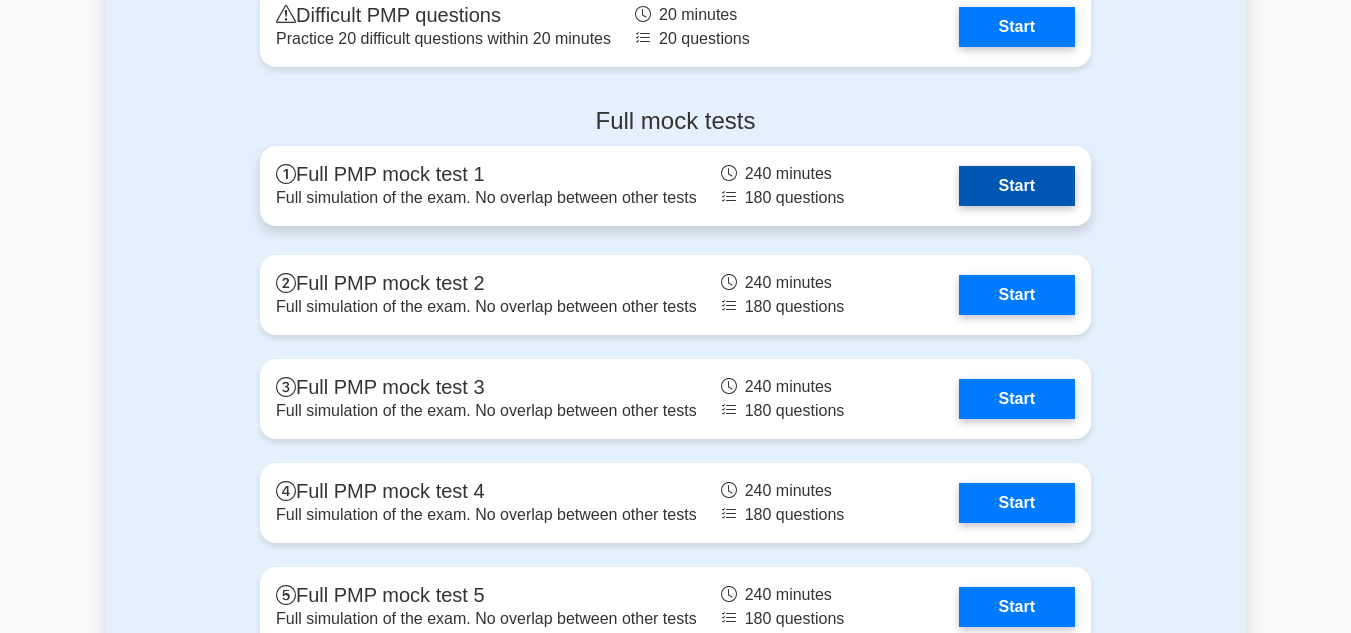 click on "Start" at bounding box center [1017, 186] 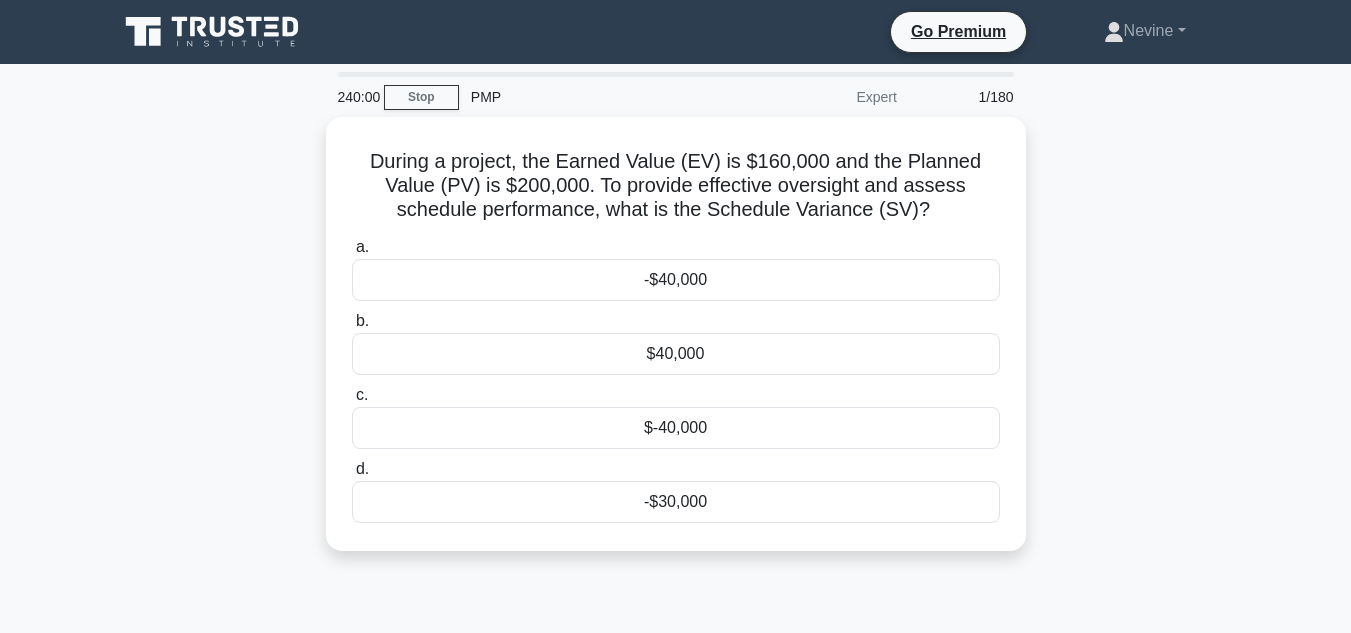 scroll, scrollTop: 0, scrollLeft: 0, axis: both 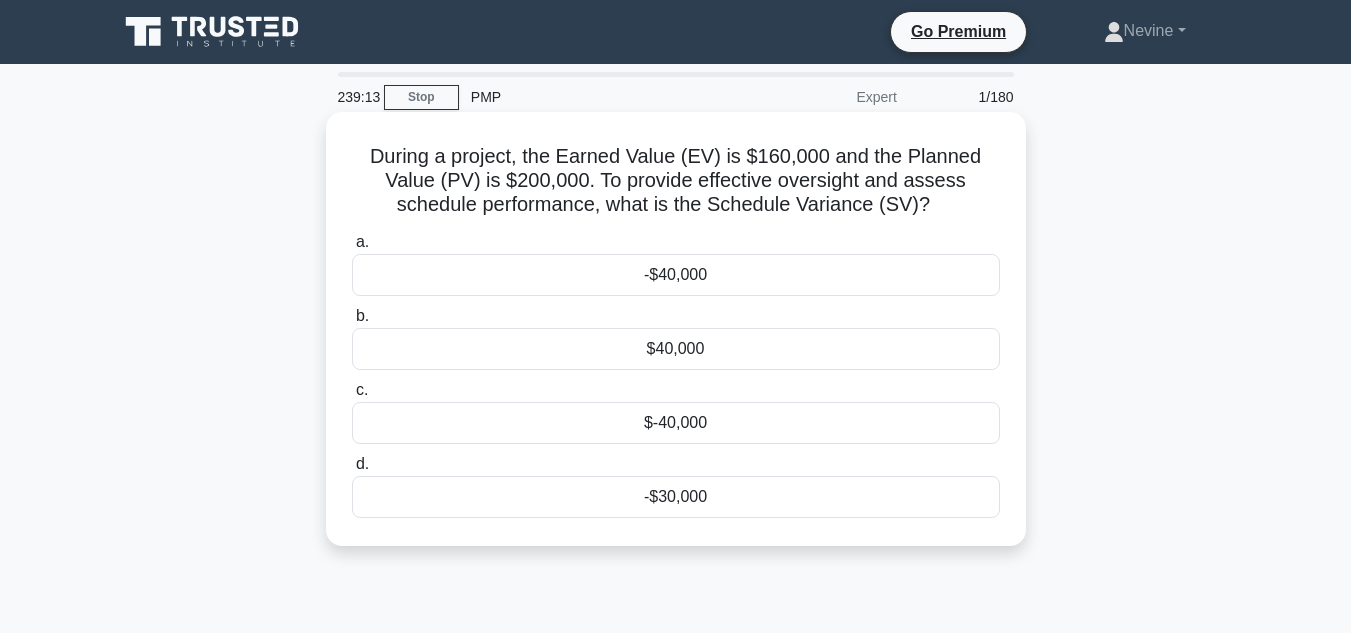 click on "$40,000" at bounding box center (676, 349) 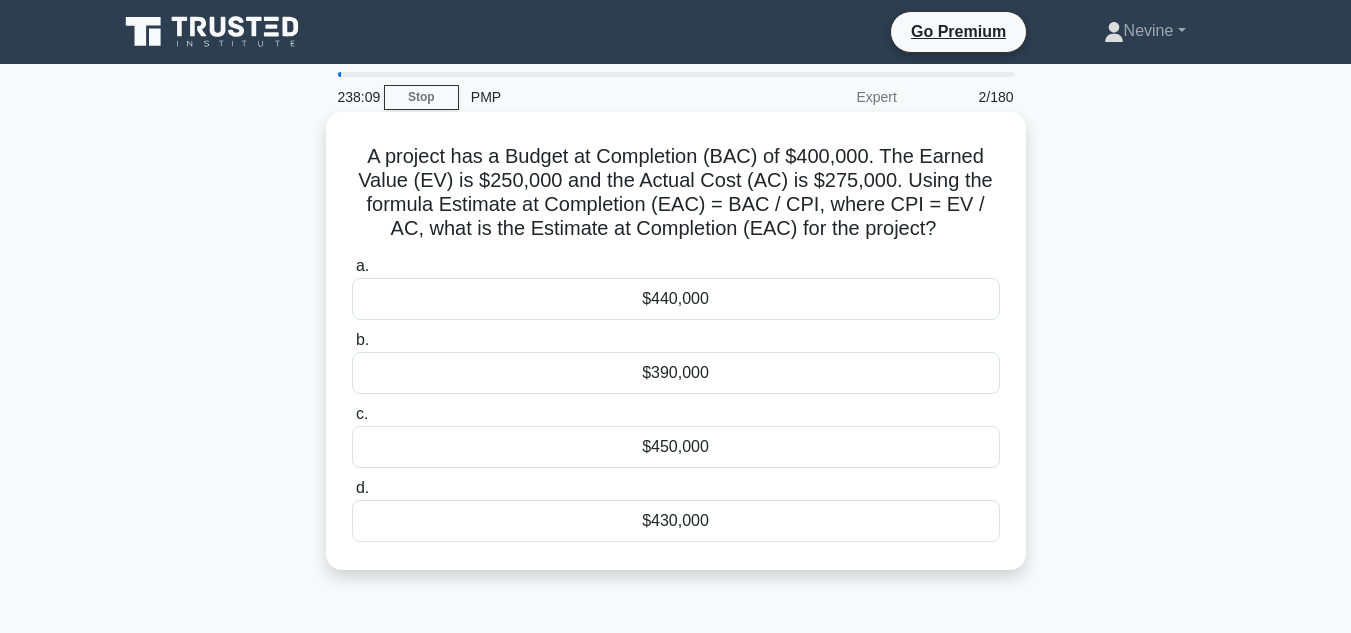 click on "$440,000" at bounding box center [676, 299] 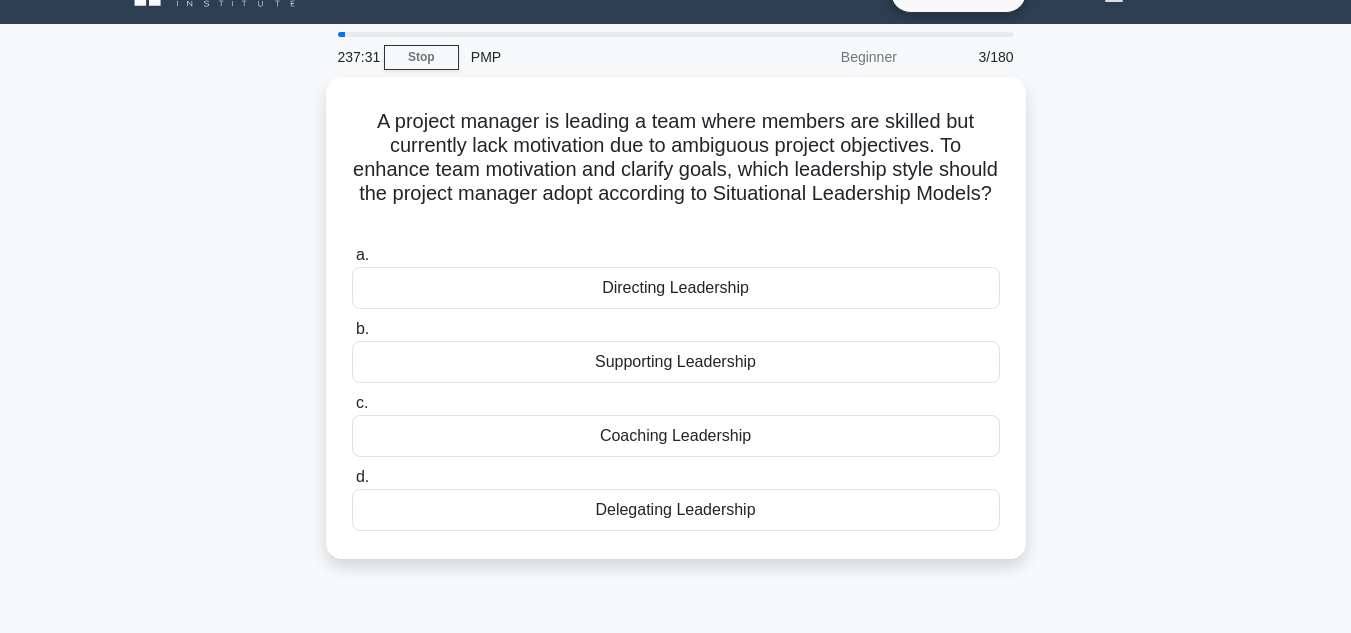 scroll, scrollTop: 38, scrollLeft: 0, axis: vertical 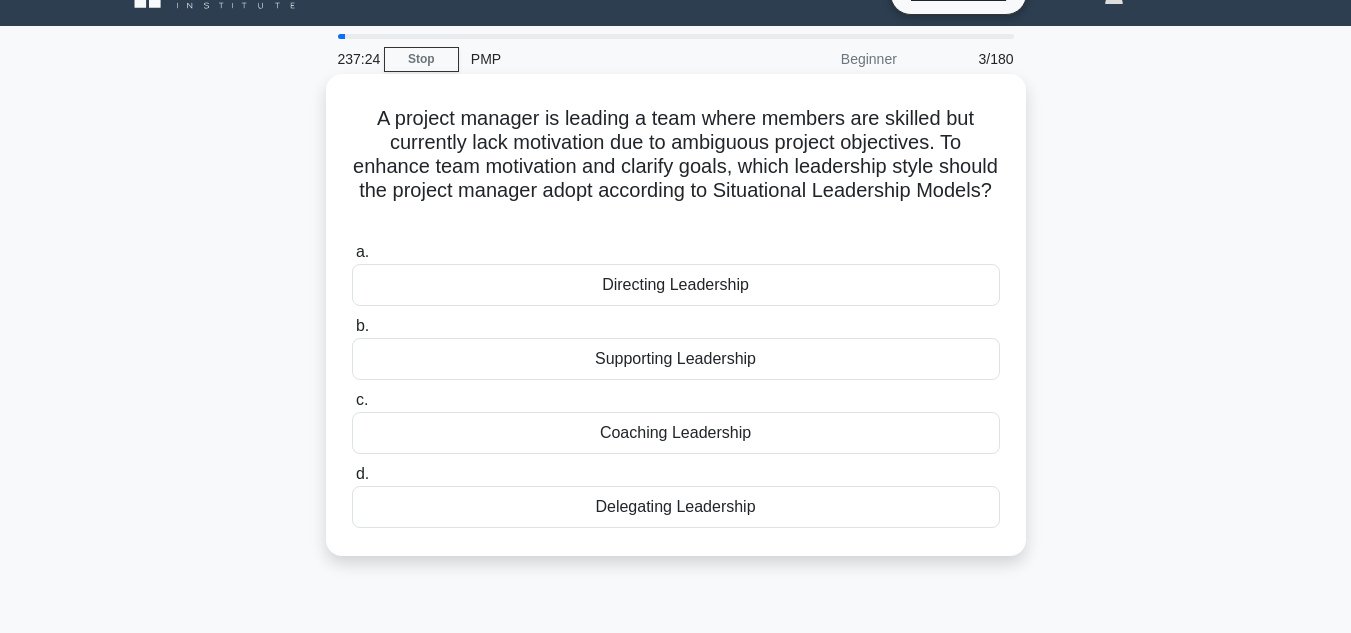 click on "Supporting Leadership" at bounding box center [676, 359] 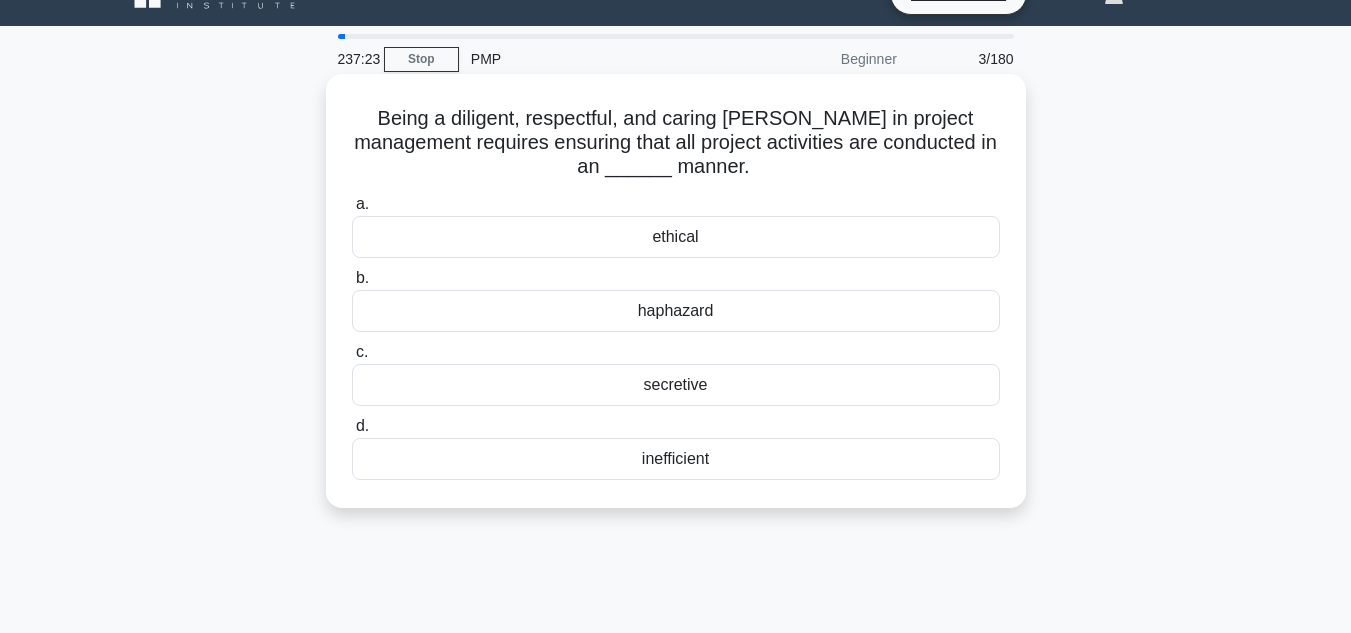 scroll, scrollTop: 0, scrollLeft: 0, axis: both 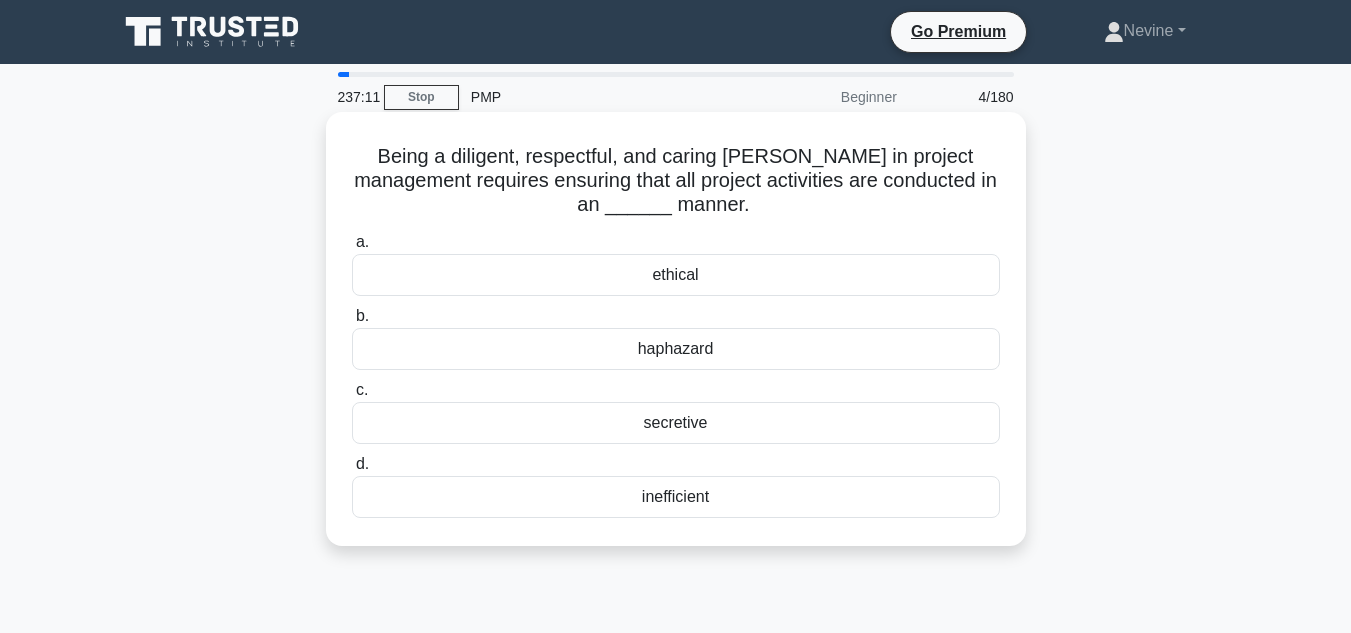 click on "ethical" at bounding box center (676, 275) 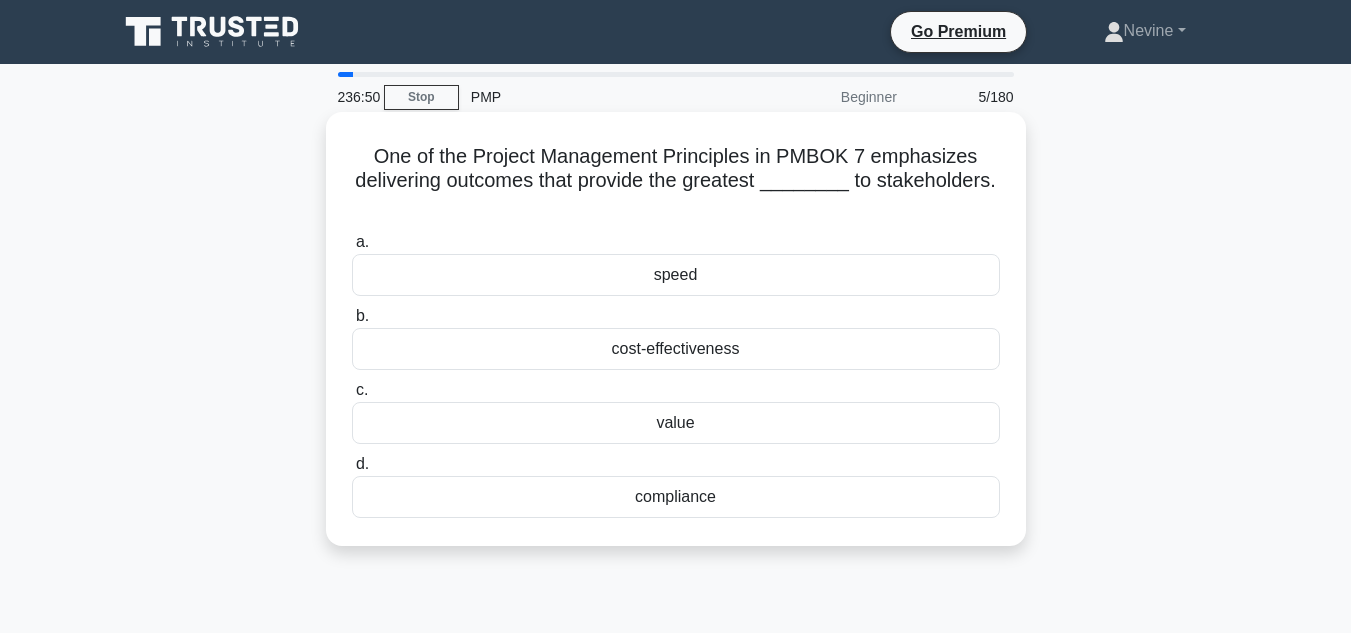 click on "value" at bounding box center [676, 423] 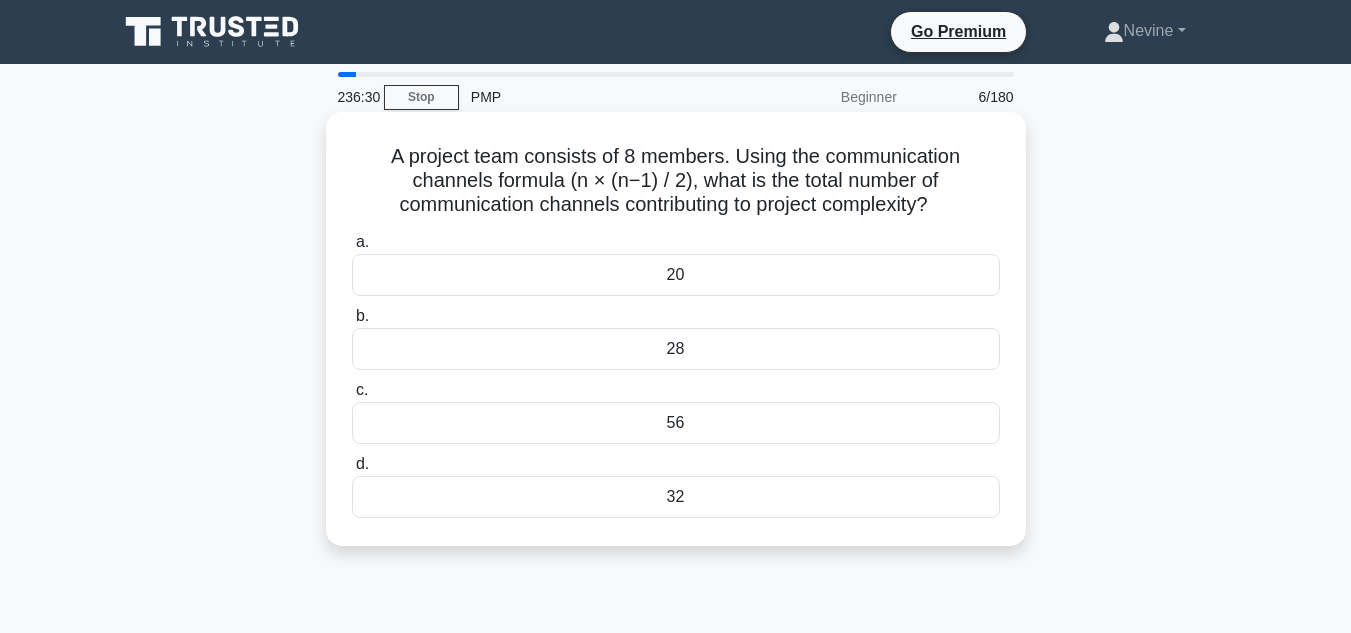 click on "28" at bounding box center [676, 349] 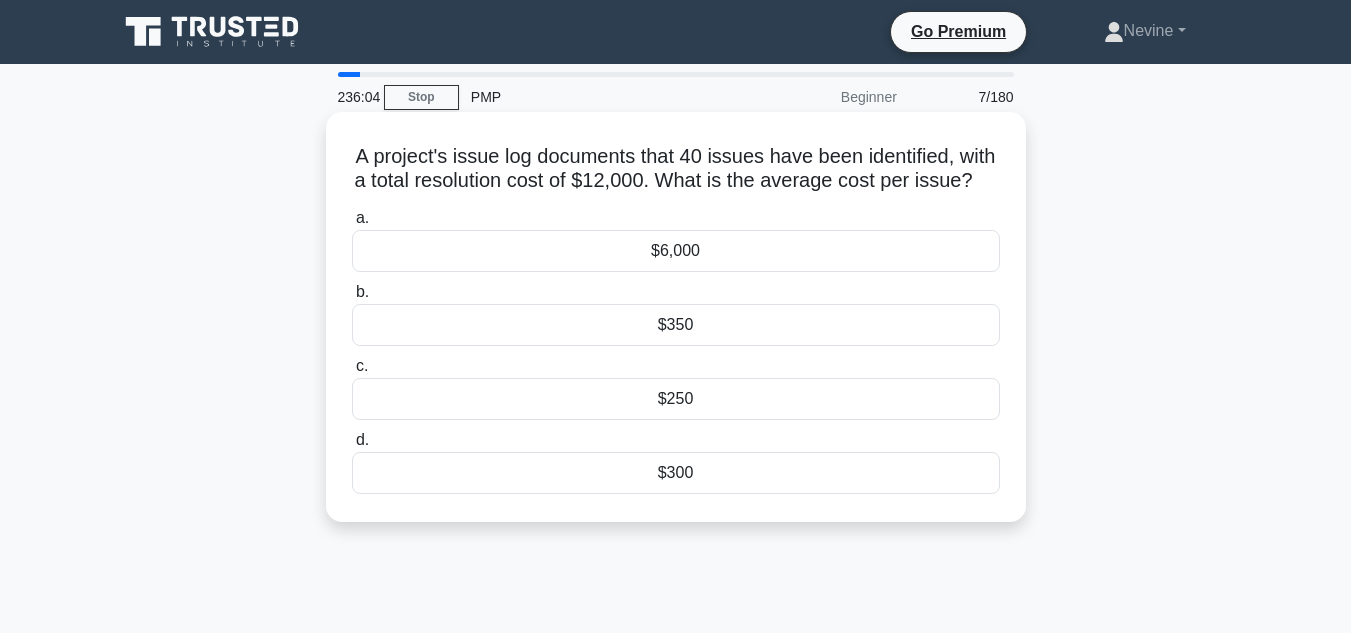 click on "$300" at bounding box center [676, 473] 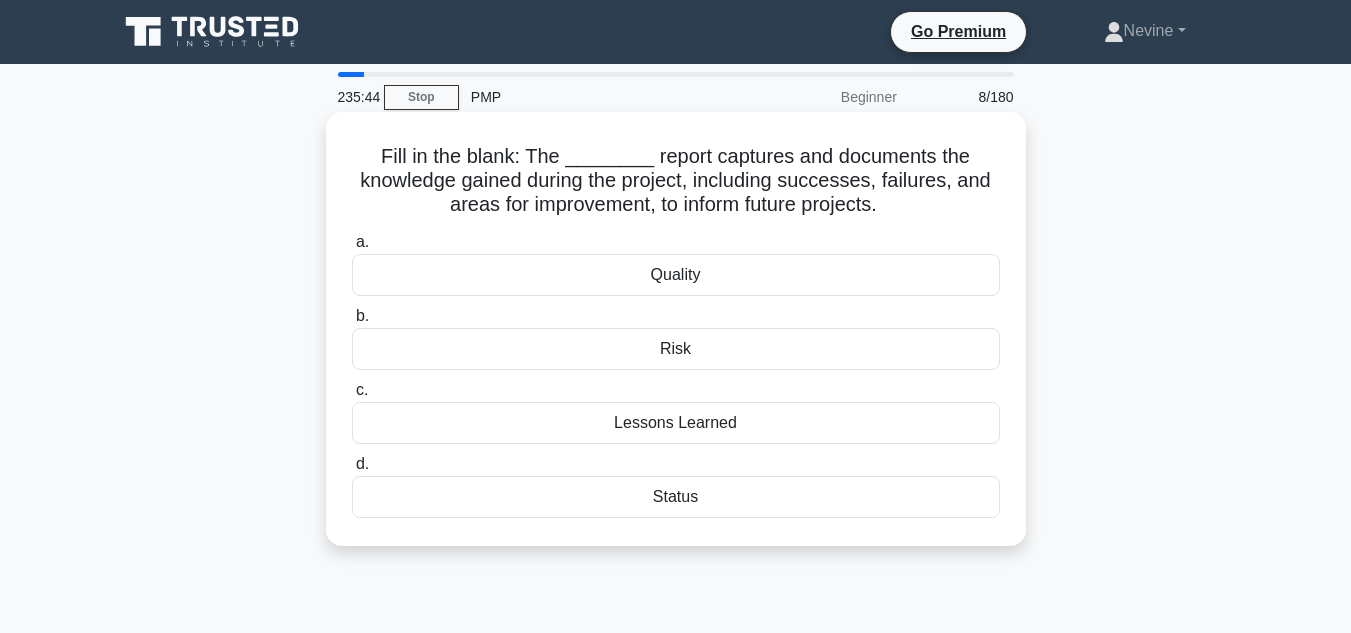 click on "Lessons Learned" at bounding box center [676, 423] 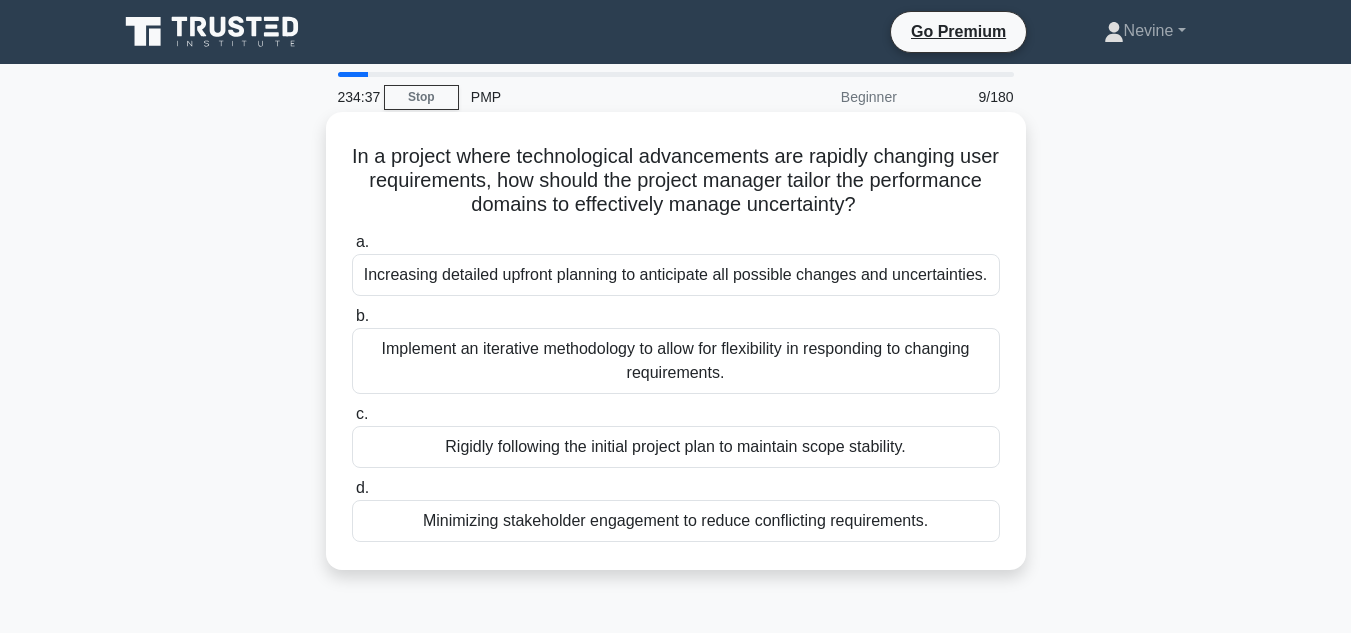 click on "Implement an iterative methodology to allow for flexibility in responding to changing requirements." at bounding box center (676, 361) 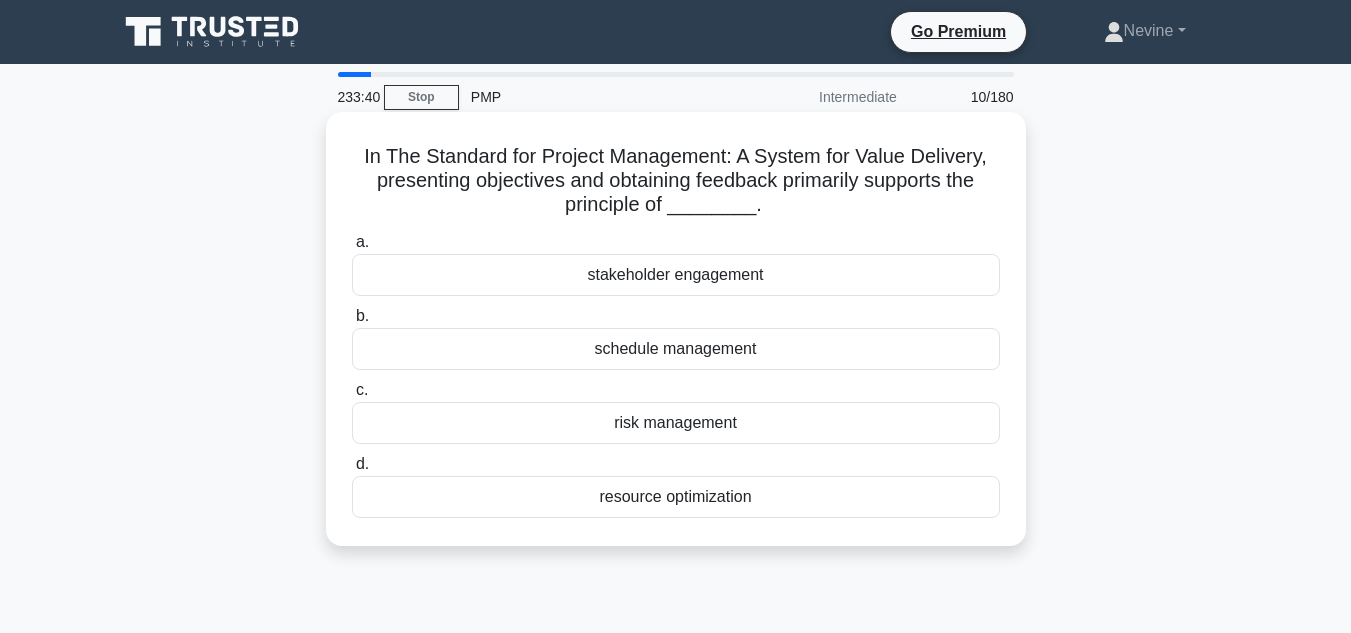 click on "resource optimization" at bounding box center [676, 497] 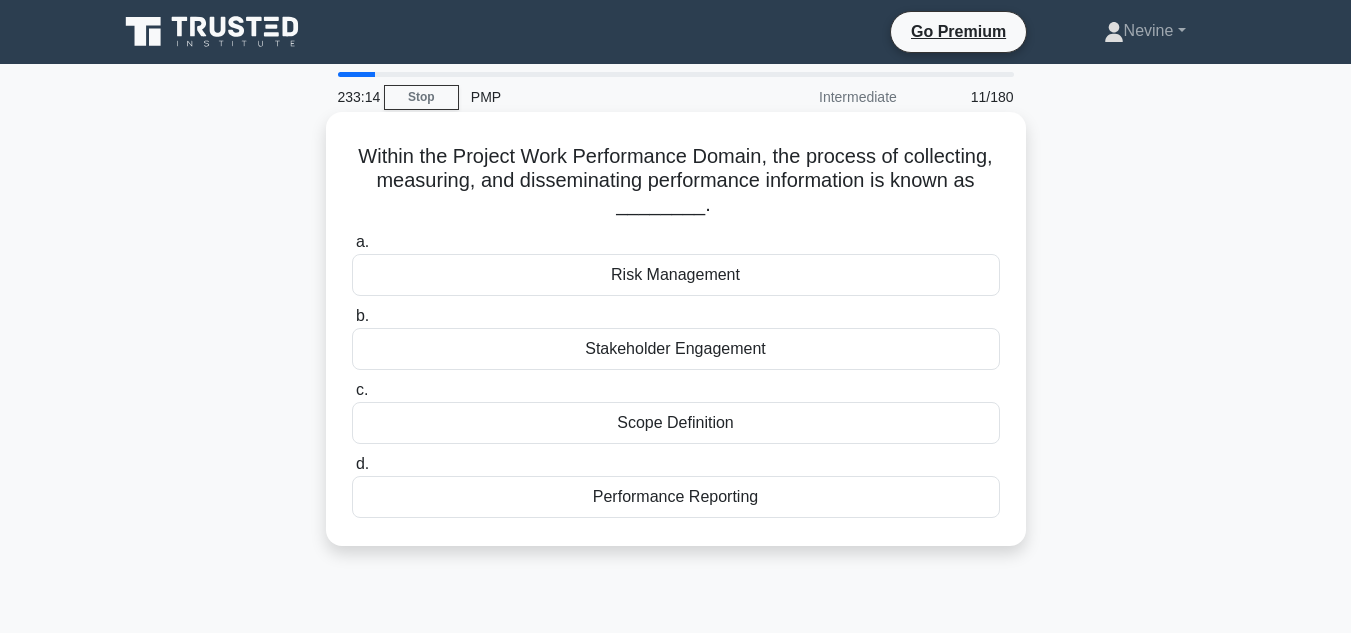 click on "Performance Reporting" at bounding box center [676, 497] 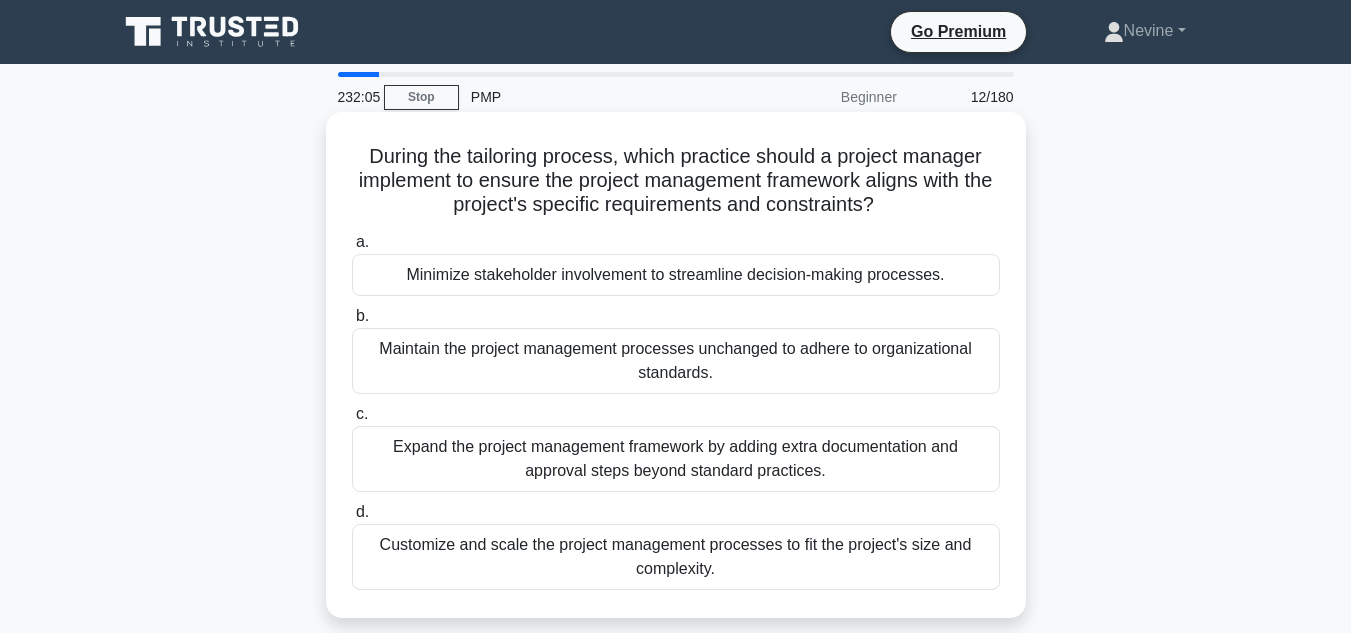 click on "Customize and scale the project management processes to fit the project's size and complexity." at bounding box center (676, 557) 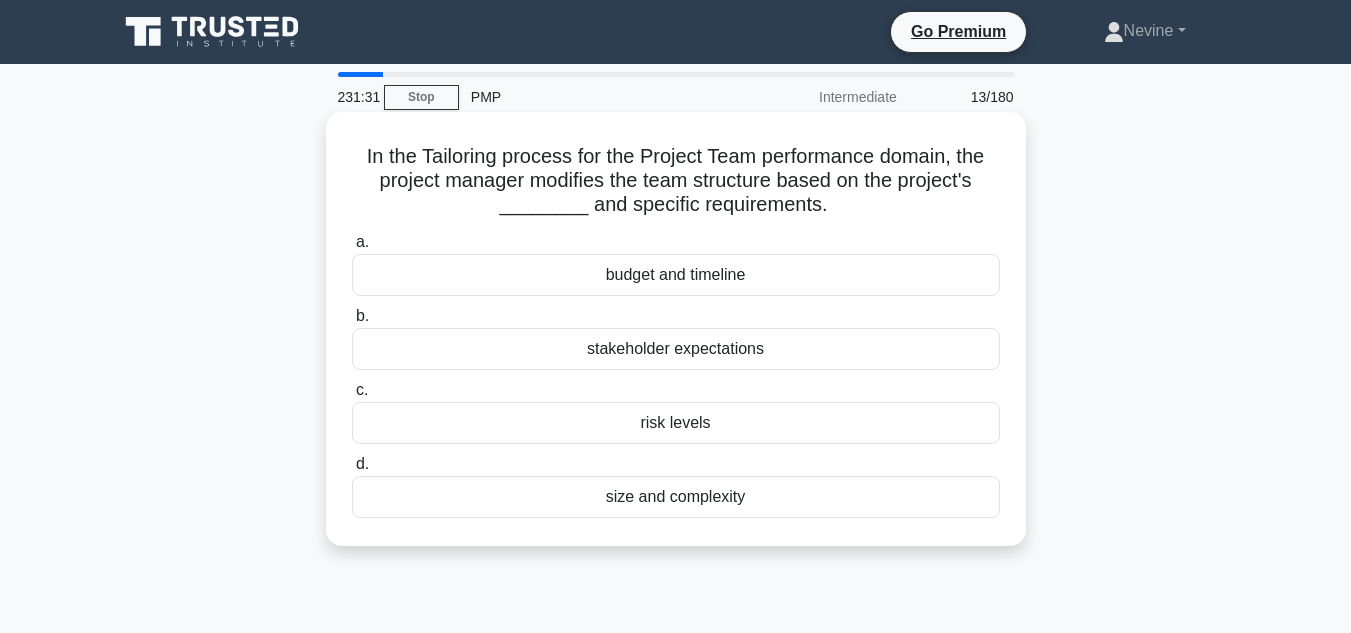 click on "size and complexity" at bounding box center [676, 497] 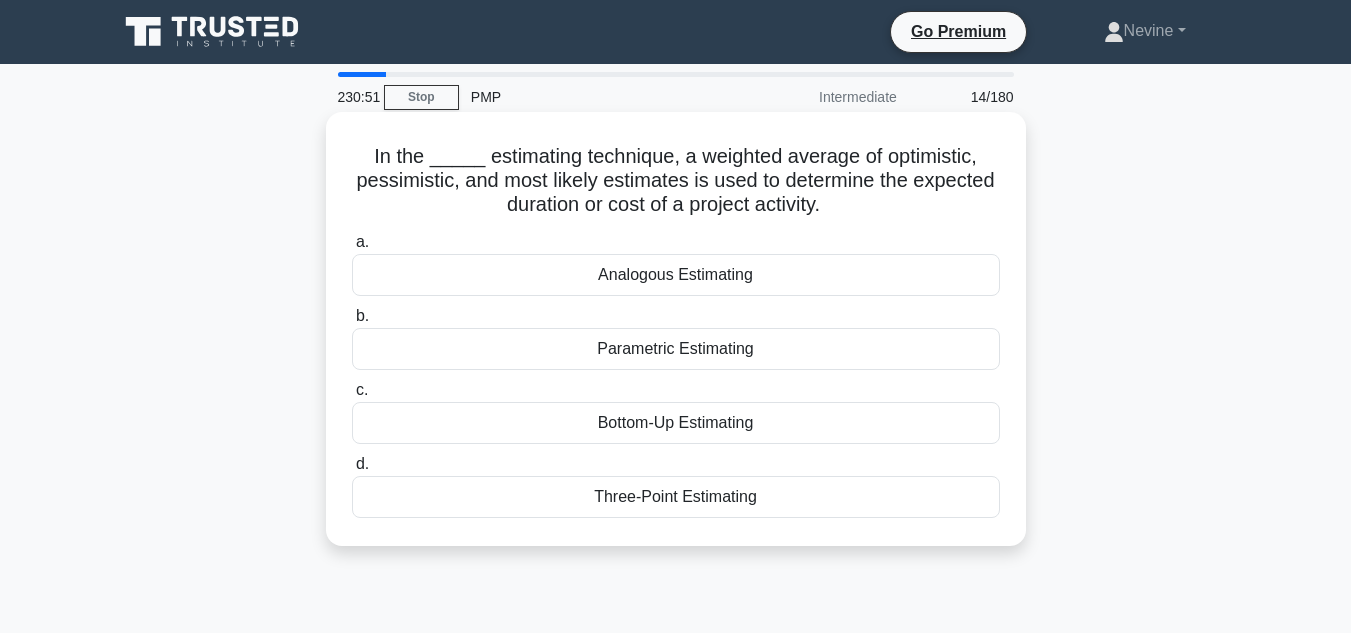 click on "Parametric Estimating" at bounding box center (676, 349) 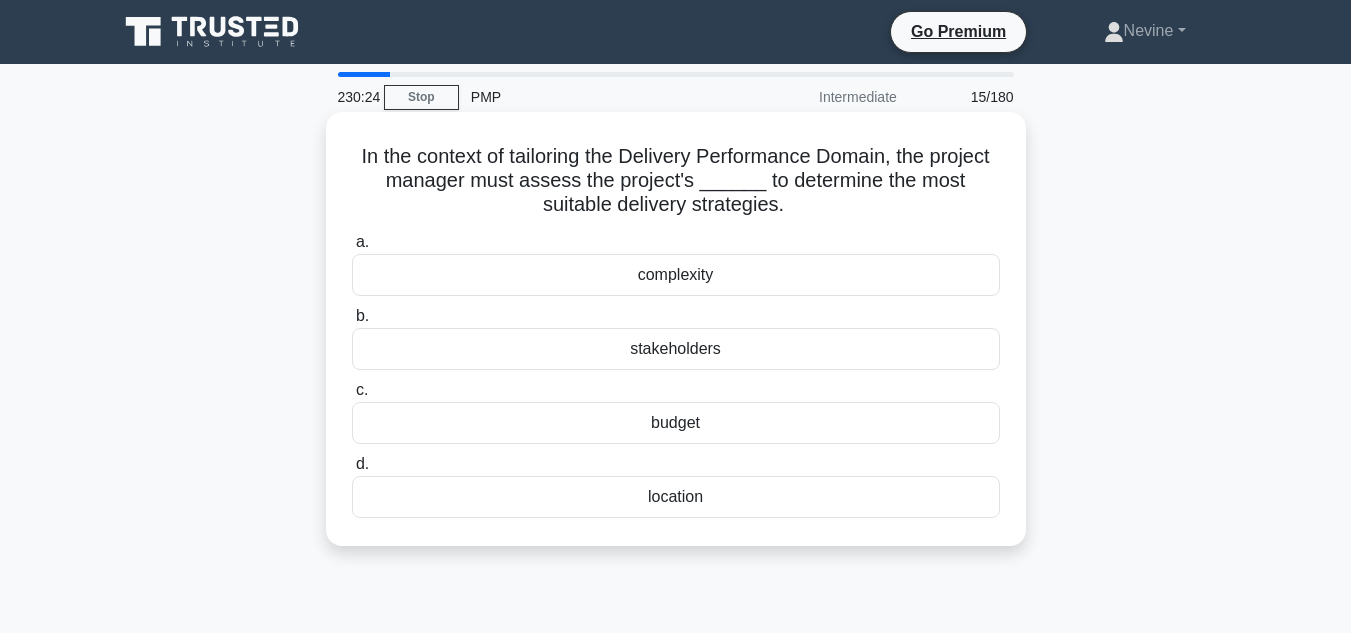click on "complexity" at bounding box center (676, 275) 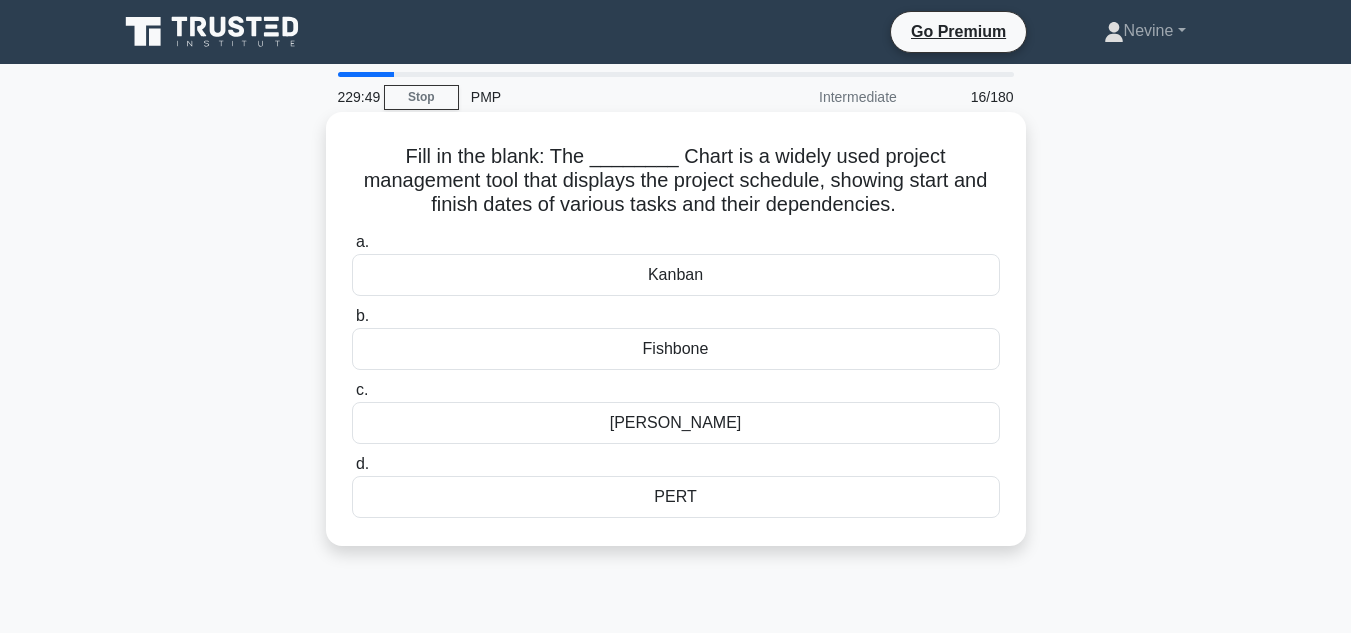 click on "Kanban" at bounding box center (676, 275) 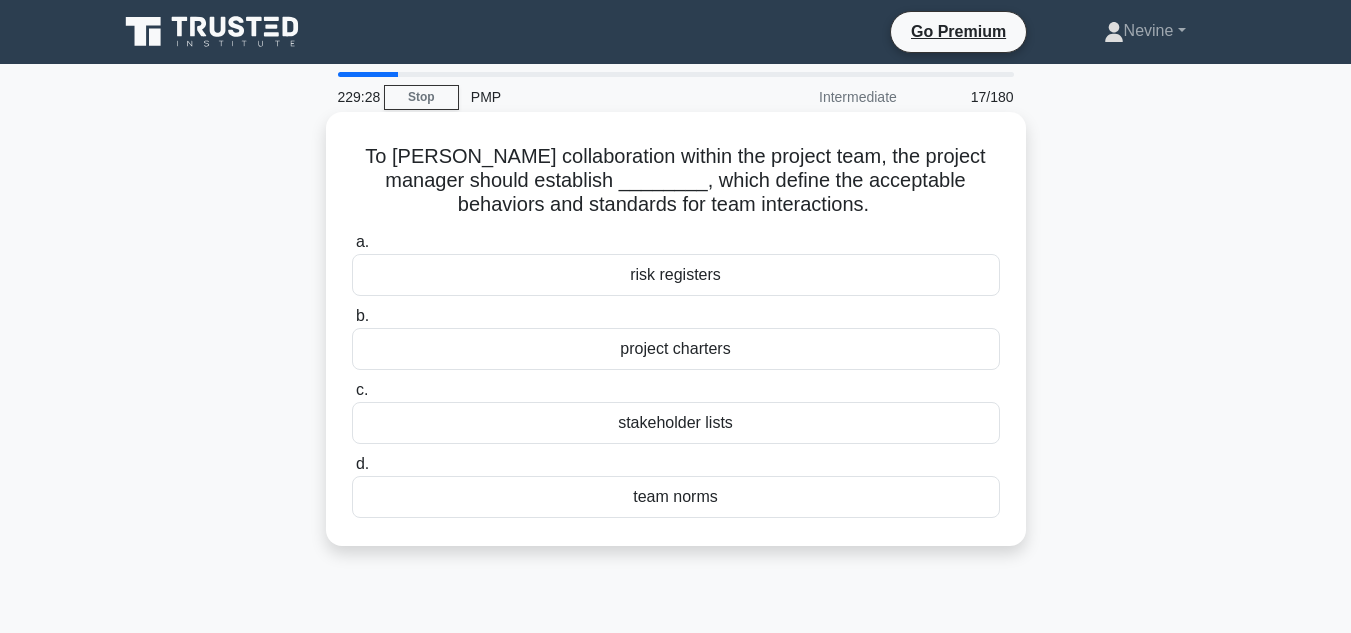 click on "team norms" at bounding box center [676, 497] 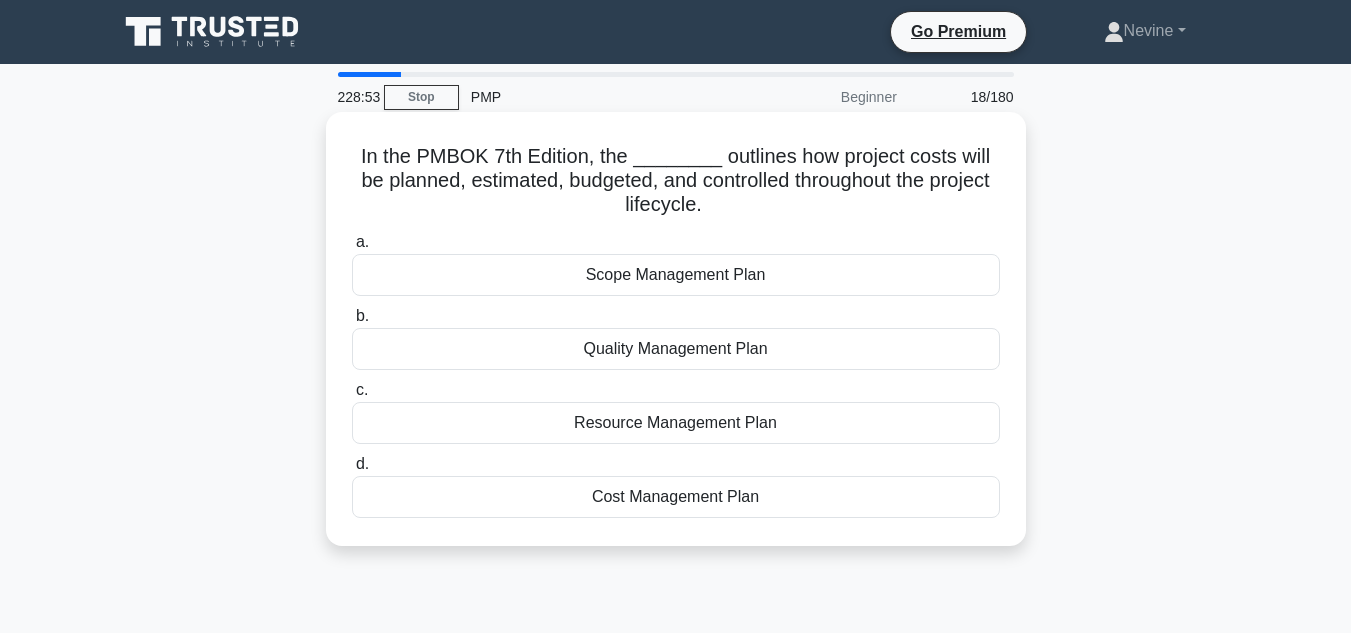 click on "Cost Management Plan" at bounding box center [676, 497] 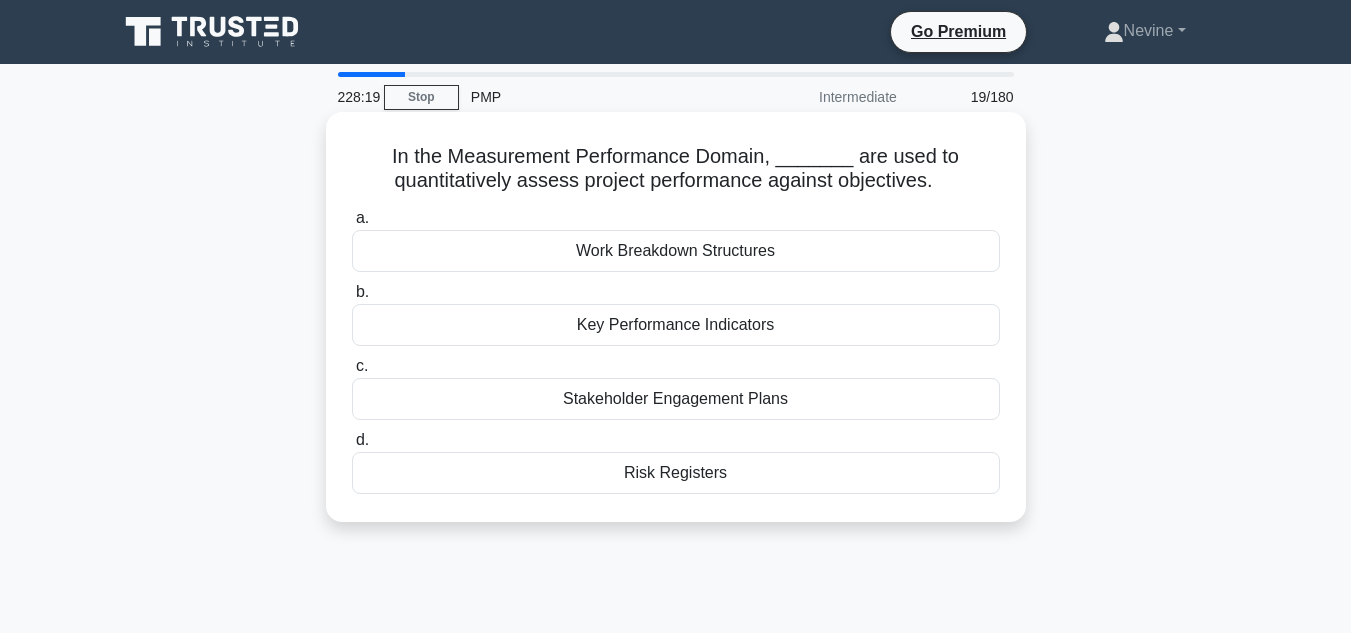 click on "Work Breakdown Structures" at bounding box center (676, 251) 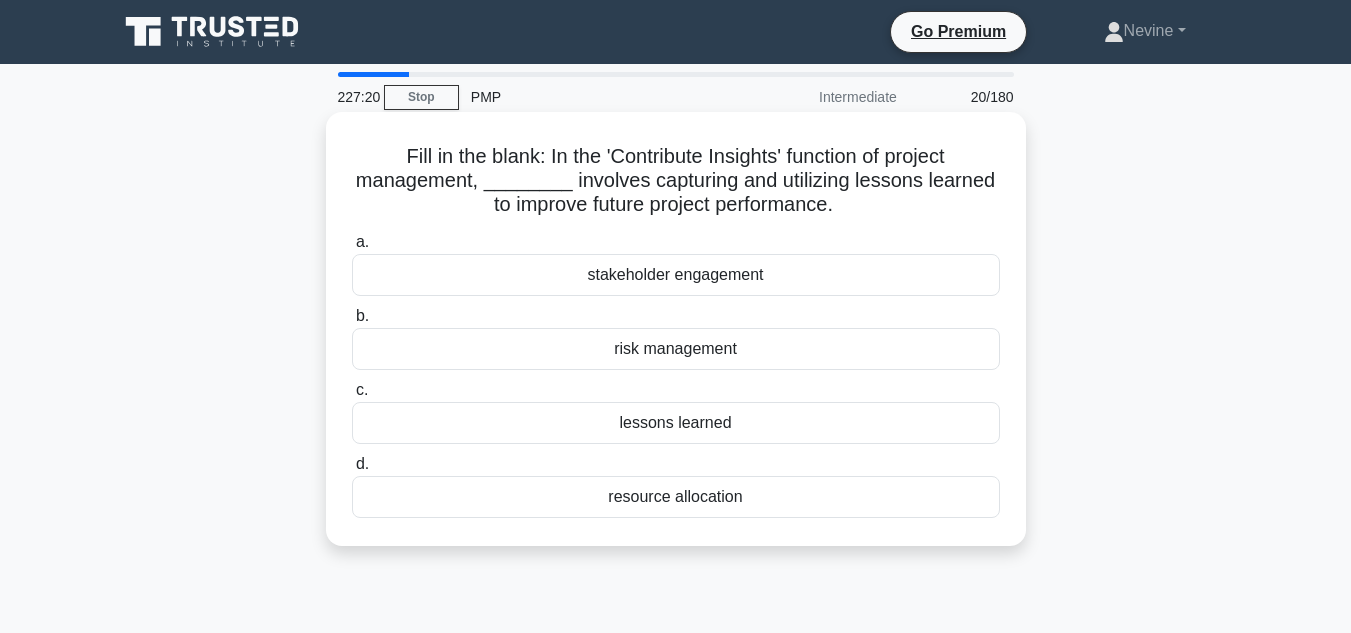 click on "resource allocation" at bounding box center (676, 497) 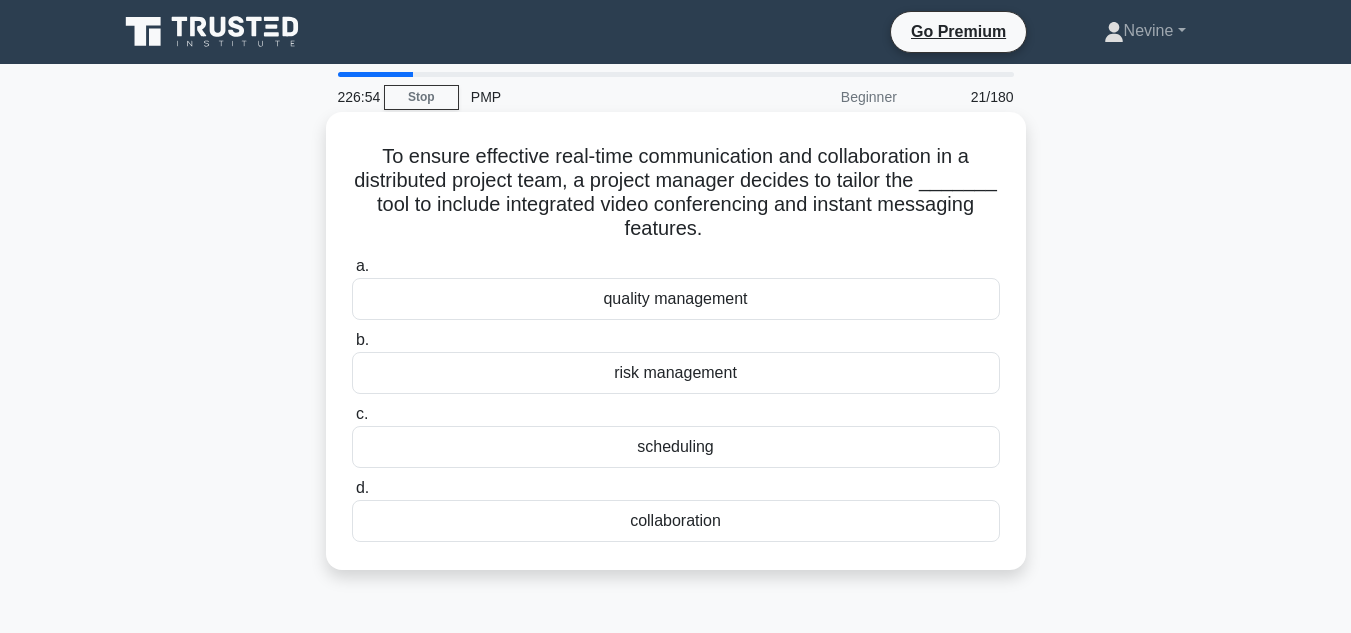 click on "collaboration" at bounding box center [676, 521] 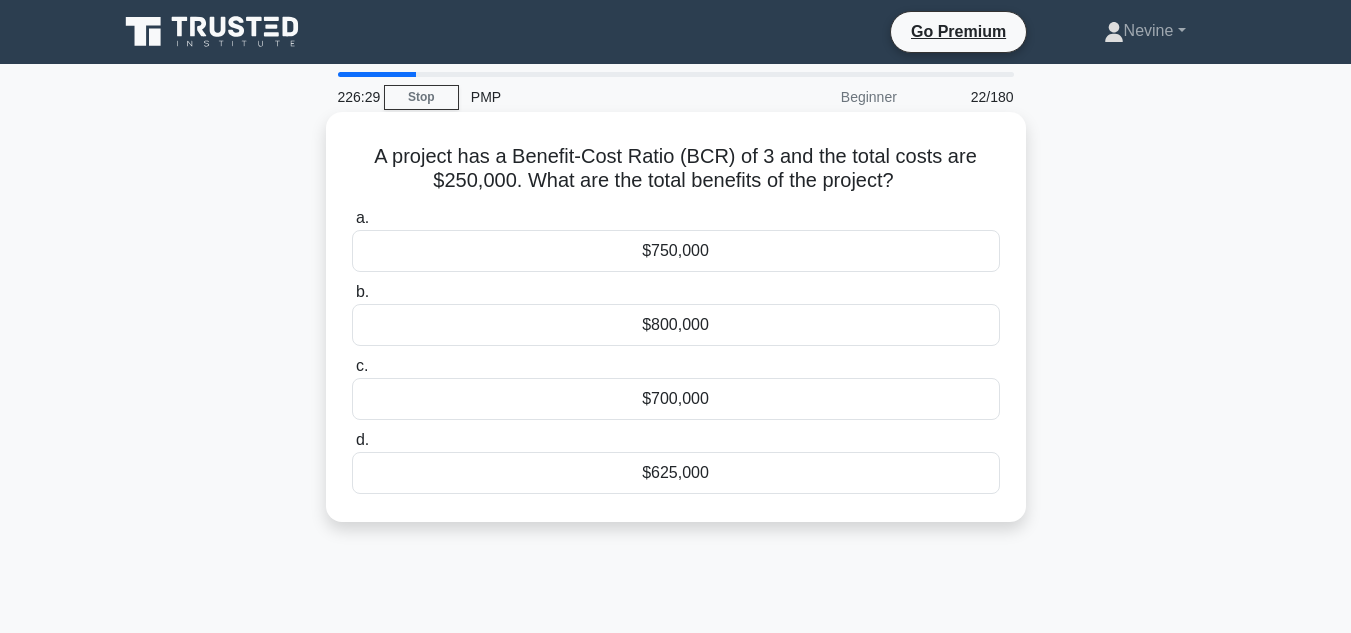 click on "$750,000" at bounding box center (676, 251) 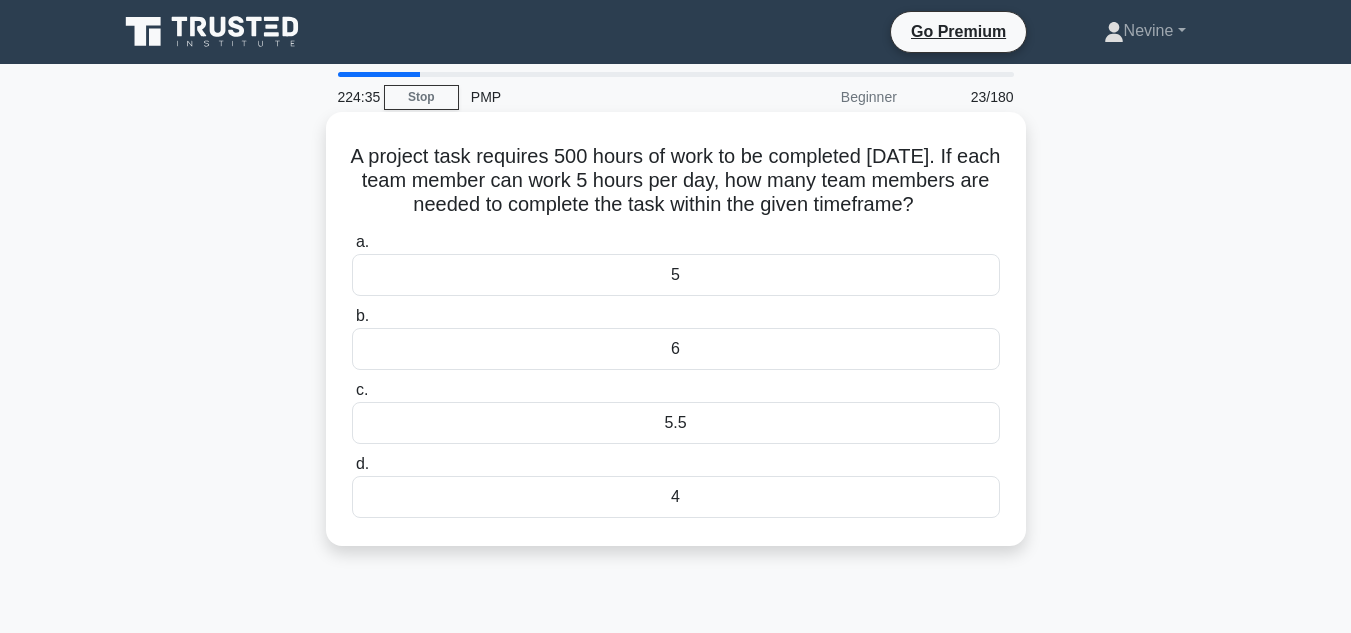 click on "5" at bounding box center (676, 275) 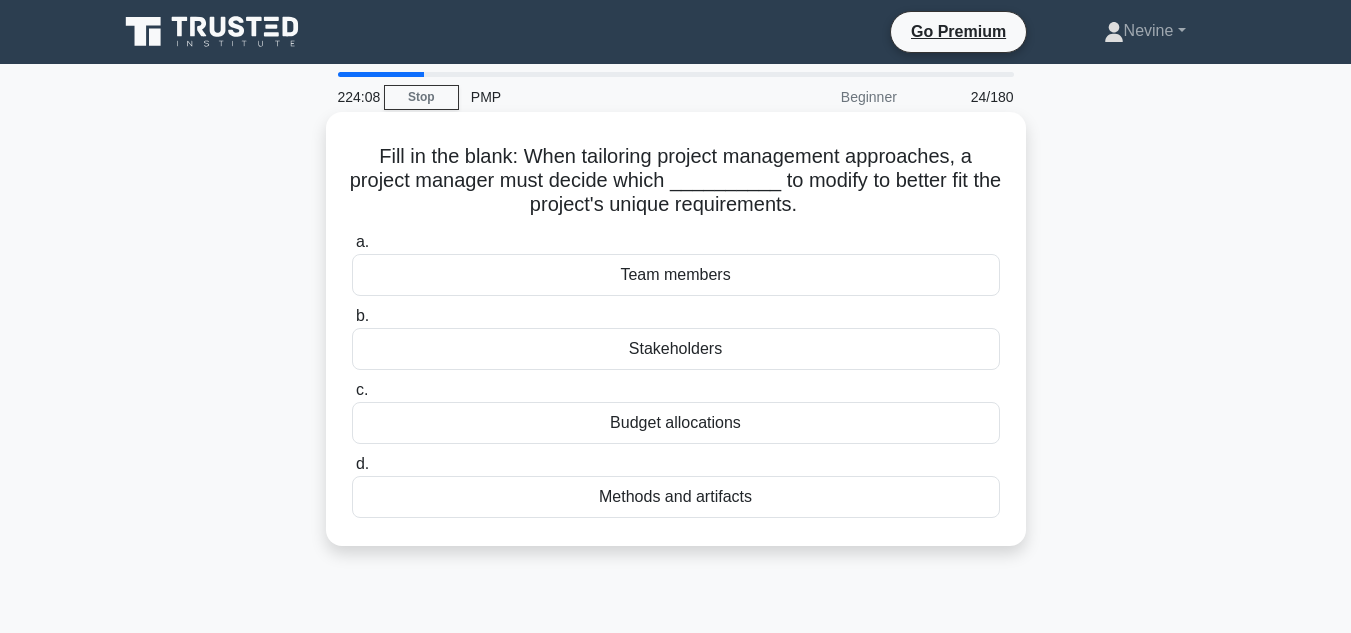 click on "Methods and artifacts" at bounding box center (676, 497) 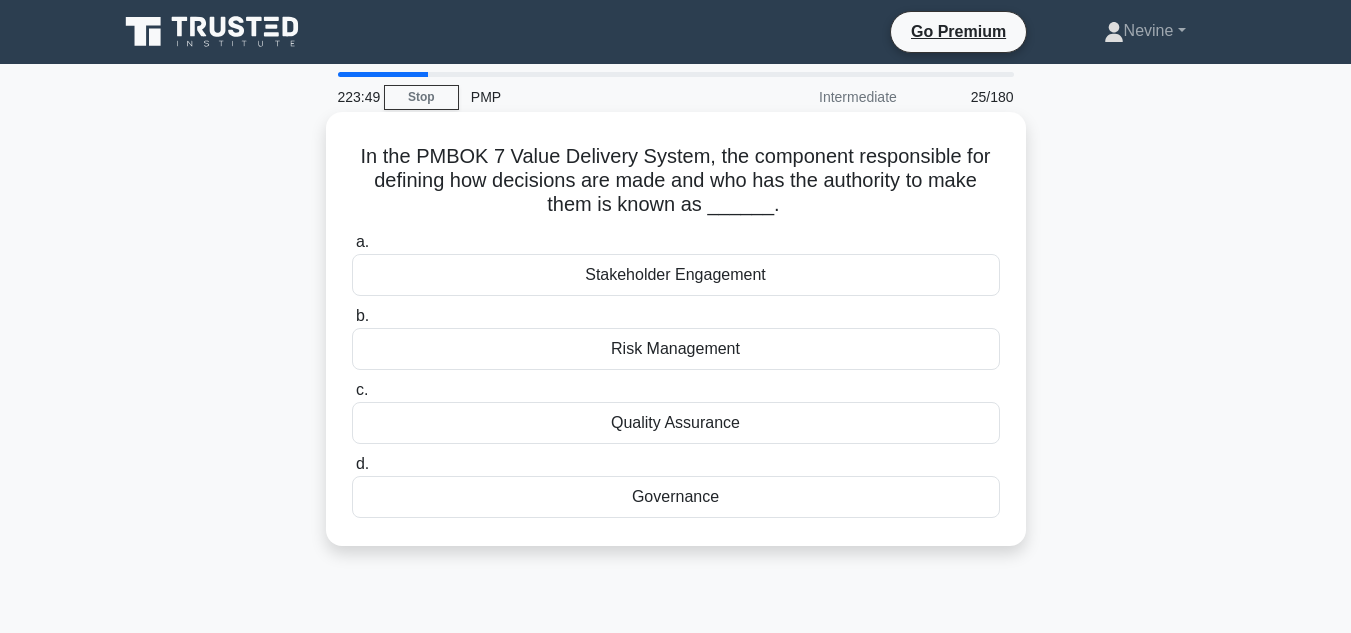 click on "Stakeholder Engagement" at bounding box center (676, 275) 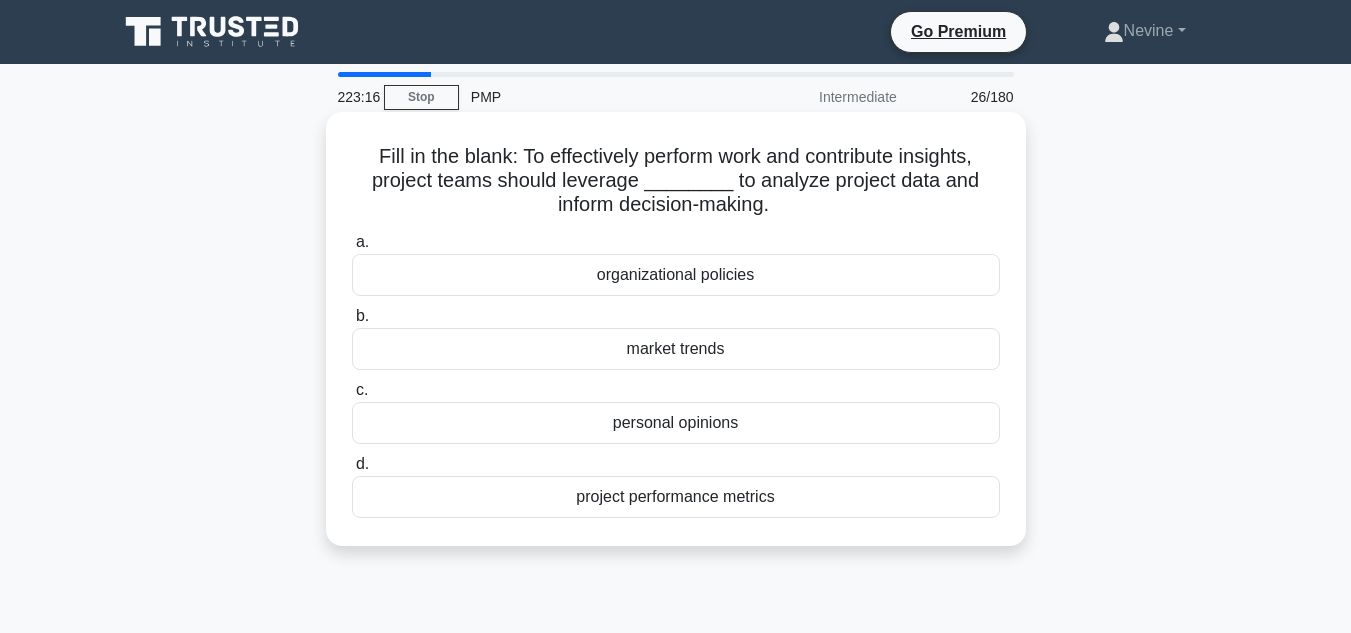 click on "project performance metrics" at bounding box center (676, 497) 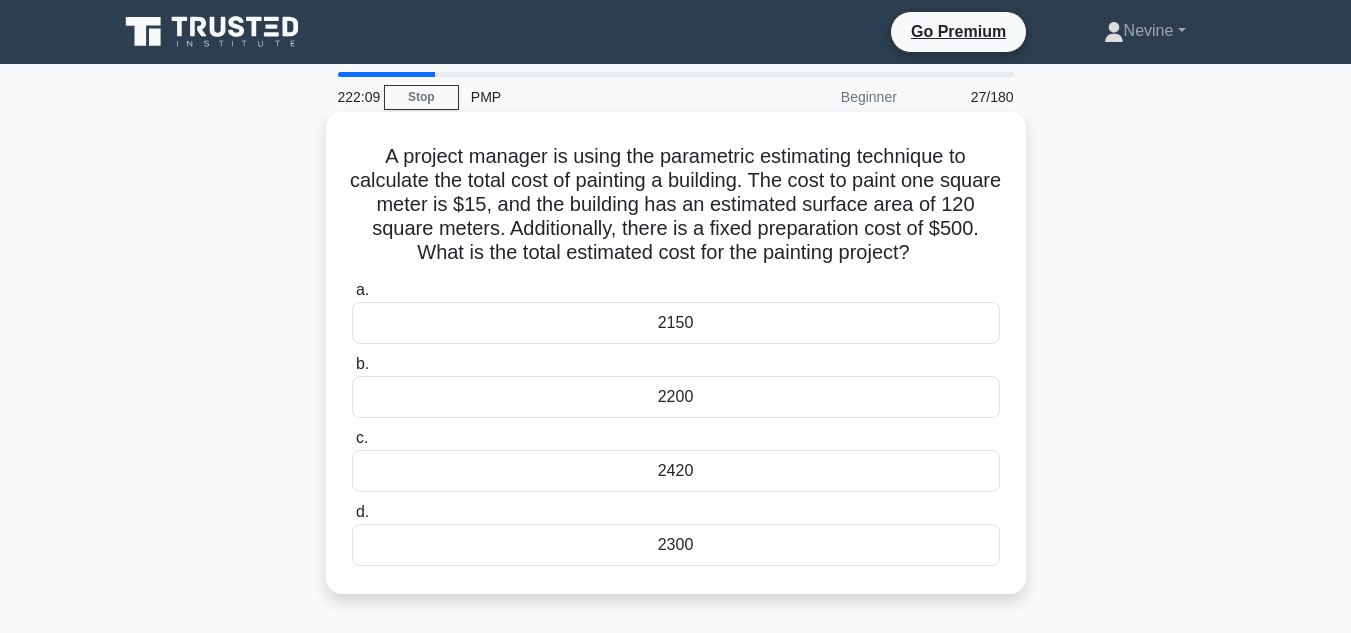 click on "2300" at bounding box center [676, 545] 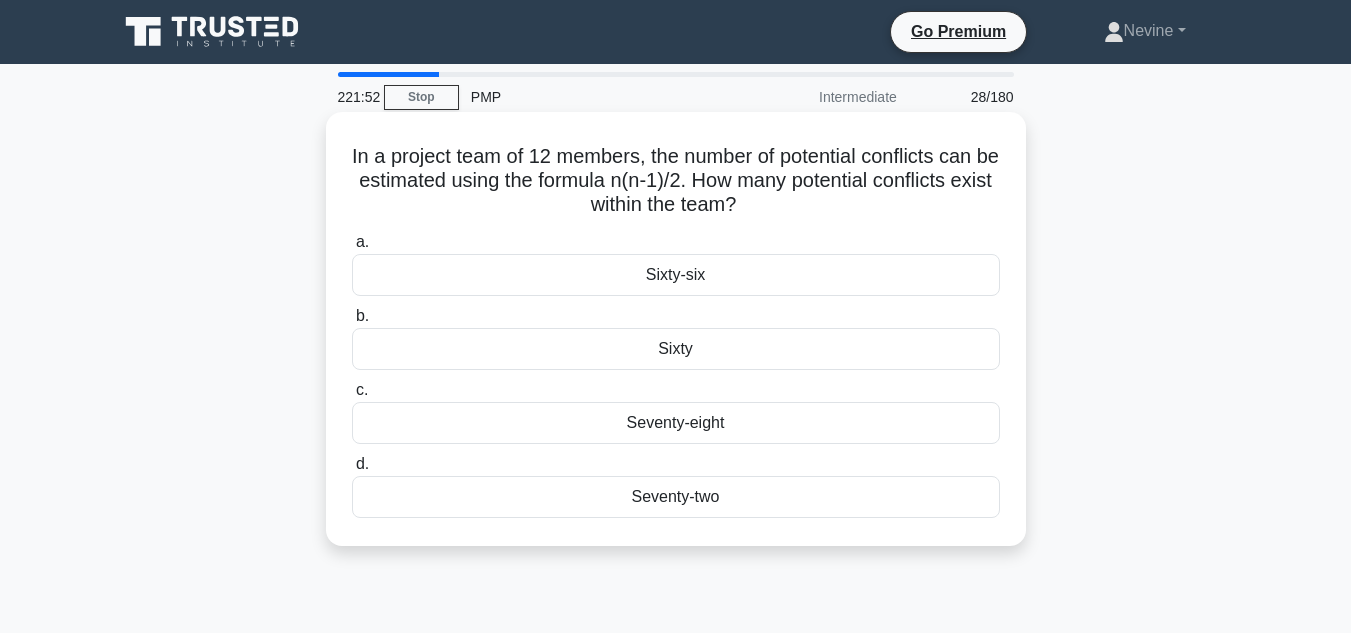 click on "Sixty-six" at bounding box center [676, 275] 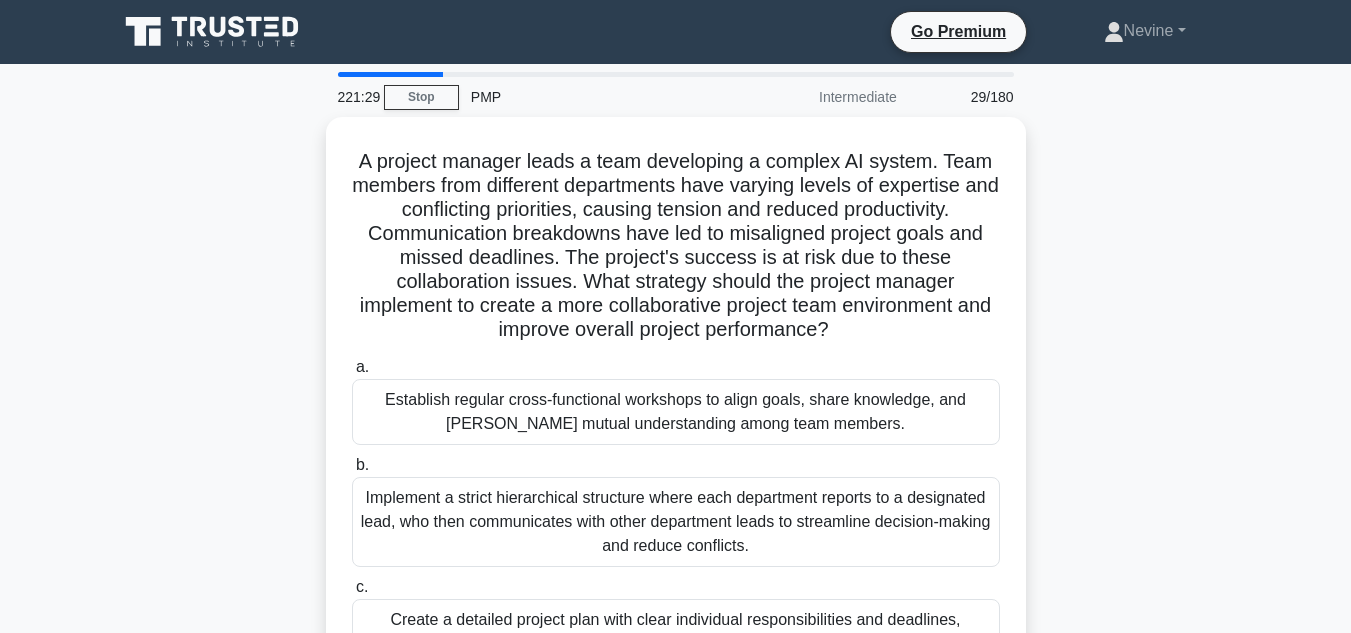 click on "A project manager leads a team developing a complex AI system. Team members from different departments have varying levels of expertise and conflicting priorities, causing tension and reduced productivity. Communication breakdowns have led to misaligned project goals and missed deadlines. The project's success is at risk due to these collaboration issues. What strategy should the project manager implement to create a more collaborative project team environment and improve overall project performance?
.spinner_0XTQ{transform-origin:center;animation:spinner_y6GP .75s linear infinite}@keyframes spinner_y6GP{100%{transform:rotate(360deg)}}
a. b." at bounding box center [676, 478] 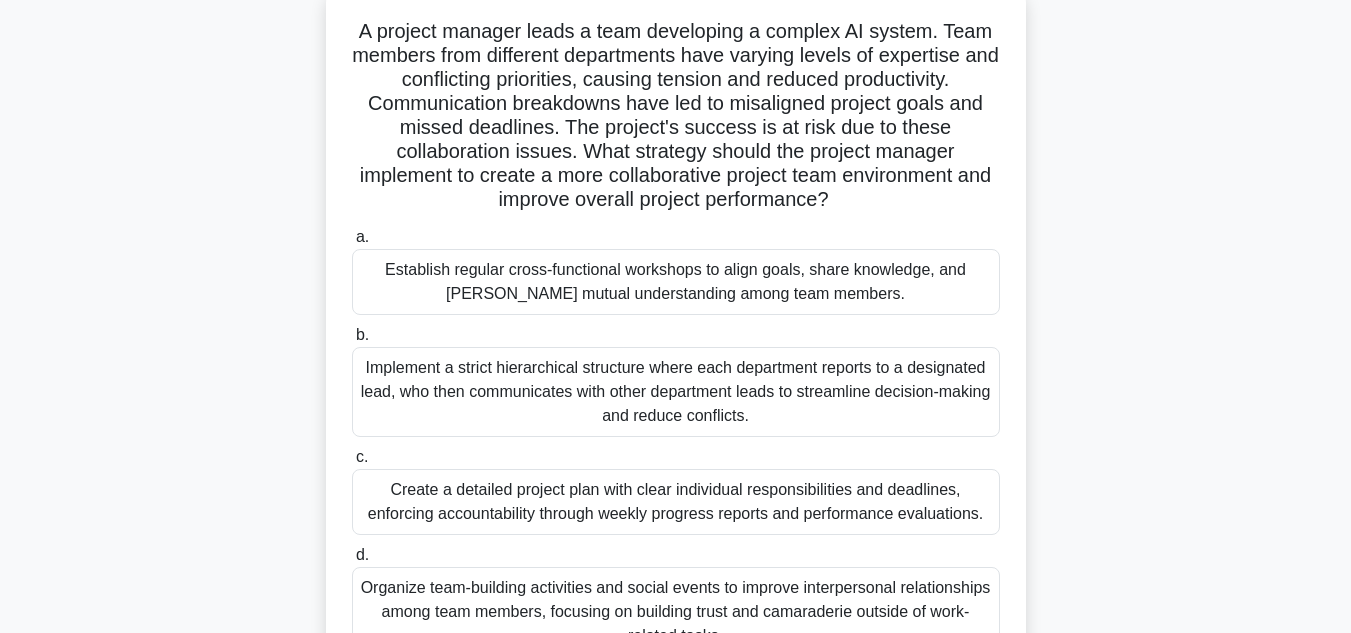 scroll, scrollTop: 127, scrollLeft: 0, axis: vertical 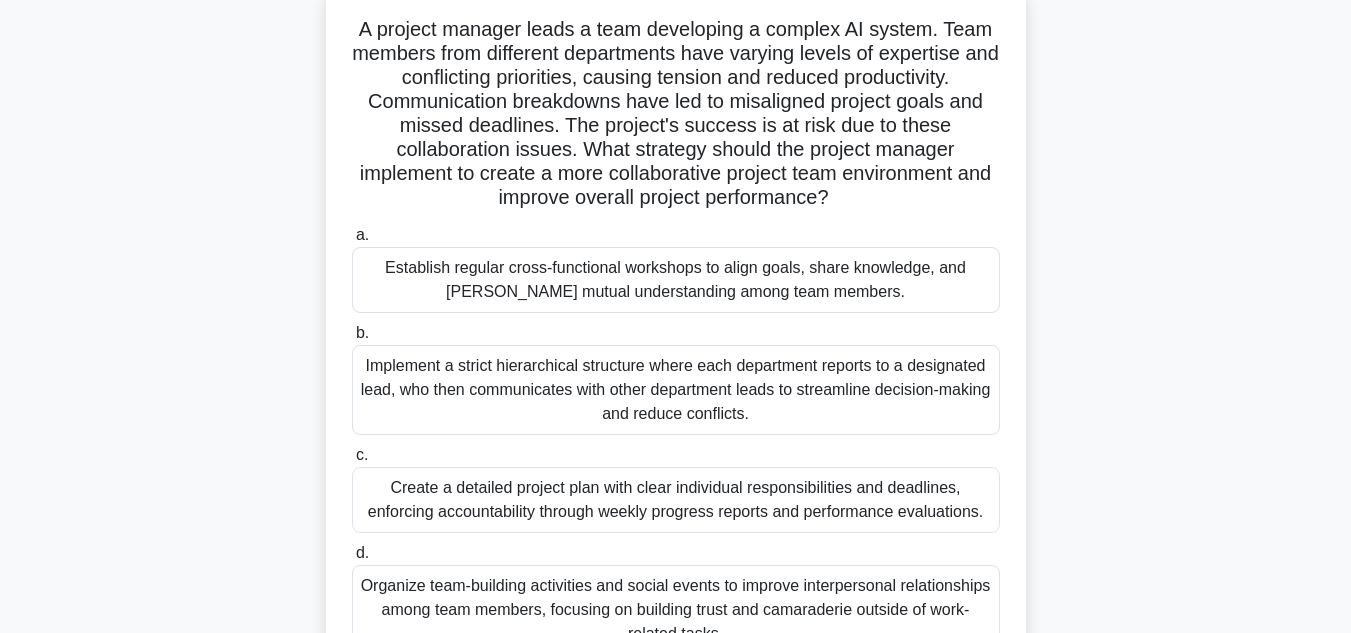 click on "Establish regular cross-functional workshops to align goals, share knowledge, and foster mutual understanding among team members." at bounding box center (676, 280) 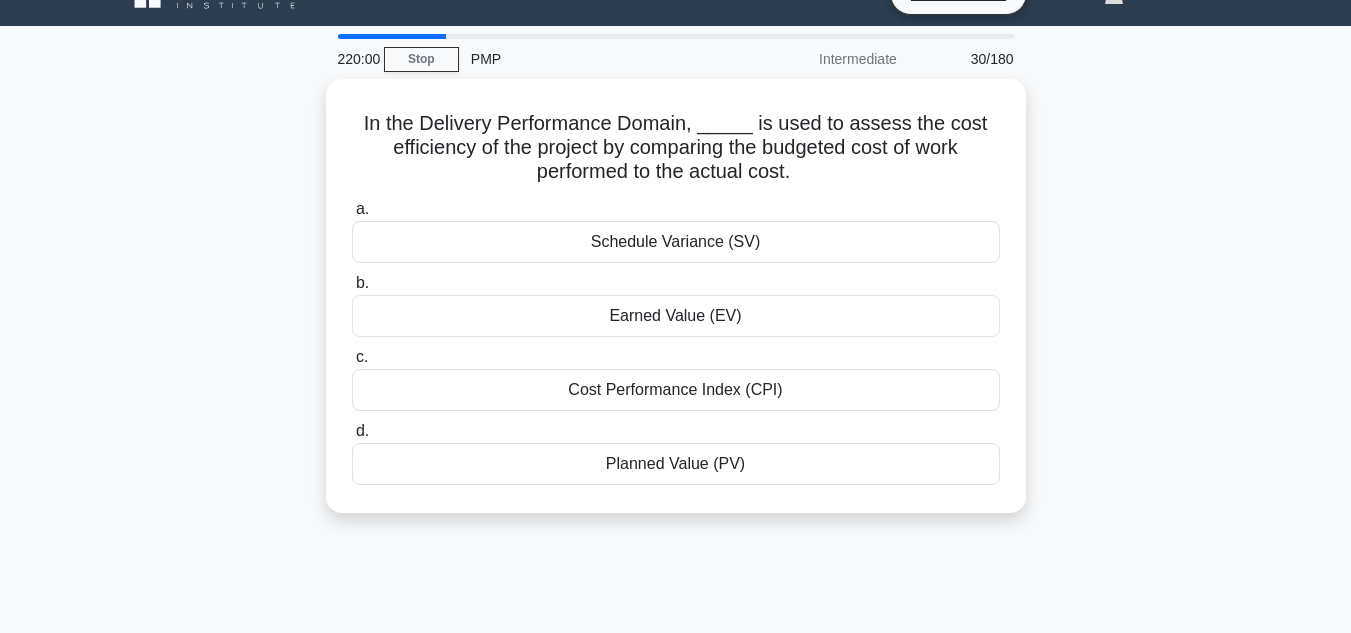 scroll, scrollTop: 0, scrollLeft: 0, axis: both 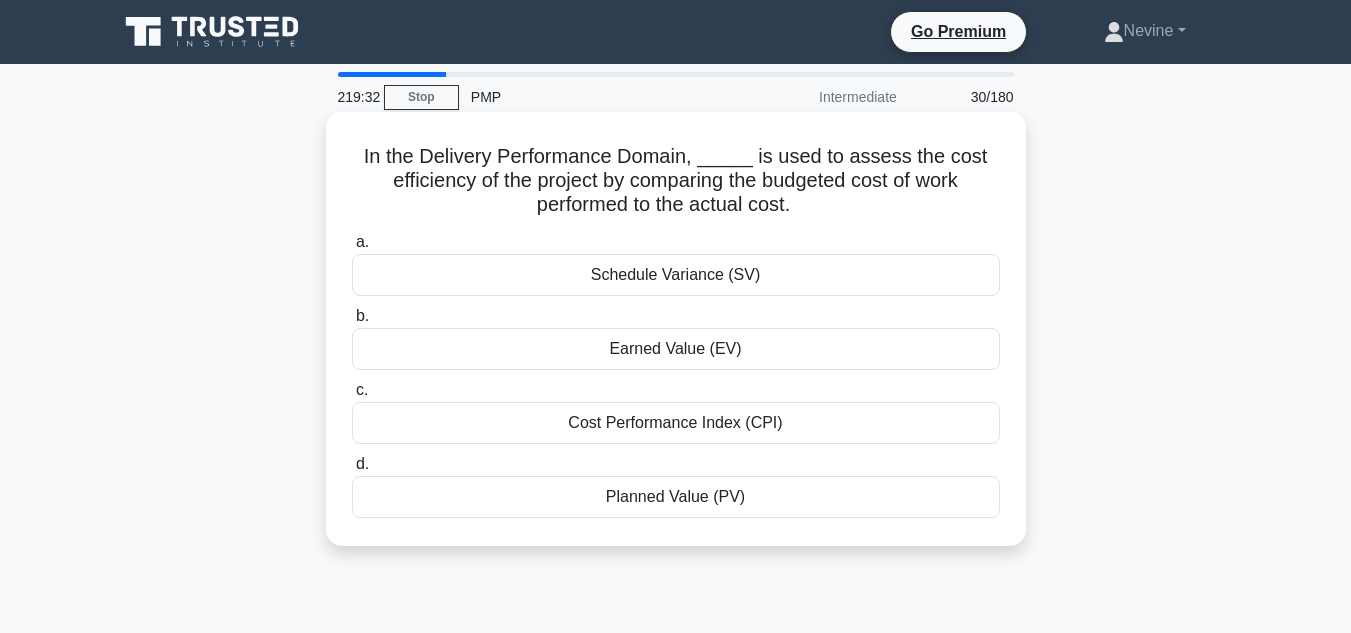 click on "Cost Performance Index (CPI)" at bounding box center [676, 423] 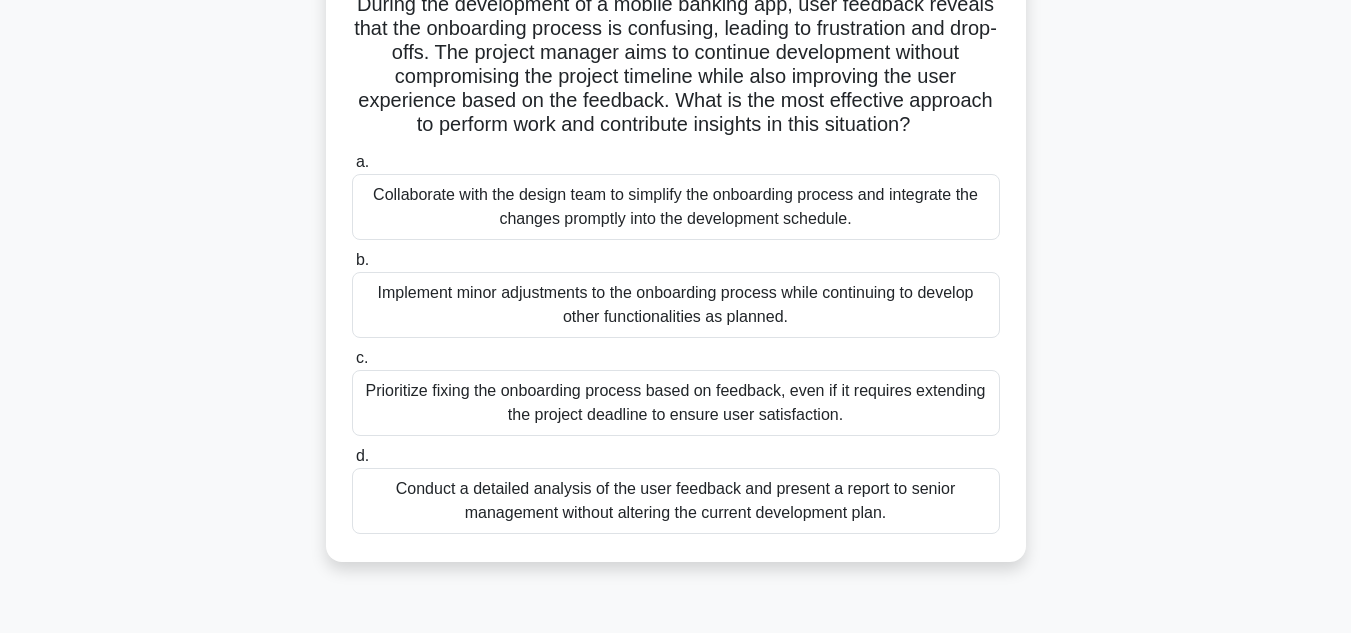 scroll, scrollTop: 158, scrollLeft: 0, axis: vertical 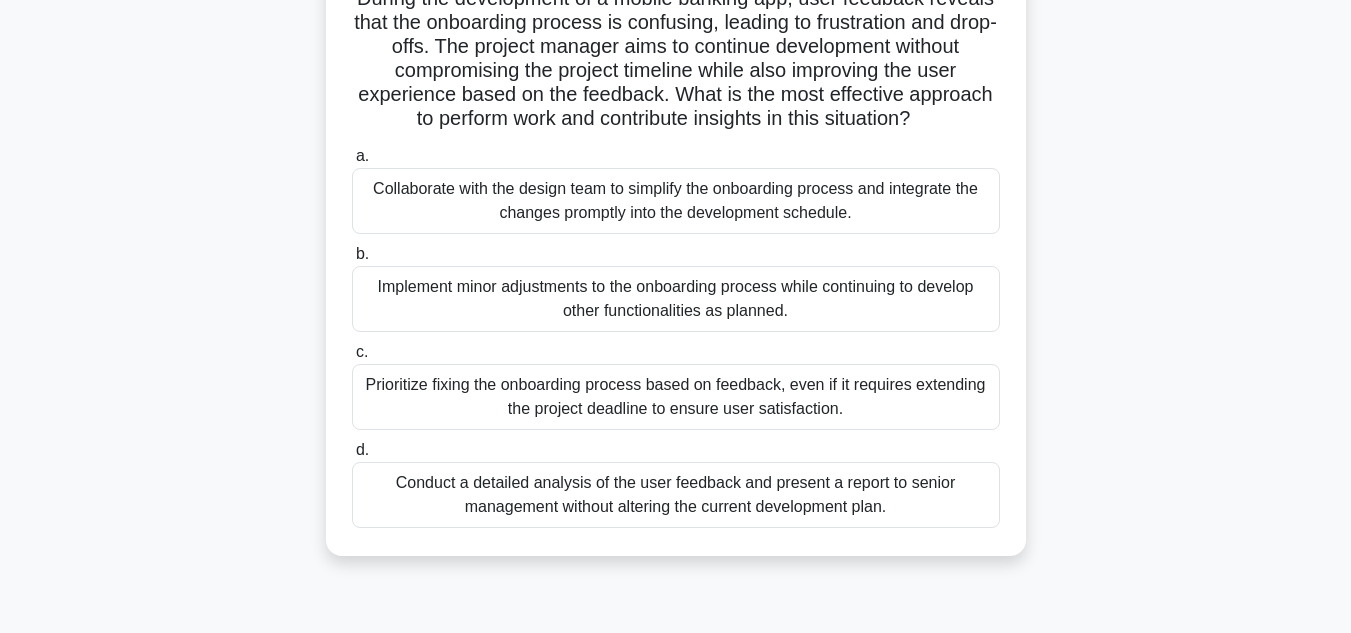 click on "Conduct a detailed analysis of the user feedback and present a report to senior management without altering the current development plan." at bounding box center [676, 495] 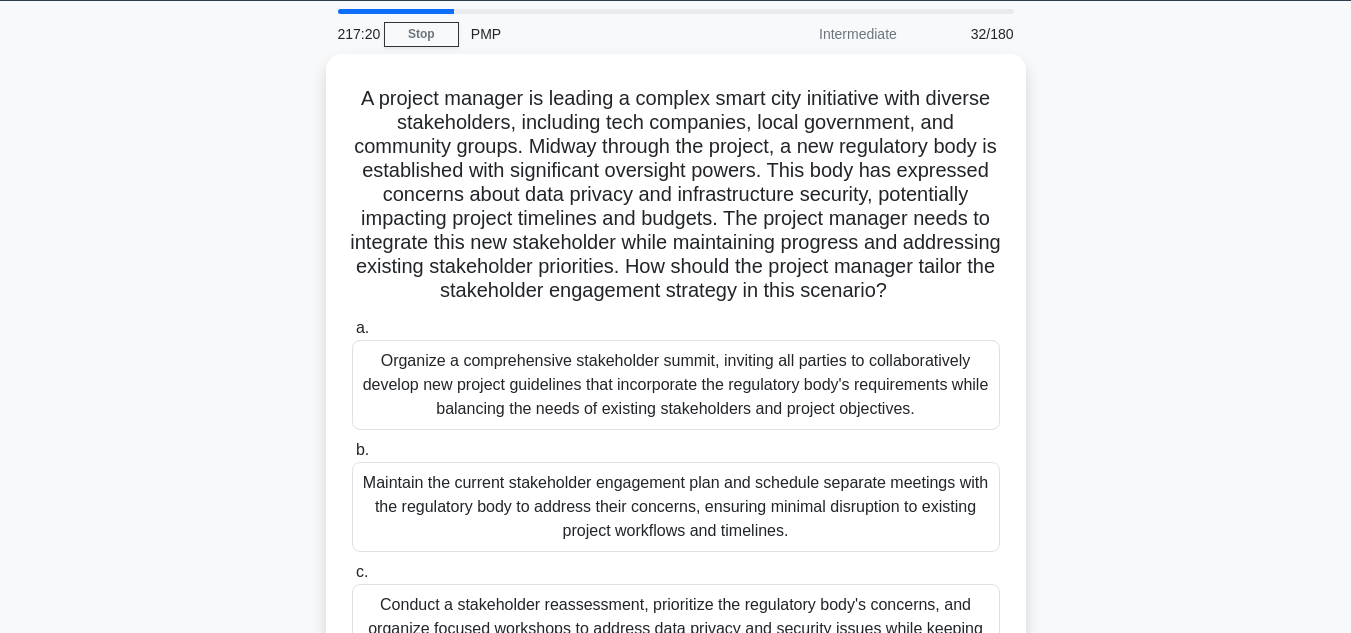 scroll, scrollTop: 0, scrollLeft: 0, axis: both 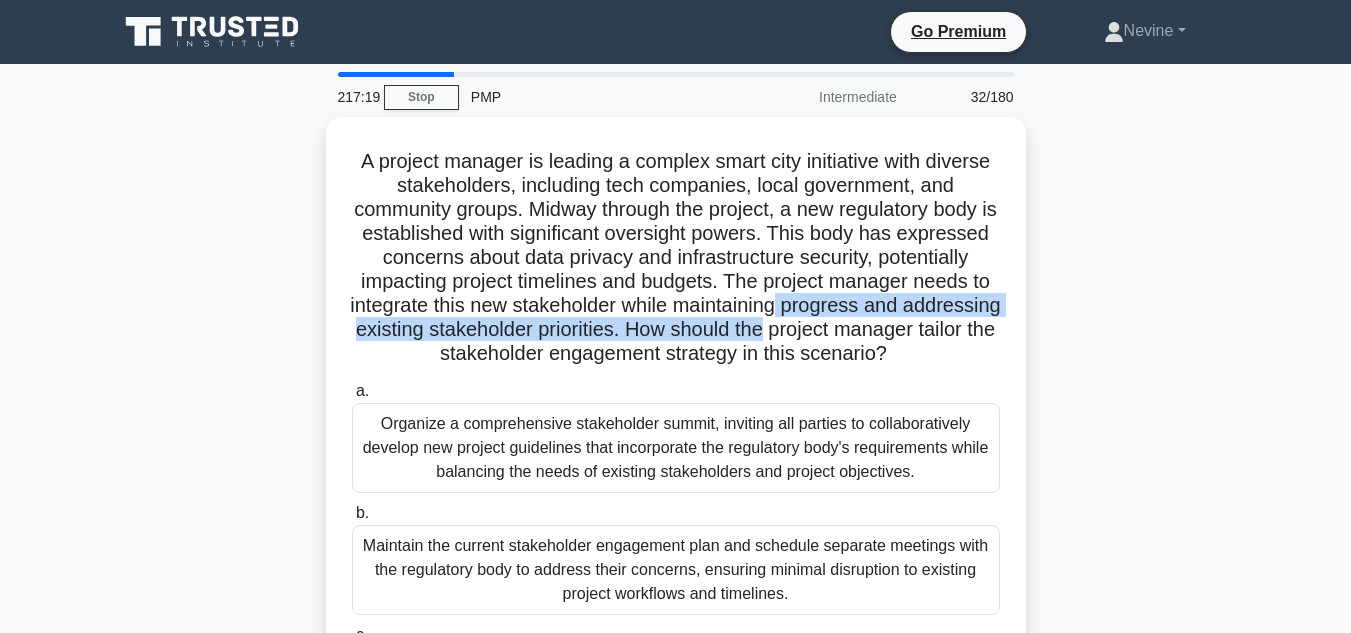 drag, startPoint x: 1212, startPoint y: 336, endPoint x: 1222, endPoint y: 308, distance: 29.732138 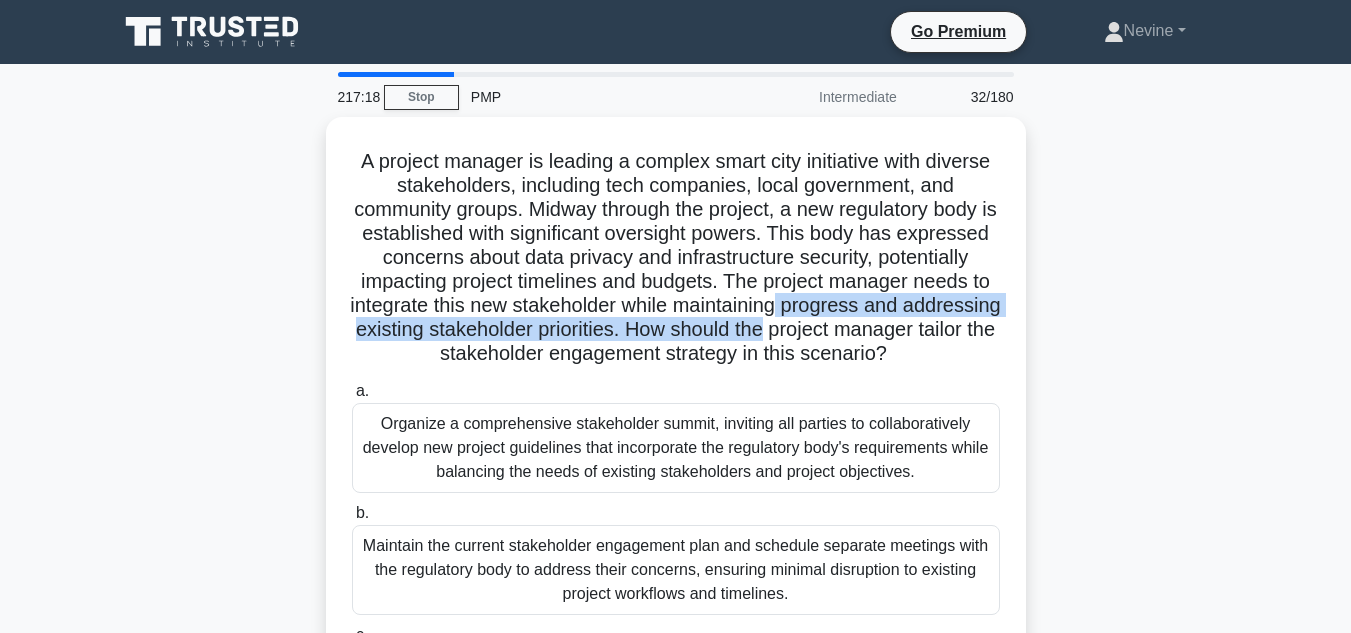 click on "A project manager is leading a complex smart city initiative with diverse stakeholders, including tech companies, local government, and community groups. Midway through the project, a new regulatory body is established with significant oversight powers. This body has expressed concerns about data privacy and infrastructure security, potentially impacting project timelines and budgets. The project manager needs to integrate this new stakeholder while maintaining progress and addressing existing stakeholder priorities. How should the project manager tailor the stakeholder engagement strategy in this scenario?
.spinner_0XTQ{transform-origin:center;animation:spinner_y6GP .75s linear infinite}@keyframes spinner_y6GP{100%{transform:rotate(360deg)}}
a. b." at bounding box center (676, 514) 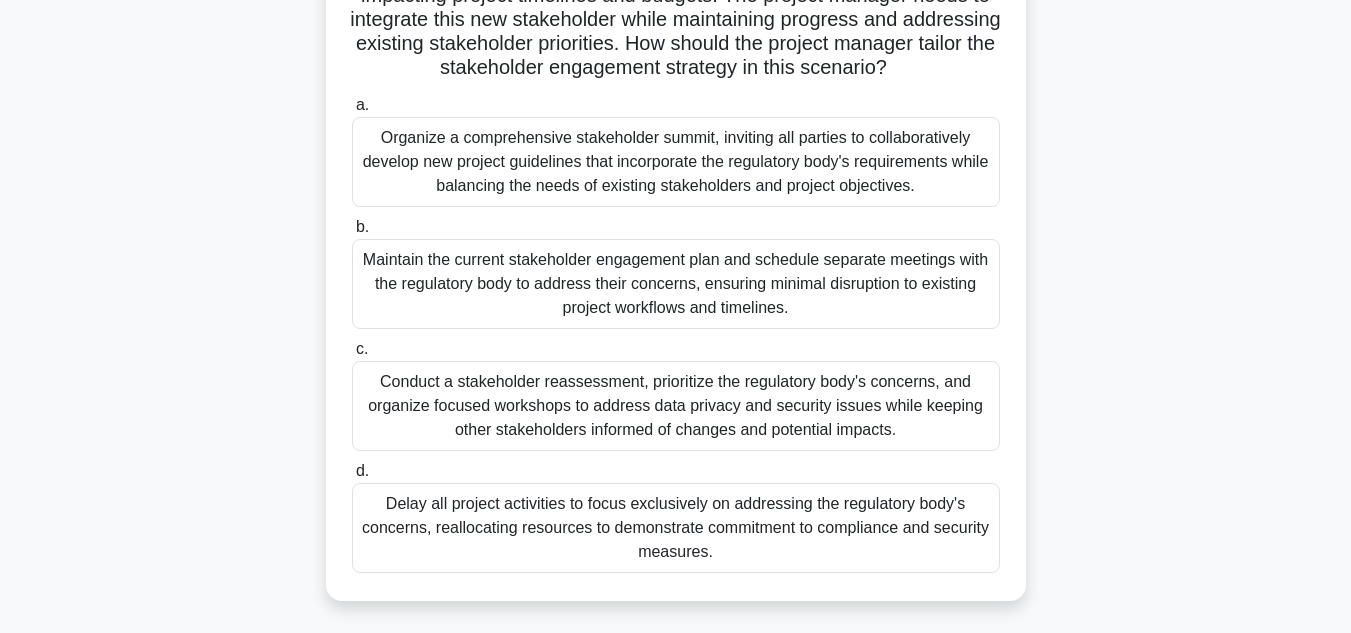 scroll, scrollTop: 287, scrollLeft: 0, axis: vertical 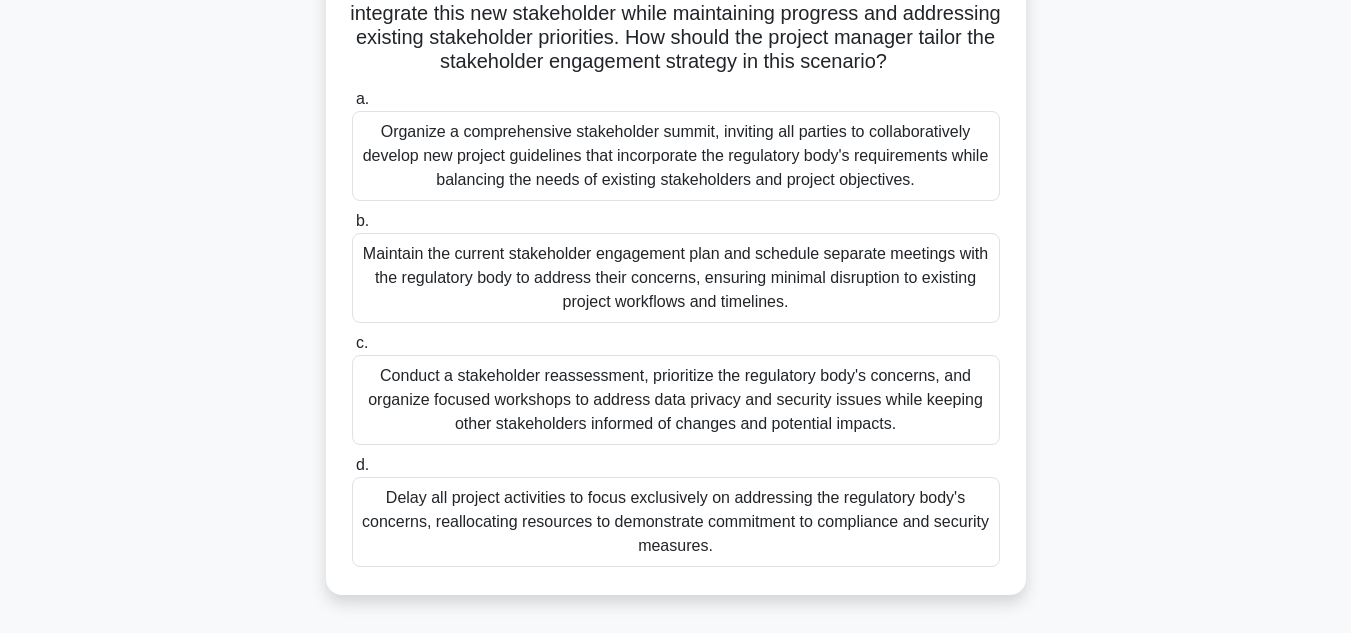 click on "Conduct a stakeholder reassessment, prioritize the regulatory body's concerns, and organize focused workshops to address data privacy and security issues while keeping other stakeholders informed of changes and potential impacts." at bounding box center [676, 400] 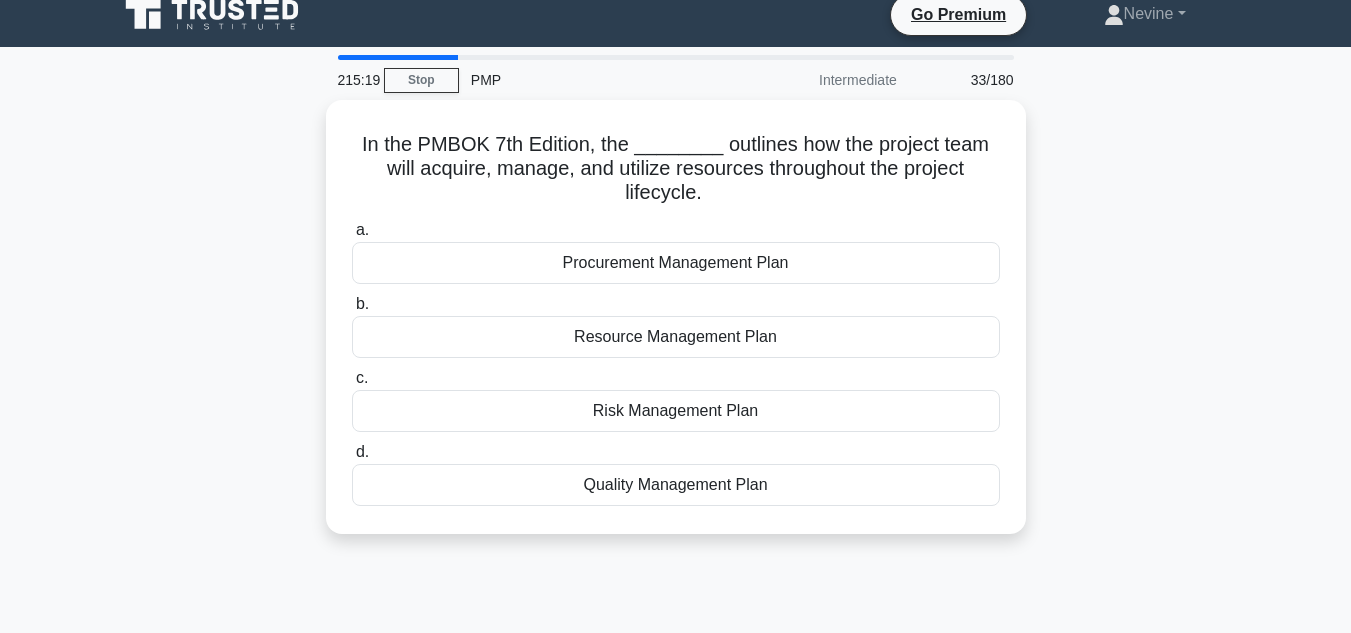 scroll, scrollTop: 0, scrollLeft: 0, axis: both 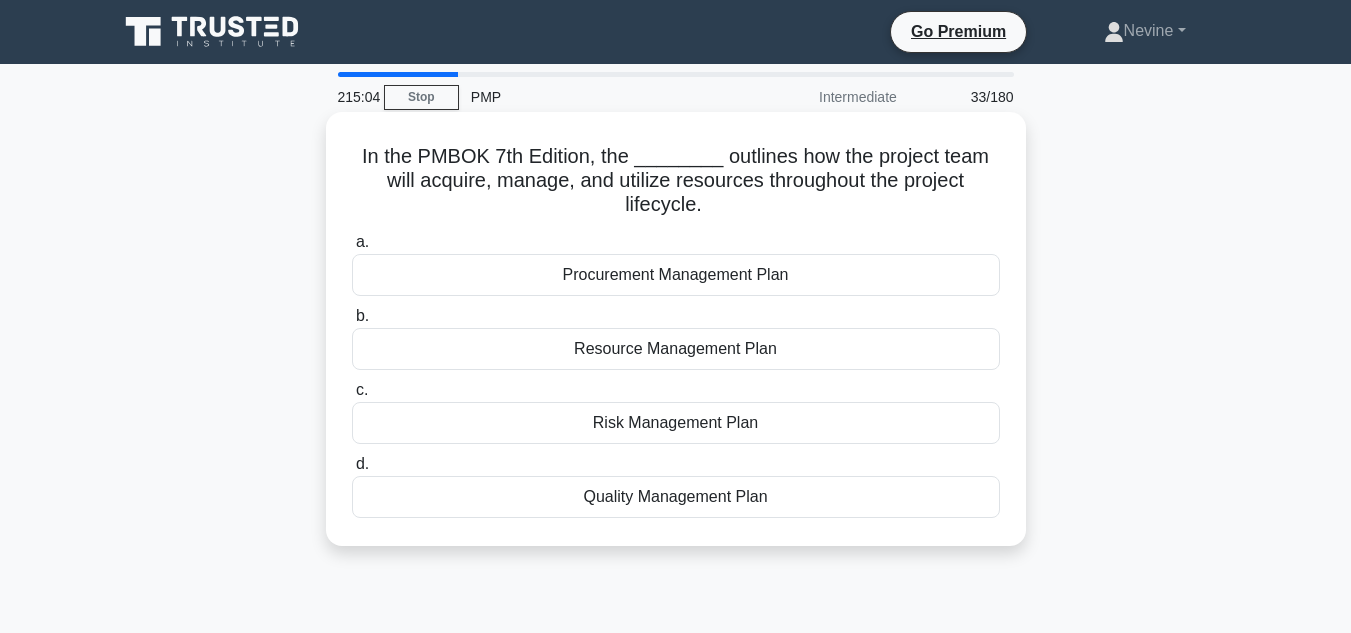 click on "Resource Management Plan" at bounding box center [676, 349] 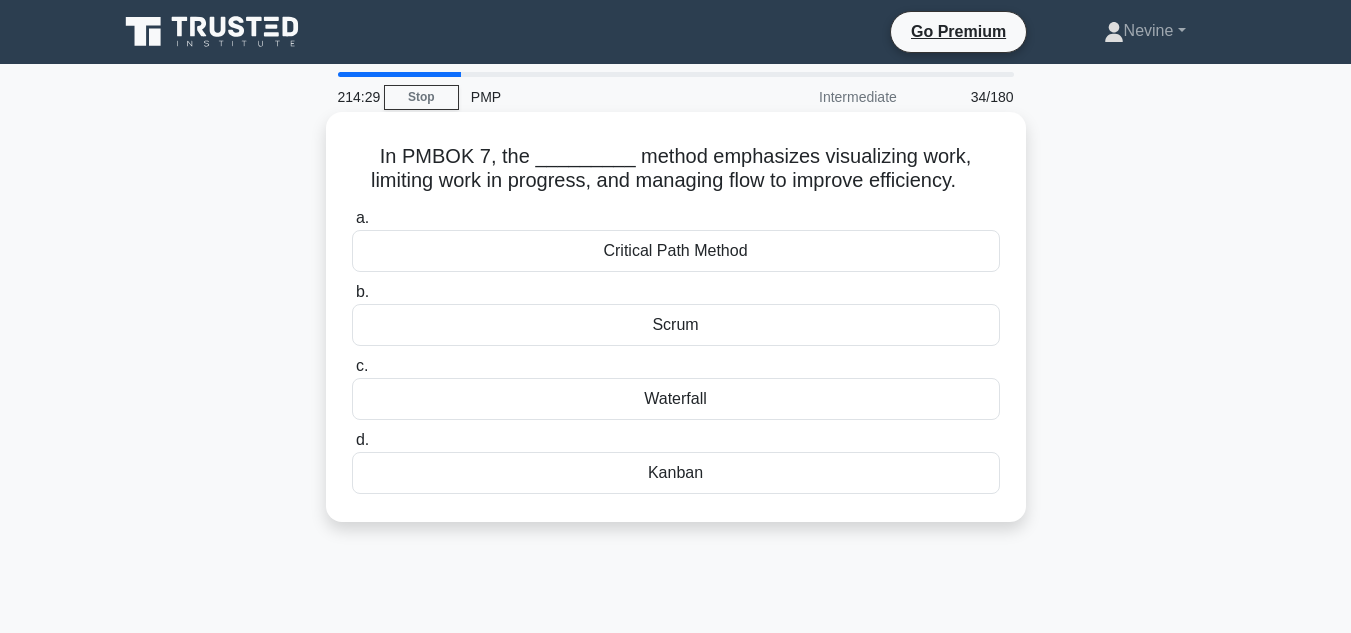 click on "Critical Path Method" at bounding box center (676, 251) 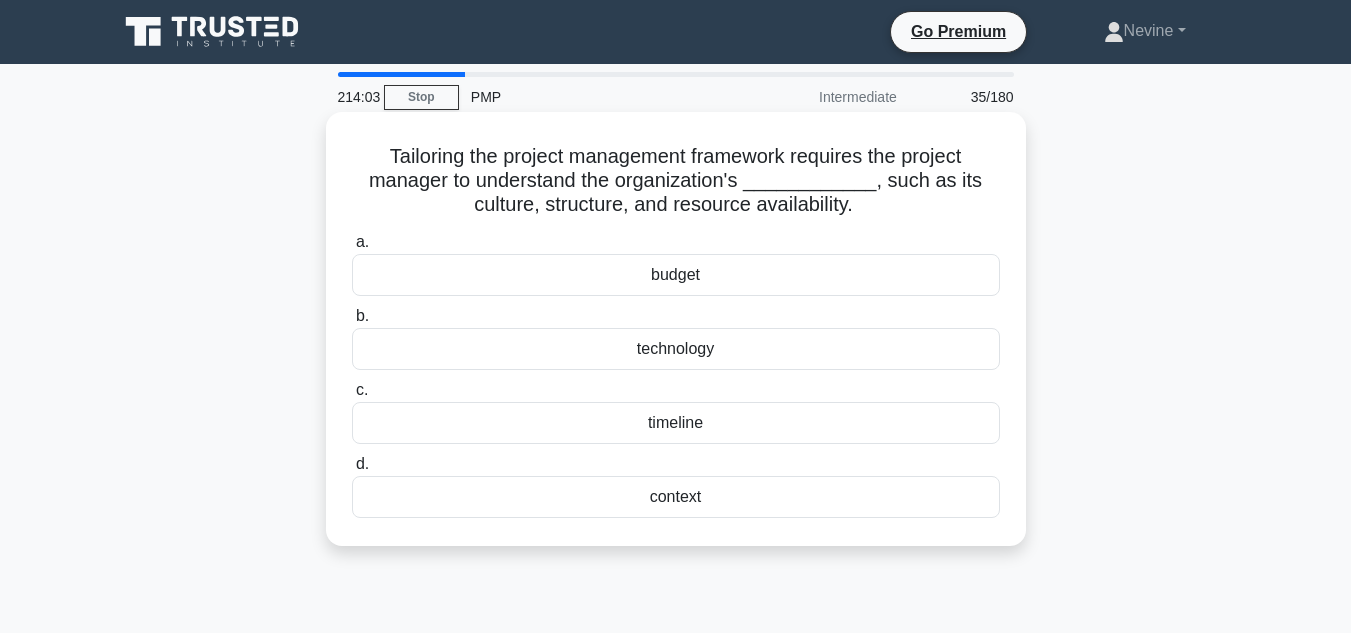 click on "context" at bounding box center (676, 497) 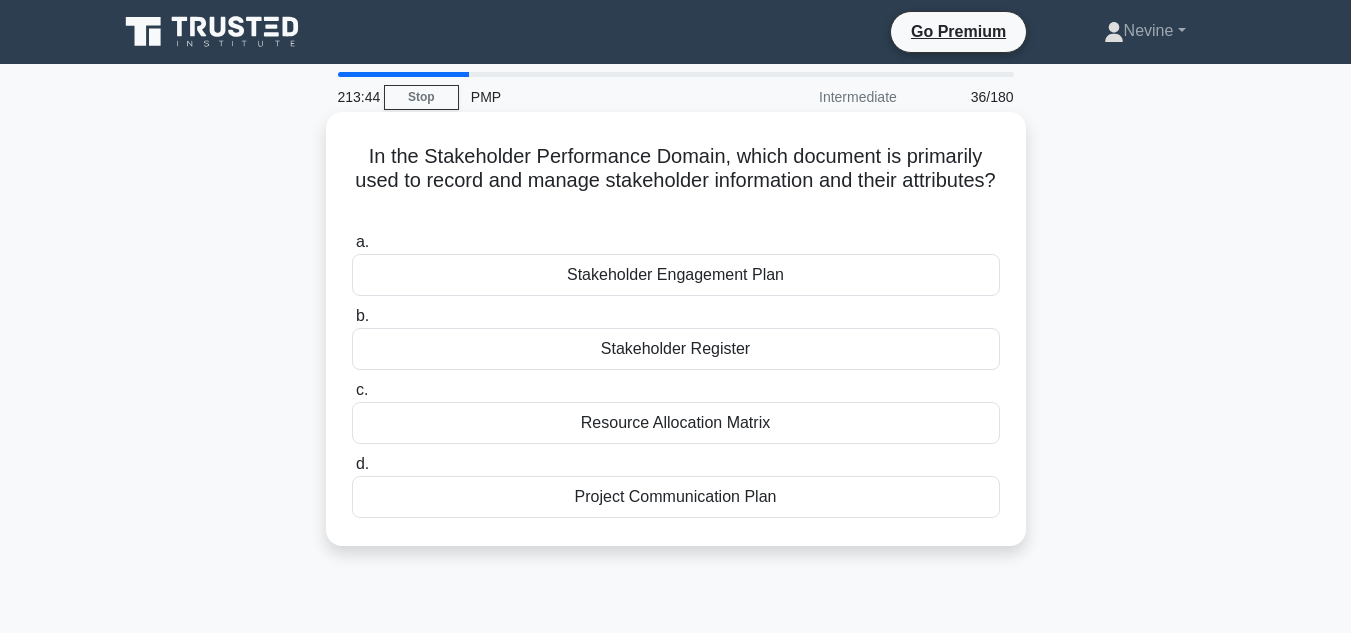 click on "Stakeholder Engagement Plan" at bounding box center (676, 275) 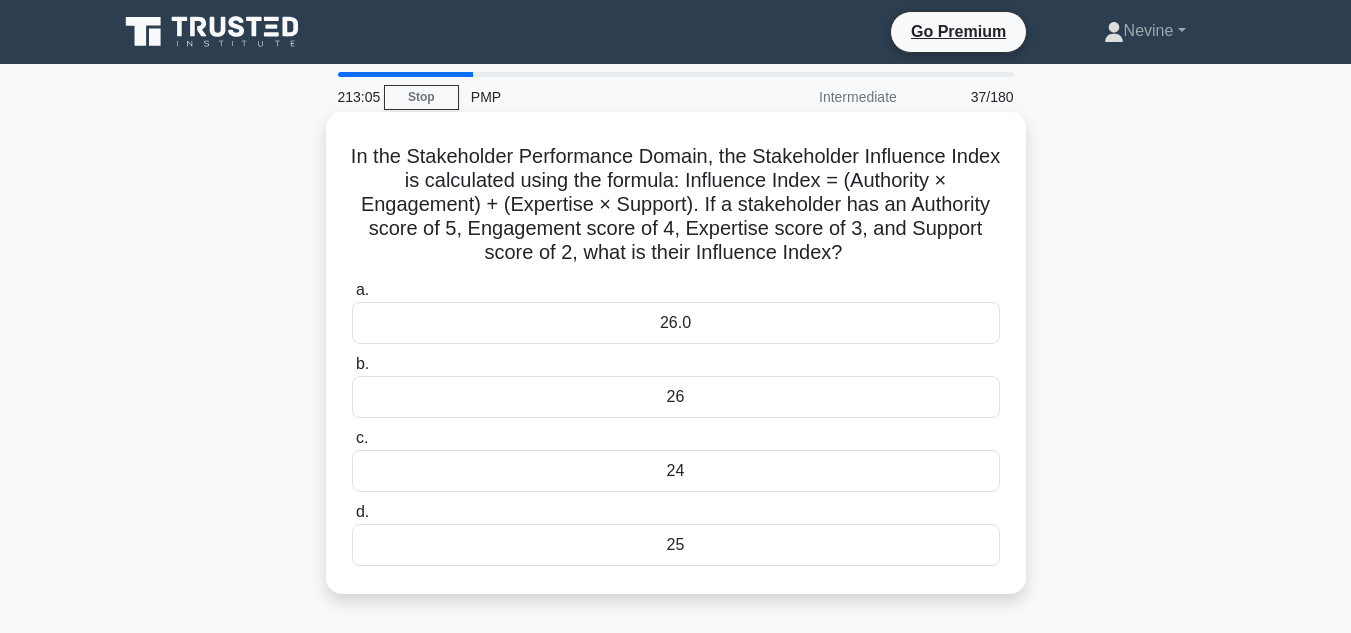 click on "26" at bounding box center [676, 397] 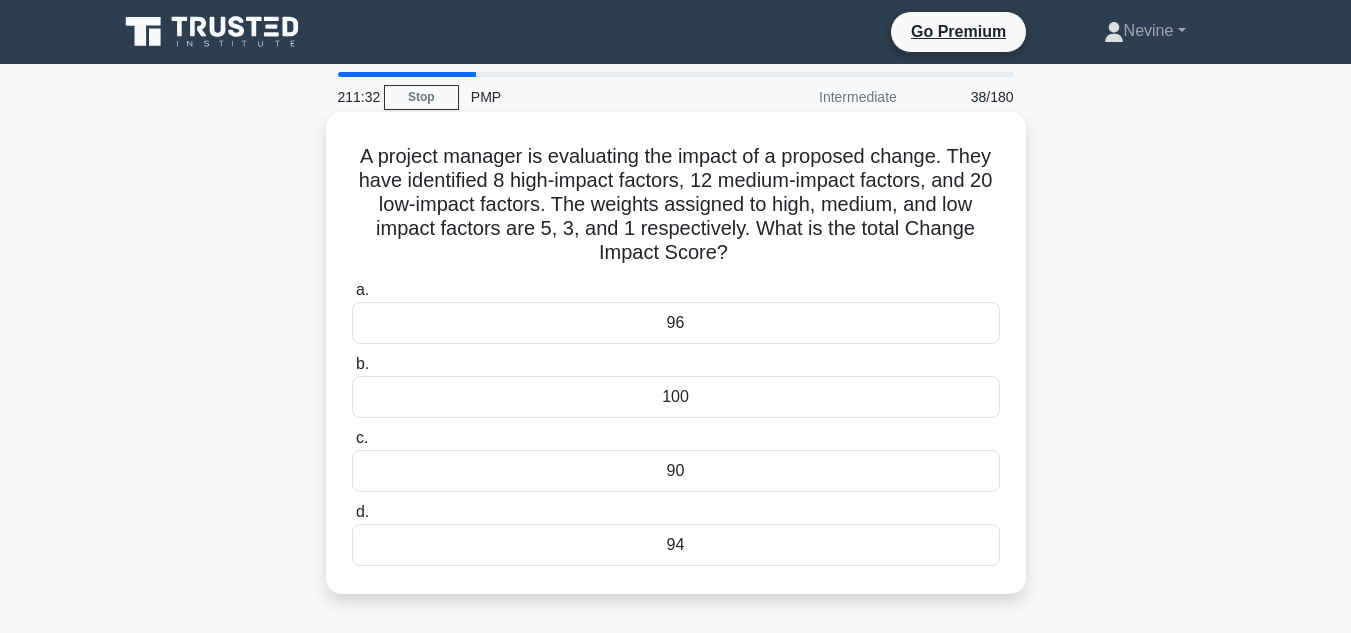 click on "96" at bounding box center (676, 323) 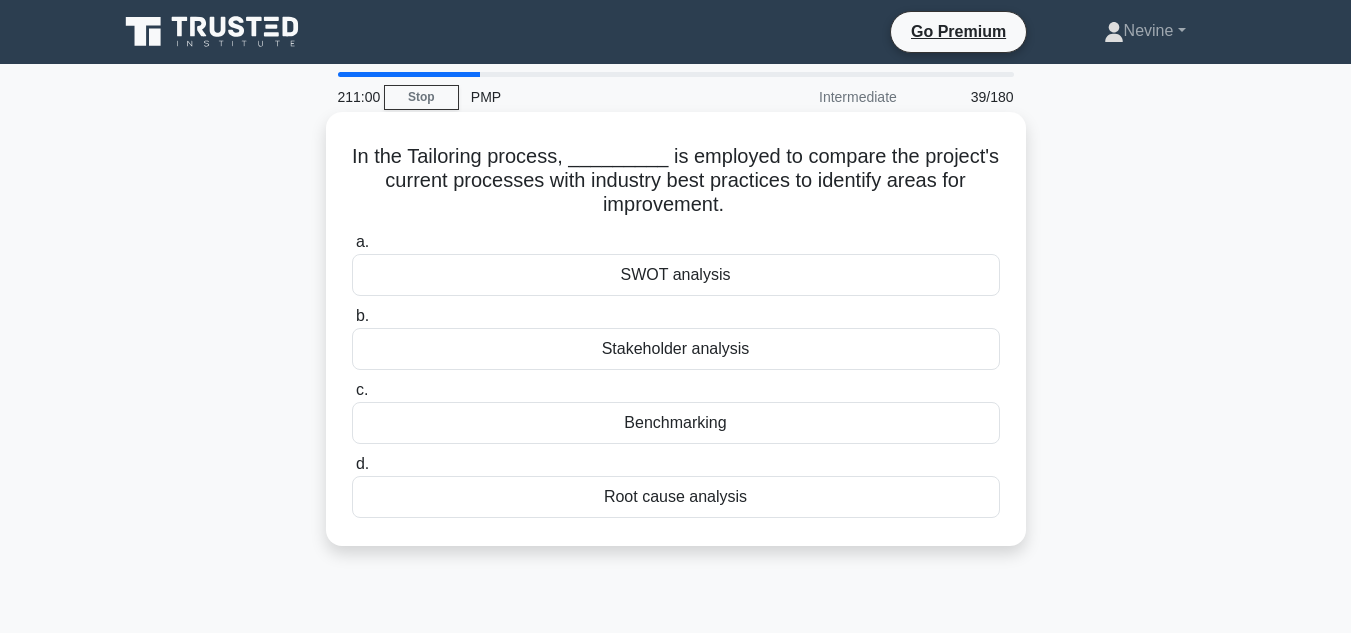 click on "Benchmarking" at bounding box center (676, 423) 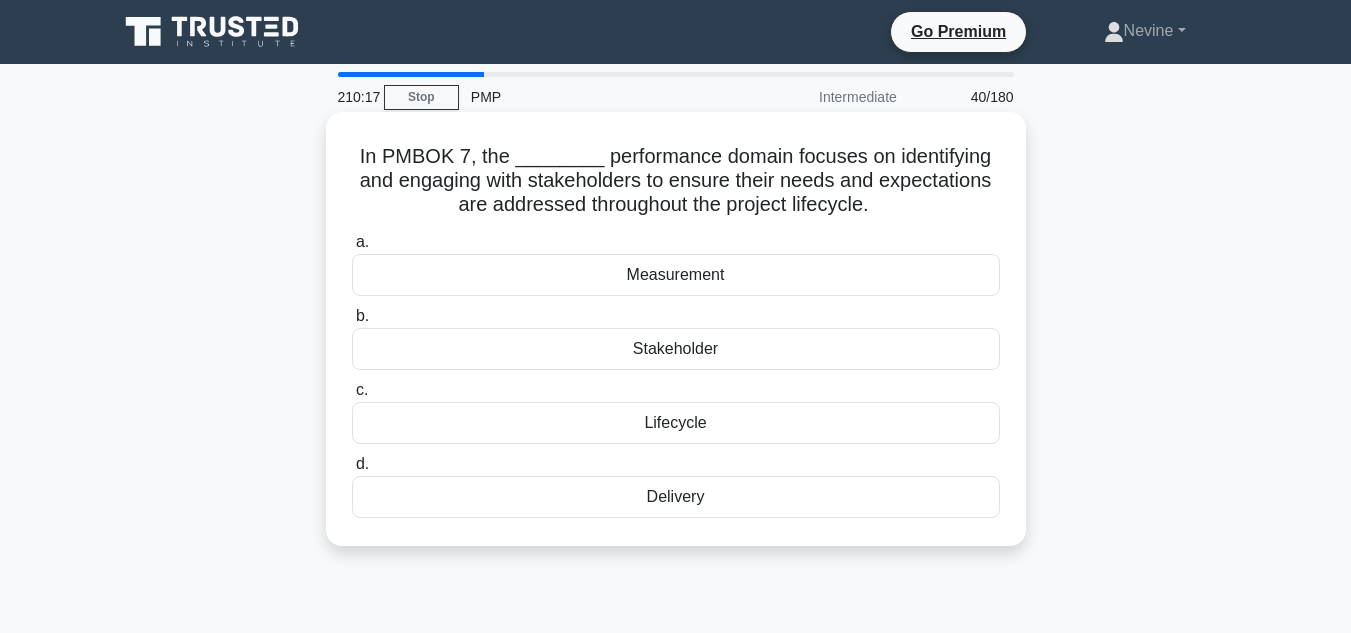 click on "Delivery" at bounding box center (676, 497) 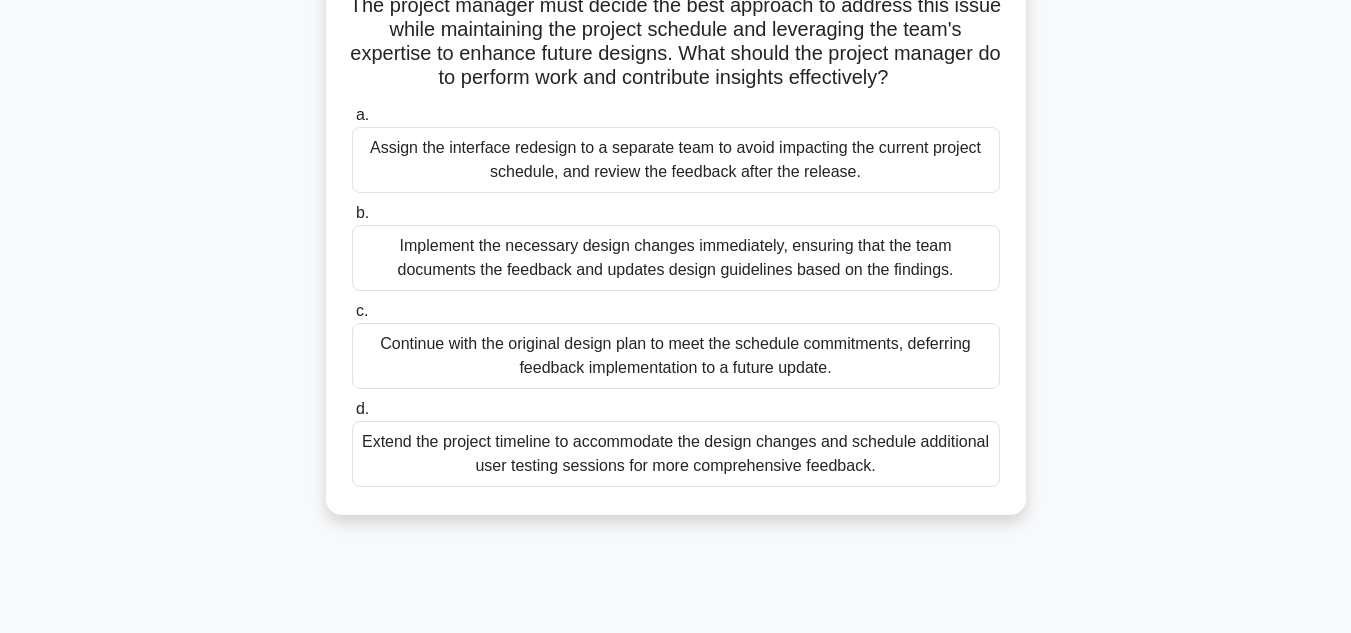 scroll, scrollTop: 207, scrollLeft: 0, axis: vertical 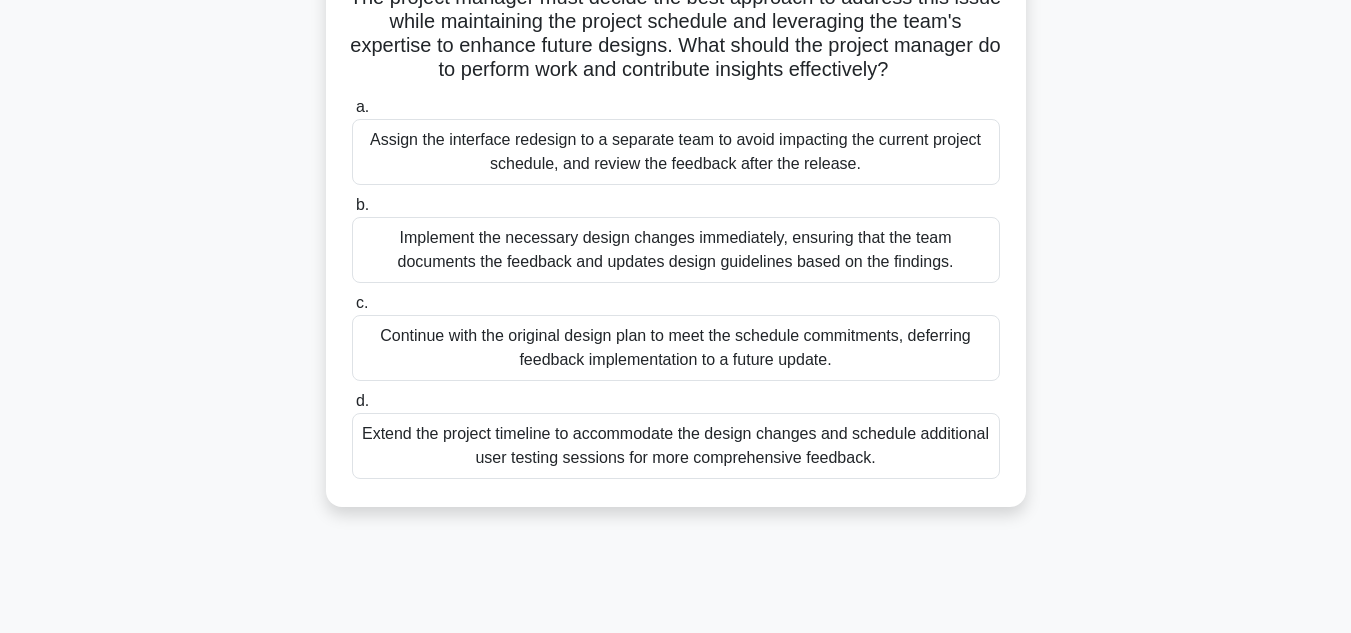 click on "Implement the necessary design changes immediately, ensuring that the team documents the feedback and updates design guidelines based on the findings." at bounding box center [676, 250] 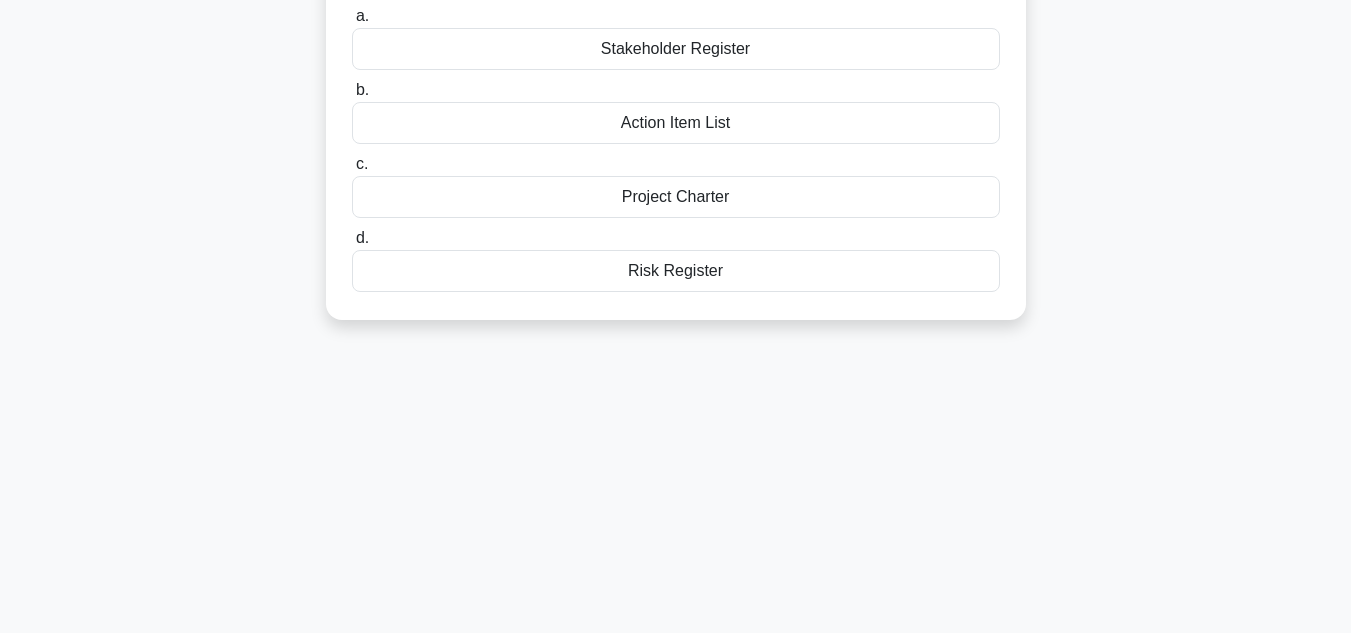 scroll, scrollTop: 0, scrollLeft: 0, axis: both 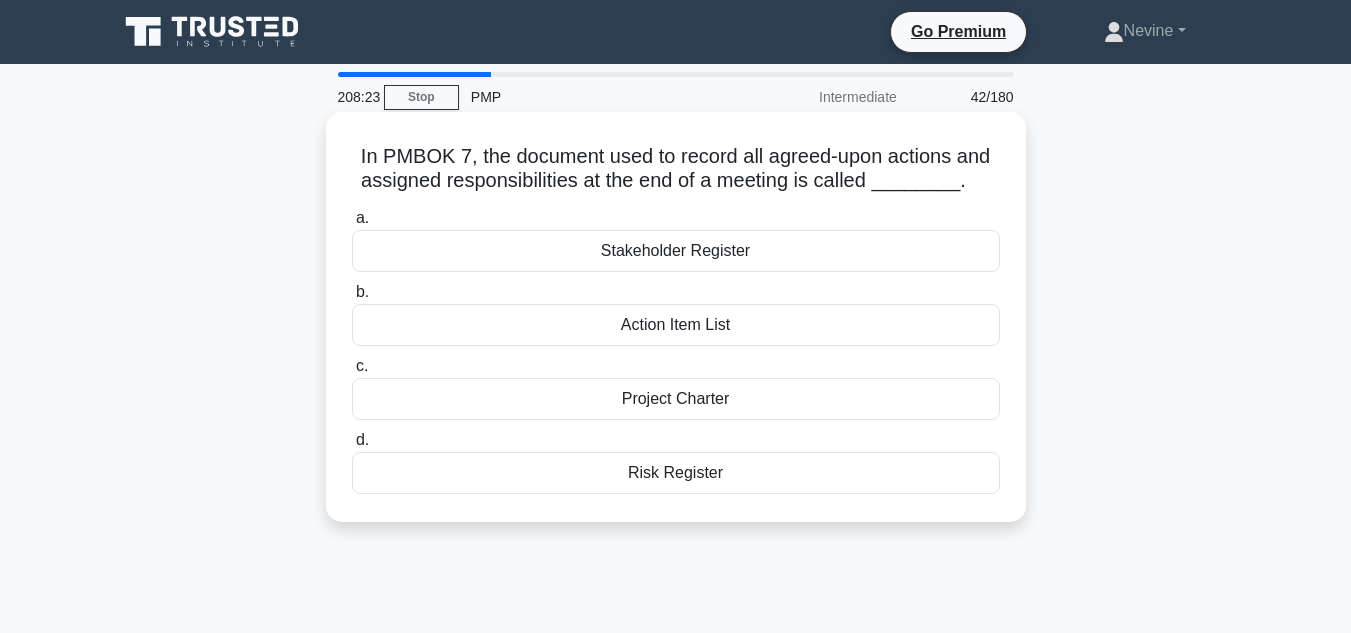 click on "Action Item List" at bounding box center [676, 325] 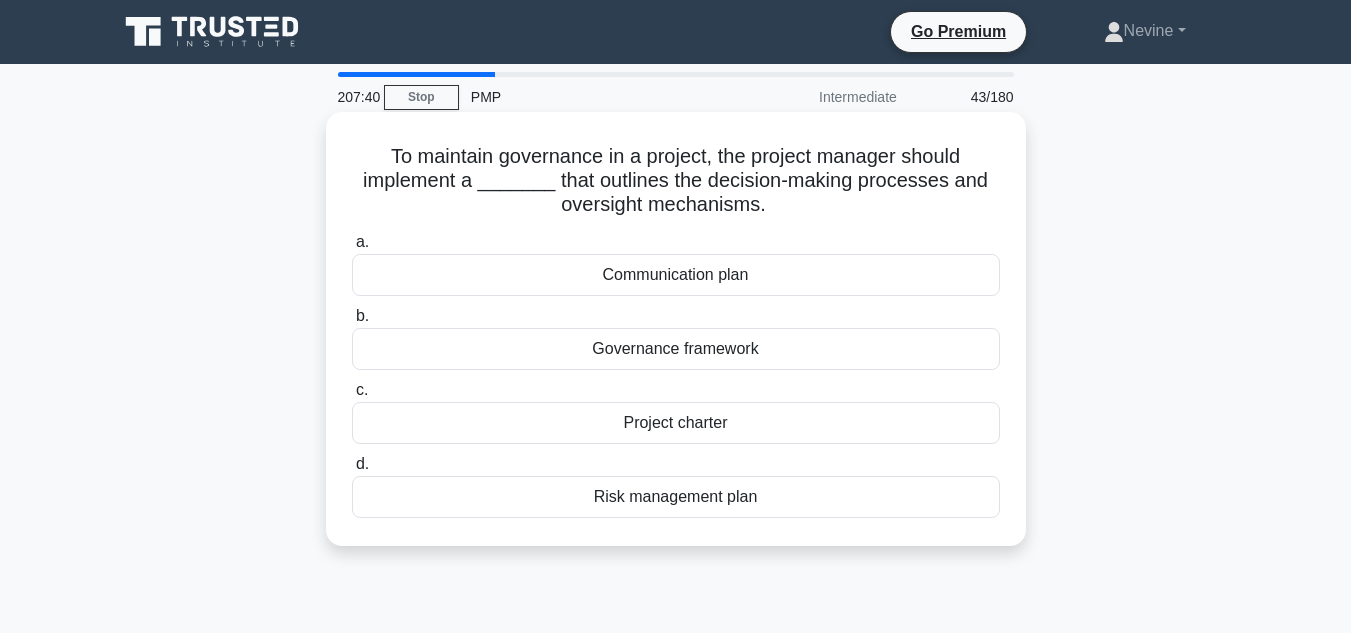 click on "Project charter" at bounding box center [676, 423] 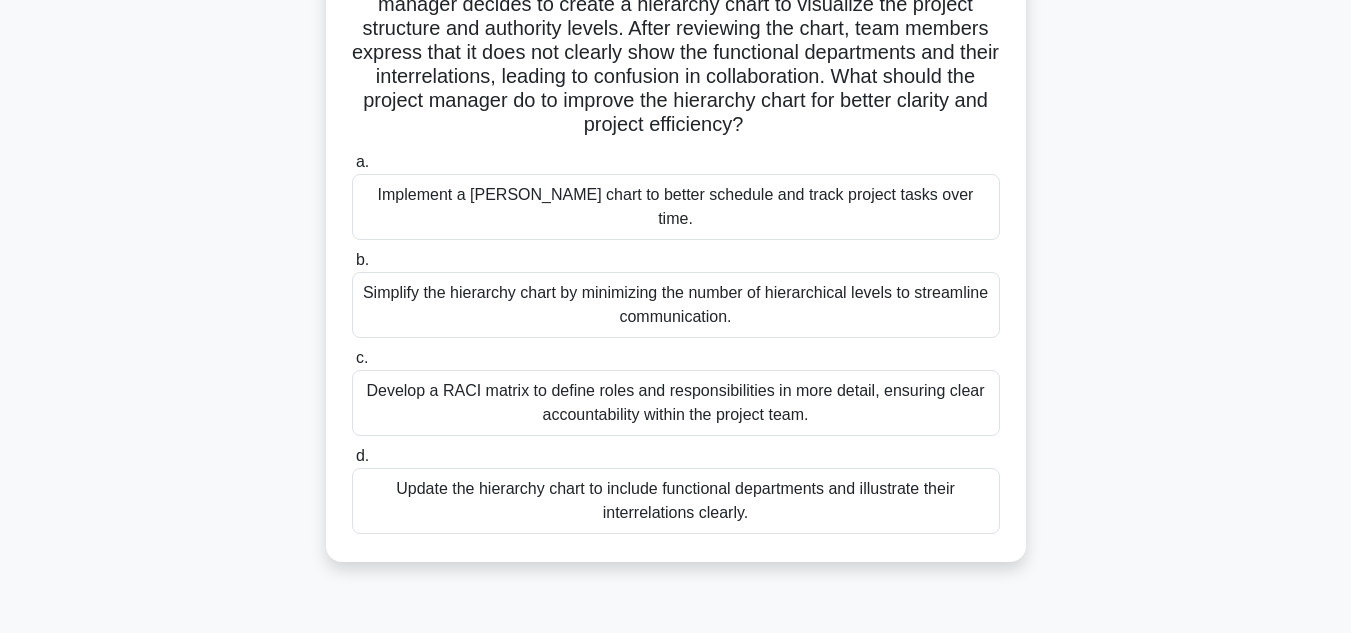 scroll, scrollTop: 206, scrollLeft: 0, axis: vertical 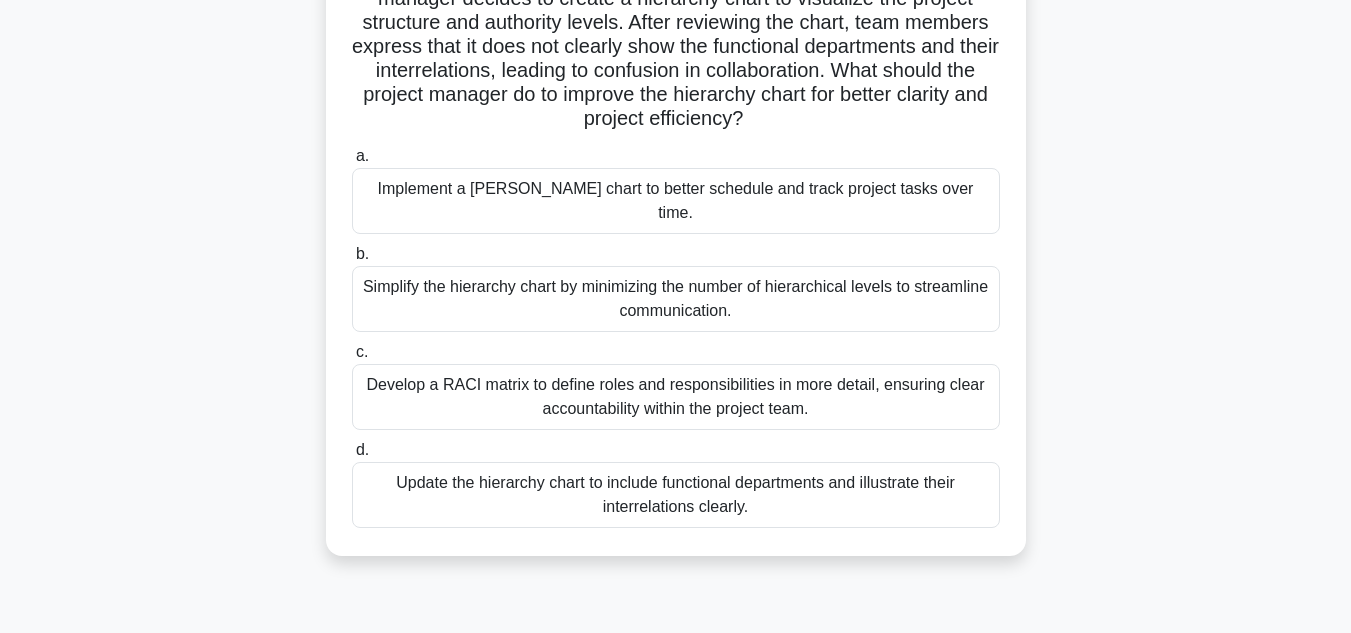 click on "Update the hierarchy chart to include functional departments and illustrate their interrelations clearly." at bounding box center [676, 495] 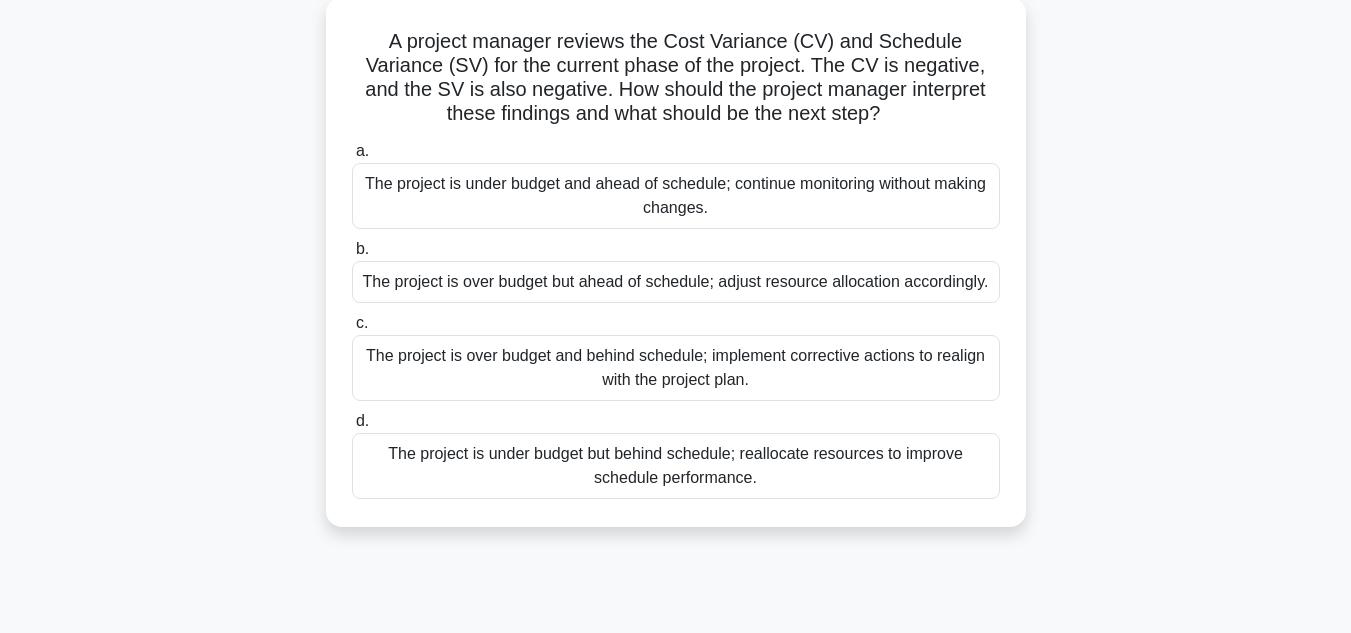 scroll, scrollTop: 121, scrollLeft: 0, axis: vertical 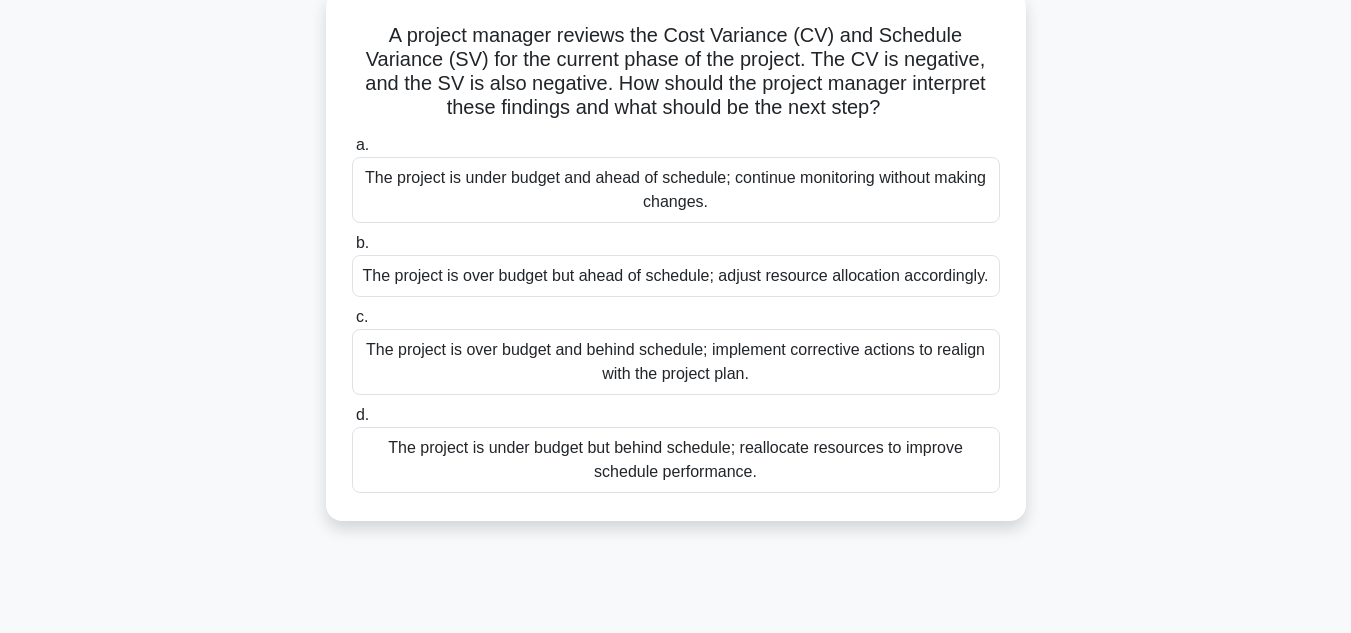click on "The project is over budget and behind schedule; implement corrective actions to realign with the project plan." at bounding box center (676, 362) 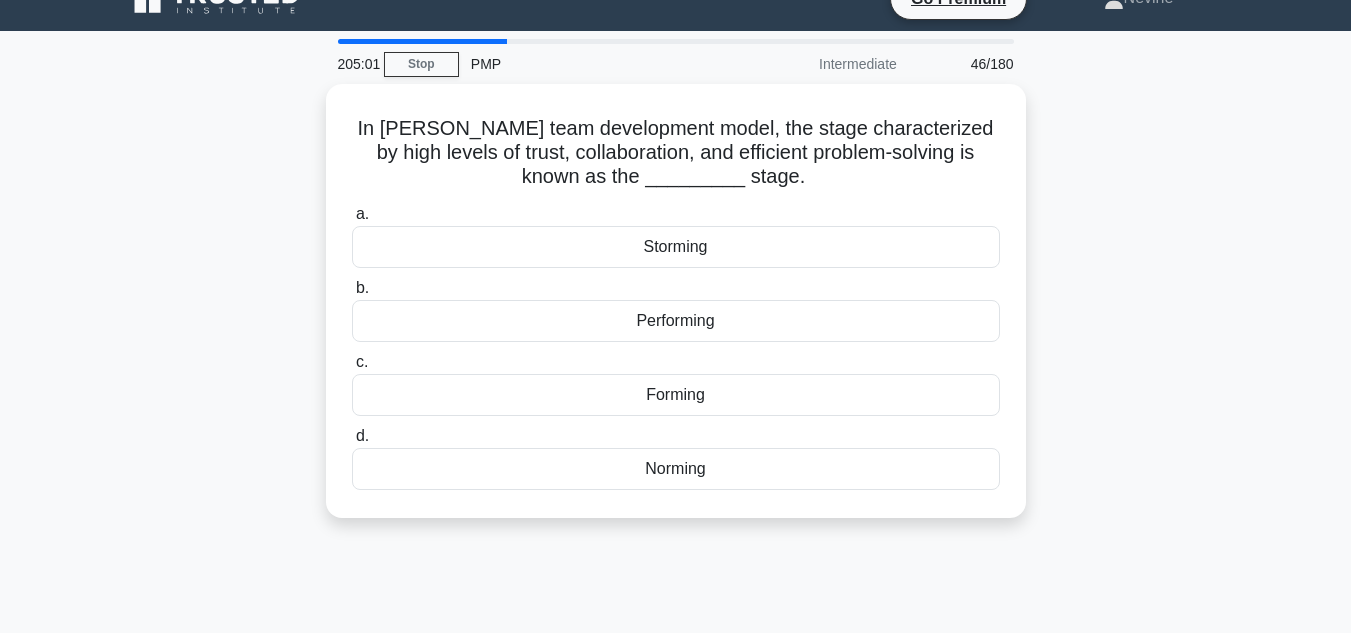 scroll, scrollTop: 0, scrollLeft: 0, axis: both 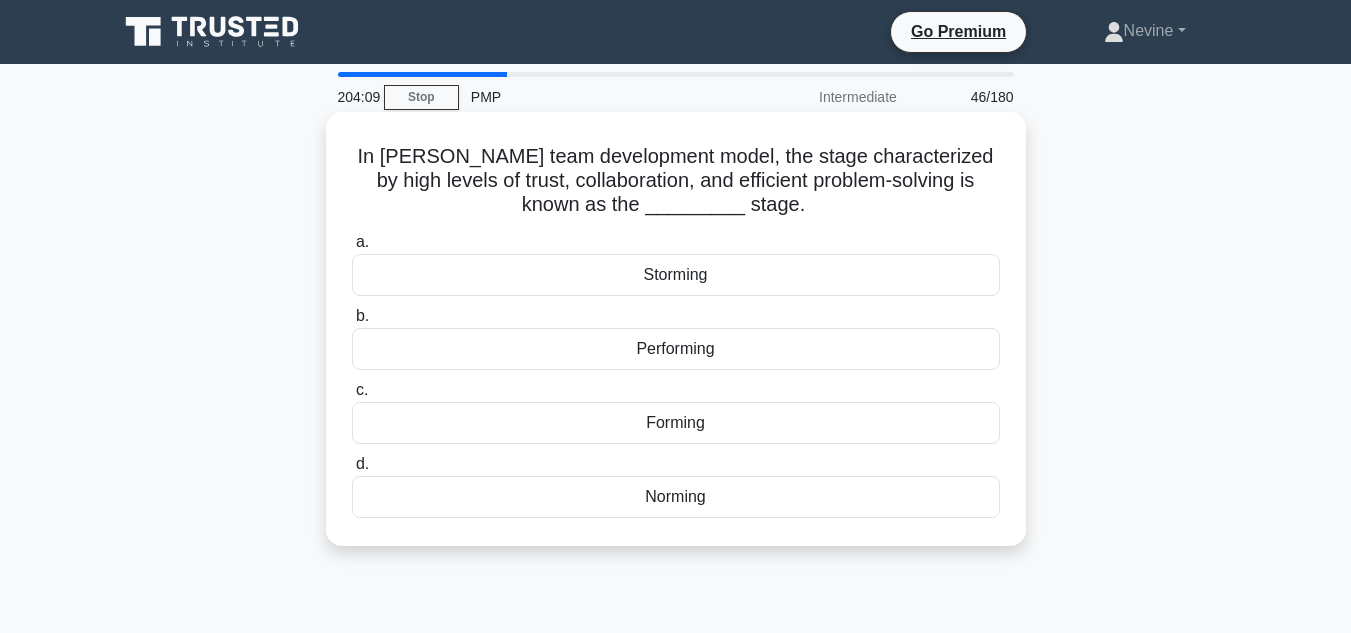 click on "Performing" at bounding box center [676, 349] 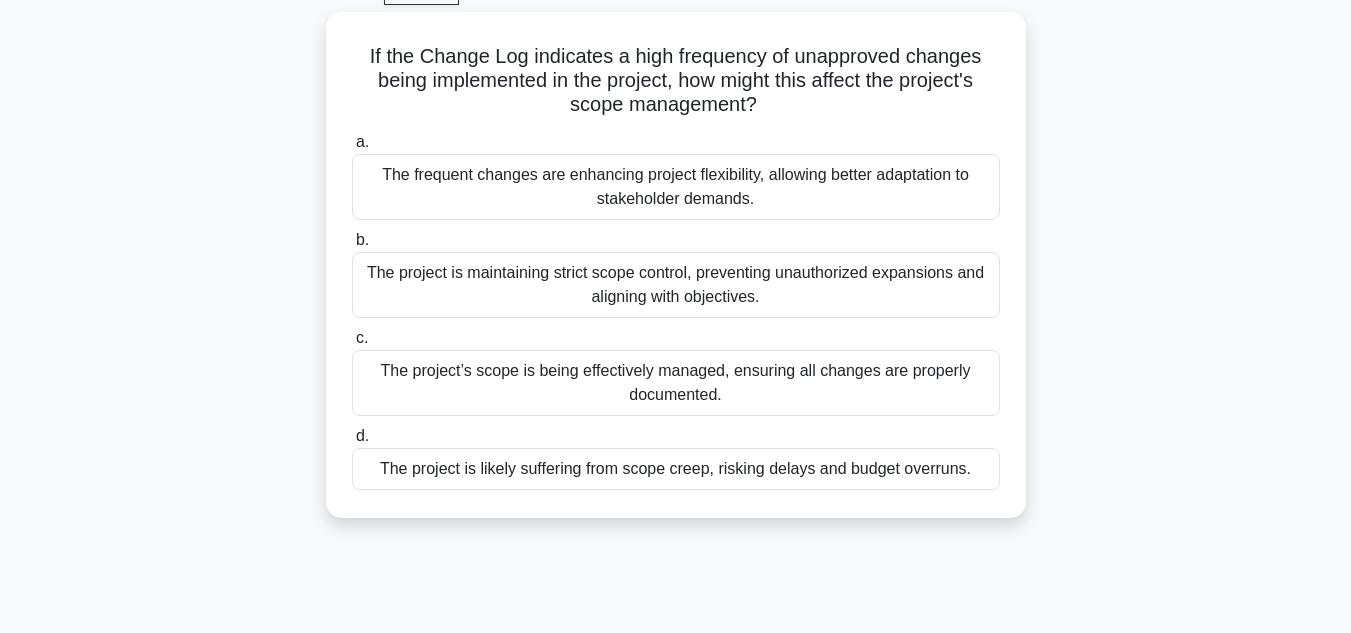 scroll, scrollTop: 106, scrollLeft: 0, axis: vertical 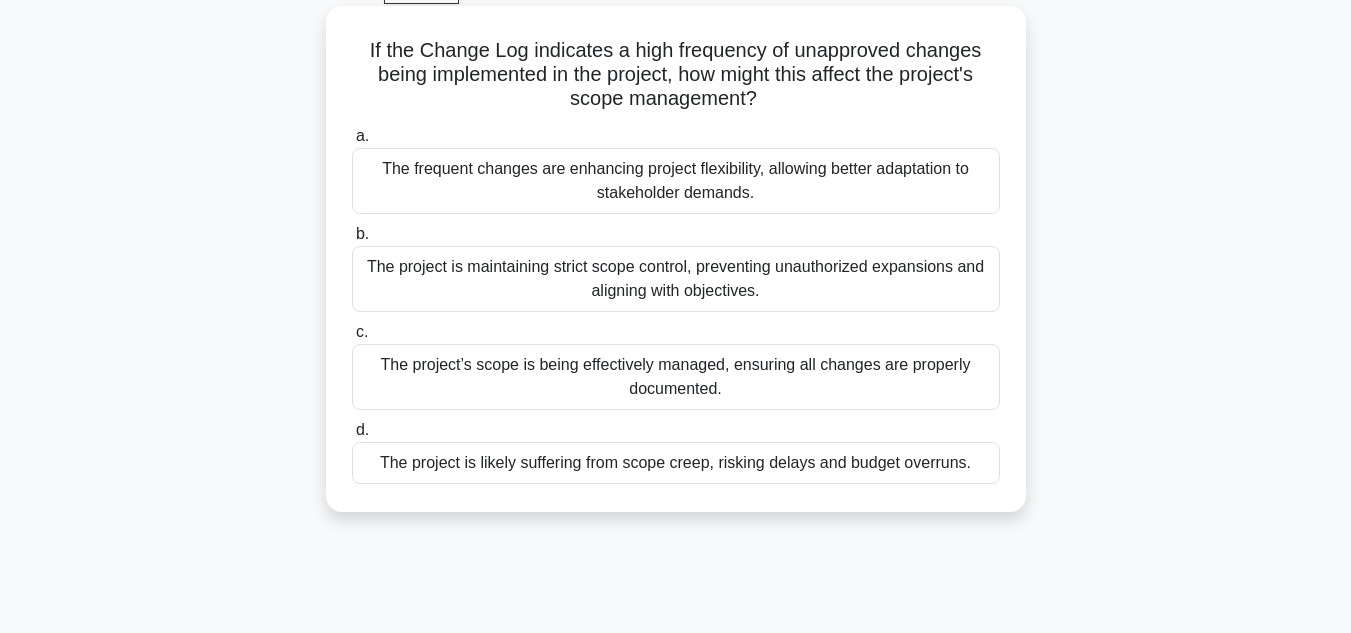 click on "The project is maintaining strict scope control, preventing unauthorized expansions and aligning with objectives." at bounding box center [676, 279] 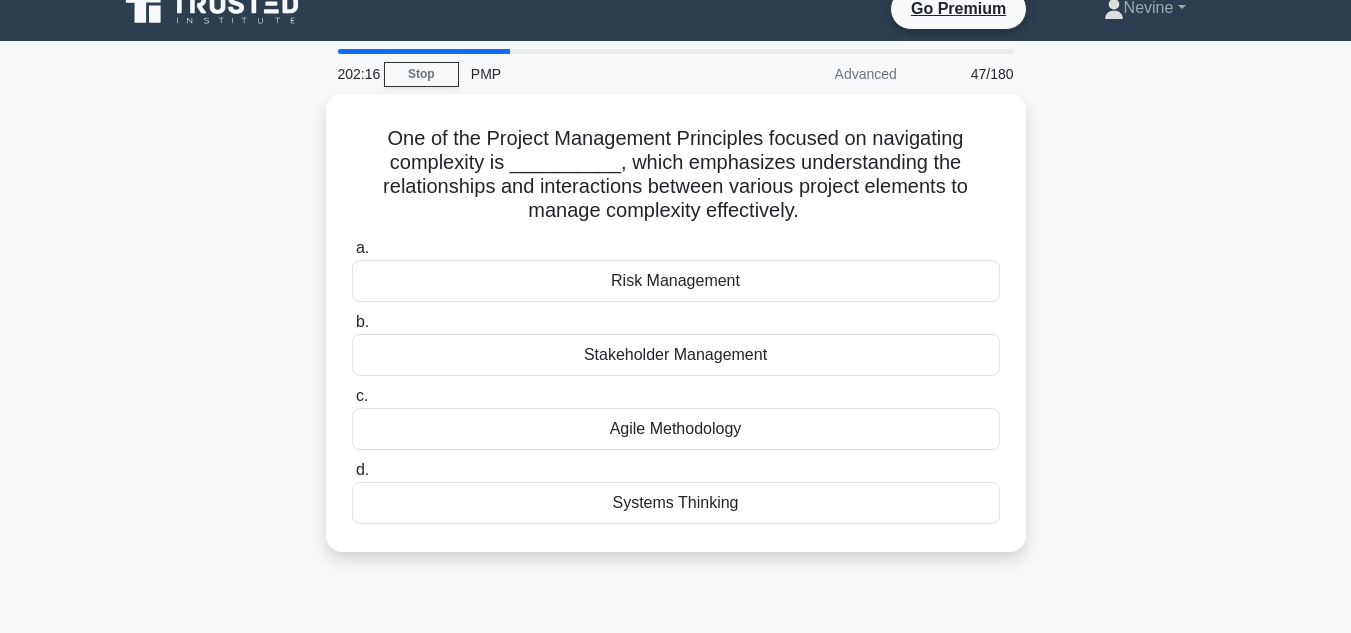 scroll, scrollTop: 0, scrollLeft: 0, axis: both 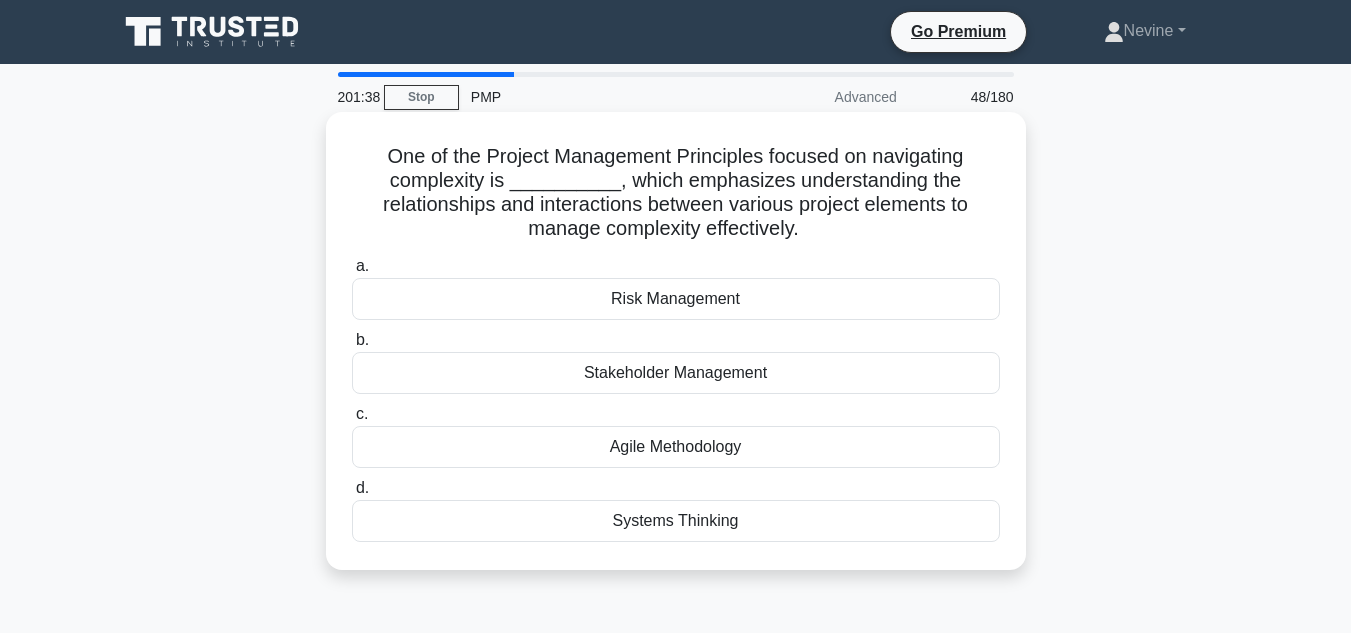 click on "Systems Thinking" at bounding box center (676, 521) 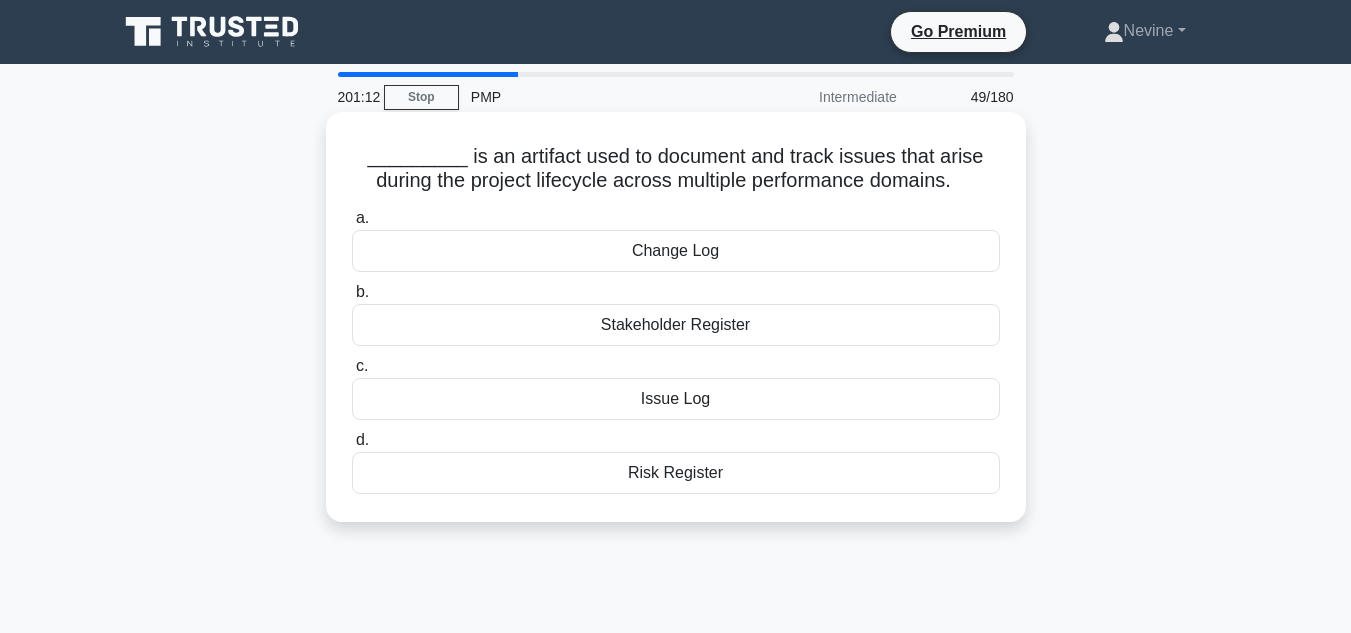 click on "Risk Register" at bounding box center (676, 473) 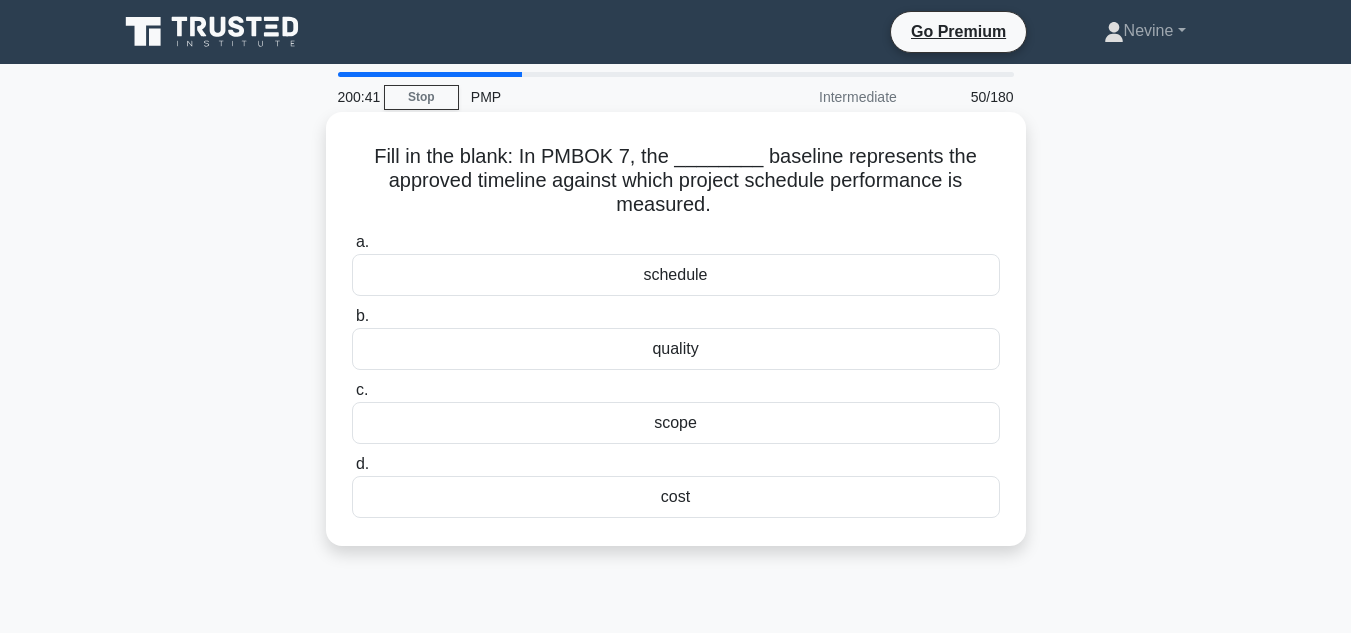 click on "schedule" at bounding box center [676, 275] 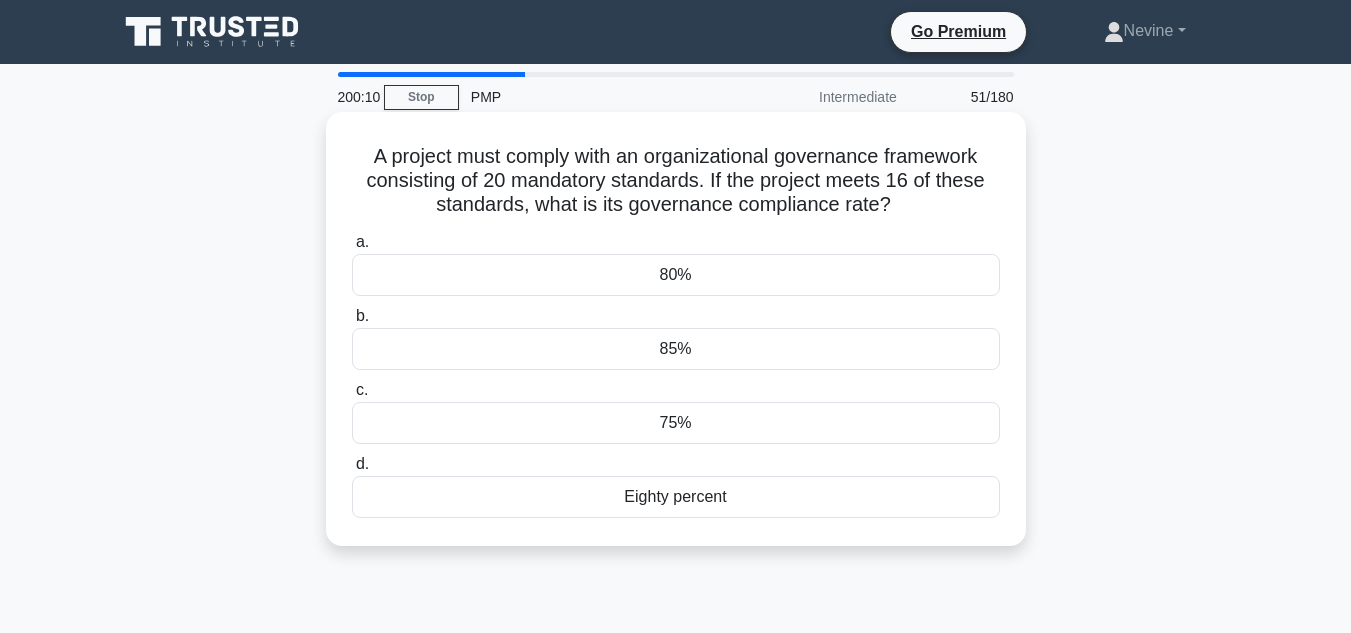 click on "80%" at bounding box center (676, 275) 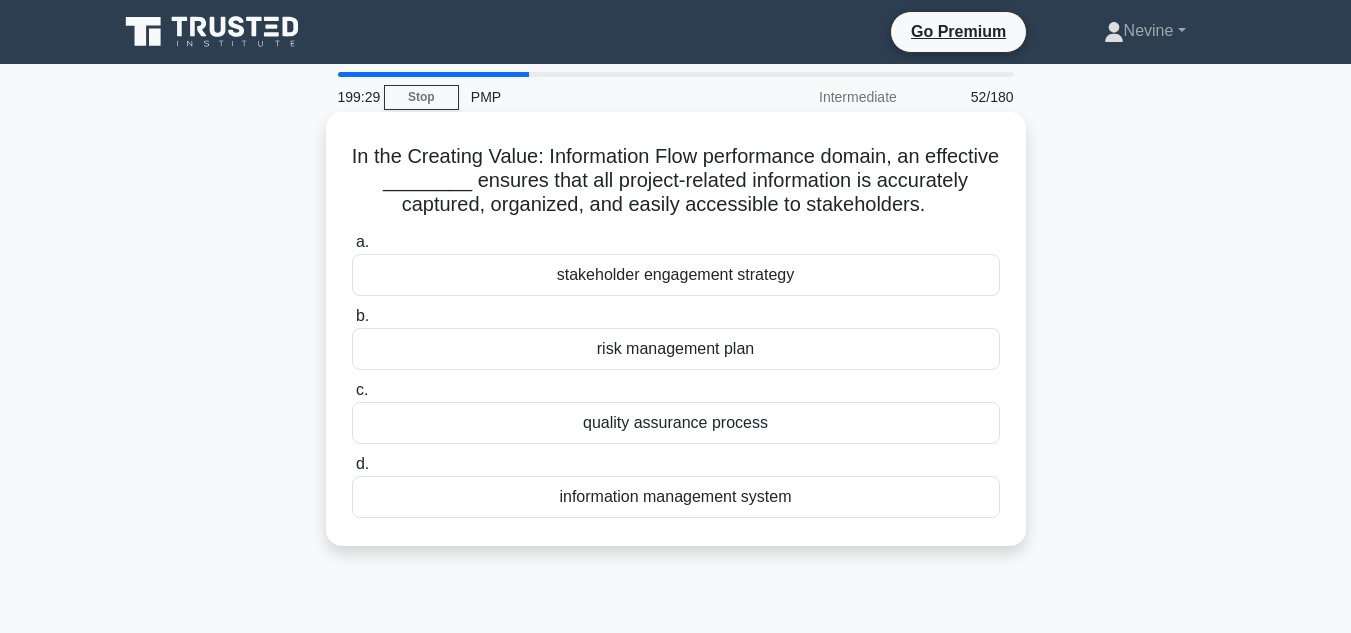 click on "information management system" at bounding box center (676, 497) 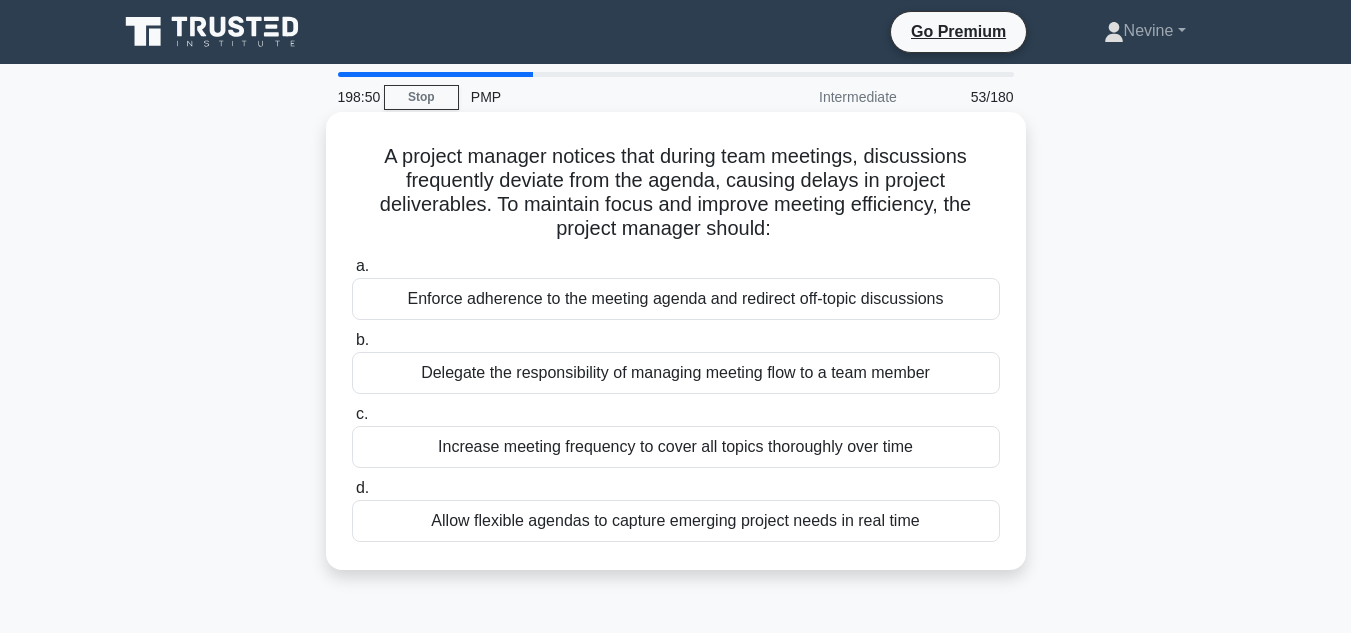 click on "Enforce adherence to the meeting agenda and redirect off-topic discussions" at bounding box center (676, 299) 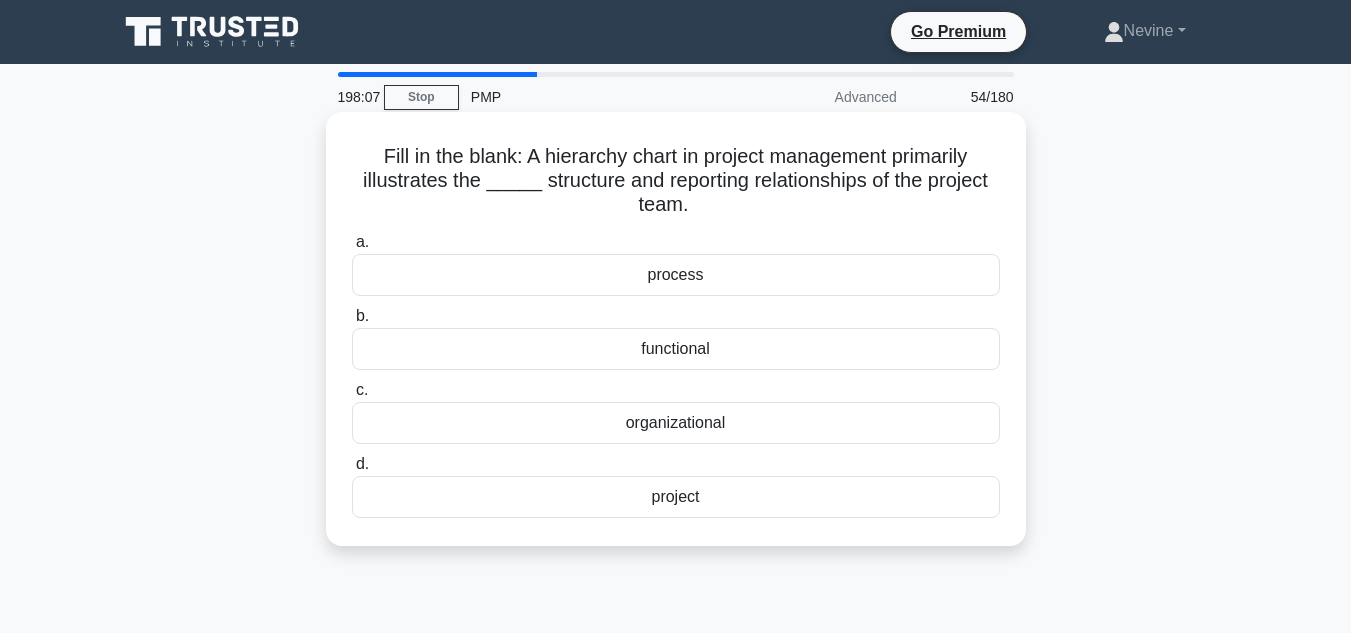 click on "organizational" at bounding box center (676, 423) 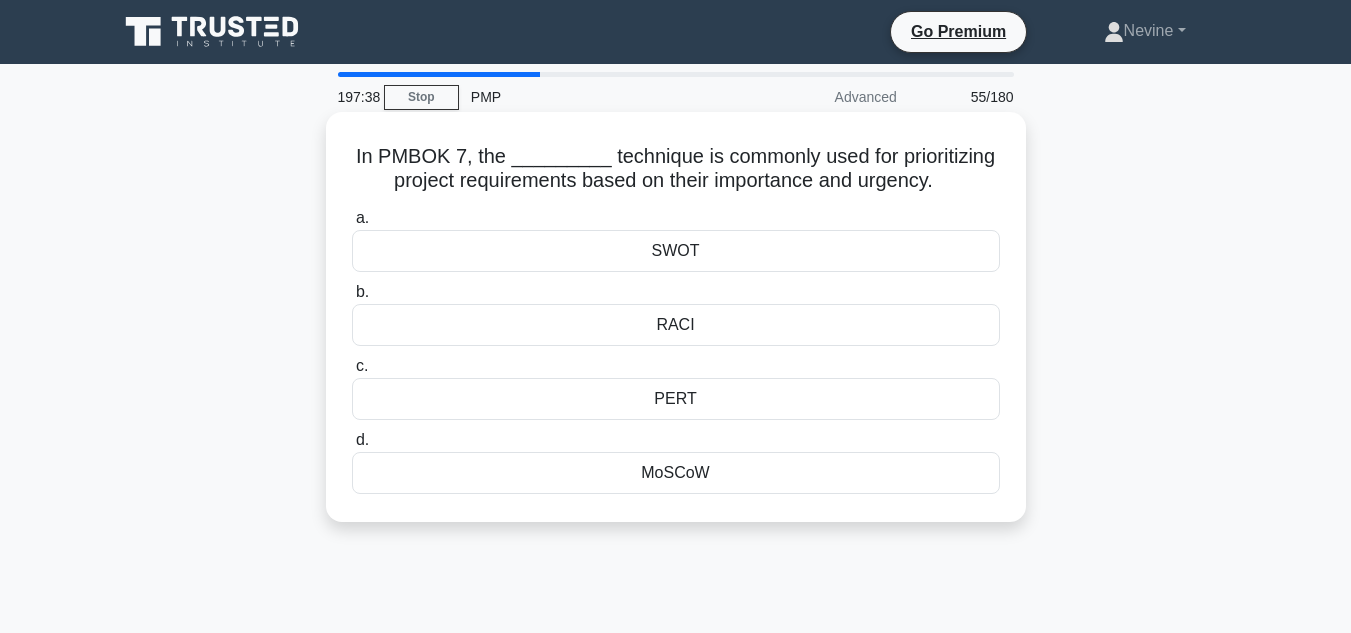 click on "SWOT" at bounding box center [676, 251] 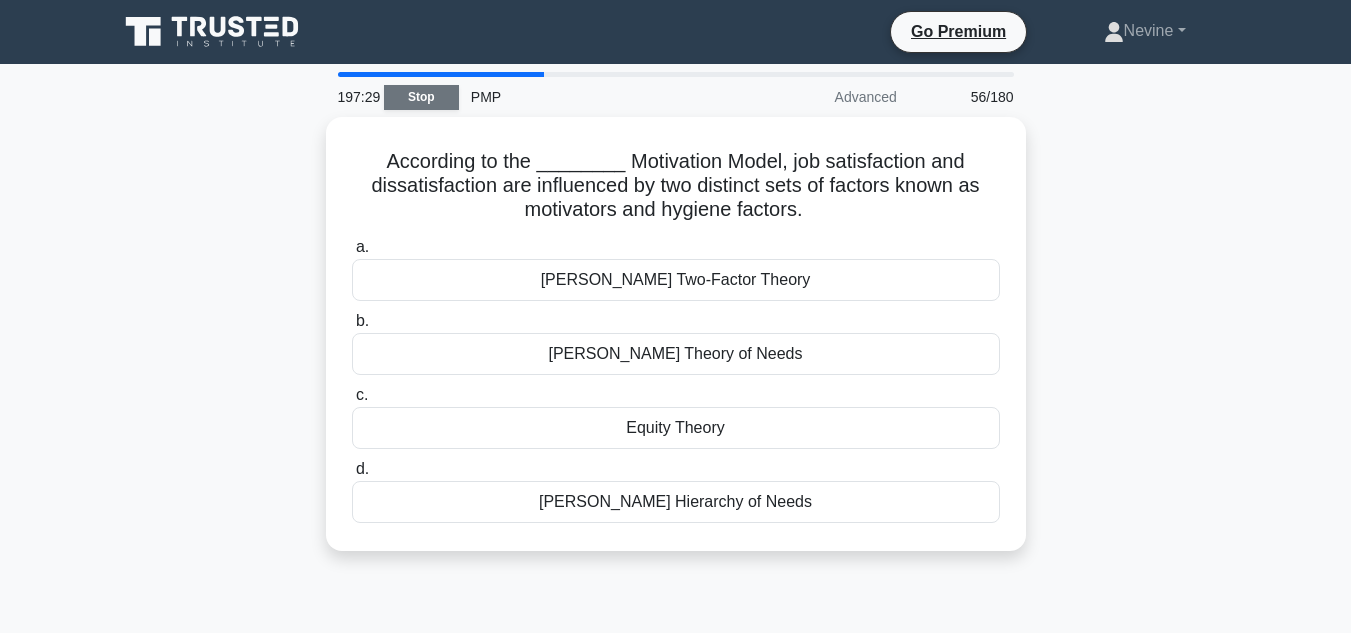 click on "Stop" at bounding box center (421, 97) 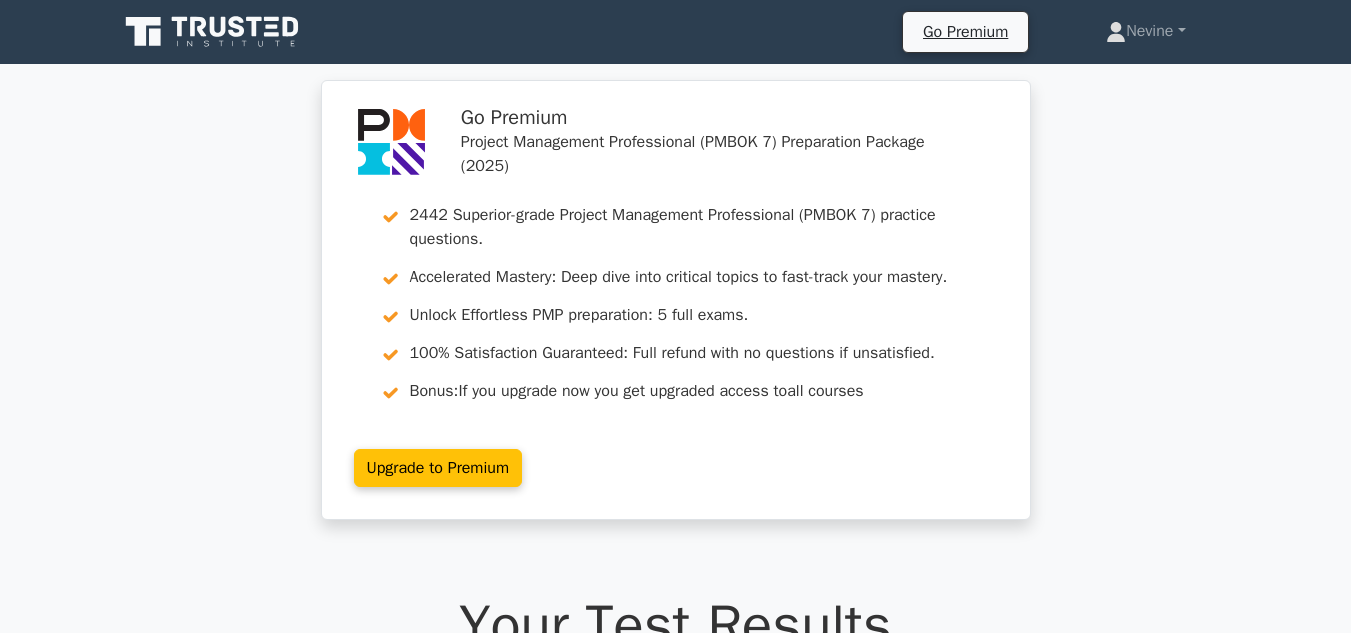 scroll, scrollTop: 0, scrollLeft: 0, axis: both 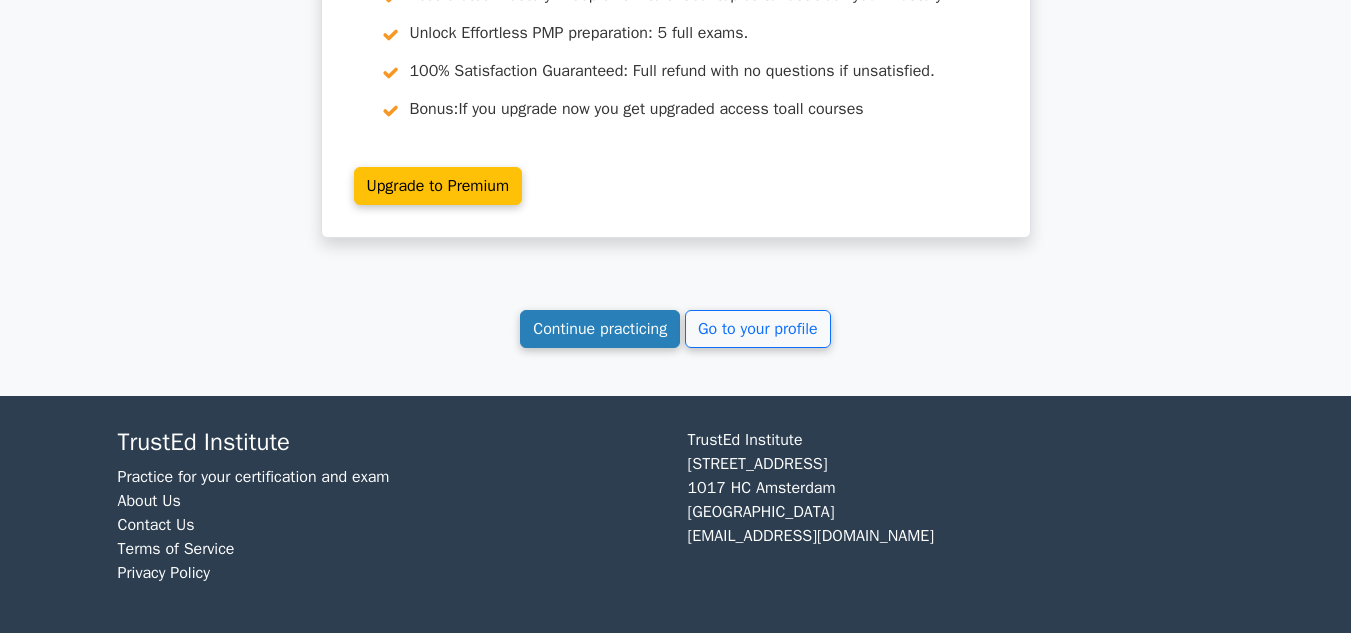 click on "Continue practicing" at bounding box center [600, 329] 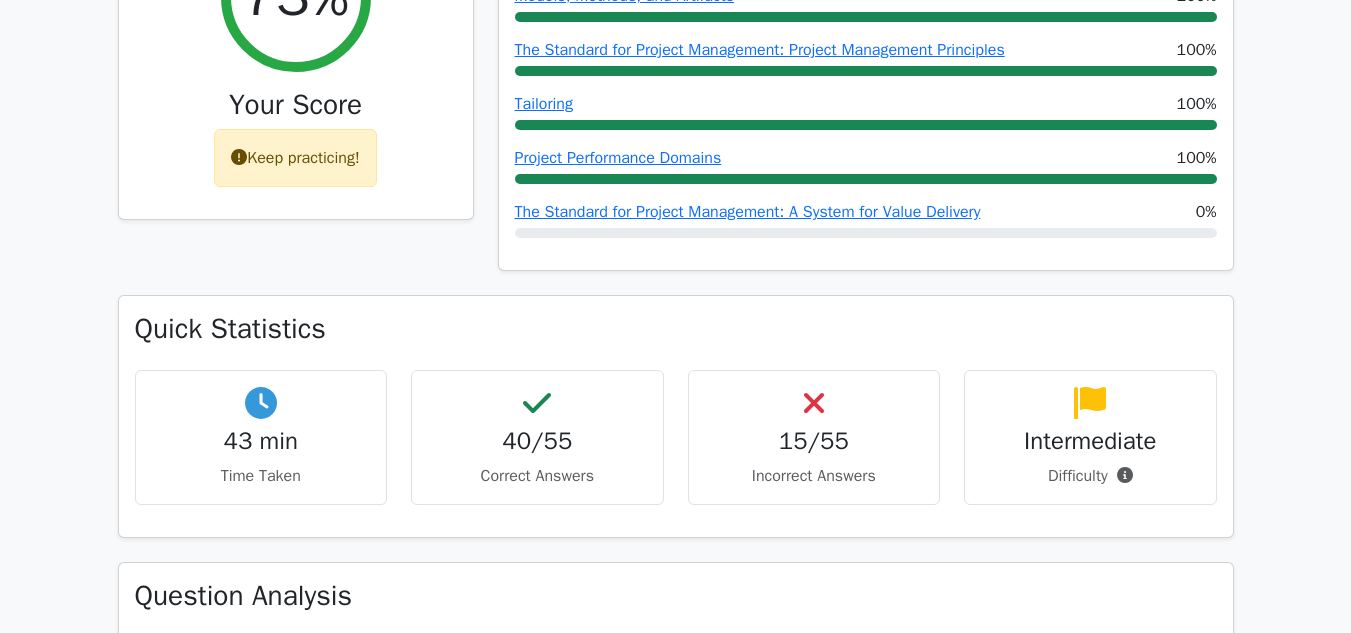 scroll, scrollTop: 846, scrollLeft: 0, axis: vertical 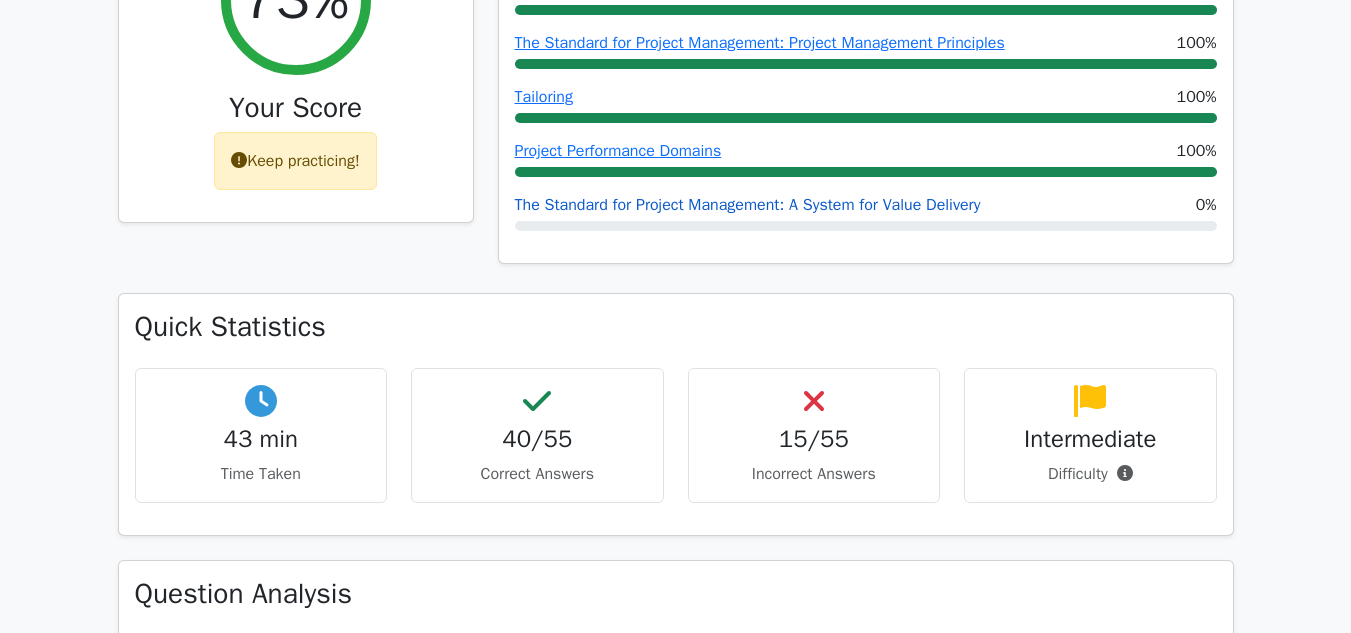 click on "The Standard for Project Management: A System for Value Delivery" at bounding box center [748, 205] 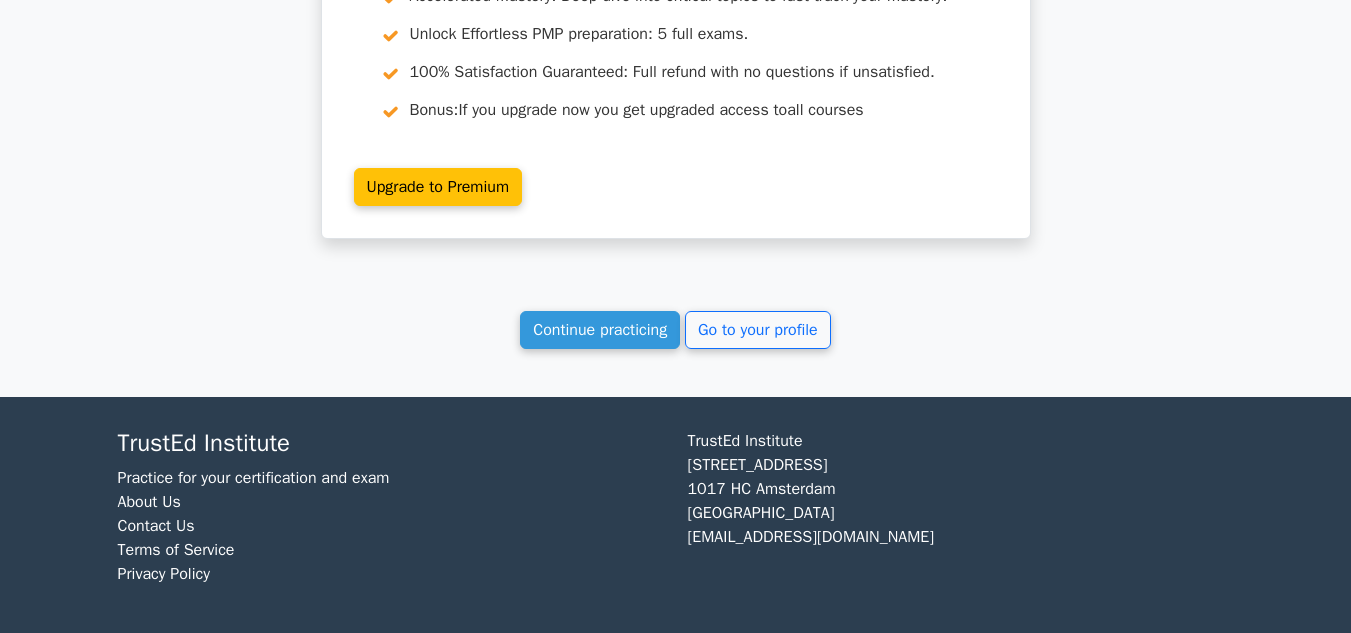 scroll, scrollTop: 5692, scrollLeft: 0, axis: vertical 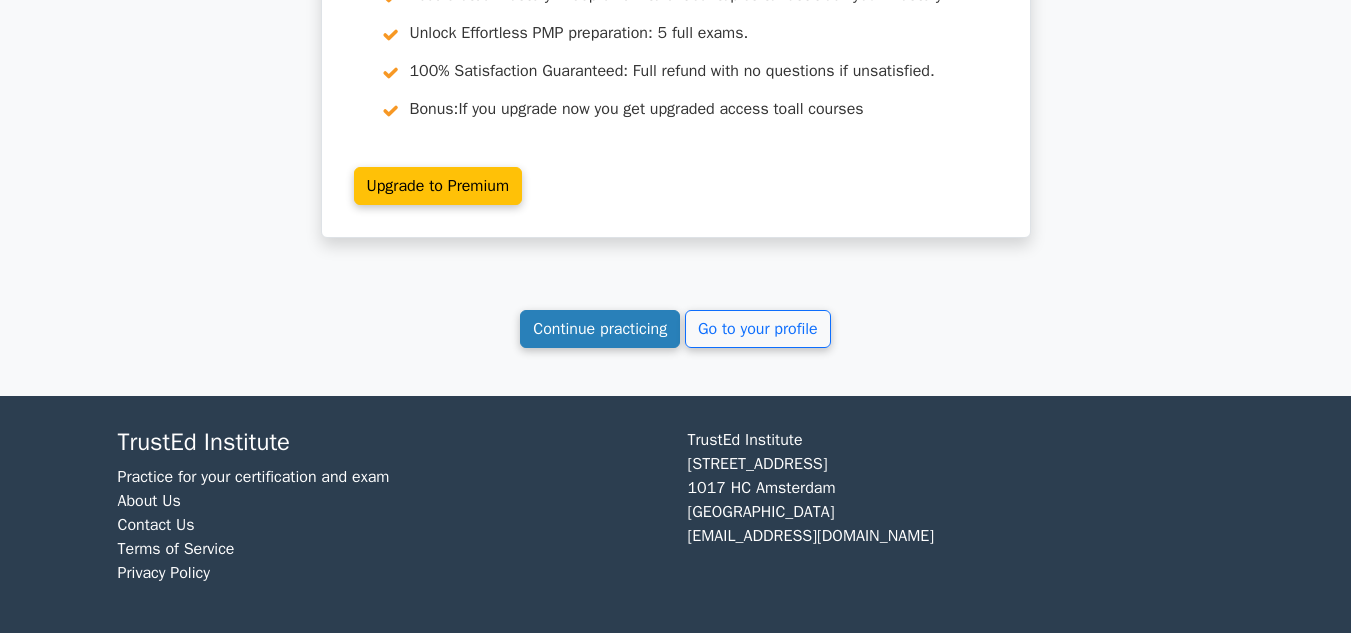 click on "Continue practicing" at bounding box center (600, 329) 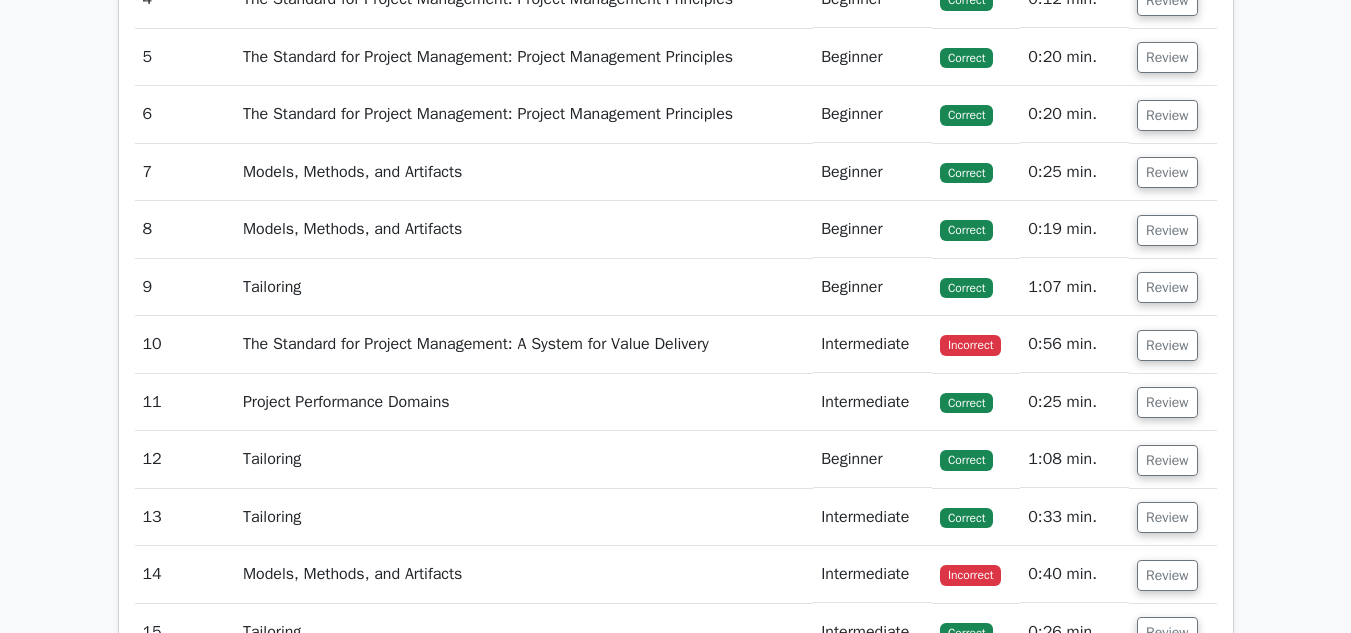 scroll, scrollTop: 2360, scrollLeft: 0, axis: vertical 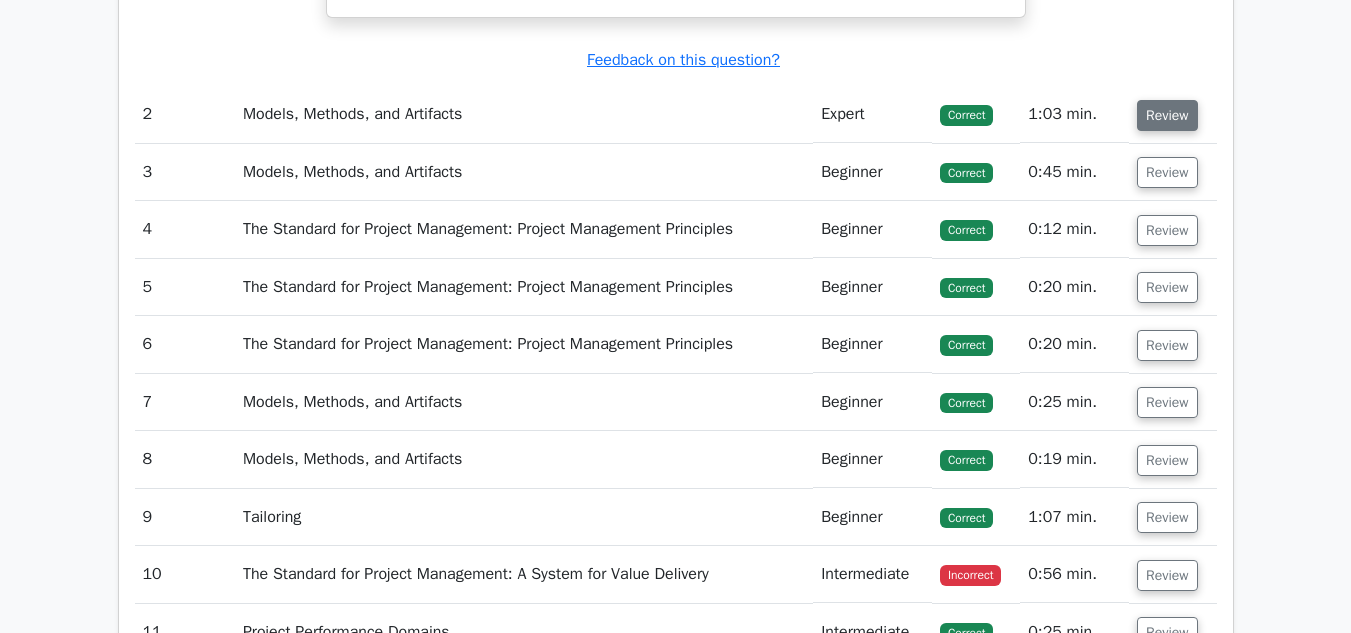 click on "Review" at bounding box center [1167, 115] 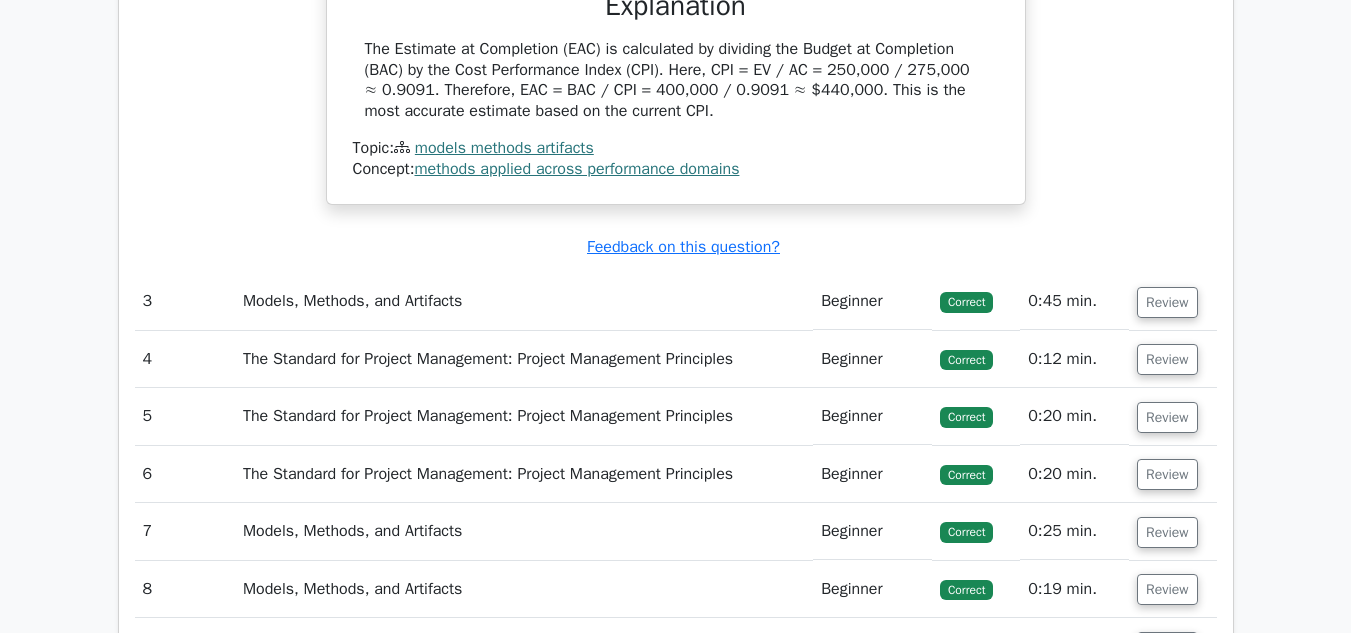 scroll, scrollTop: 2772, scrollLeft: 0, axis: vertical 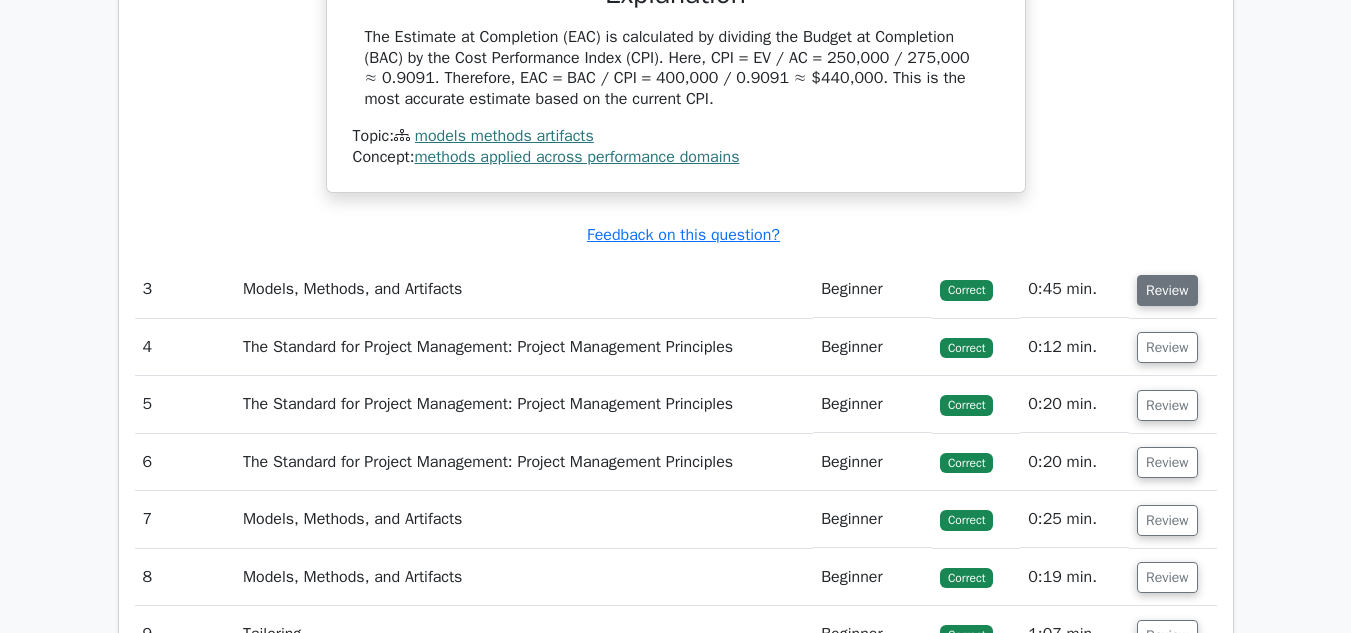 click on "Review" at bounding box center (1167, 290) 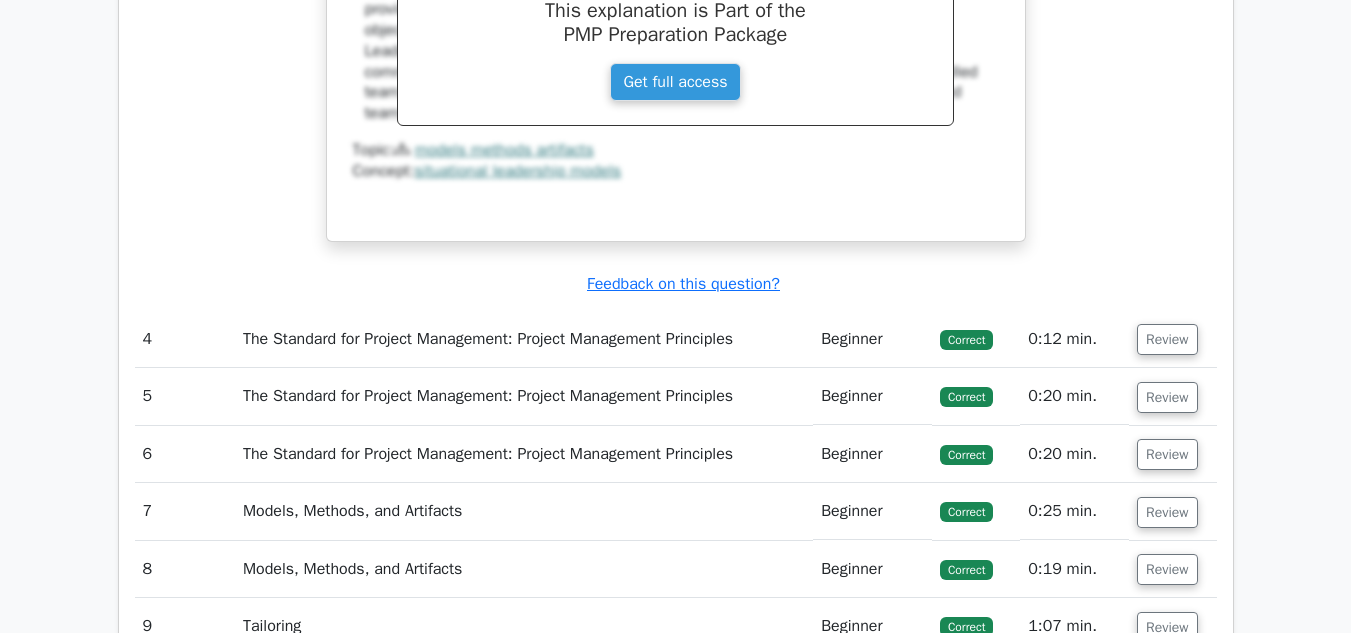 scroll, scrollTop: 3638, scrollLeft: 0, axis: vertical 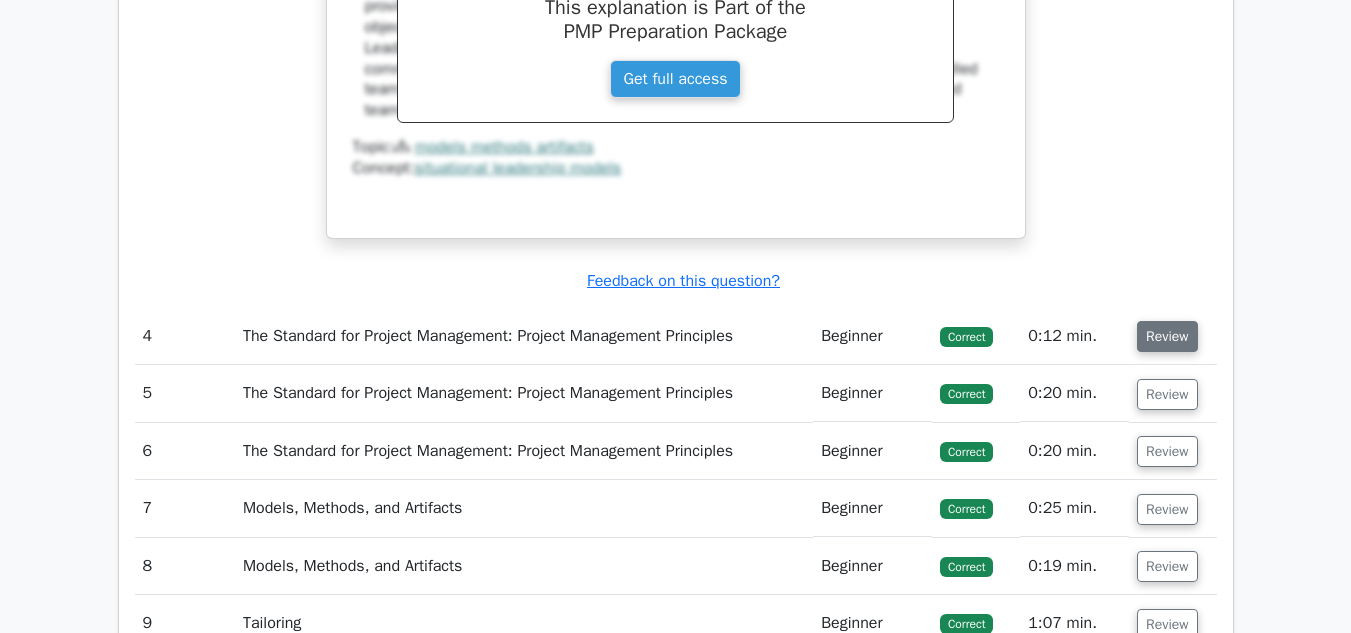click on "Review" at bounding box center [1167, 336] 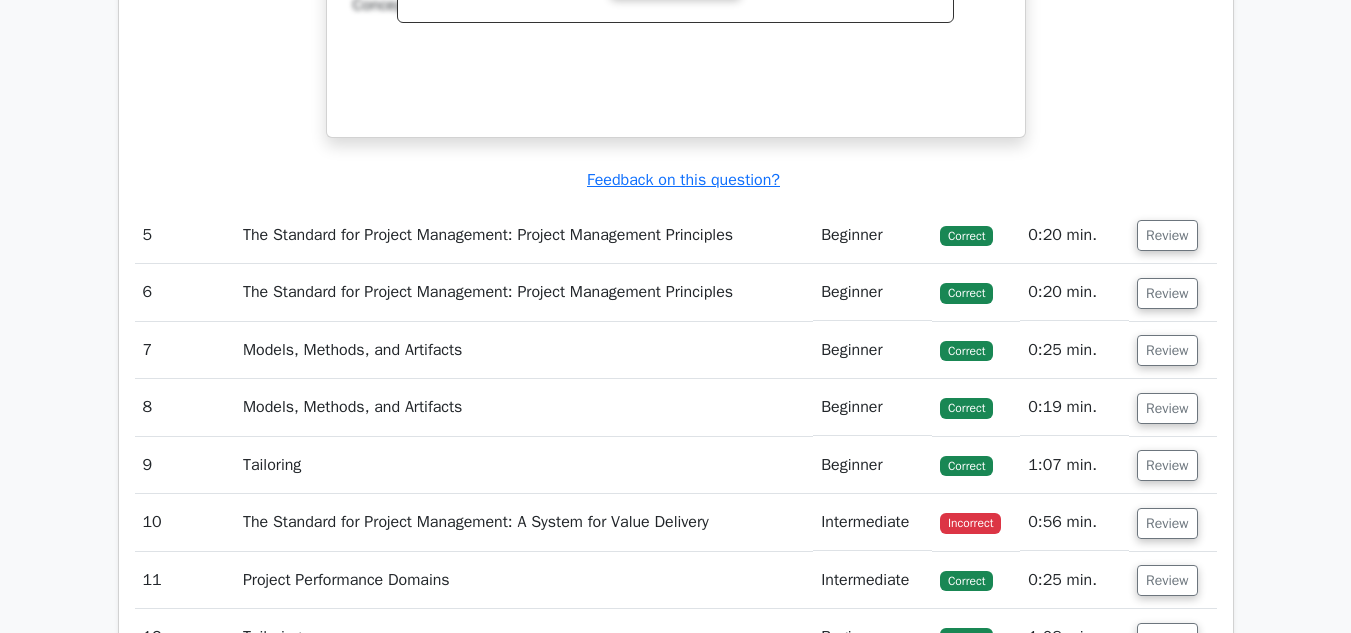 scroll, scrollTop: 4628, scrollLeft: 0, axis: vertical 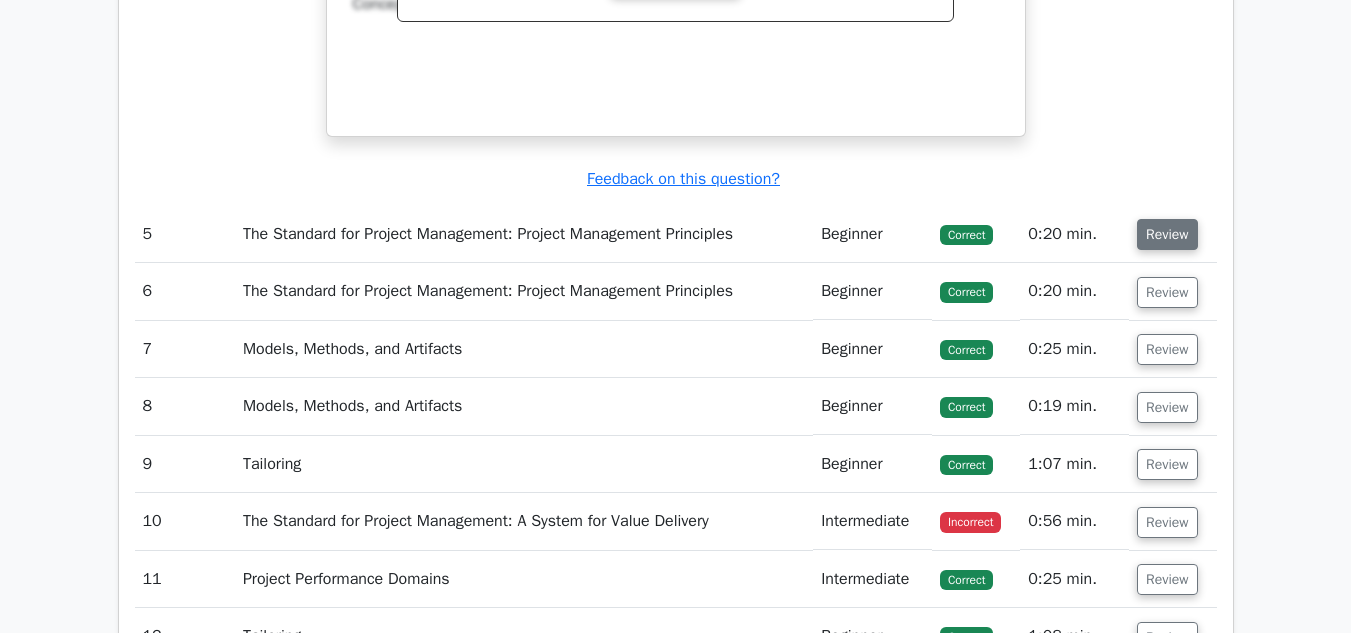 click on "Review" at bounding box center (1167, 234) 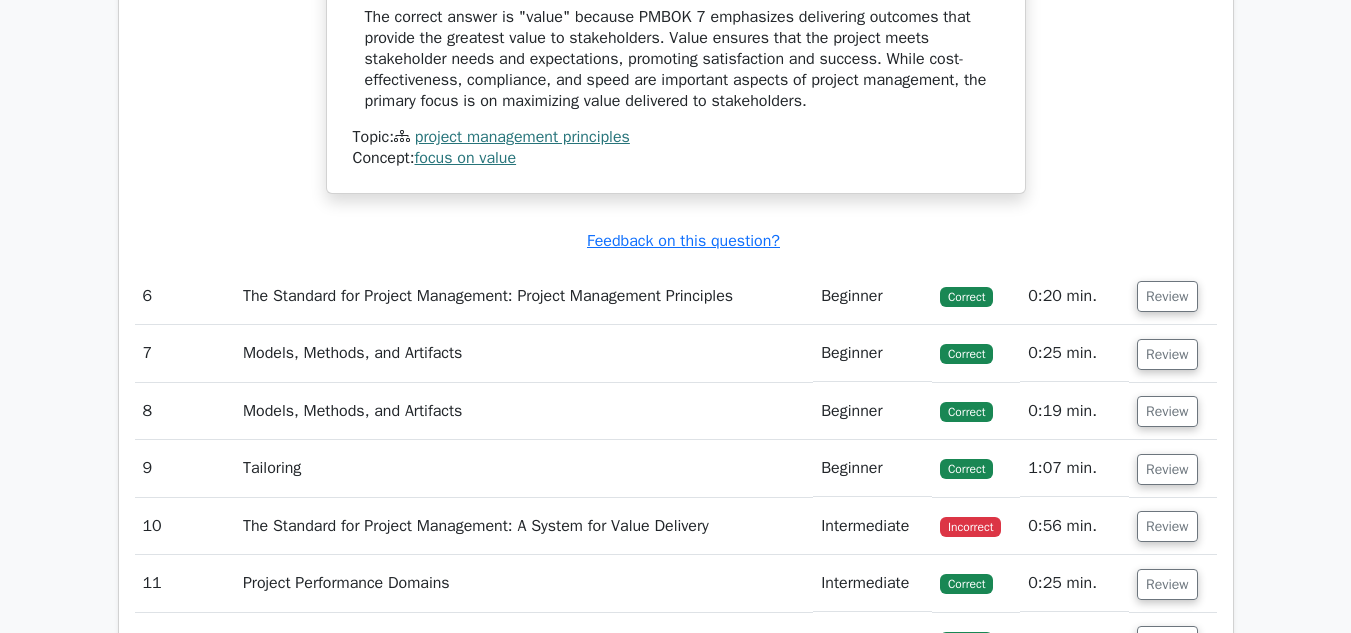 scroll, scrollTop: 5321, scrollLeft: 0, axis: vertical 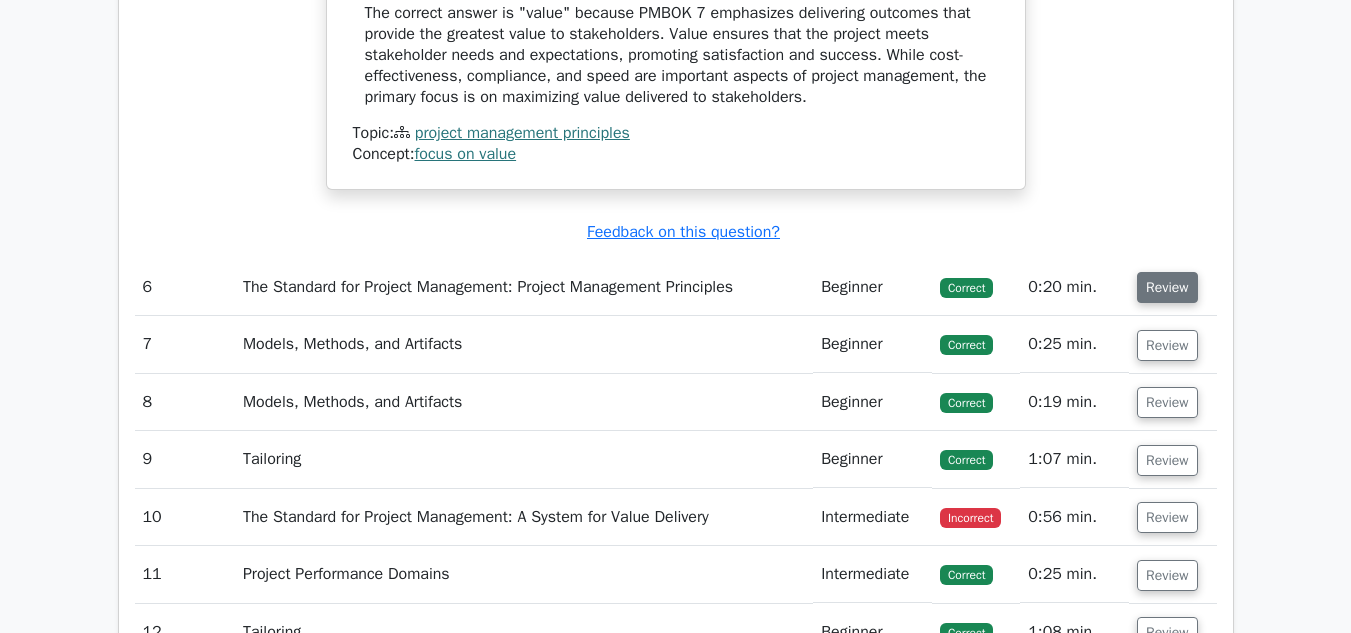 click on "Review" at bounding box center [1167, 287] 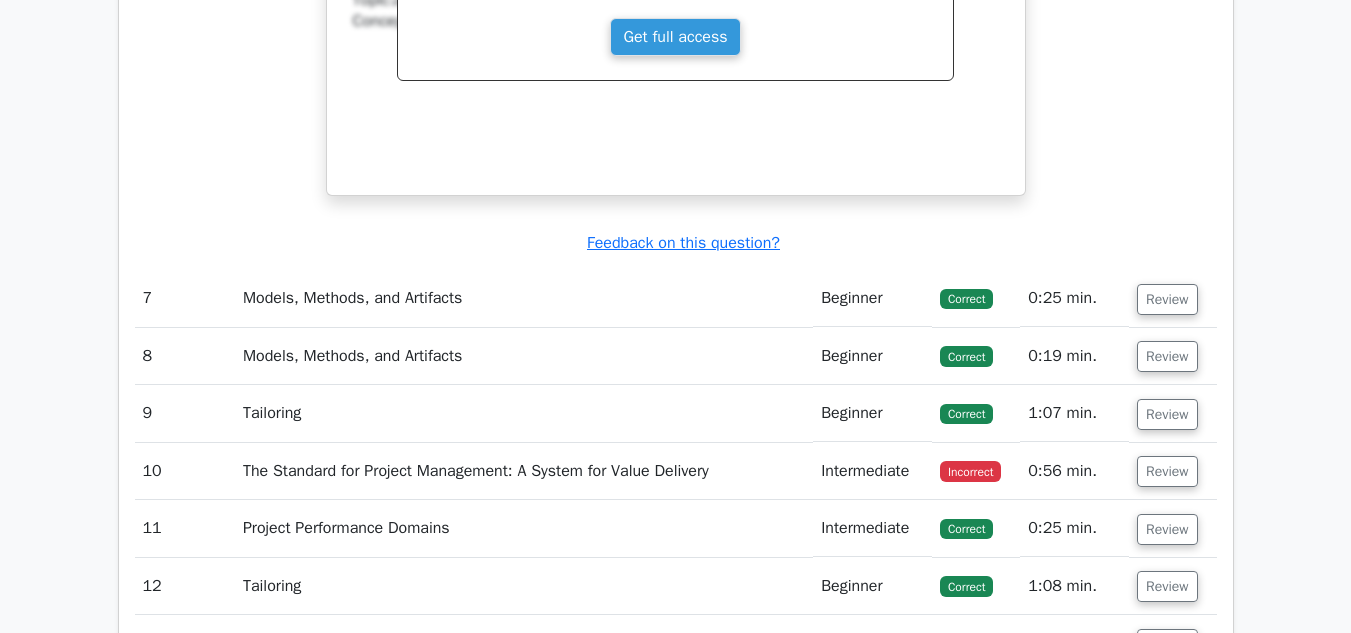 scroll, scrollTop: 6199, scrollLeft: 0, axis: vertical 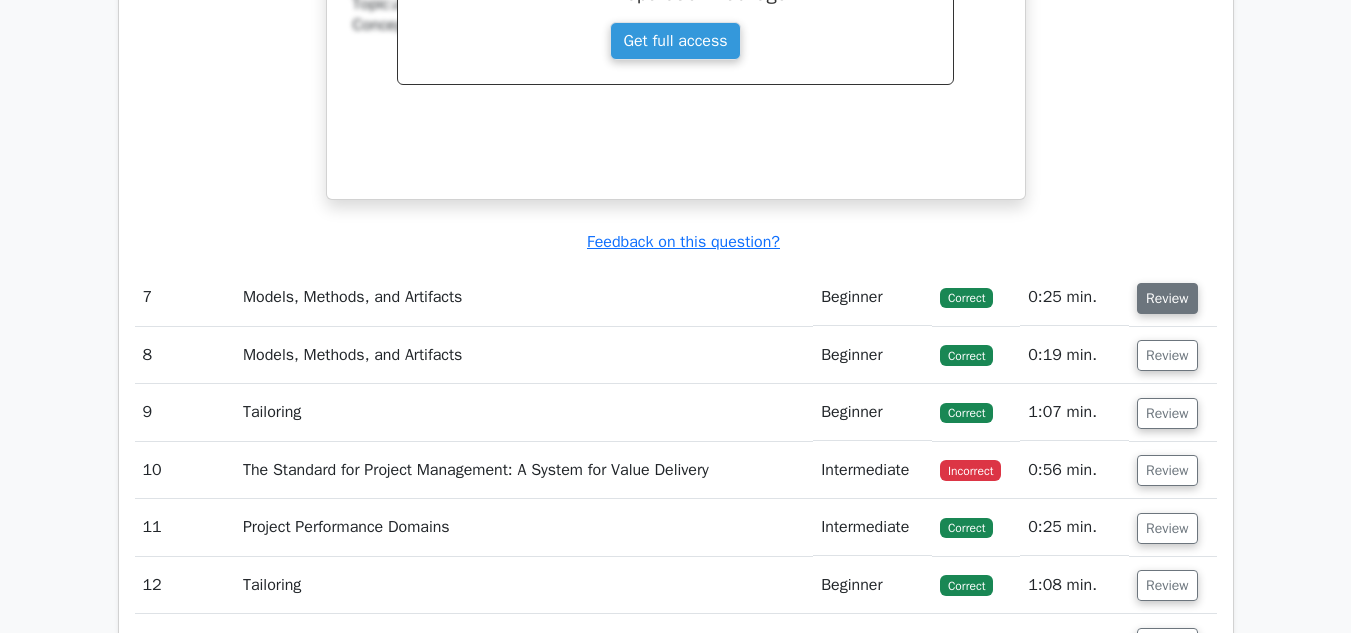 click on "Review" at bounding box center [1167, 298] 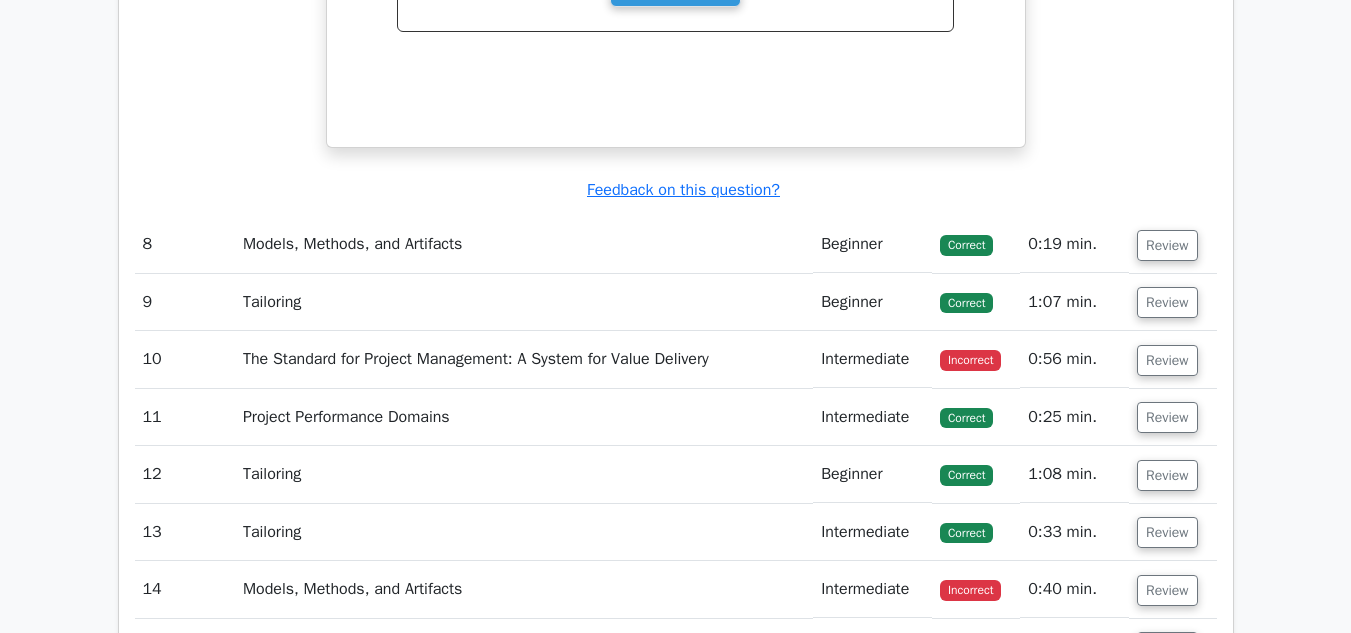 scroll, scrollTop: 7119, scrollLeft: 0, axis: vertical 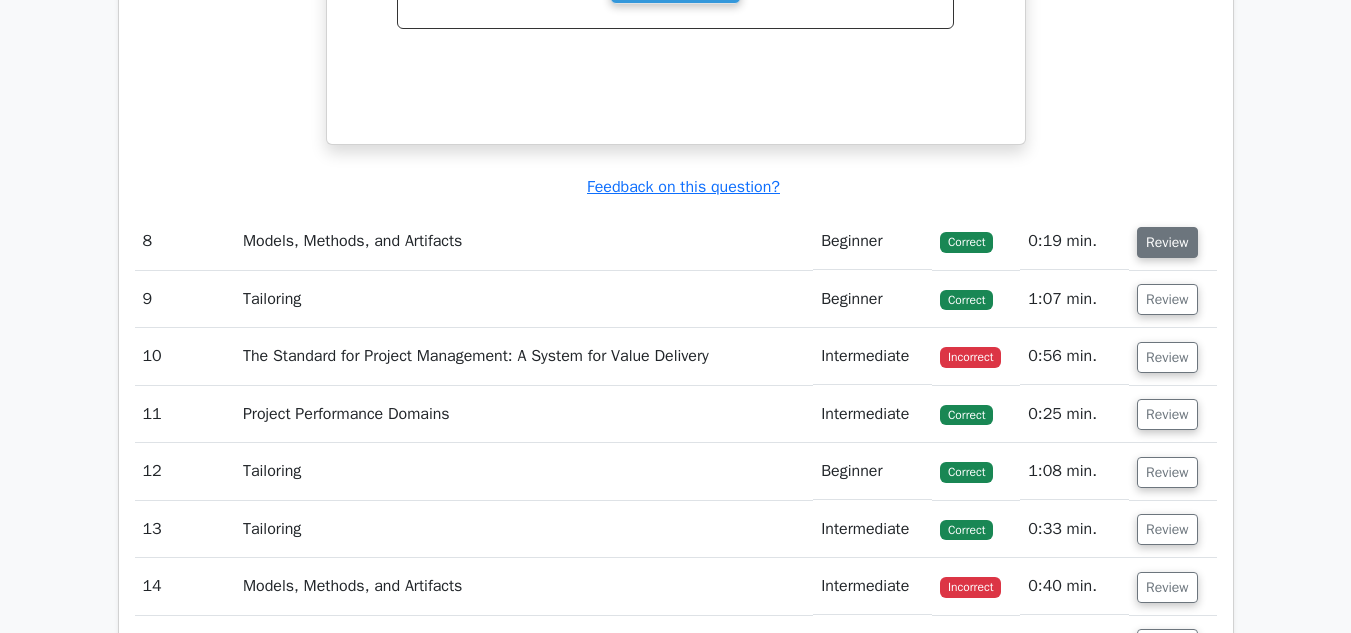click on "Review" at bounding box center [1167, 242] 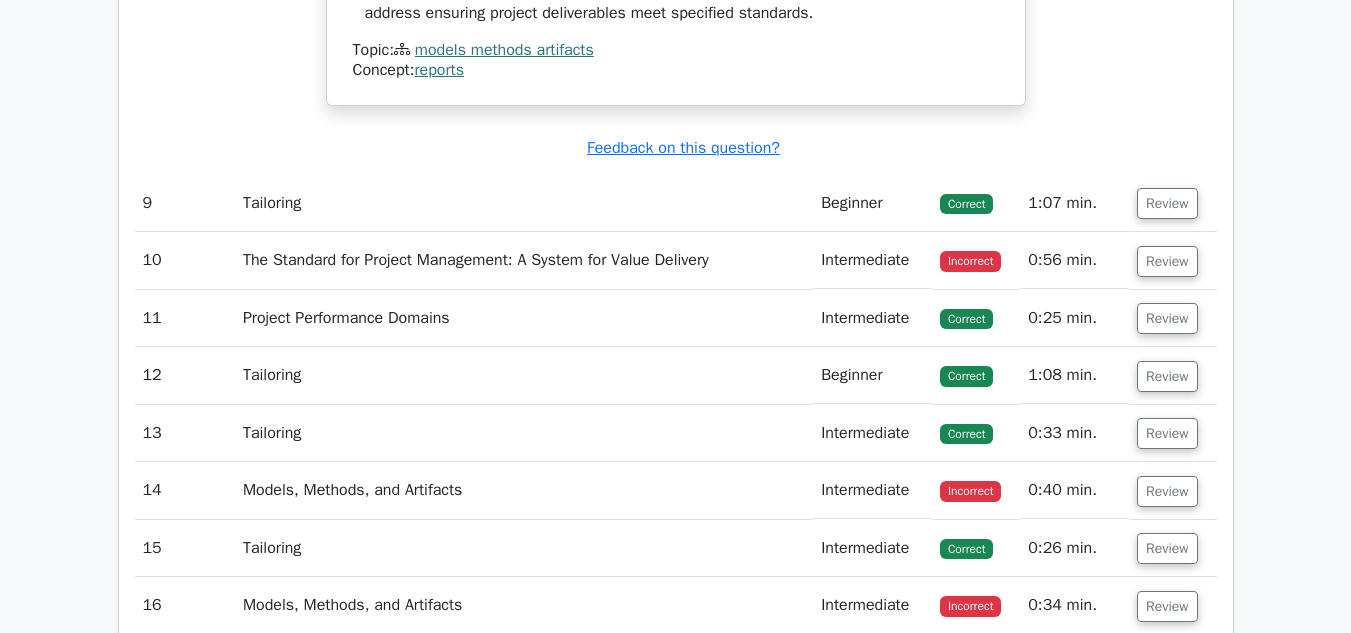 scroll, scrollTop: 7949, scrollLeft: 0, axis: vertical 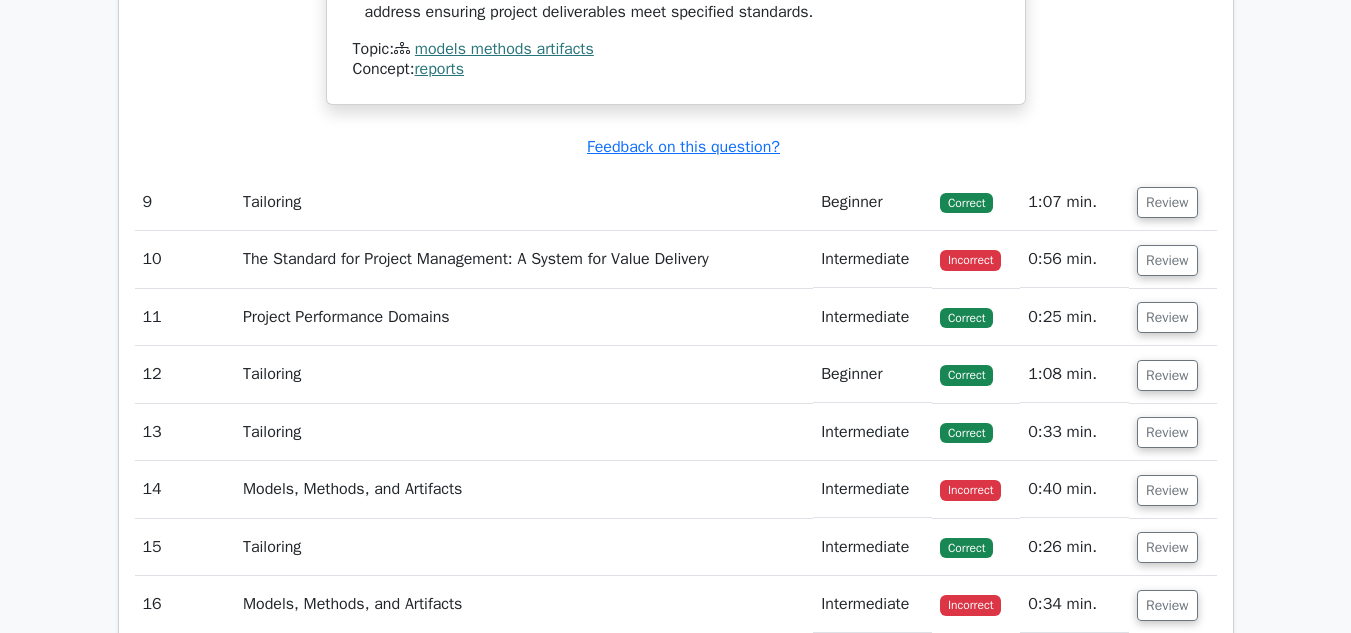 click on "Review" at bounding box center [1172, 202] 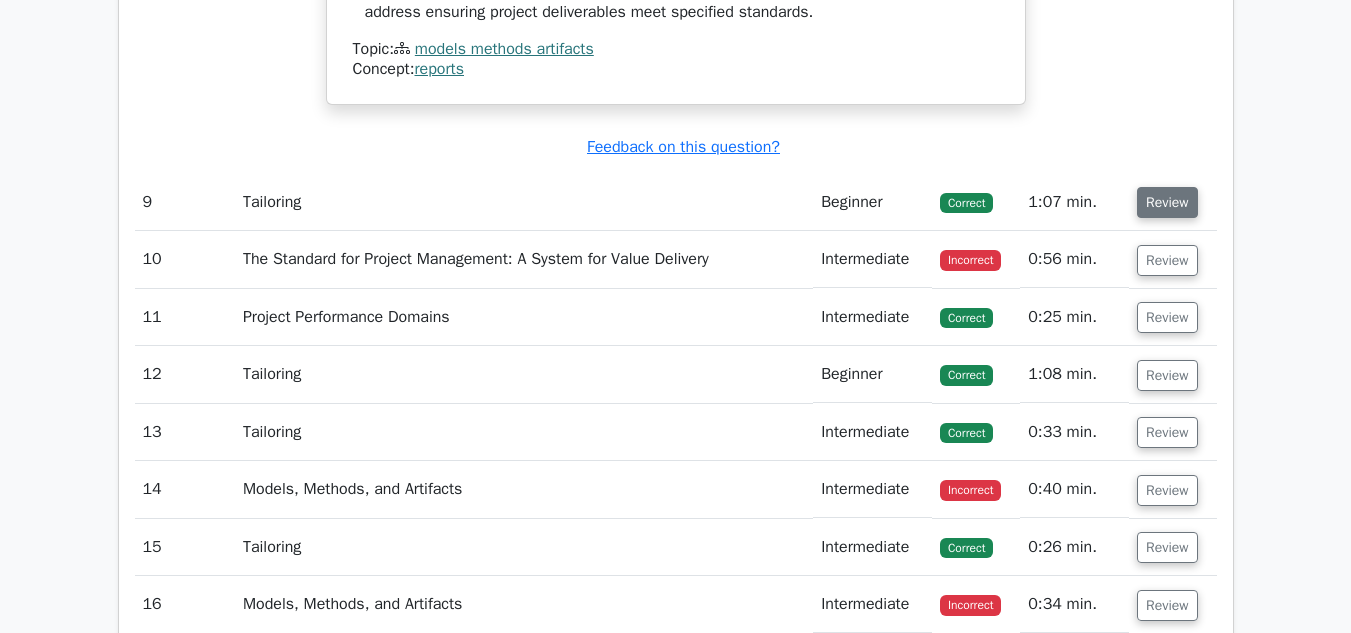click on "Review" at bounding box center (1167, 202) 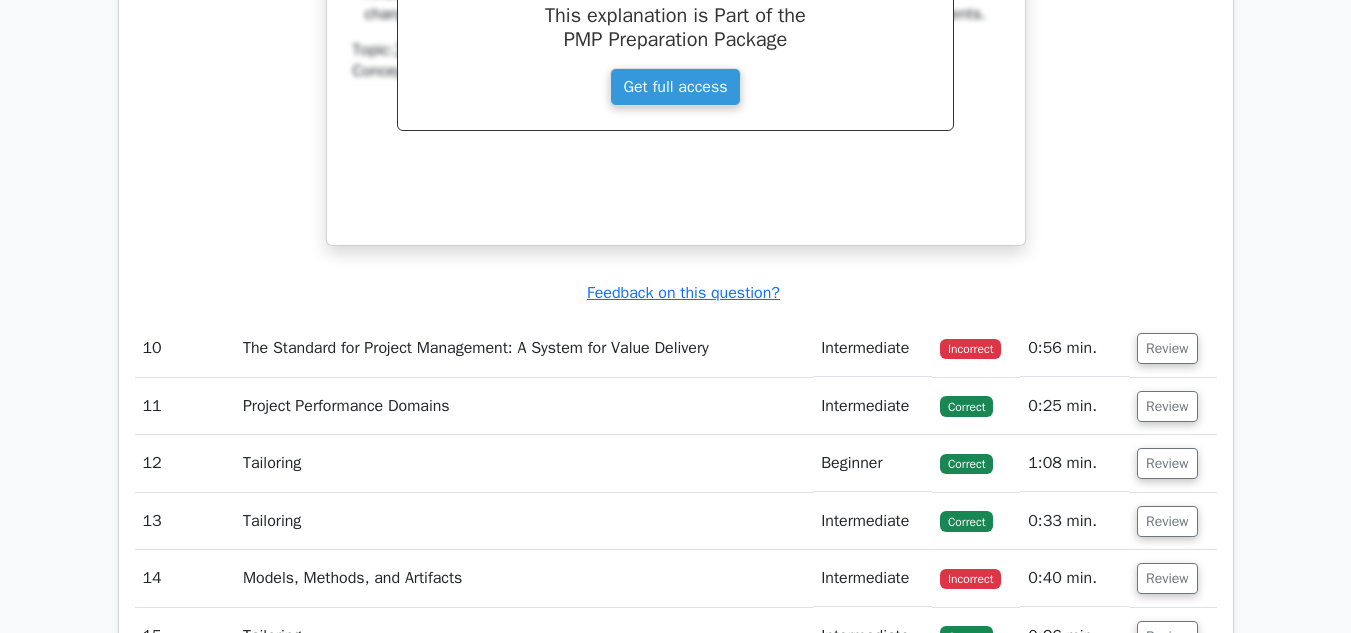 scroll, scrollTop: 8813, scrollLeft: 0, axis: vertical 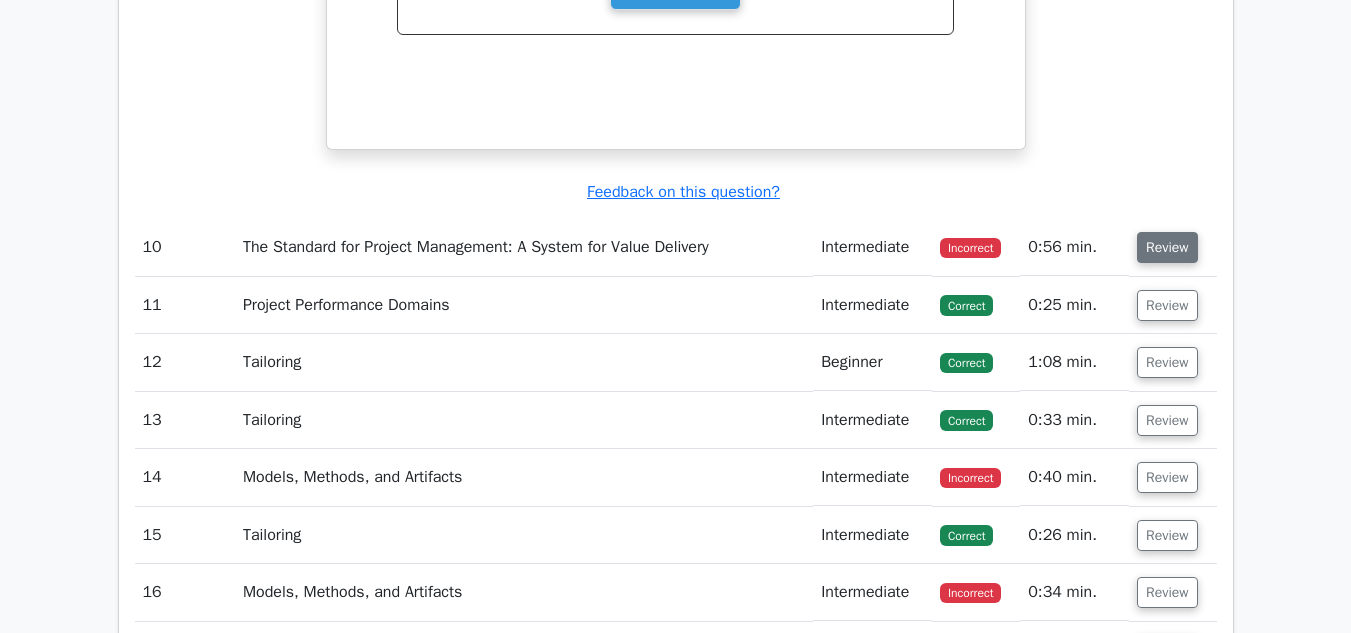 click on "Review" at bounding box center (1167, 247) 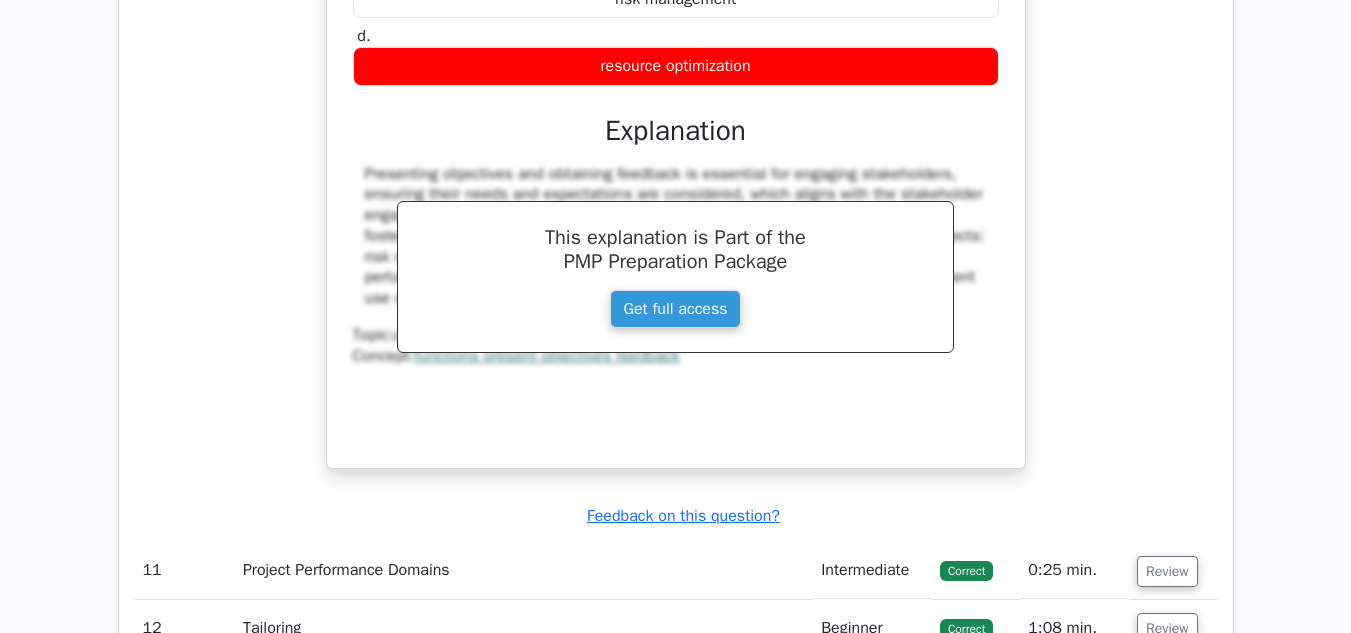scroll, scrollTop: 9837, scrollLeft: 0, axis: vertical 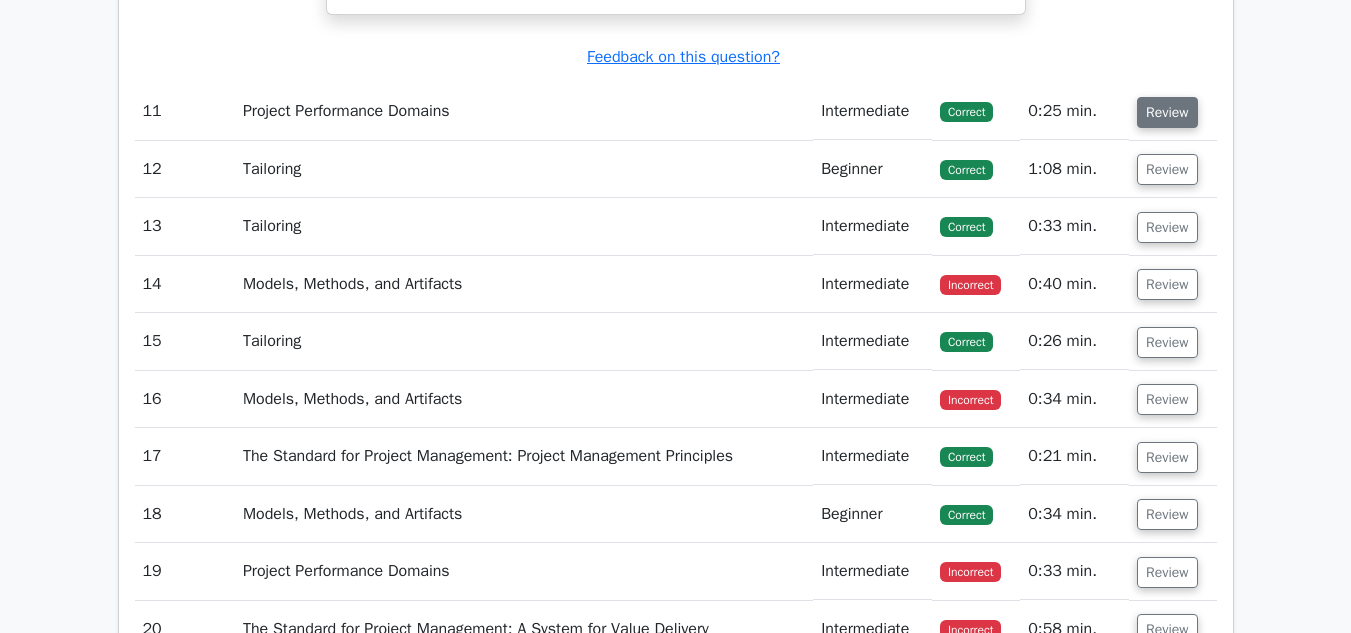 click on "Review" at bounding box center [1167, 112] 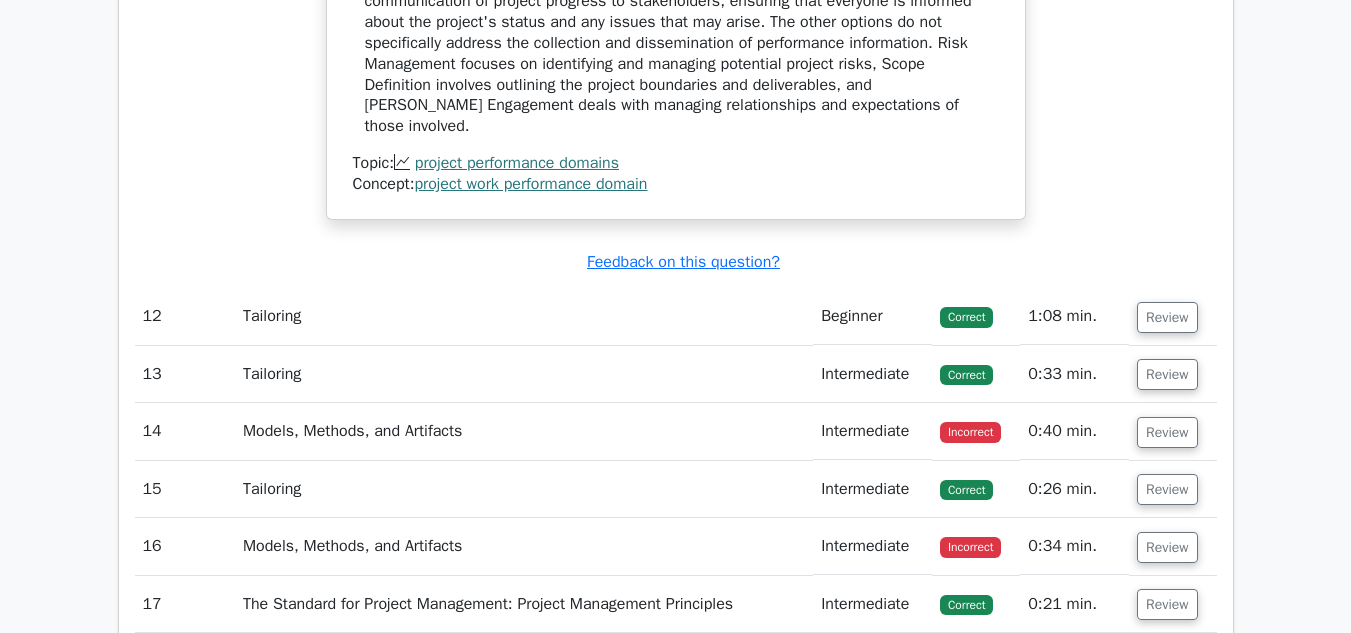 scroll, scrollTop: 10486, scrollLeft: 0, axis: vertical 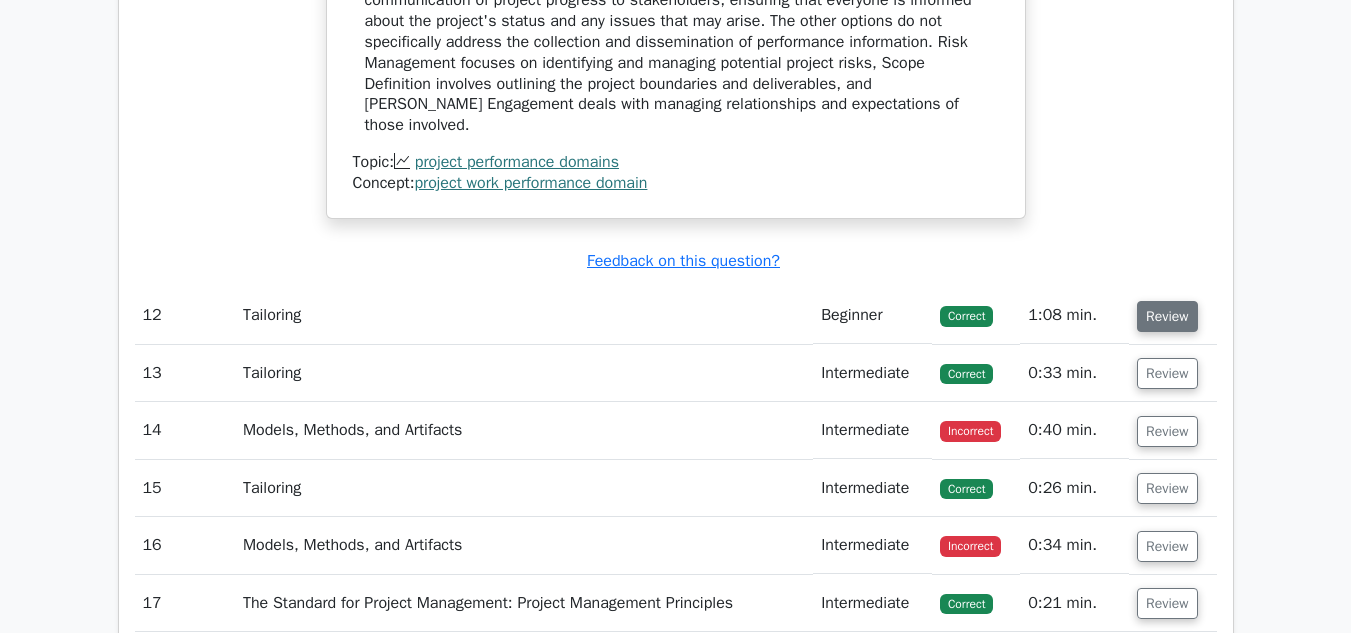 click on "Review" at bounding box center [1167, 316] 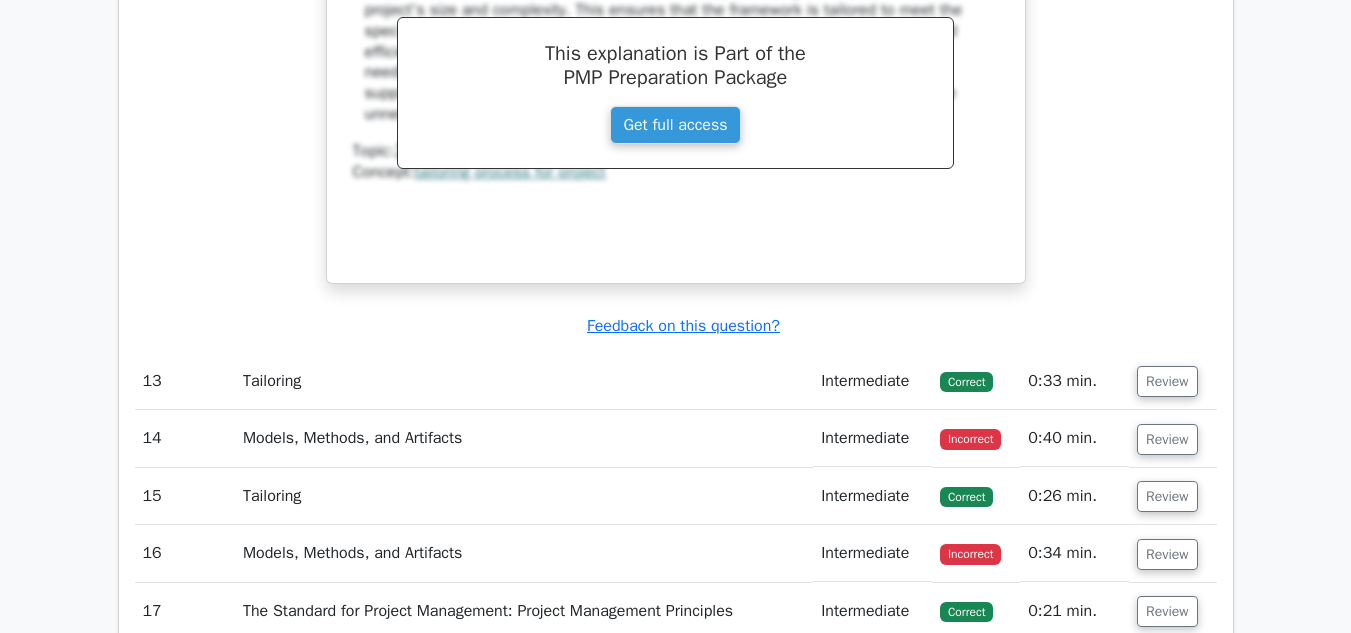 scroll, scrollTop: 11372, scrollLeft: 0, axis: vertical 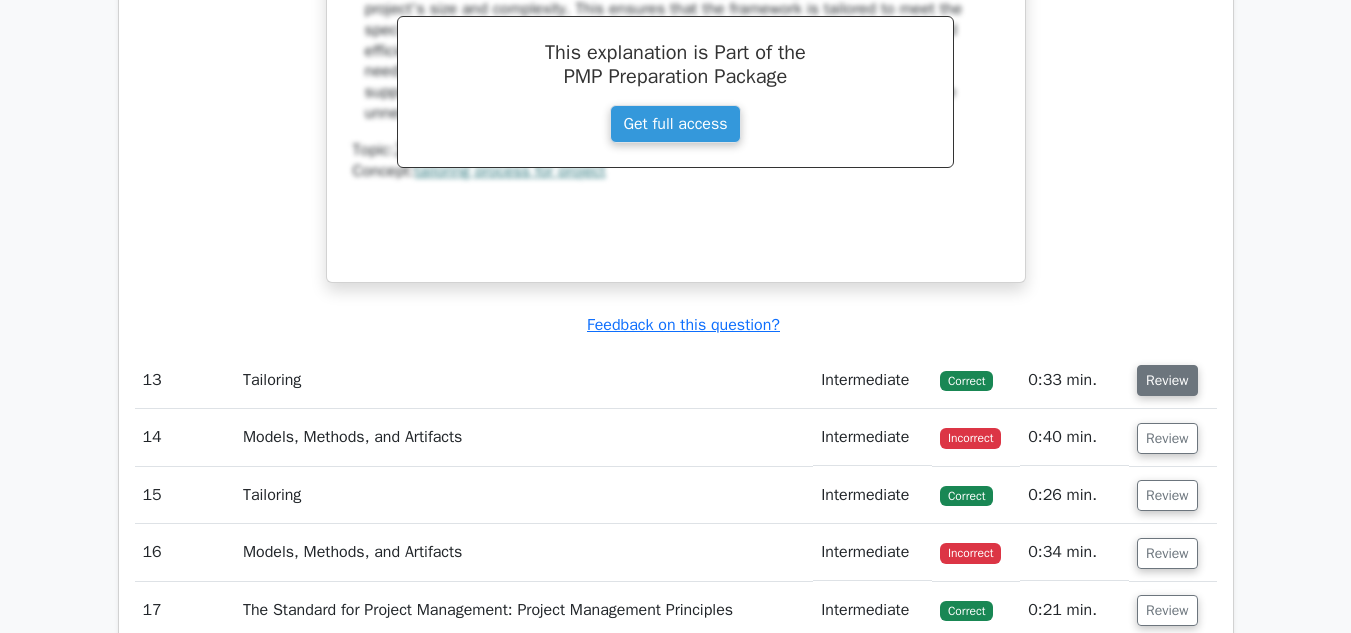 click on "Review" at bounding box center [1167, 380] 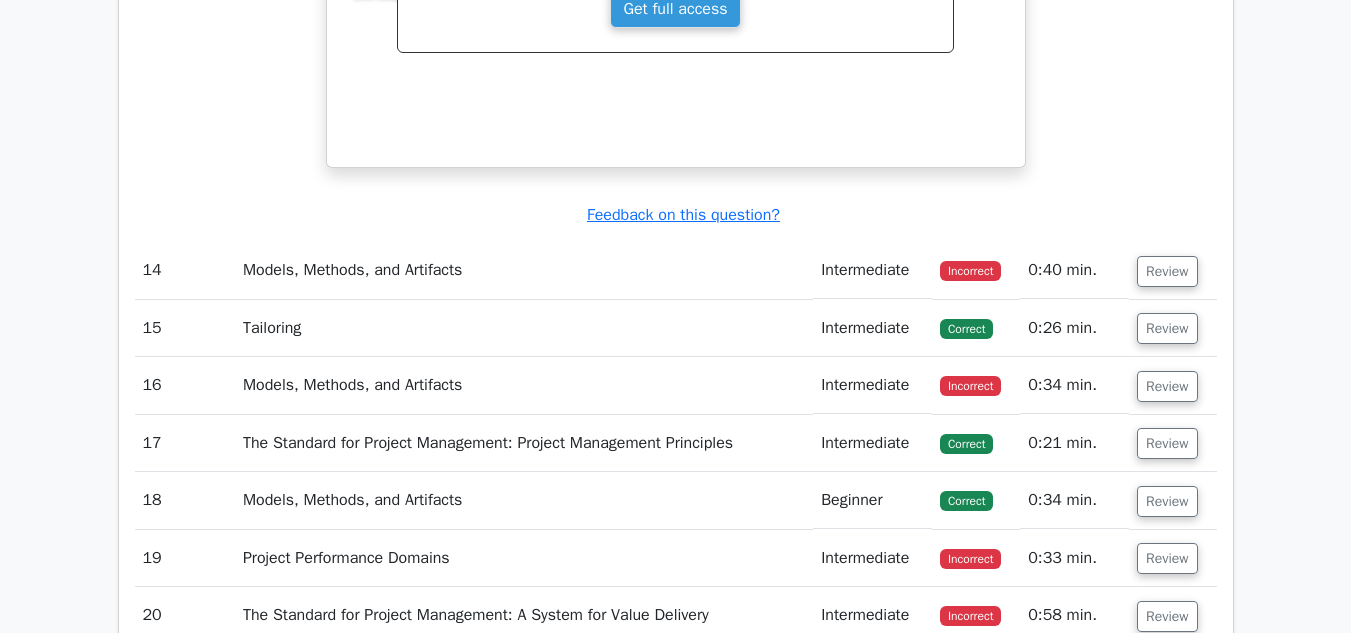 scroll, scrollTop: 12581, scrollLeft: 0, axis: vertical 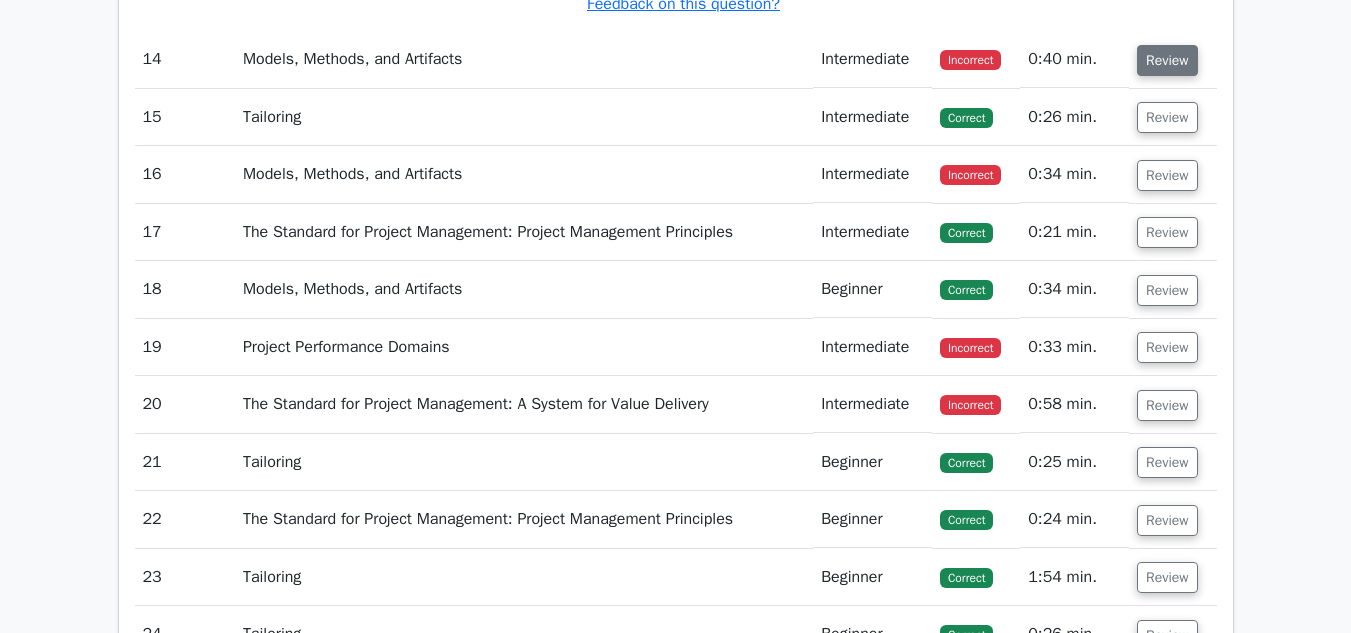 click on "Review" at bounding box center [1167, 60] 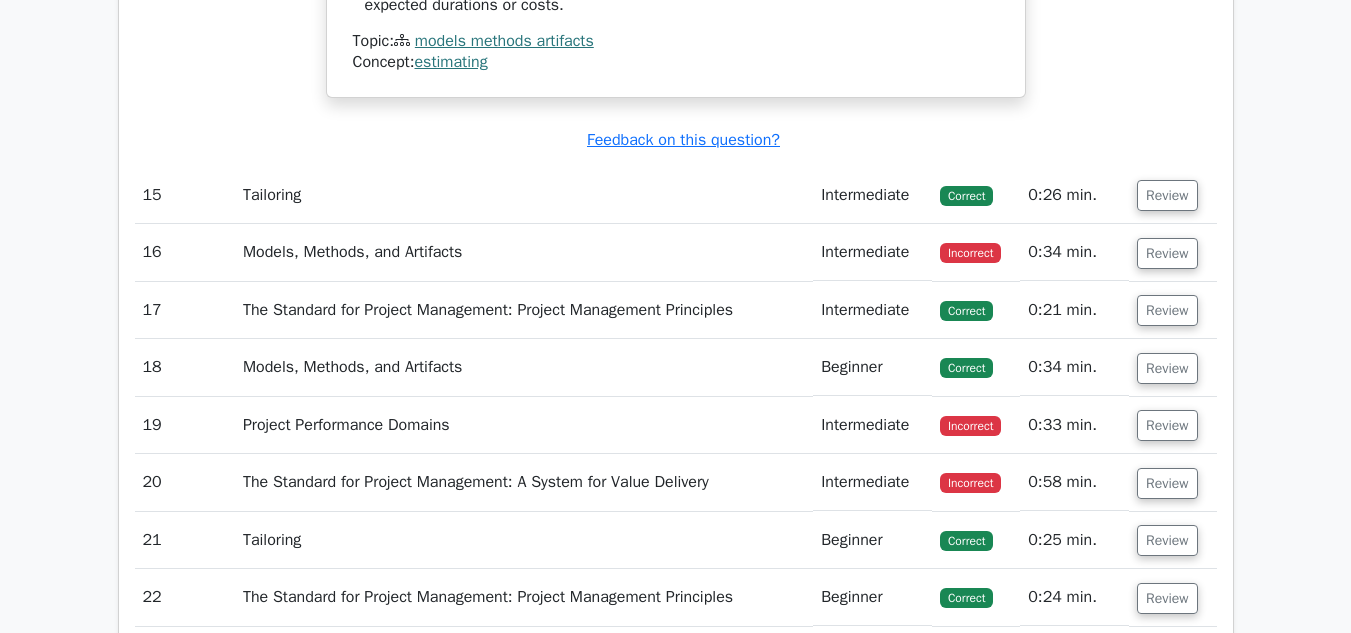 scroll, scrollTop: 13261, scrollLeft: 0, axis: vertical 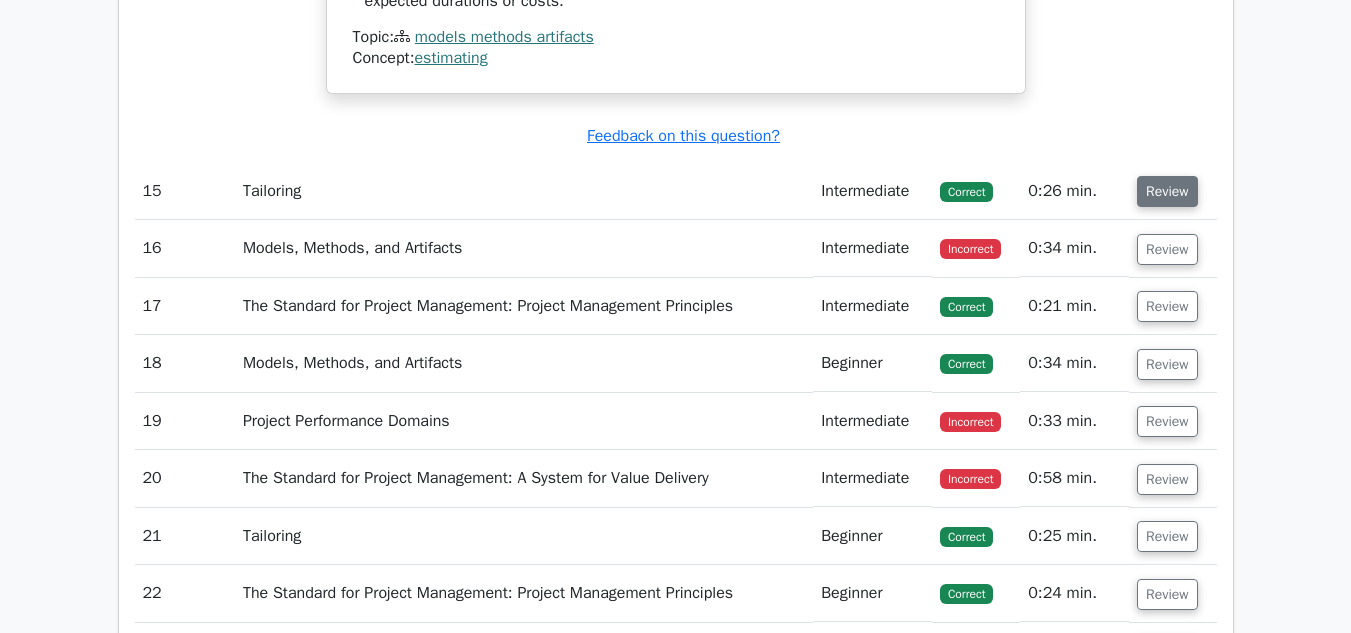 click on "Review" at bounding box center (1167, 191) 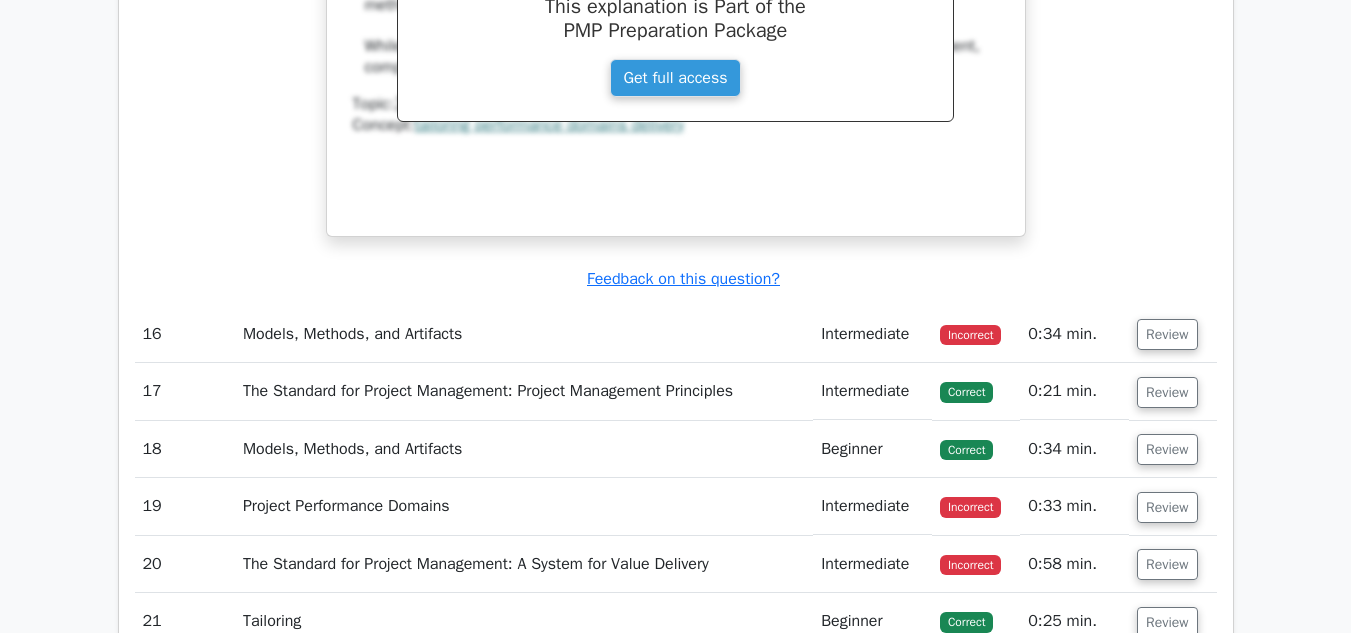 scroll, scrollTop: 14016, scrollLeft: 0, axis: vertical 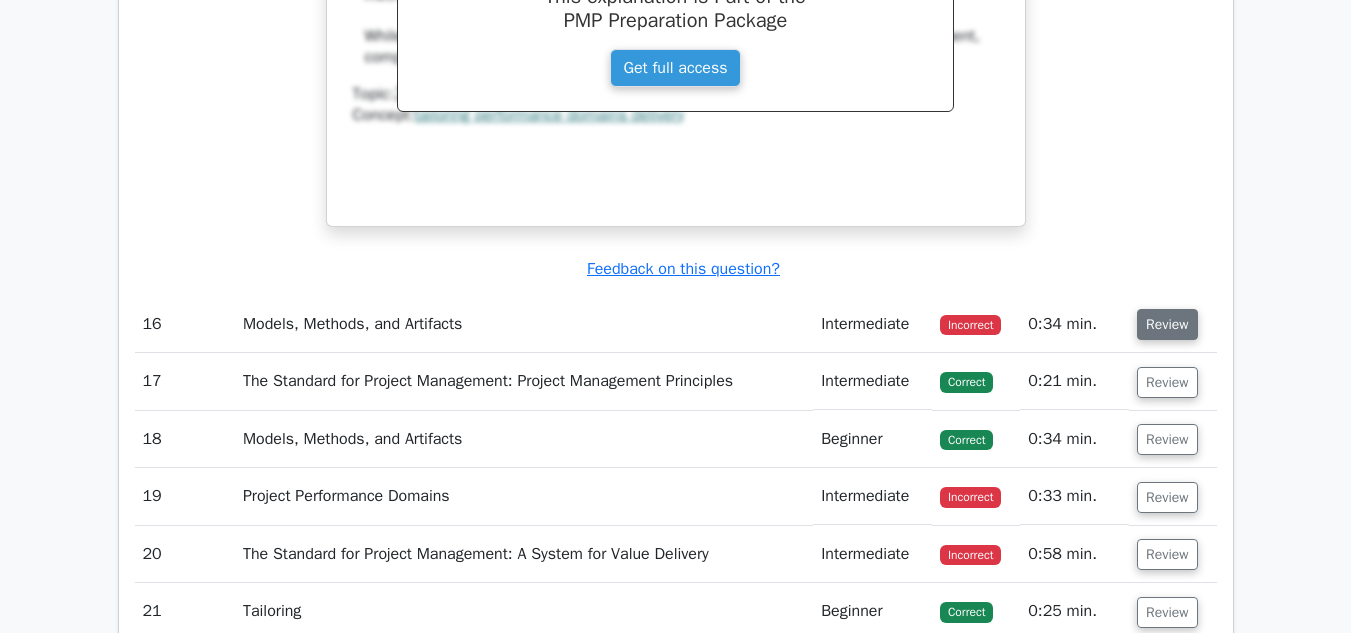 click on "Review" at bounding box center (1167, 324) 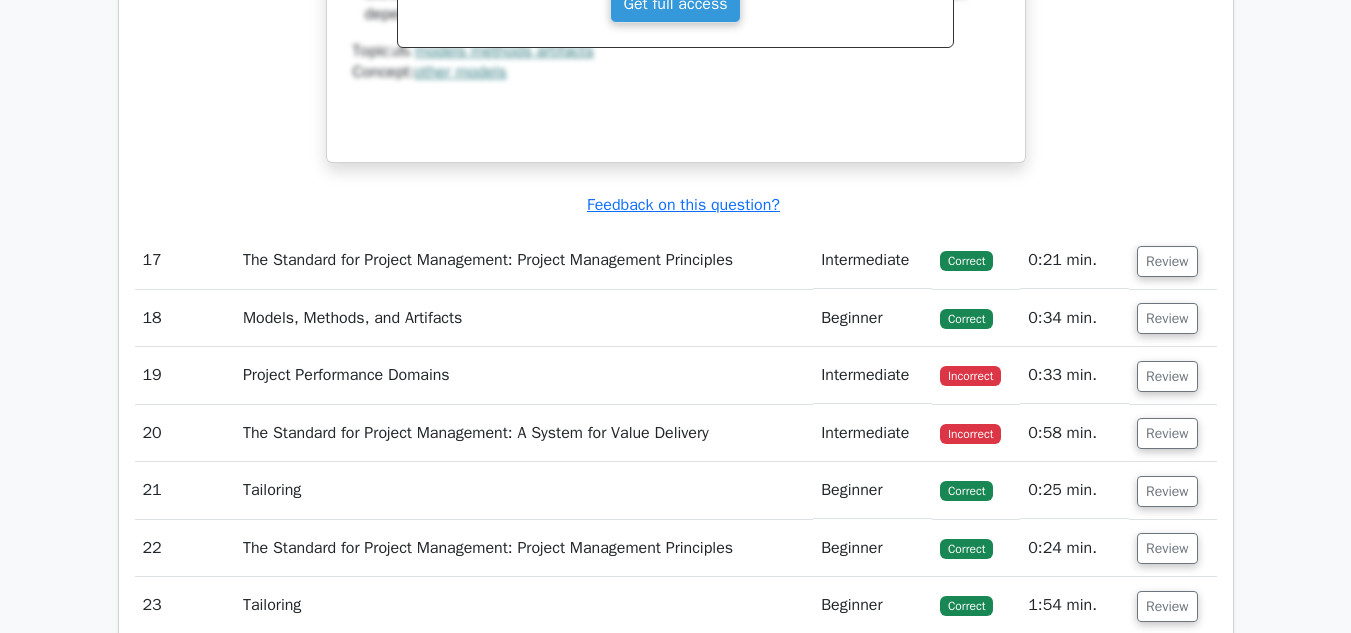 scroll, scrollTop: 14969, scrollLeft: 0, axis: vertical 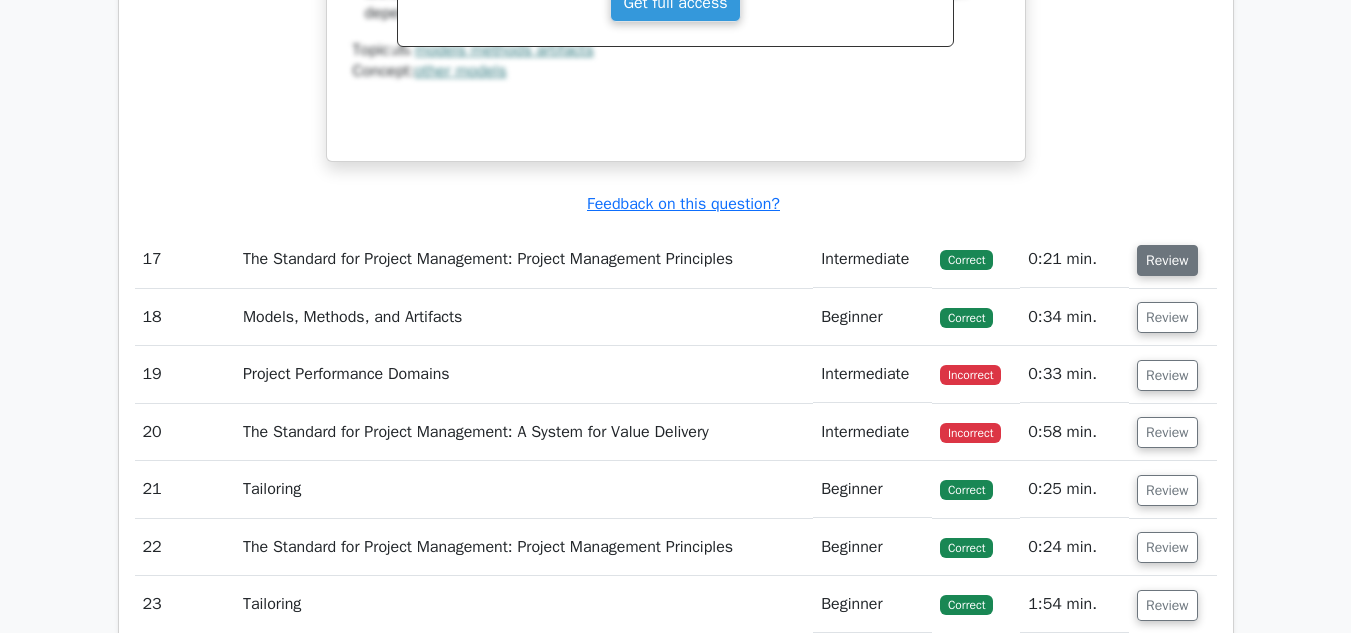 click on "Review" at bounding box center (1167, 260) 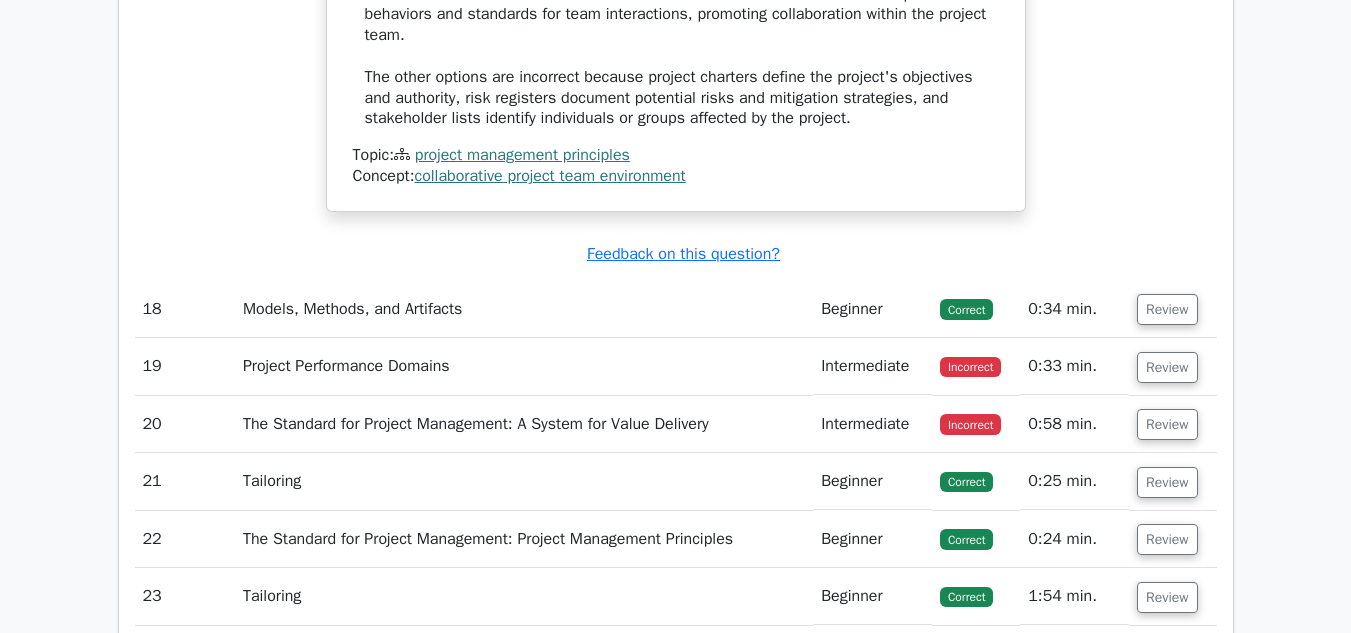 scroll, scrollTop: 15732, scrollLeft: 0, axis: vertical 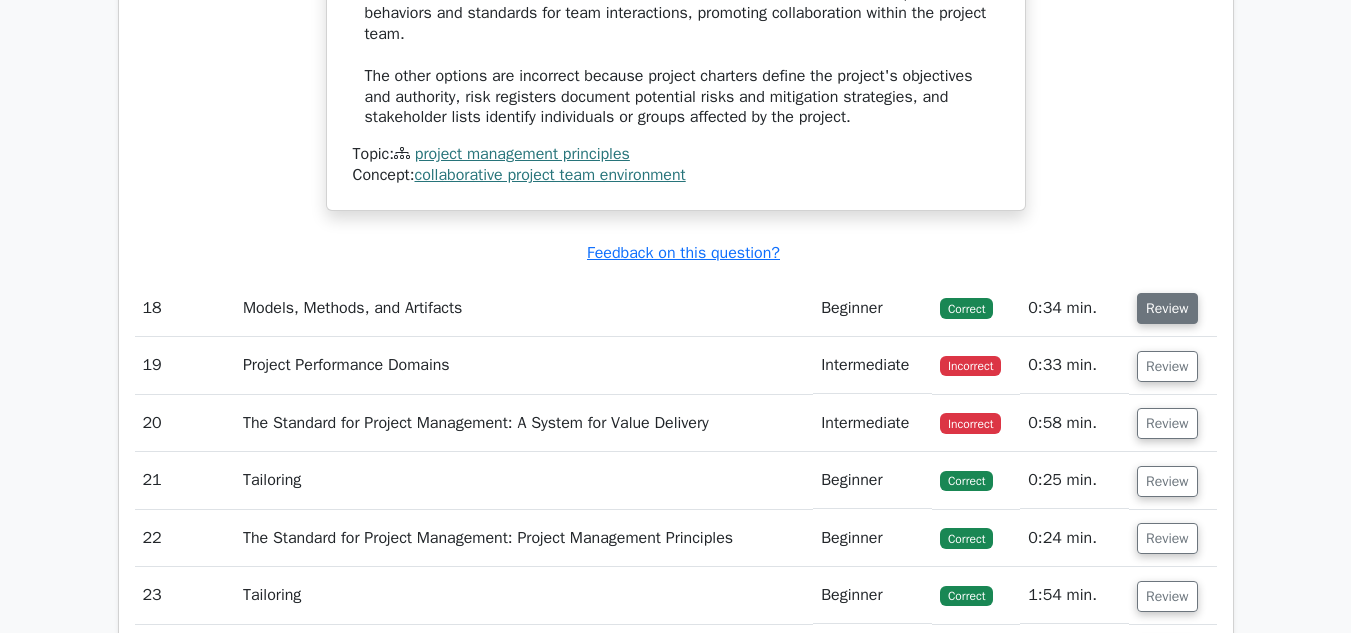 click on "Review" at bounding box center (1167, 308) 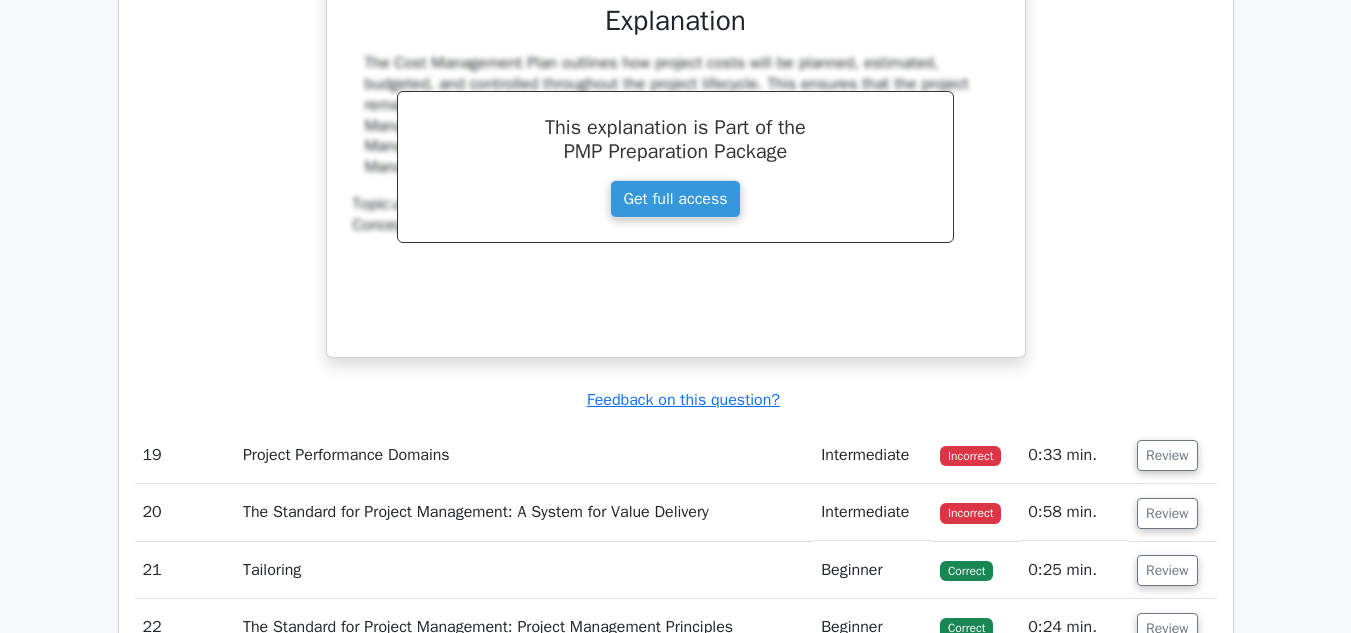 scroll, scrollTop: 16475, scrollLeft: 0, axis: vertical 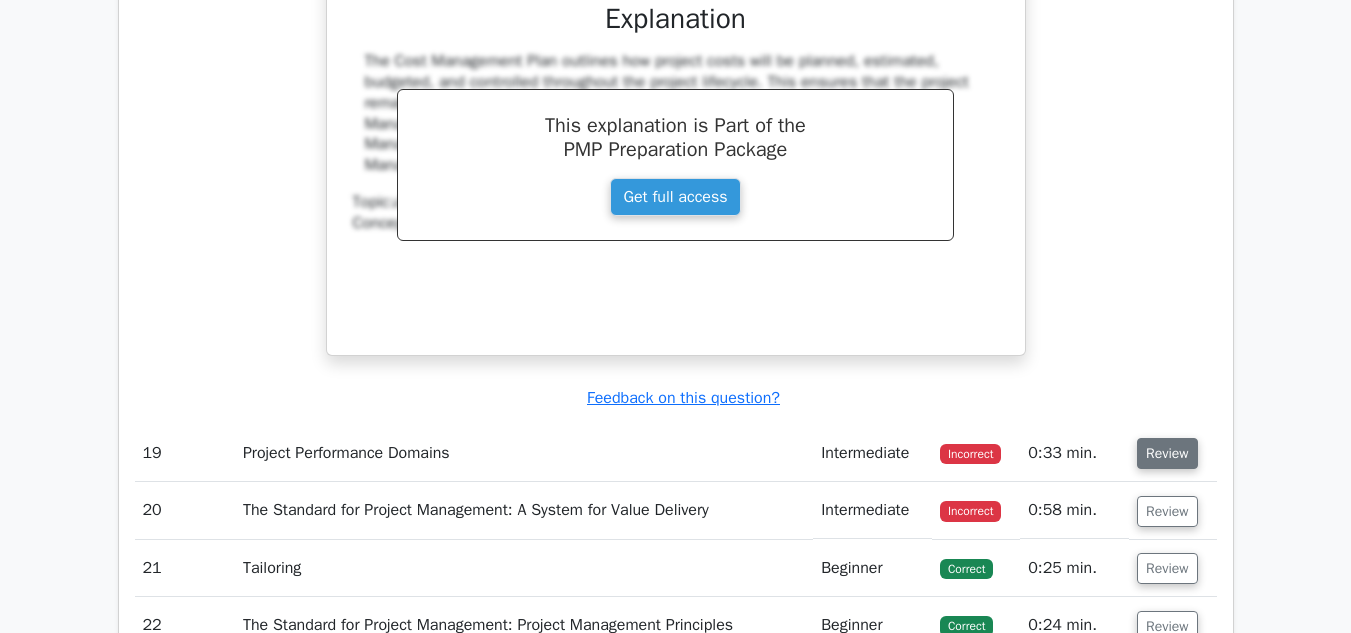 click on "Review" at bounding box center [1167, 453] 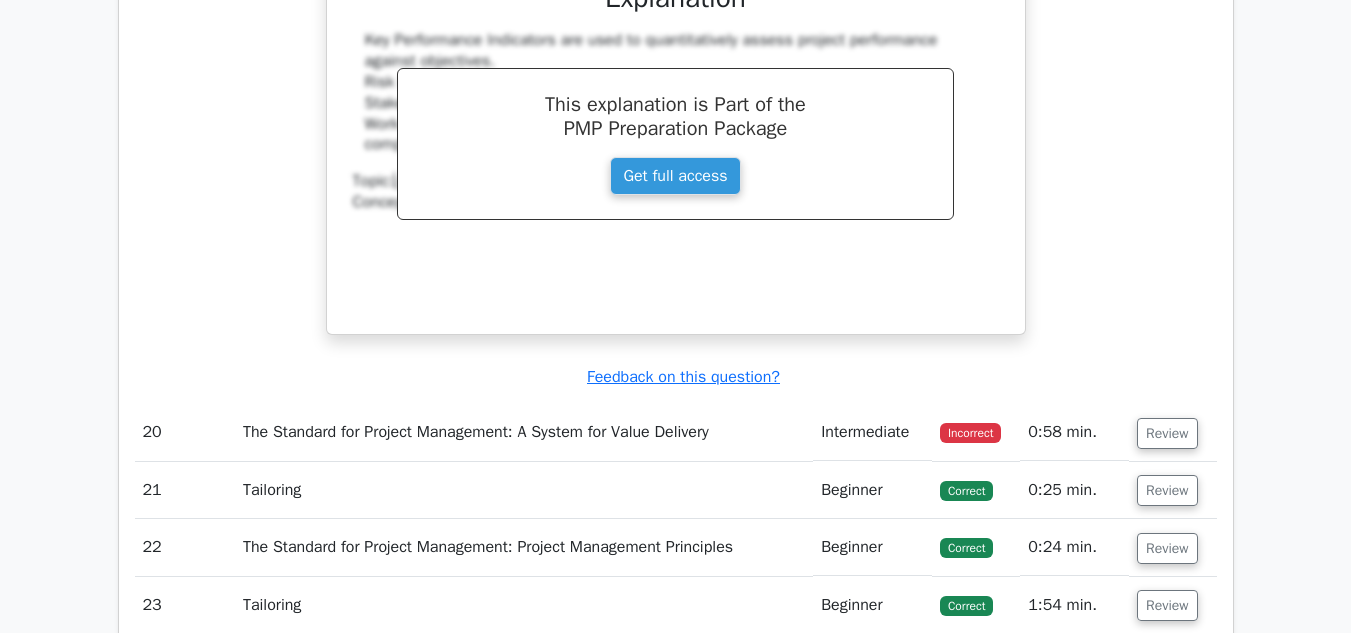 scroll, scrollTop: 17368, scrollLeft: 0, axis: vertical 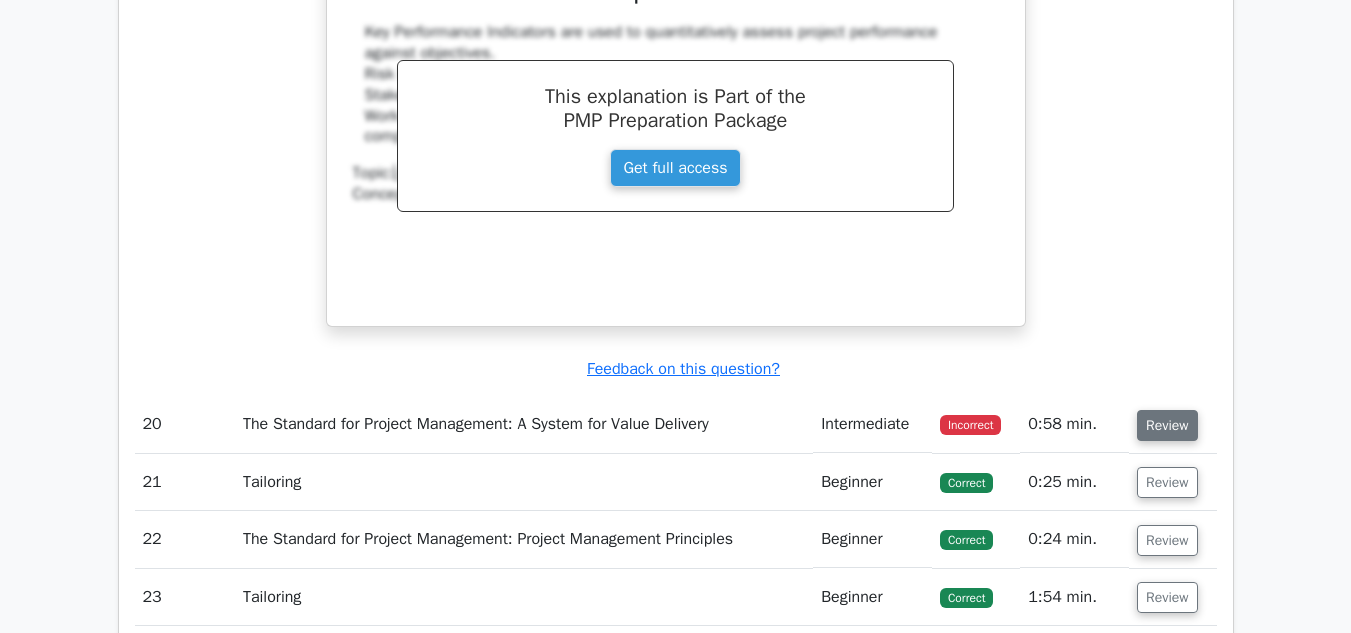 click on "Review" at bounding box center (1167, 425) 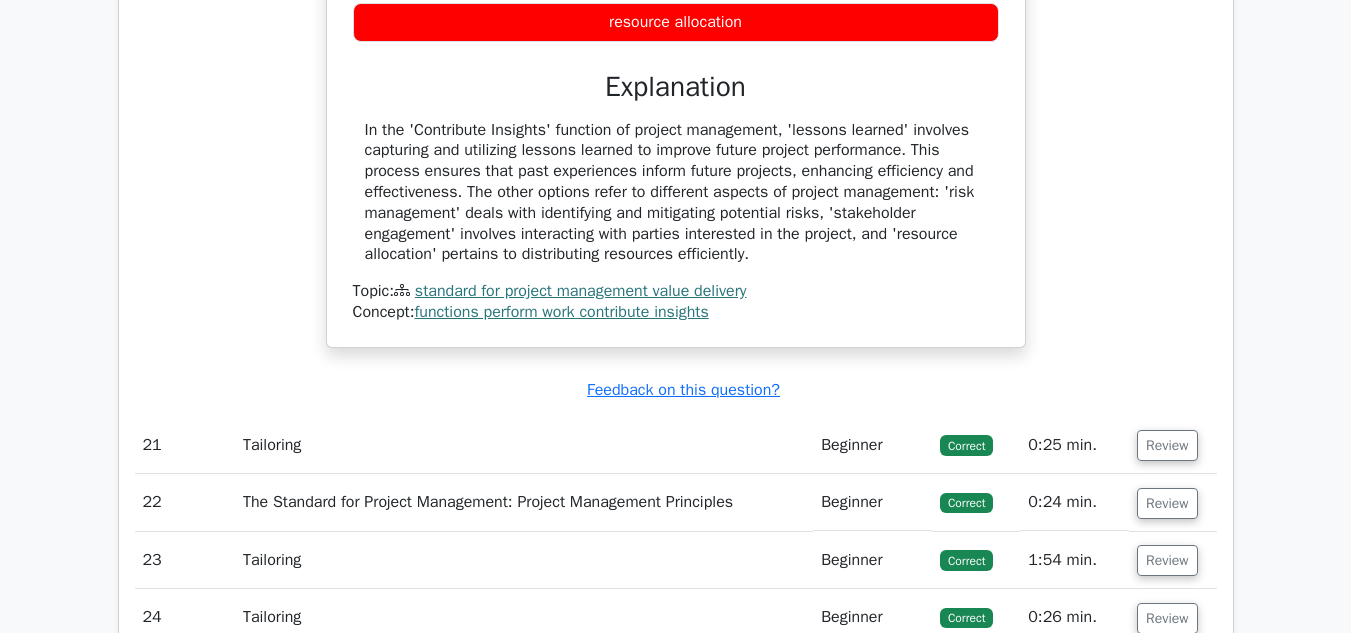 scroll, scrollTop: 18160, scrollLeft: 0, axis: vertical 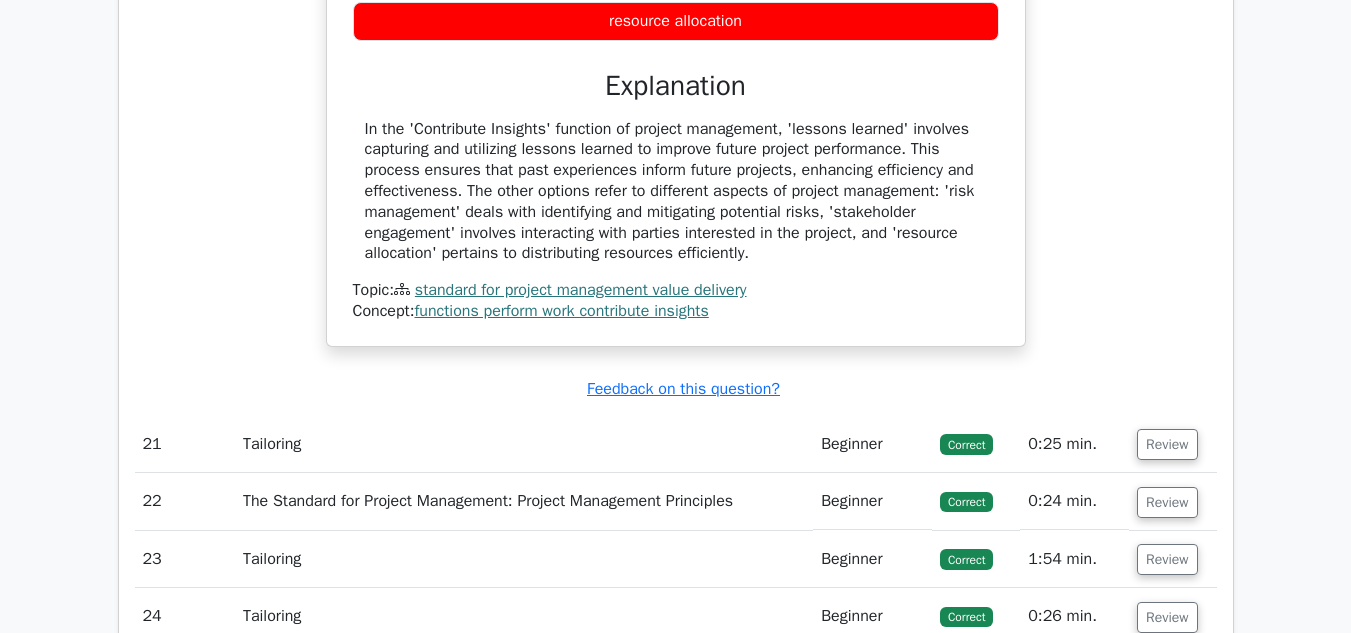 click on "Review" at bounding box center (1167, 444) 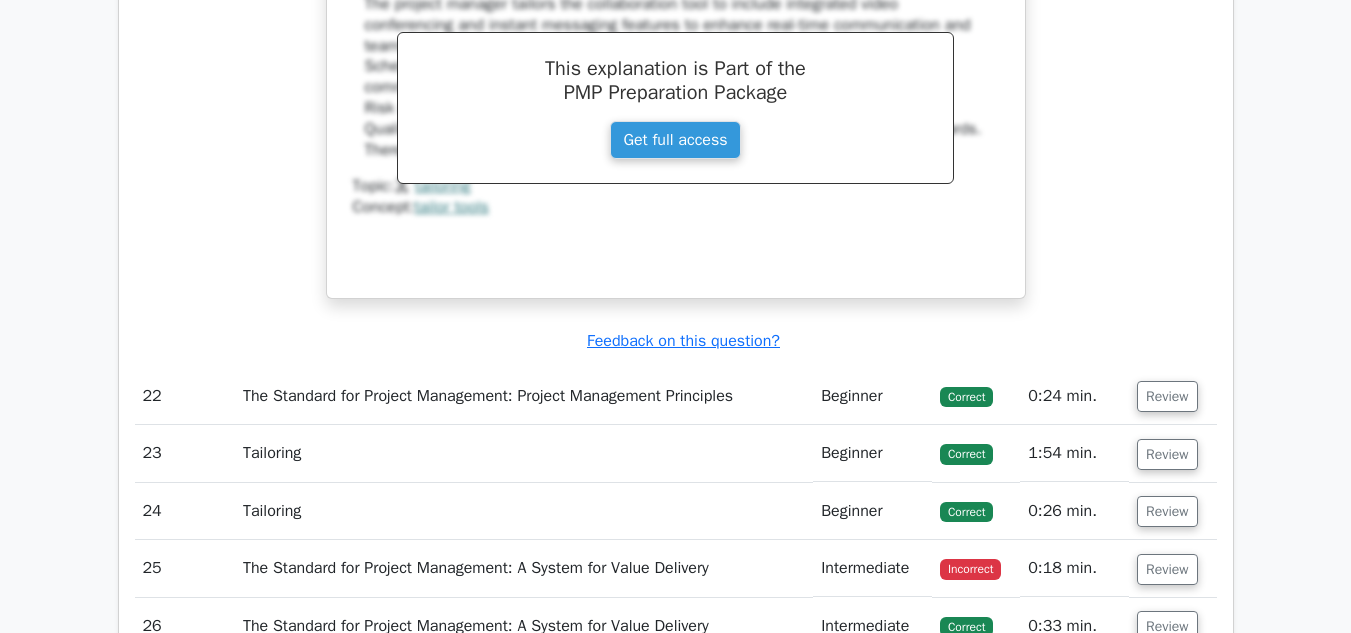 scroll, scrollTop: 19121, scrollLeft: 0, axis: vertical 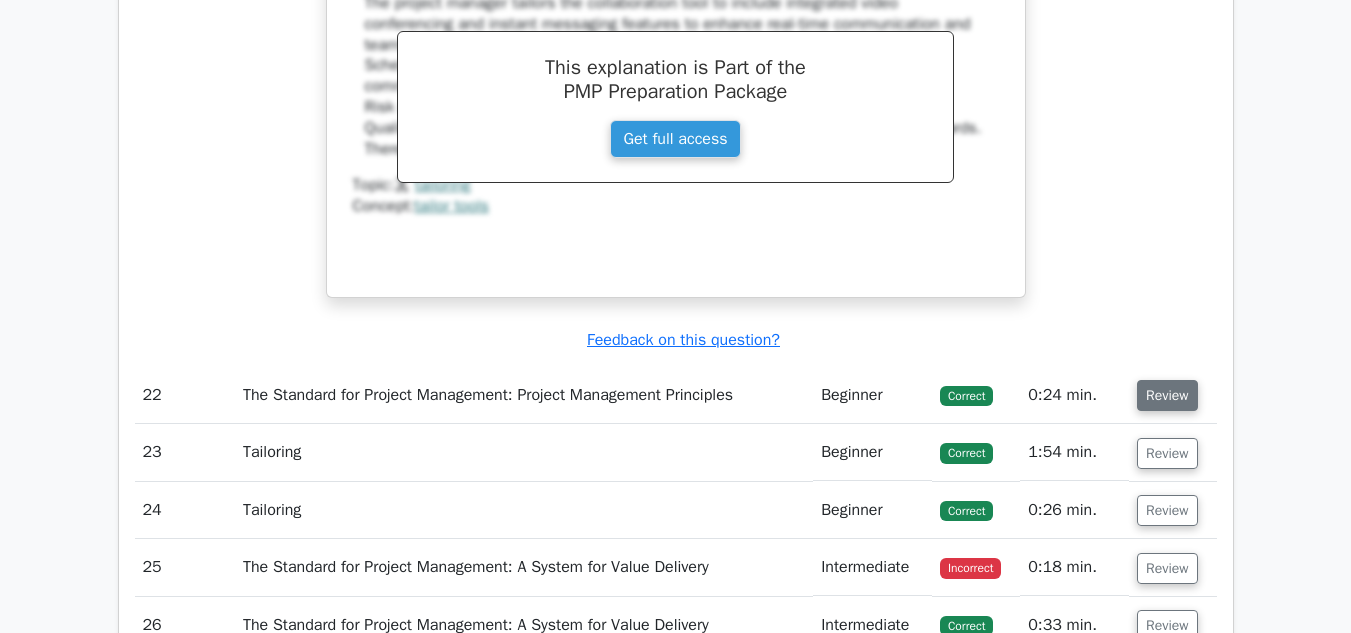 click on "Review" at bounding box center [1167, 395] 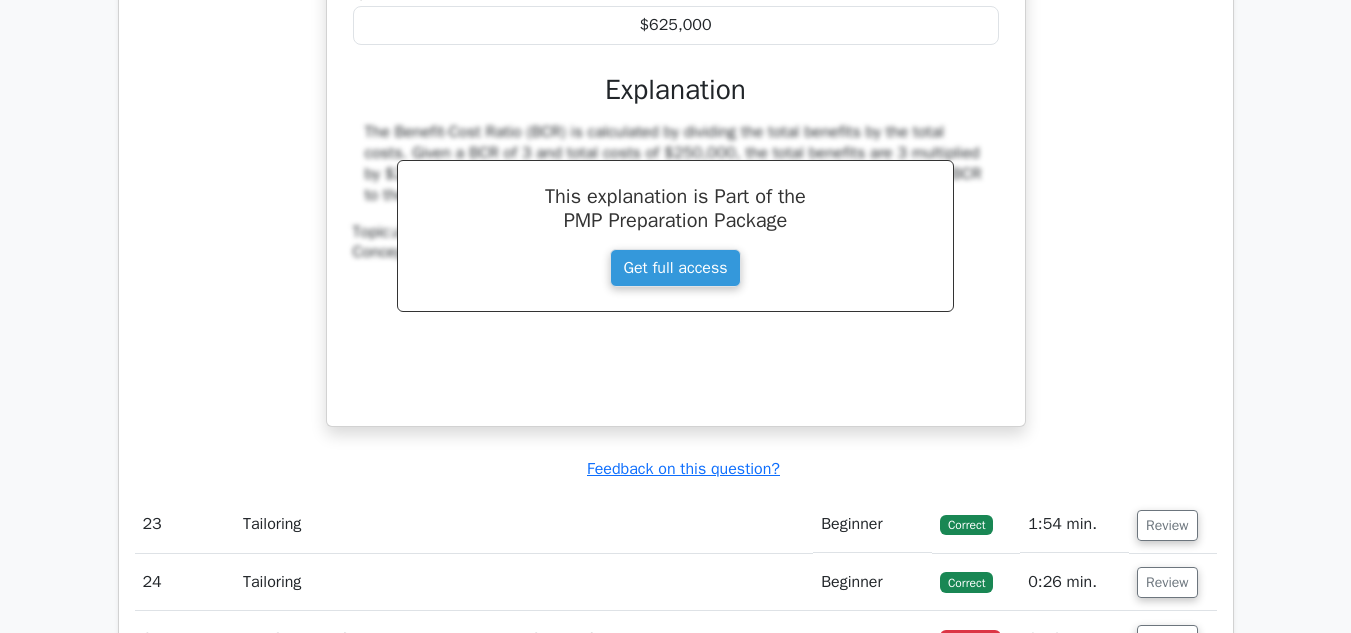 scroll, scrollTop: 19857, scrollLeft: 0, axis: vertical 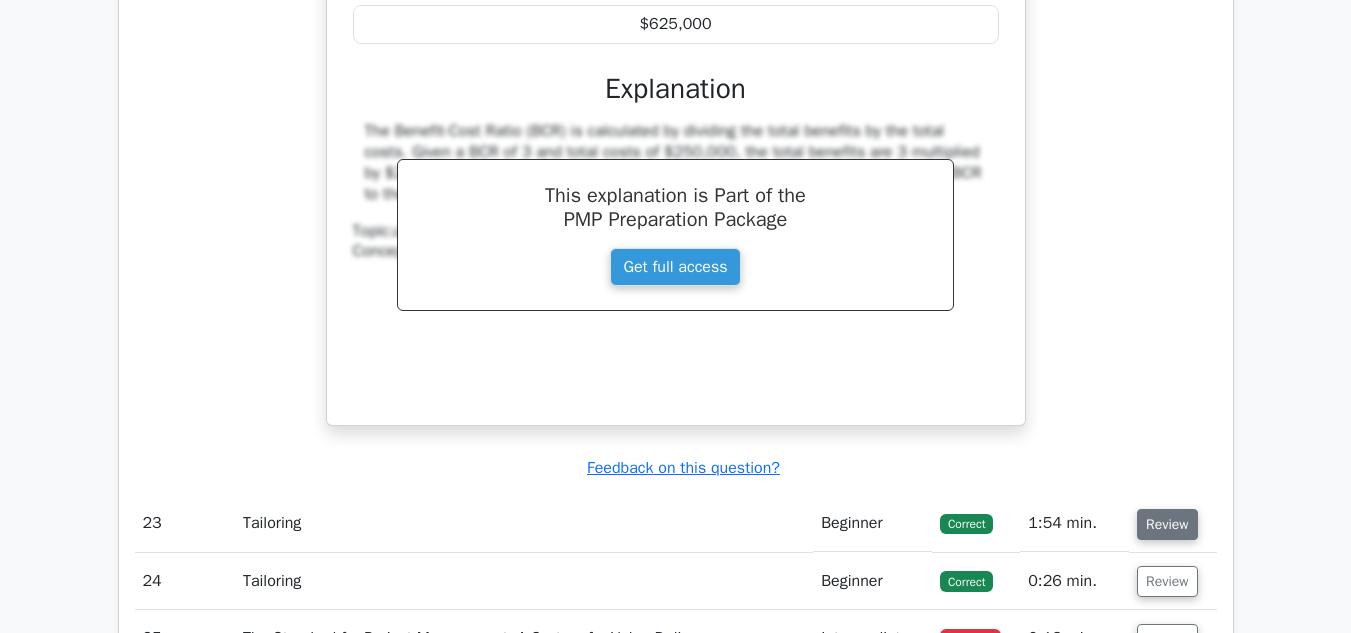 click on "Review" at bounding box center [1167, 524] 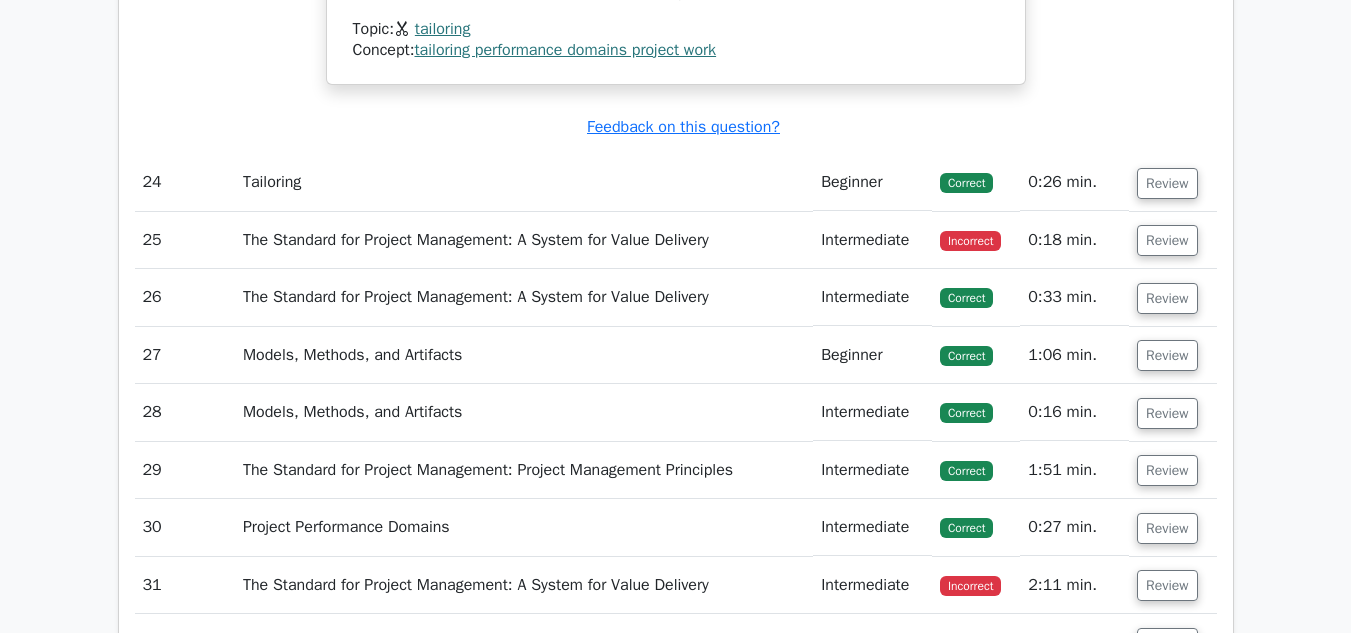 scroll, scrollTop: 20960, scrollLeft: 0, axis: vertical 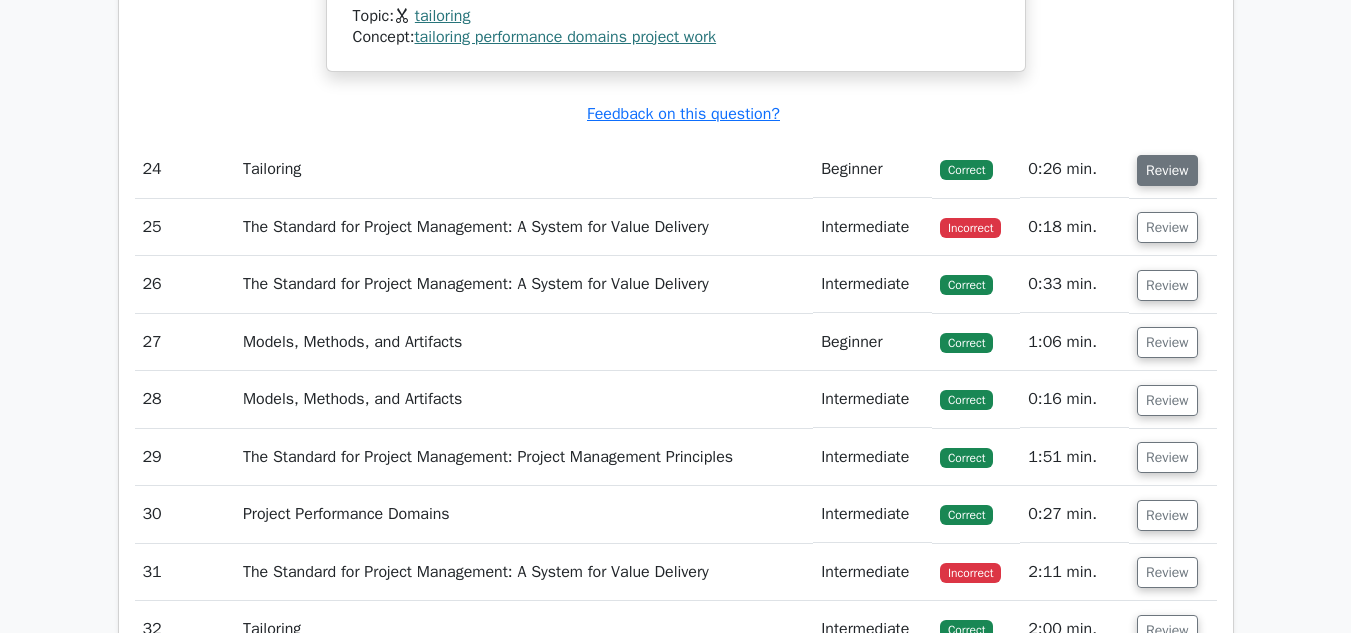click on "Review" at bounding box center (1167, 170) 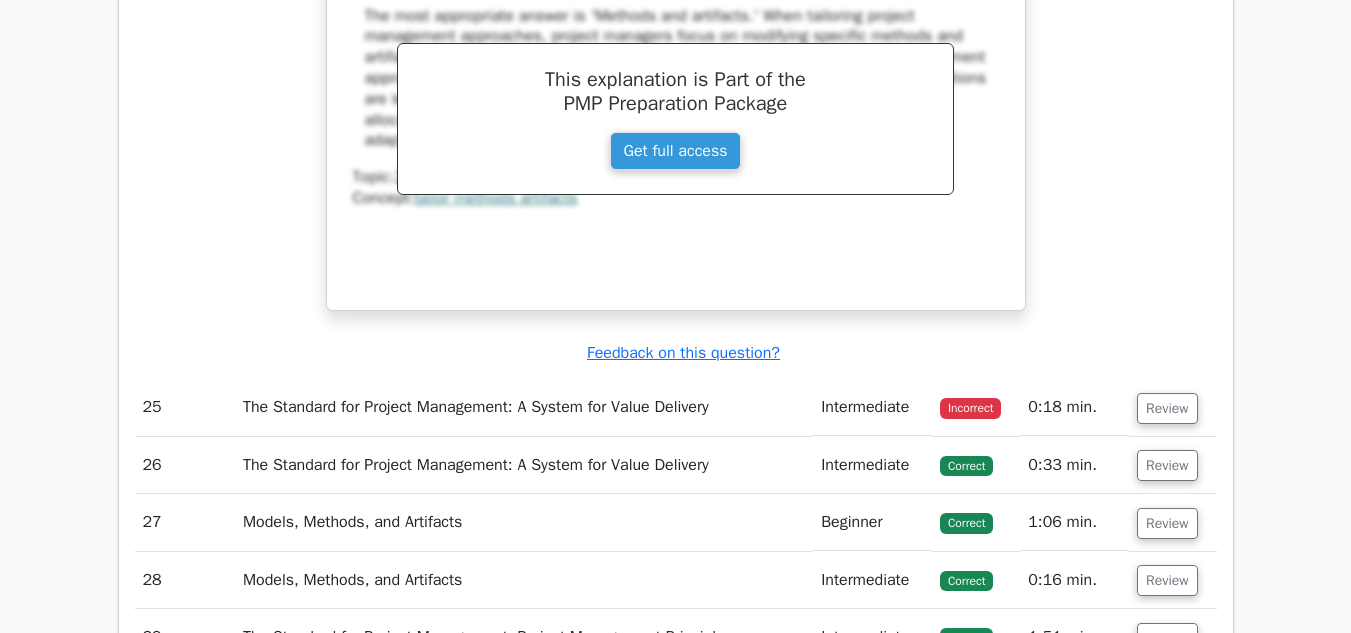 scroll, scrollTop: 21738, scrollLeft: 0, axis: vertical 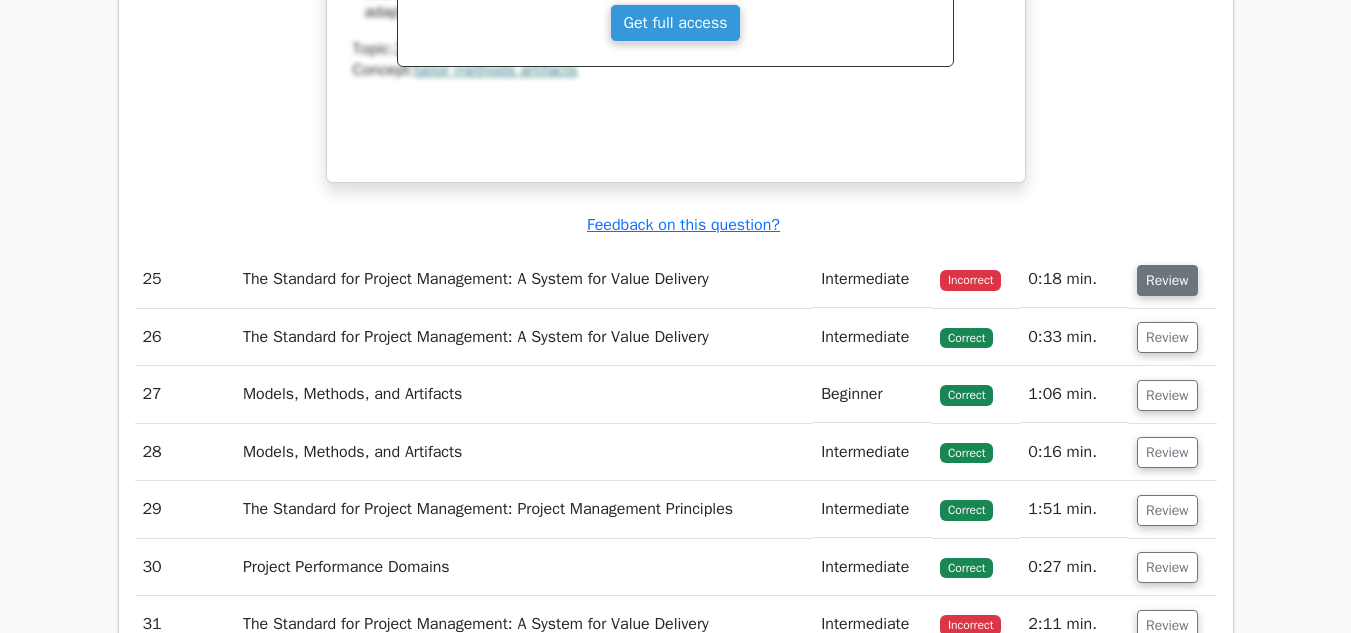 click on "Review" at bounding box center [1167, 280] 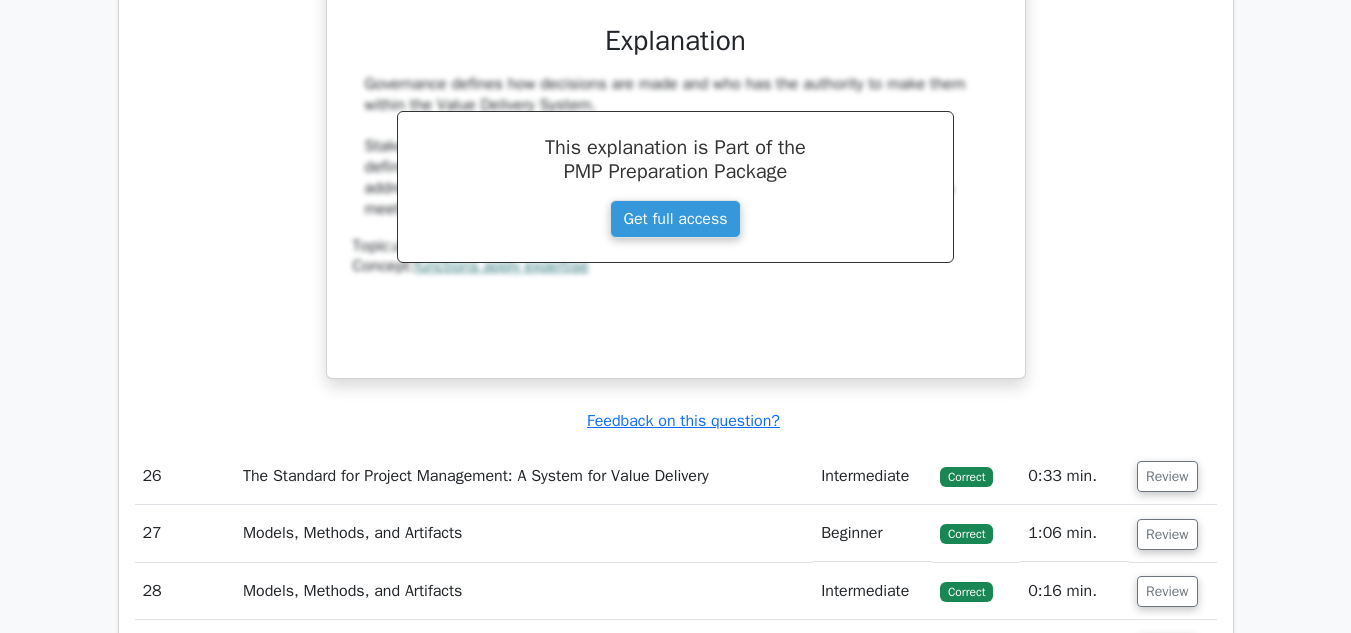 scroll, scrollTop: 22432, scrollLeft: 0, axis: vertical 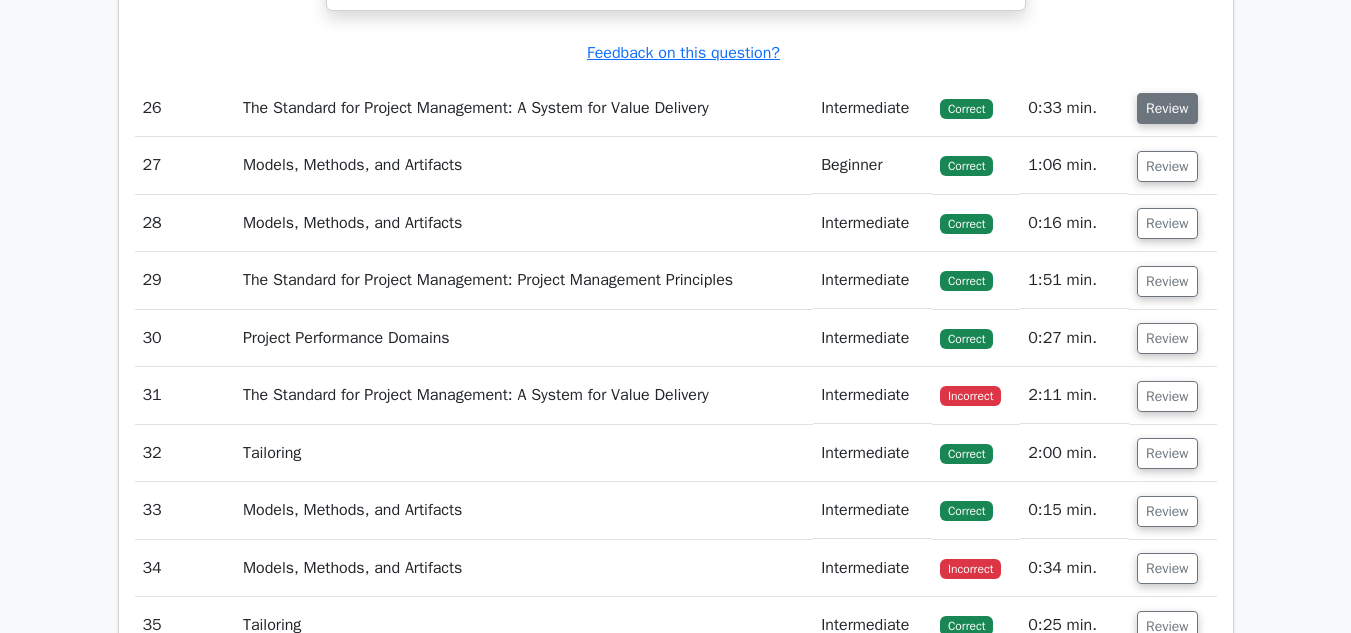 click on "Review" at bounding box center (1167, 108) 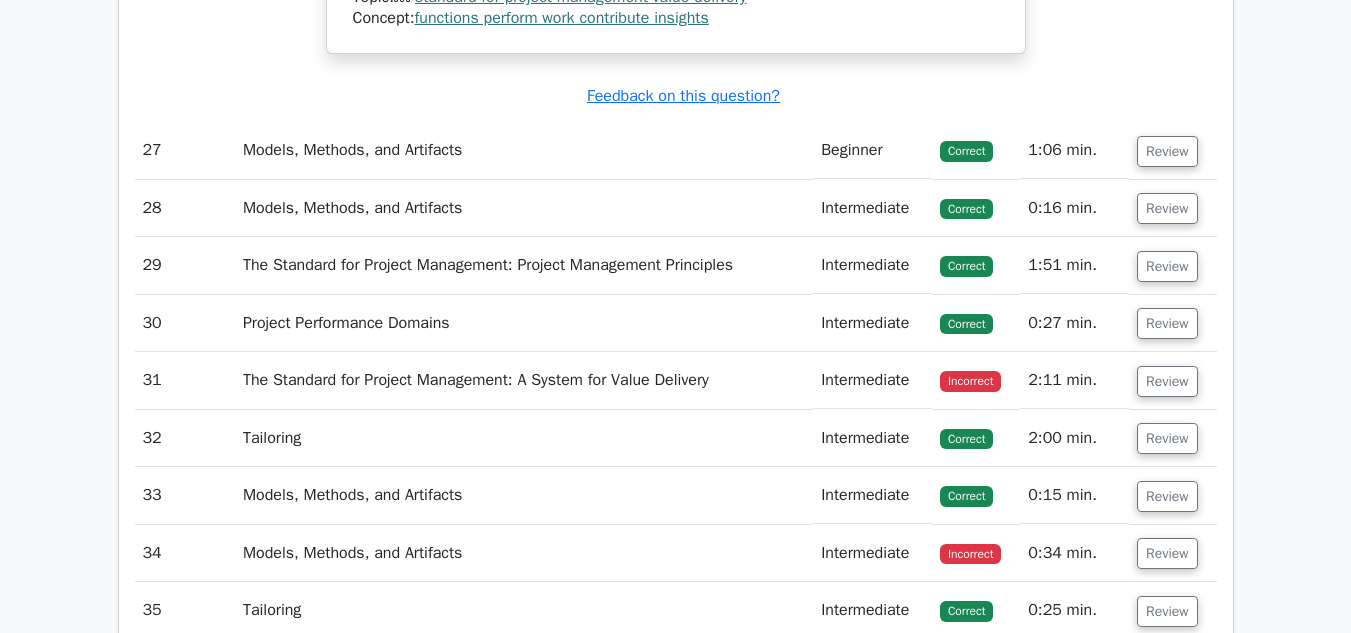 scroll, scrollTop: 23547, scrollLeft: 0, axis: vertical 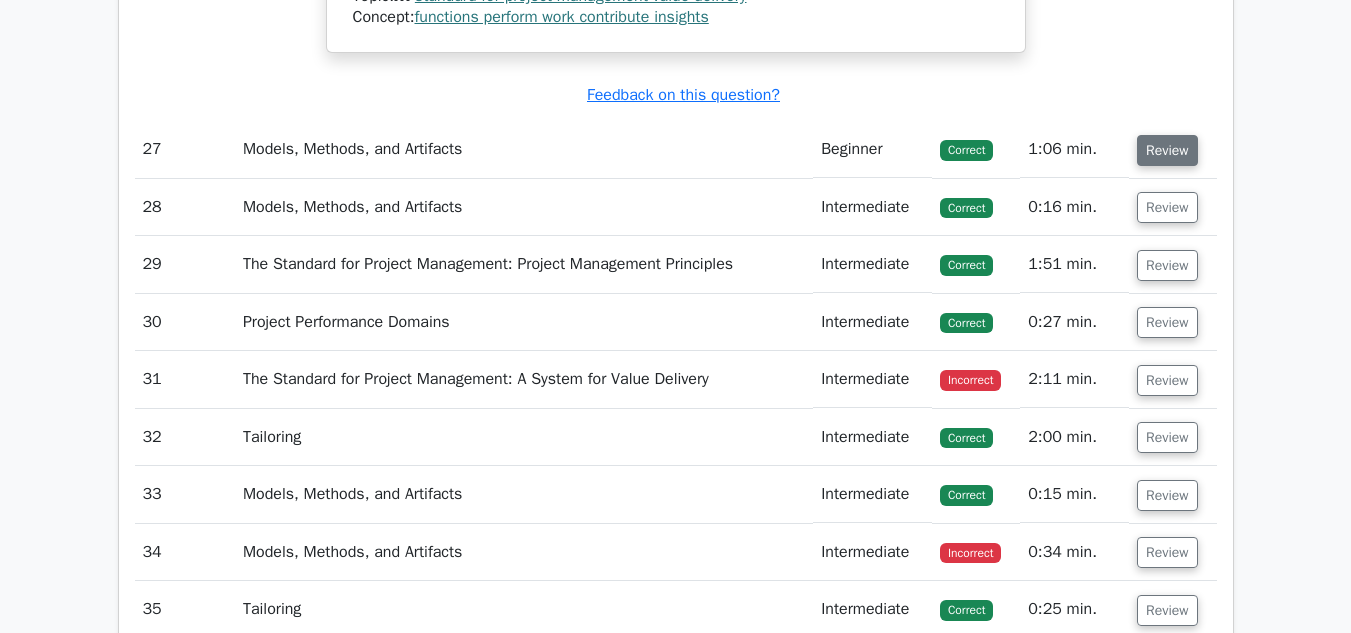click on "Review" at bounding box center [1167, 150] 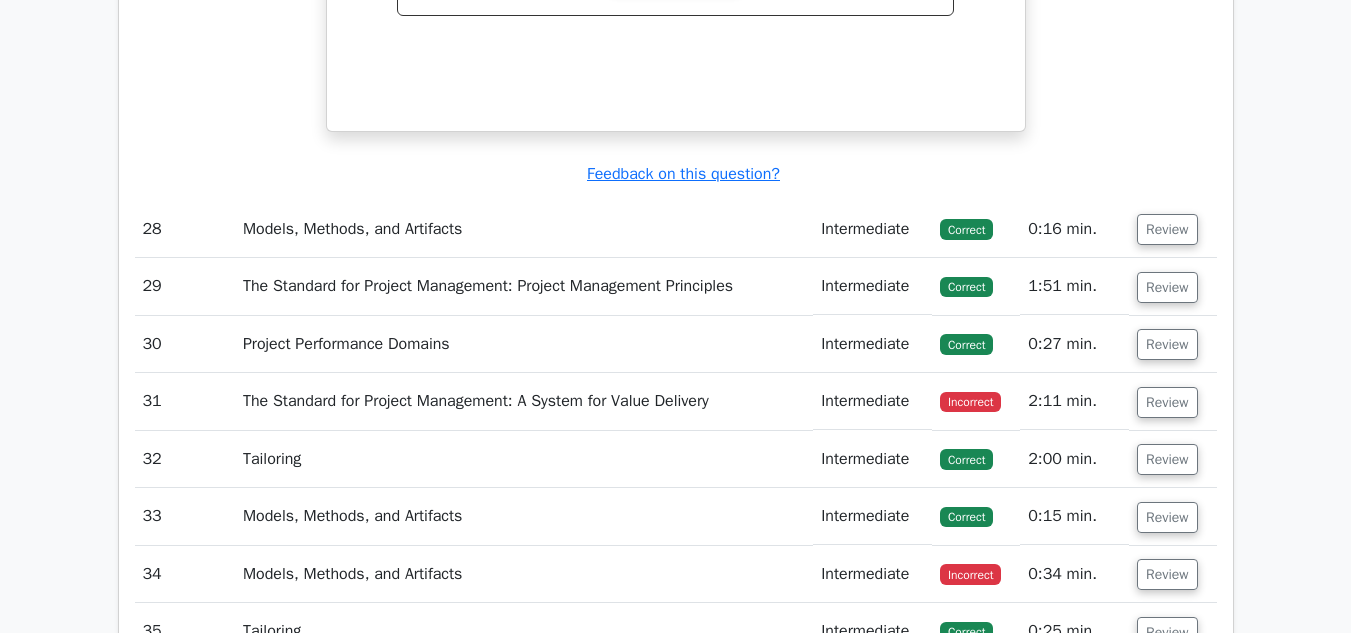 scroll, scrollTop: 24407, scrollLeft: 0, axis: vertical 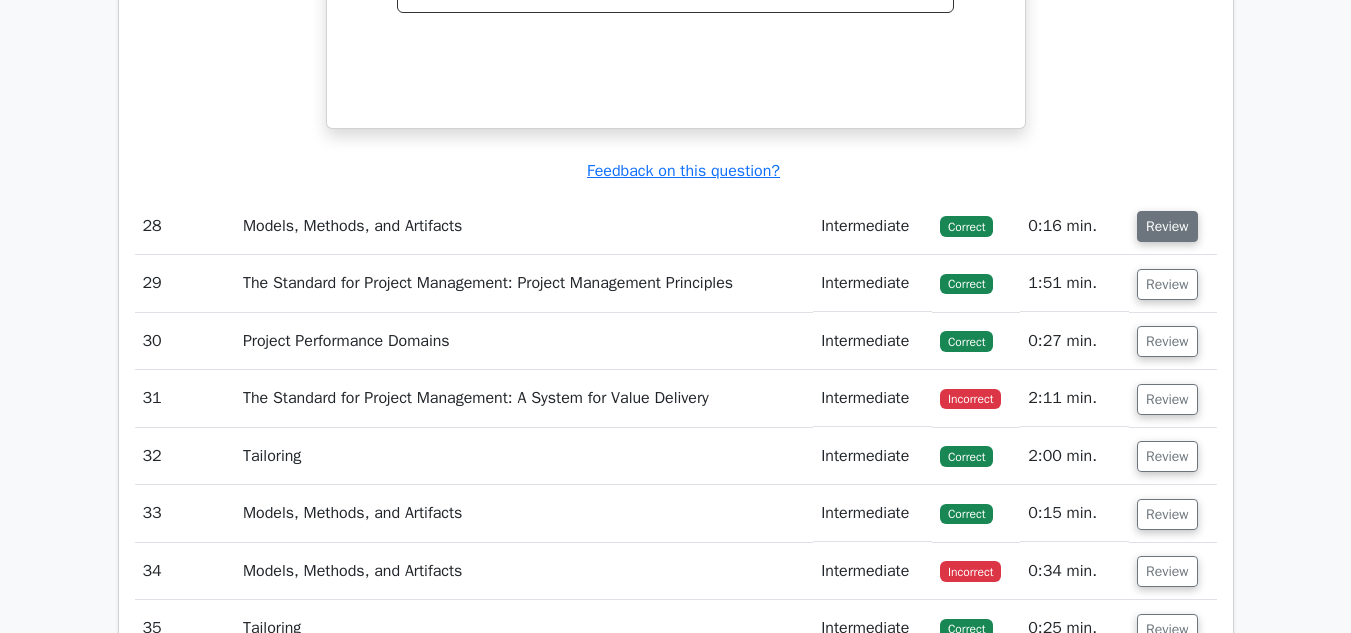 click on "Review" at bounding box center [1167, 226] 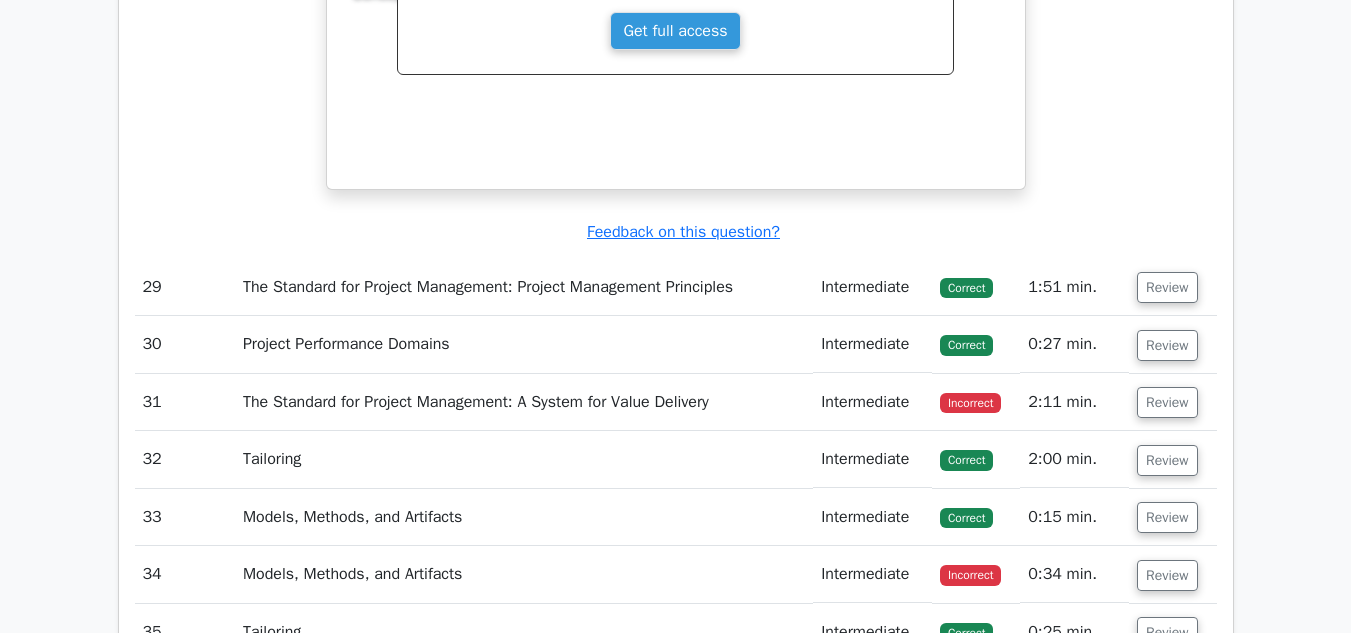 scroll, scrollTop: 25239, scrollLeft: 0, axis: vertical 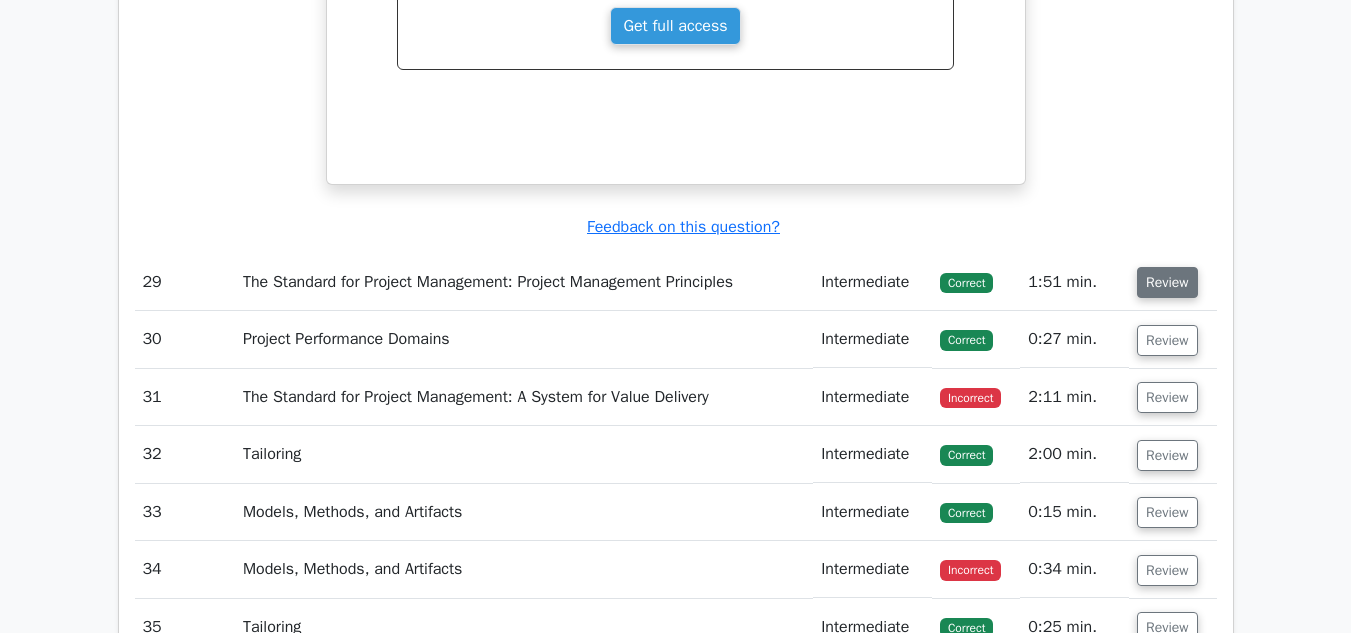 click on "Review" at bounding box center (1167, 282) 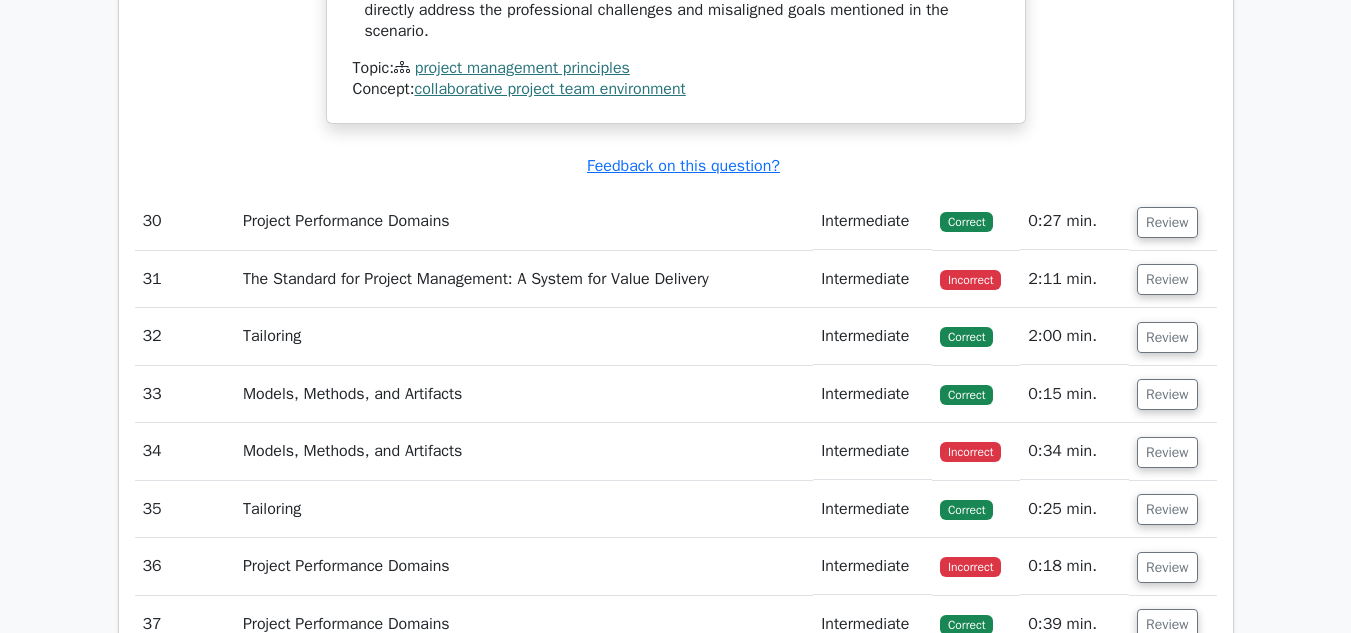 scroll, scrollTop: 26960, scrollLeft: 0, axis: vertical 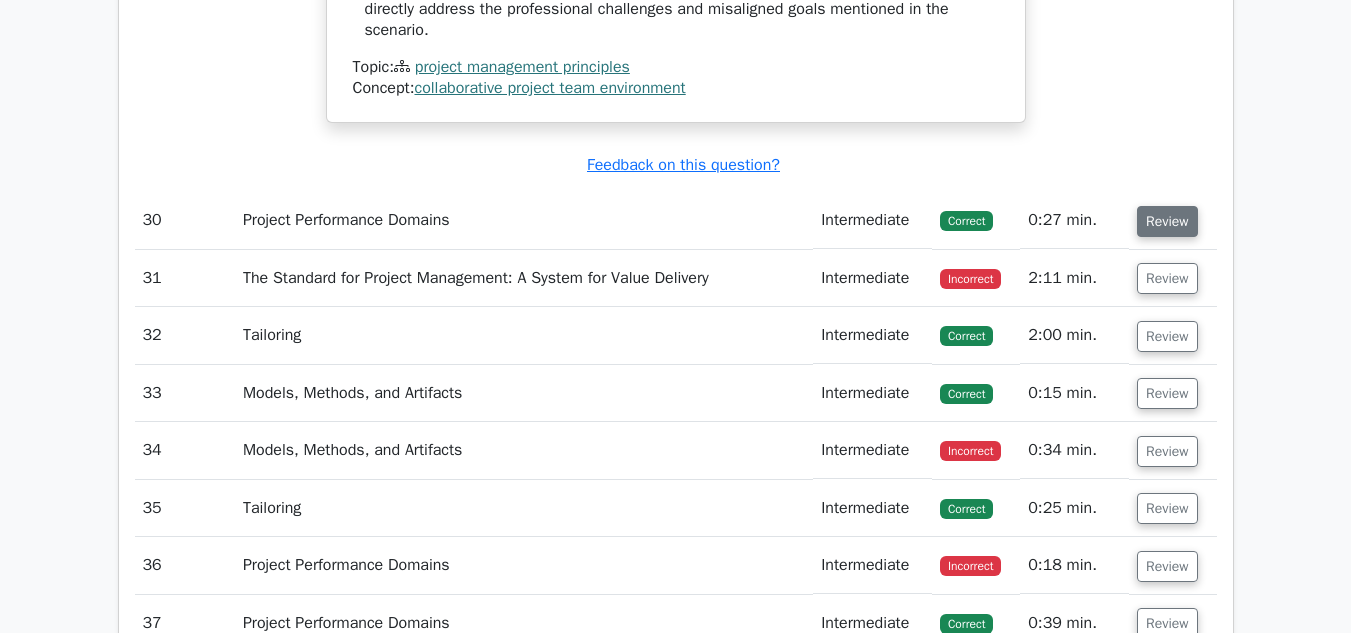 click on "Review" at bounding box center [1167, 221] 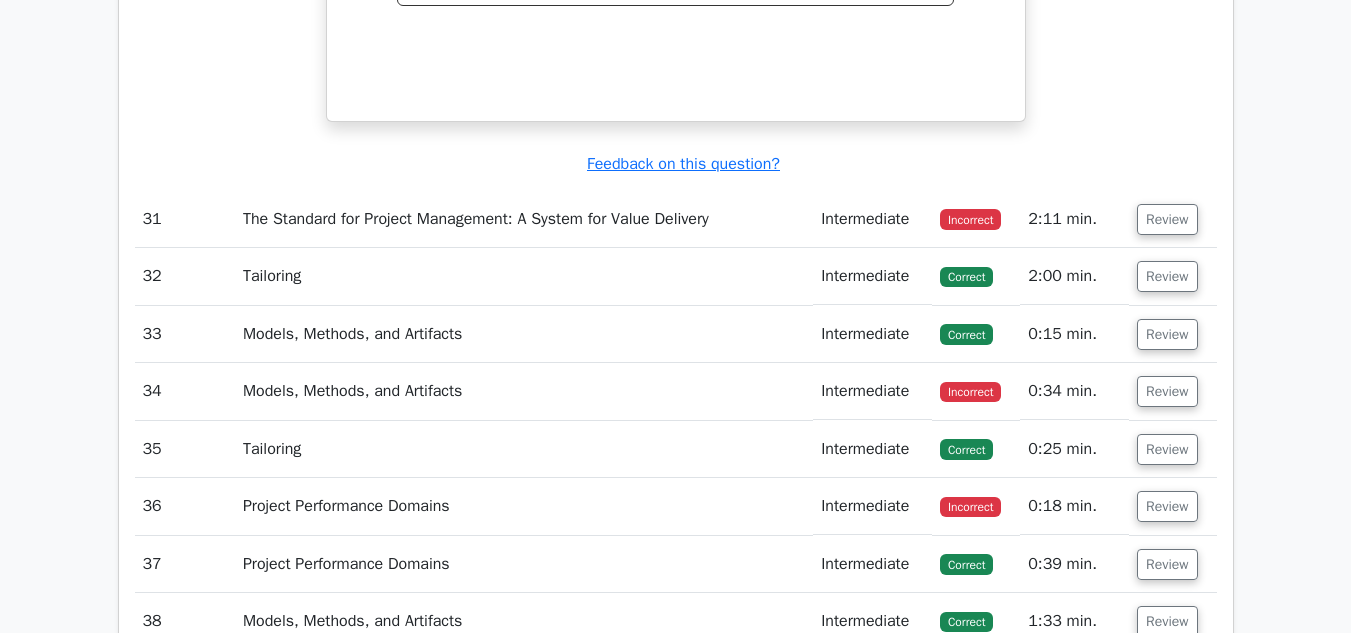 scroll, scrollTop: 27851, scrollLeft: 0, axis: vertical 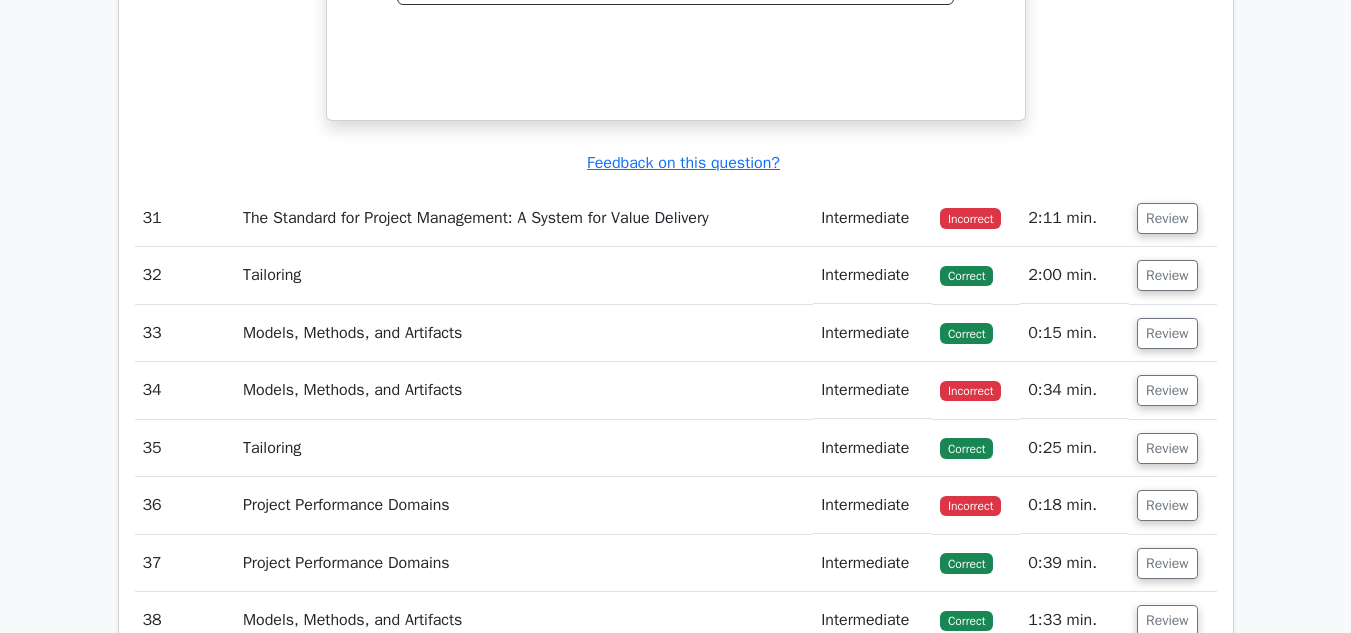 click on "Review" at bounding box center [1167, 218] 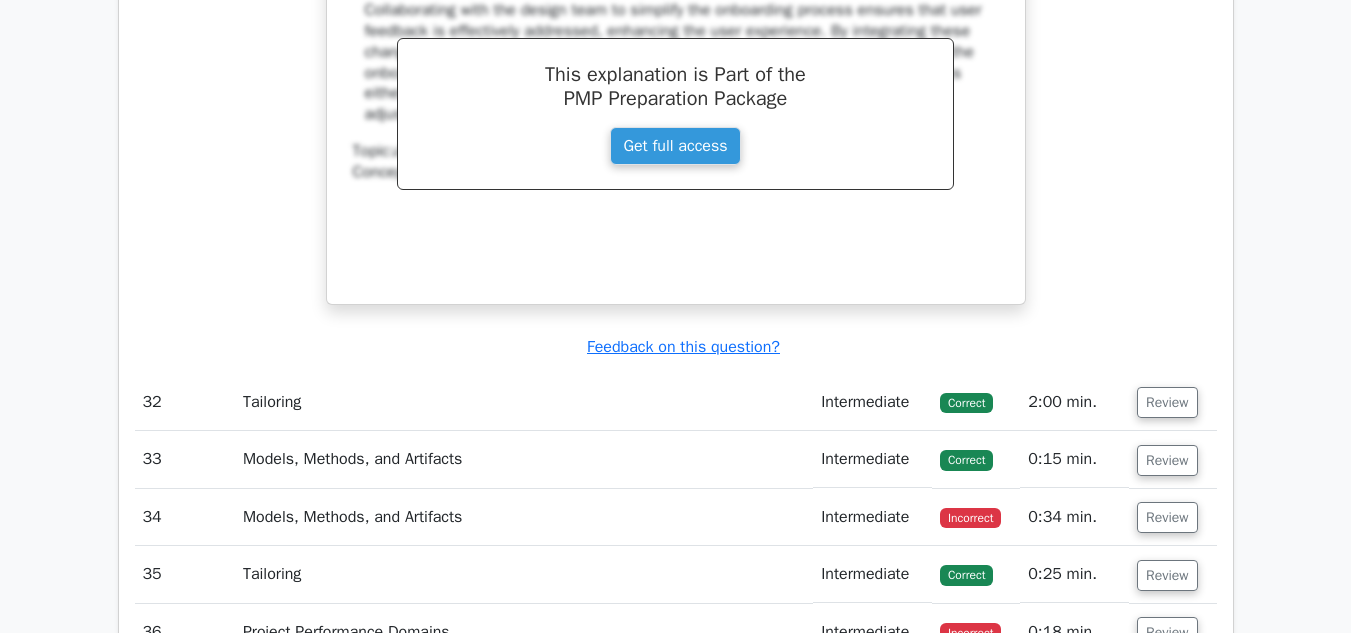 scroll, scrollTop: 28977, scrollLeft: 0, axis: vertical 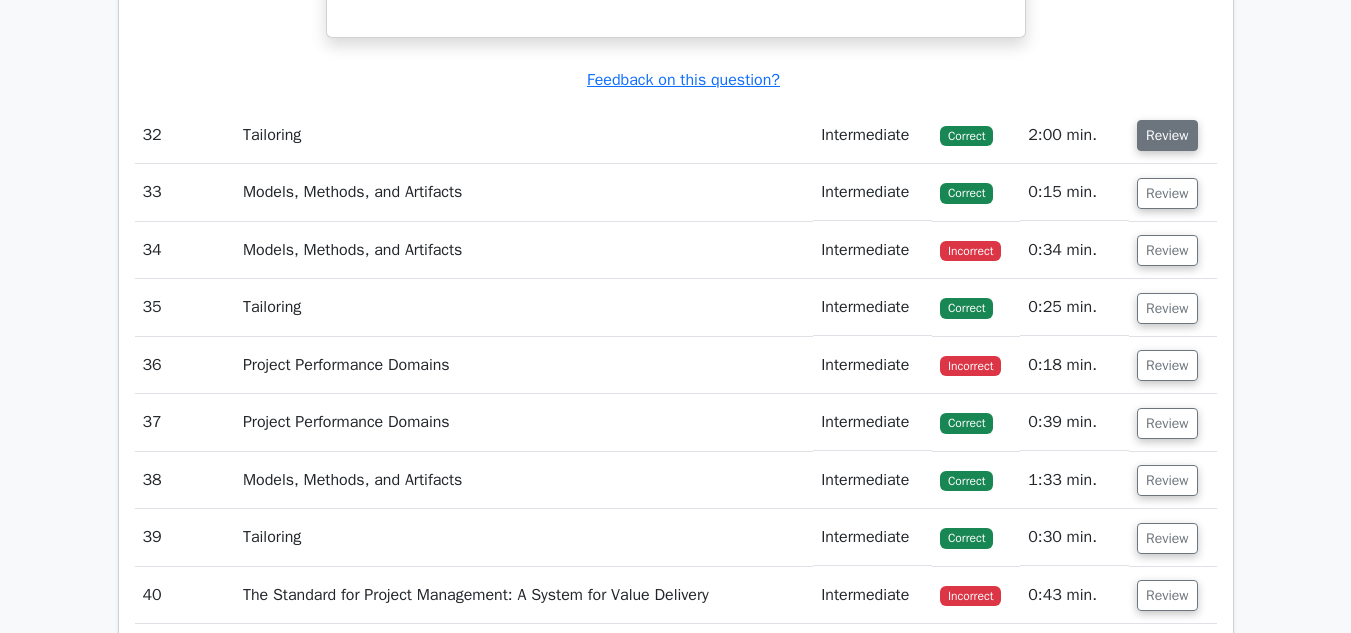 click on "Review" at bounding box center (1167, 135) 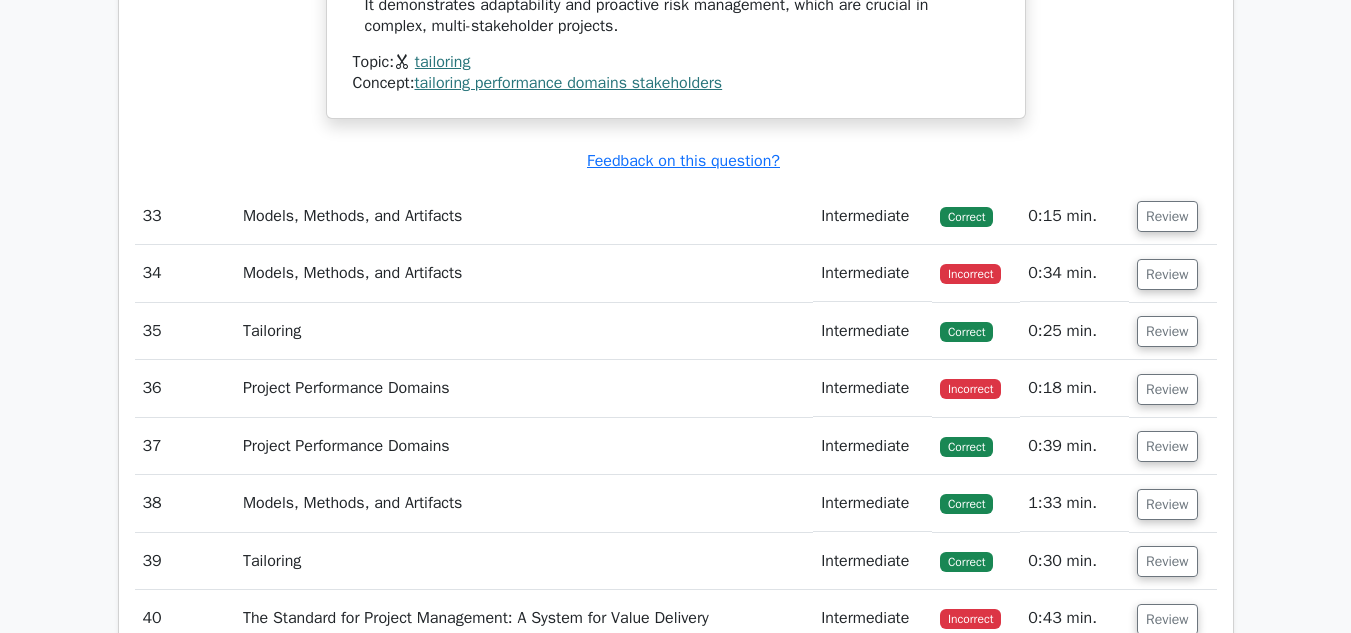 scroll, scrollTop: 30440, scrollLeft: 0, axis: vertical 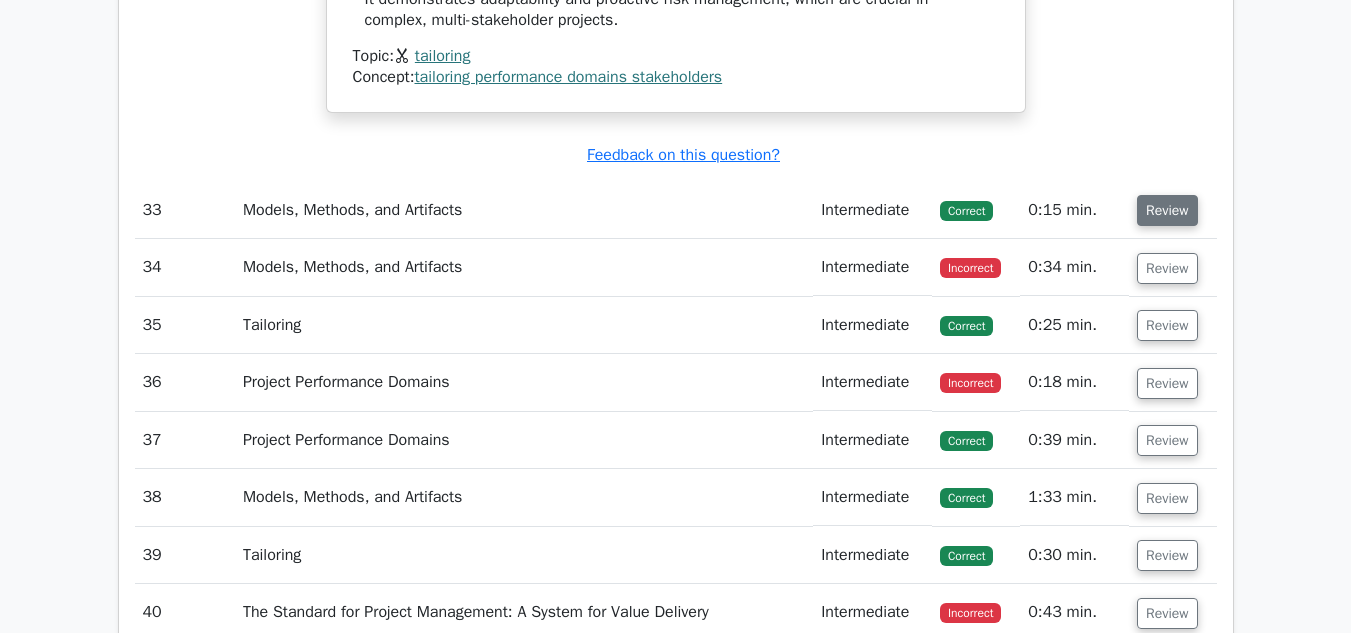 click on "Review" at bounding box center [1167, 210] 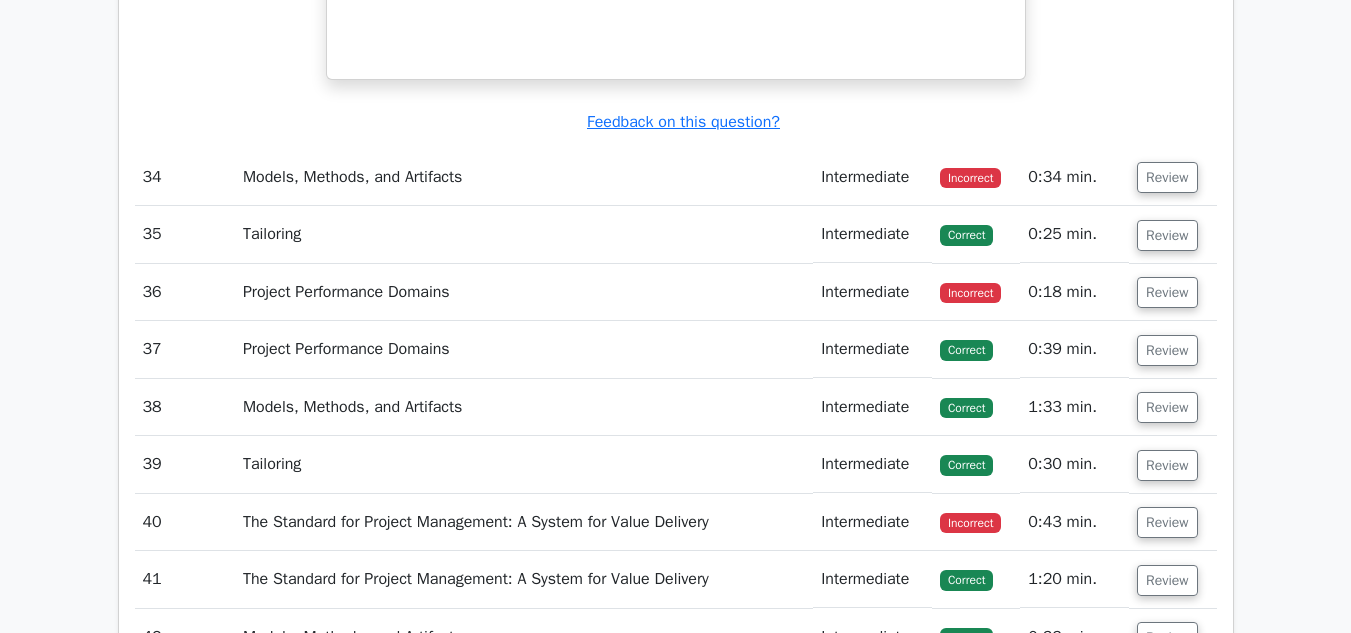 scroll, scrollTop: 31338, scrollLeft: 0, axis: vertical 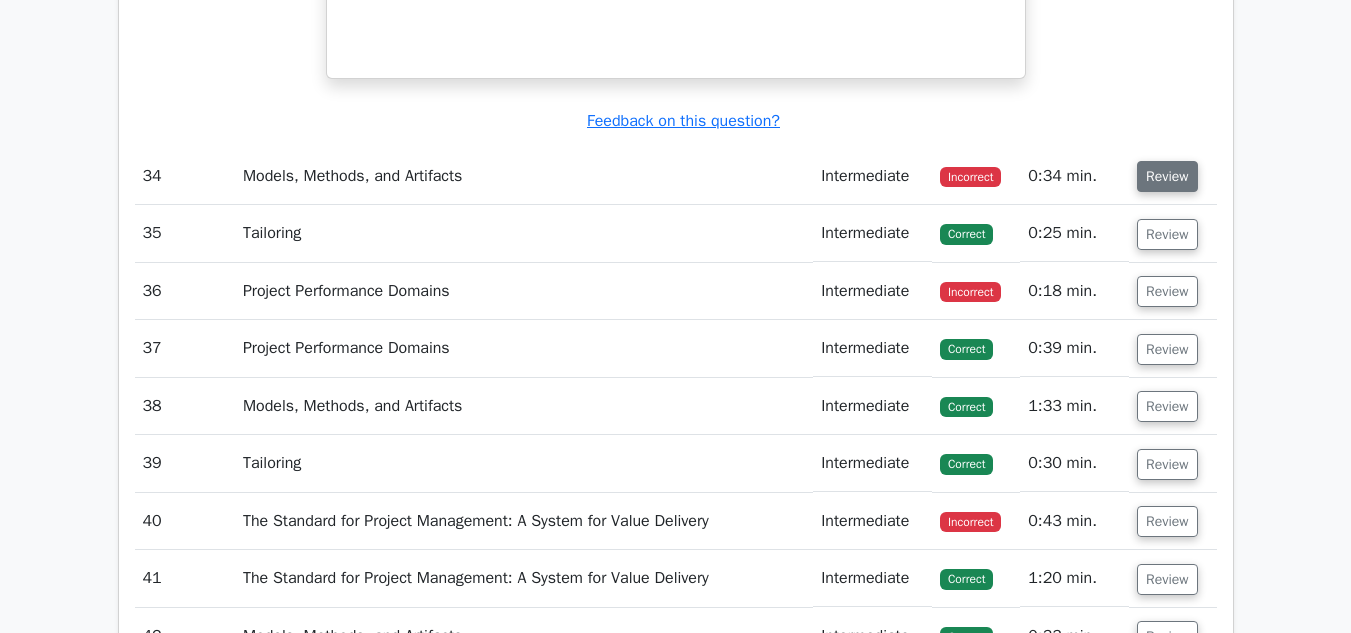 click on "Review" at bounding box center [1167, 176] 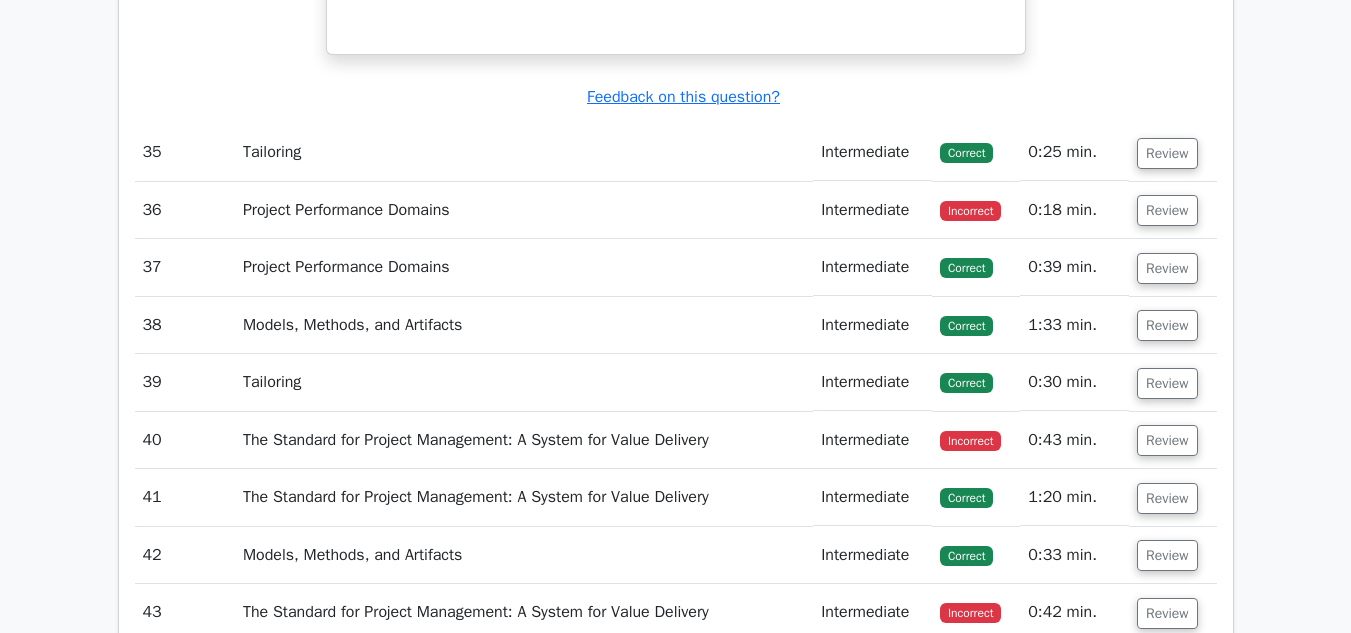 scroll, scrollTop: 32234, scrollLeft: 0, axis: vertical 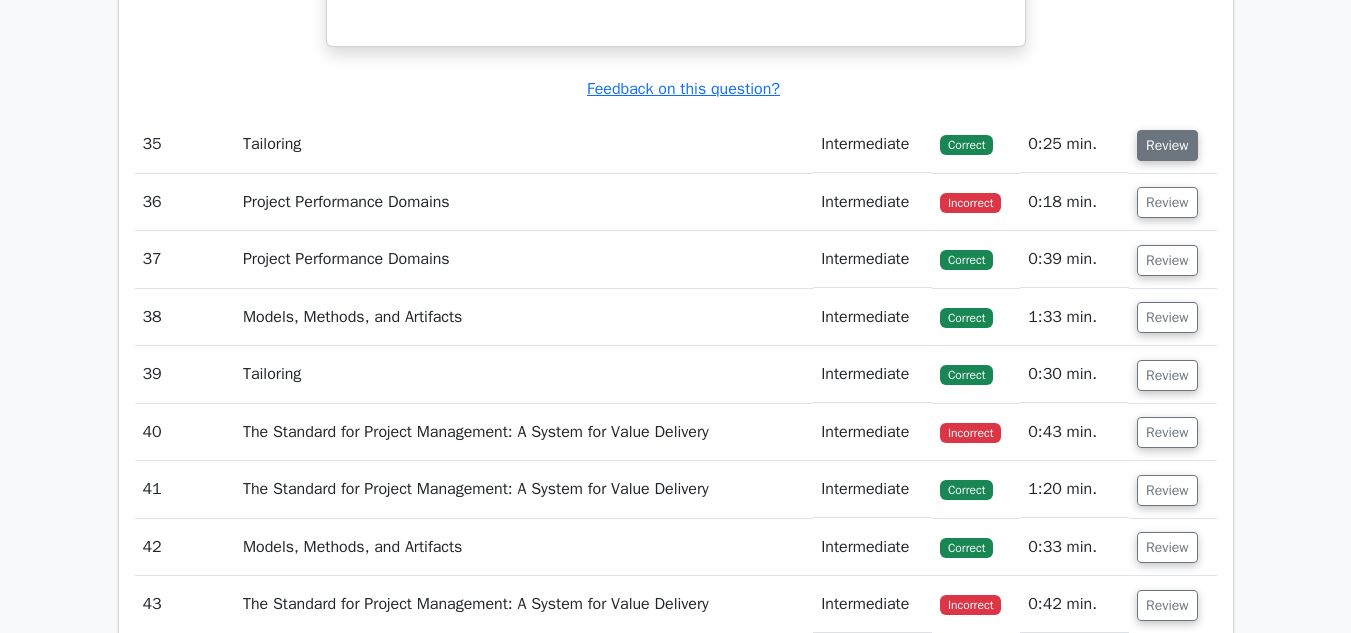 click on "Review" at bounding box center [1167, 145] 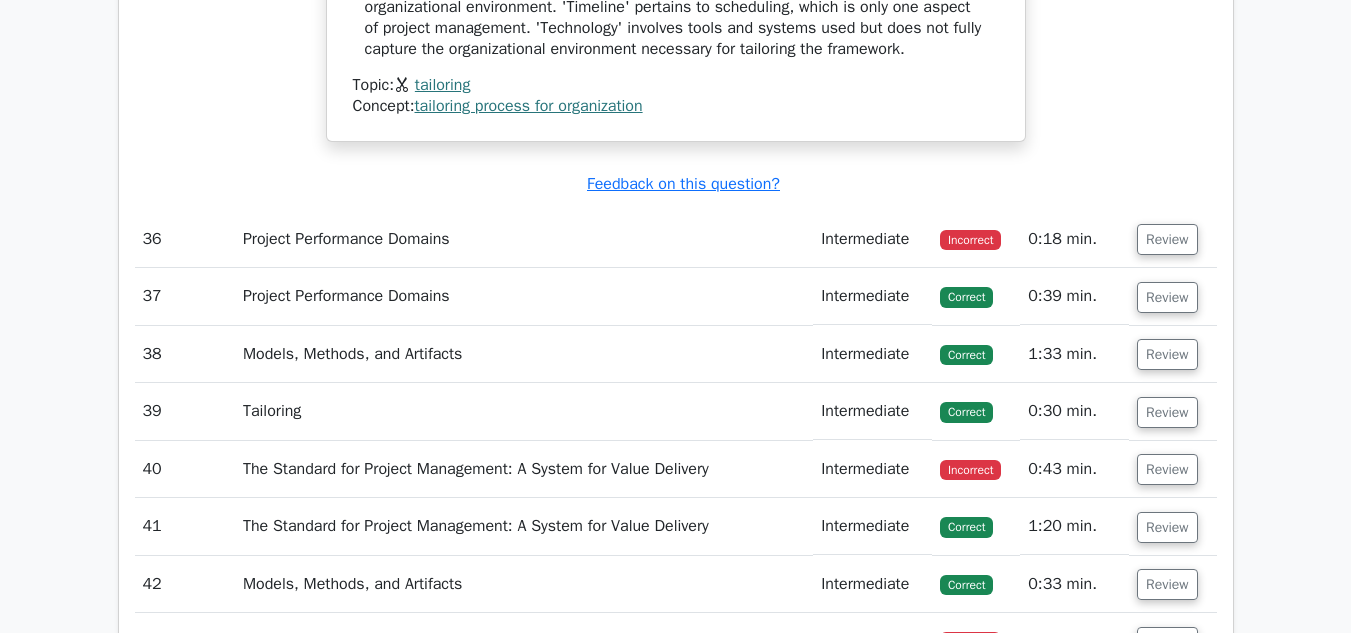 scroll, scrollTop: 32935, scrollLeft: 0, axis: vertical 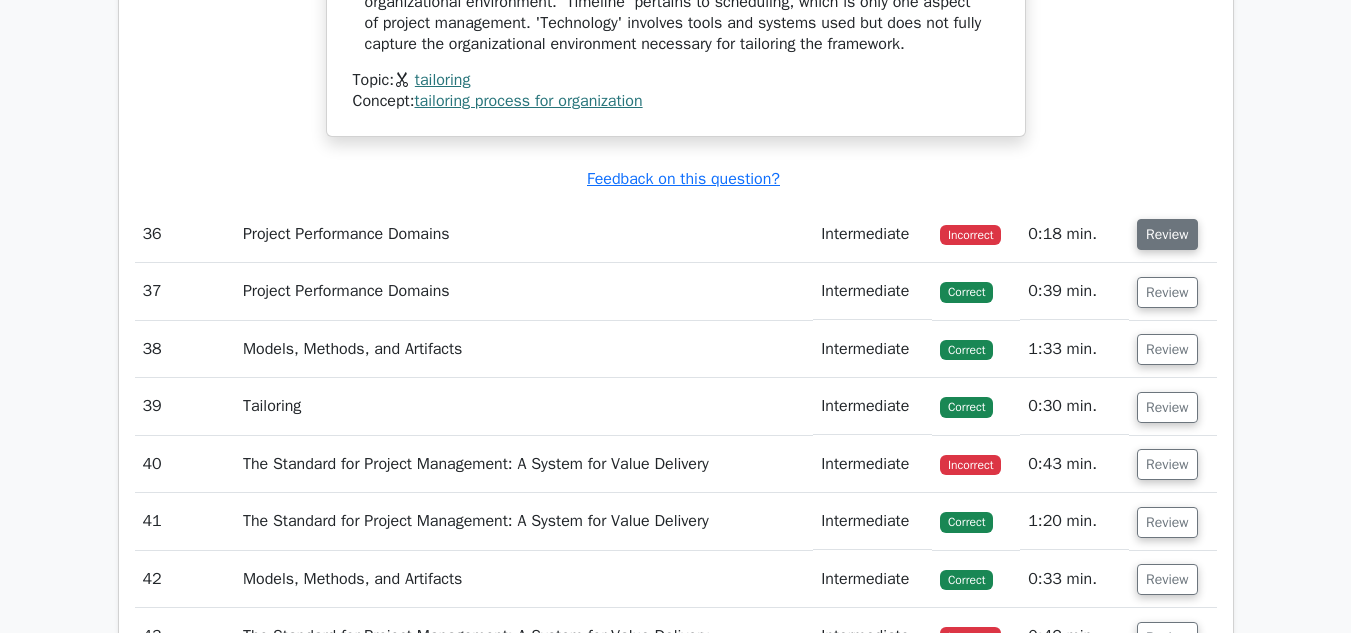 click on "Review" at bounding box center (1167, 234) 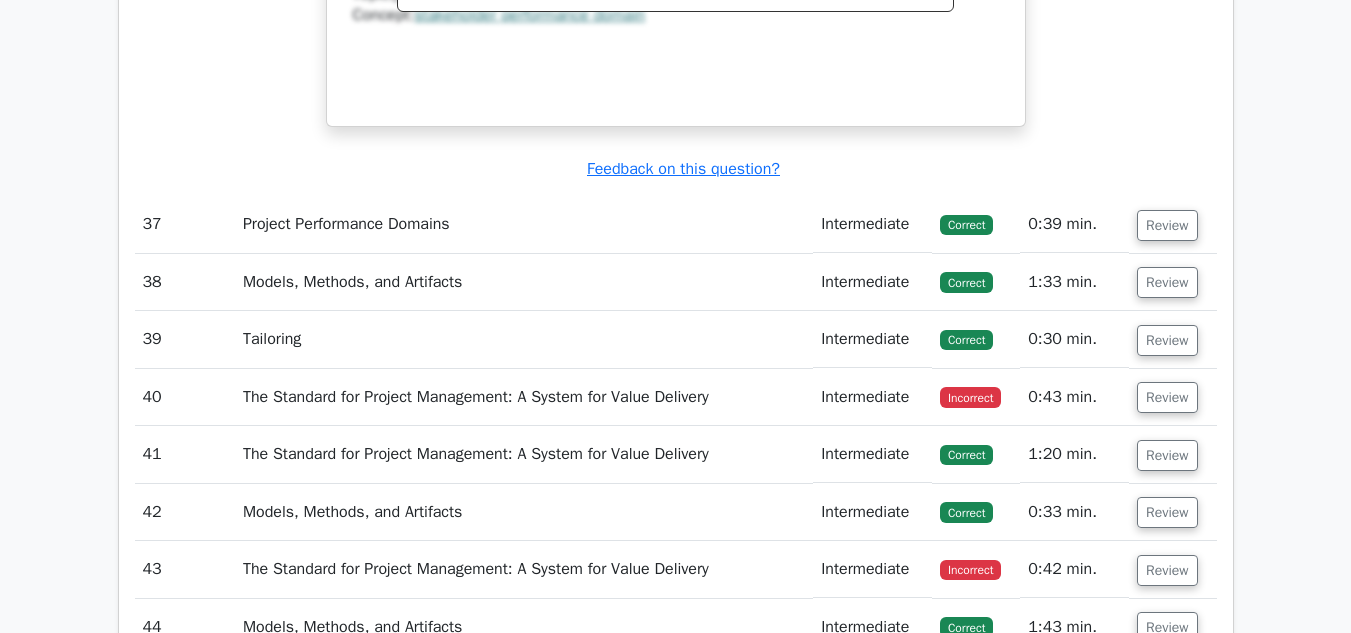 scroll, scrollTop: 33905, scrollLeft: 0, axis: vertical 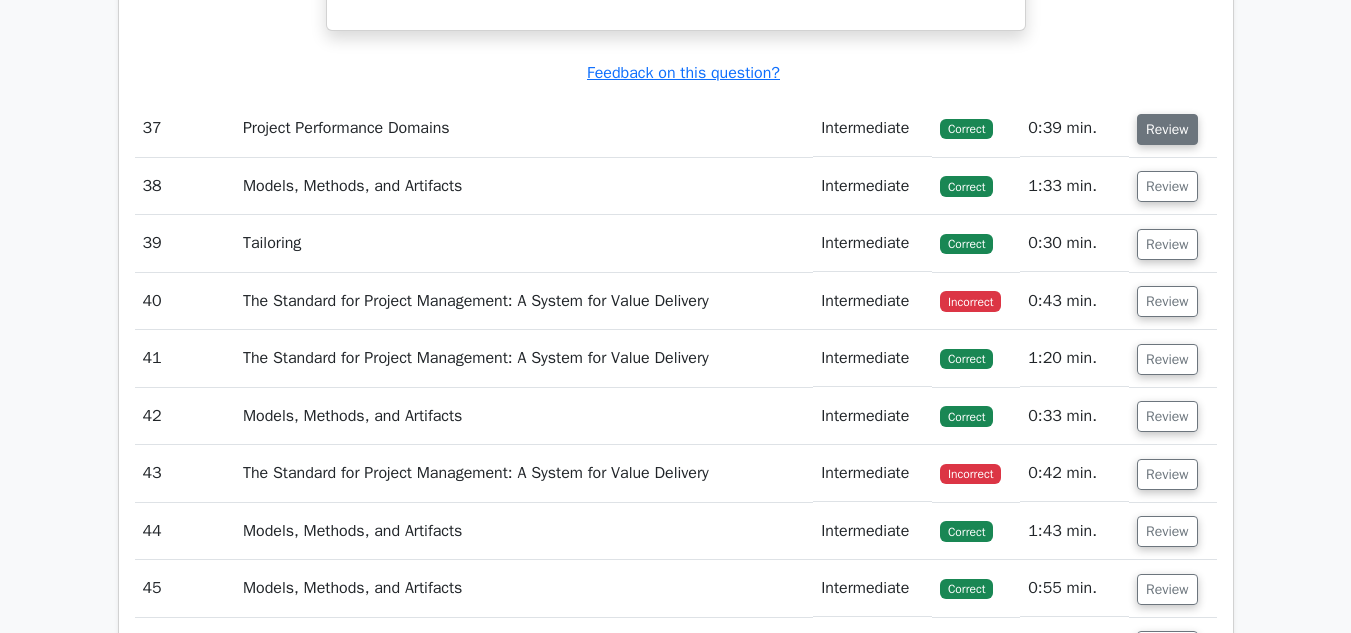 click on "Review" at bounding box center [1167, 129] 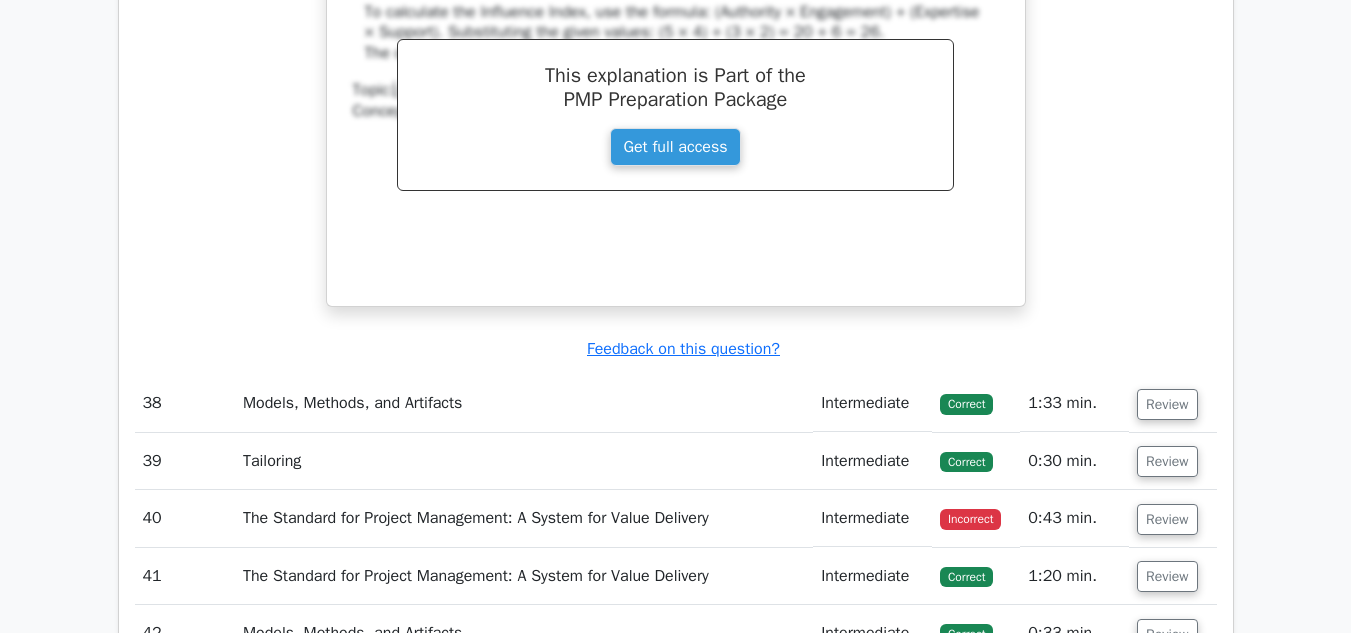 scroll, scrollTop: 34816, scrollLeft: 0, axis: vertical 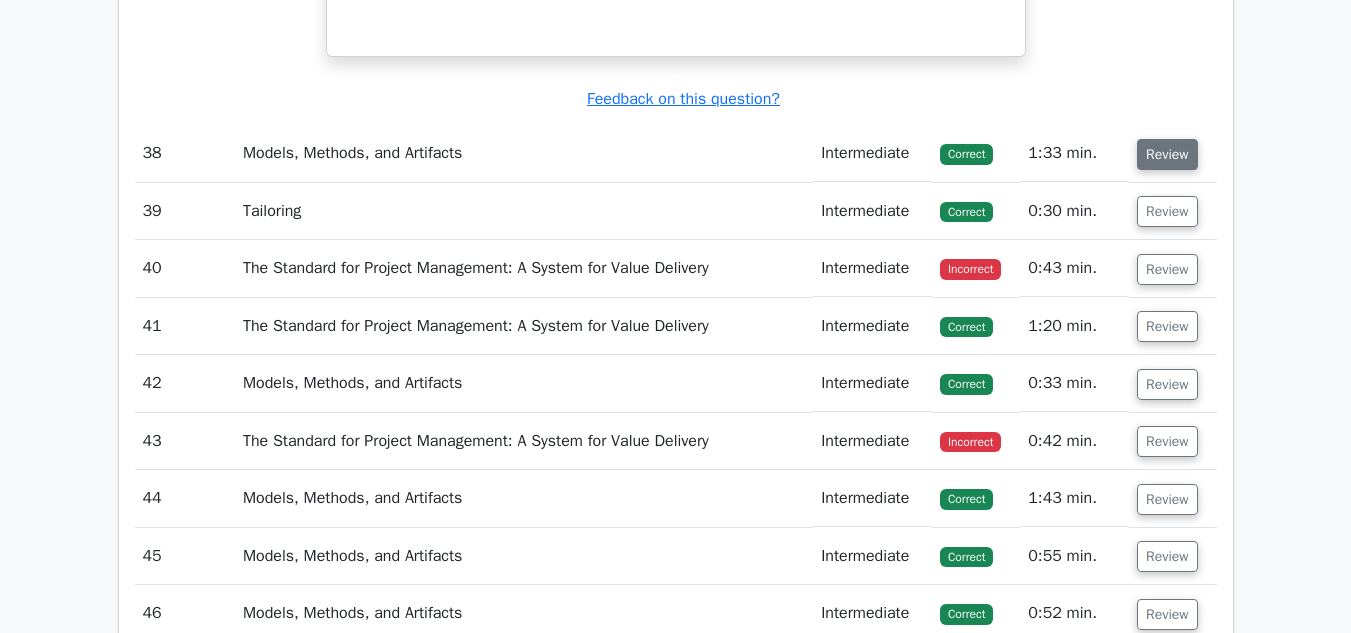 click on "Review" at bounding box center [1167, 154] 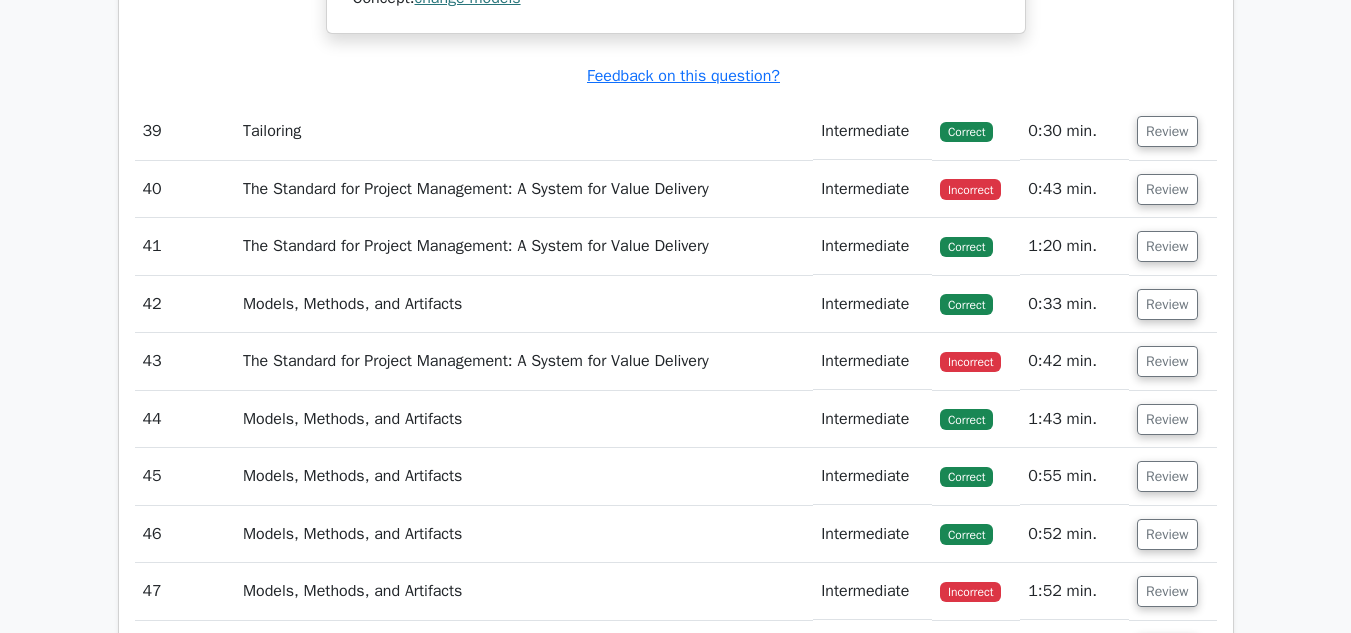 scroll, scrollTop: 35678, scrollLeft: 0, axis: vertical 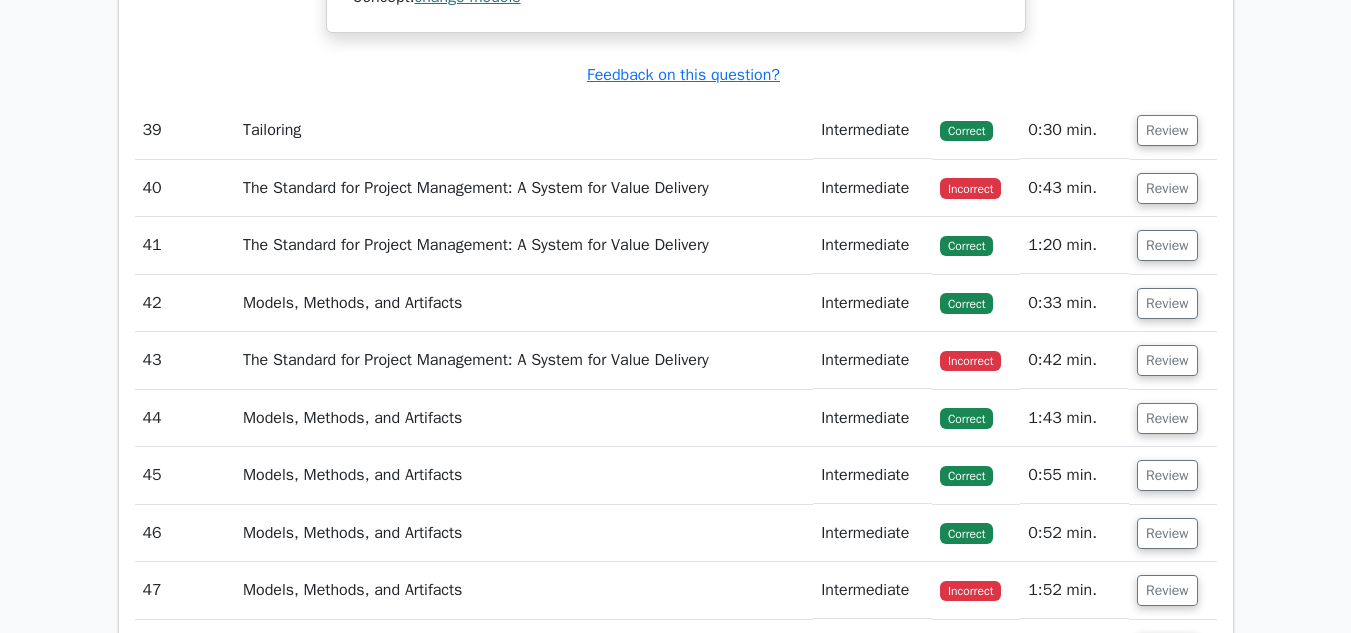 click on "Review" at bounding box center [1167, 130] 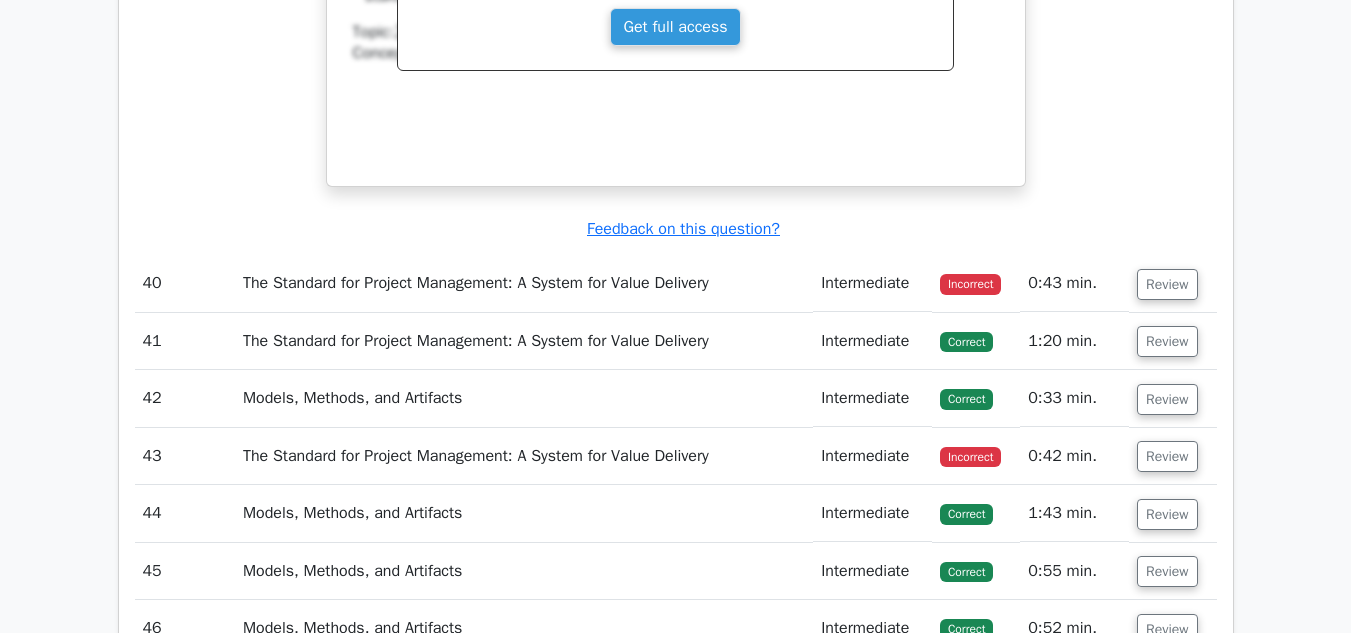 scroll, scrollTop: 36563, scrollLeft: 0, axis: vertical 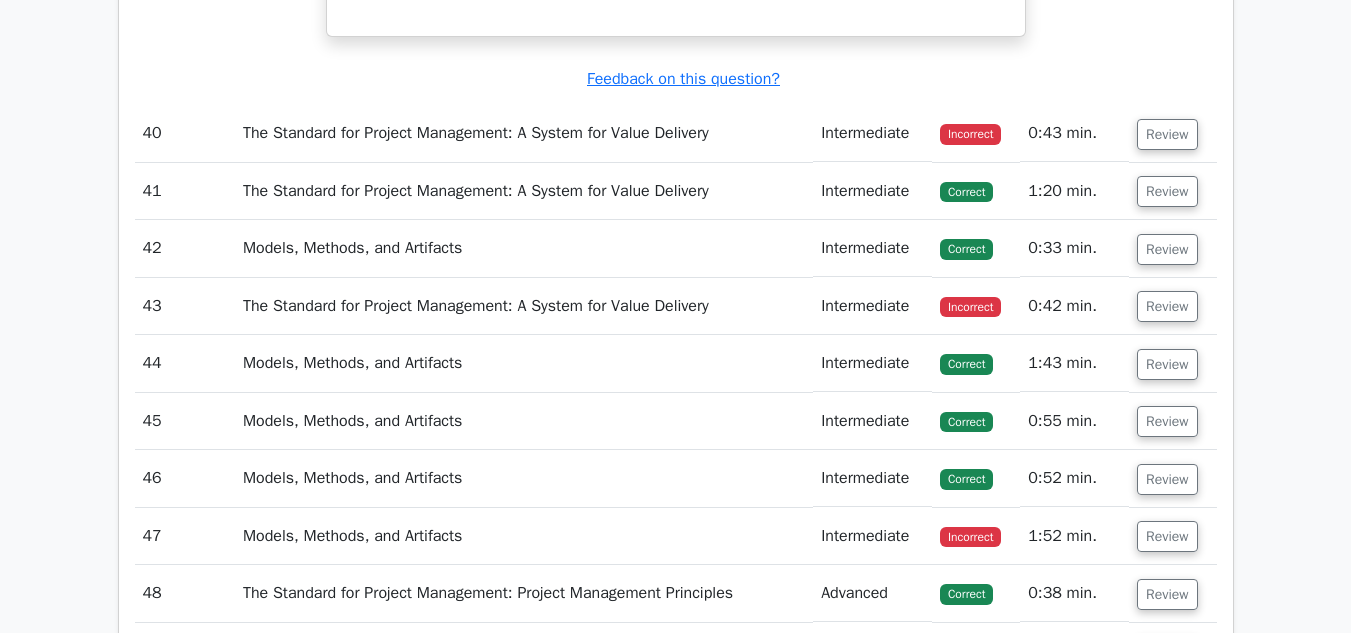 click on "Review" at bounding box center [1167, 134] 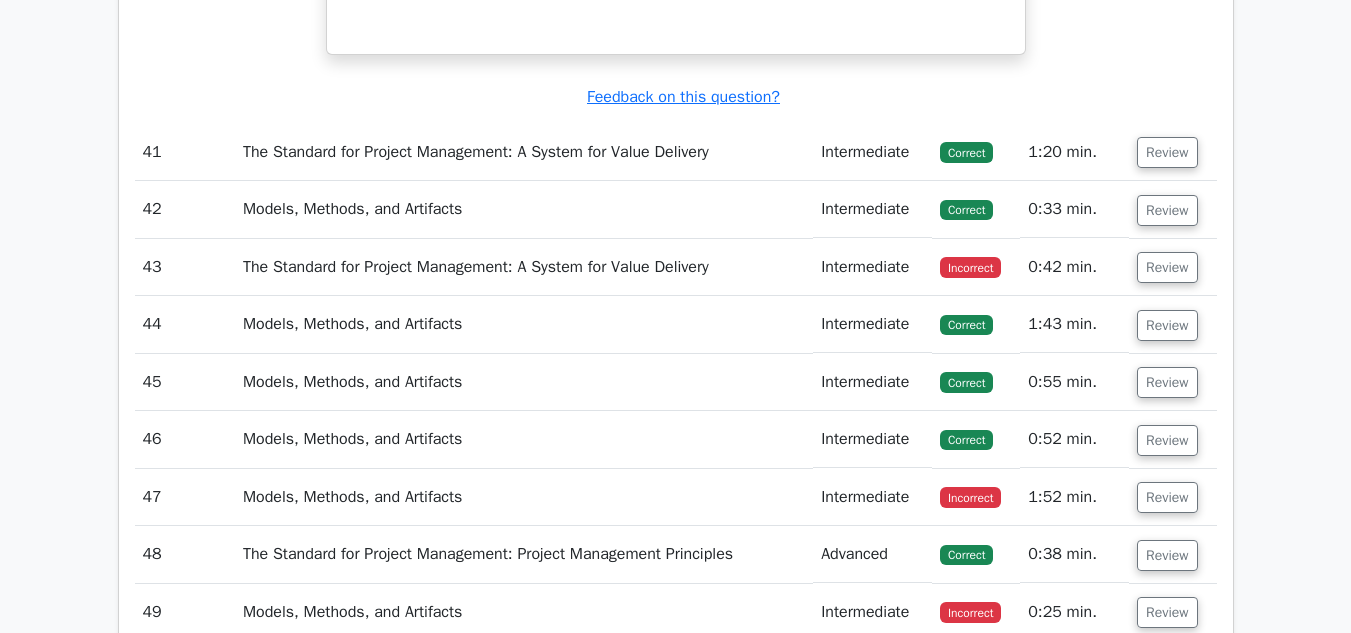 scroll, scrollTop: 37434, scrollLeft: 0, axis: vertical 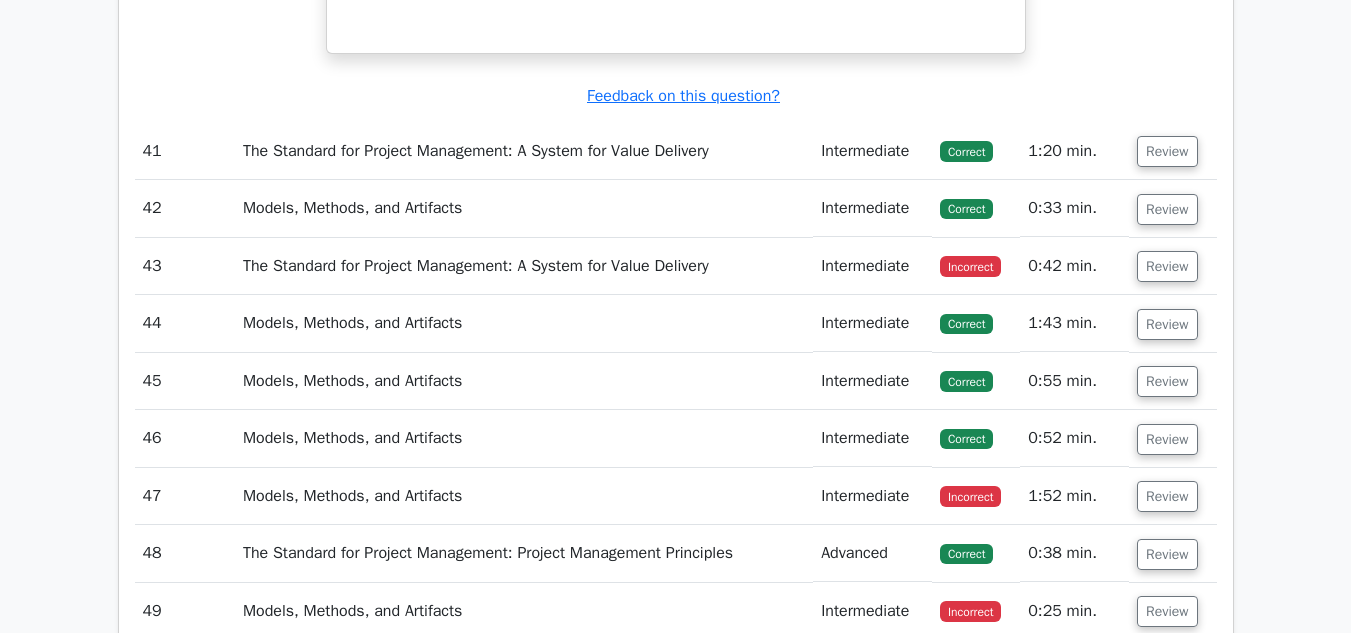 click on "Review" at bounding box center [1167, 151] 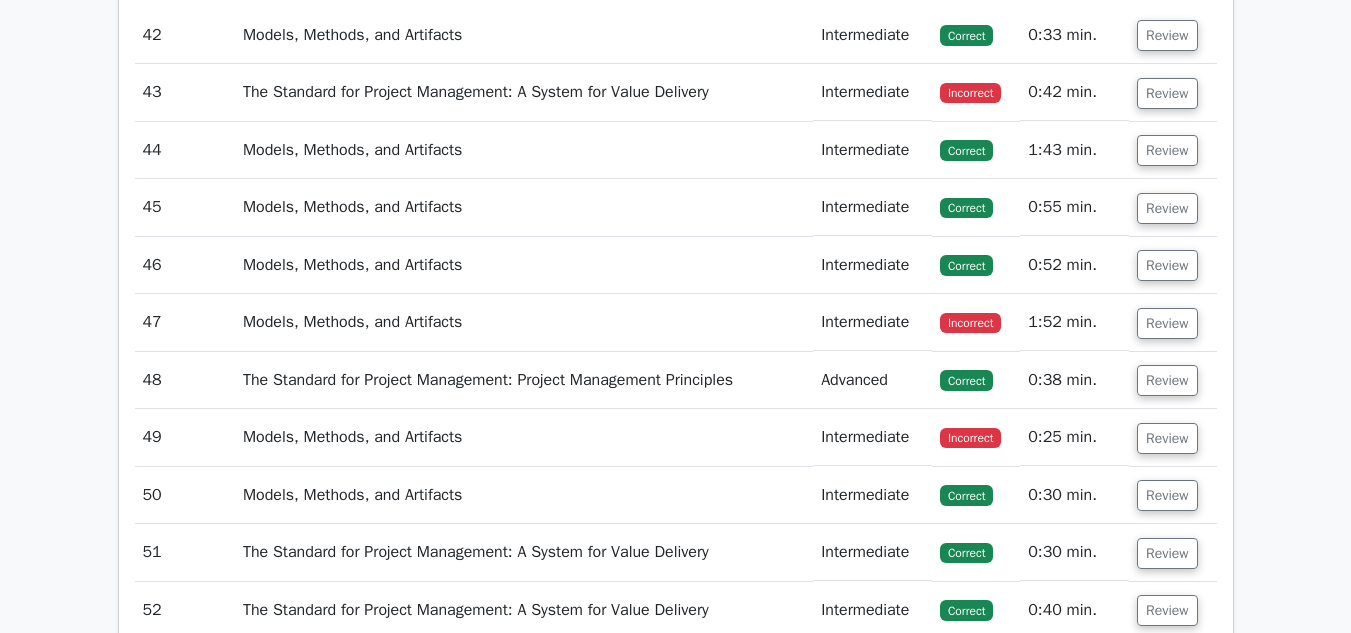 scroll, scrollTop: 38478, scrollLeft: 0, axis: vertical 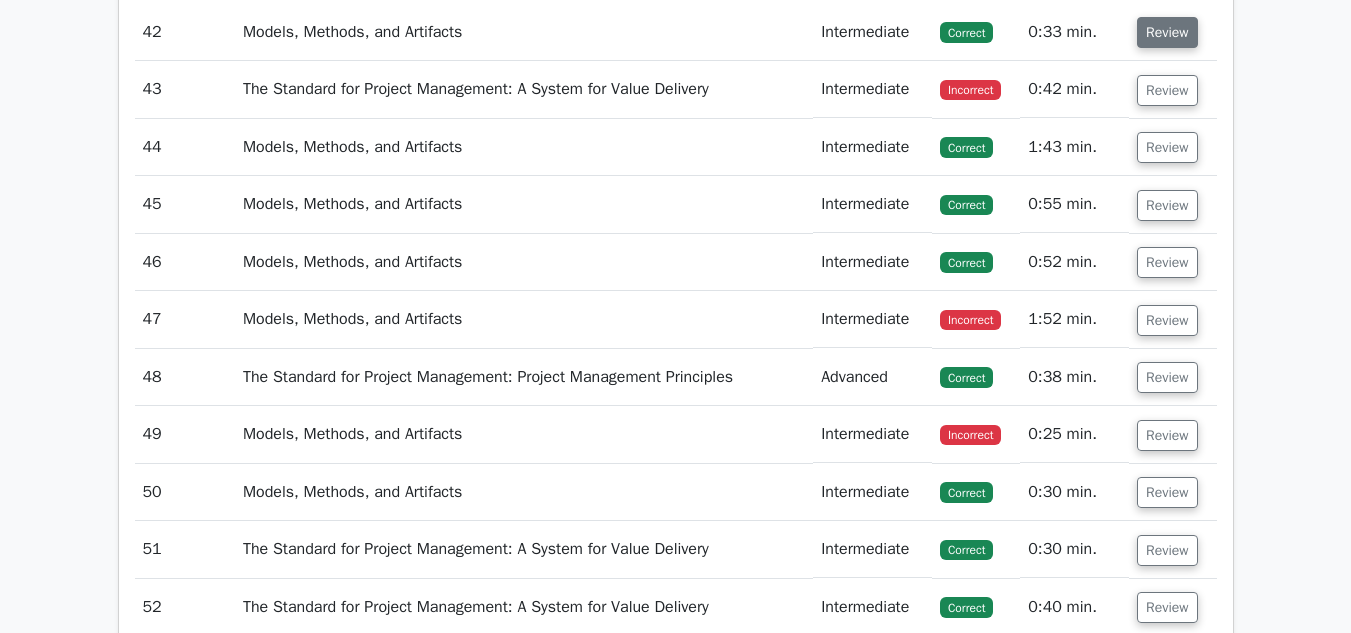 click on "Review" at bounding box center [1167, 32] 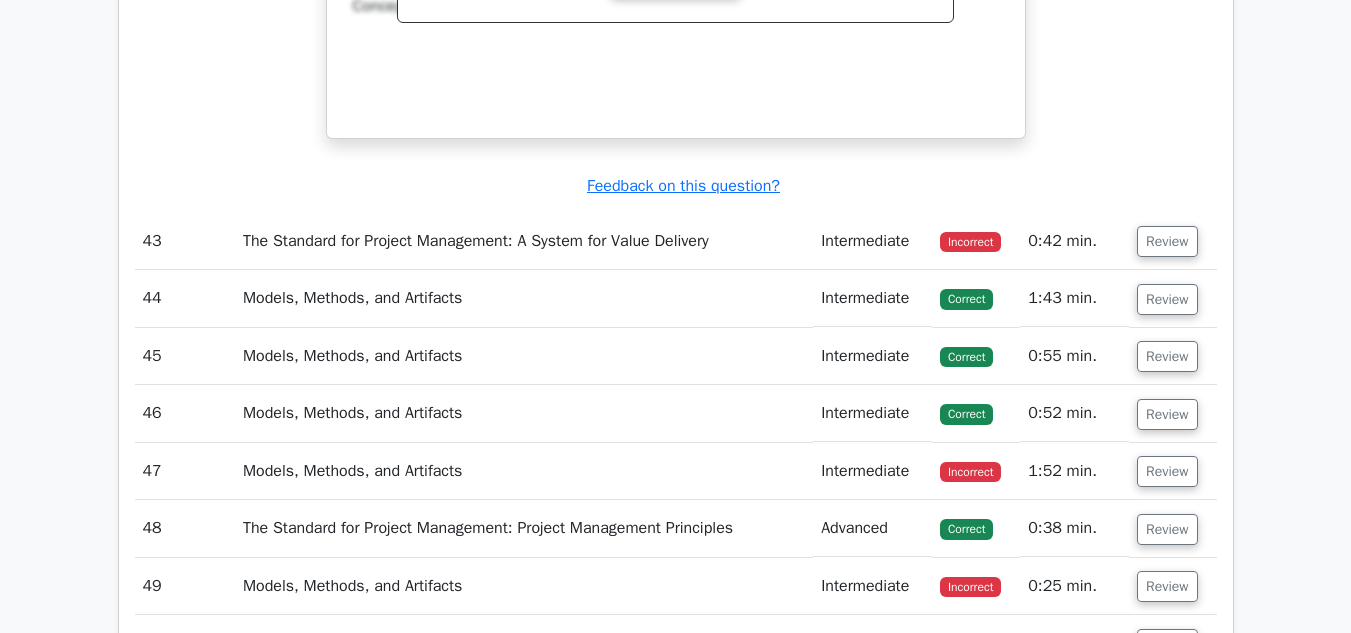 scroll, scrollTop: 39245, scrollLeft: 0, axis: vertical 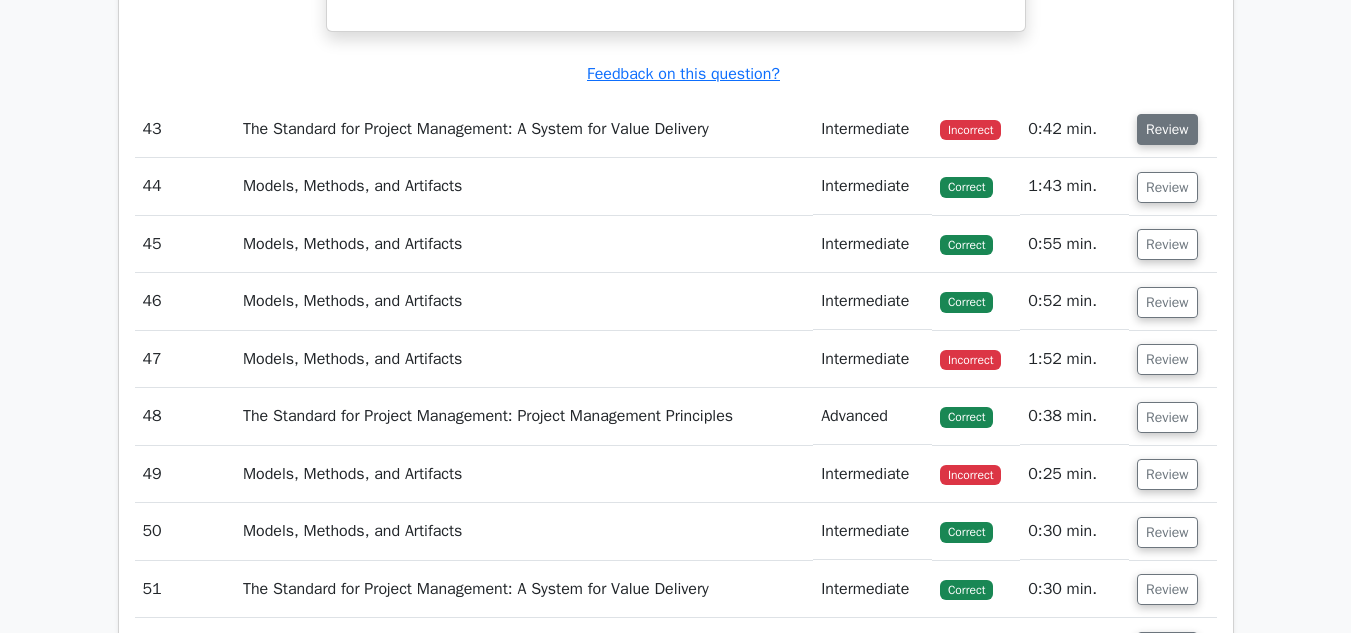 click on "Review" at bounding box center [1167, 129] 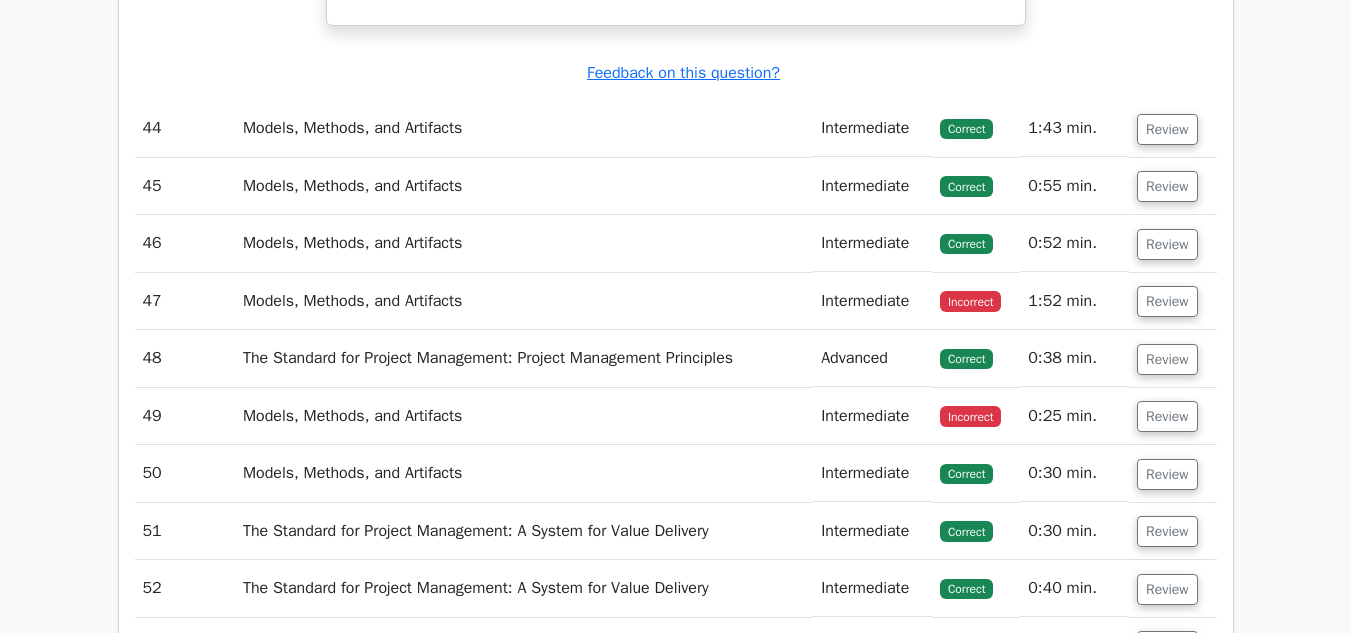 scroll, scrollTop: 40135, scrollLeft: 0, axis: vertical 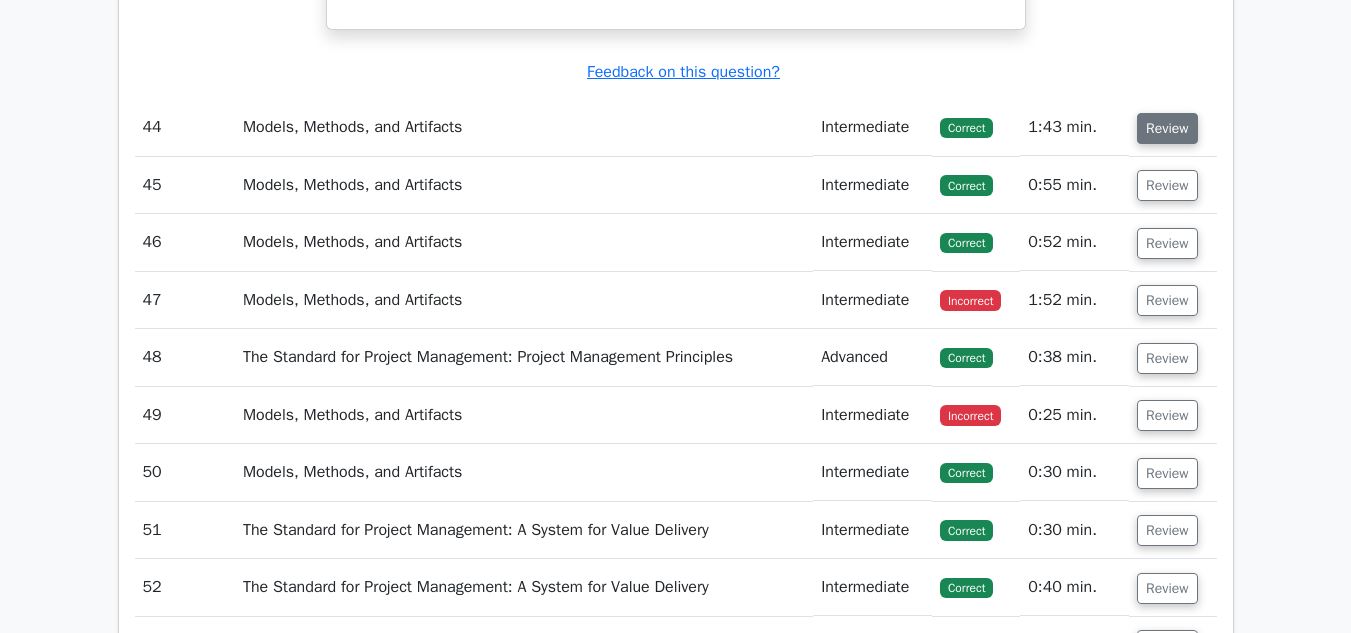 click on "Review" at bounding box center [1167, 128] 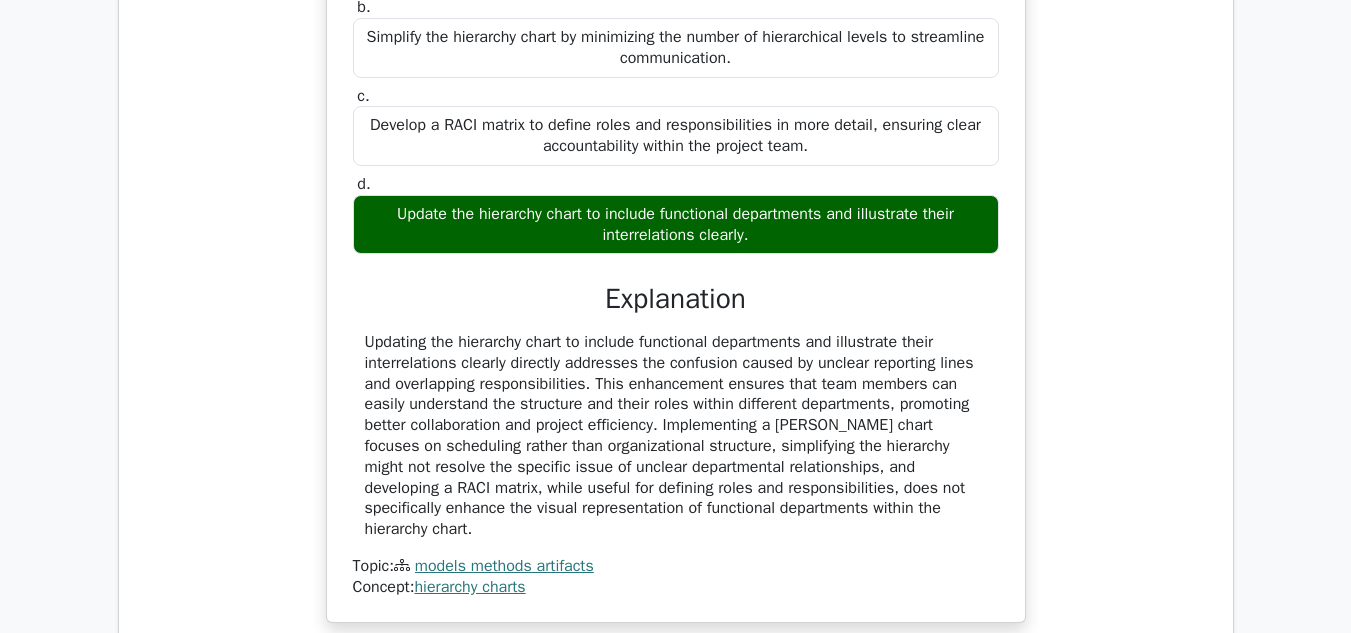 scroll, scrollTop: 40598, scrollLeft: 0, axis: vertical 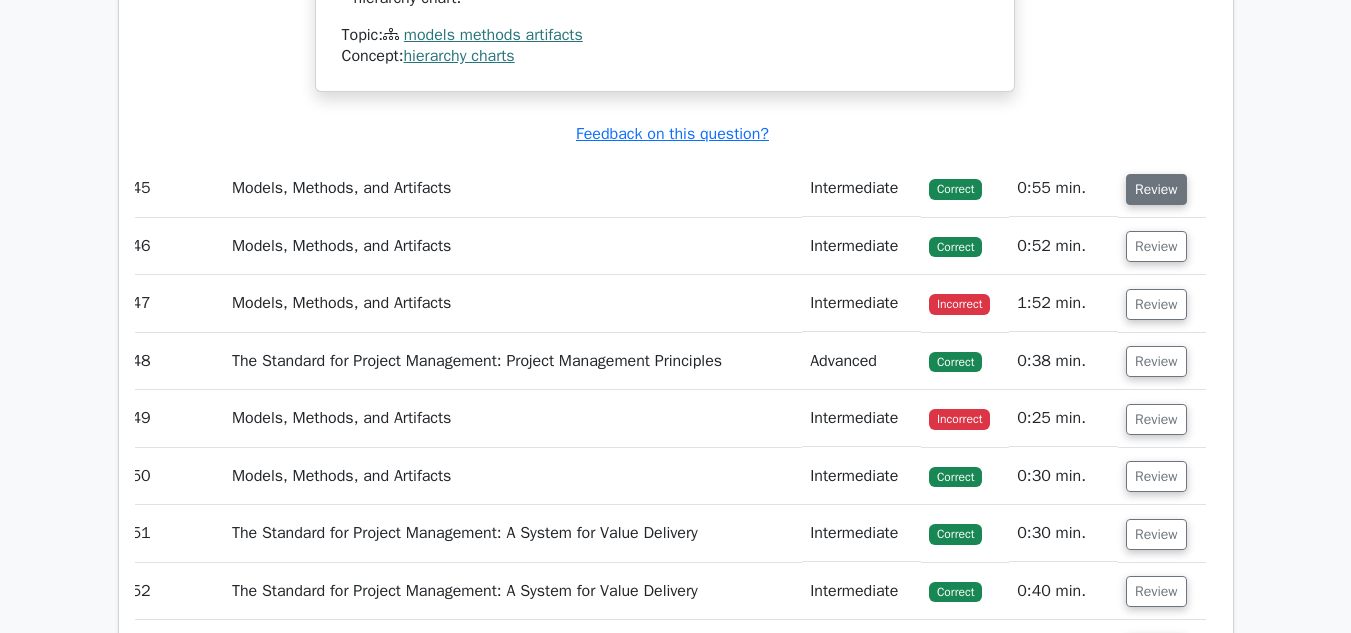 click on "Review" at bounding box center (1156, 189) 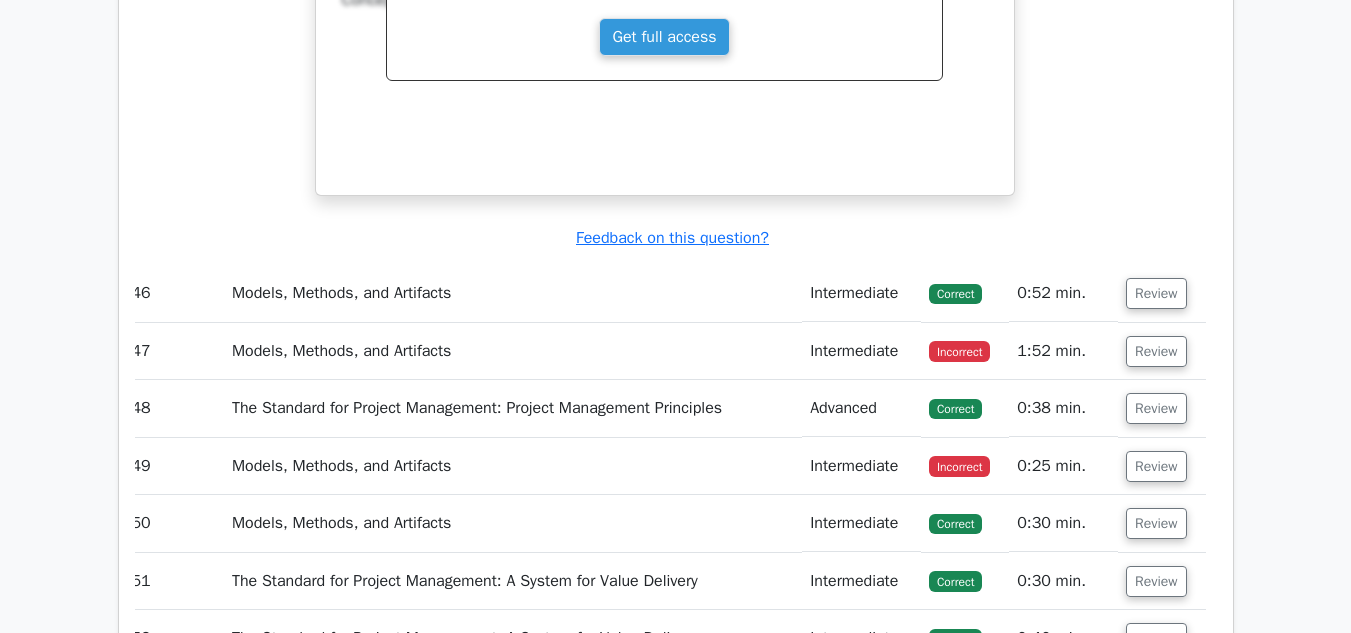 scroll, scrollTop: 42077, scrollLeft: 0, axis: vertical 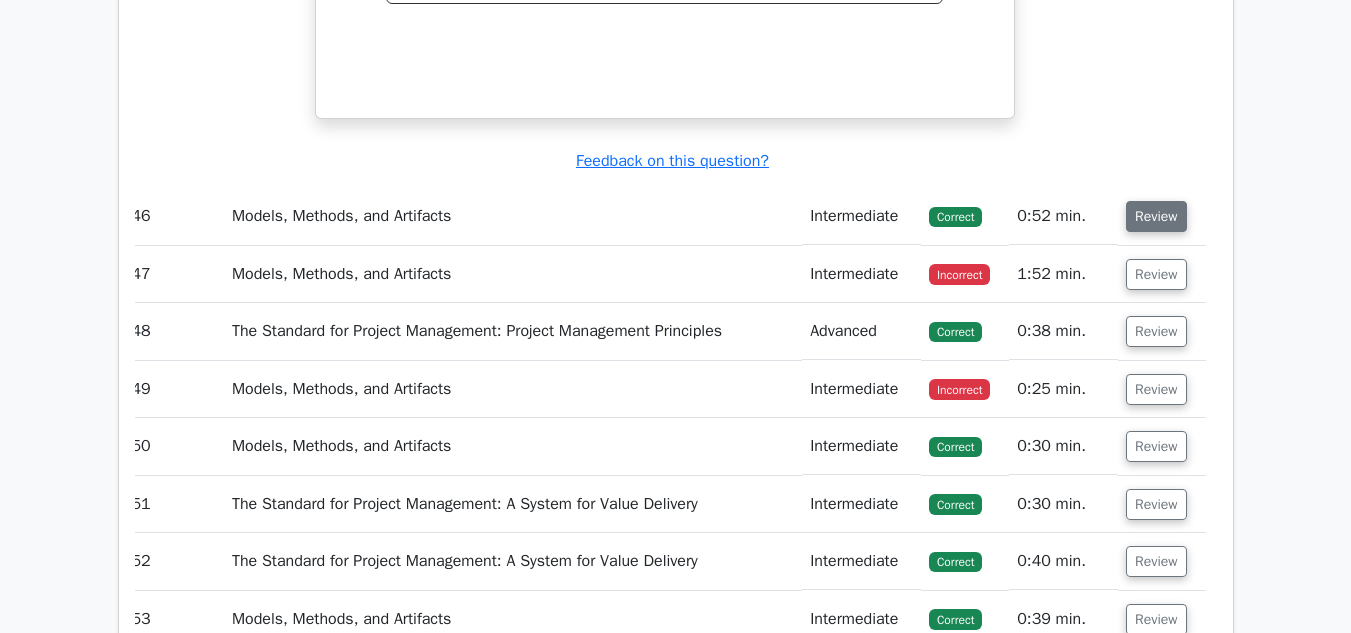 click on "Review" at bounding box center [1156, 216] 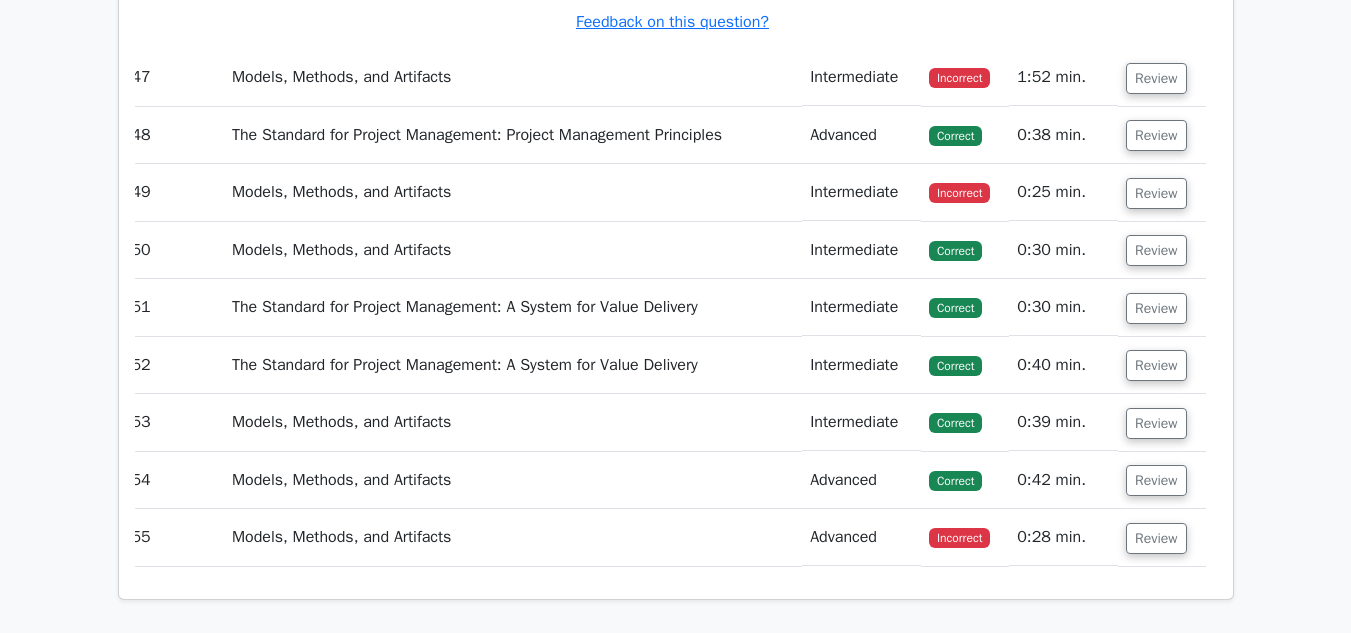 scroll, scrollTop: 43105, scrollLeft: 0, axis: vertical 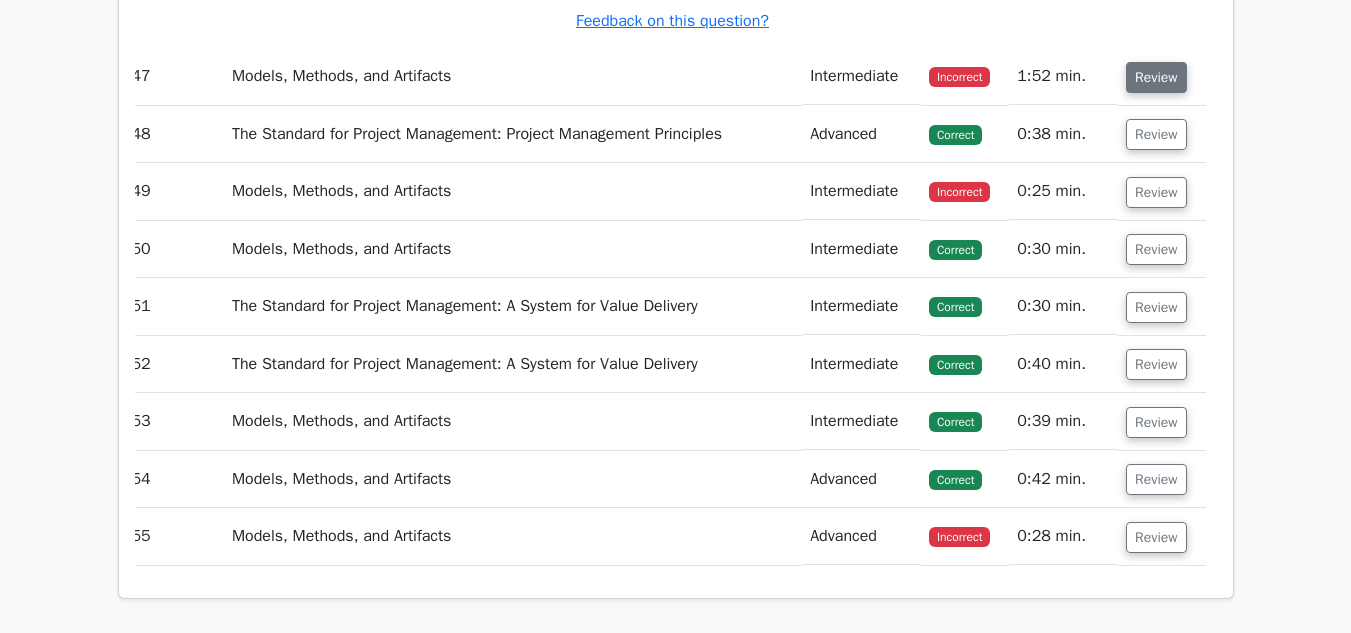 click on "Review" at bounding box center (1156, 77) 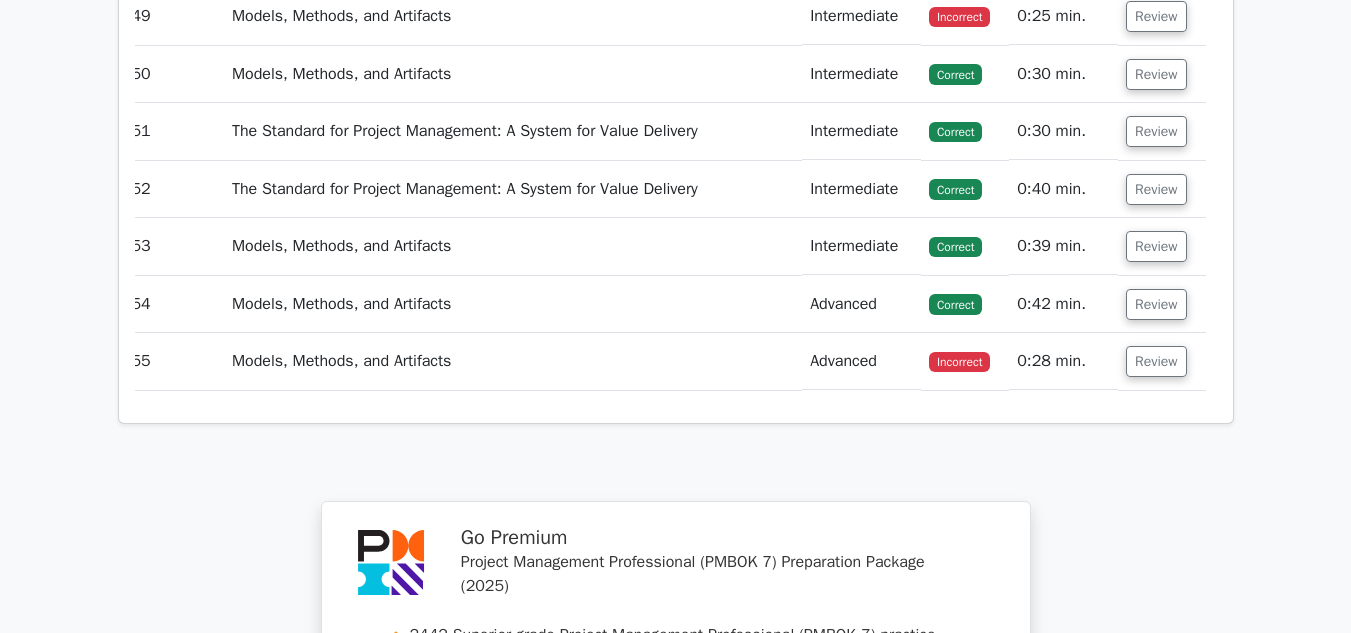 scroll, scrollTop: 44056, scrollLeft: 0, axis: vertical 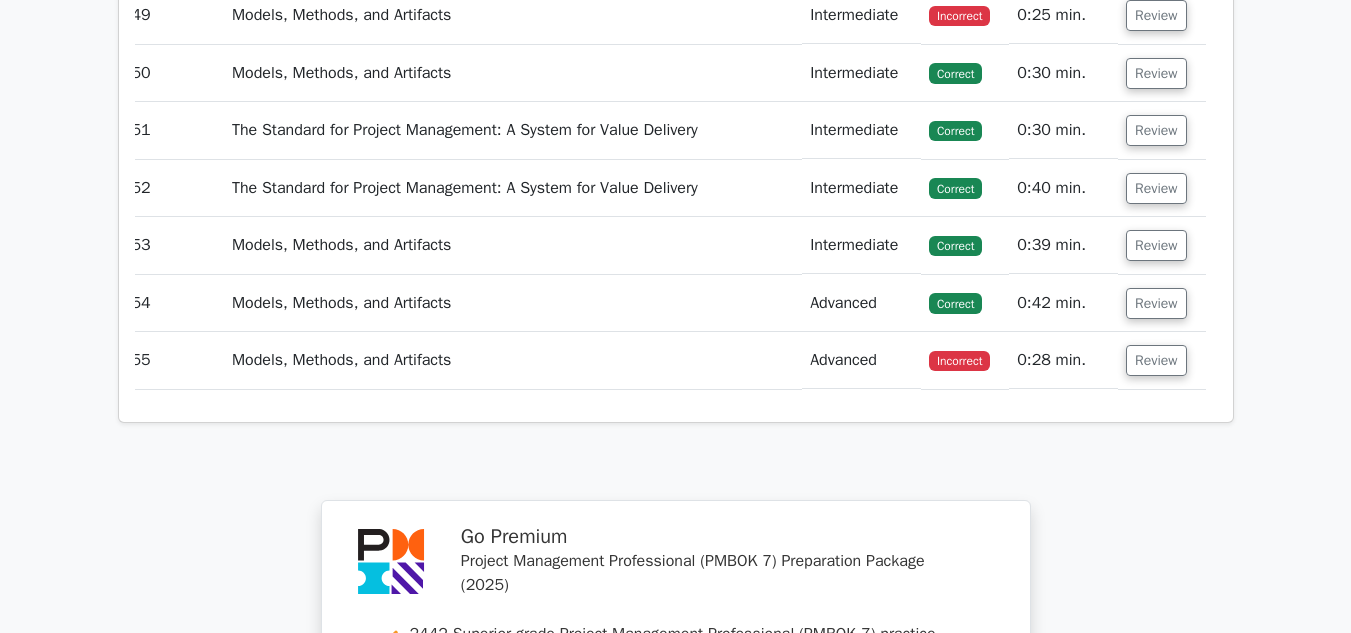 click on "Review" at bounding box center (1156, -42) 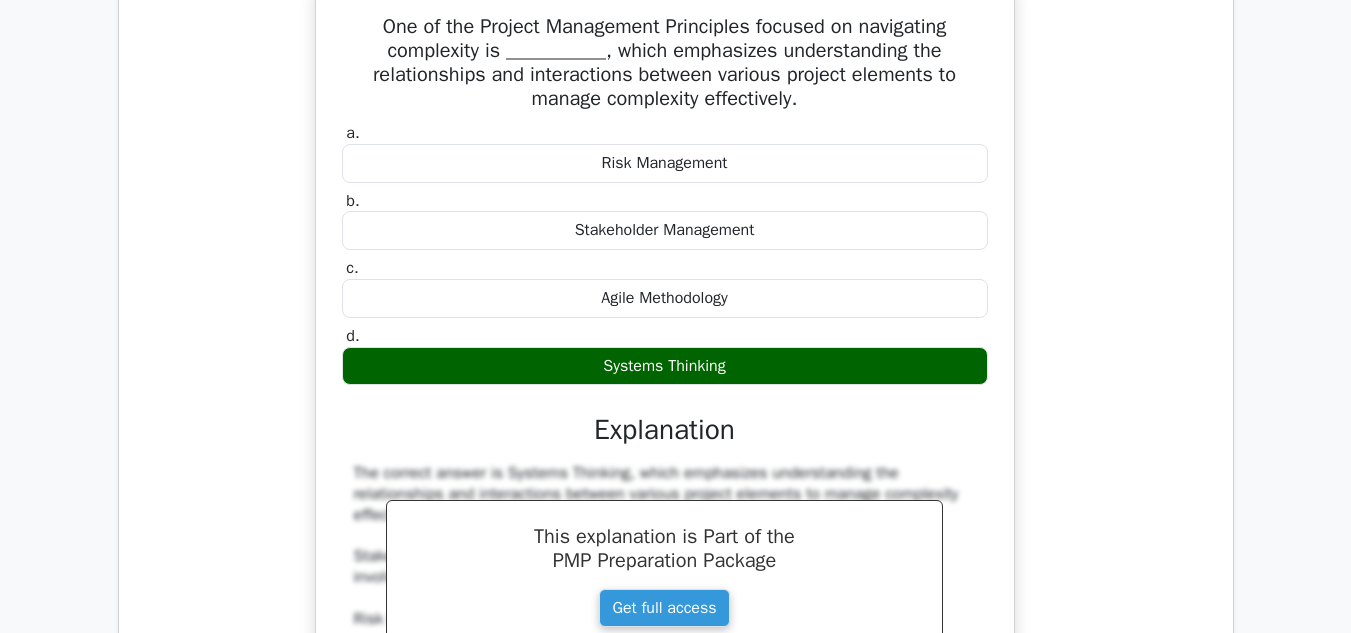 scroll, scrollTop: 0, scrollLeft: 0, axis: both 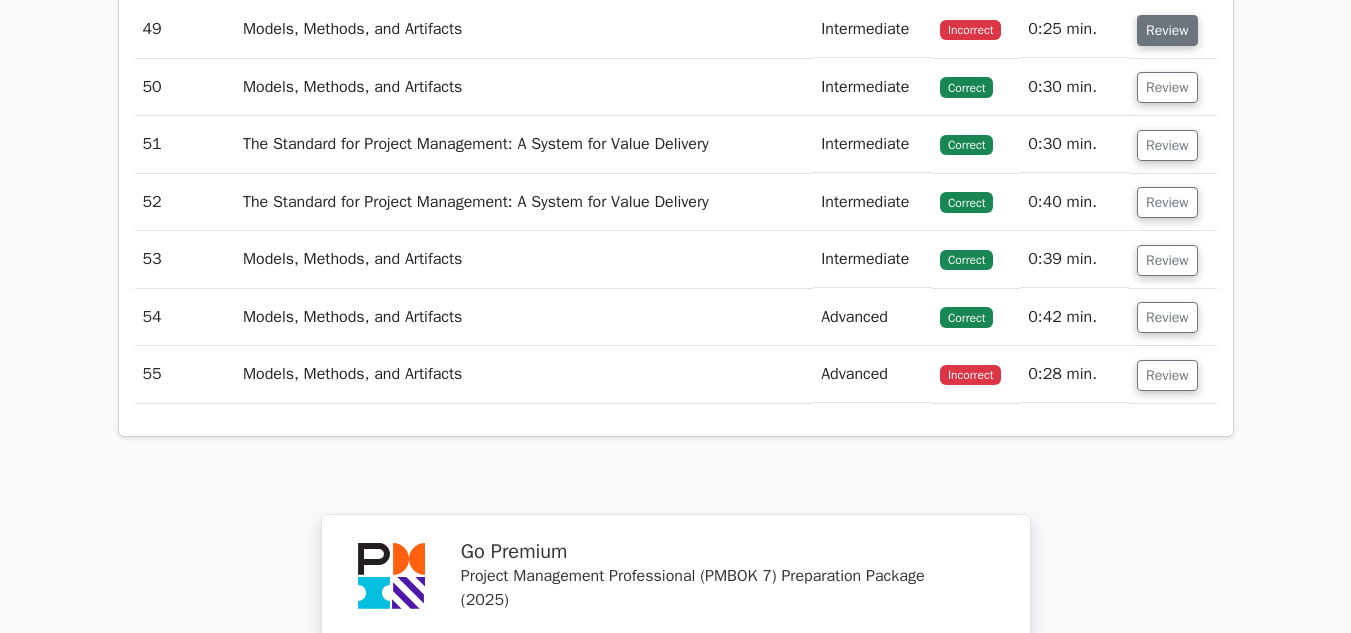 click on "Review" at bounding box center [1167, 30] 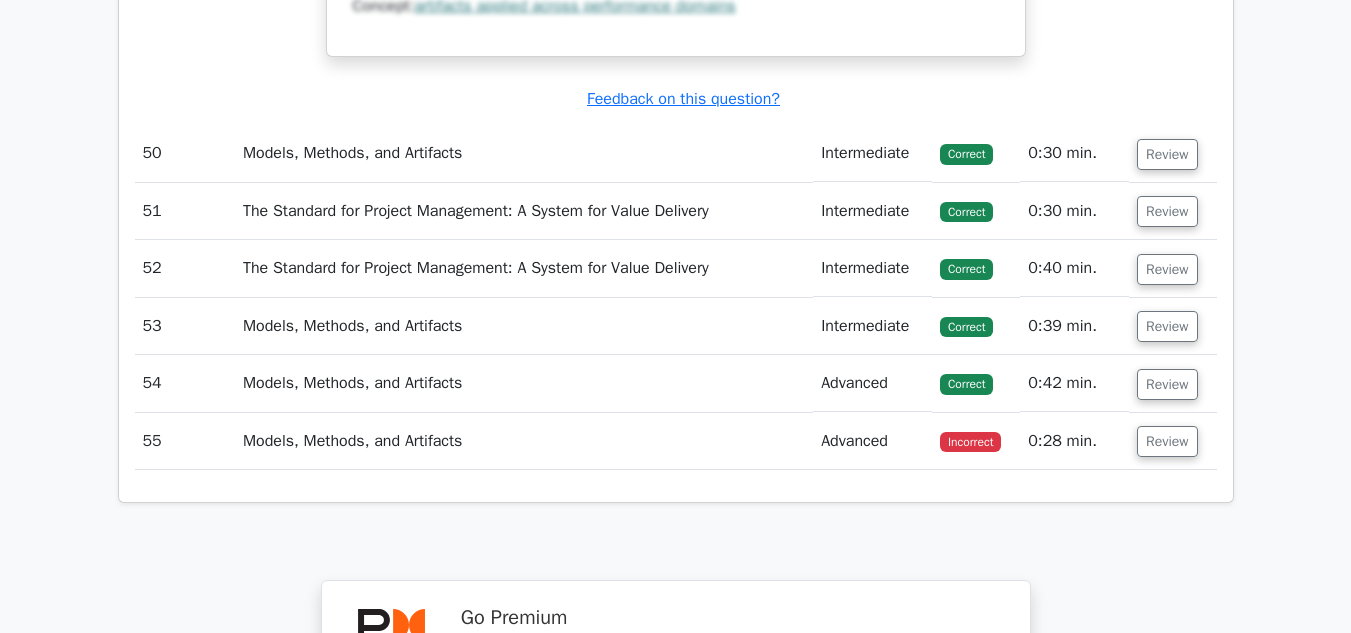 scroll, scrollTop: 45644, scrollLeft: 0, axis: vertical 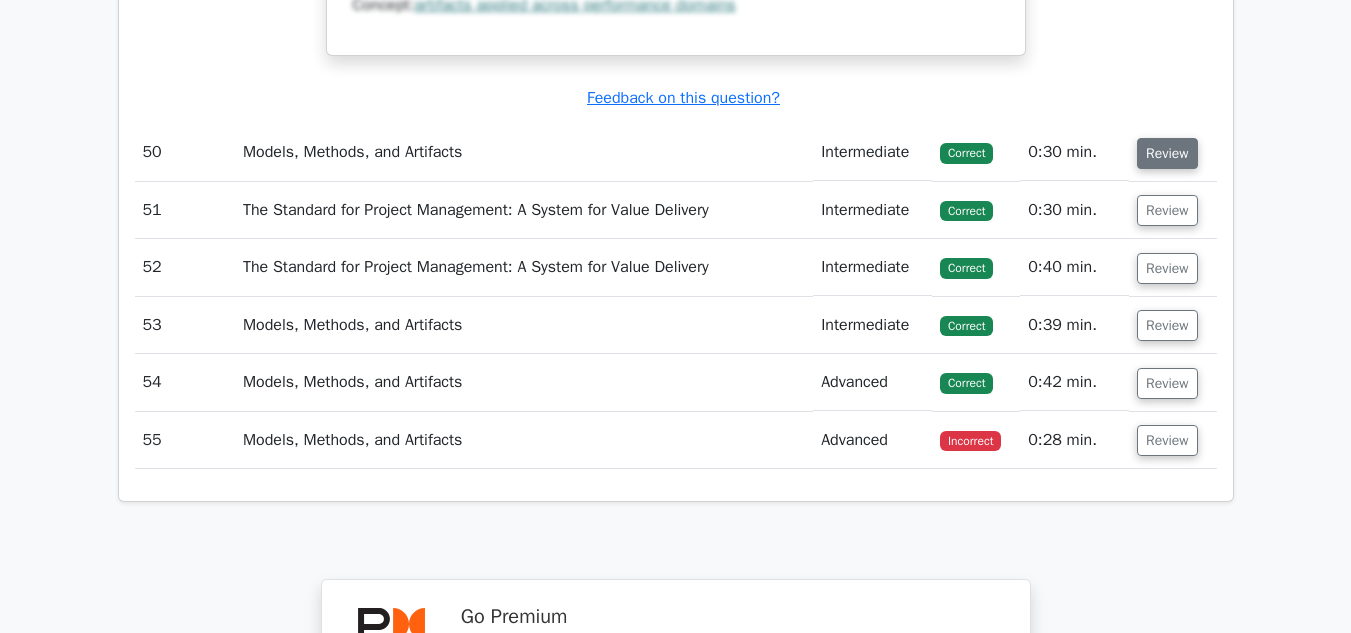 click on "Review" at bounding box center (1167, 153) 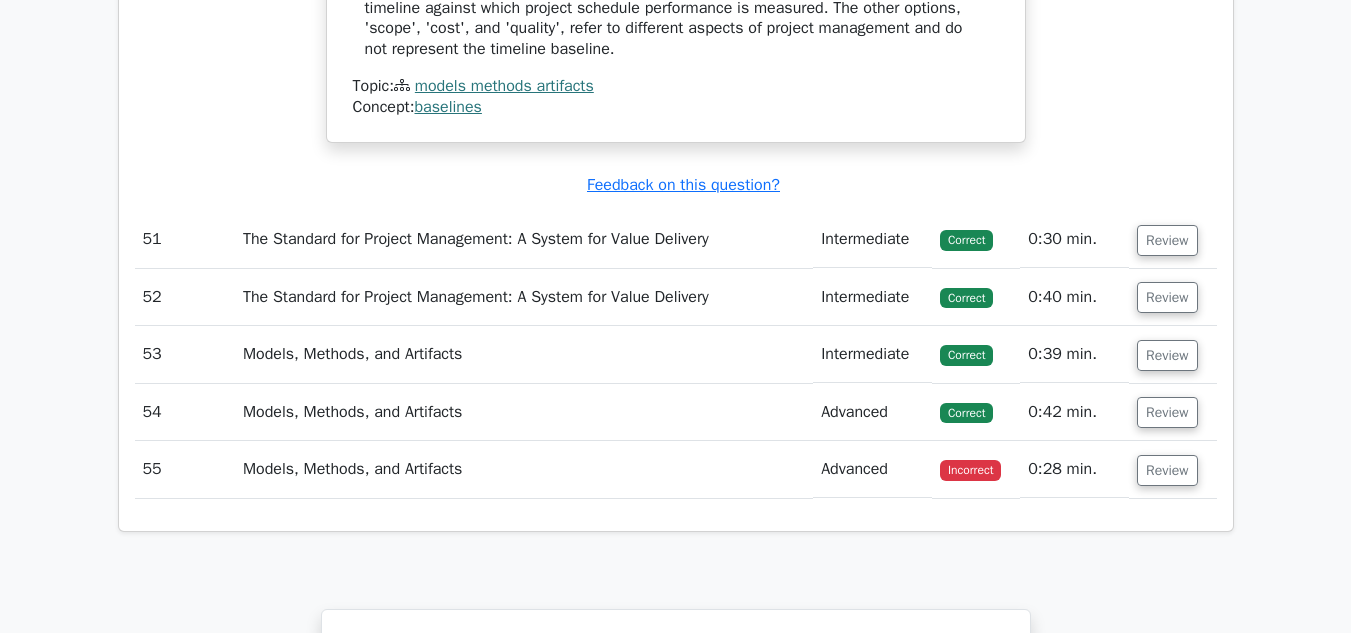 scroll, scrollTop: 46309, scrollLeft: 0, axis: vertical 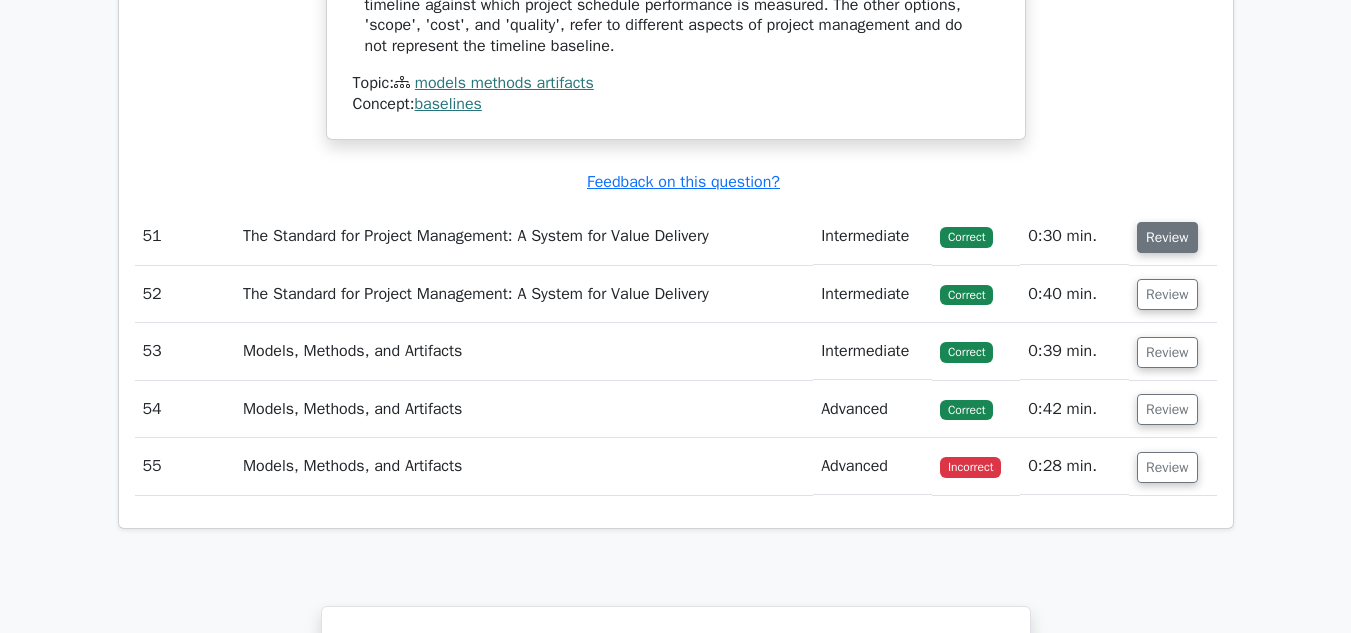click on "Review" at bounding box center [1167, 237] 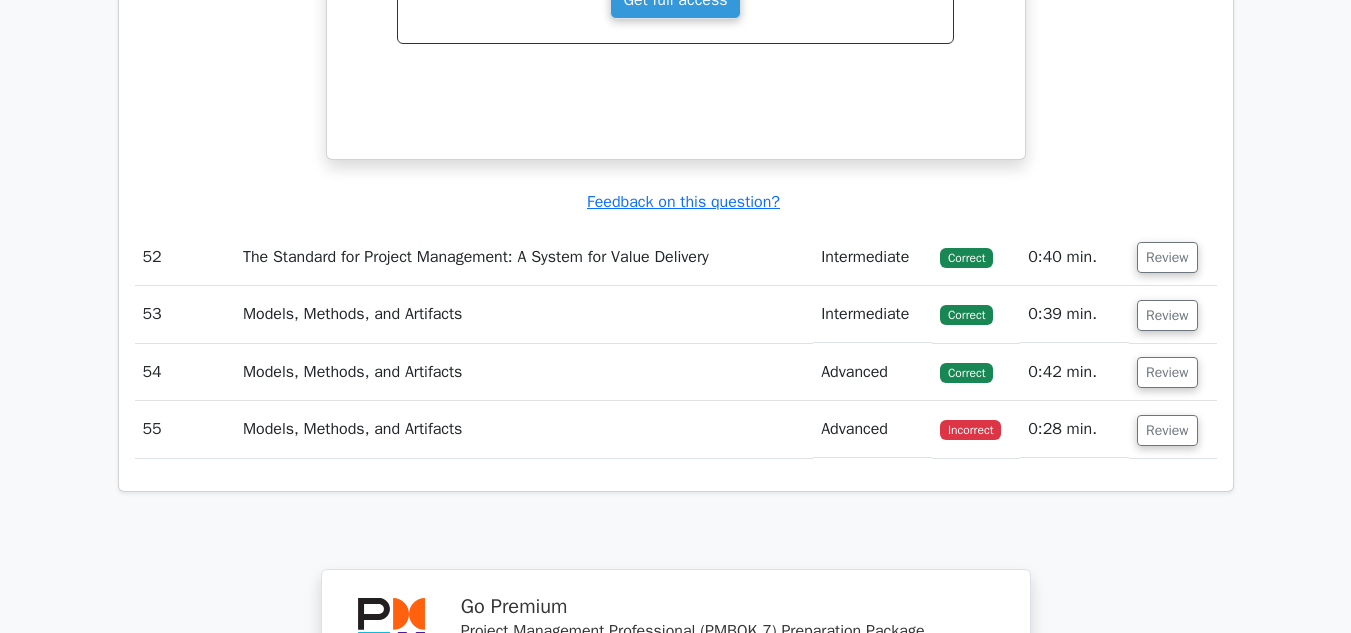 scroll, scrollTop: 47178, scrollLeft: 0, axis: vertical 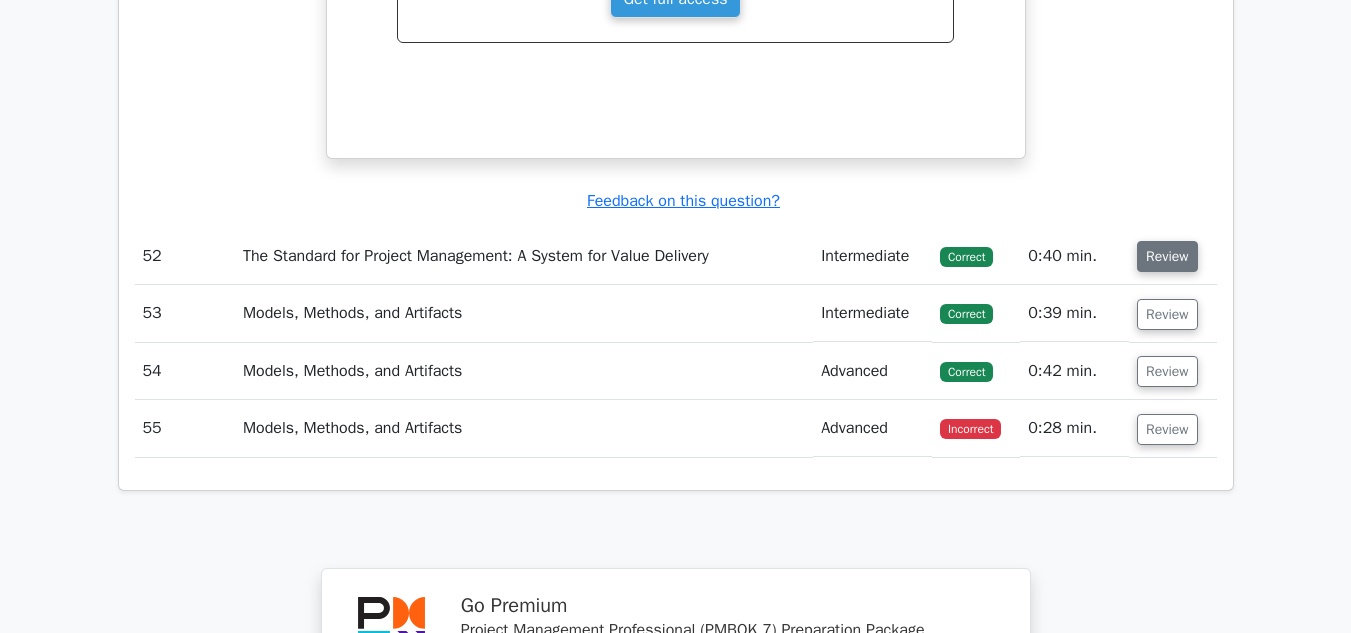 click on "Review" at bounding box center (1167, 256) 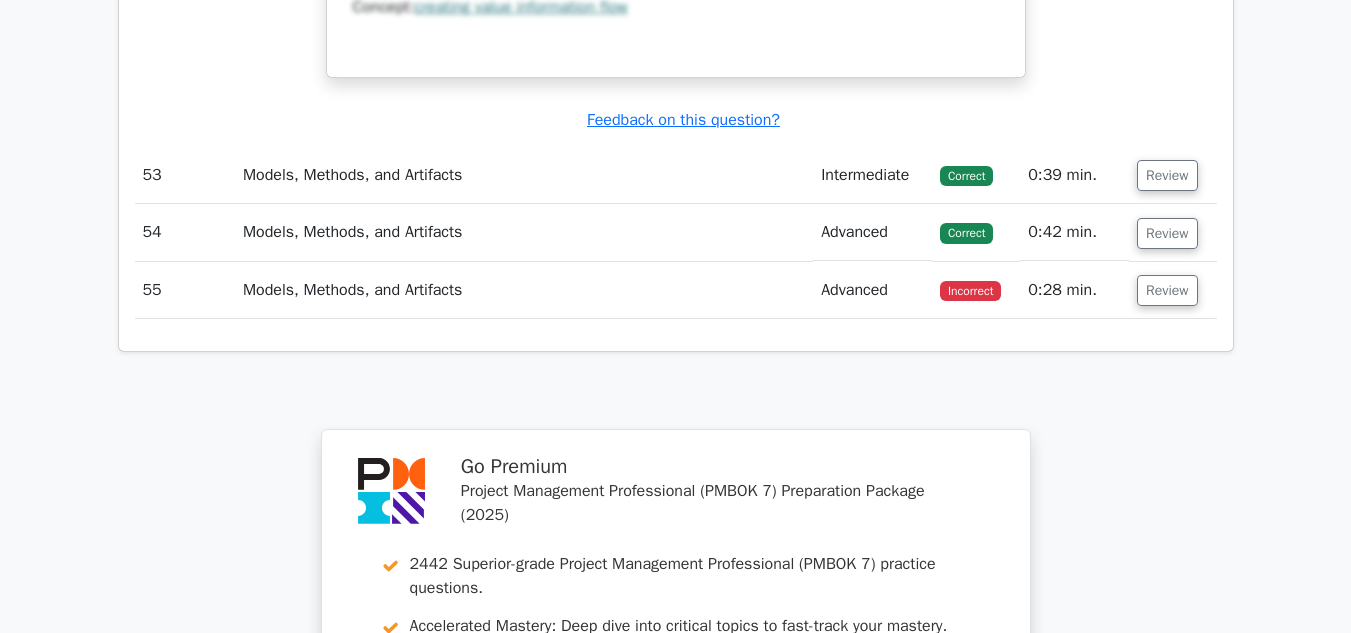 scroll, scrollTop: 48148, scrollLeft: 0, axis: vertical 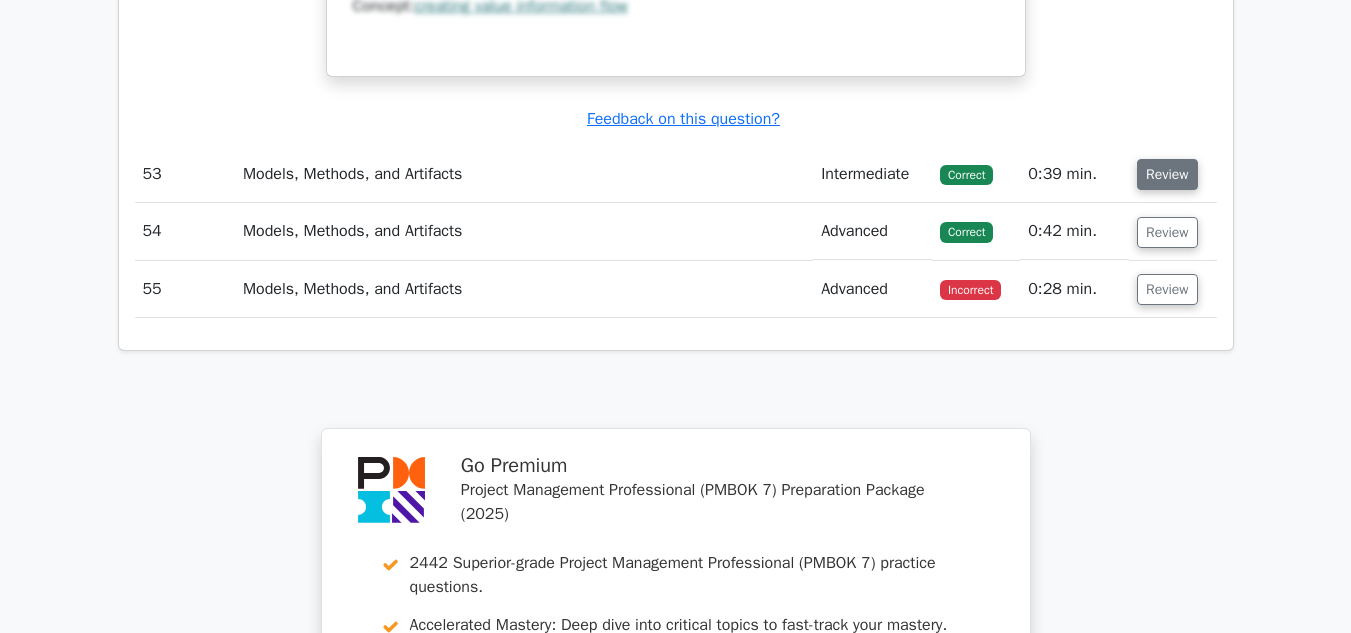 click on "Review" at bounding box center (1167, 174) 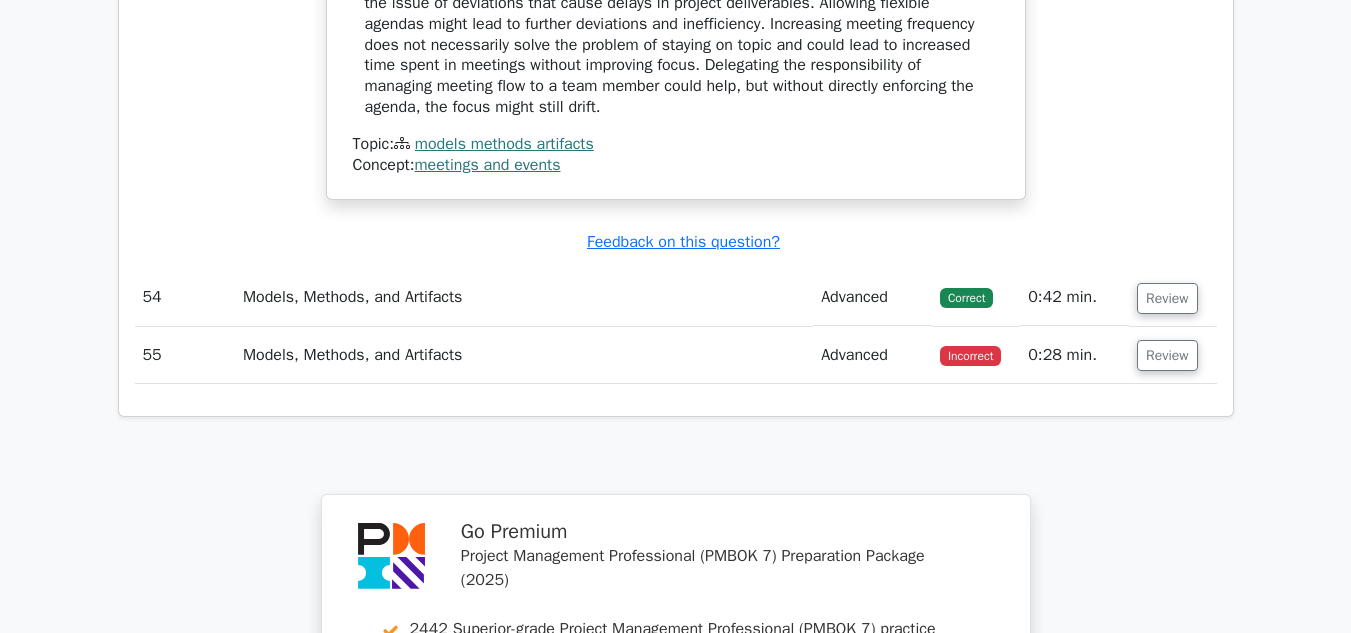 scroll, scrollTop: 48984, scrollLeft: 0, axis: vertical 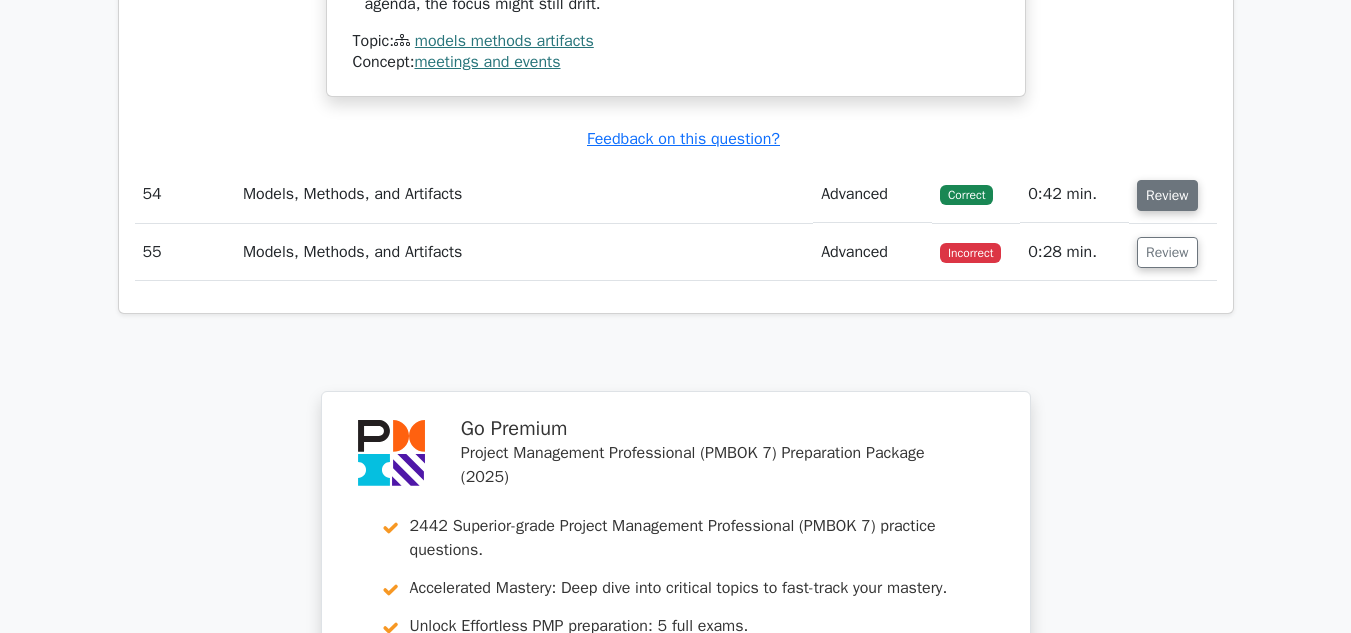 click on "Review" at bounding box center [1167, 195] 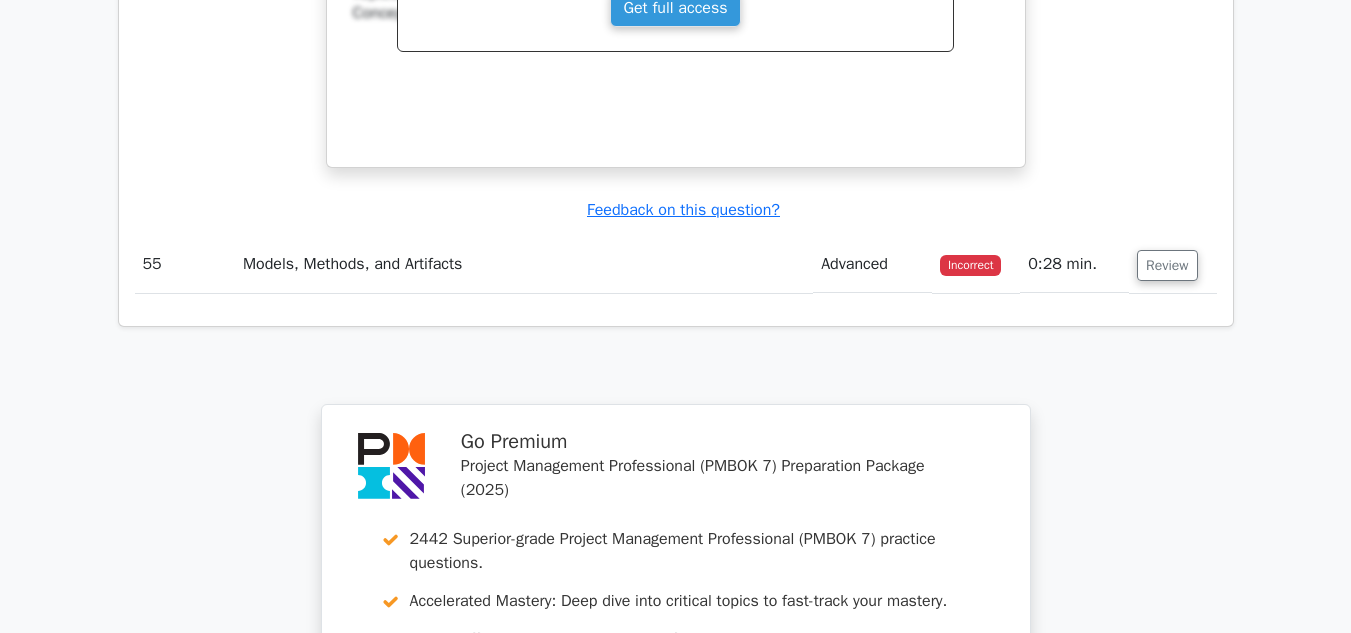 scroll, scrollTop: 49803, scrollLeft: 0, axis: vertical 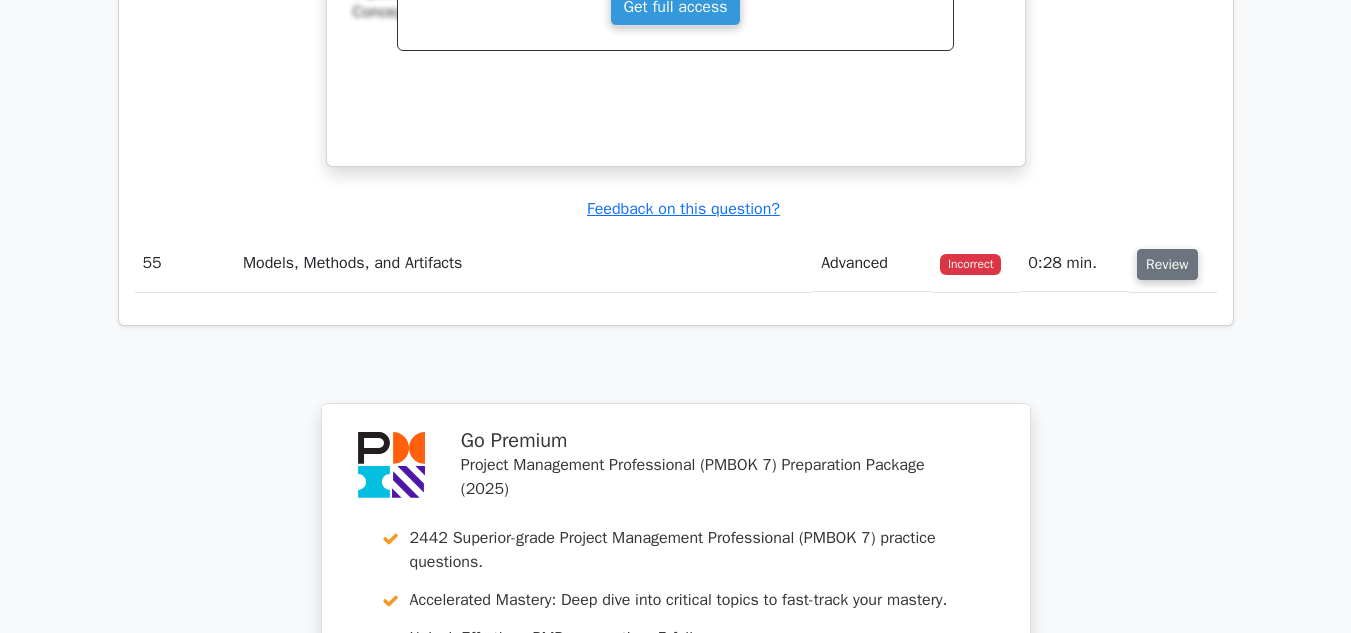 click on "Review" at bounding box center [1167, 264] 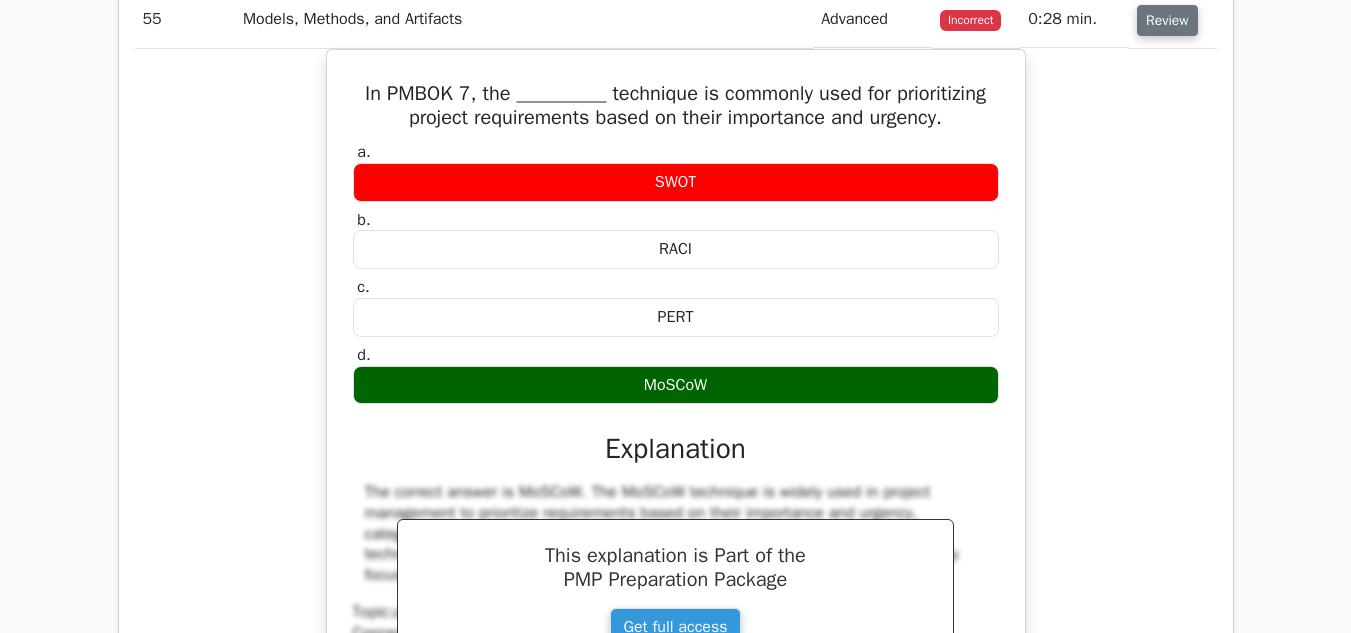 scroll, scrollTop: 50049, scrollLeft: 0, axis: vertical 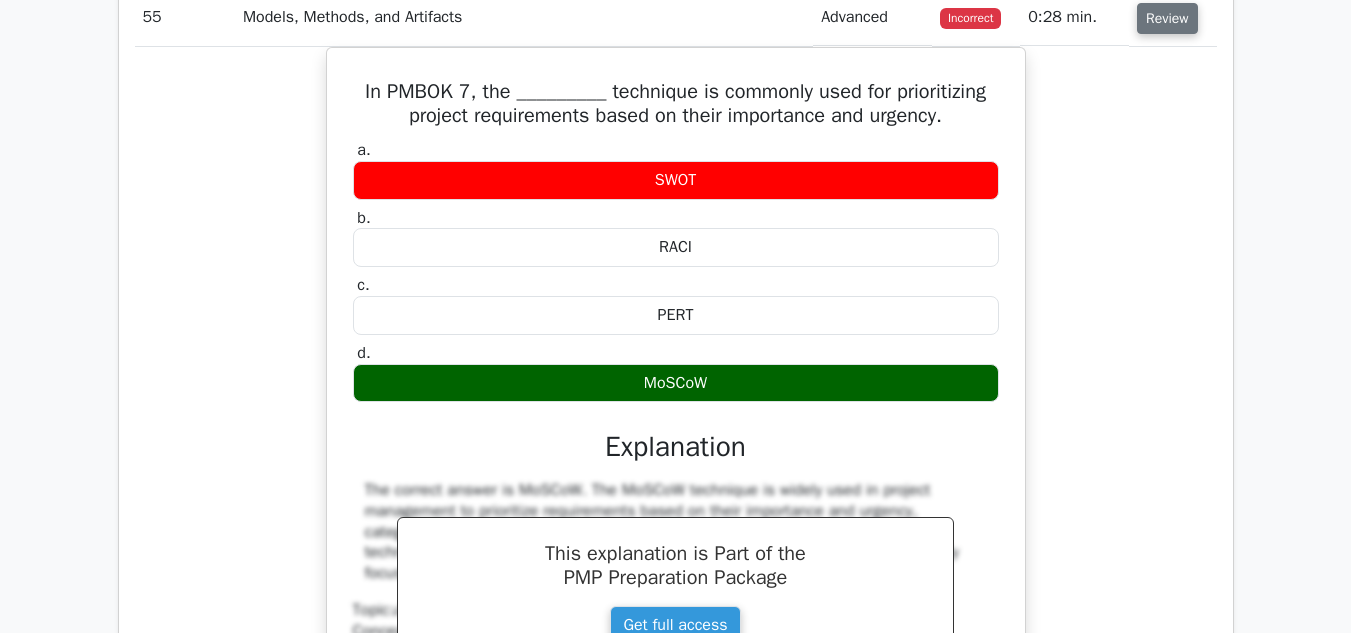 type 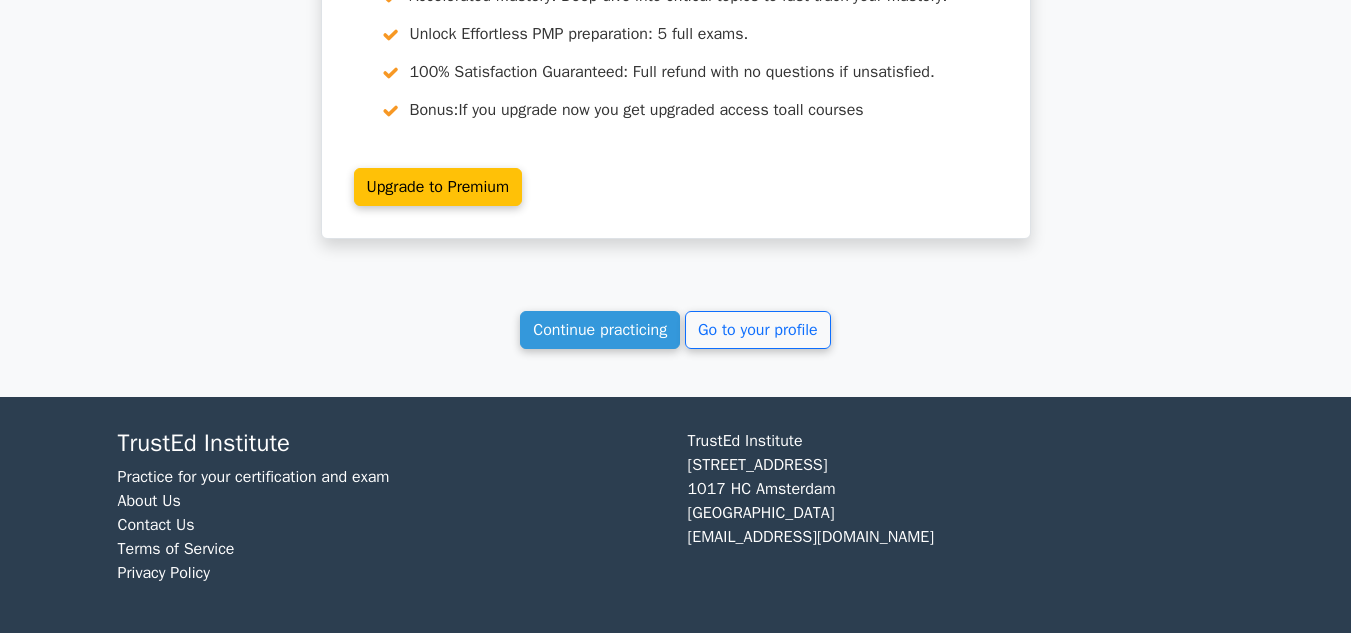 scroll, scrollTop: 51330, scrollLeft: 0, axis: vertical 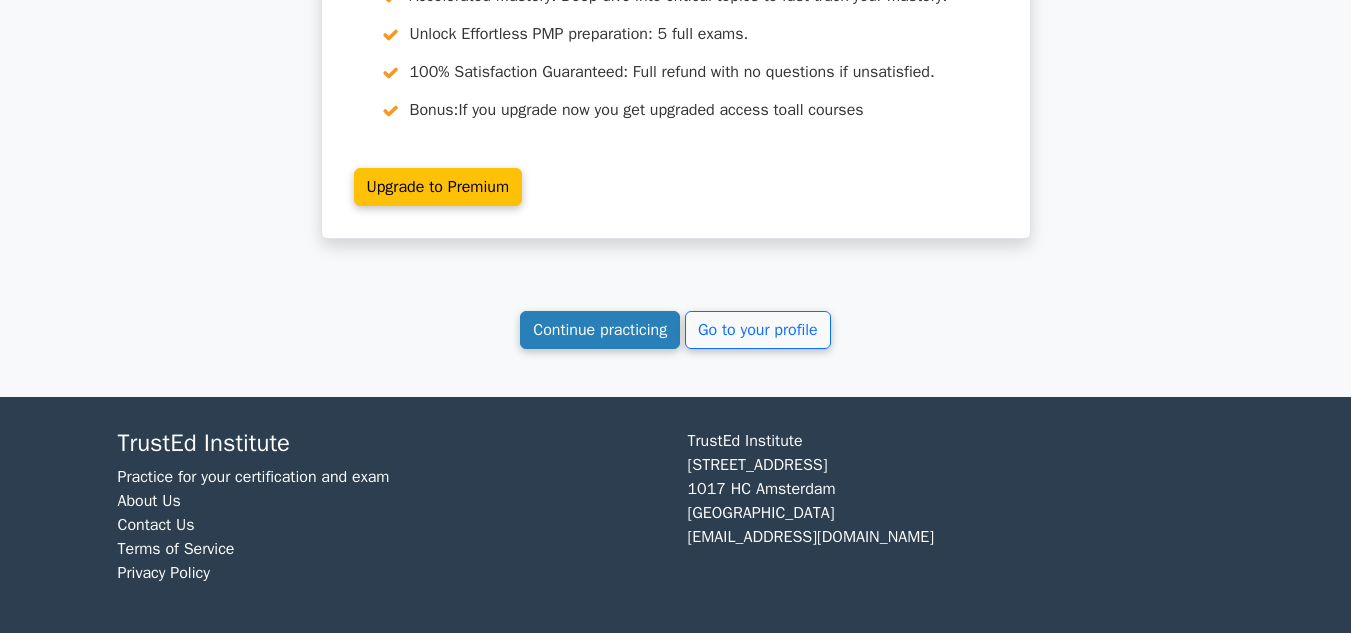 click on "Continue practicing" at bounding box center (600, 330) 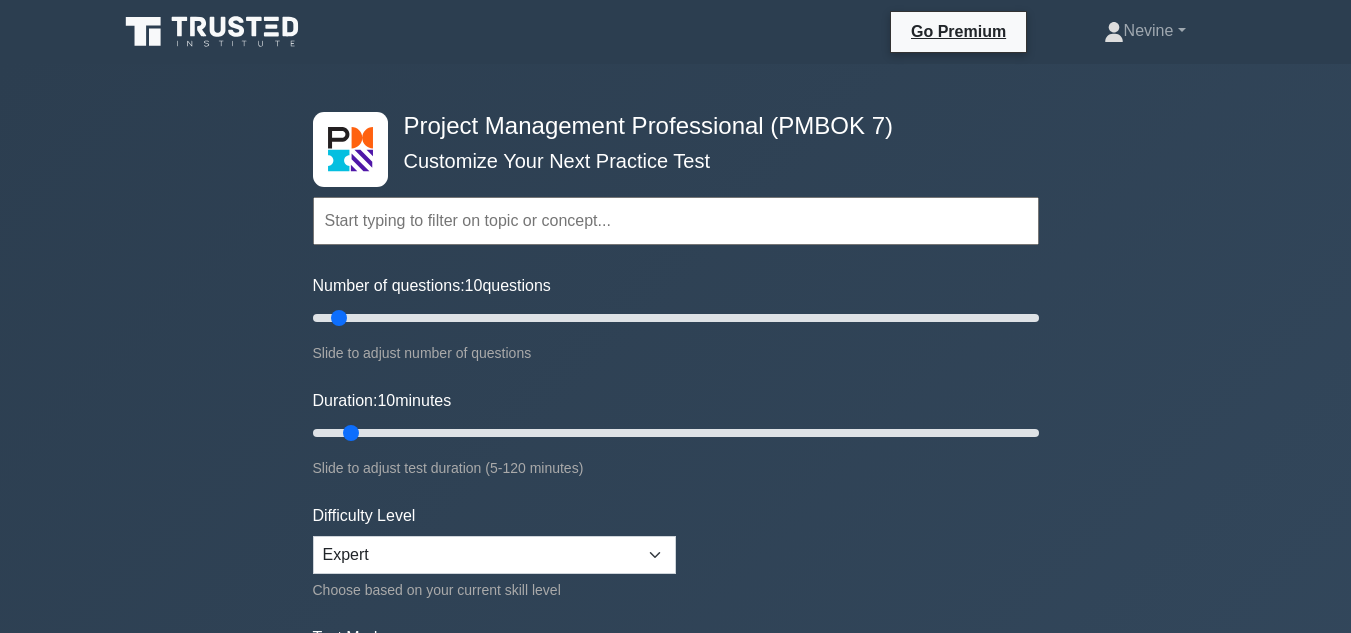 scroll, scrollTop: 0, scrollLeft: 0, axis: both 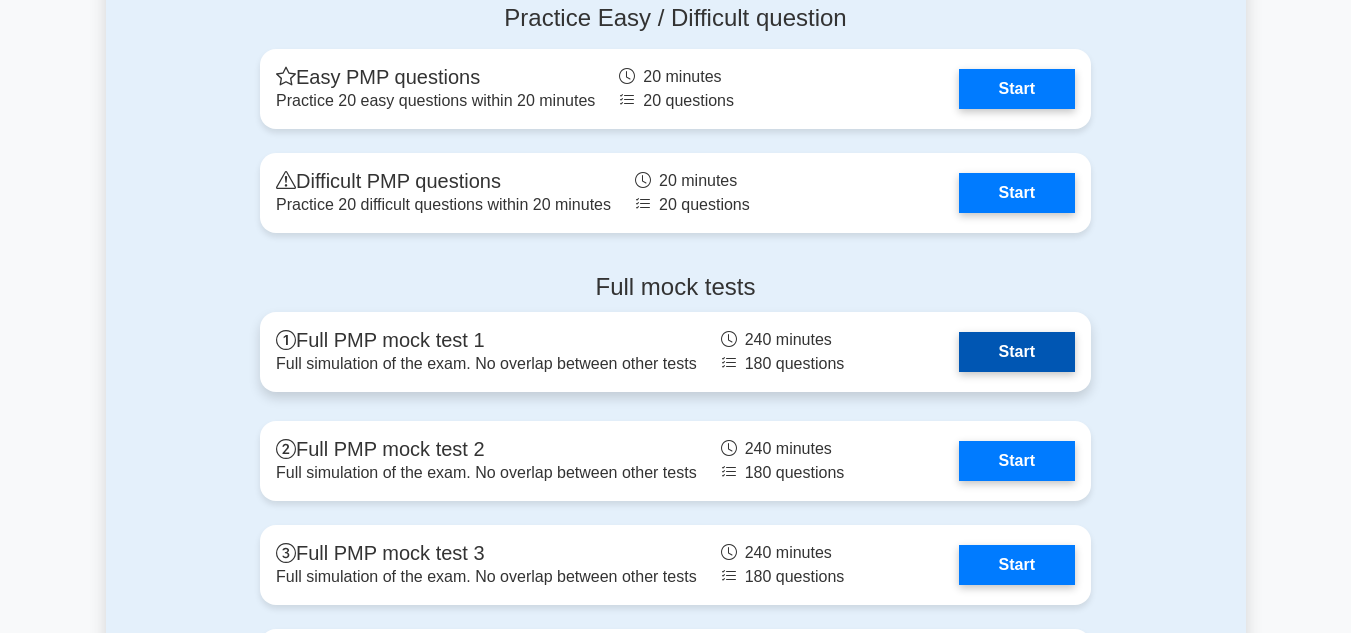 click on "Start" at bounding box center [1017, 352] 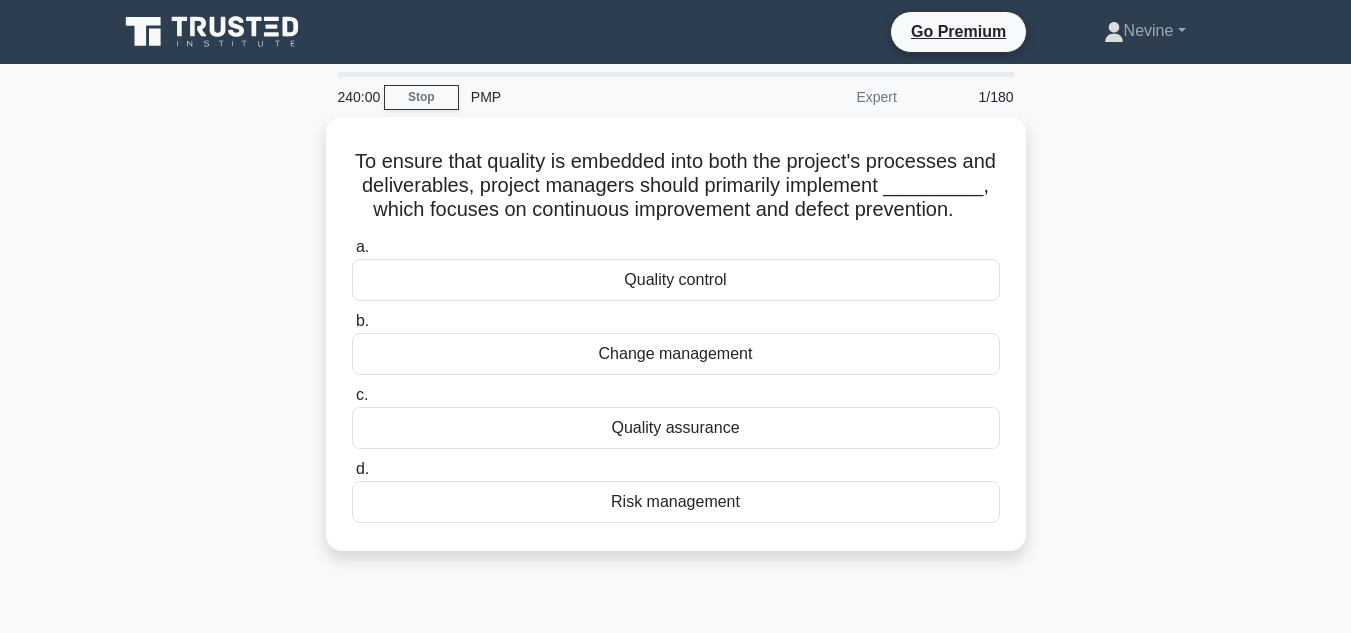 scroll, scrollTop: 0, scrollLeft: 0, axis: both 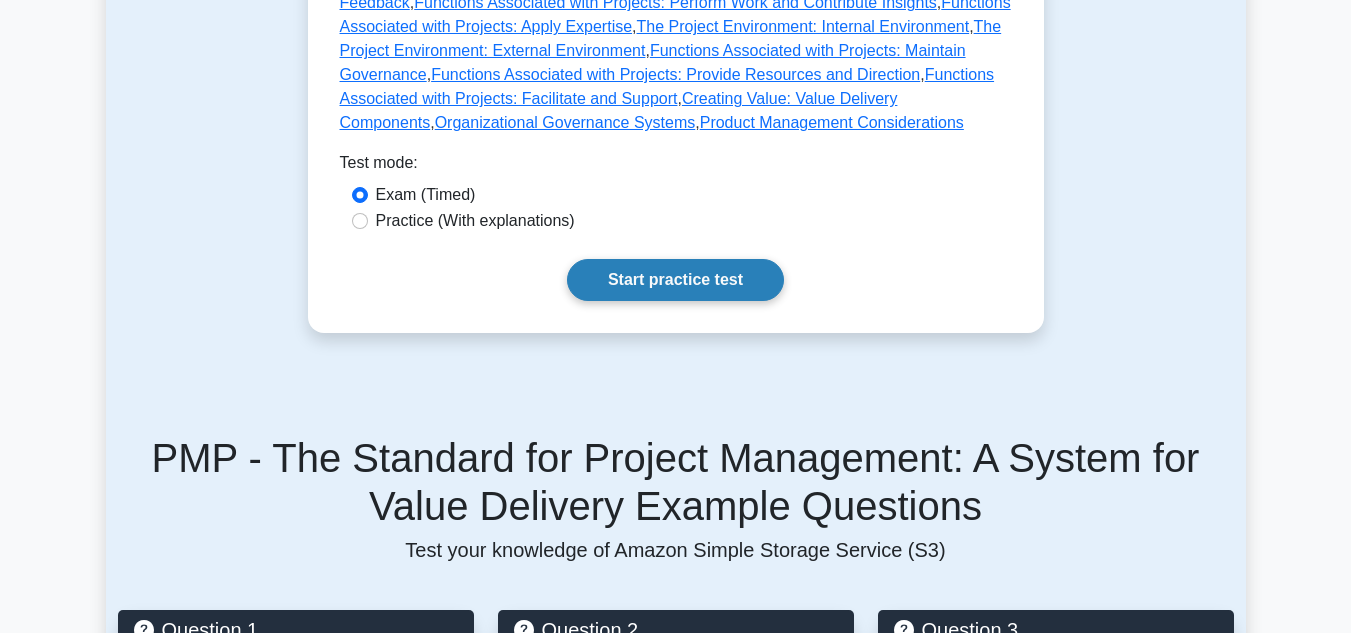 click on "Start practice test" at bounding box center [675, 280] 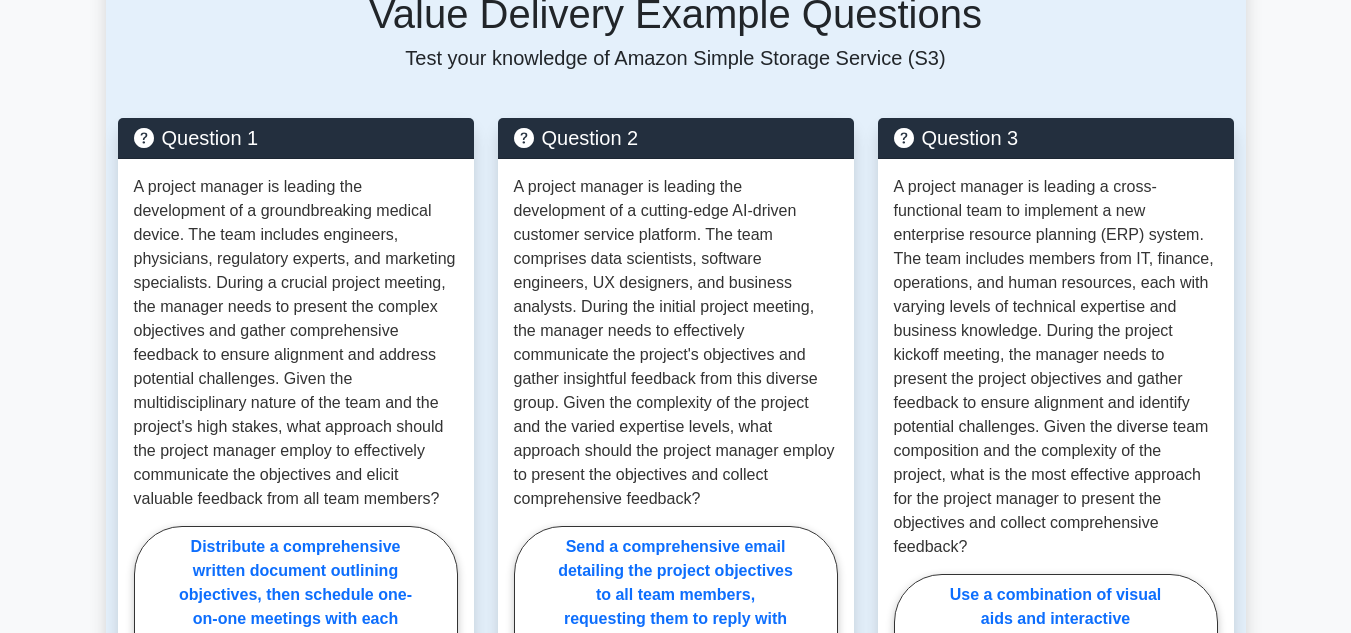 scroll, scrollTop: 1834, scrollLeft: 0, axis: vertical 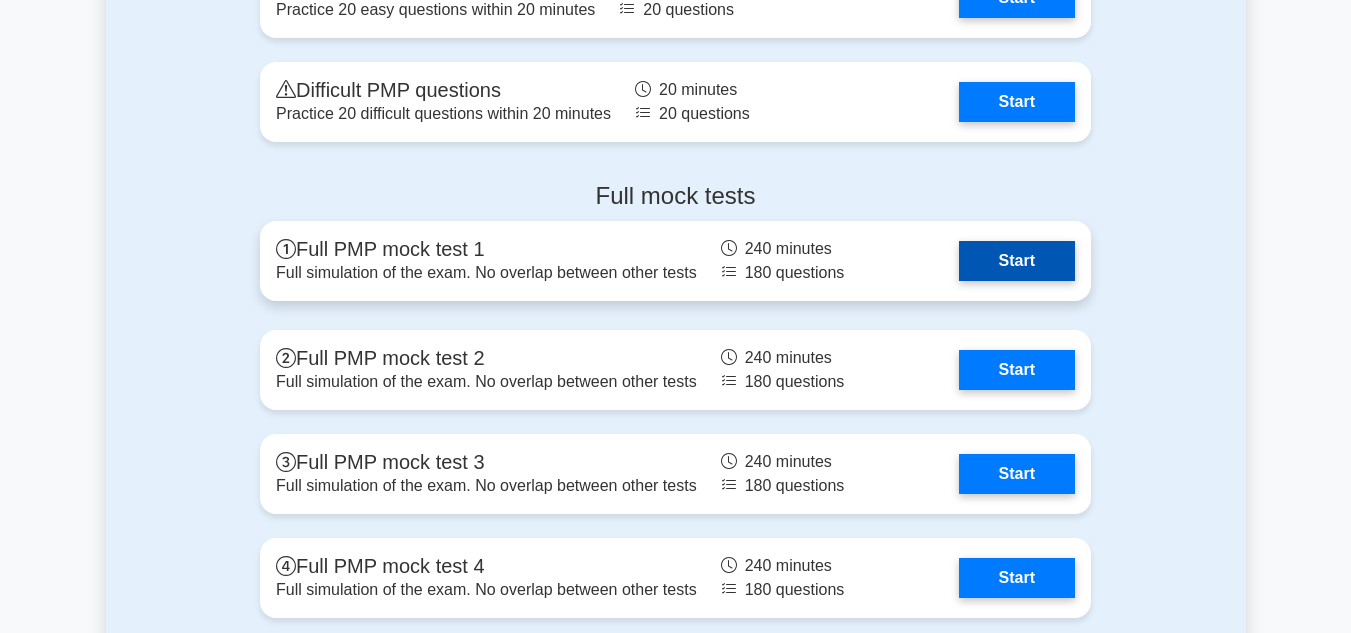 click on "Start" at bounding box center [1017, 261] 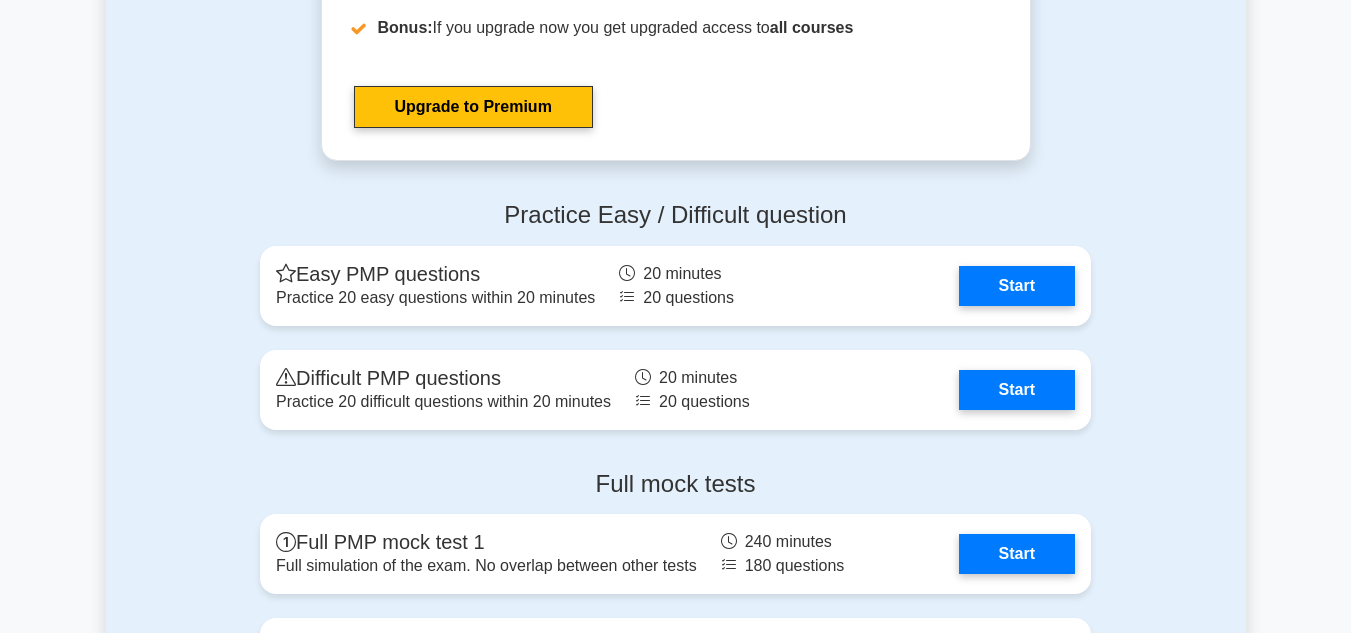 scroll, scrollTop: 2394, scrollLeft: 0, axis: vertical 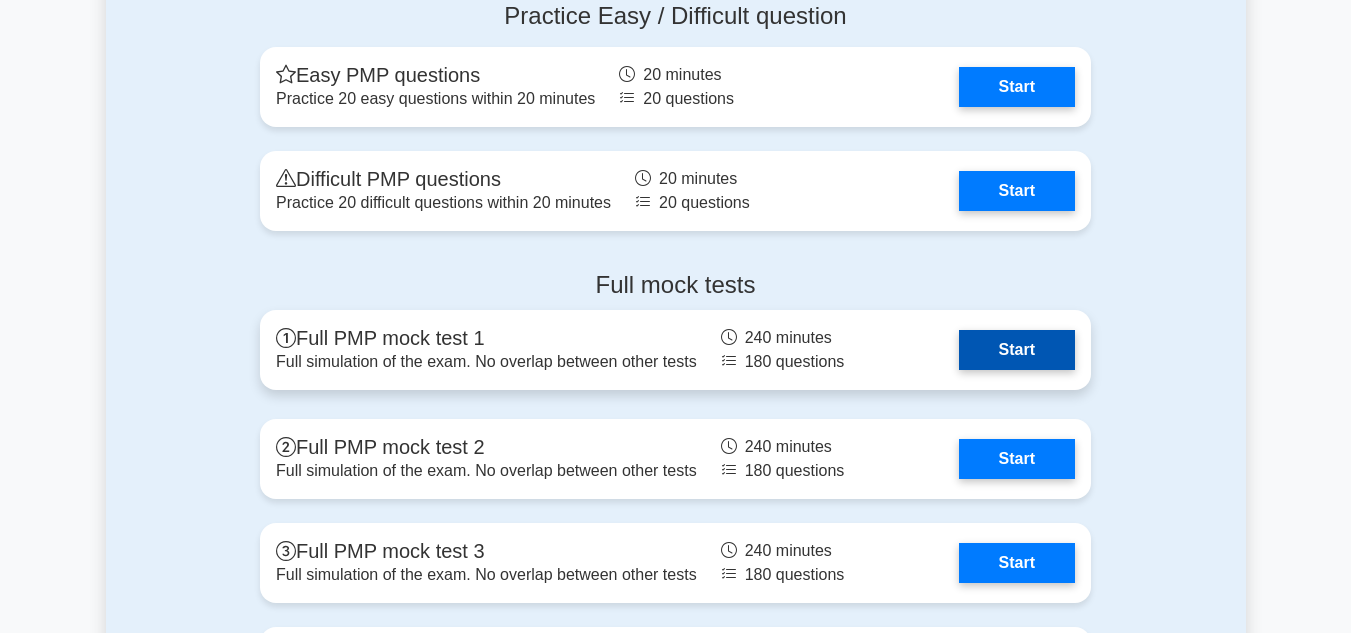 click on "Start" at bounding box center [1017, 350] 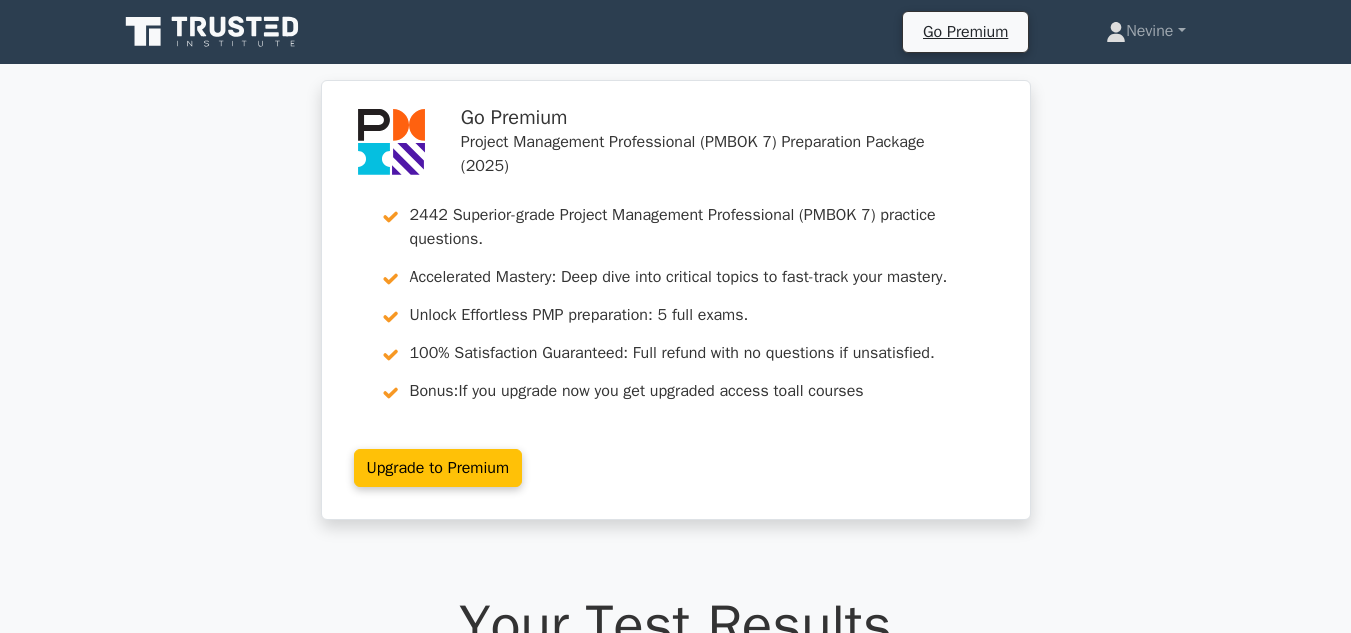 scroll, scrollTop: 0, scrollLeft: 0, axis: both 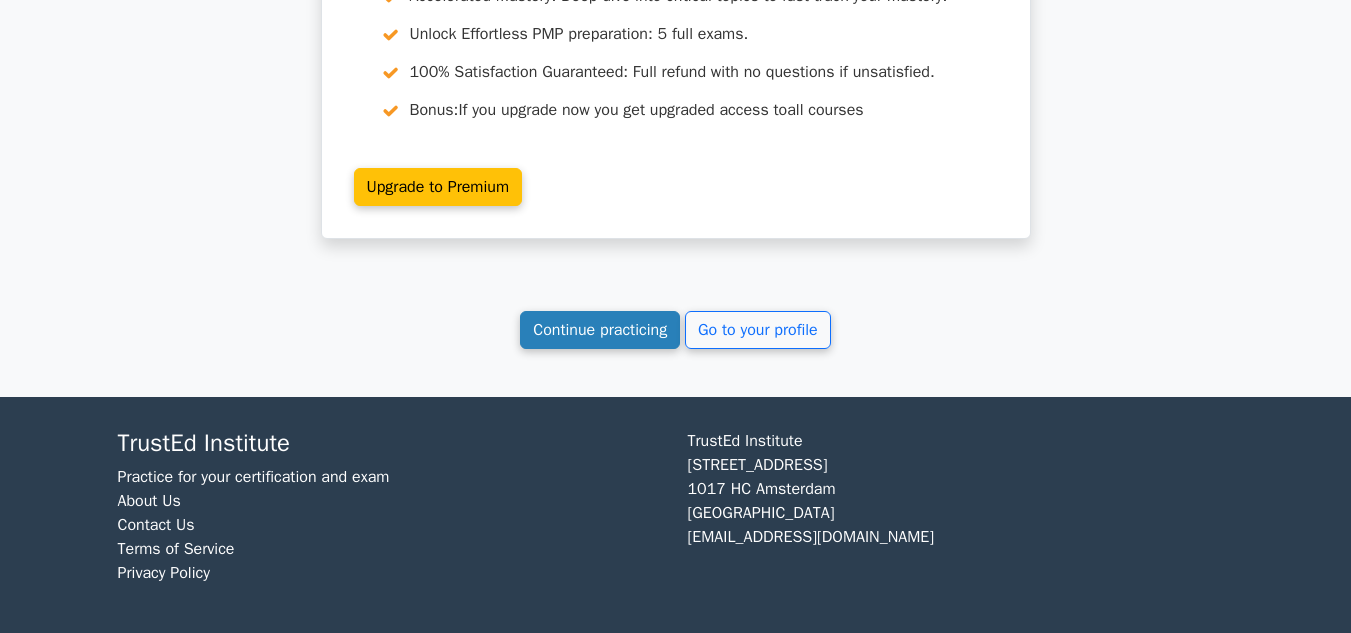 click on "Continue practicing" at bounding box center [600, 330] 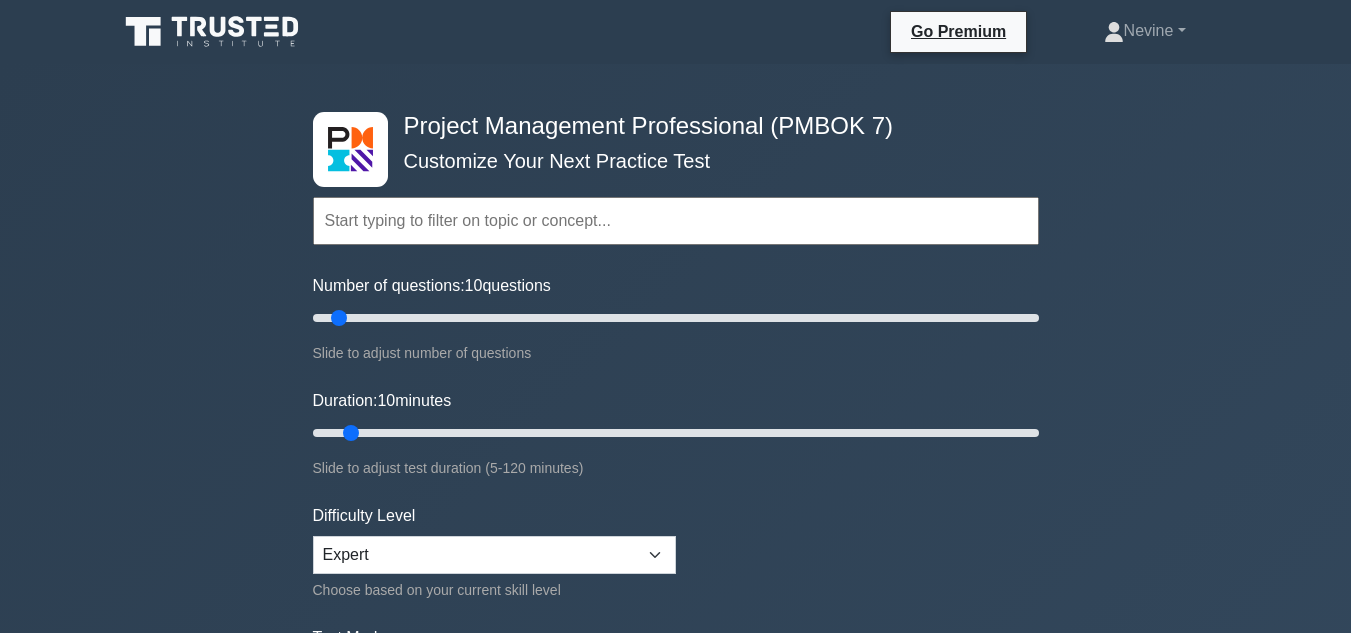 scroll, scrollTop: 0, scrollLeft: 0, axis: both 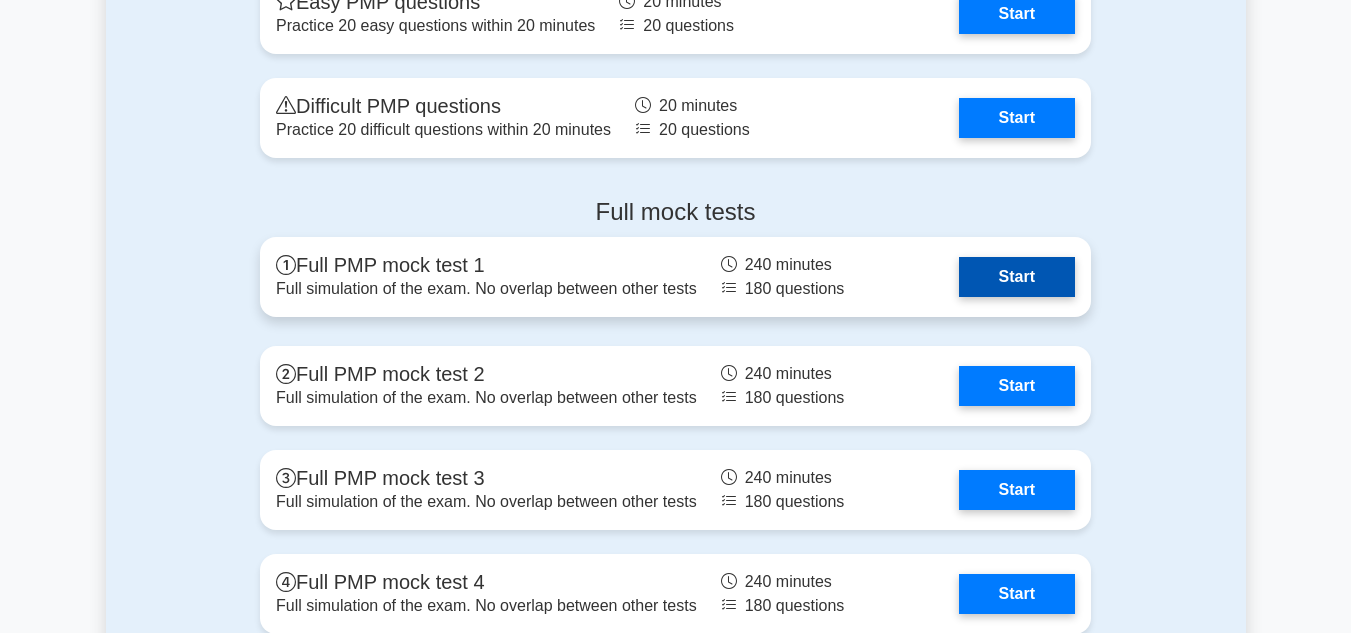 click on "Start" at bounding box center (1017, 277) 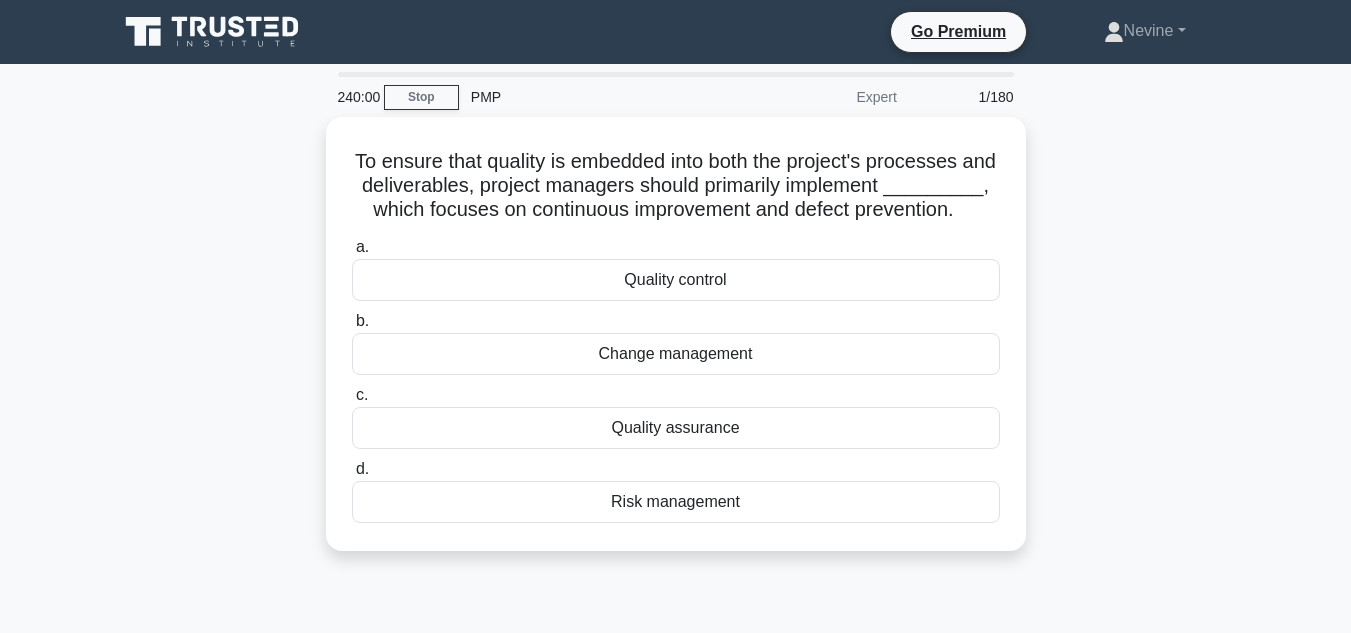 scroll, scrollTop: 0, scrollLeft: 0, axis: both 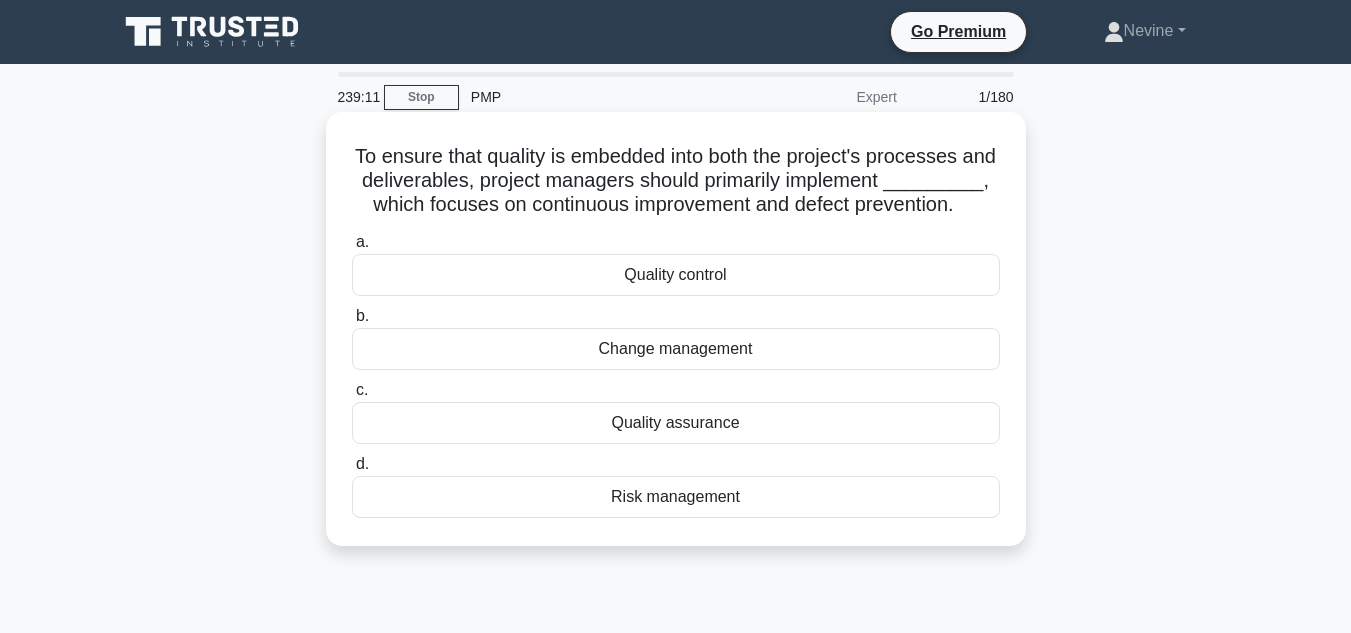 click on "Quality assurance" at bounding box center (676, 423) 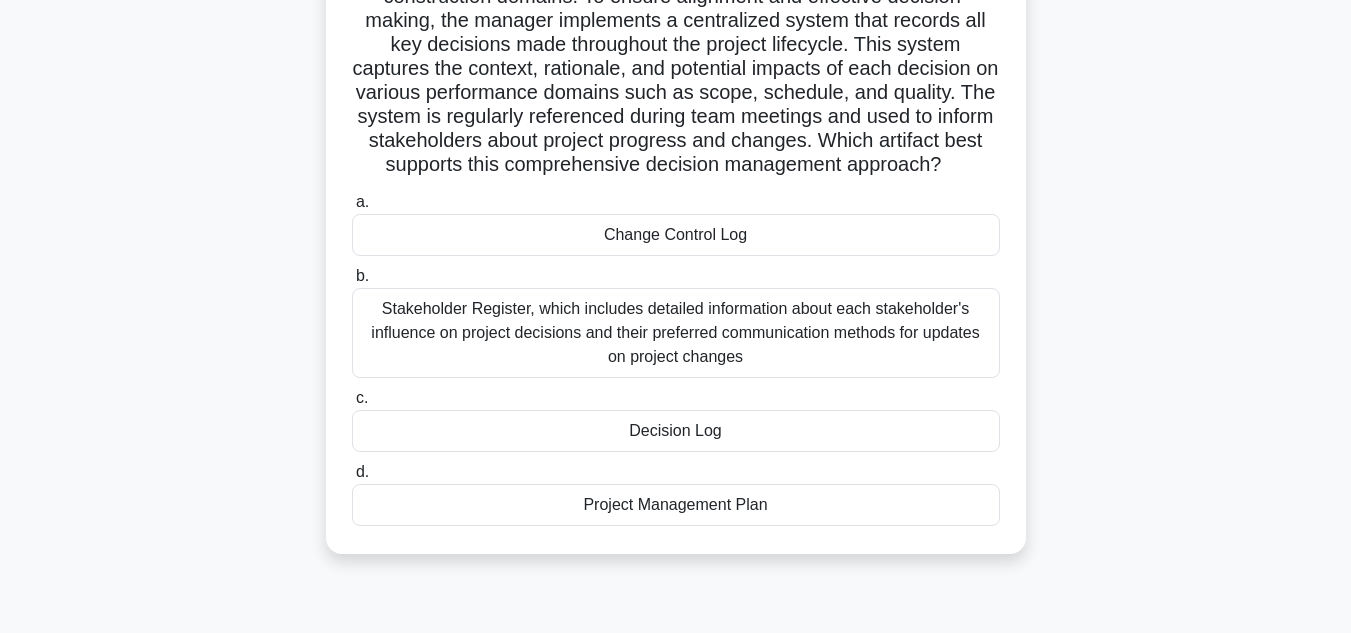 scroll, scrollTop: 250, scrollLeft: 0, axis: vertical 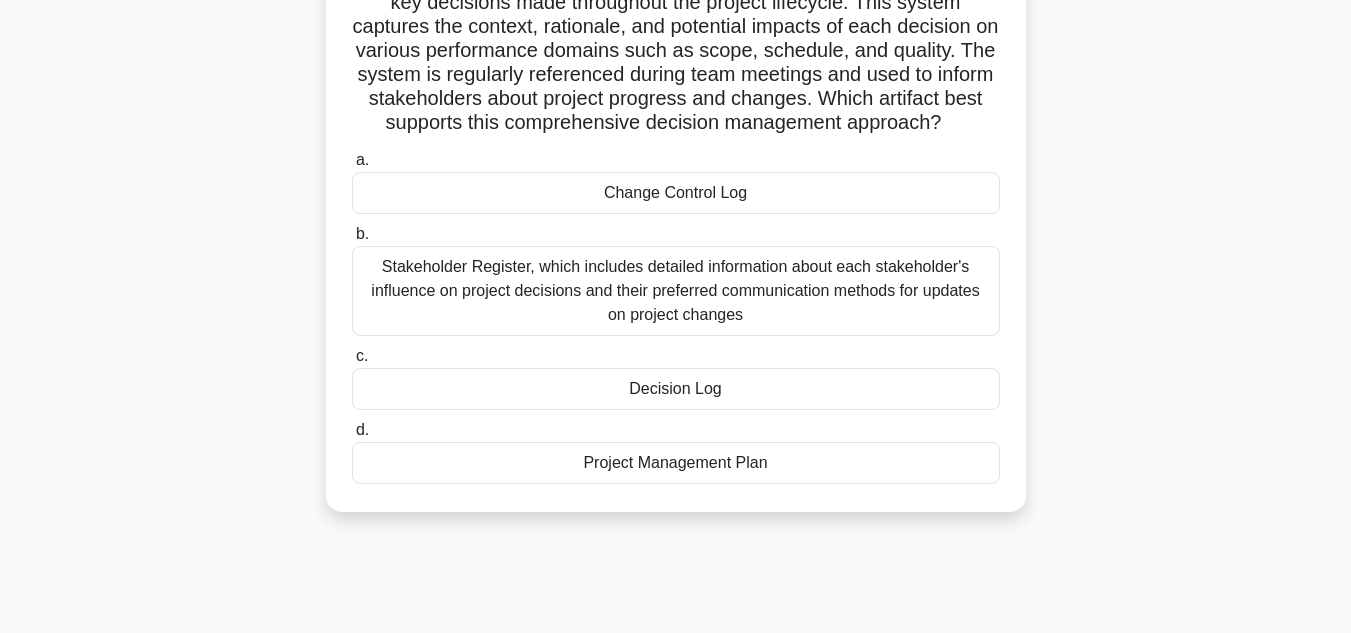 click on "Project Management Plan" at bounding box center [676, 463] 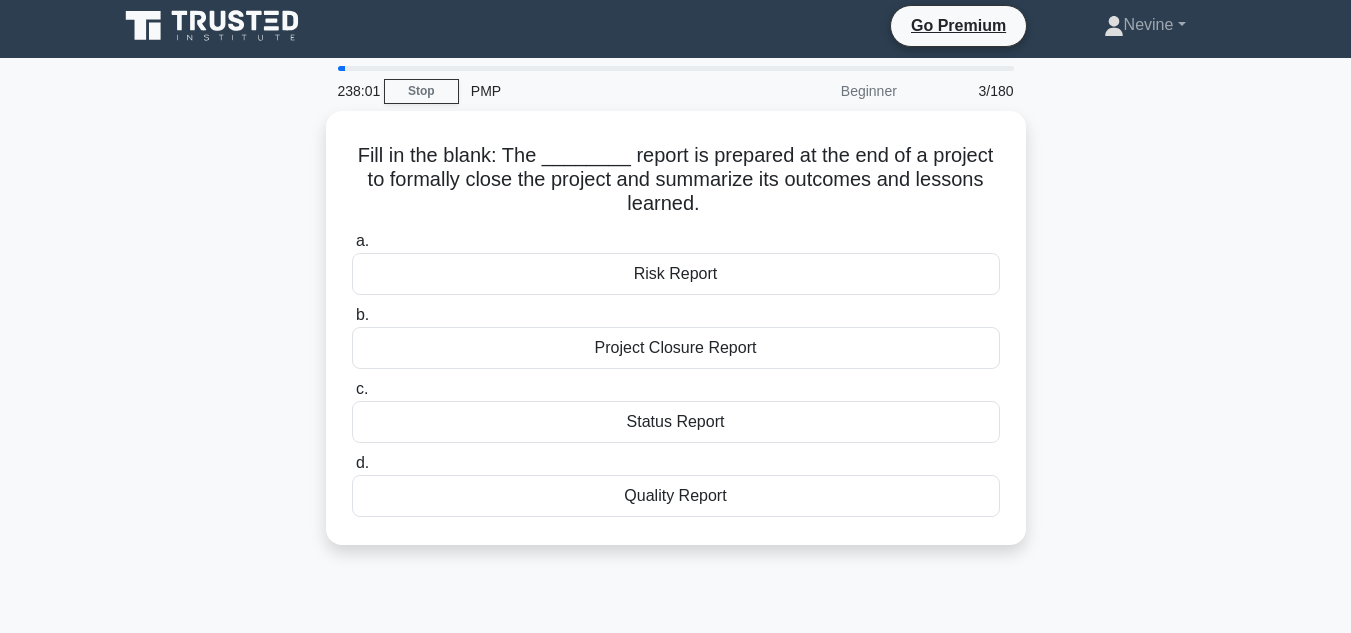 scroll, scrollTop: 0, scrollLeft: 0, axis: both 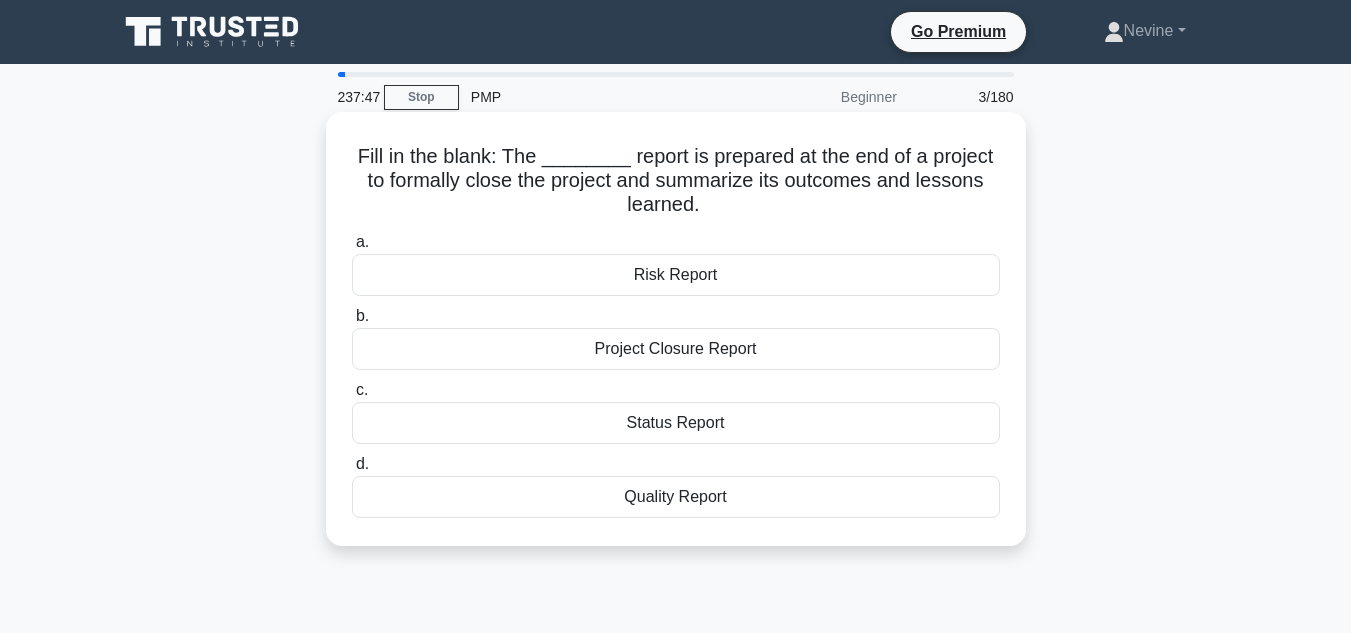 click on "Project Closure Report" at bounding box center [676, 349] 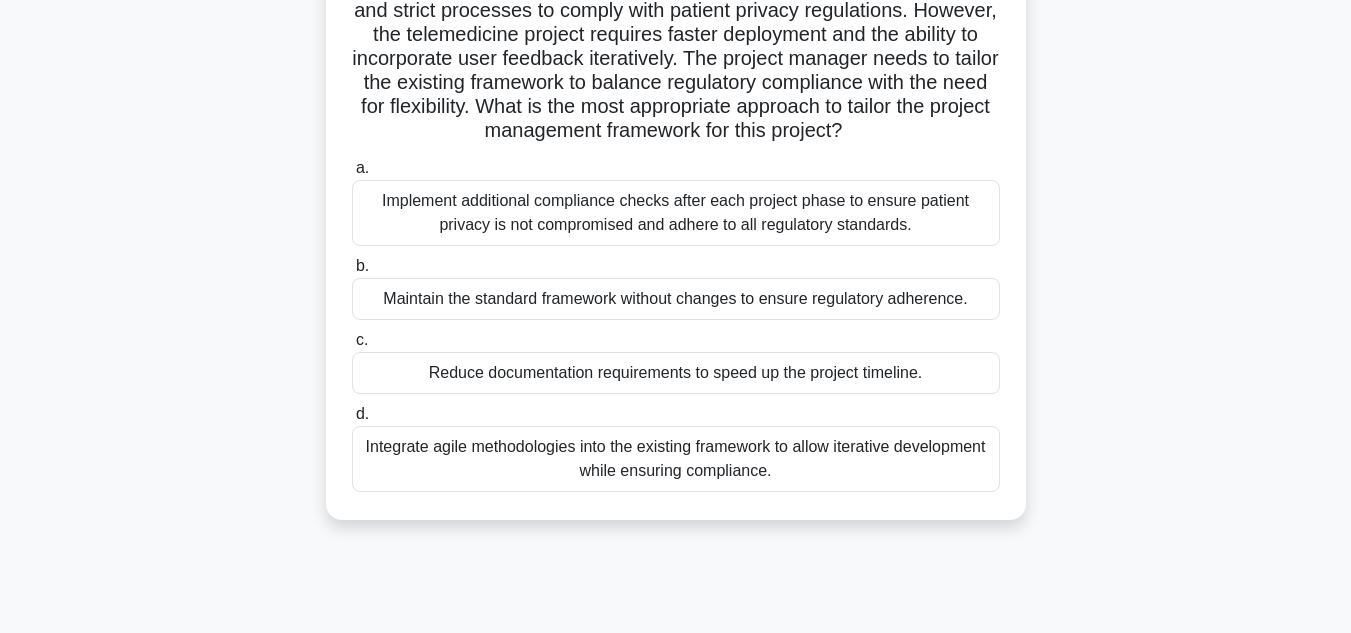 scroll, scrollTop: 224, scrollLeft: 0, axis: vertical 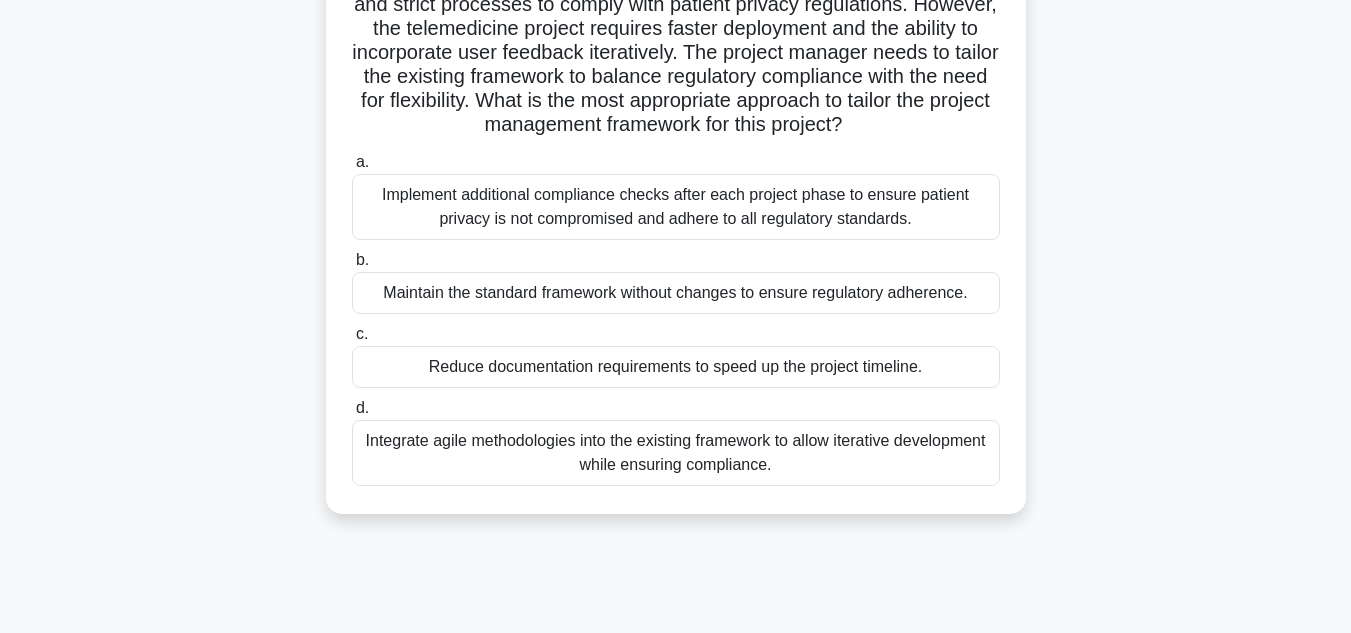 click on "Implement additional compliance checks after each project phase to ensure patient privacy is not compromised and adhere to all regulatory standards." at bounding box center (676, 207) 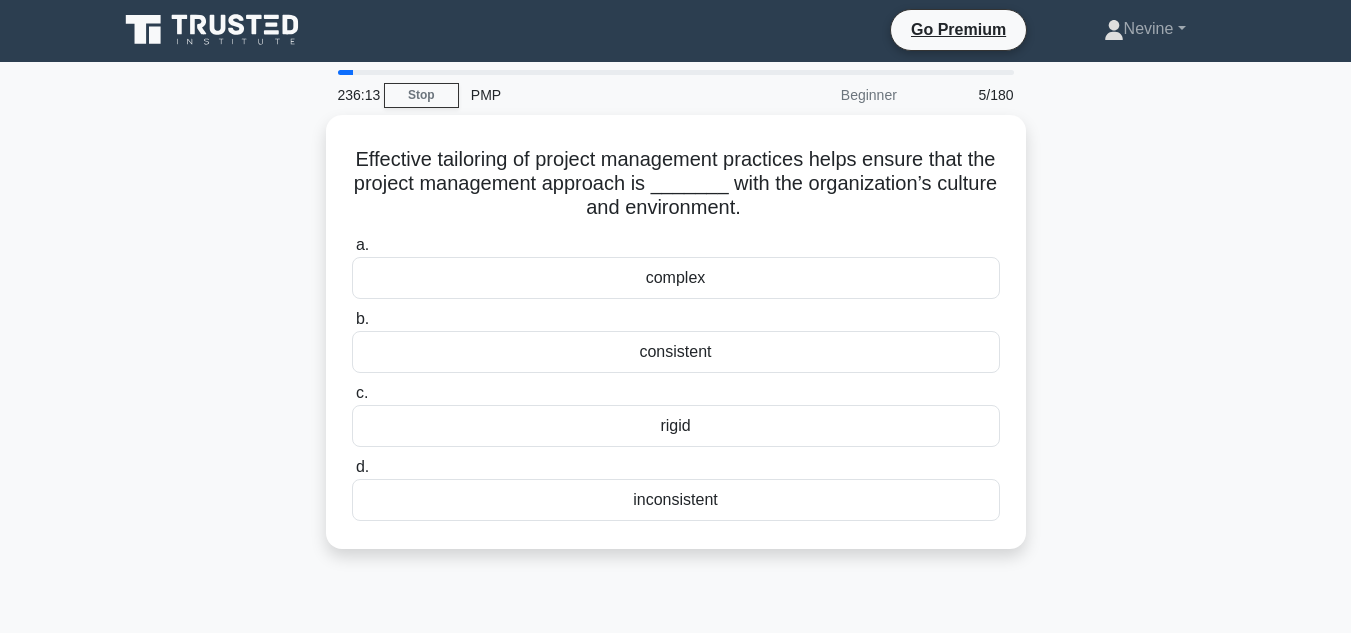 scroll, scrollTop: 0, scrollLeft: 0, axis: both 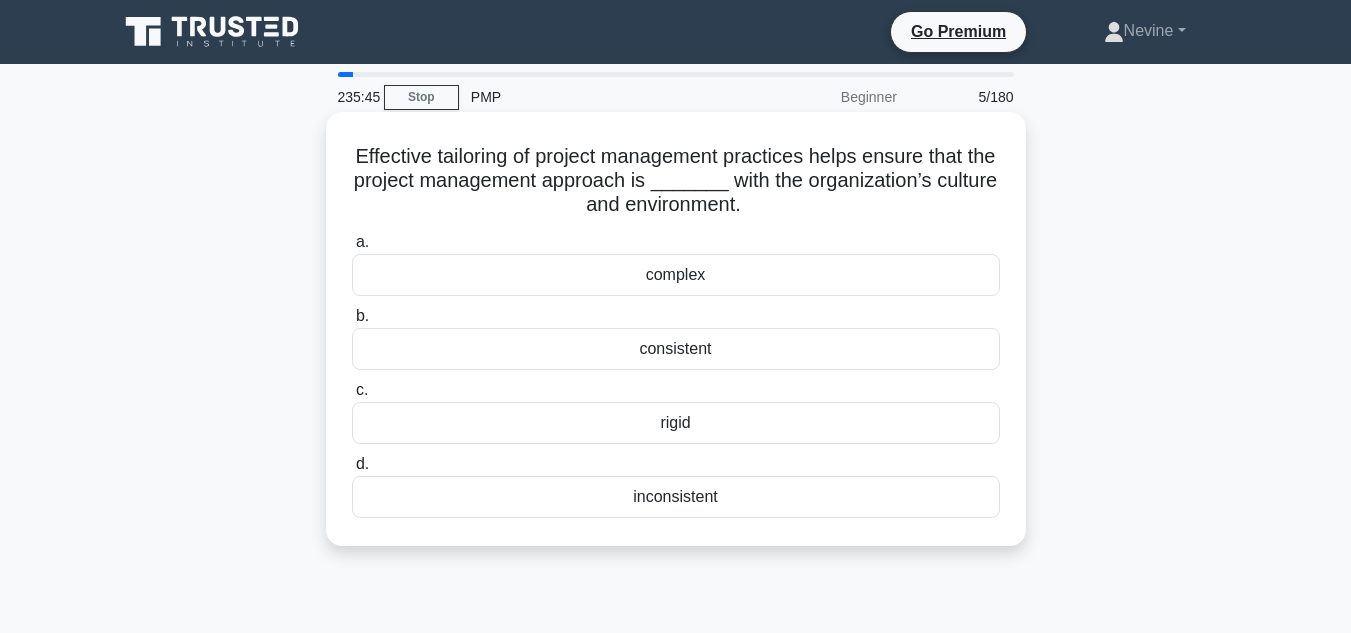 click on "consistent" at bounding box center [676, 349] 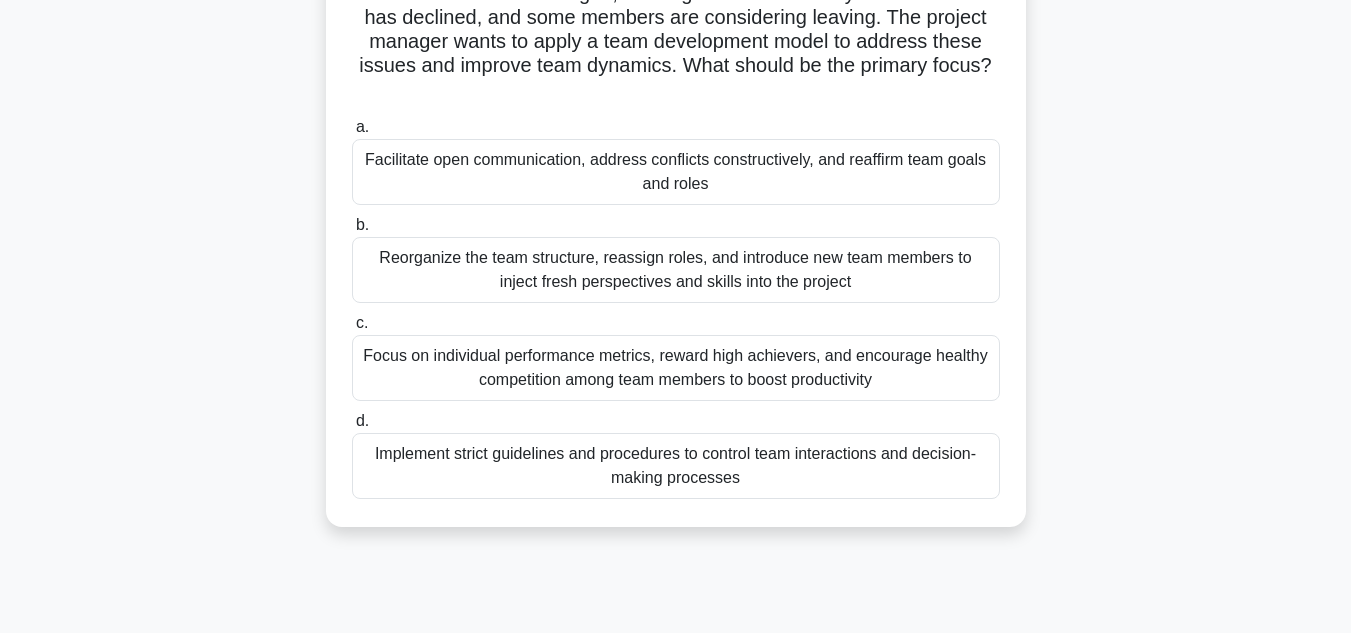 scroll, scrollTop: 244, scrollLeft: 0, axis: vertical 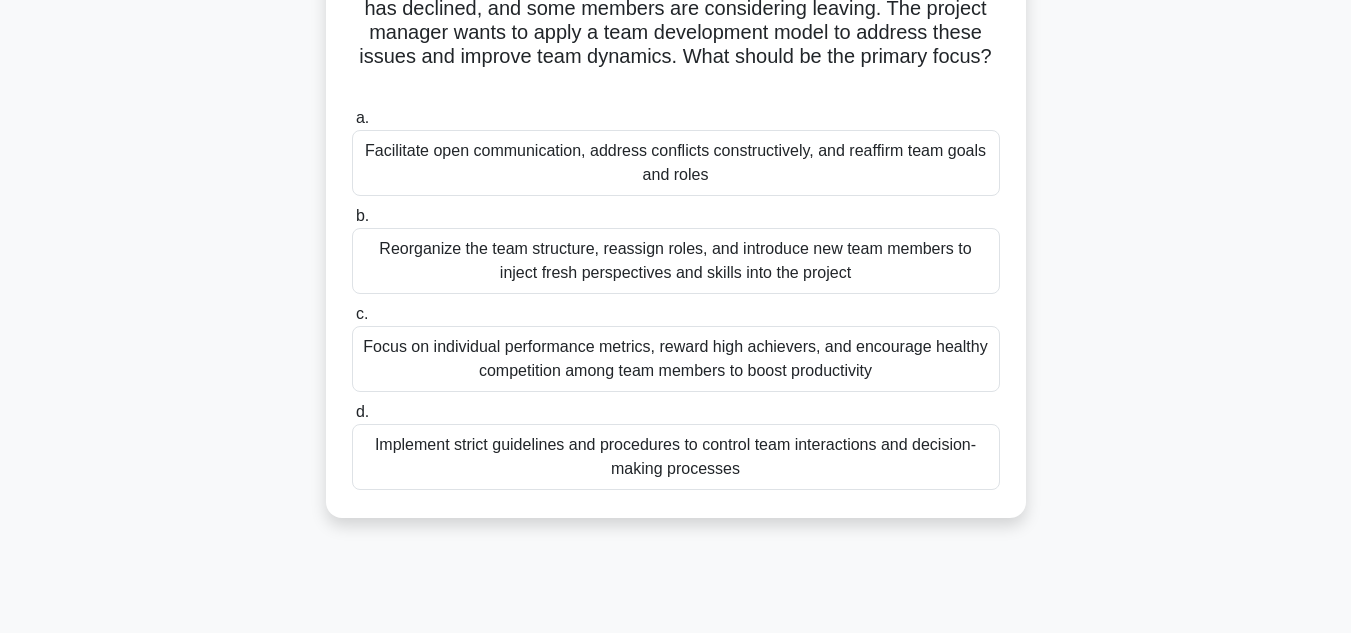 click on "Facilitate open communication, address conflicts constructively, and reaffirm team goals and roles" at bounding box center (676, 163) 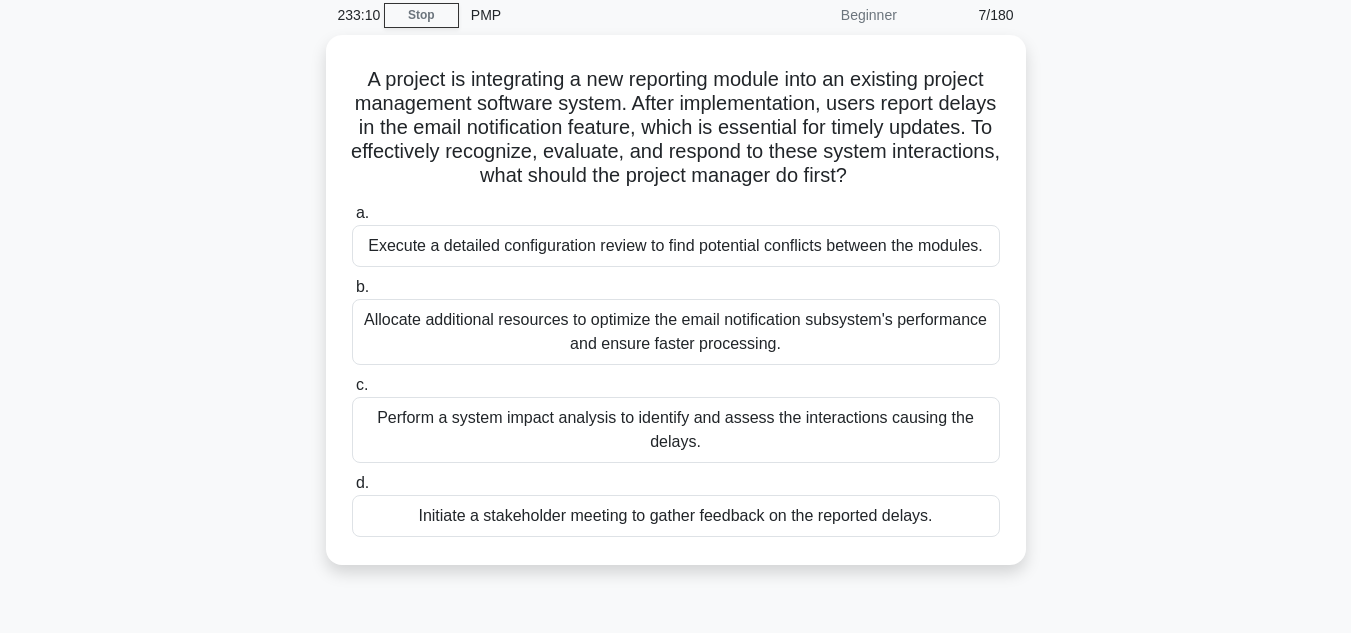 scroll, scrollTop: 83, scrollLeft: 0, axis: vertical 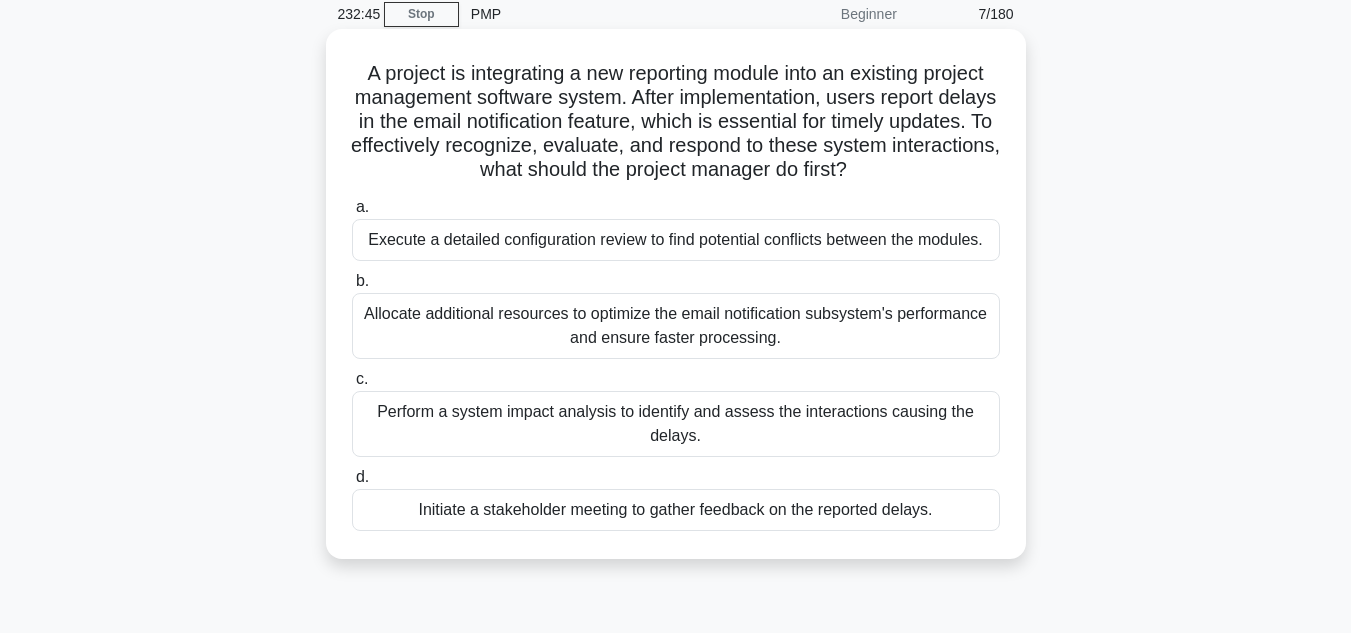 click on "Perform a system impact analysis to identify and assess the interactions causing the delays." at bounding box center (676, 424) 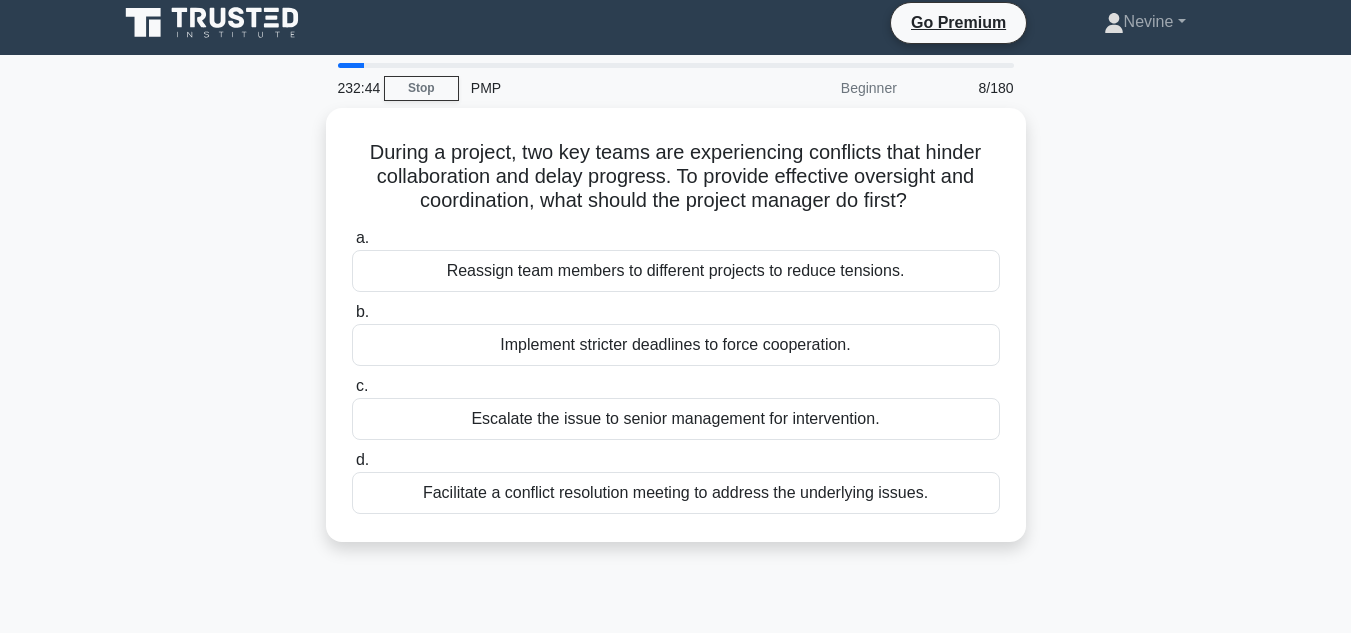 scroll, scrollTop: 0, scrollLeft: 0, axis: both 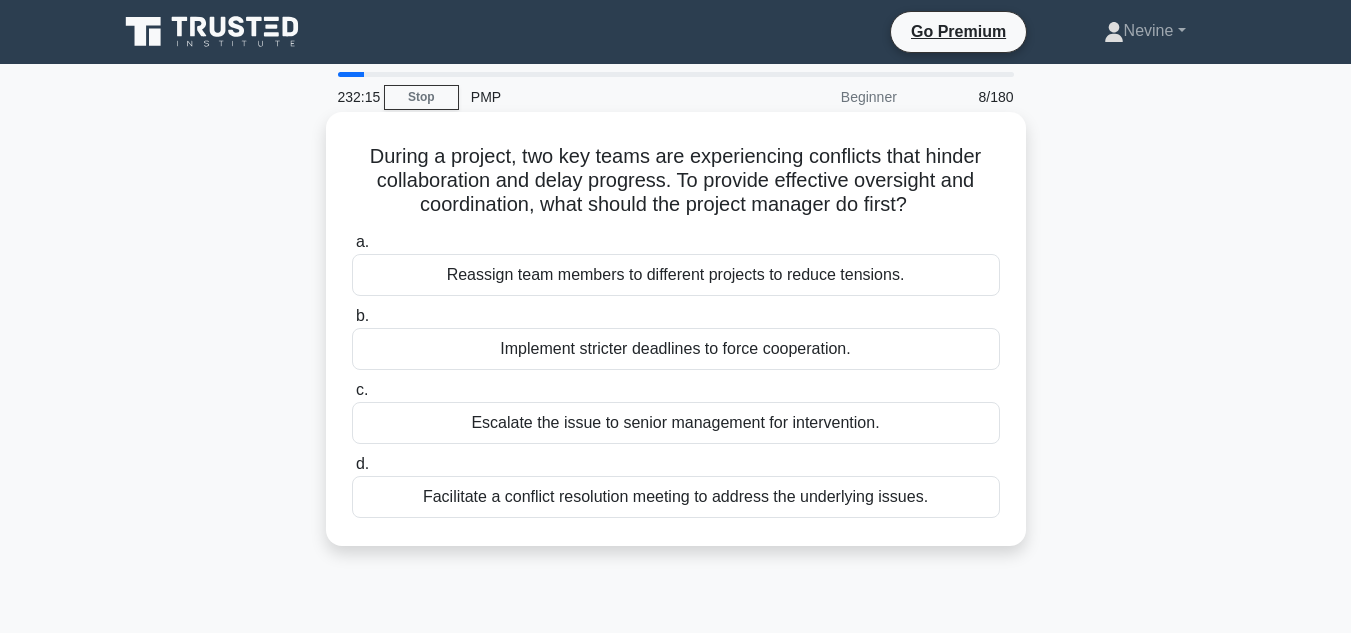 click on "Facilitate a conflict resolution meeting to address the underlying issues." at bounding box center (676, 497) 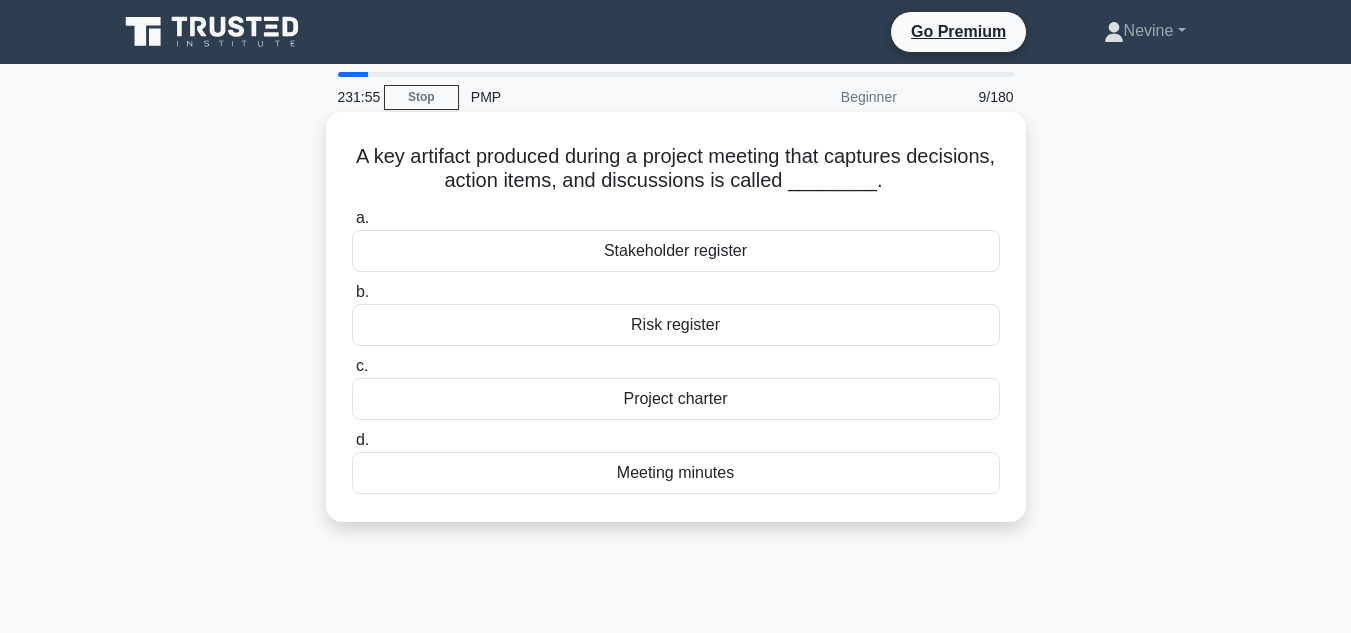 click on "Meeting minutes" at bounding box center (676, 473) 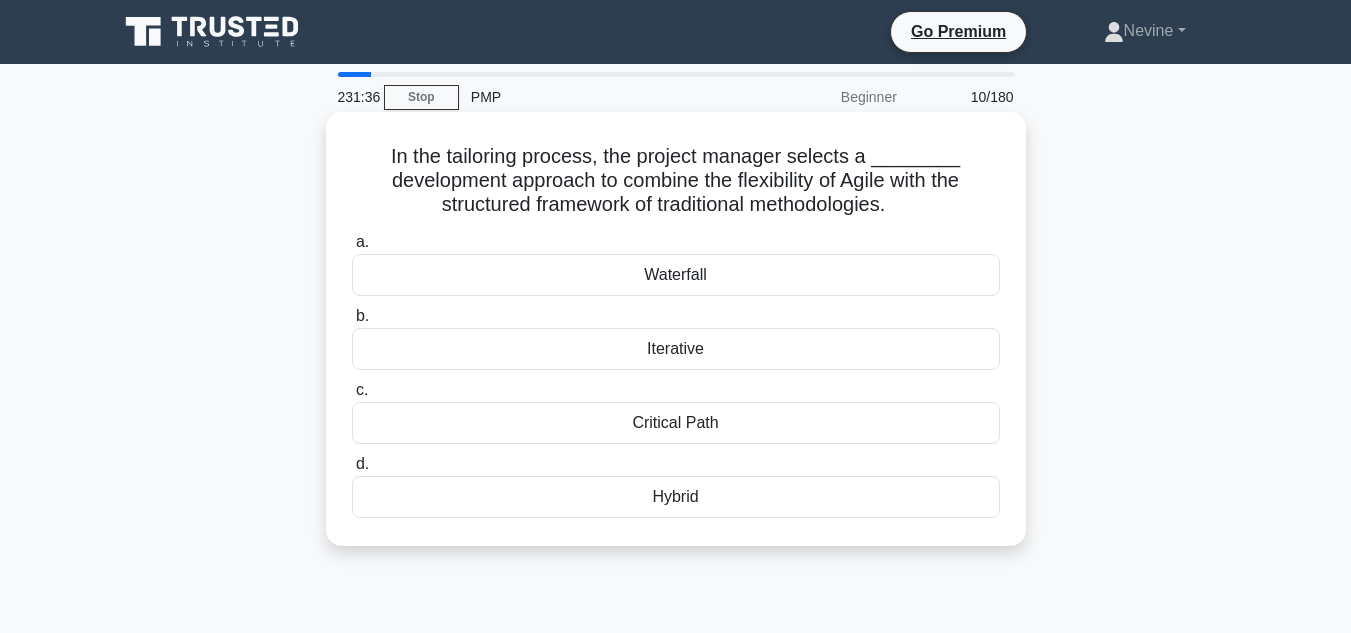 click on "Hybrid" at bounding box center (676, 497) 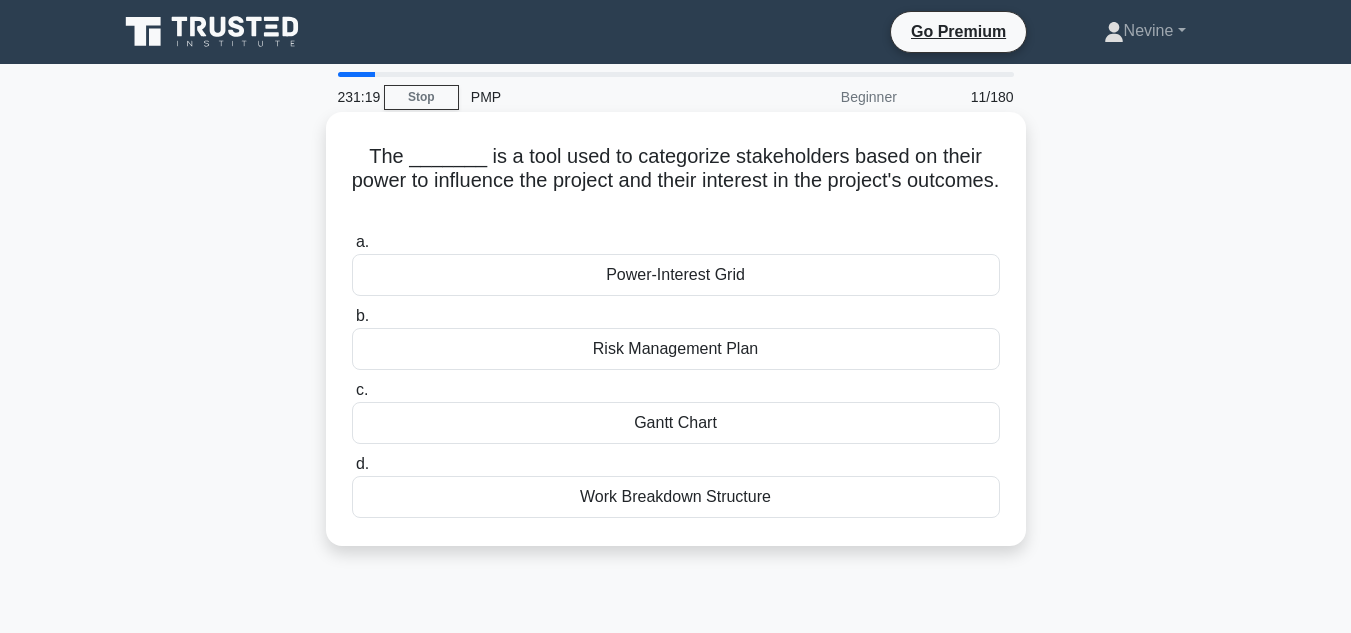 click on "Power-Interest Grid" at bounding box center (676, 275) 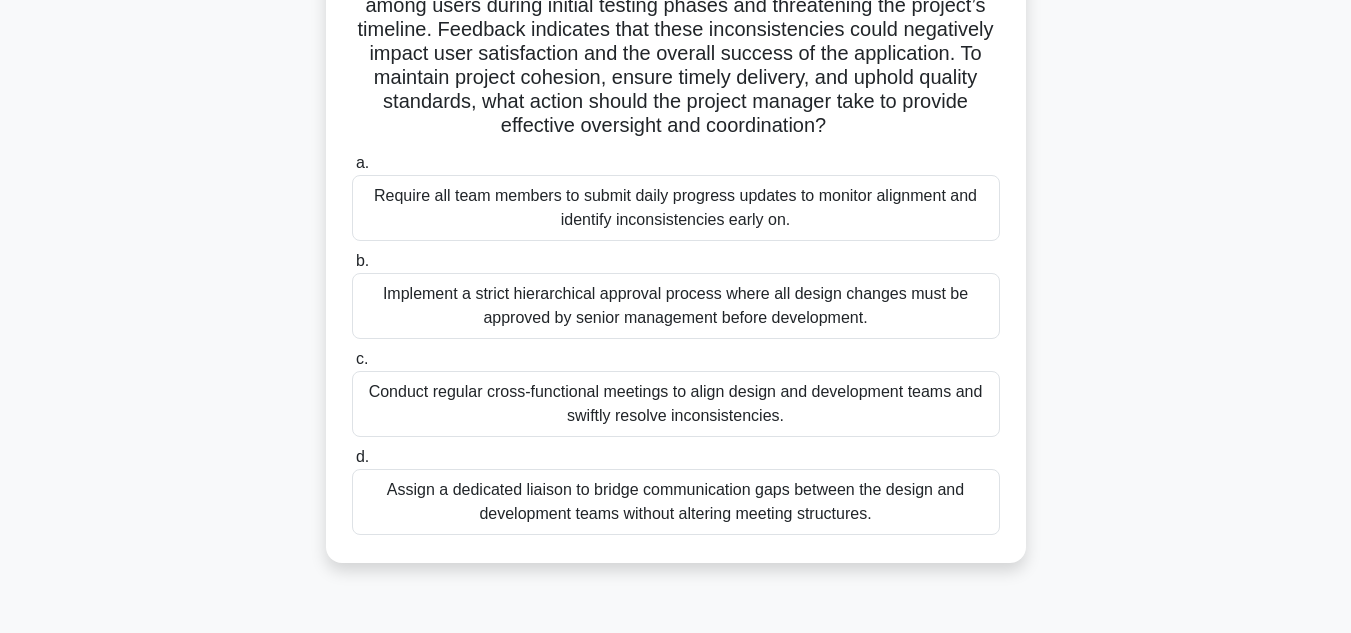 scroll, scrollTop: 296, scrollLeft: 0, axis: vertical 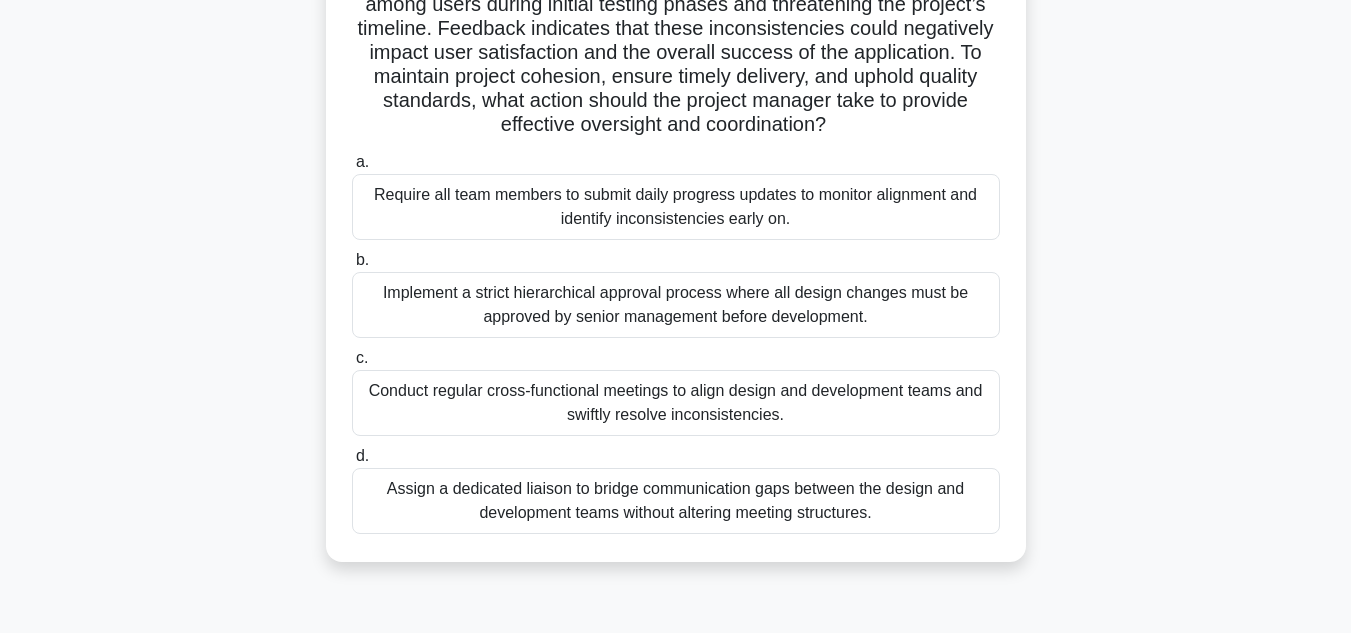 click on "Conduct regular cross-functional meetings to align design and development teams and swiftly resolve inconsistencies." at bounding box center (676, 403) 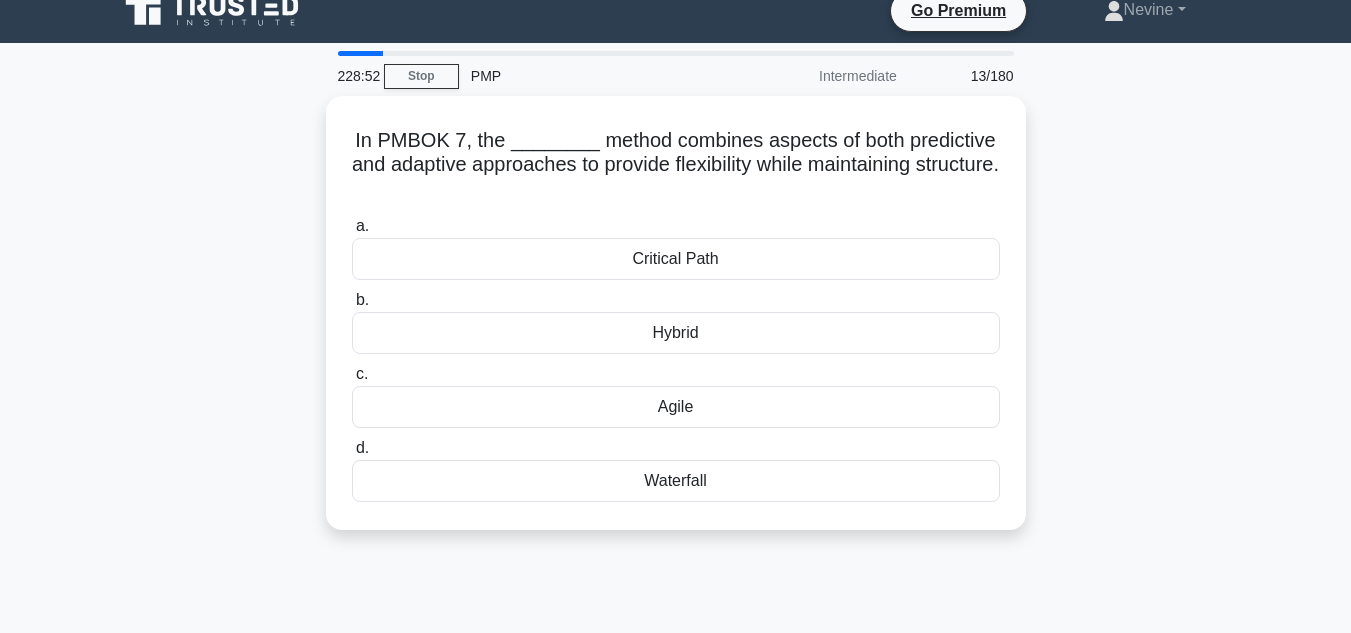scroll, scrollTop: 0, scrollLeft: 0, axis: both 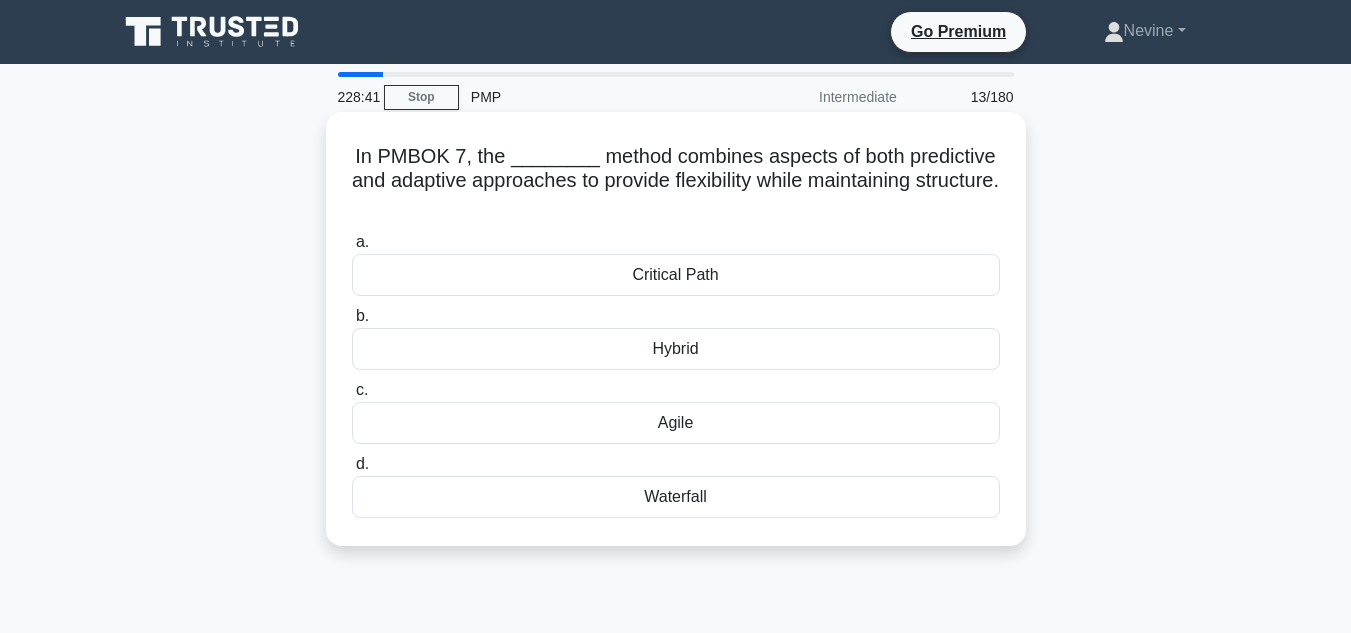 click on "Hybrid" at bounding box center (676, 349) 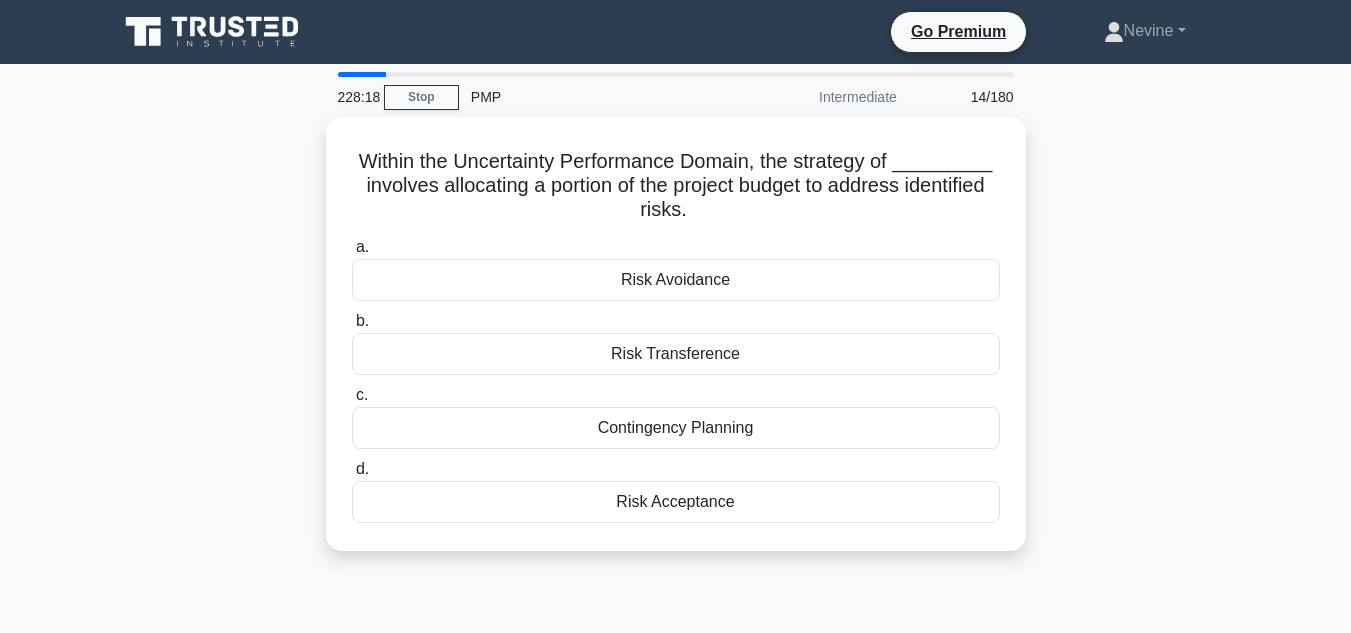 click on "Risk Transference" at bounding box center (676, 354) 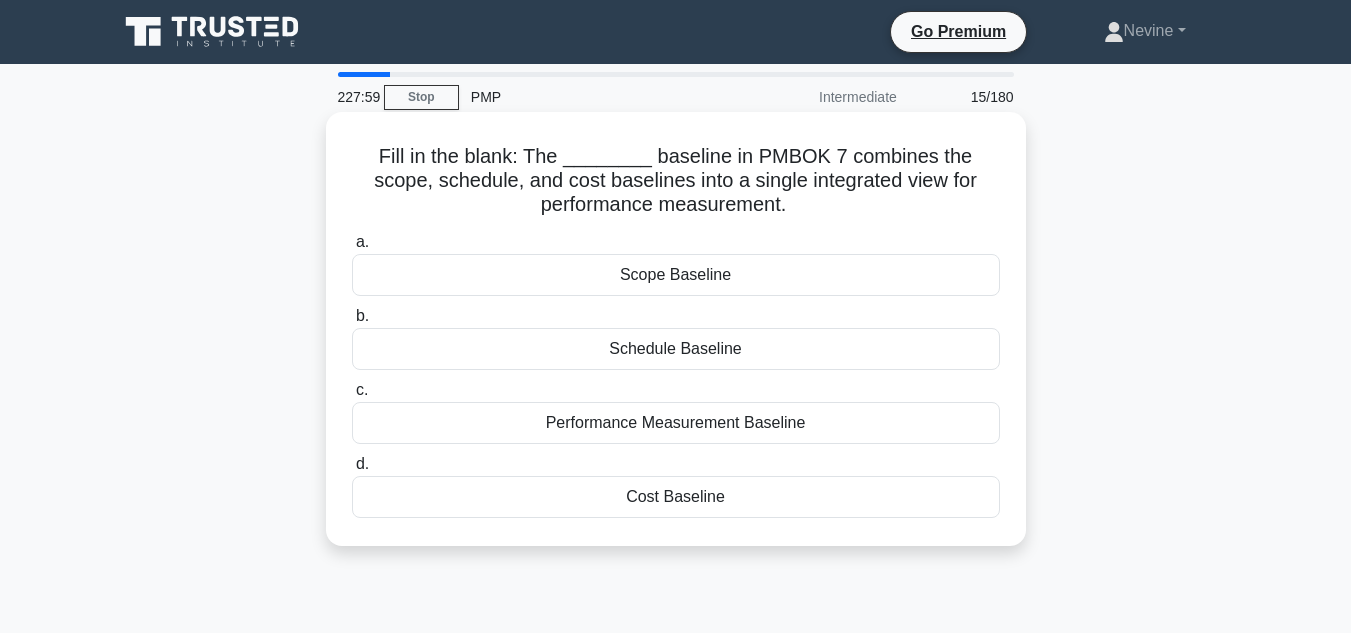click on "Performance Measurement Baseline" at bounding box center [676, 423] 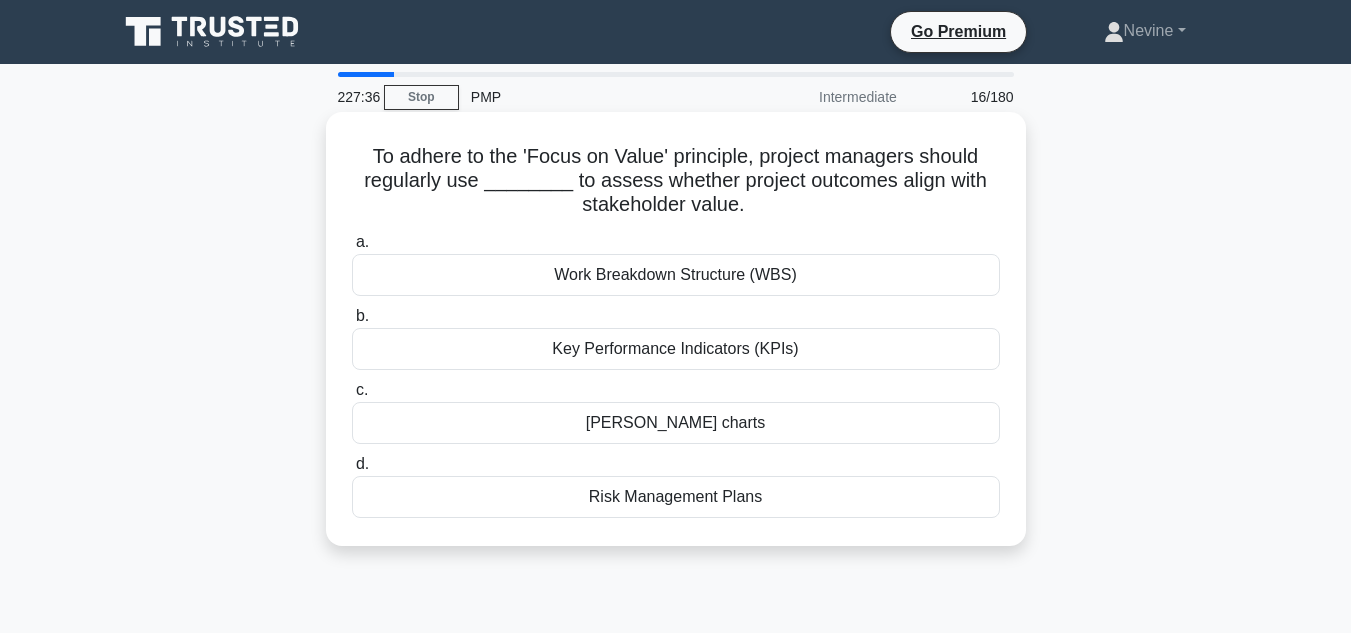 click on "Key Performance Indicators (KPIs)" at bounding box center (676, 349) 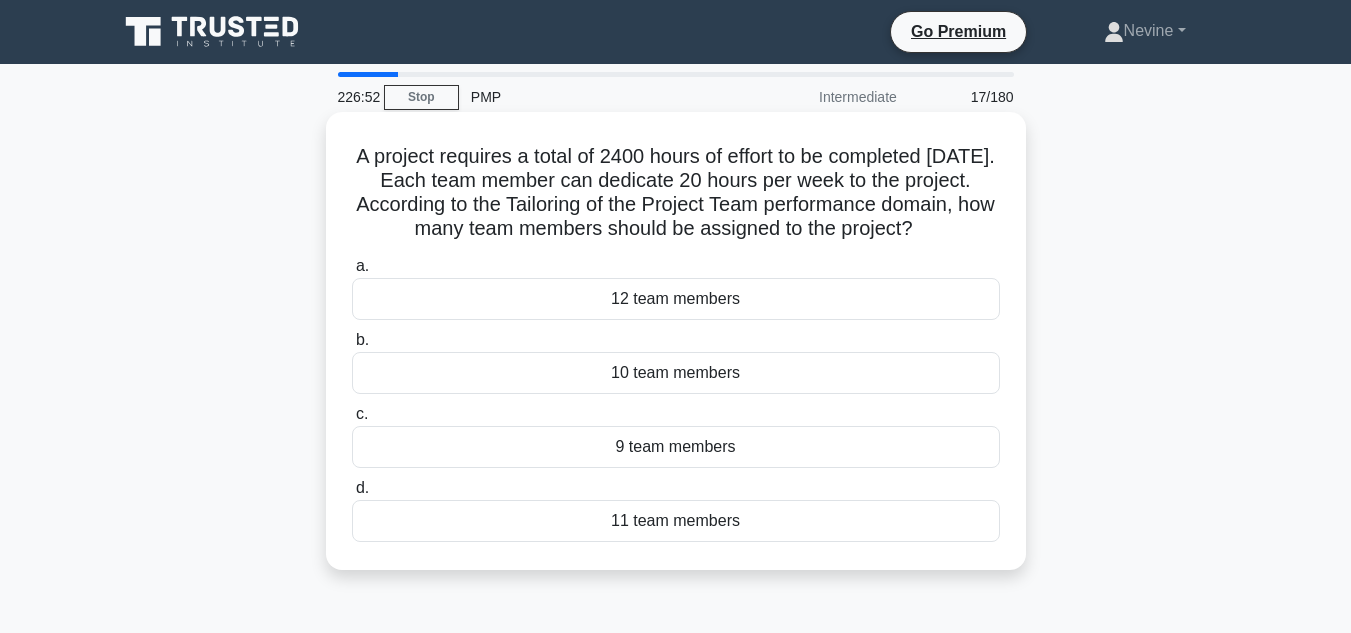 click on "10 team members" at bounding box center (676, 373) 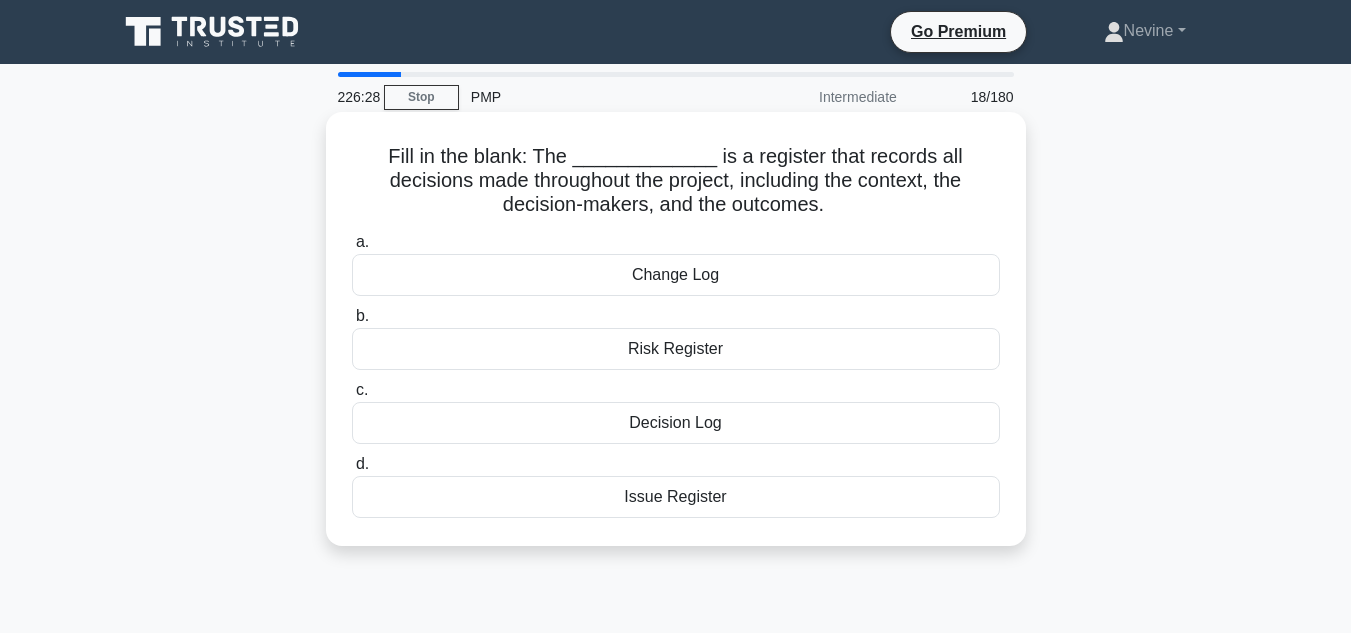 click on "Decision Log" at bounding box center [676, 423] 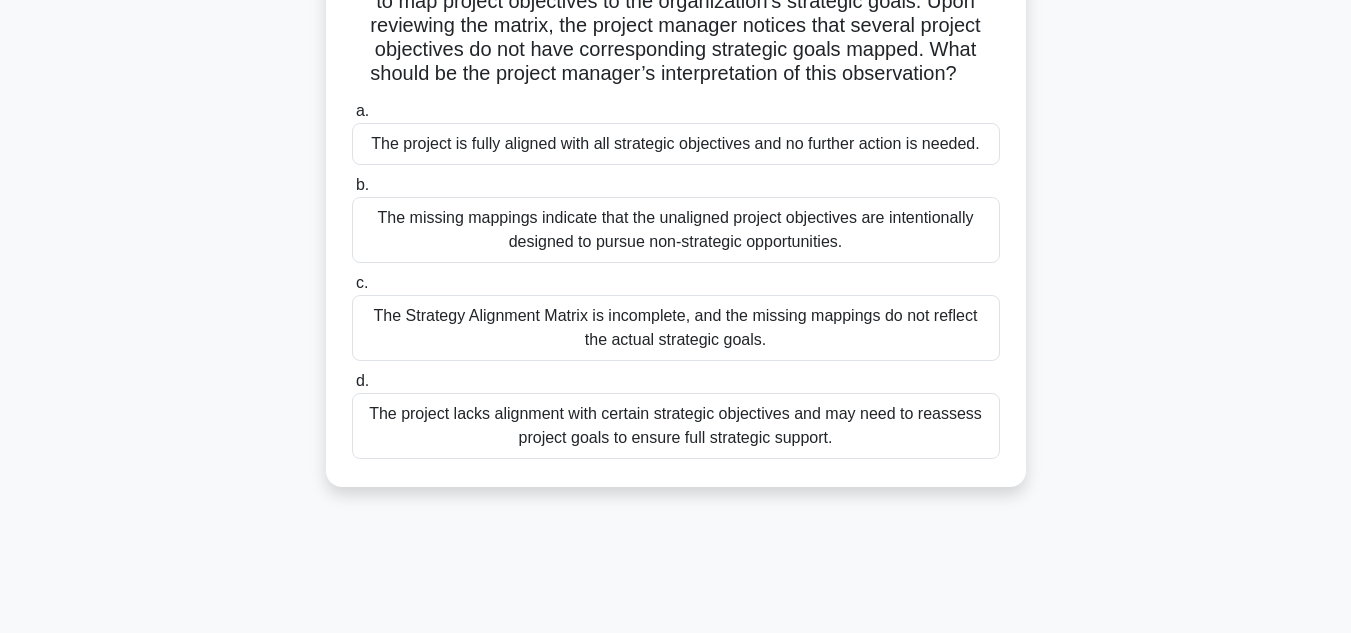scroll, scrollTop: 185, scrollLeft: 0, axis: vertical 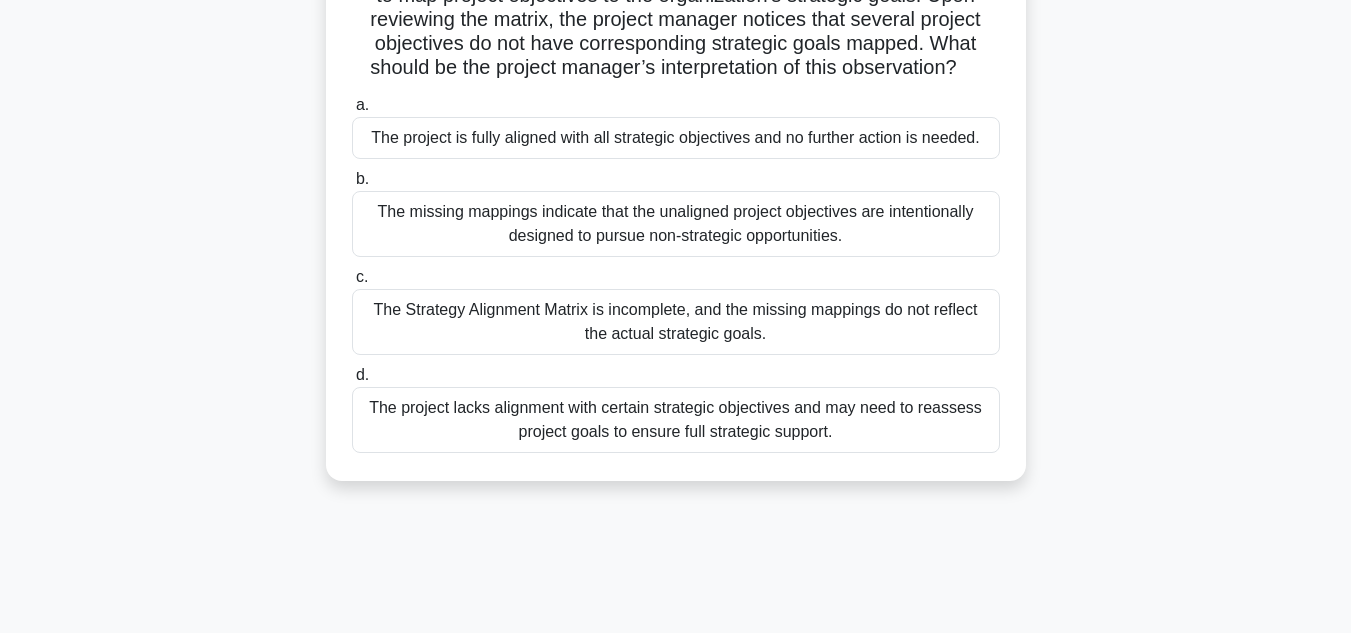 click on "The project lacks alignment with certain strategic objectives and may need to reassess project goals to ensure full strategic support." at bounding box center (676, 420) 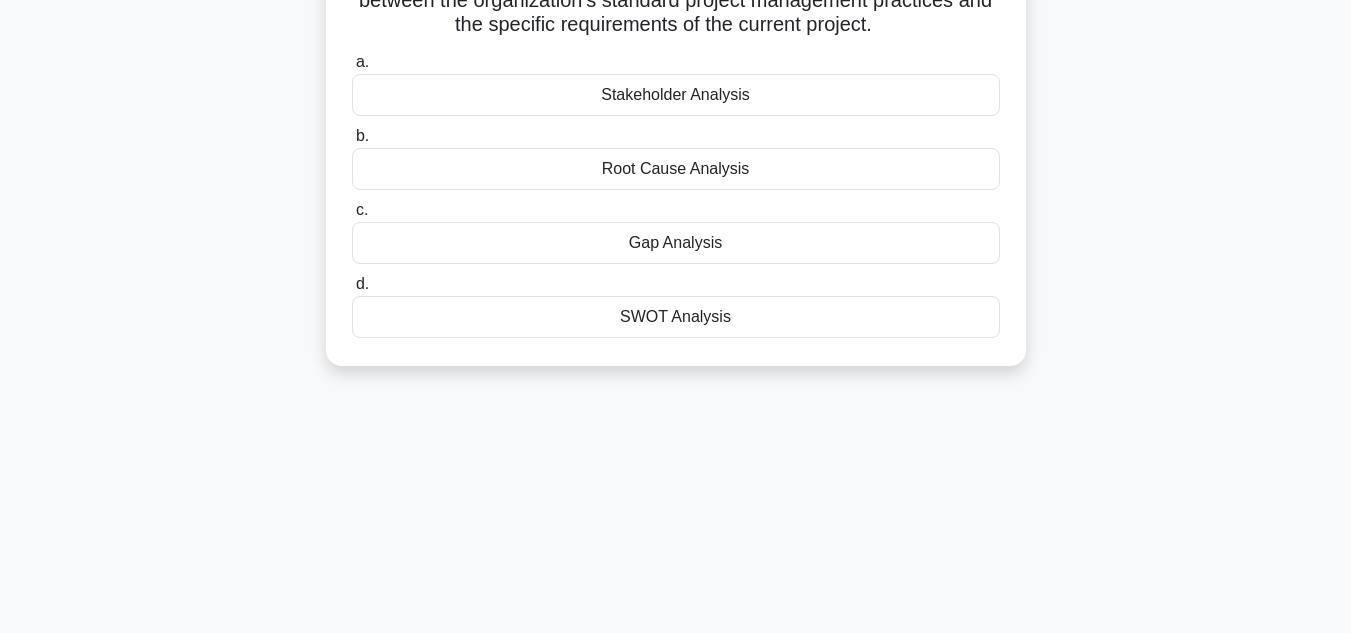 scroll, scrollTop: 0, scrollLeft: 0, axis: both 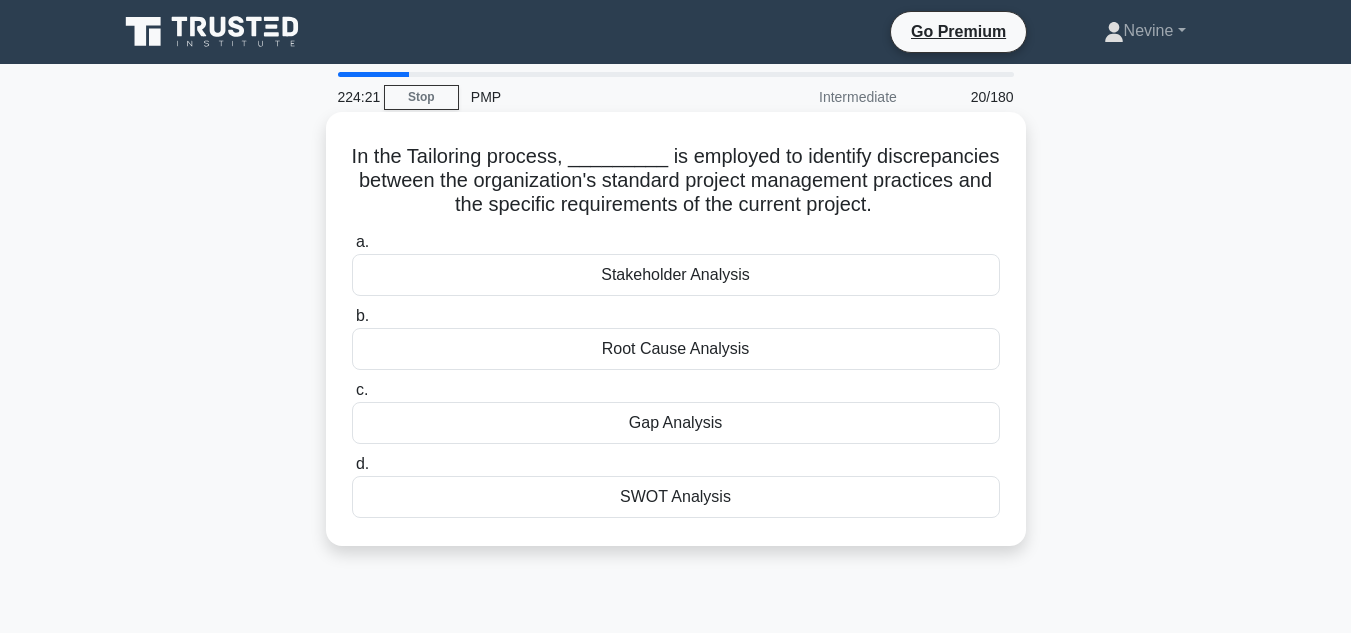 click on "Gap Analysis" at bounding box center [676, 423] 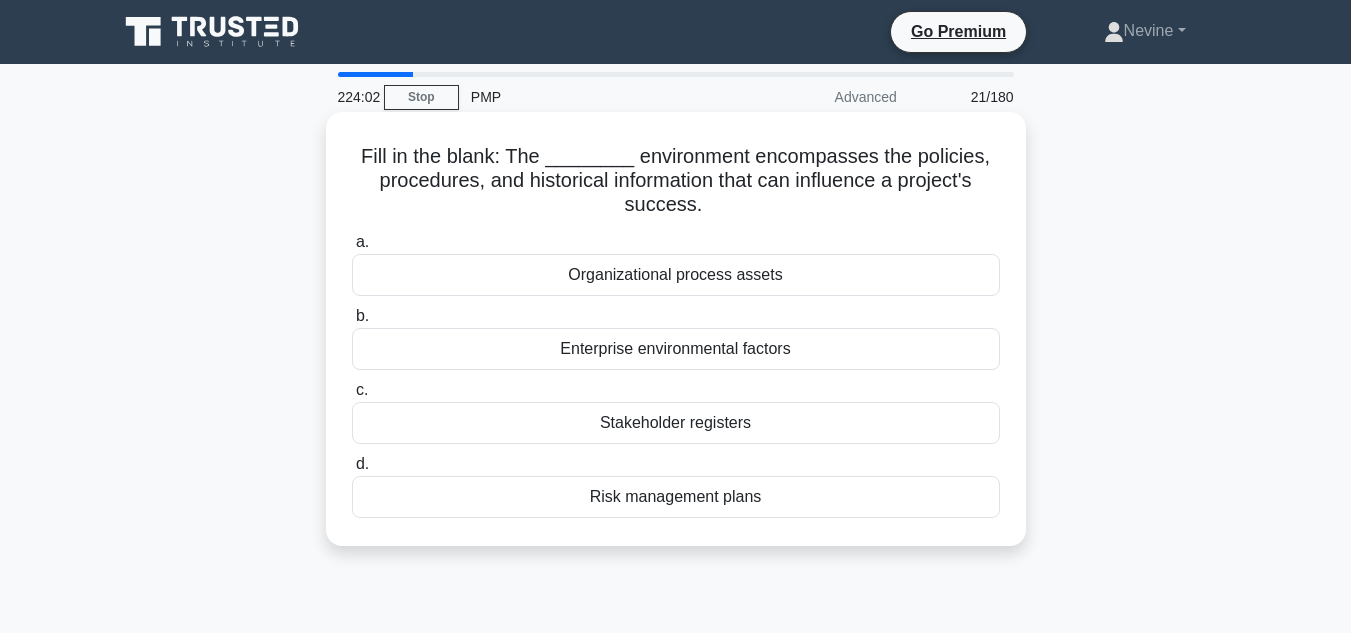 click on "Organizational process assets" at bounding box center [676, 275] 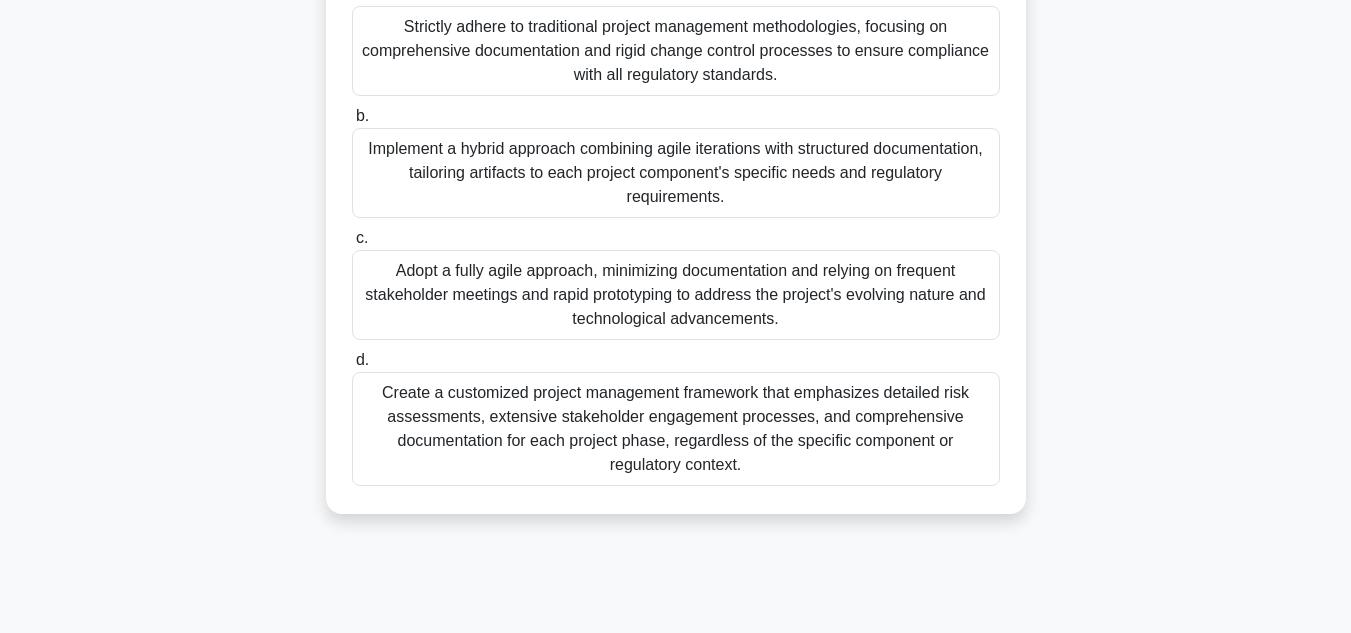 scroll, scrollTop: 401, scrollLeft: 0, axis: vertical 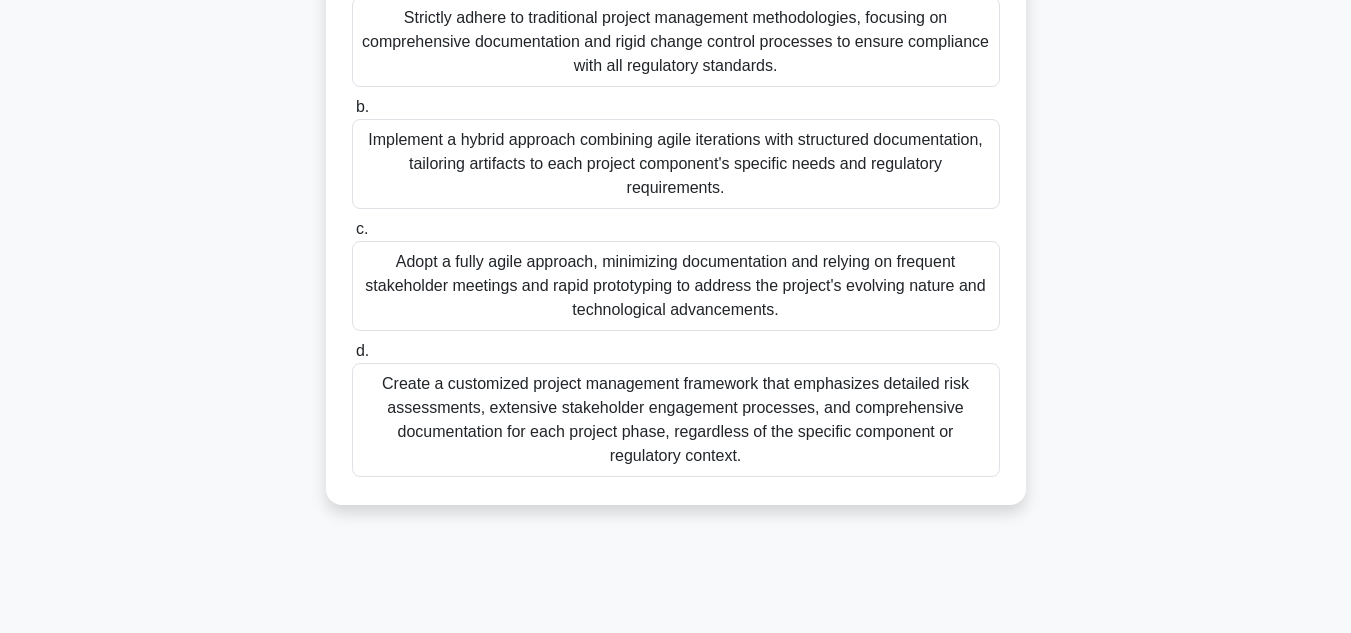 click on "Implement a hybrid approach combining agile iterations with structured documentation, tailoring artifacts to each project component's specific needs and regulatory requirements." at bounding box center (676, 164) 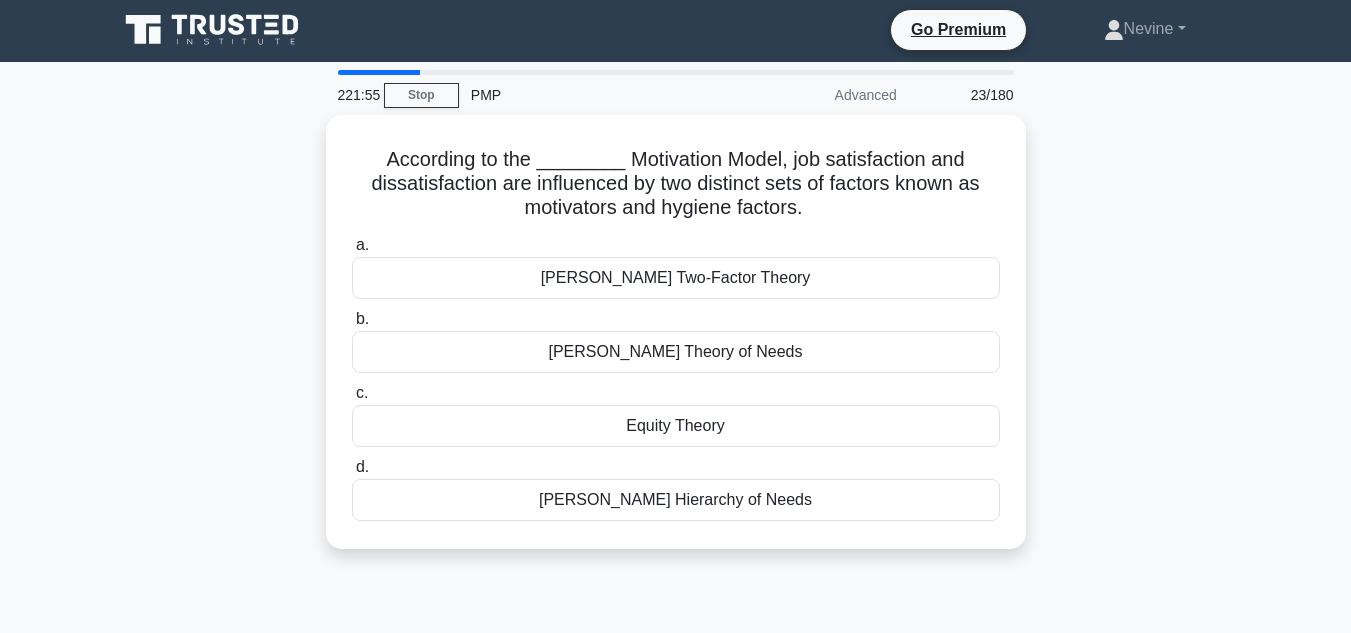 scroll, scrollTop: 0, scrollLeft: 0, axis: both 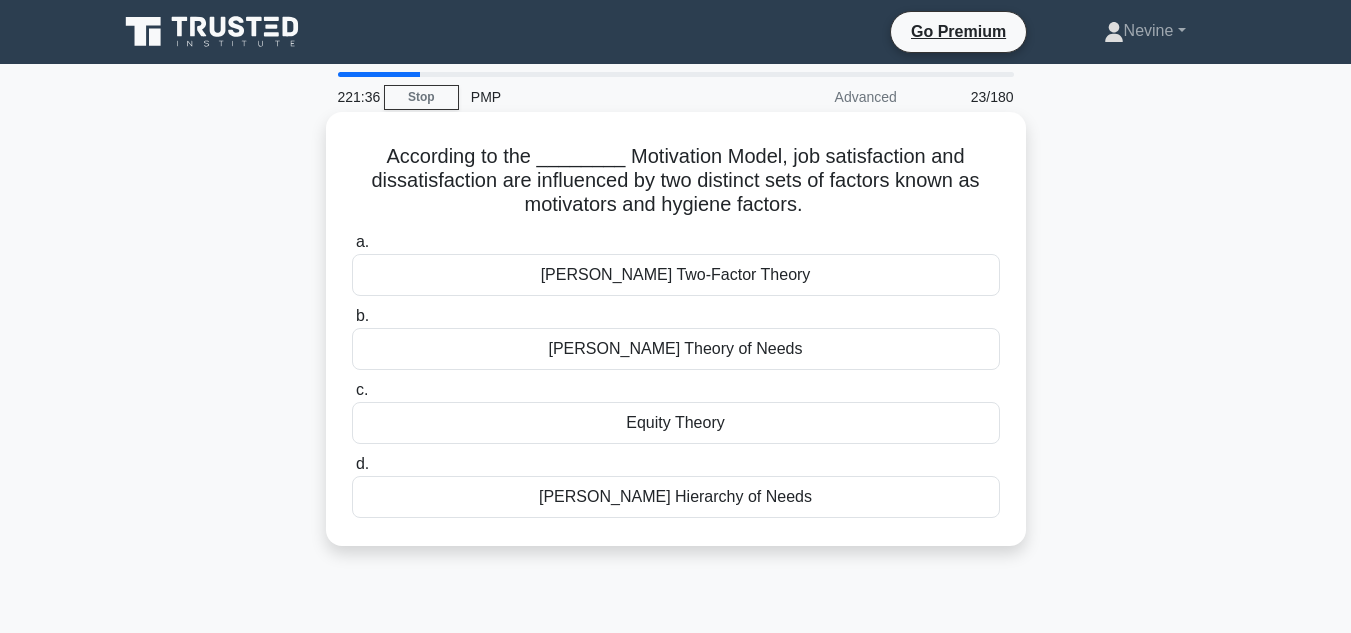 click on "Herzberg's Two-Factor Theory" at bounding box center [676, 275] 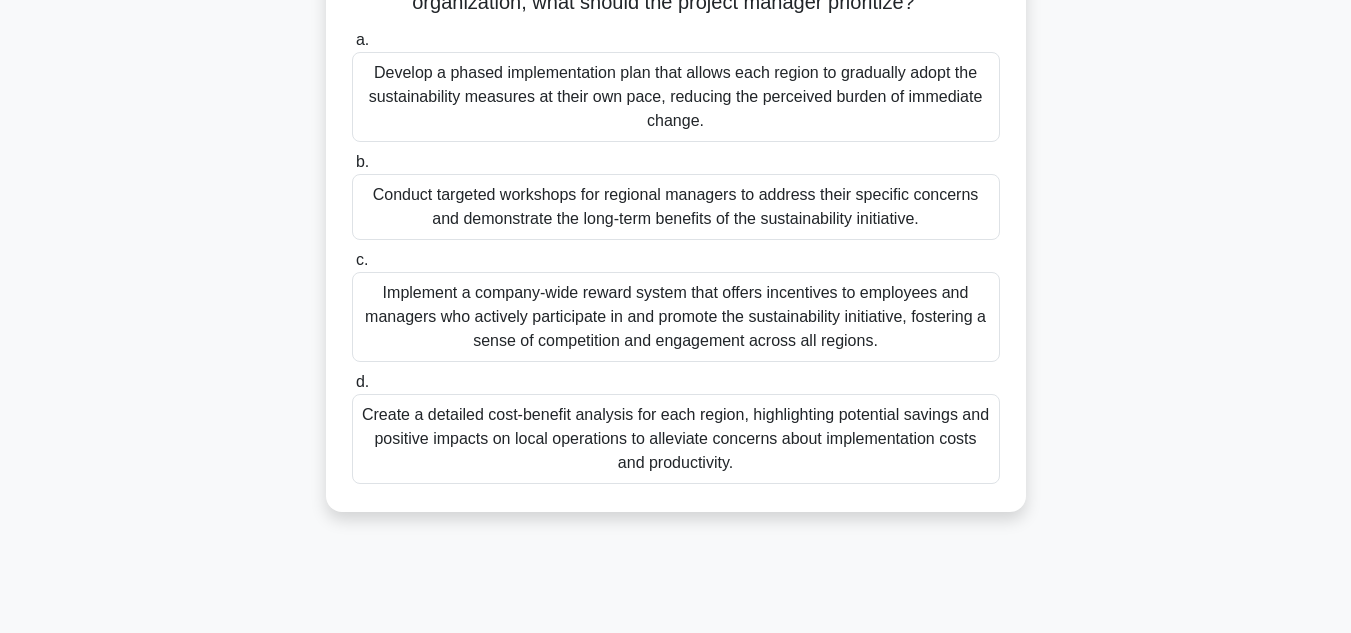 scroll, scrollTop: 349, scrollLeft: 0, axis: vertical 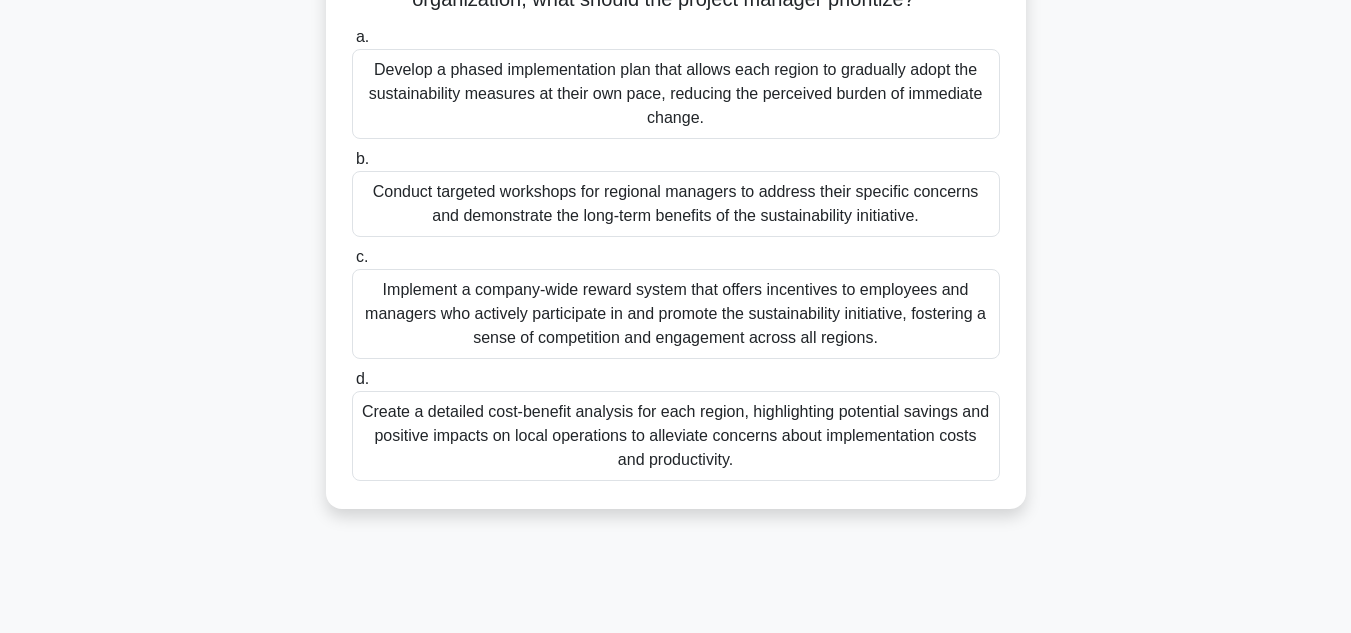 click on "Develop a phased implementation plan that allows each region to gradually adopt the sustainability measures at their own pace, reducing the perceived burden of immediate change." at bounding box center [676, 94] 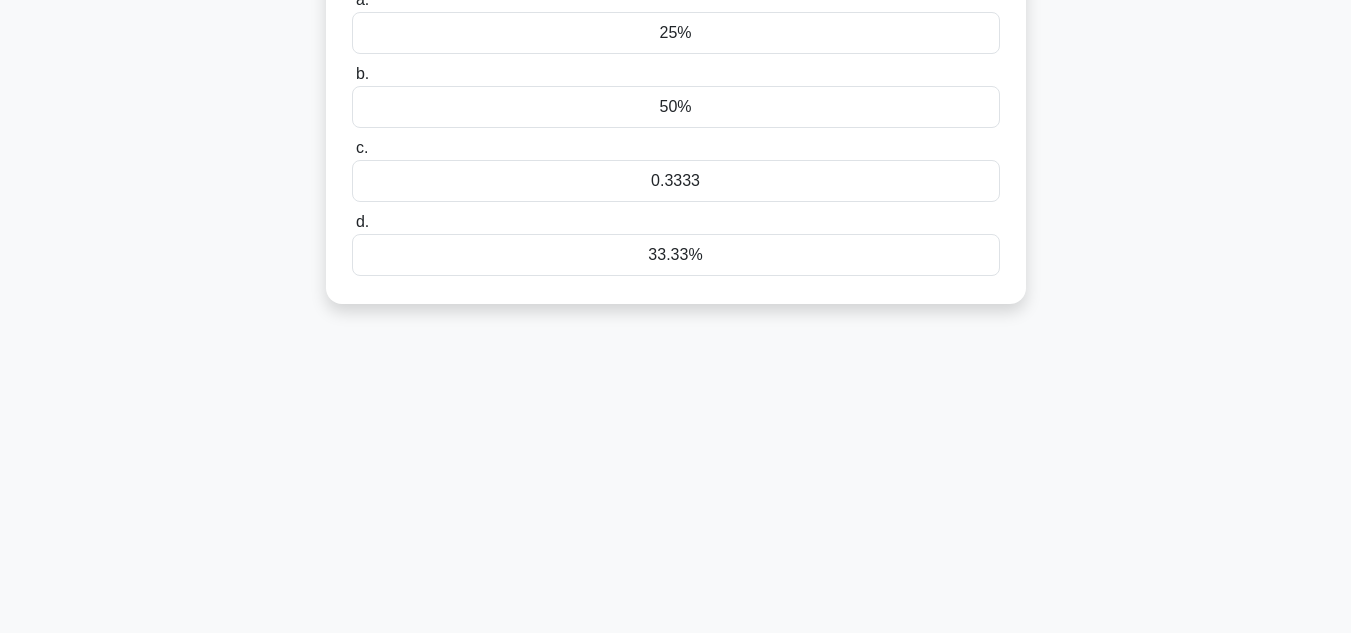 scroll, scrollTop: 0, scrollLeft: 0, axis: both 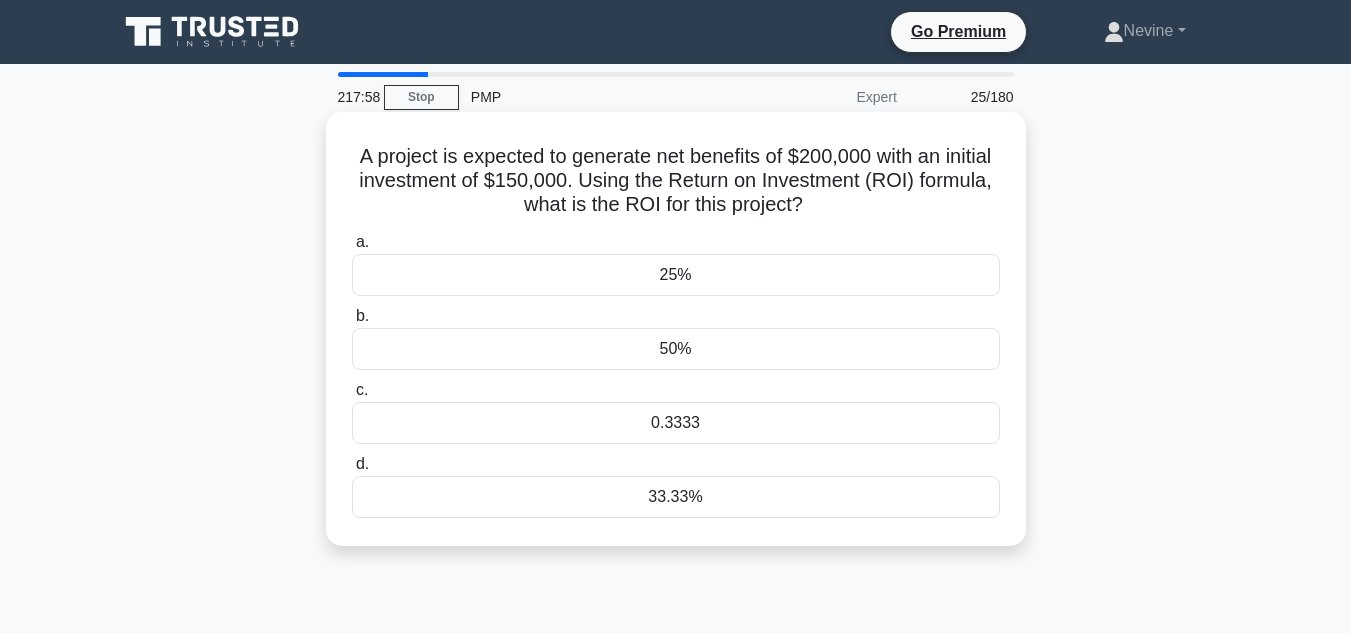 click on "25%" at bounding box center [676, 275] 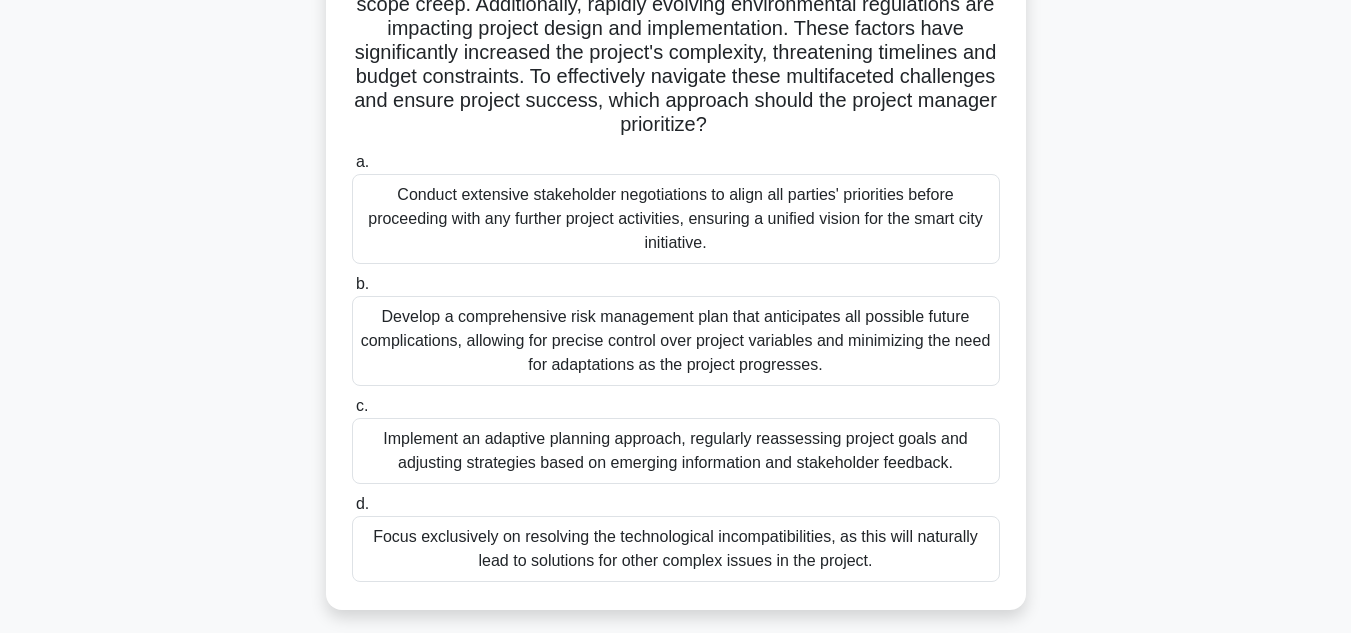 scroll, scrollTop: 321, scrollLeft: 0, axis: vertical 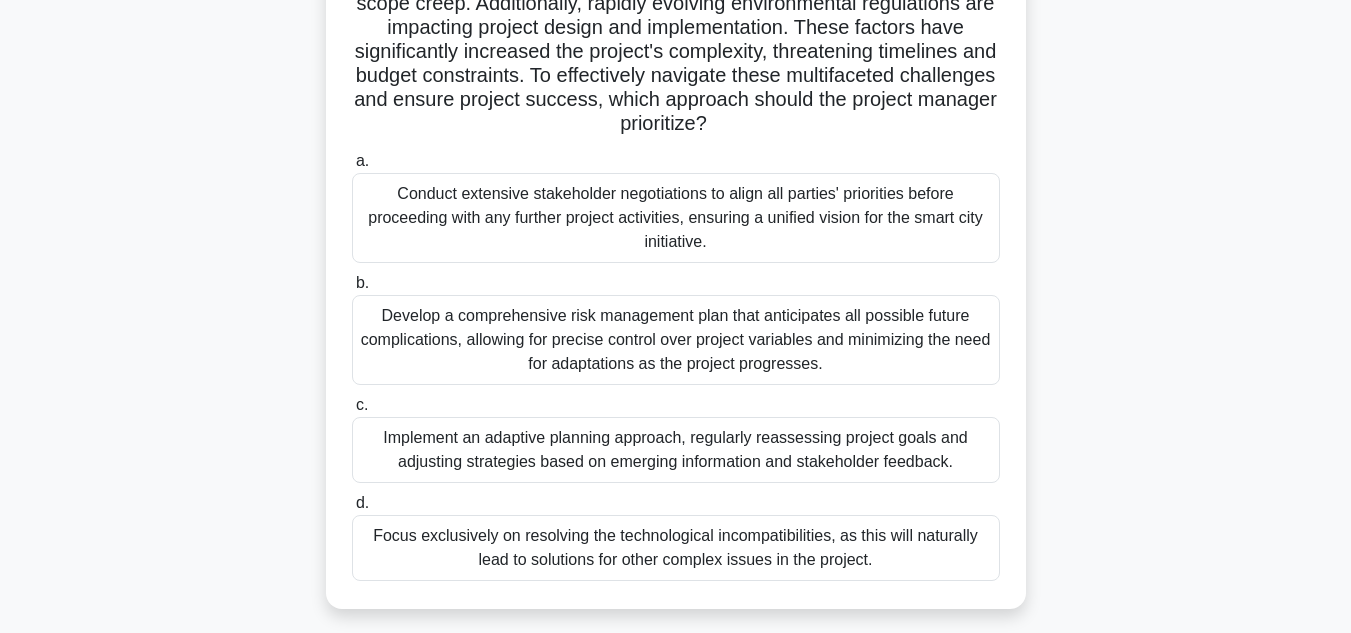 click on "Conduct extensive stakeholder negotiations to align all parties' priorities before proceeding with any further project activities, ensuring a unified vision for the smart city initiative." at bounding box center [676, 218] 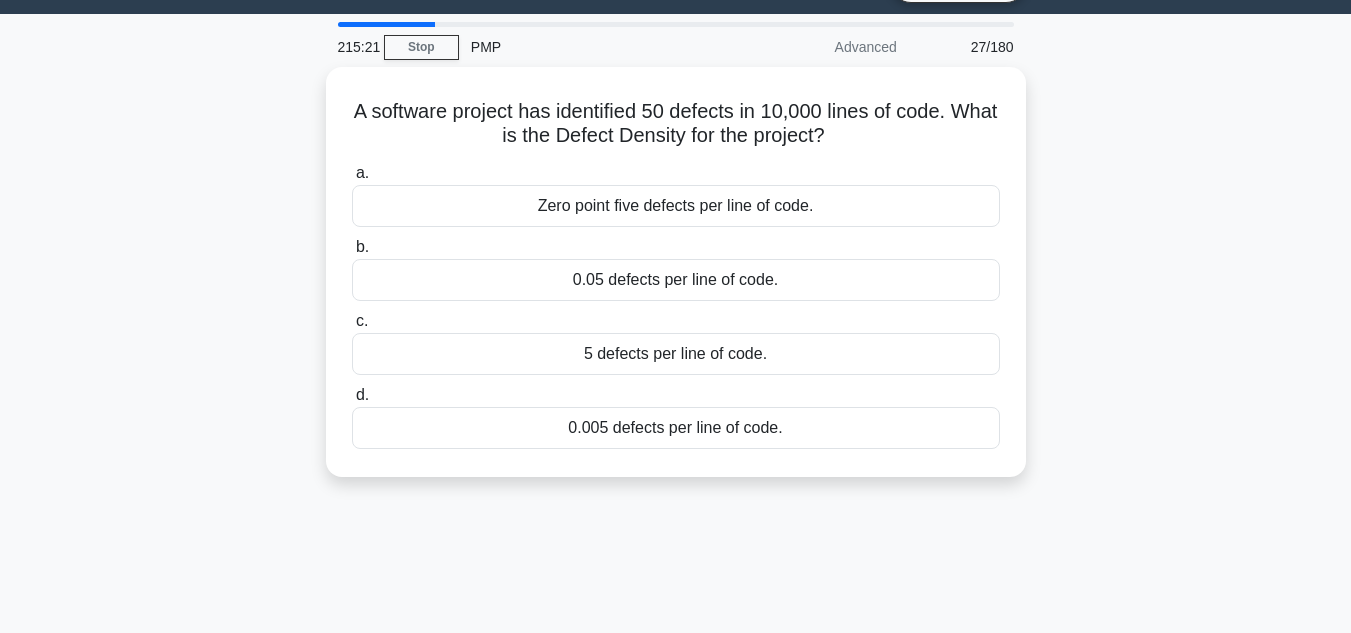 scroll, scrollTop: 0, scrollLeft: 0, axis: both 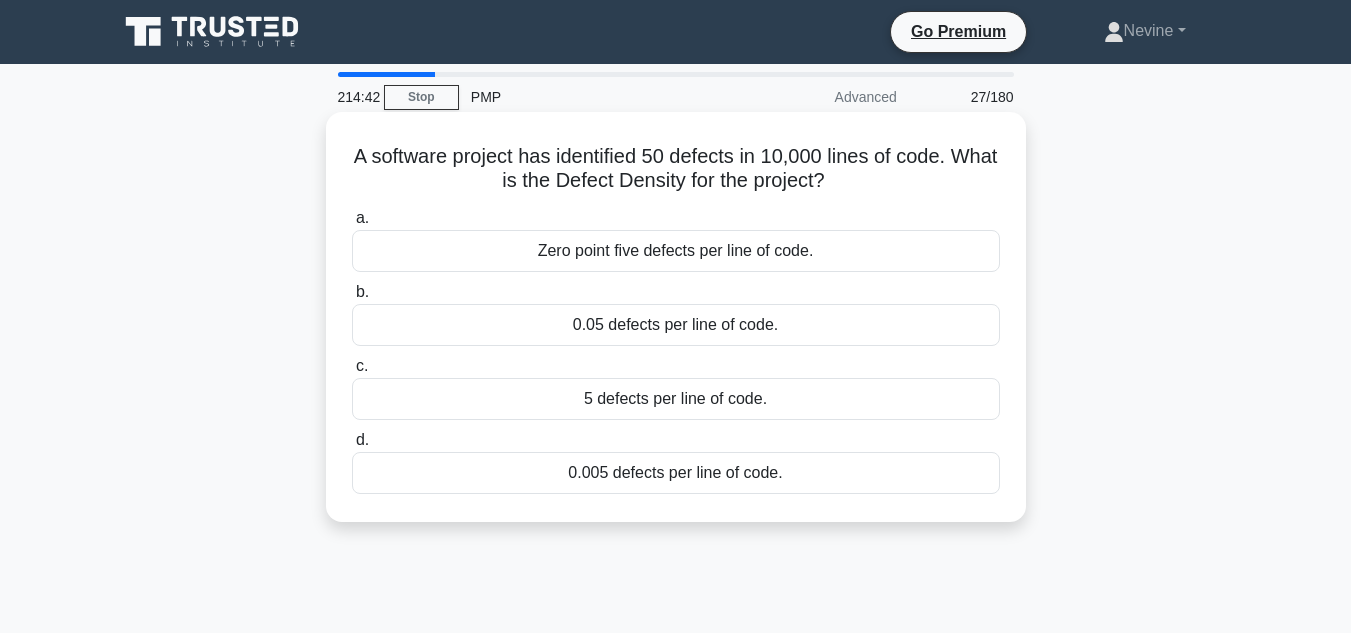 click on "0.005 defects per line of code." at bounding box center [676, 473] 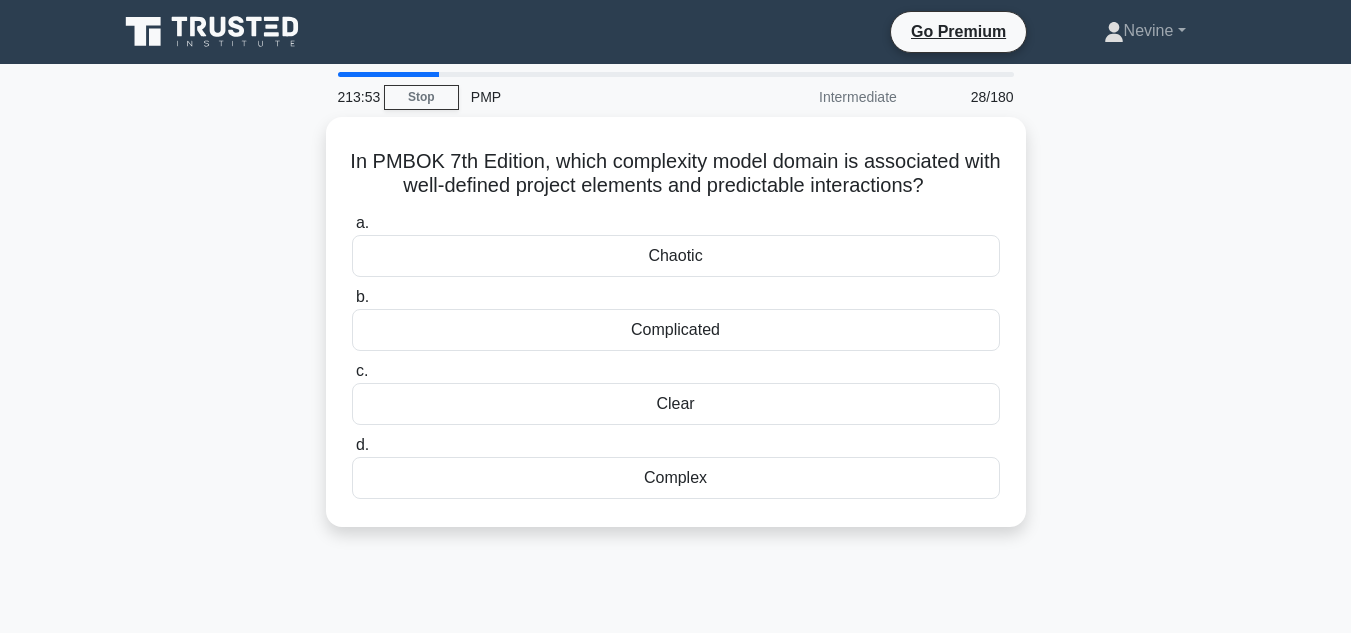 click on "Complex" at bounding box center [676, 478] 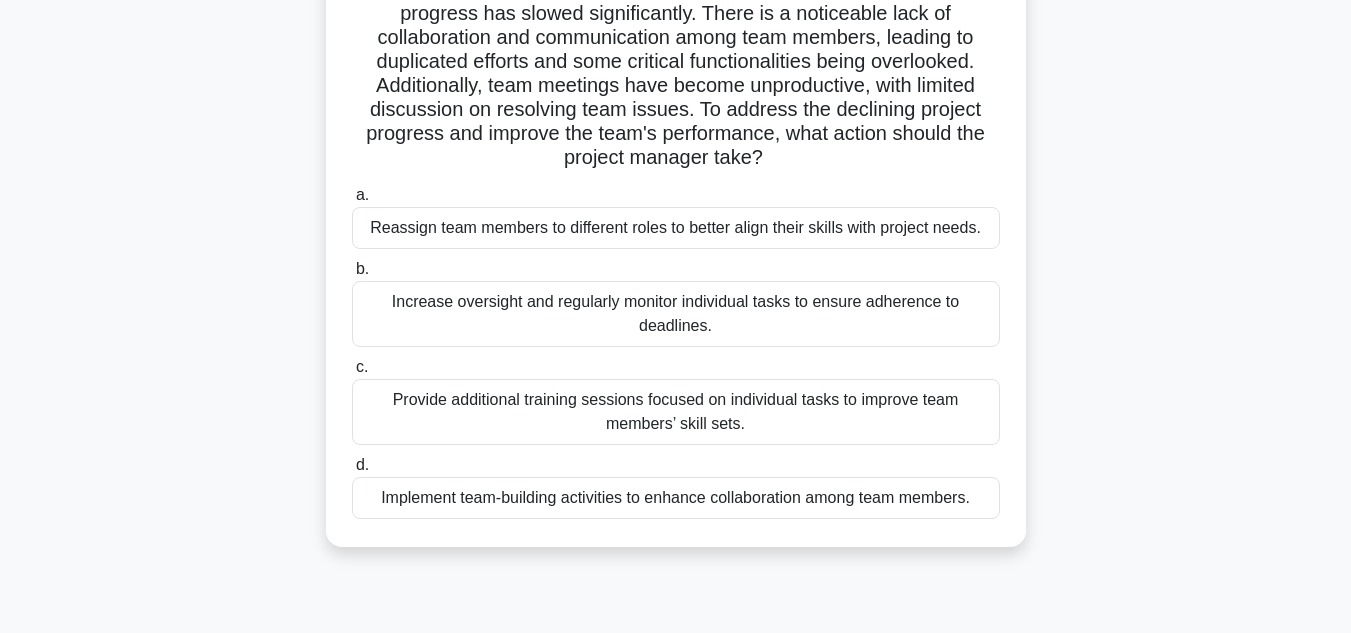 scroll, scrollTop: 234, scrollLeft: 0, axis: vertical 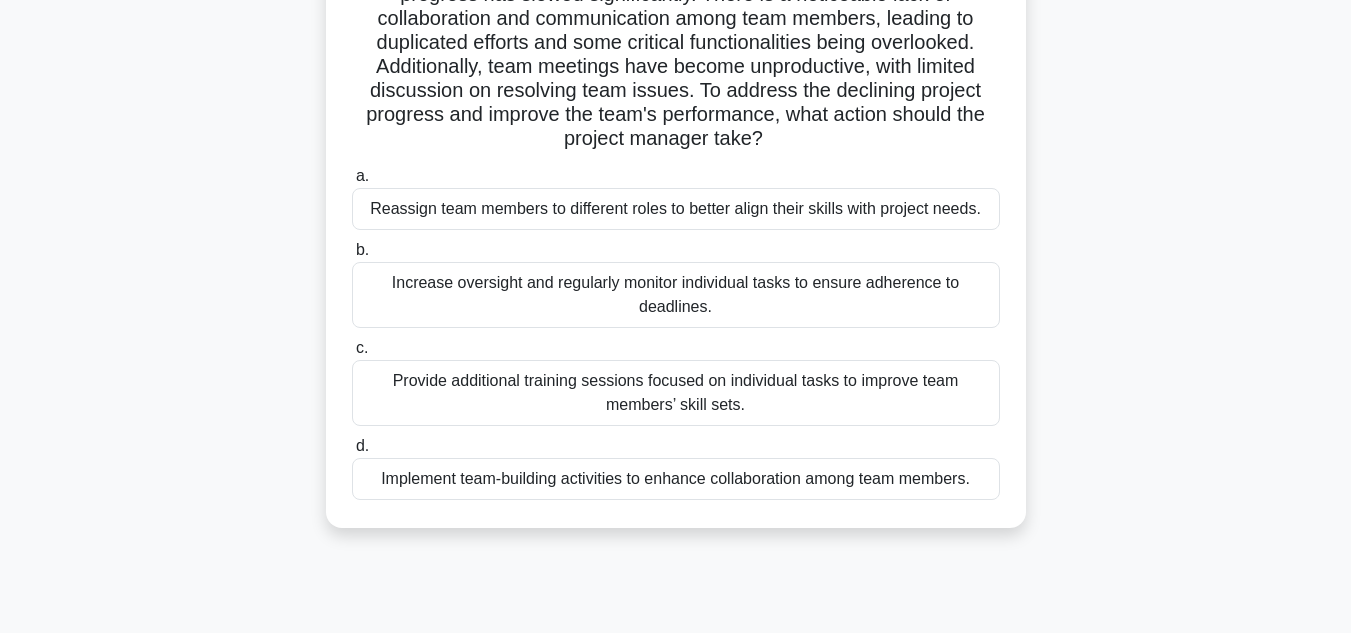 click on "Implement team-building activities to enhance collaboration among team members." at bounding box center [676, 479] 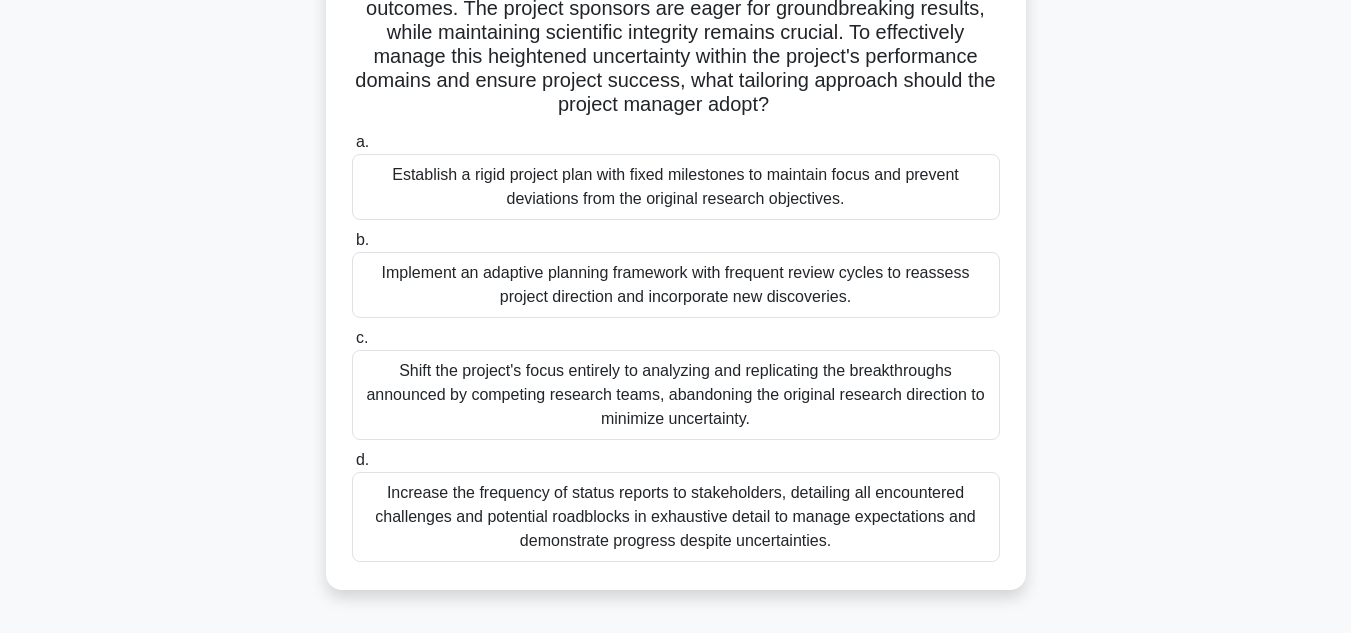 scroll, scrollTop: 322, scrollLeft: 0, axis: vertical 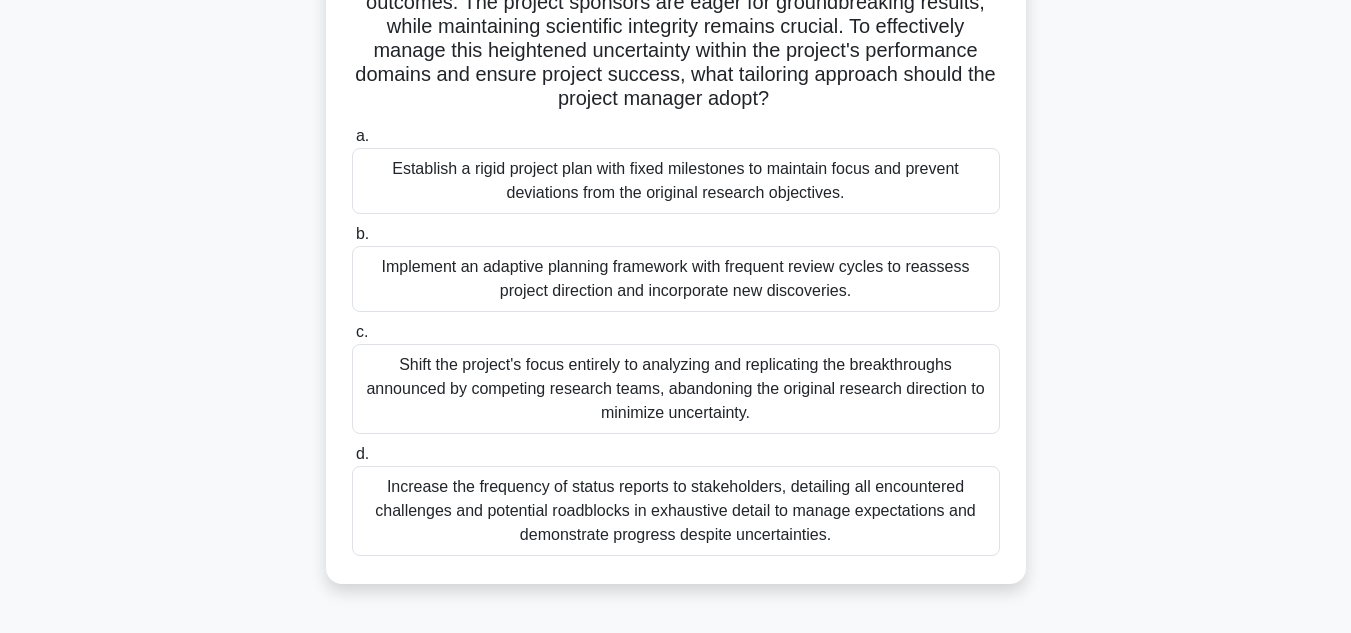 click on "Establish a rigid project plan with fixed milestones to maintain focus and prevent deviations from the original research objectives." at bounding box center [676, 181] 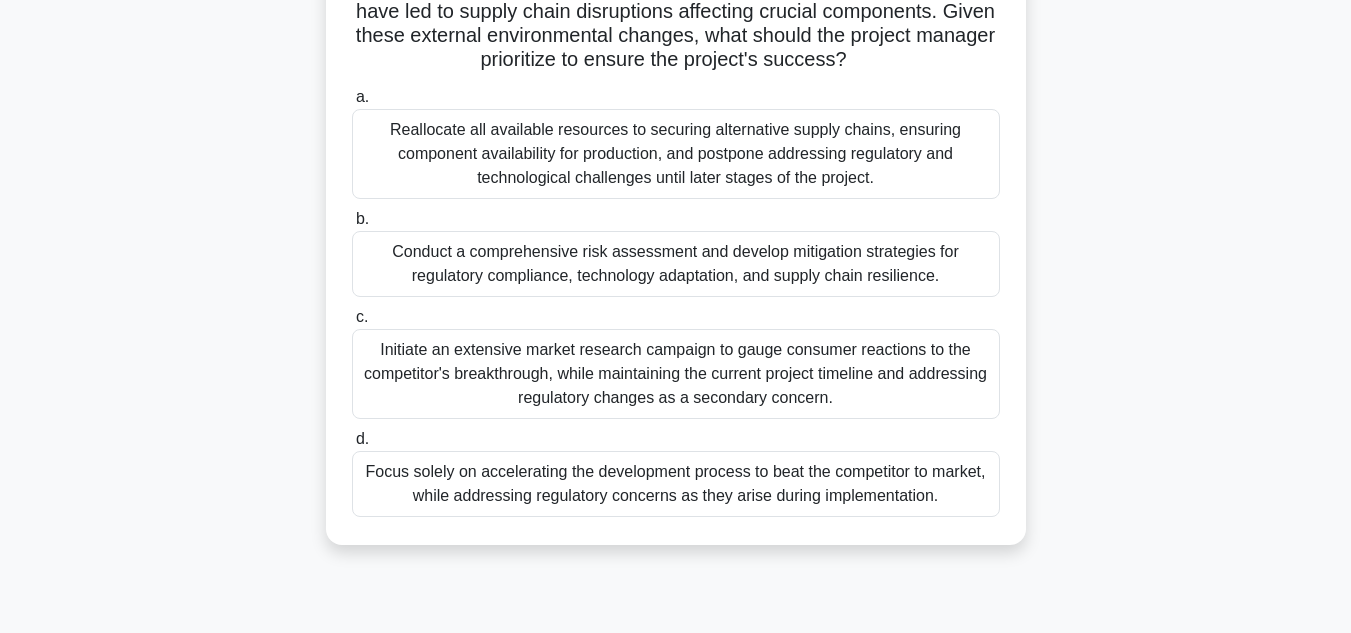 scroll, scrollTop: 290, scrollLeft: 0, axis: vertical 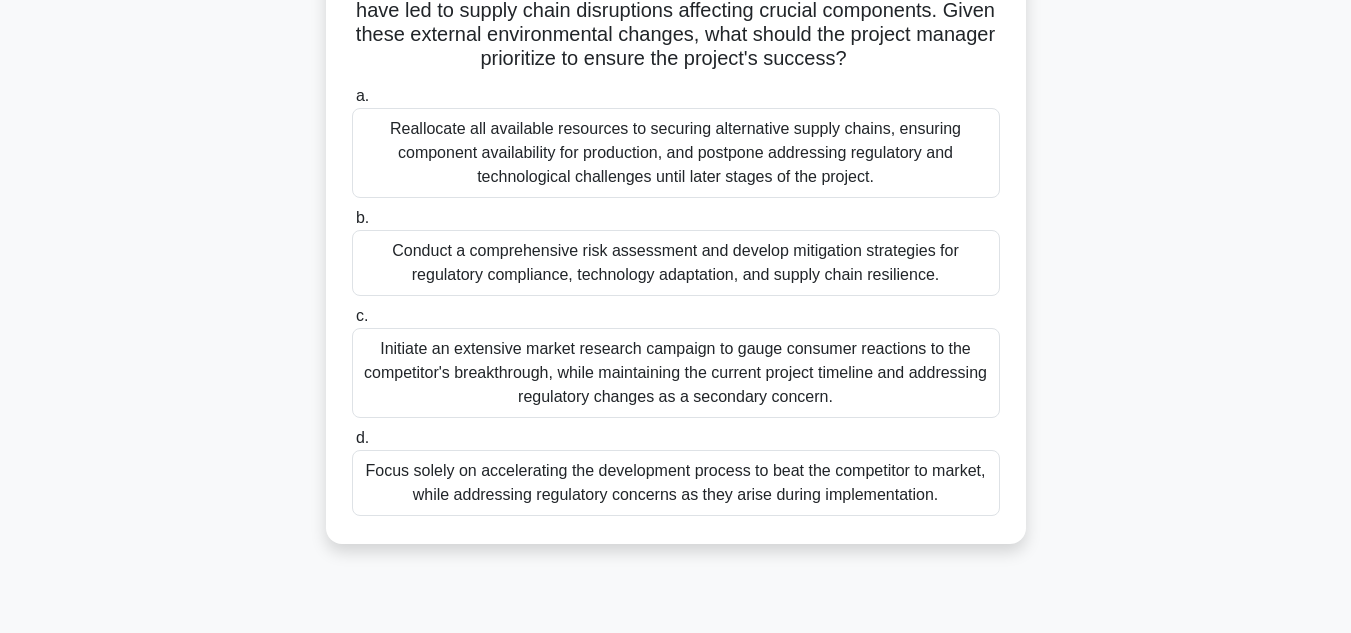 click on "Conduct a comprehensive risk assessment and develop mitigation strategies for regulatory compliance, technology adaptation, and supply chain resilience." at bounding box center (676, 263) 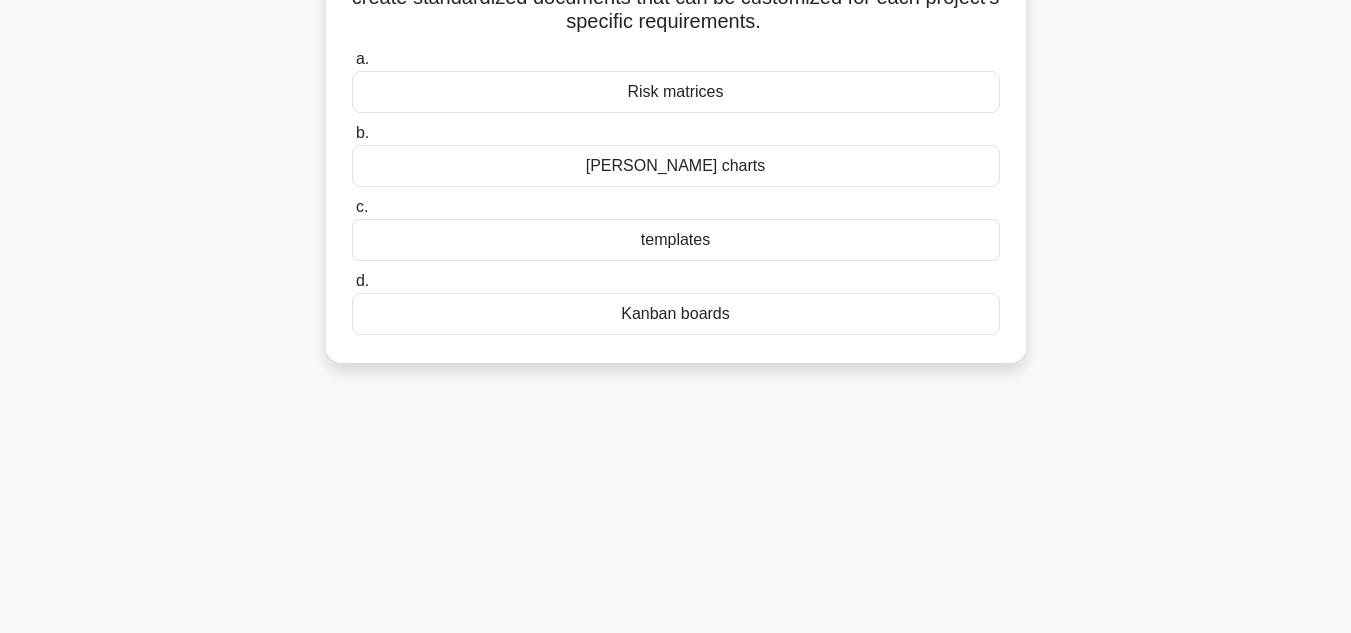 scroll, scrollTop: 0, scrollLeft: 0, axis: both 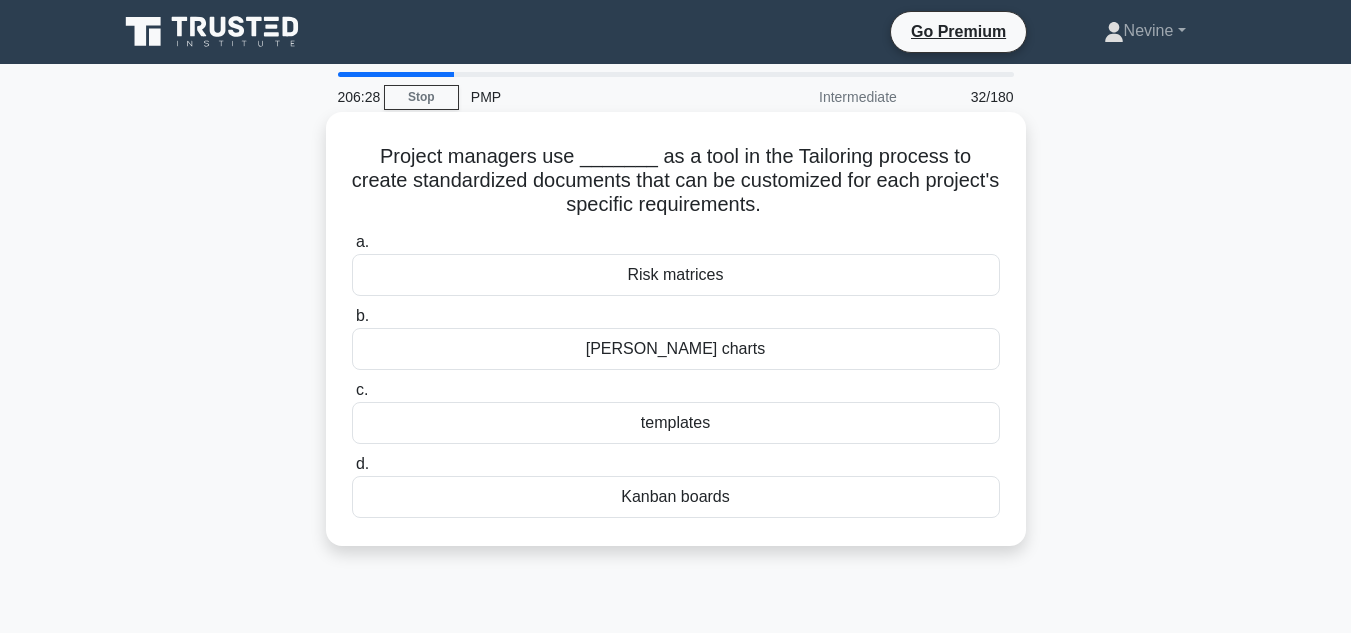 click on "templates" at bounding box center [676, 423] 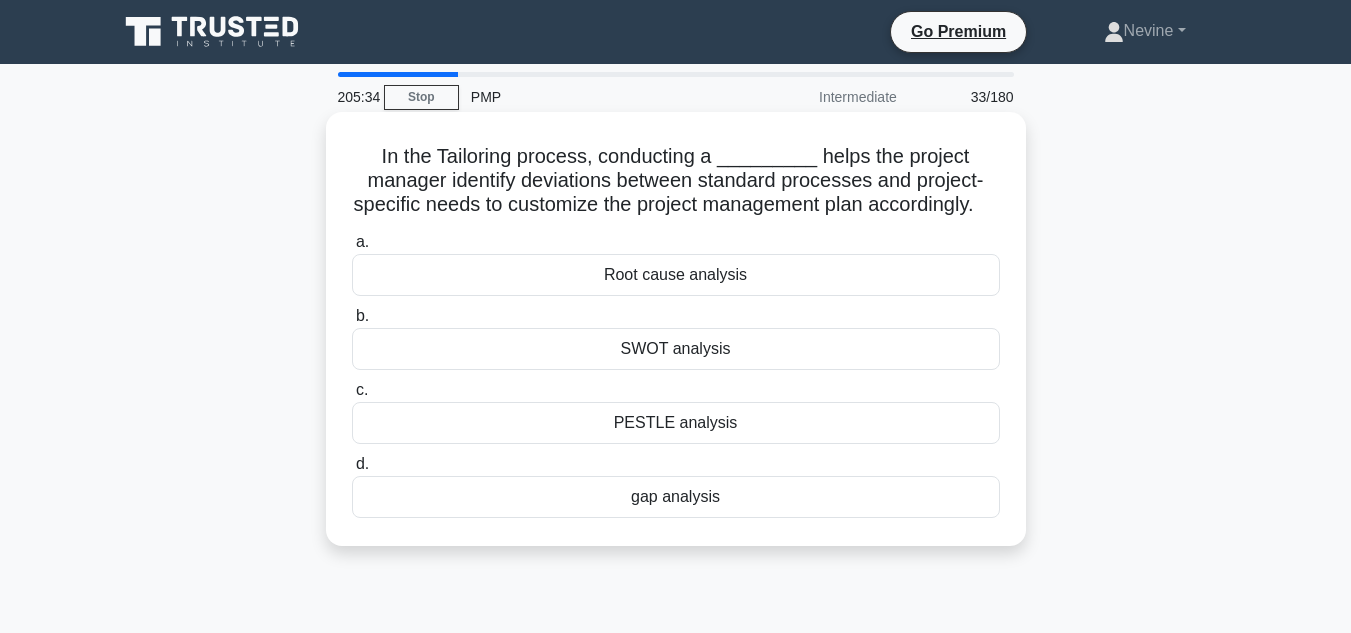 click on "gap analysis" at bounding box center [676, 497] 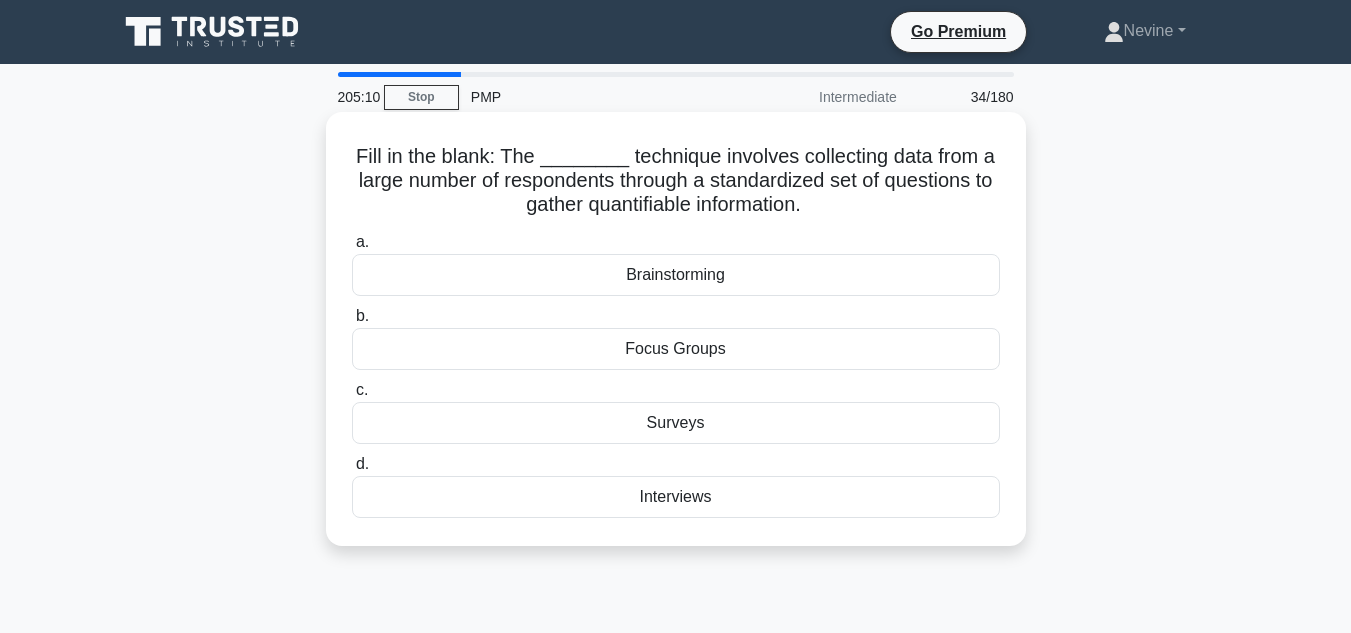click on "Surveys" at bounding box center [676, 423] 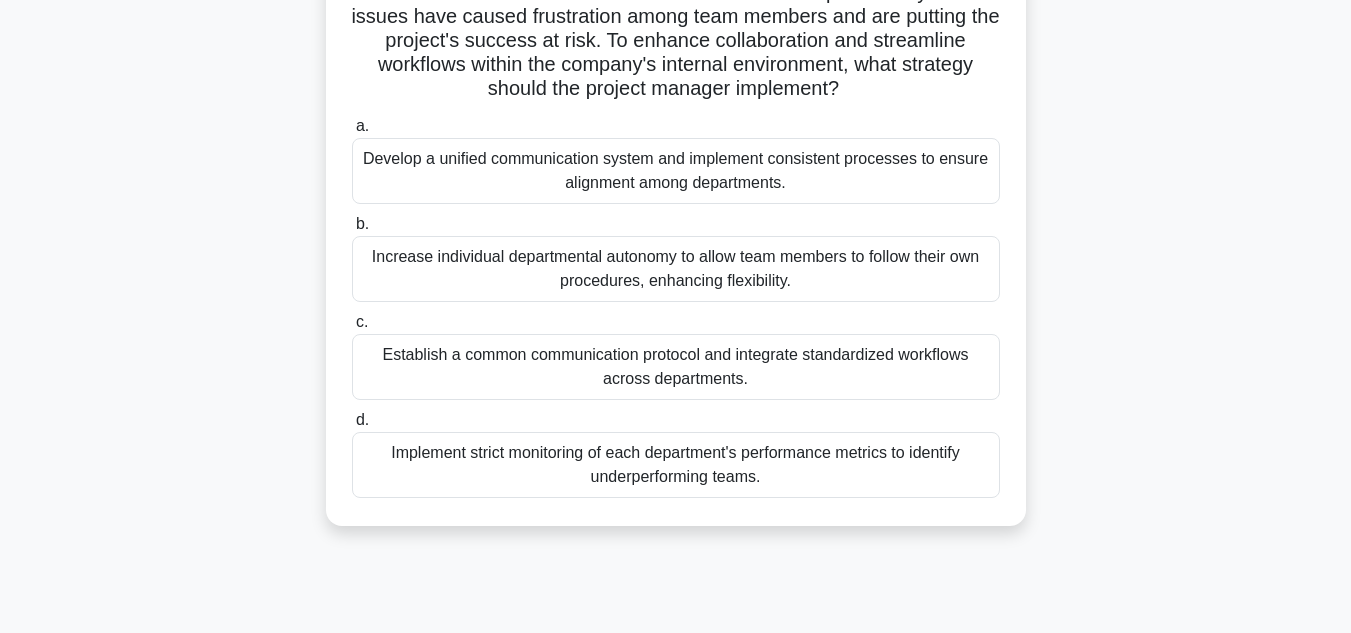 scroll, scrollTop: 363, scrollLeft: 0, axis: vertical 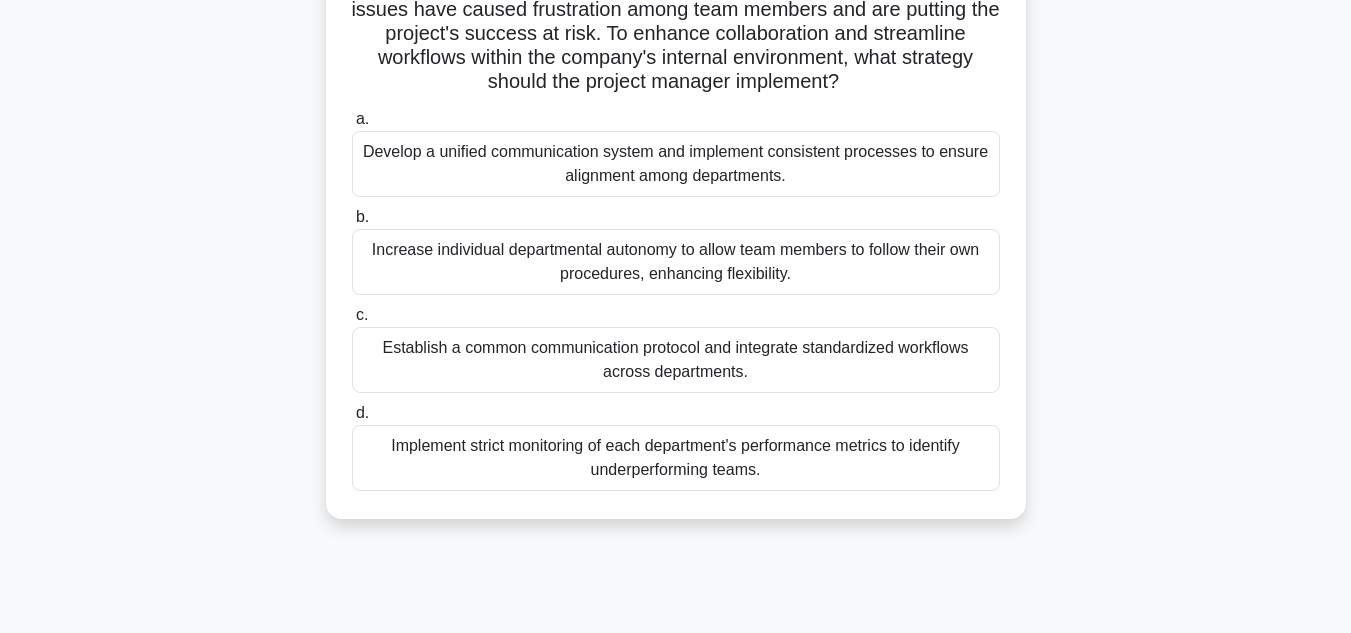 click on "Develop a unified communication system and implement consistent processes to ensure alignment among departments." at bounding box center (676, 164) 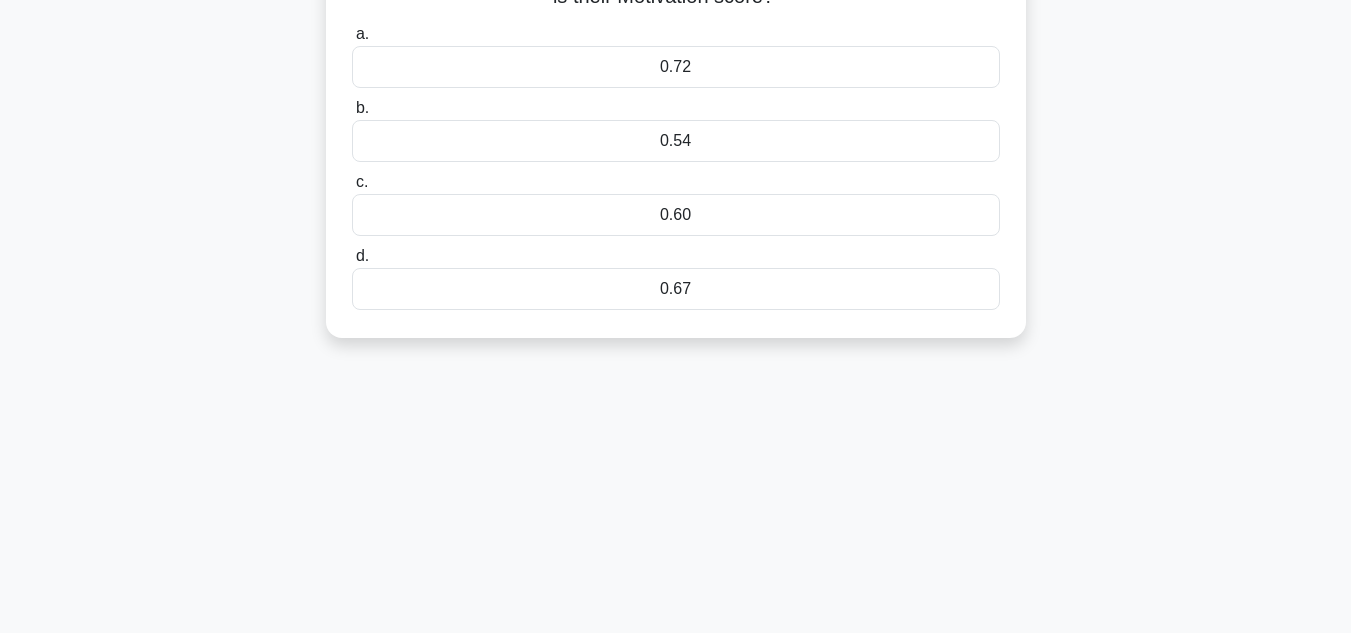 scroll, scrollTop: 0, scrollLeft: 0, axis: both 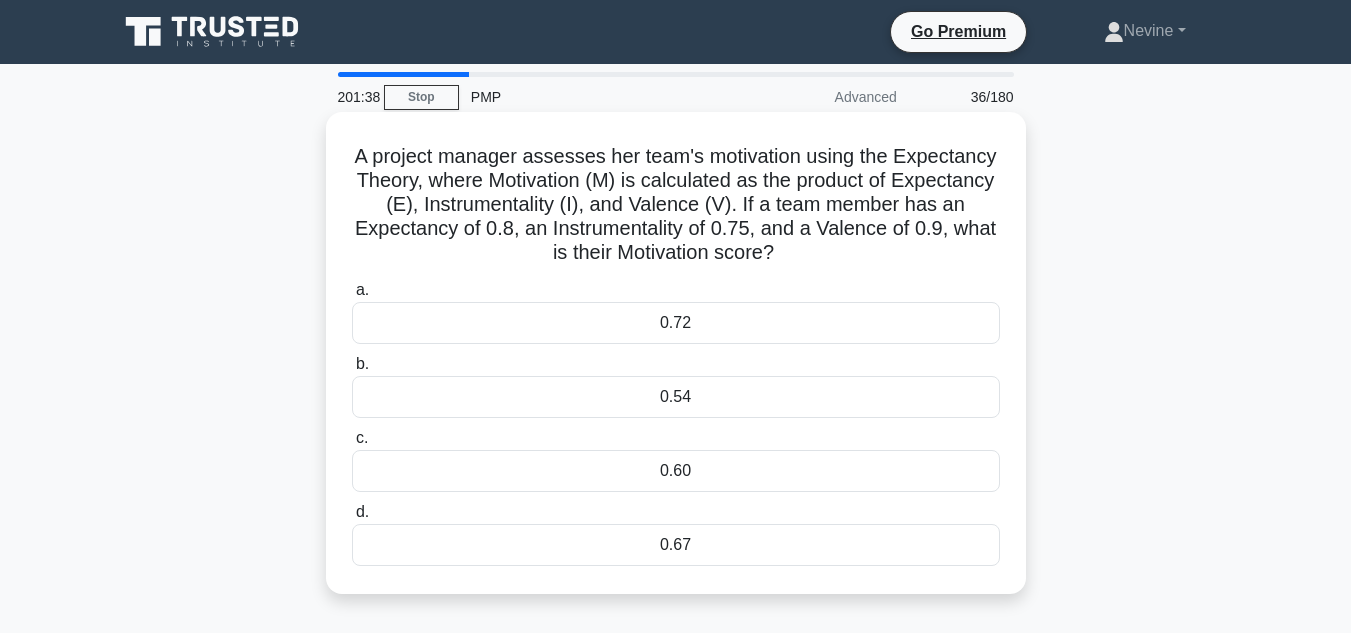 click on "0.54" at bounding box center [676, 397] 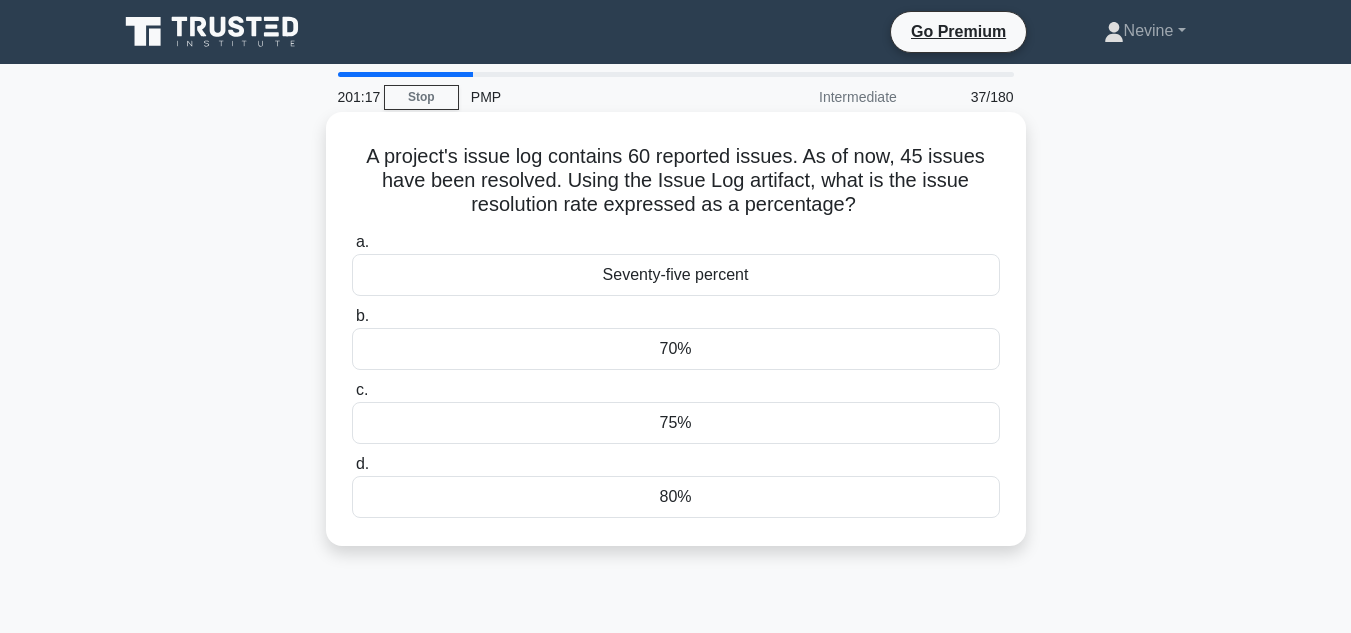 click on "75%" at bounding box center [676, 423] 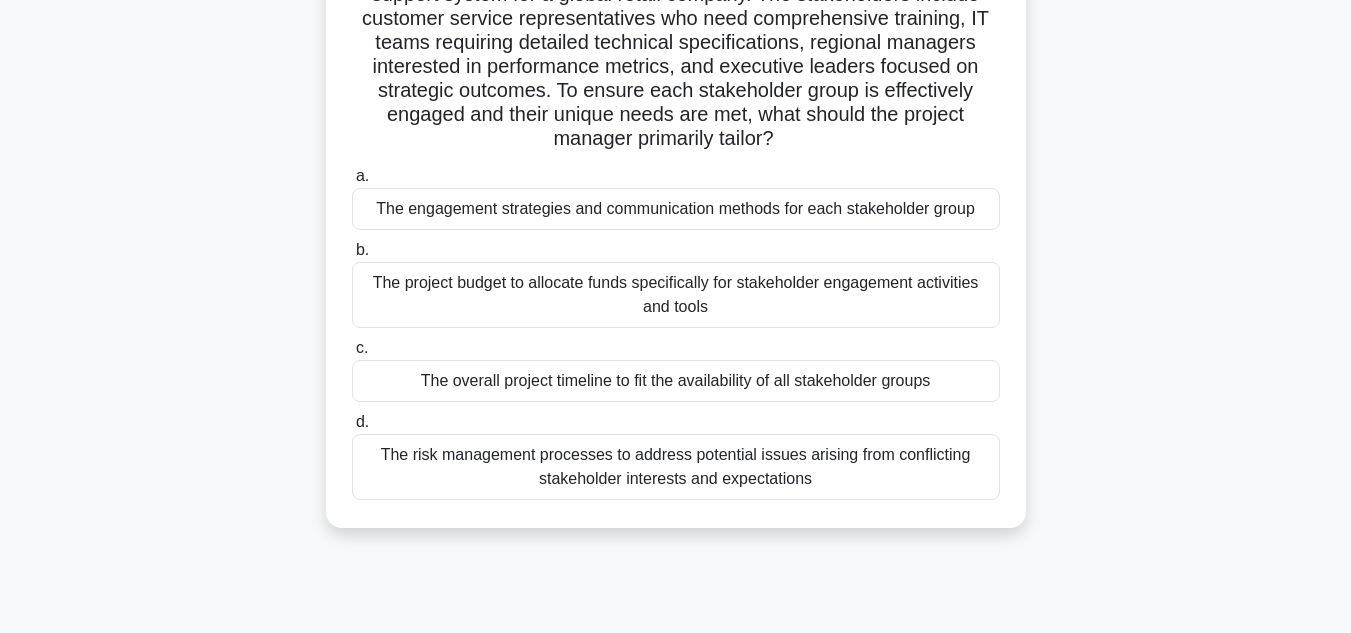 scroll, scrollTop: 187, scrollLeft: 0, axis: vertical 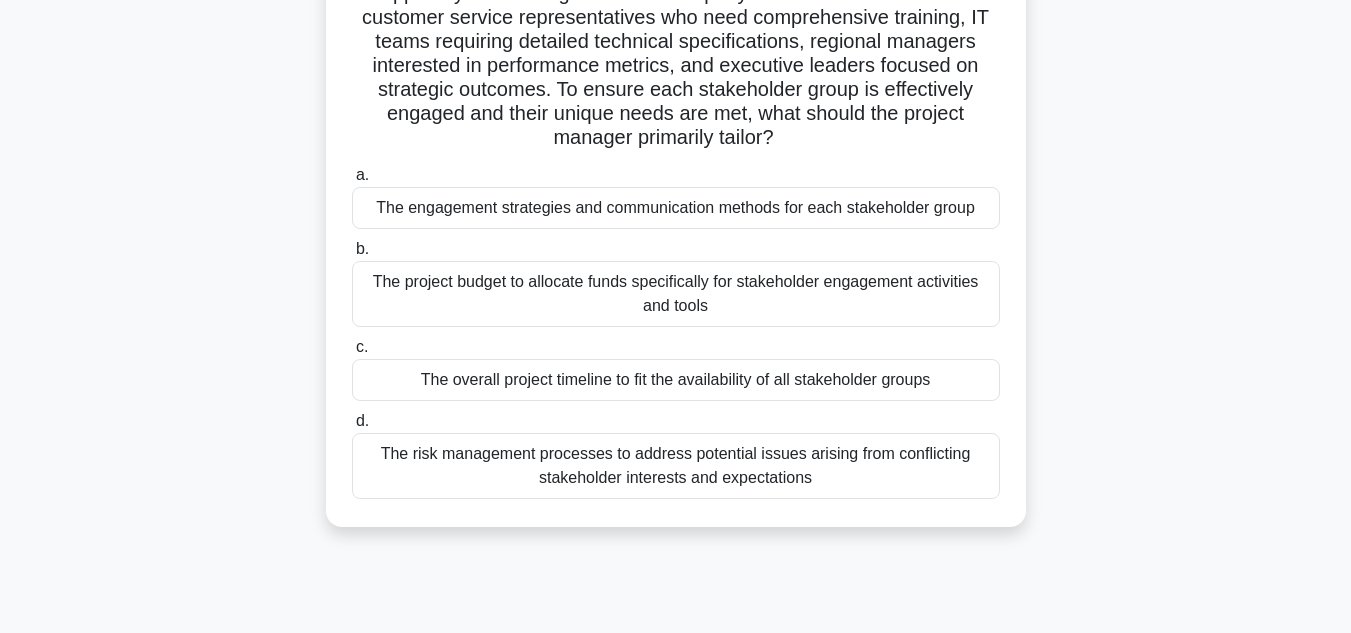 click on "The engagement strategies and communication methods for each stakeholder group" at bounding box center (676, 208) 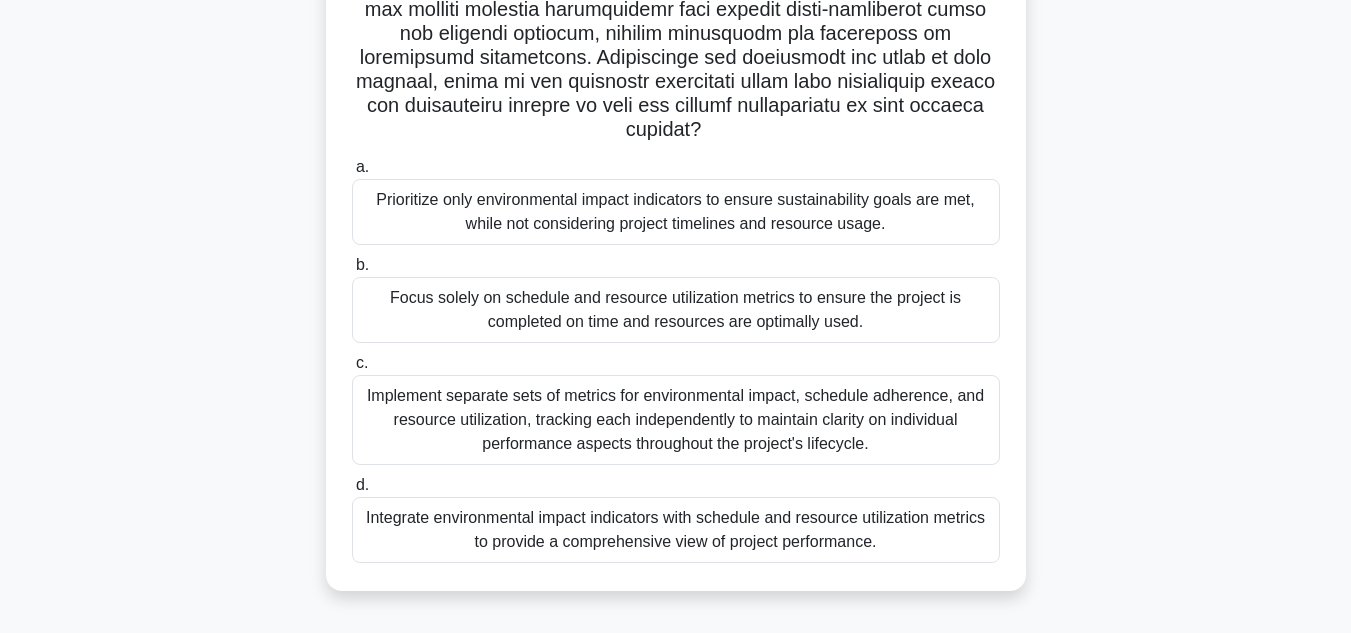 scroll, scrollTop: 436, scrollLeft: 0, axis: vertical 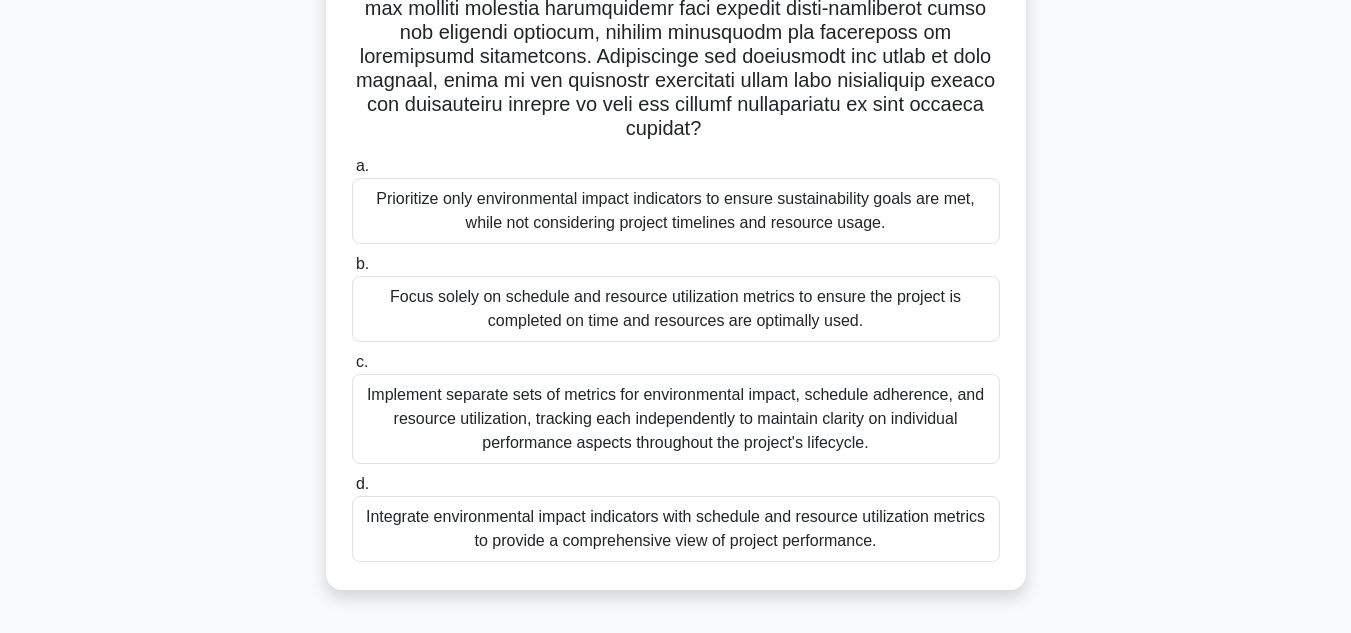click on "Implement separate sets of metrics for environmental impact, schedule adherence, and resource utilization, tracking each independently to maintain clarity on individual performance aspects throughout the project's lifecycle." at bounding box center [676, 419] 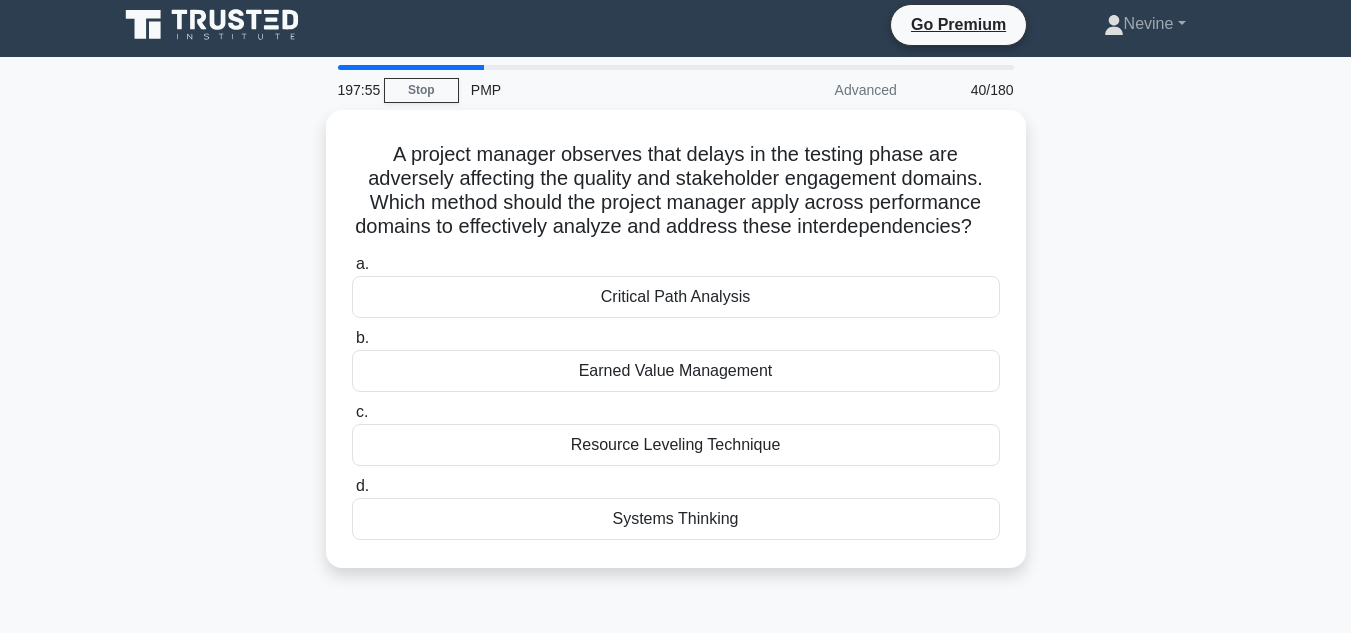 scroll, scrollTop: 0, scrollLeft: 0, axis: both 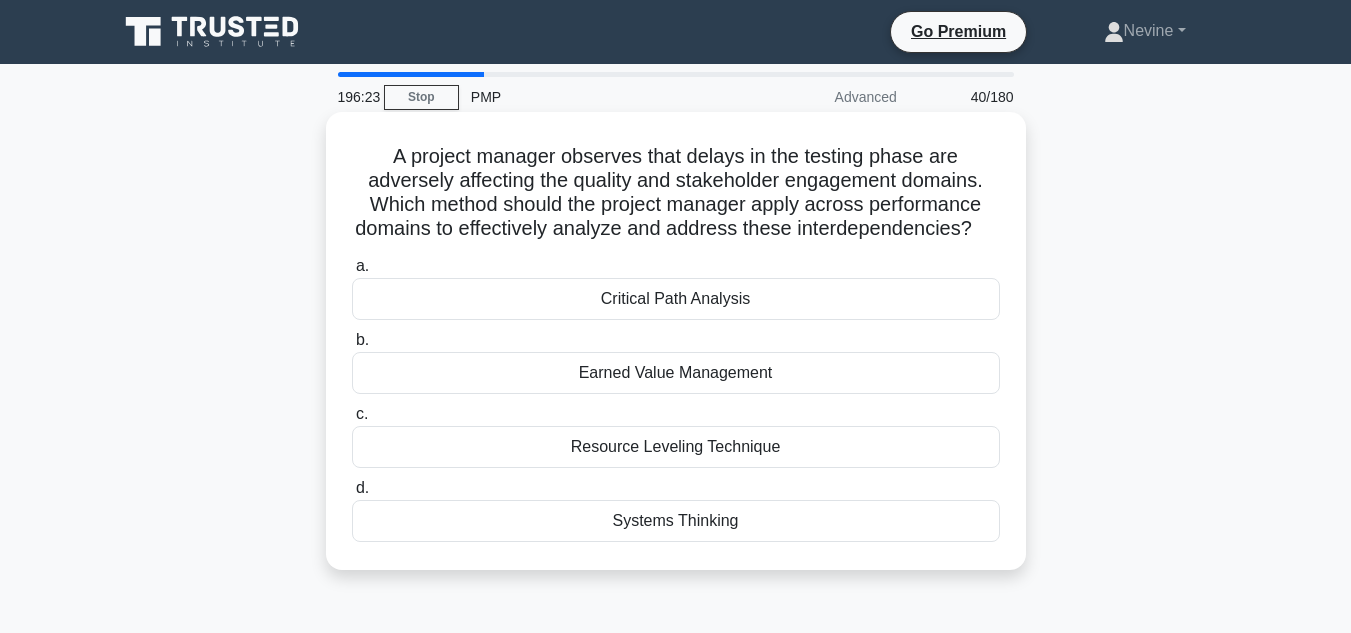 click on "Resource Leveling Technique" at bounding box center (676, 447) 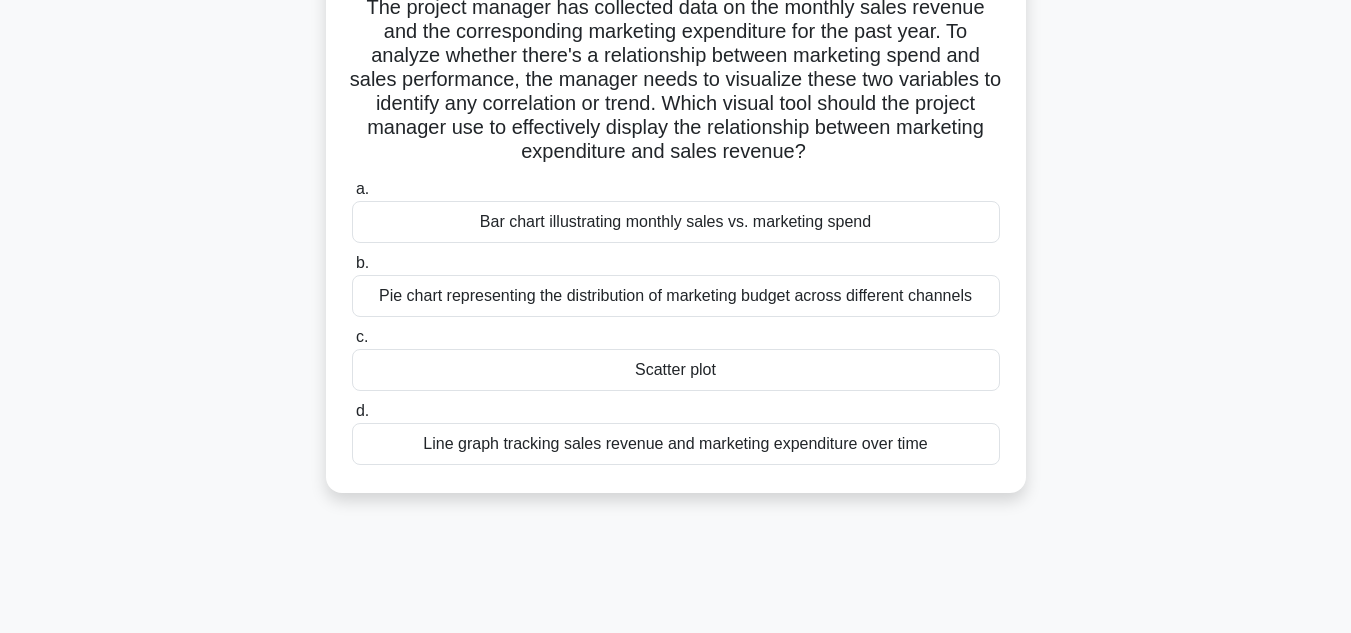 scroll, scrollTop: 155, scrollLeft: 0, axis: vertical 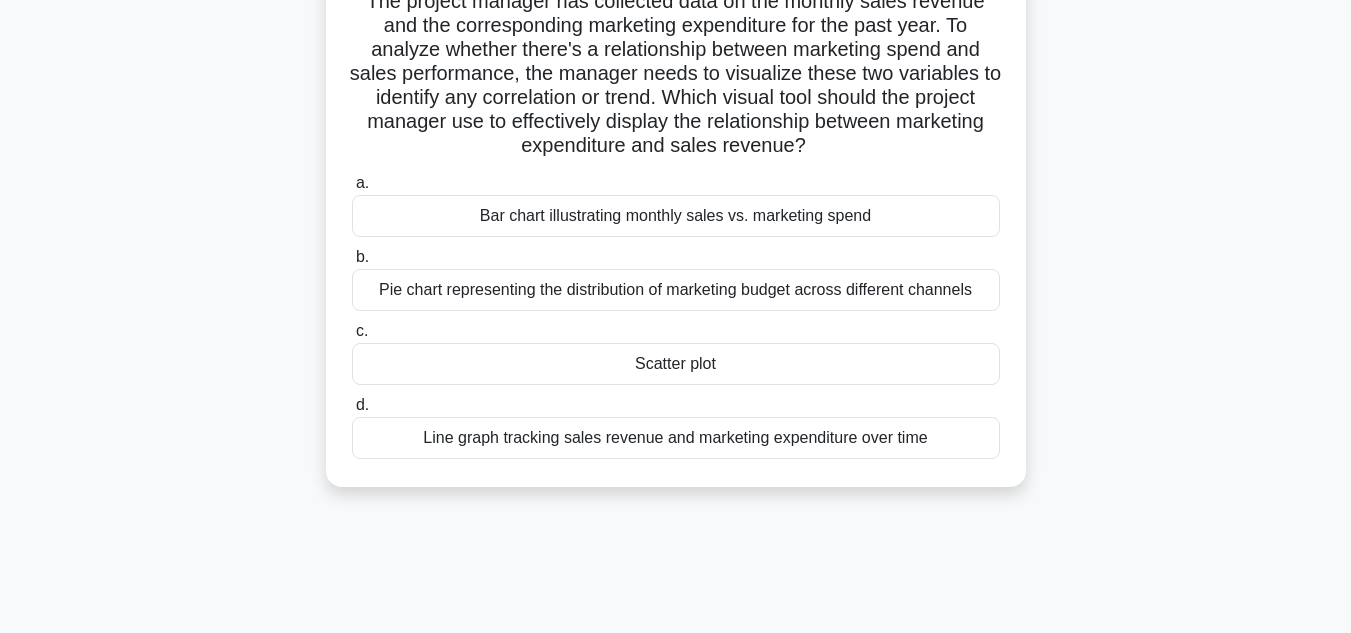 click on "Scatter plot" at bounding box center [676, 364] 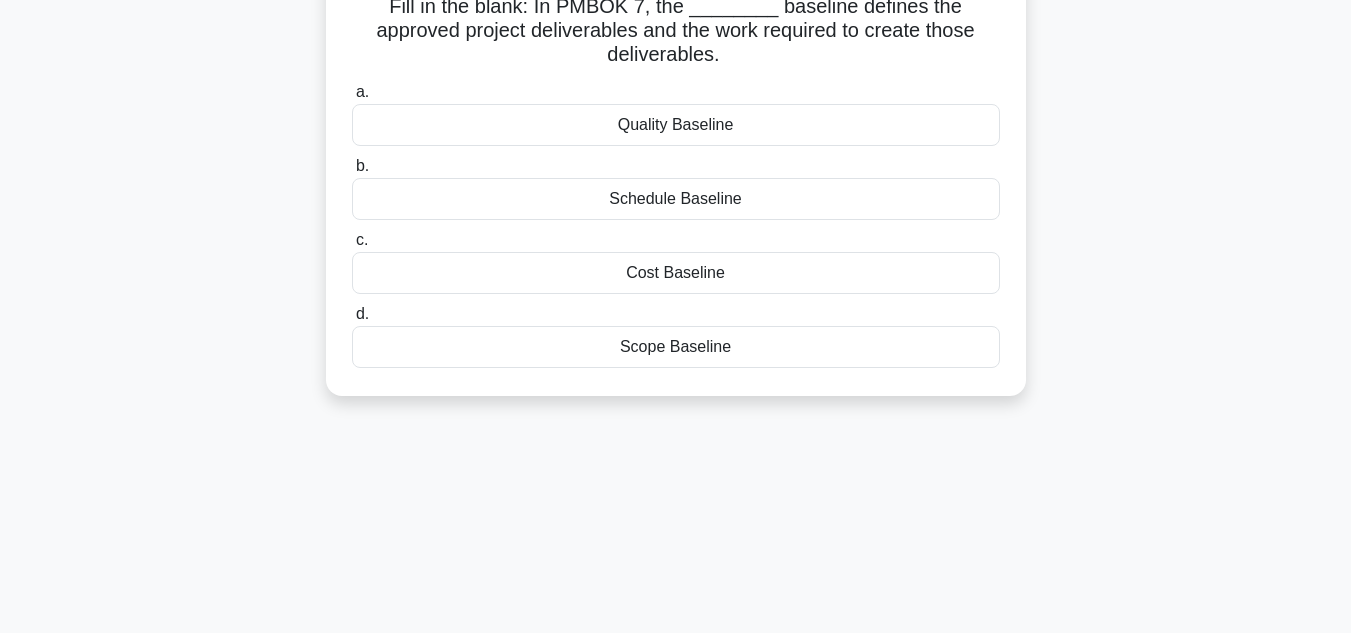 scroll, scrollTop: 0, scrollLeft: 0, axis: both 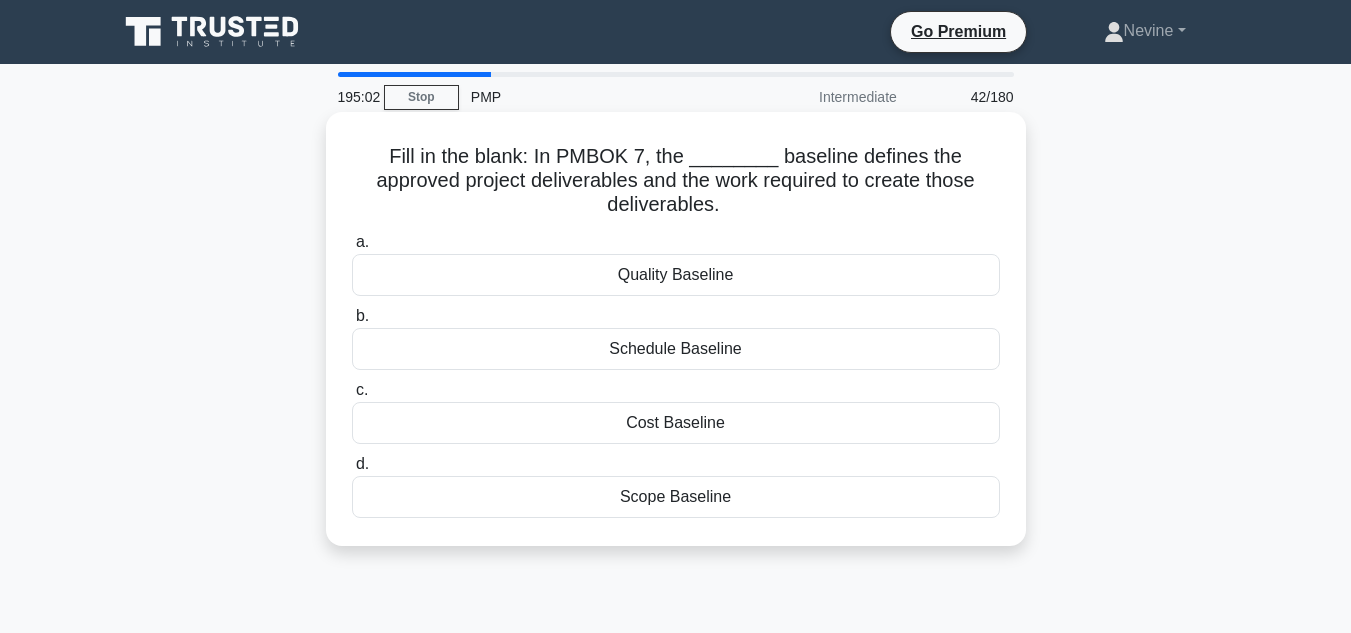 click on "Scope Baseline" at bounding box center [676, 497] 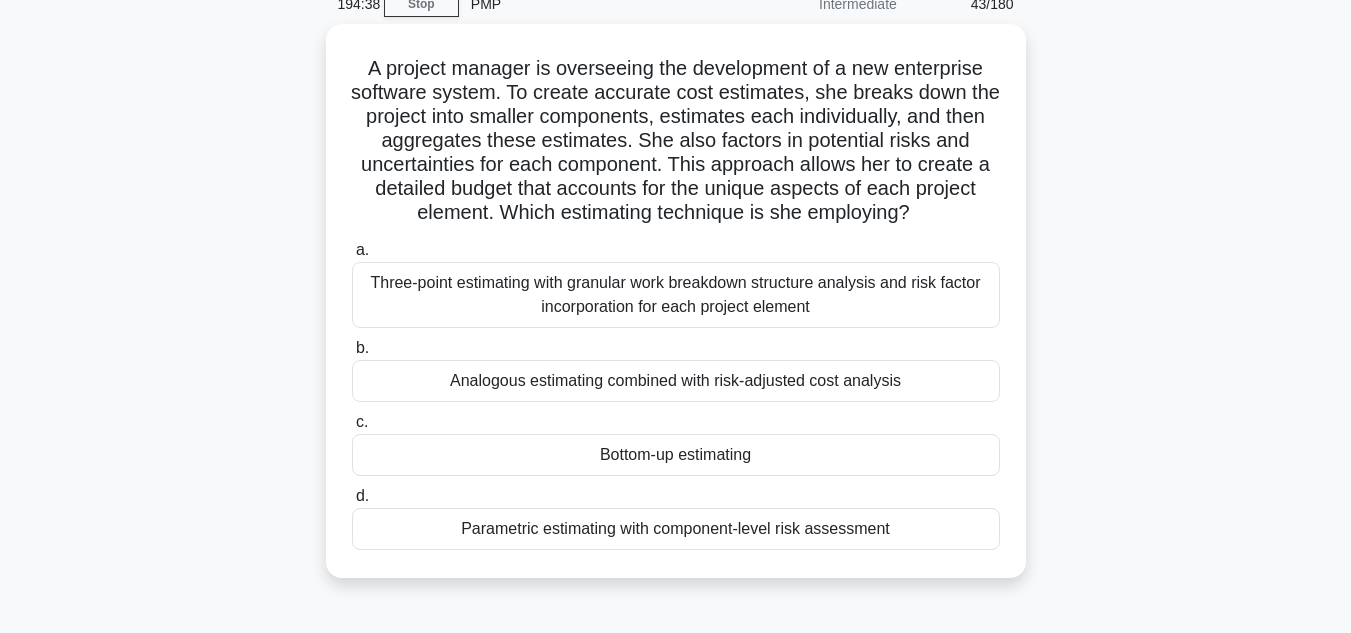 scroll, scrollTop: 94, scrollLeft: 0, axis: vertical 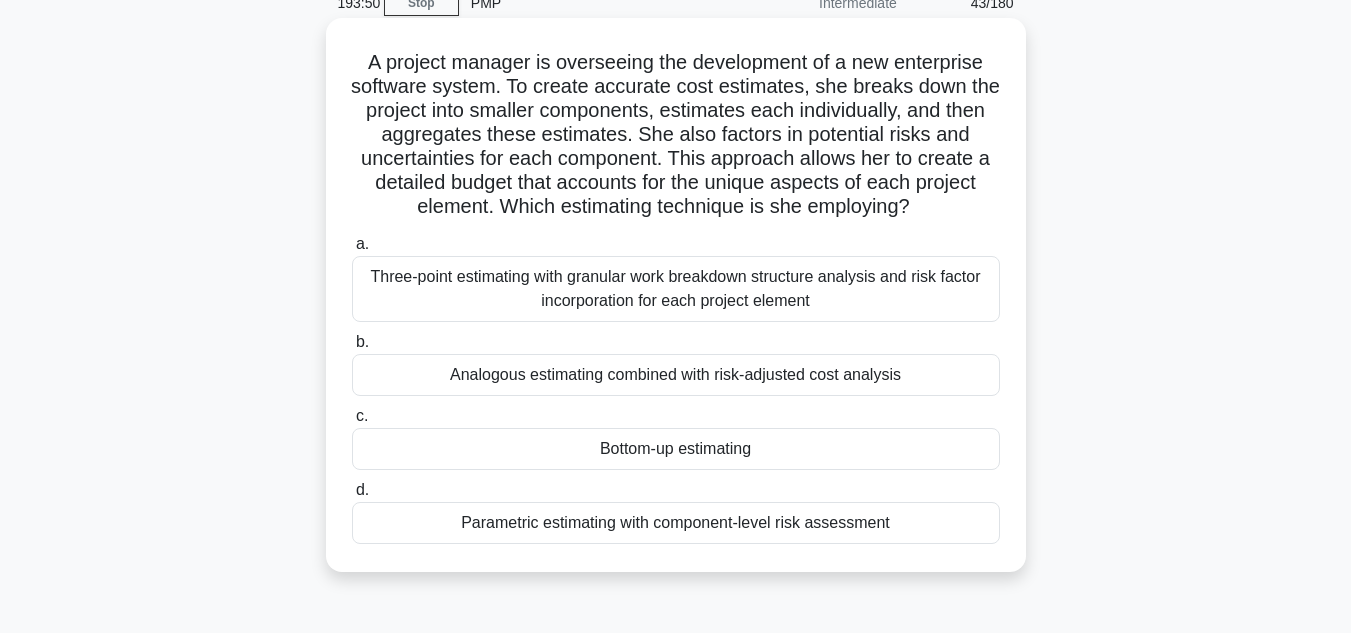 click on "Three-point estimating with granular work breakdown structure analysis and risk factor incorporation for each project element" at bounding box center [676, 289] 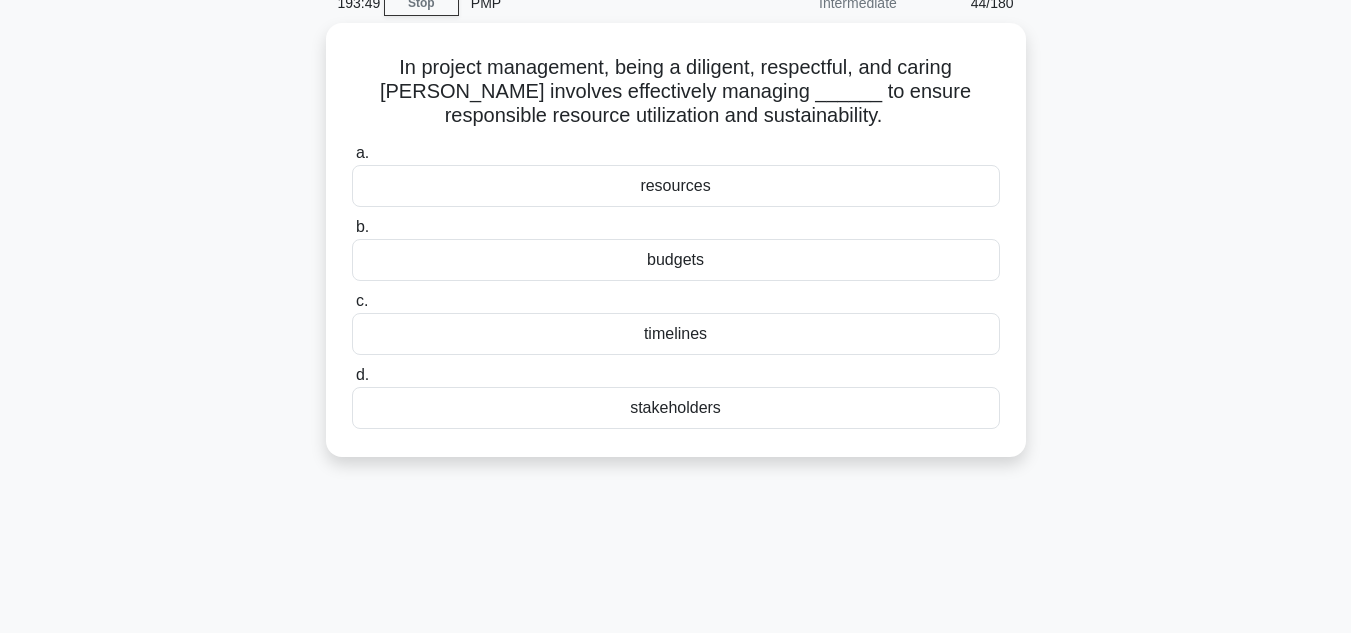 scroll, scrollTop: 0, scrollLeft: 0, axis: both 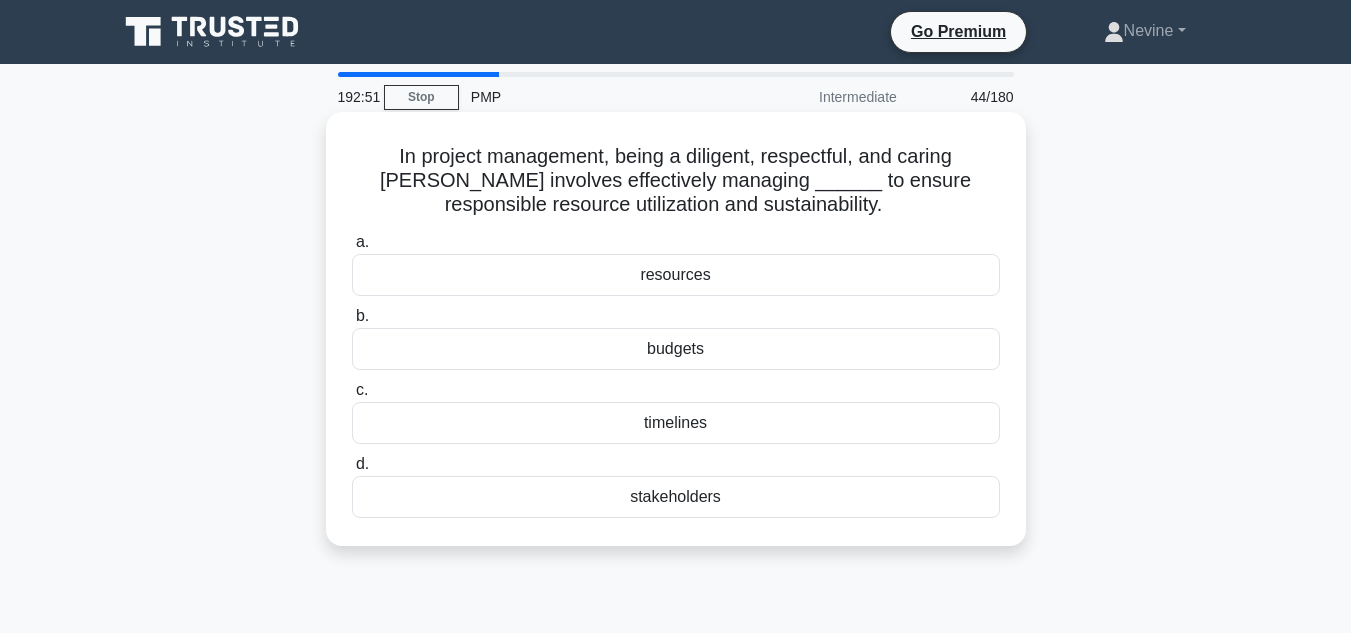 click on "resources" at bounding box center (676, 275) 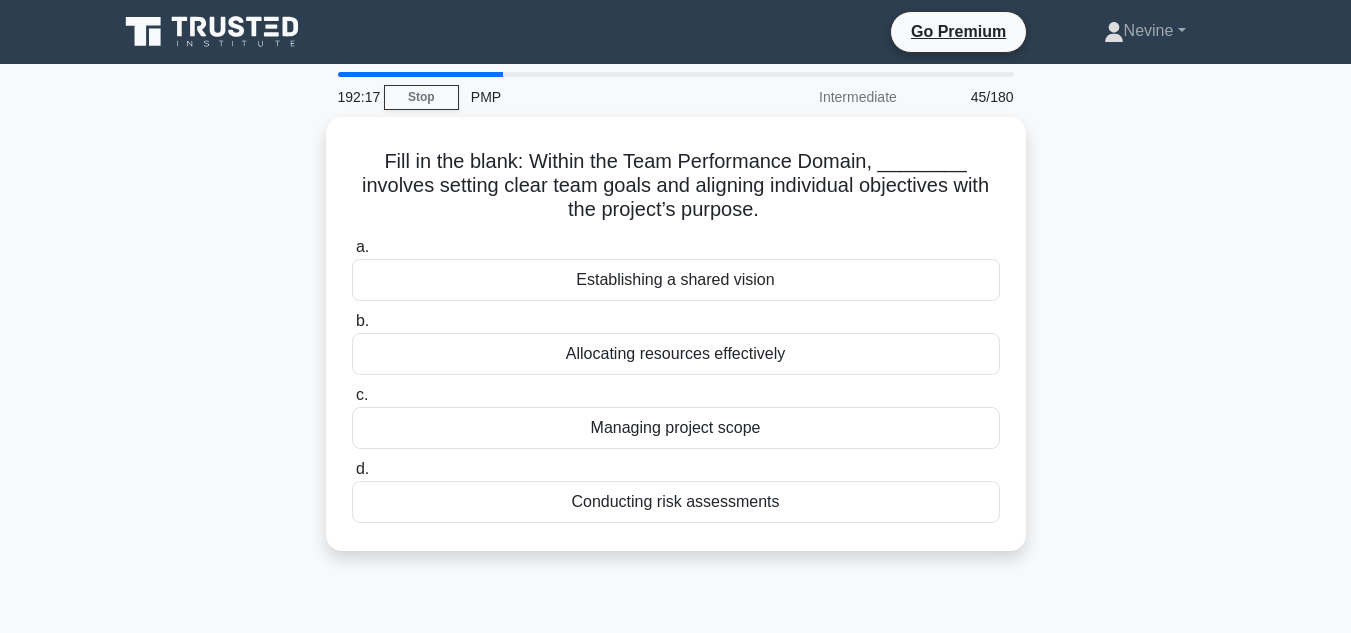 click on "Establishing a shared vision" at bounding box center [676, 280] 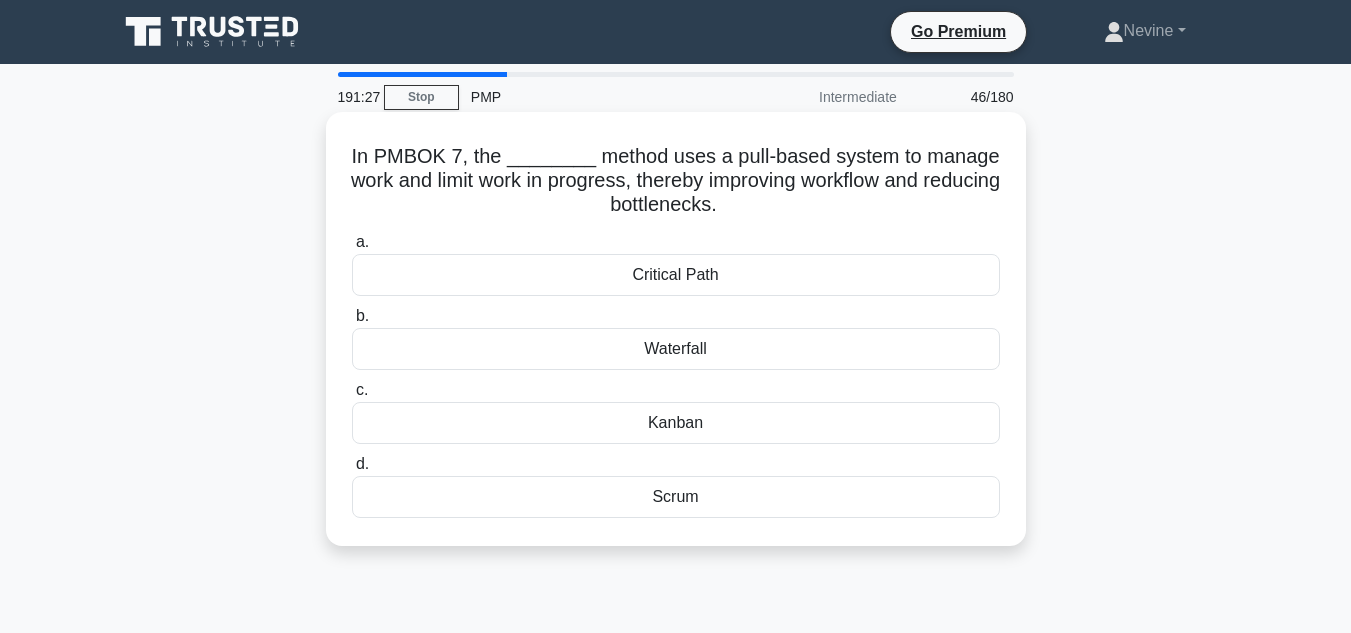 click on "Critical Path" at bounding box center (676, 275) 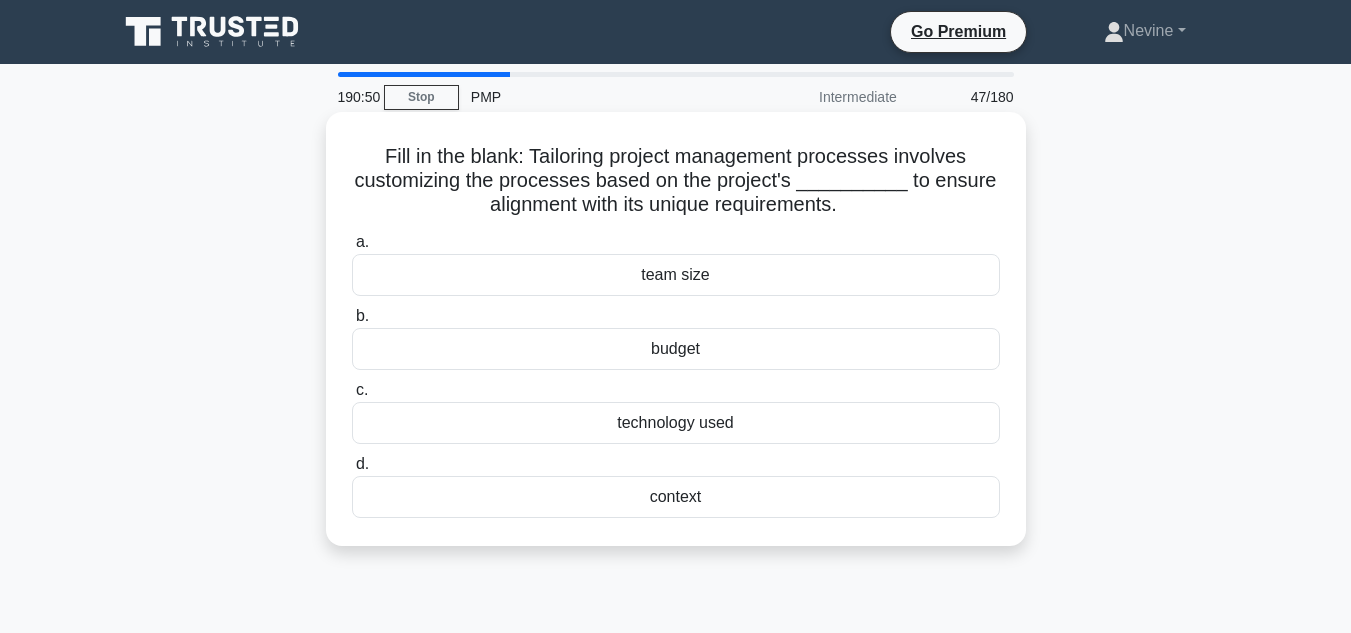 click on "context" at bounding box center (676, 497) 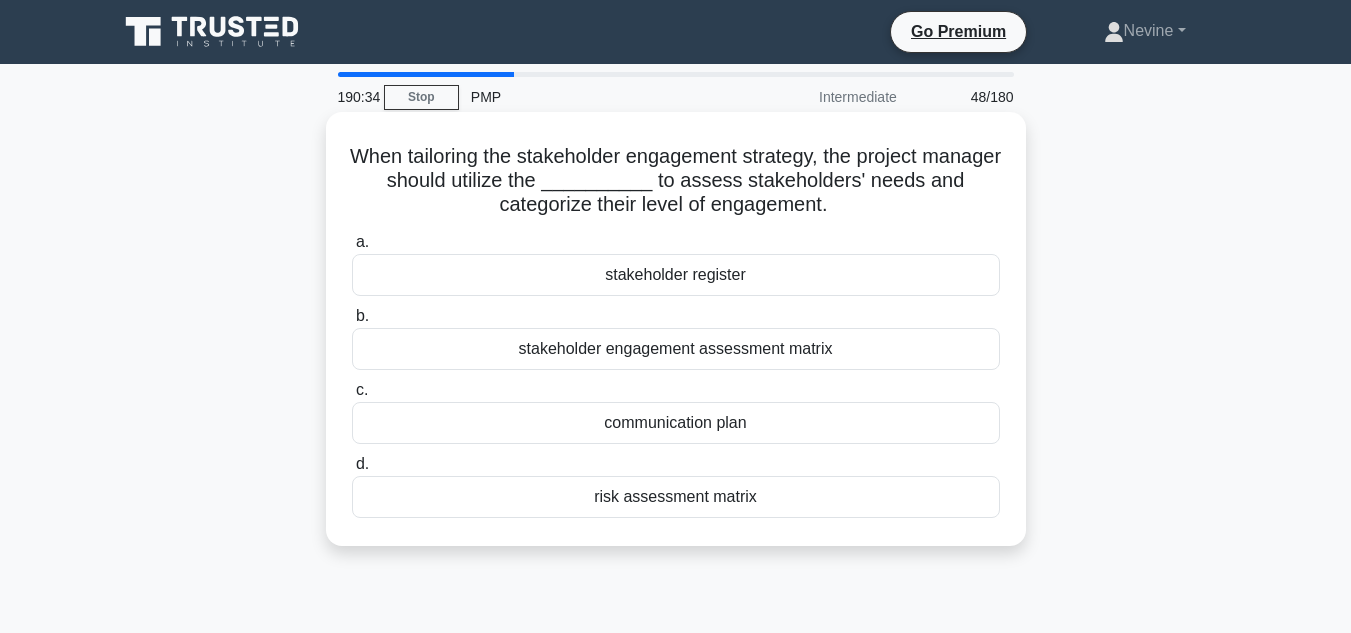 click on "stakeholder register" at bounding box center (676, 275) 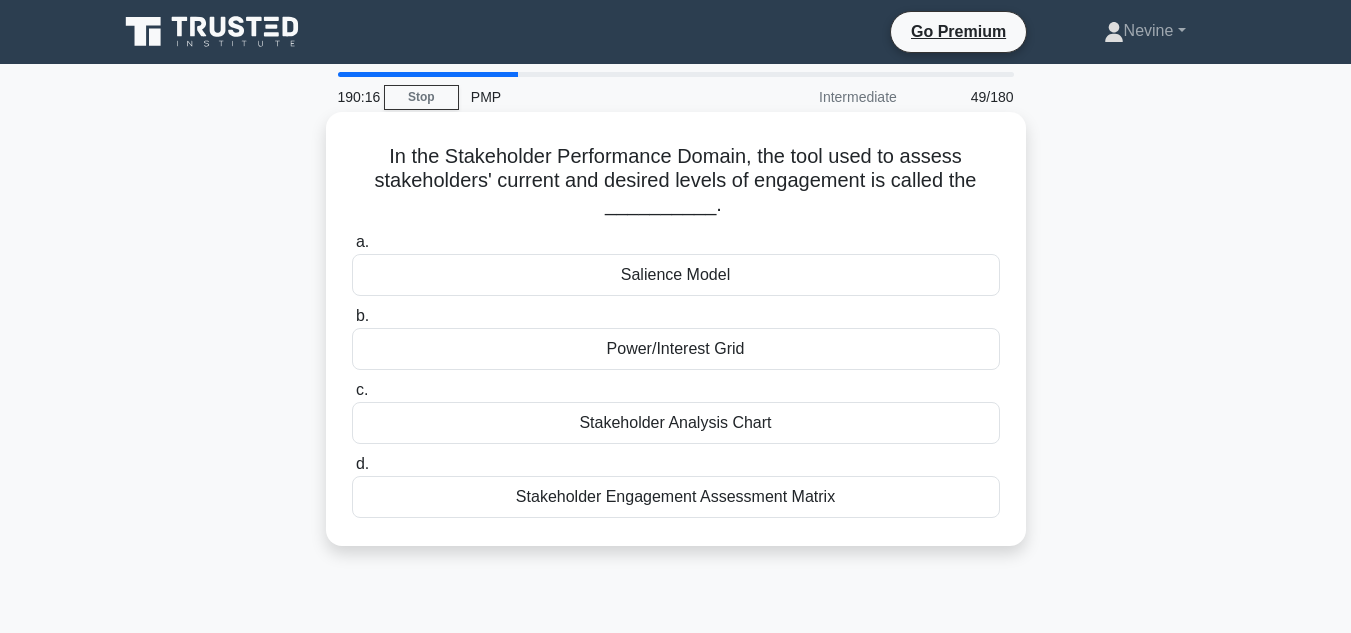 click on "Power/Interest Grid" at bounding box center (676, 349) 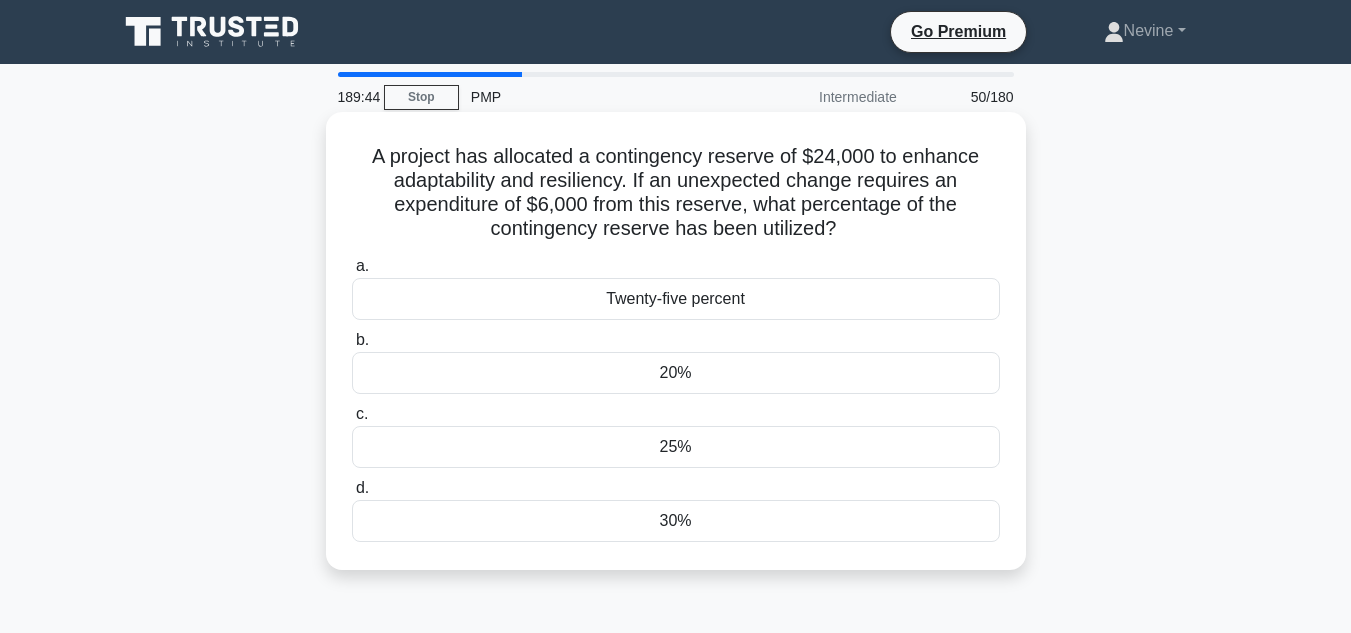 click on "25%" at bounding box center (676, 447) 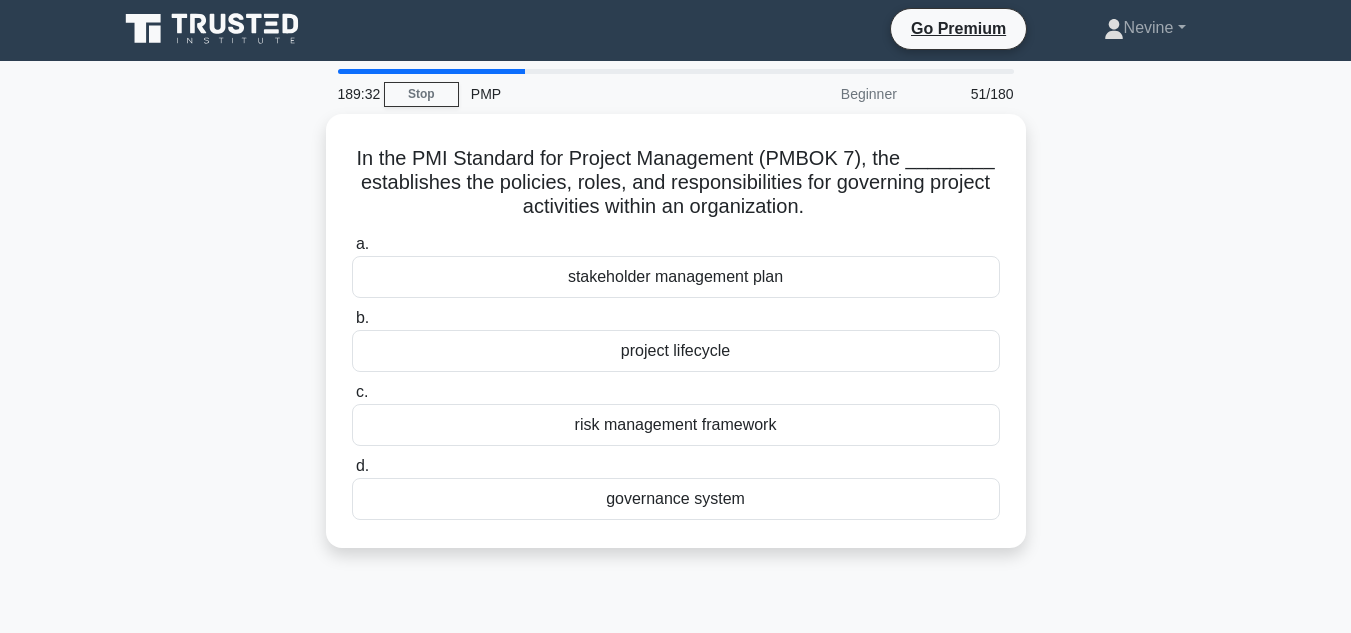 scroll, scrollTop: 1, scrollLeft: 0, axis: vertical 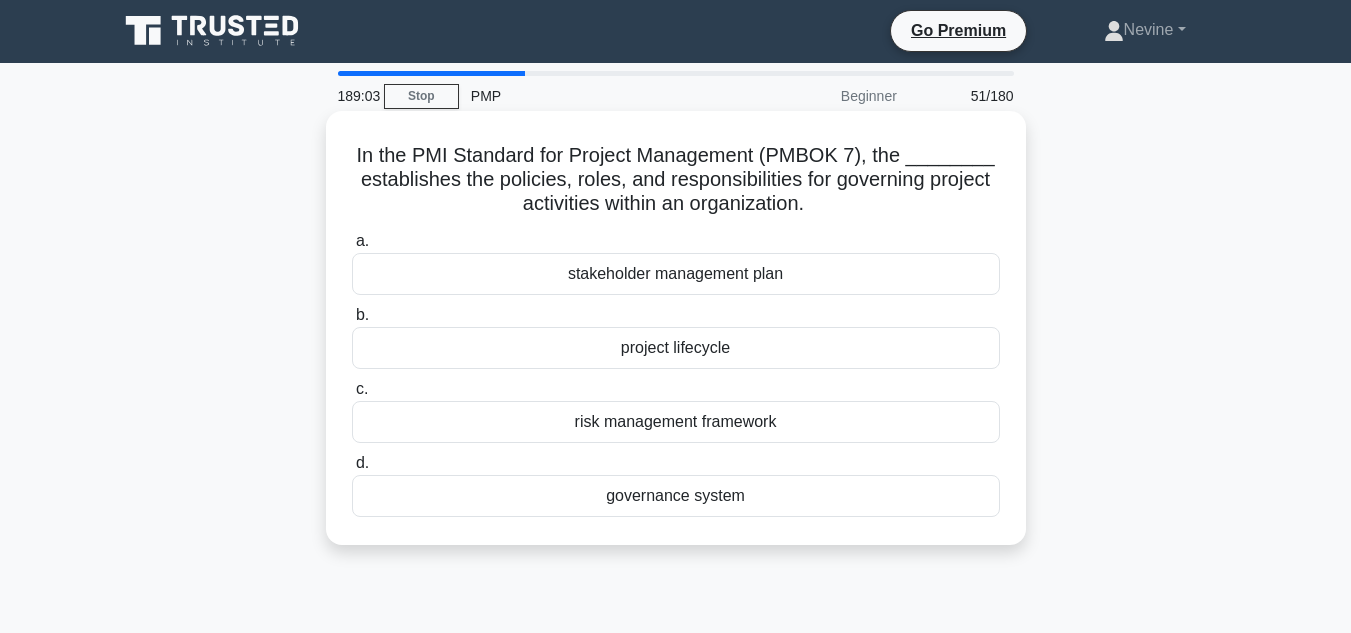click on "governance system" at bounding box center [676, 496] 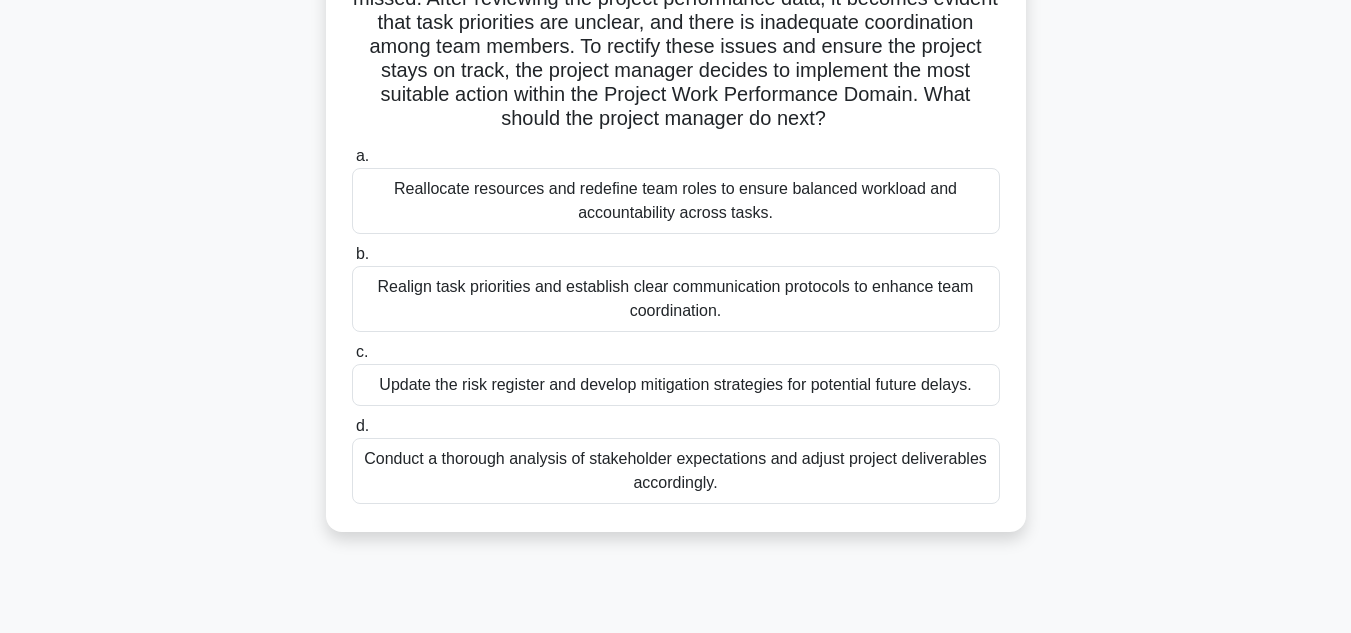 scroll, scrollTop: 252, scrollLeft: 0, axis: vertical 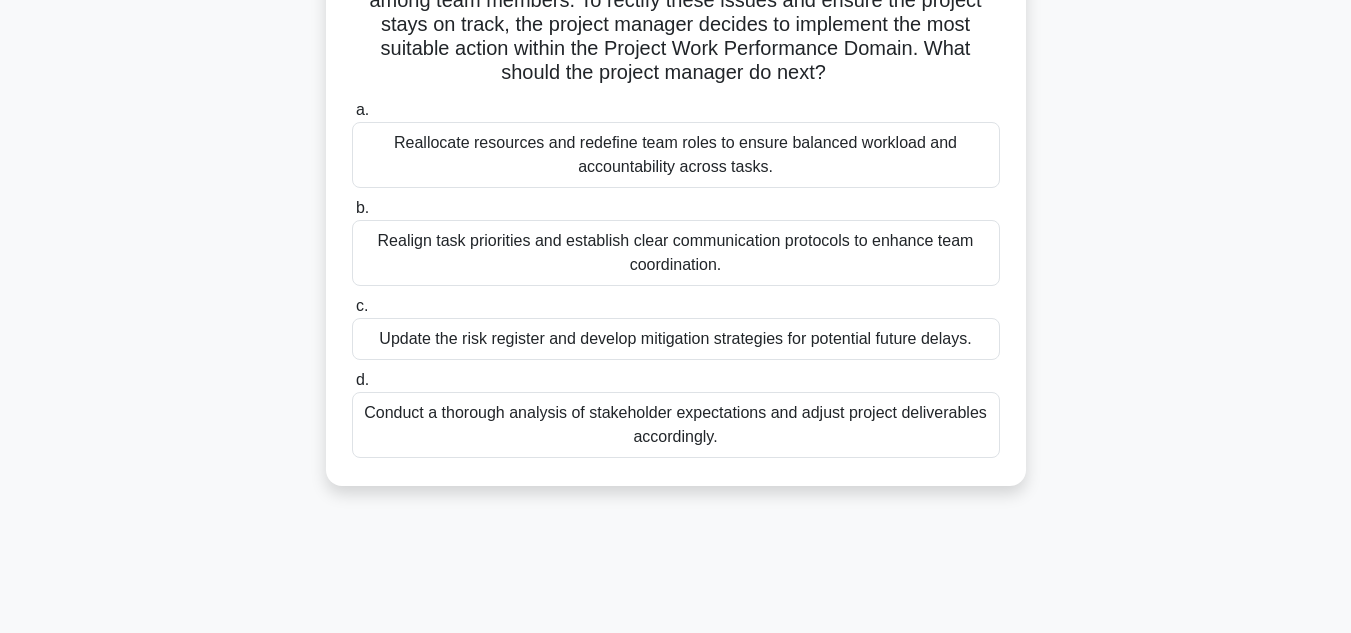 click on "Realign task priorities and establish clear communication protocols to enhance team coordination." at bounding box center (676, 253) 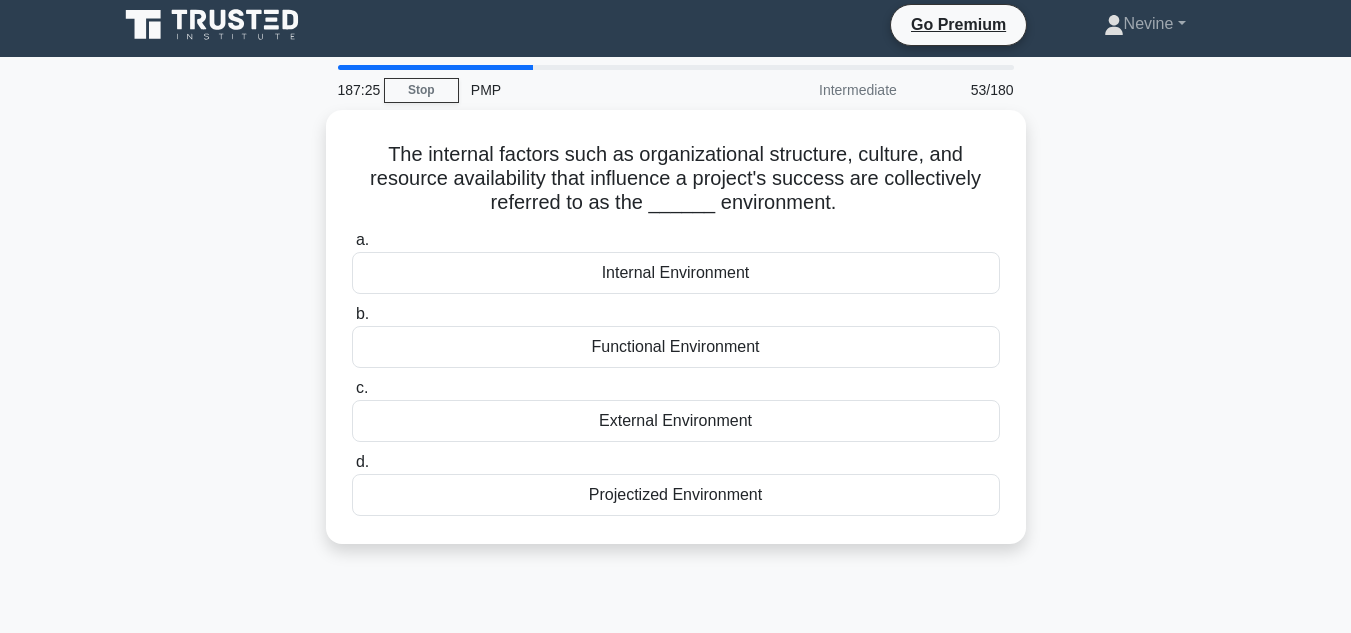 scroll, scrollTop: 0, scrollLeft: 0, axis: both 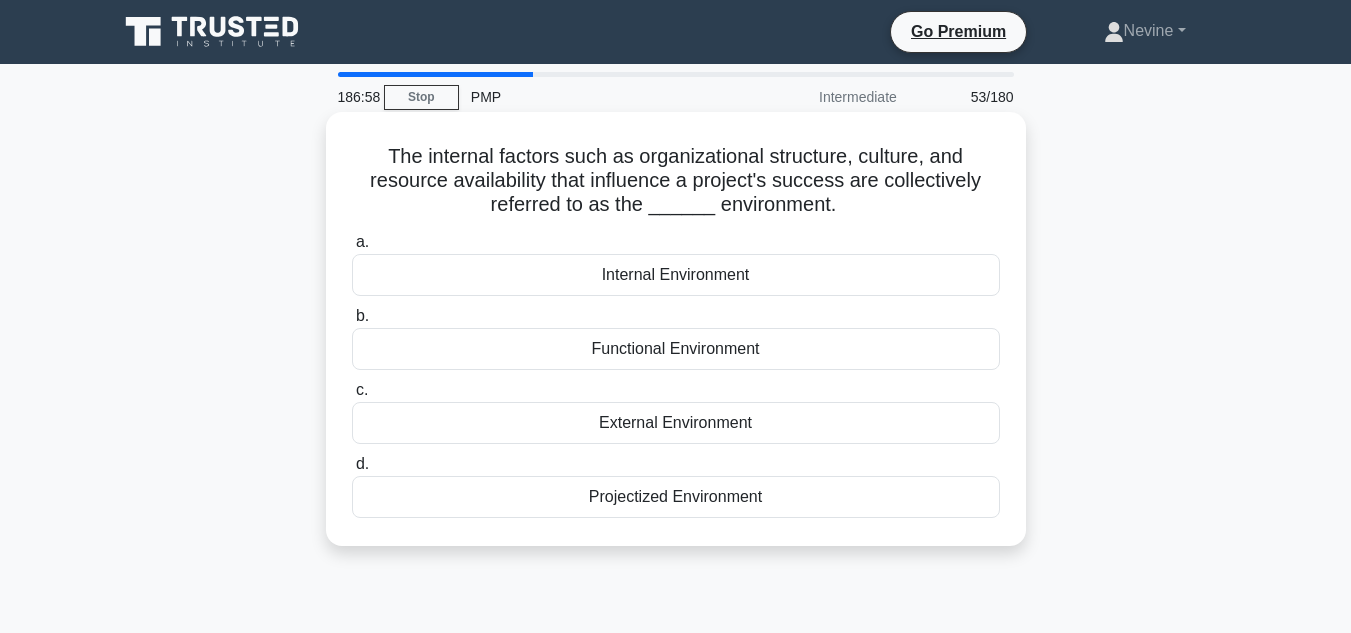 click on "Internal Environment" at bounding box center [676, 275] 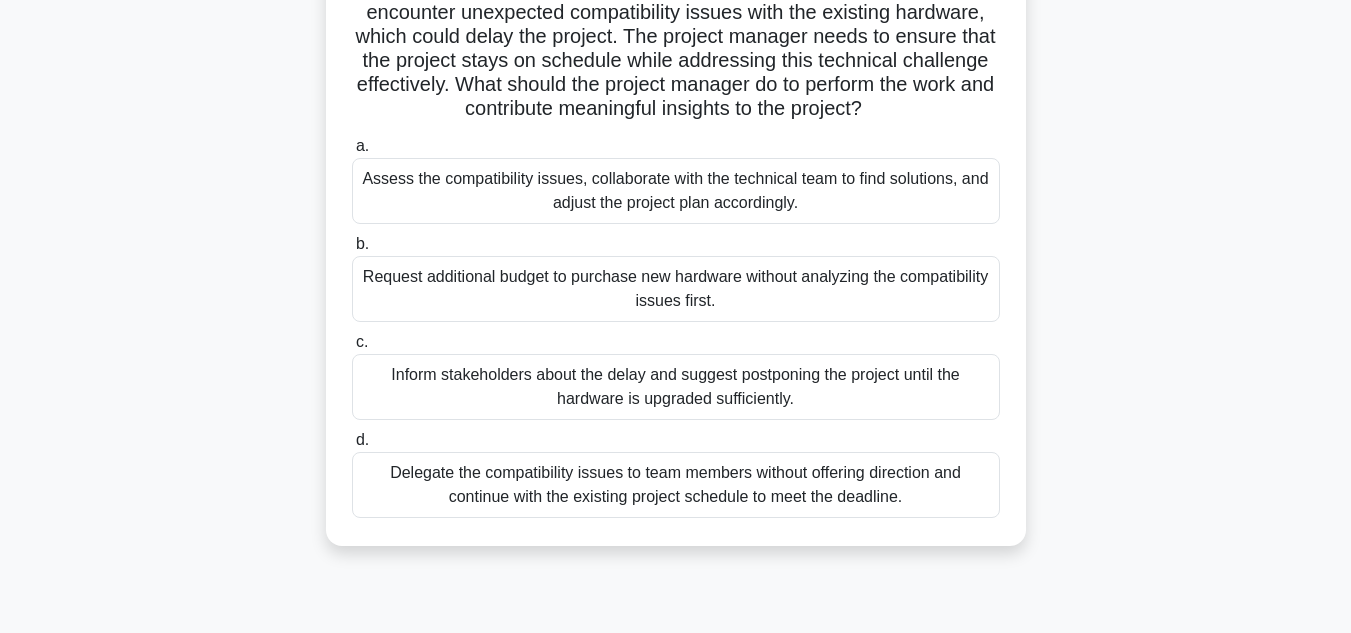 scroll, scrollTop: 202, scrollLeft: 0, axis: vertical 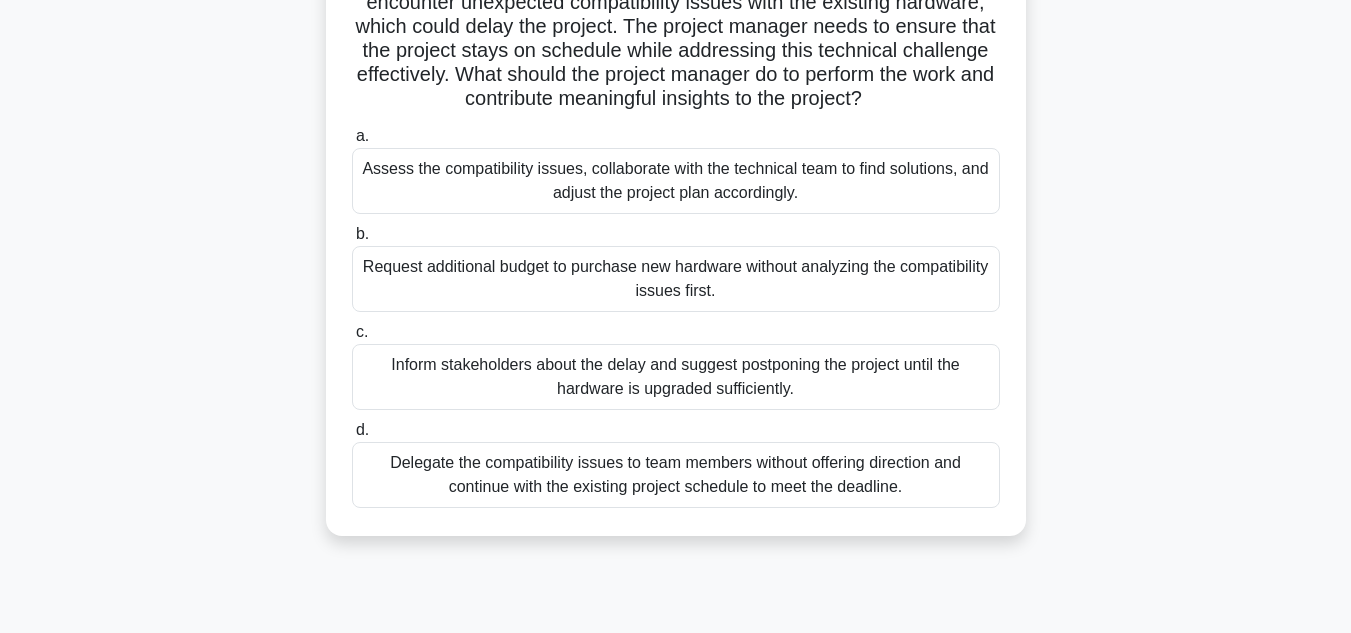 click on "Delegate the compatibility issues to team members without offering direction and continue with the existing project schedule to meet the deadline." at bounding box center (676, 475) 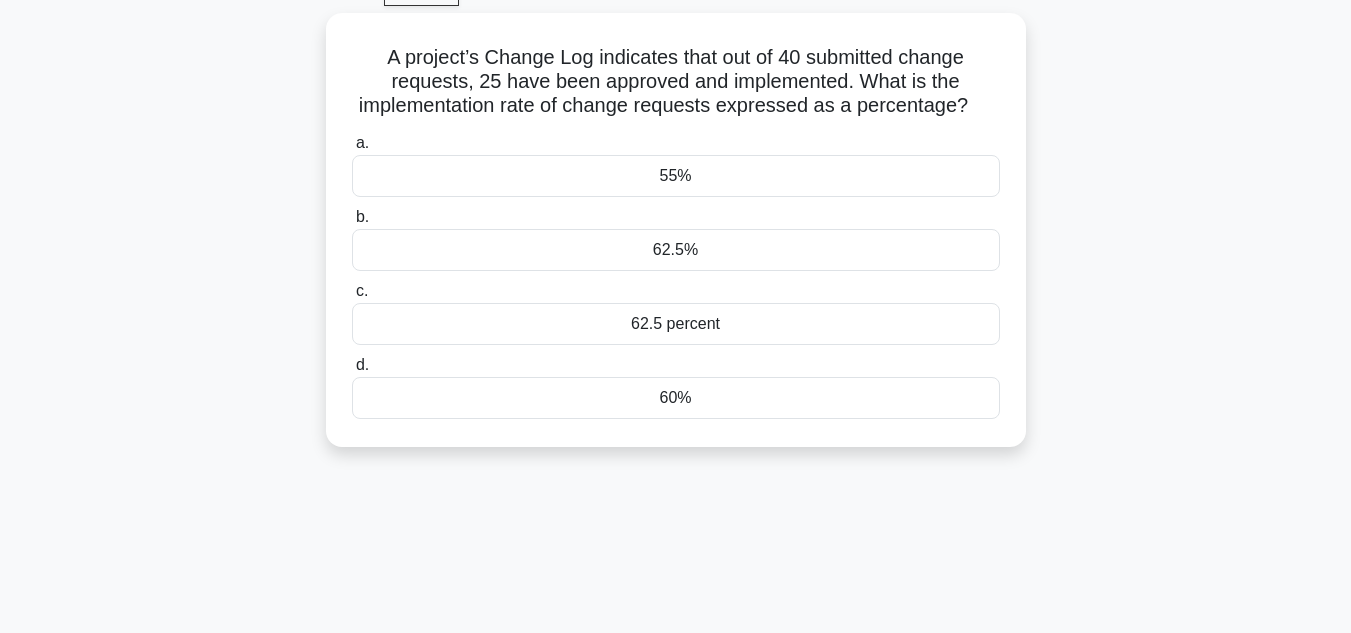 scroll, scrollTop: 0, scrollLeft: 0, axis: both 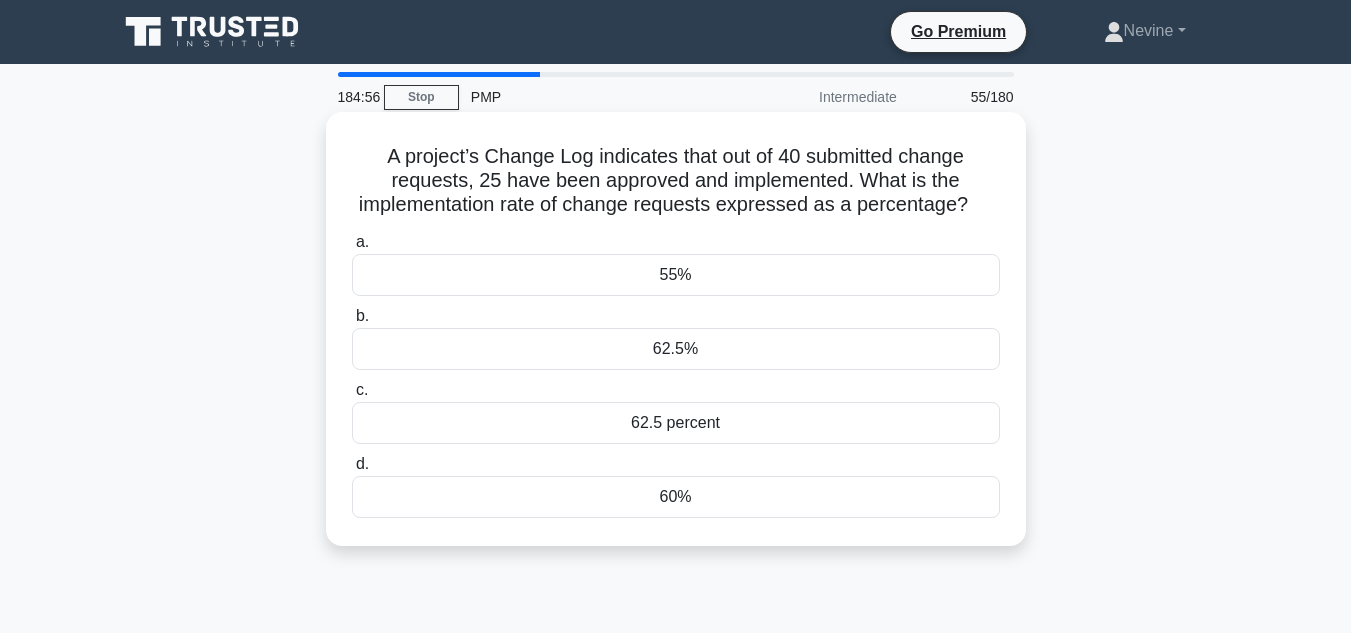 click on "62.5%" at bounding box center [676, 349] 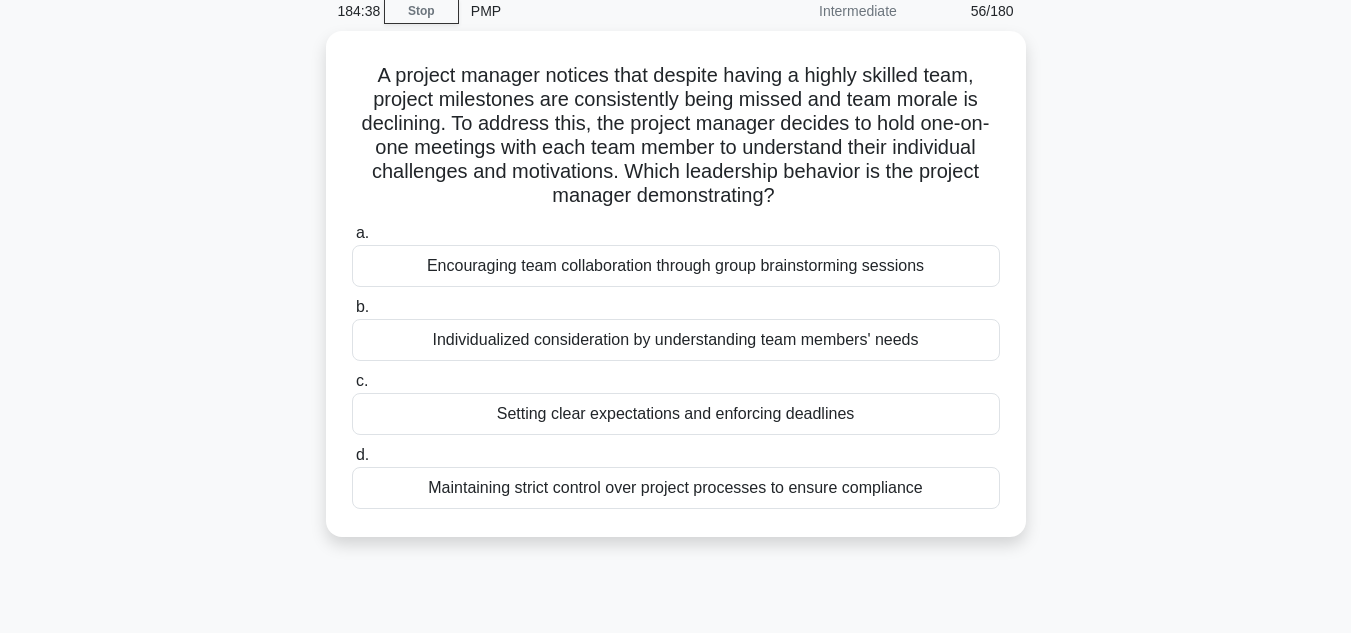 scroll, scrollTop: 91, scrollLeft: 0, axis: vertical 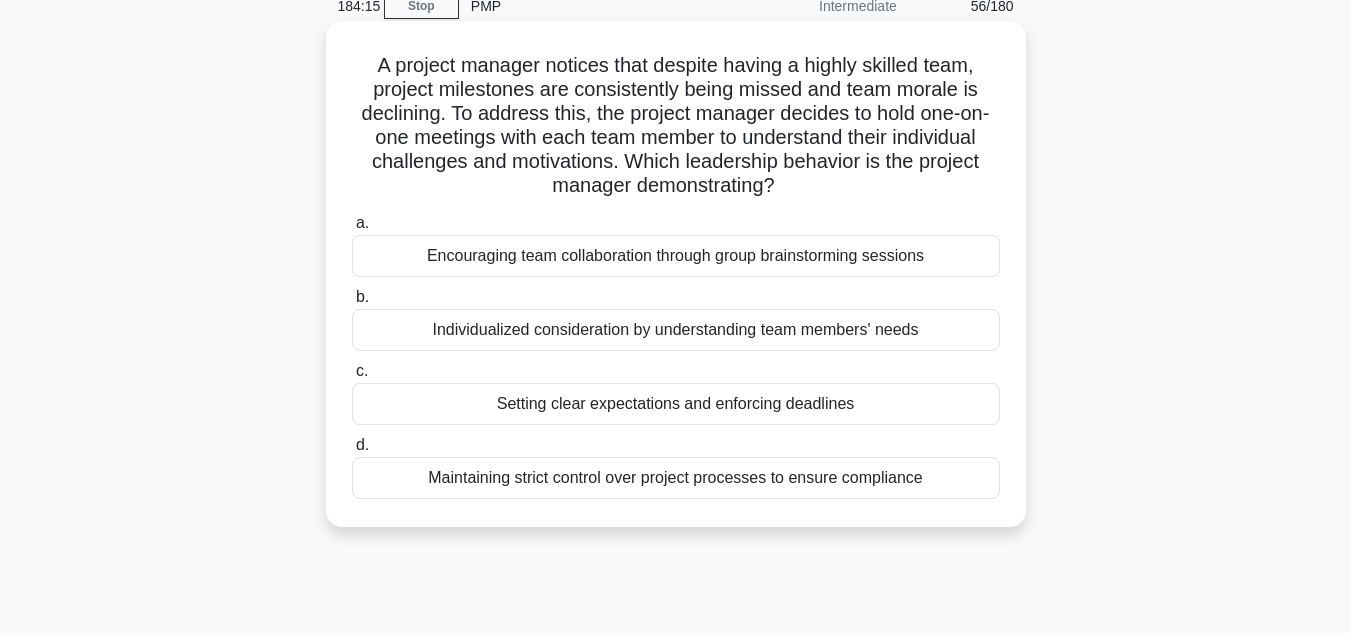 click on "Individualized consideration by understanding team members' needs" at bounding box center (676, 330) 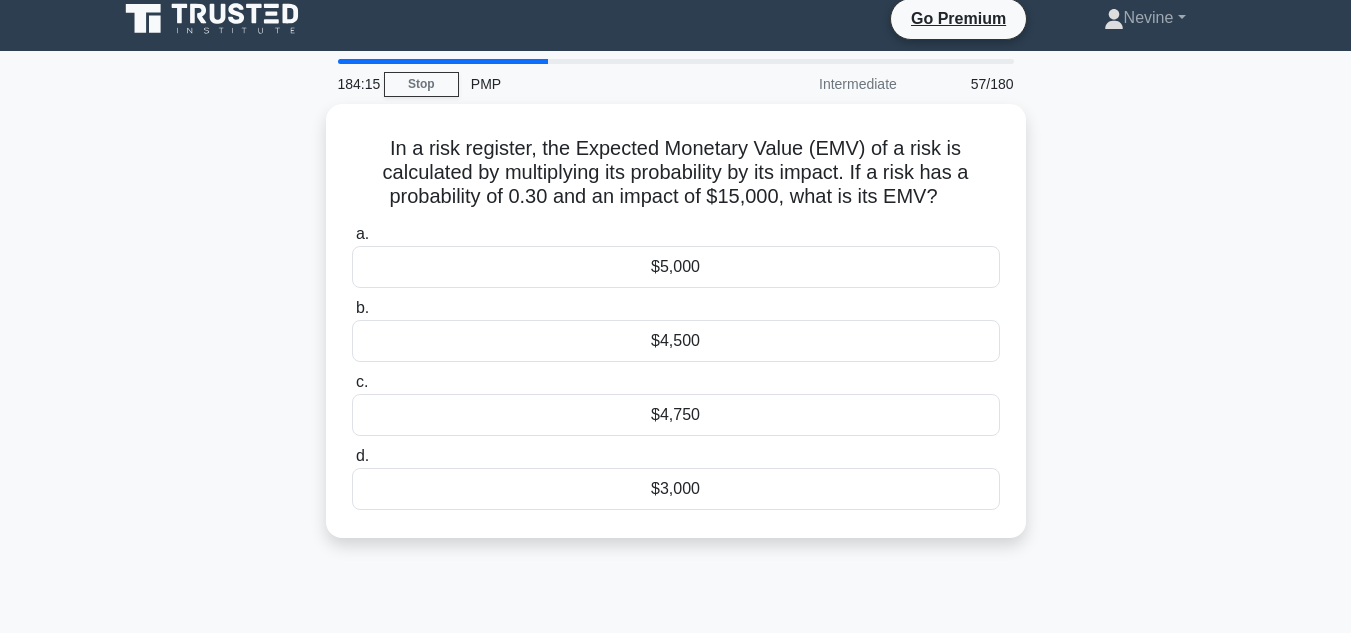 scroll, scrollTop: 0, scrollLeft: 0, axis: both 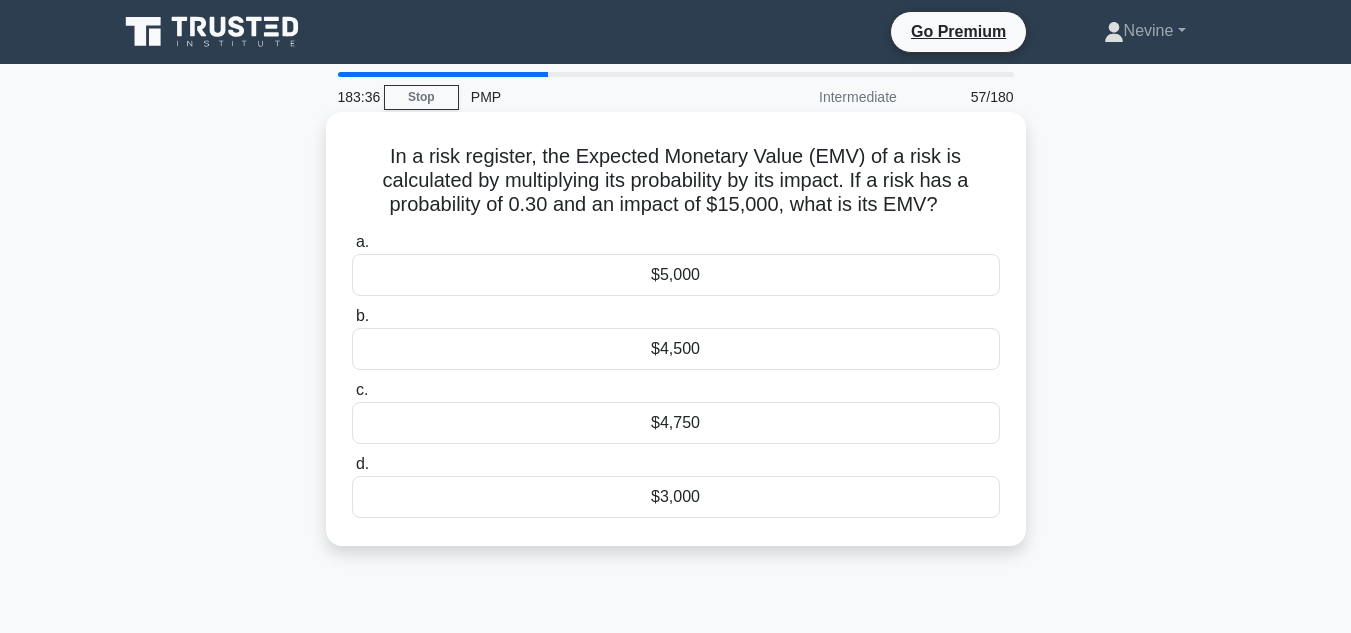 click on "$4,500" at bounding box center (676, 349) 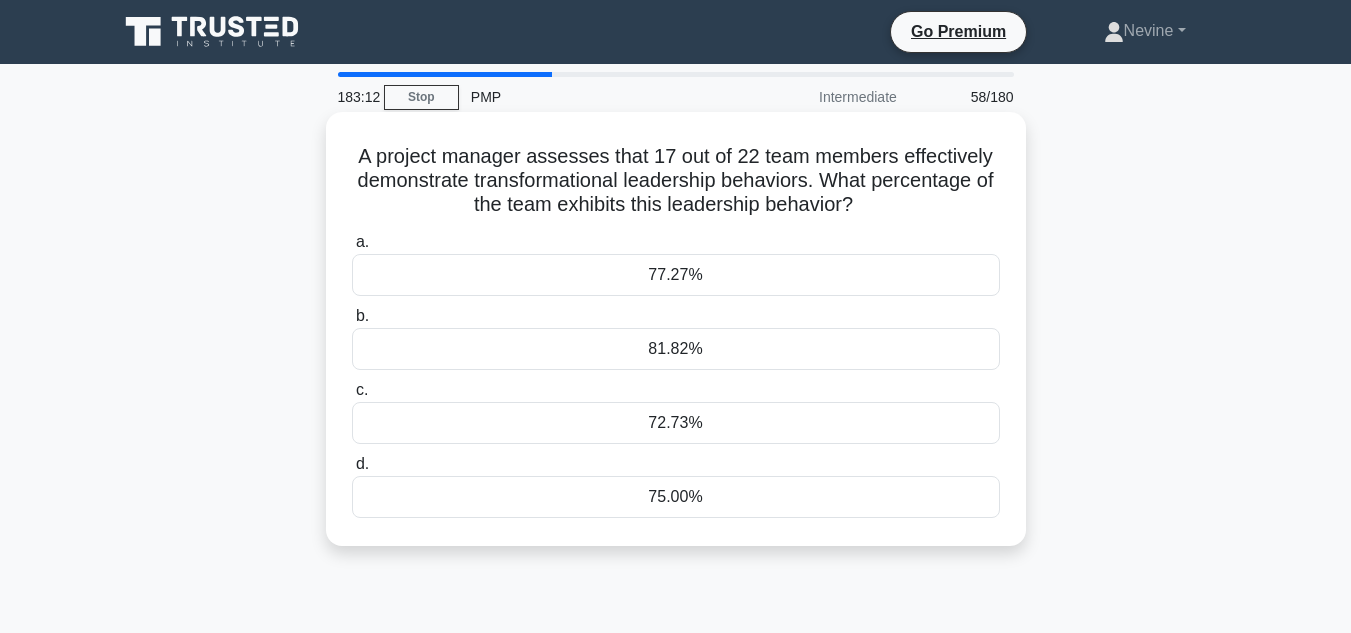 click on "77.27%" at bounding box center [676, 275] 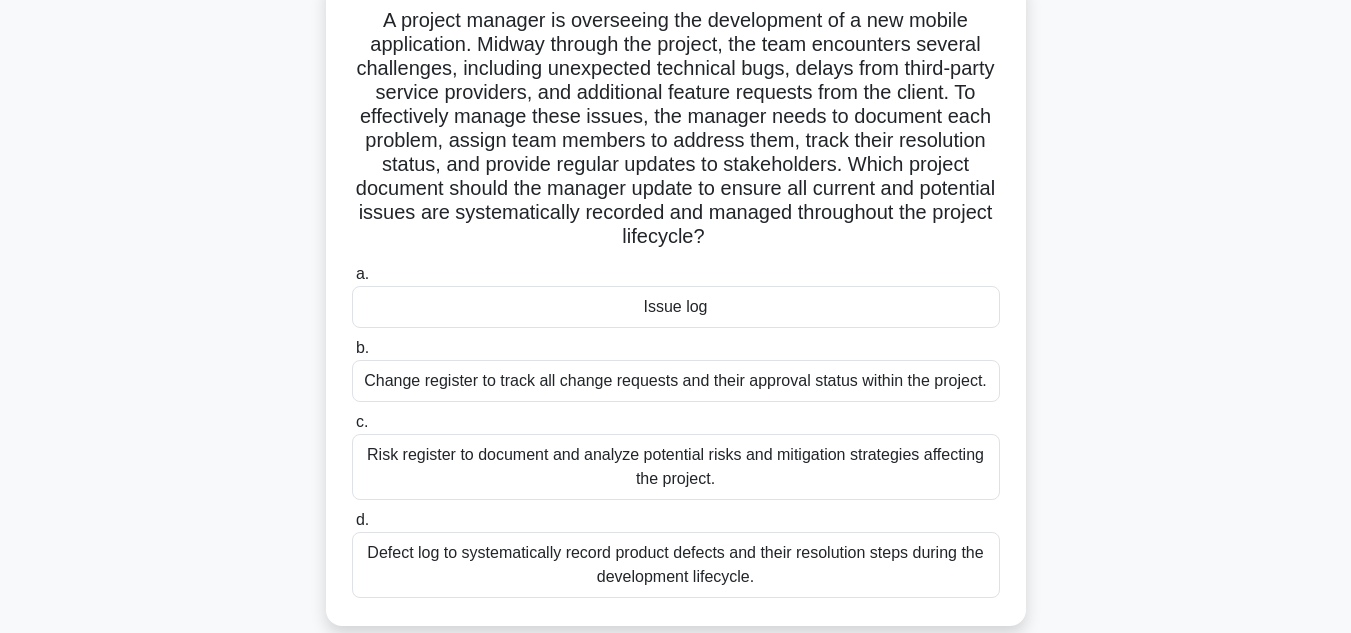 scroll, scrollTop: 134, scrollLeft: 0, axis: vertical 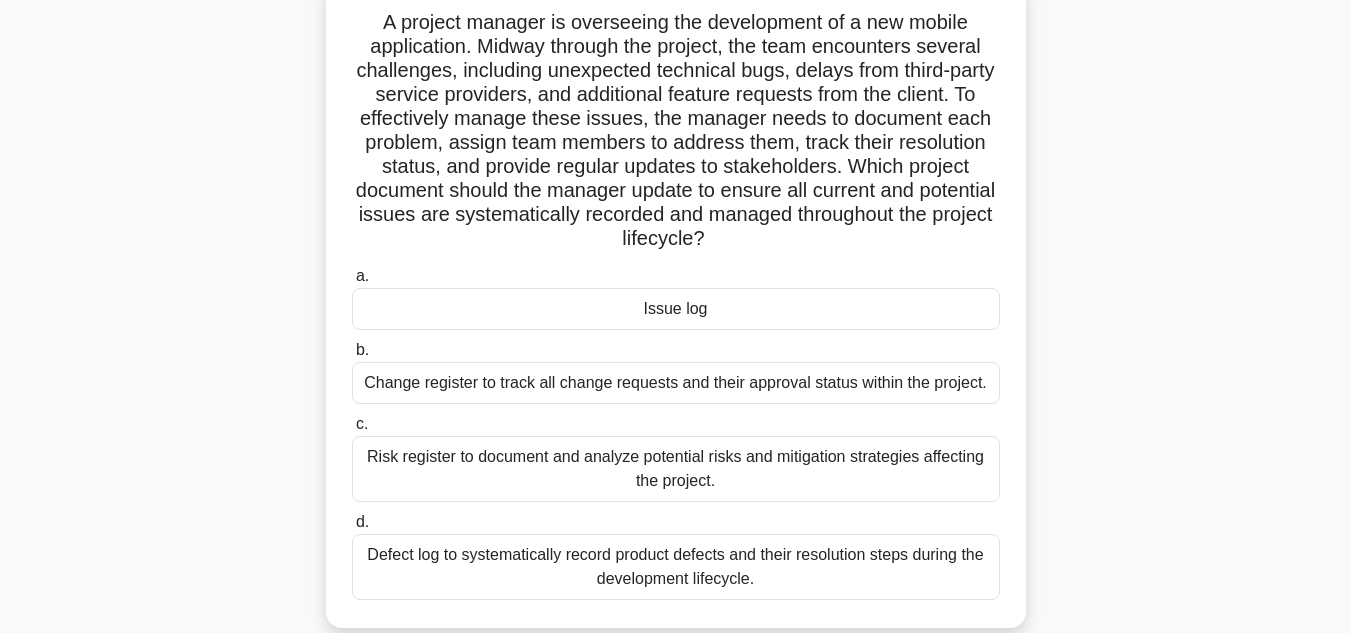 click on "Issue log" at bounding box center (676, 309) 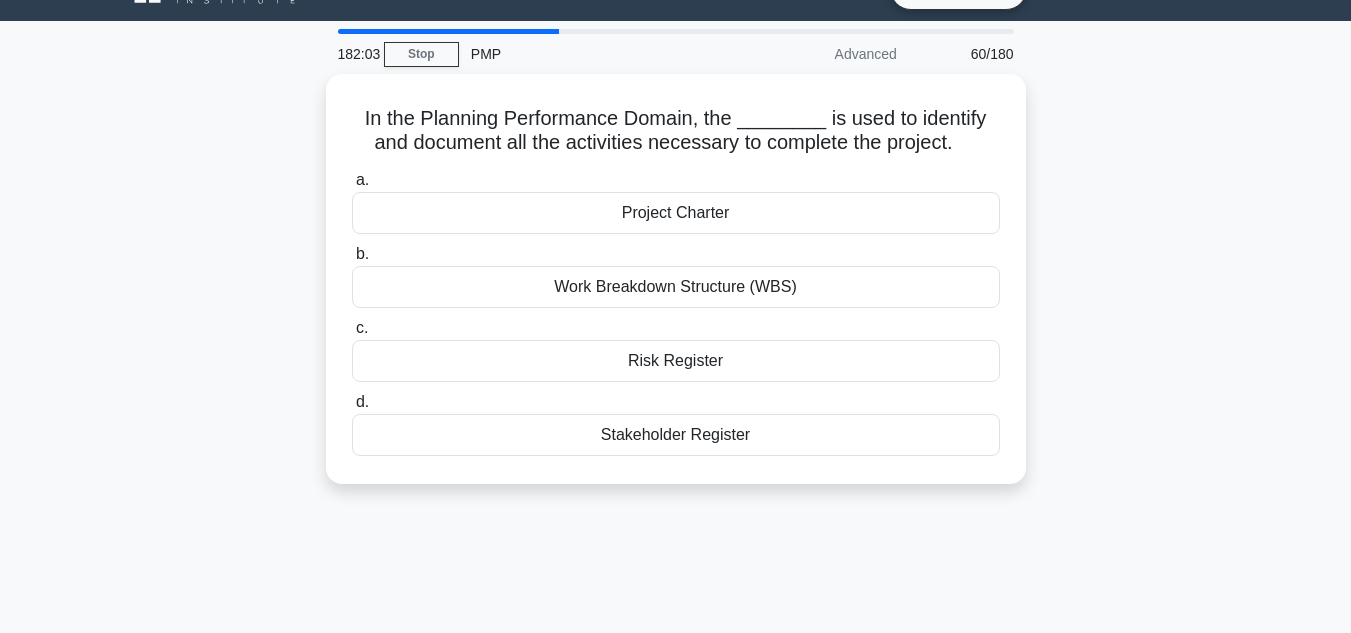 scroll, scrollTop: 0, scrollLeft: 0, axis: both 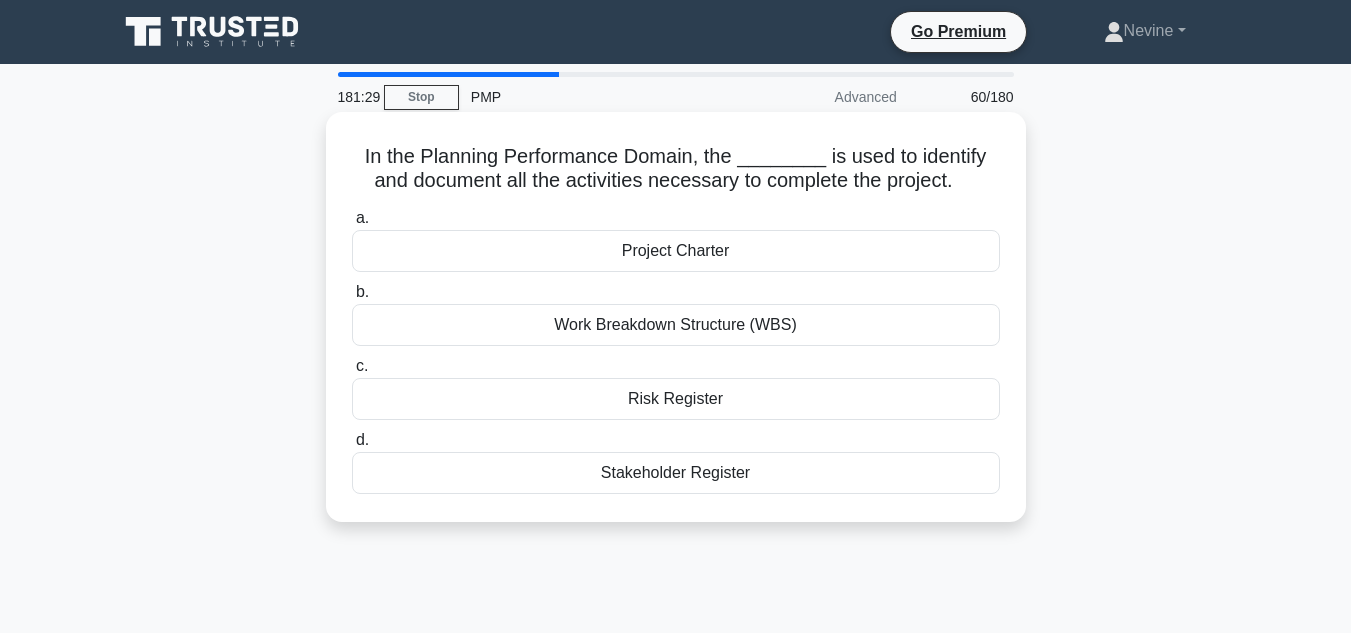 click on "Work Breakdown Structure (WBS)" at bounding box center [676, 325] 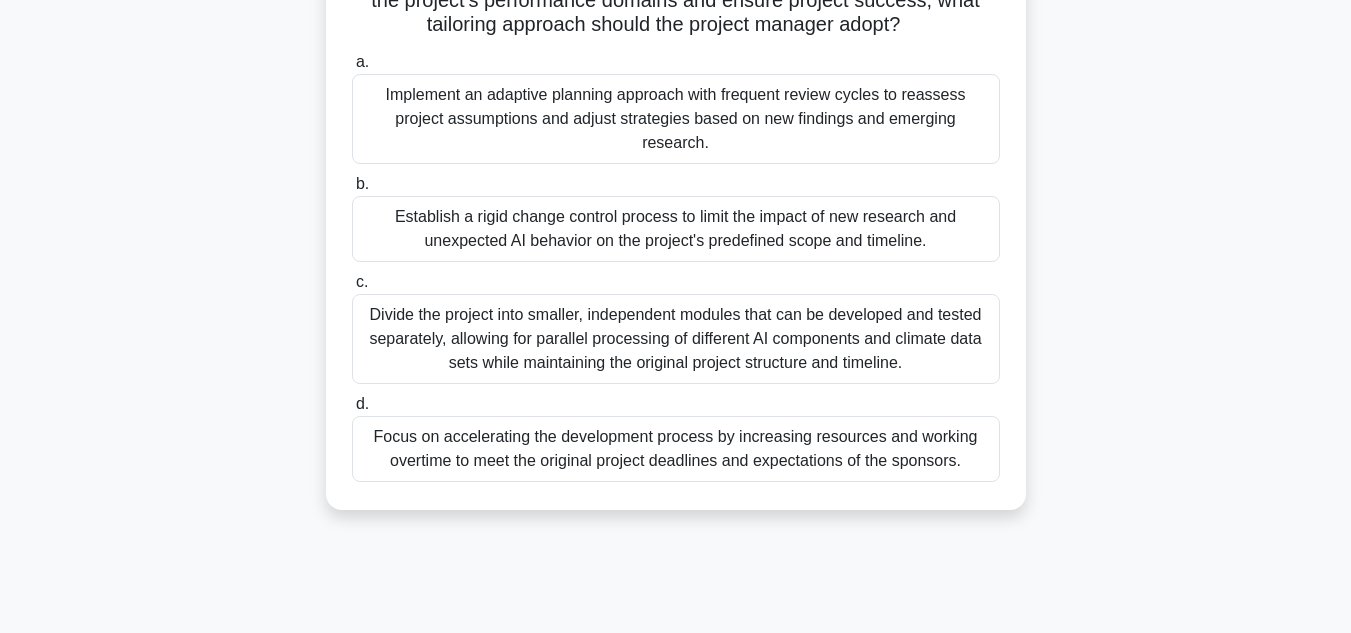 scroll, scrollTop: 375, scrollLeft: 0, axis: vertical 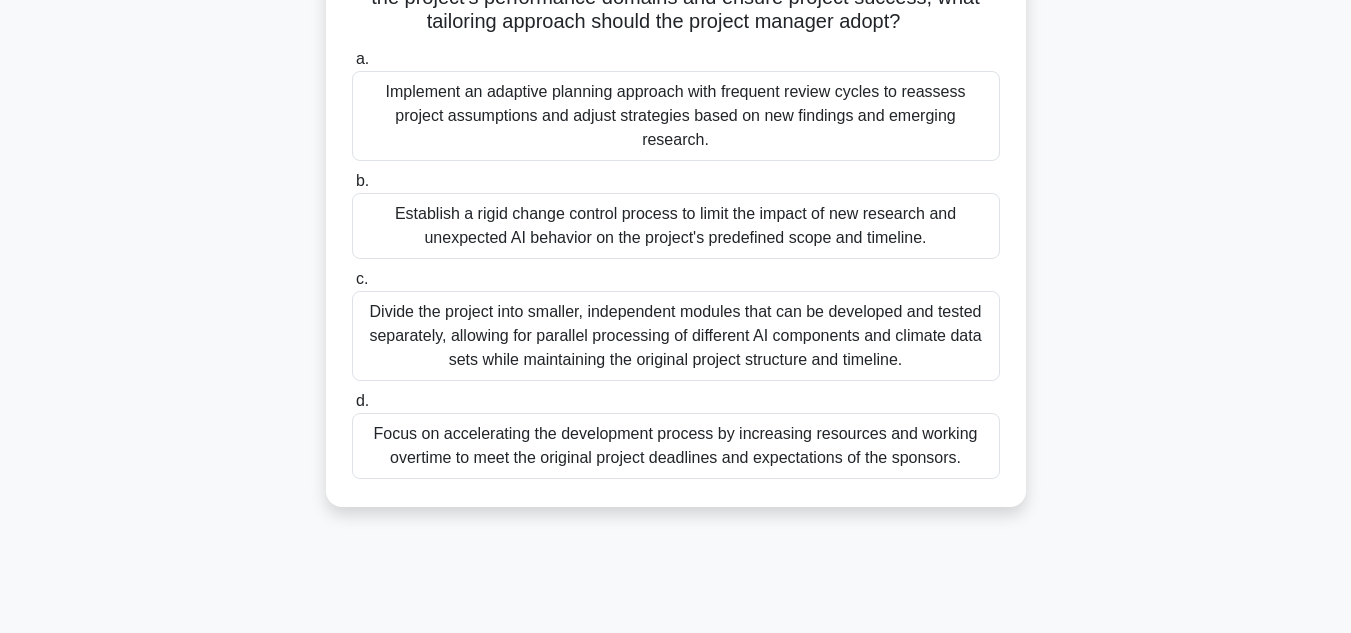 click on "Divide the project into smaller, independent modules that can be developed and tested separately, allowing for parallel processing of different AI components and climate data sets while maintaining the original project structure and timeline." at bounding box center [676, 336] 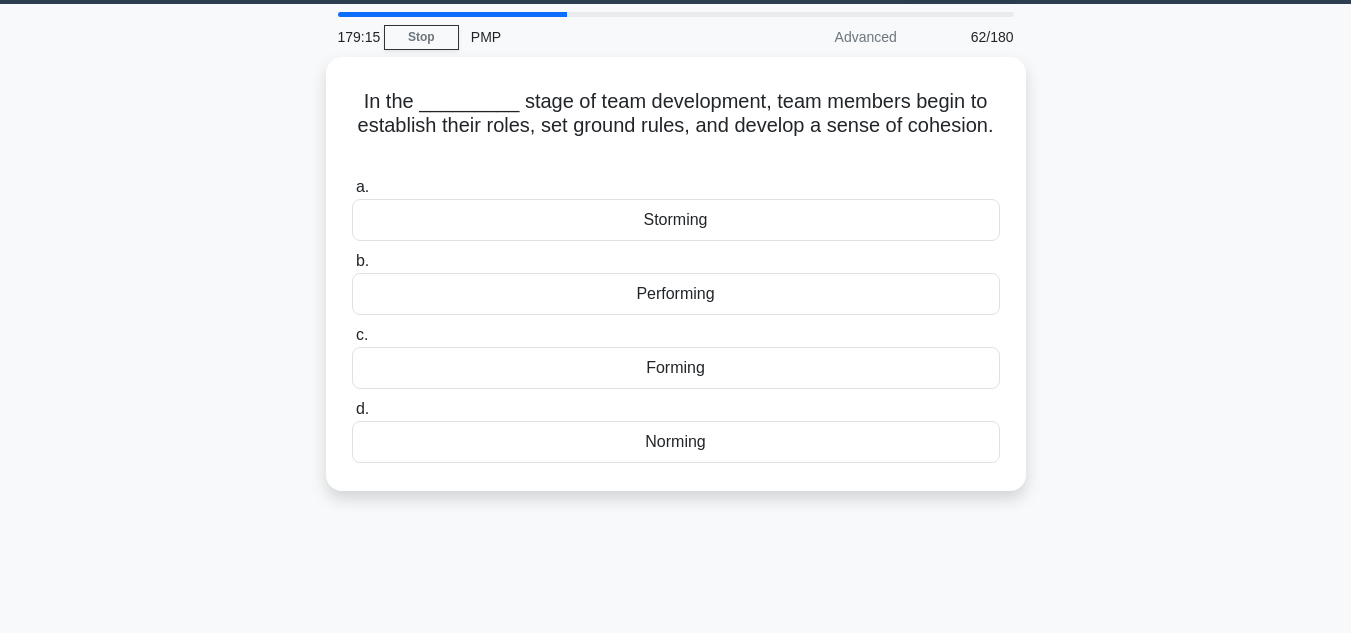 scroll, scrollTop: 0, scrollLeft: 0, axis: both 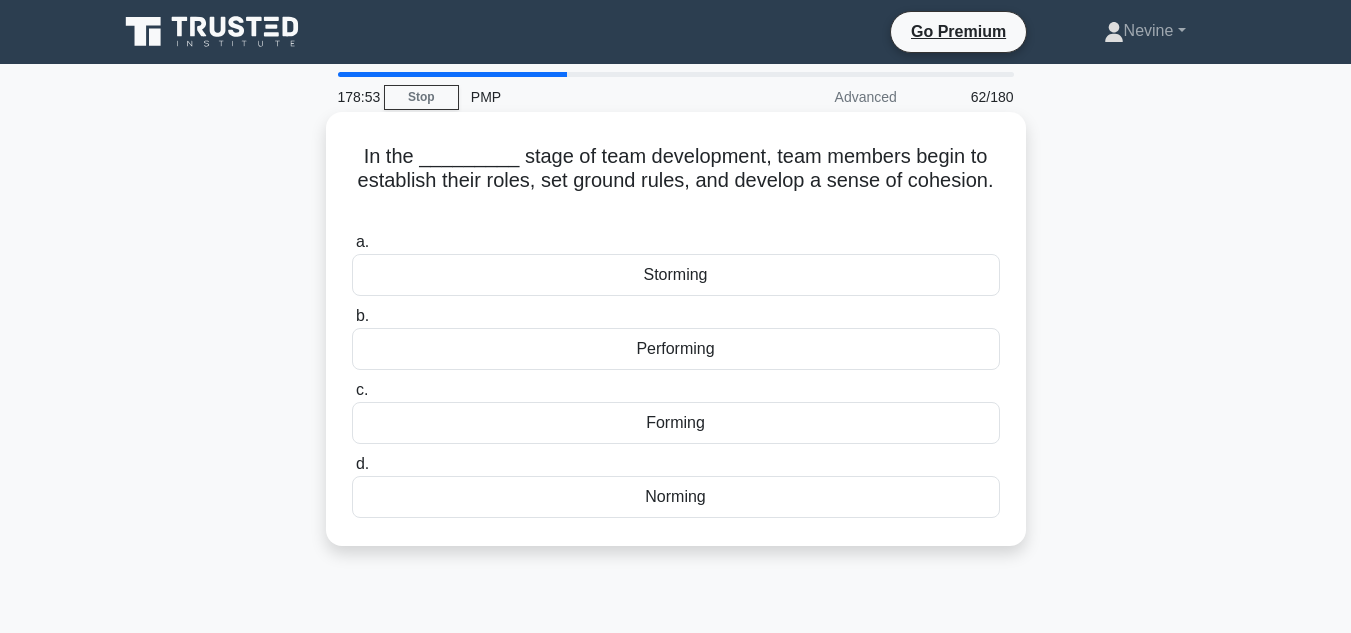click on "Norming" at bounding box center (676, 497) 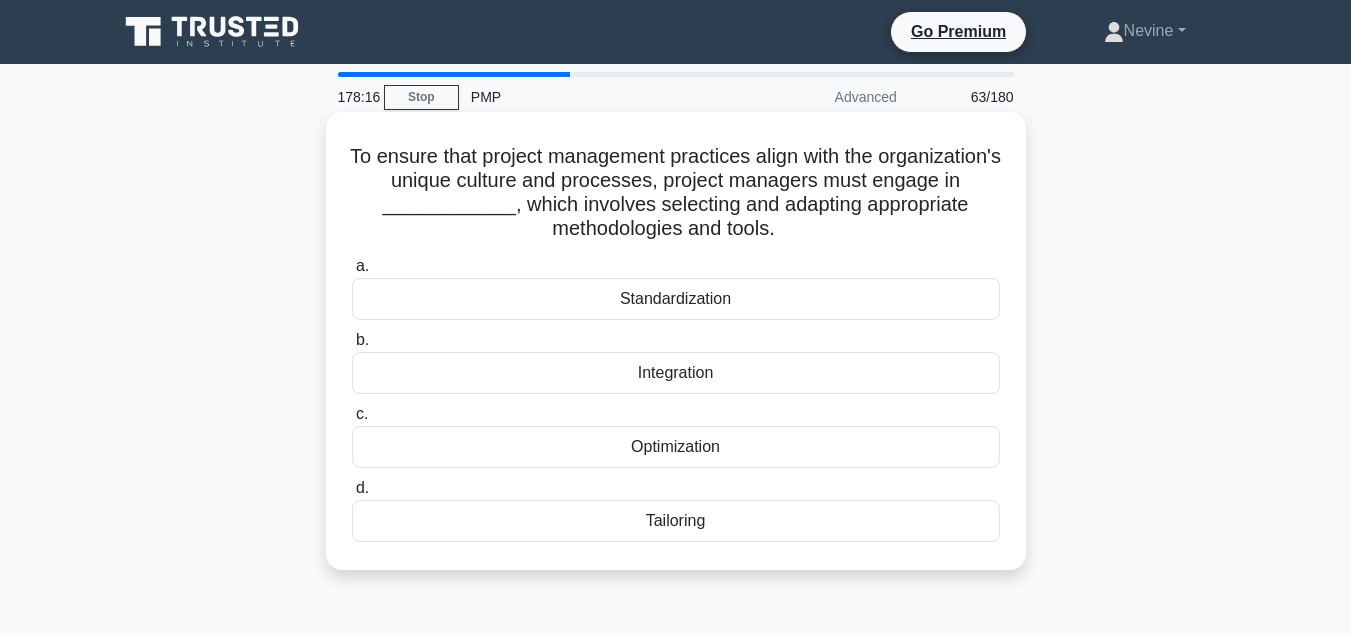 click on "Integration" at bounding box center (676, 373) 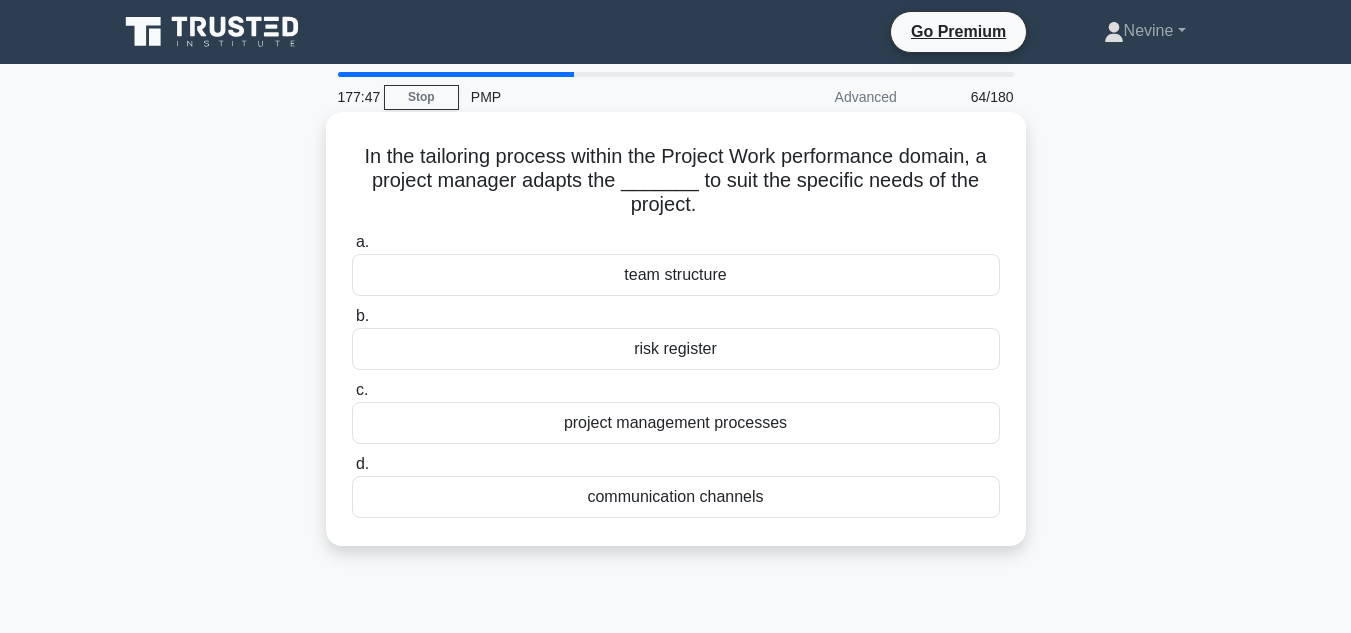 click on "project management processes" at bounding box center (676, 423) 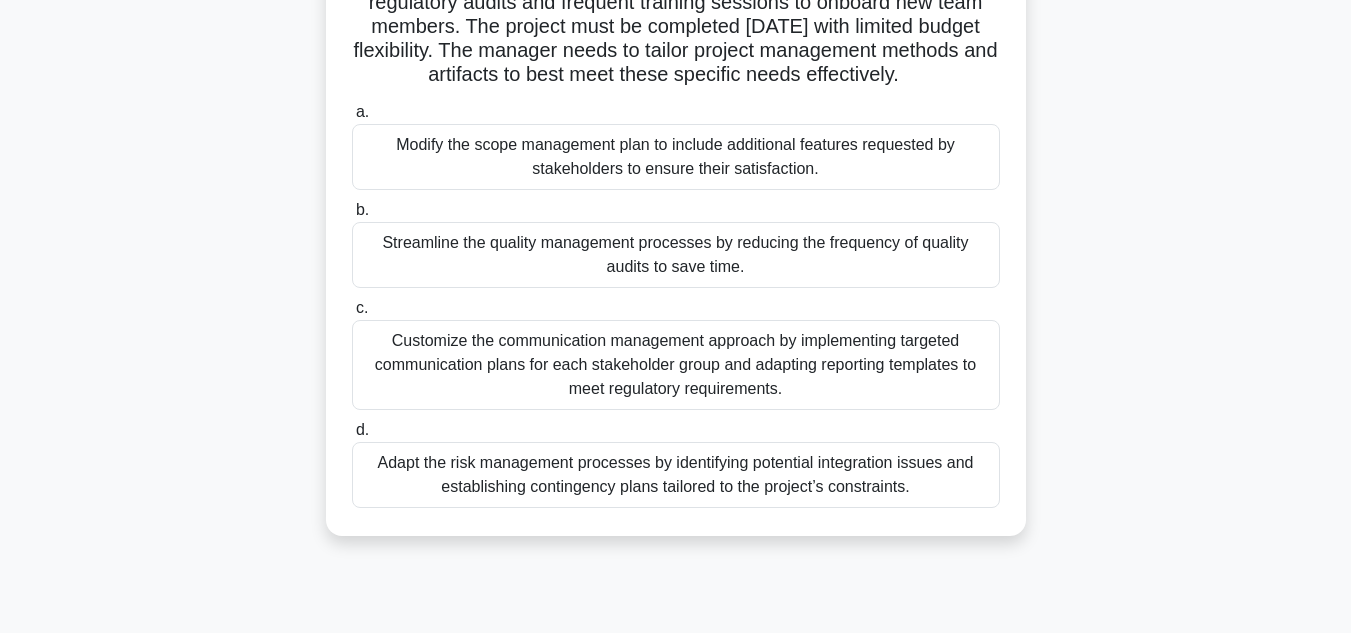 scroll, scrollTop: 329, scrollLeft: 0, axis: vertical 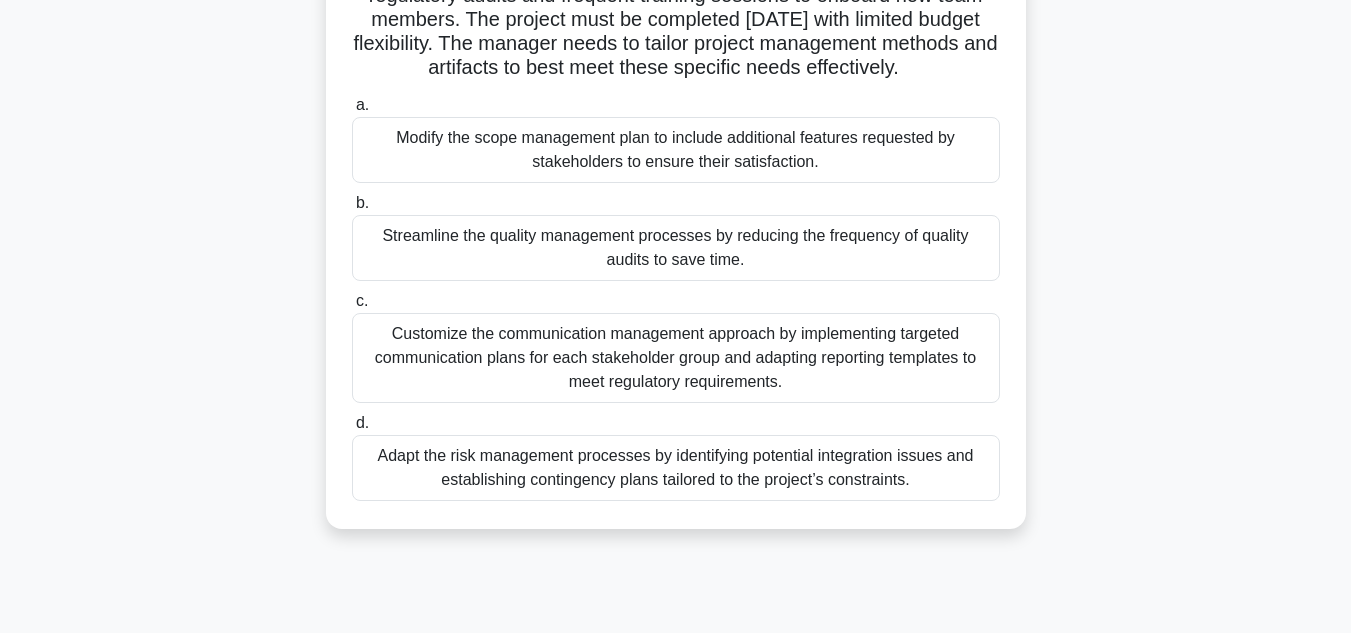 click on "Customize the communication management approach by implementing targeted communication plans for each stakeholder group and adapting reporting templates to meet regulatory requirements." at bounding box center (676, 358) 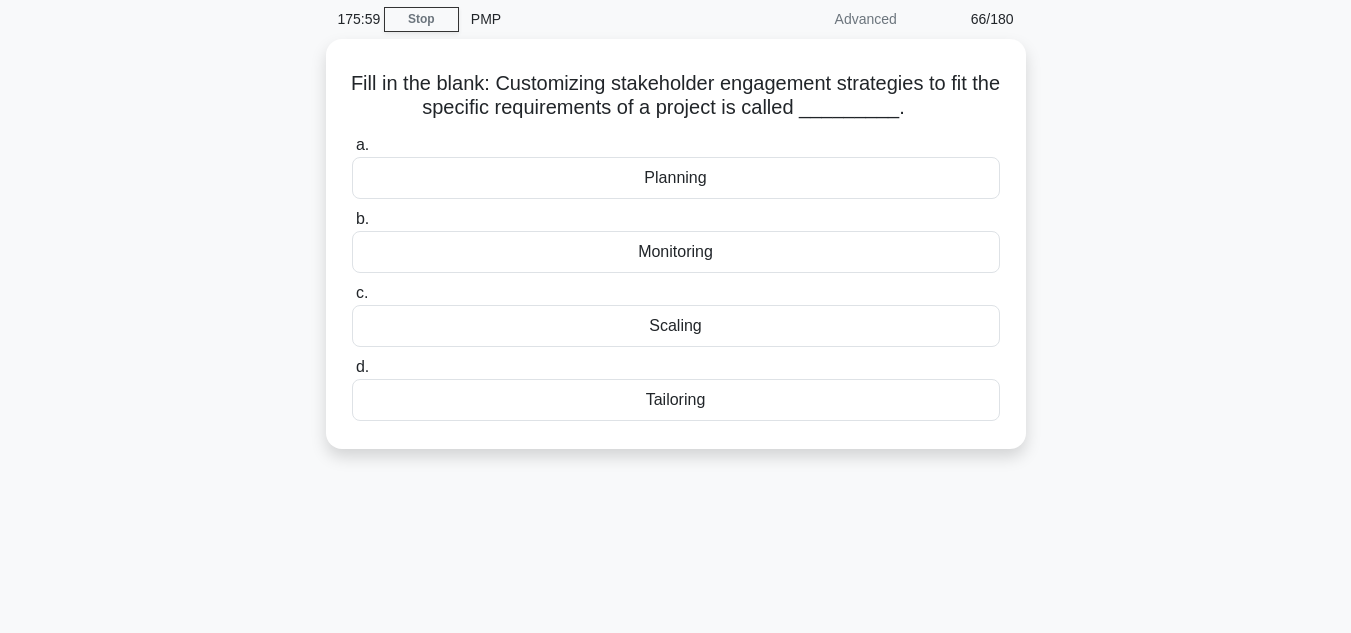 scroll, scrollTop: 0, scrollLeft: 0, axis: both 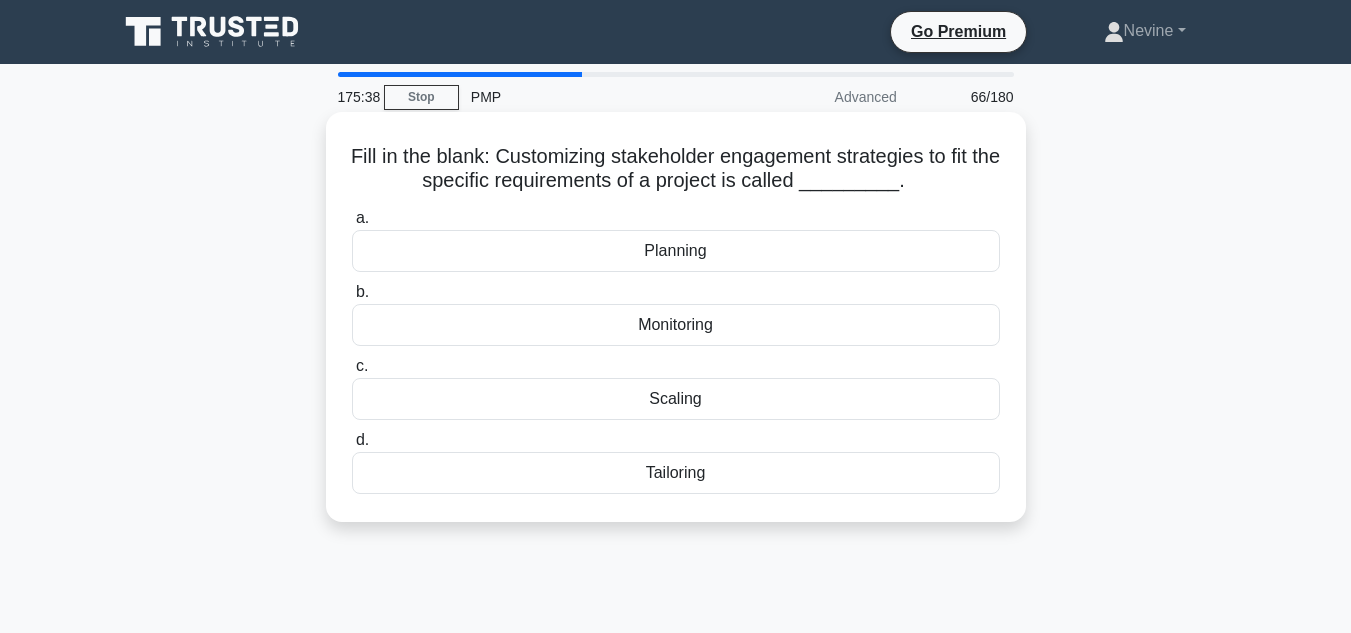 click on "Tailoring" at bounding box center (676, 473) 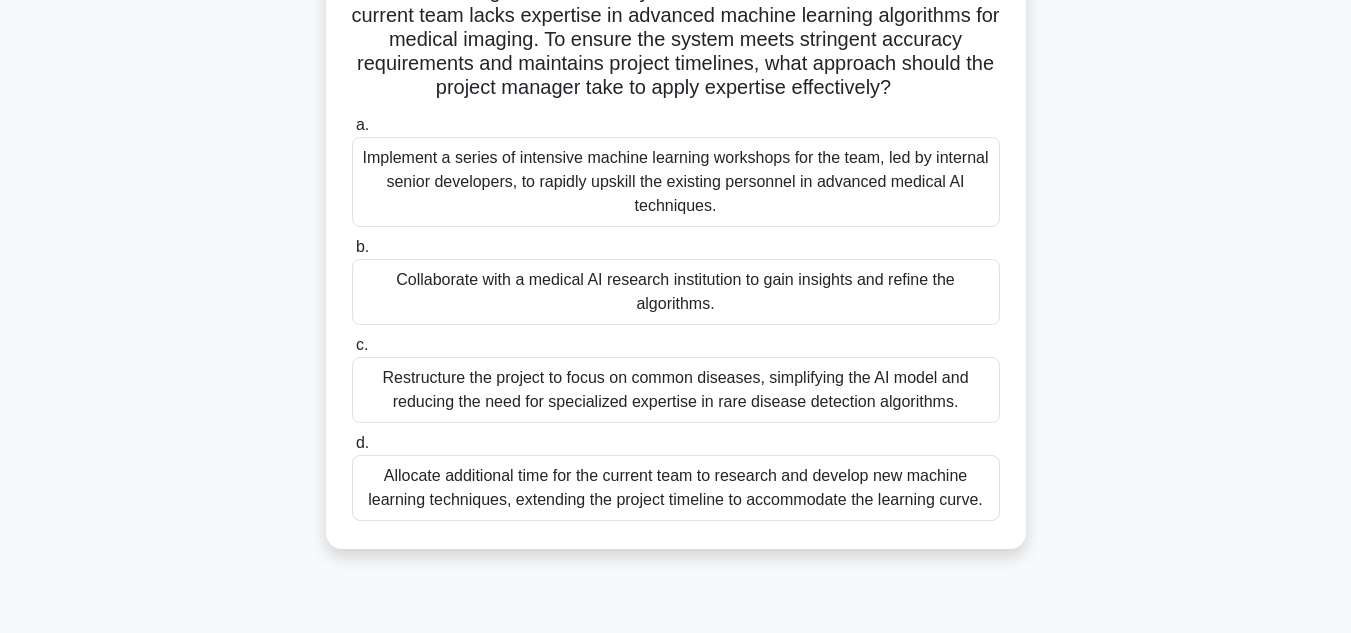 scroll, scrollTop: 219, scrollLeft: 0, axis: vertical 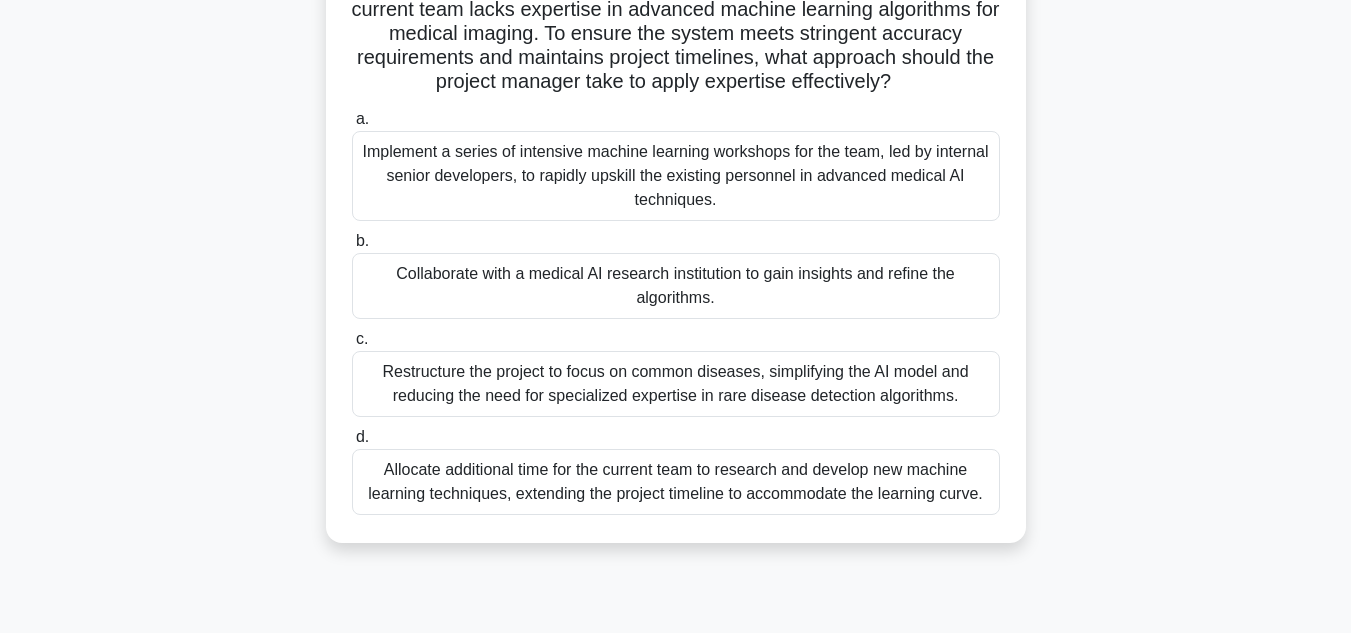 click on "Implement a series of intensive machine learning workshops for the team, led by internal senior developers, to rapidly upskill the existing personnel in advanced medical AI techniques." at bounding box center (676, 176) 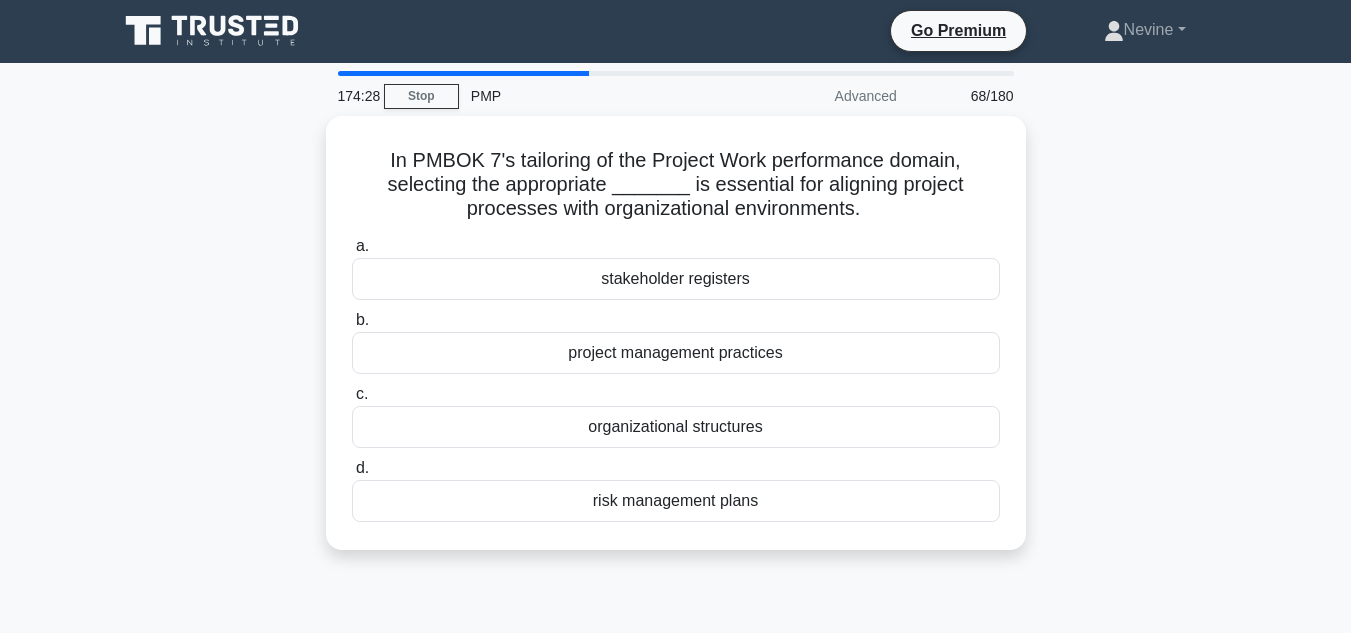 scroll, scrollTop: 0, scrollLeft: 0, axis: both 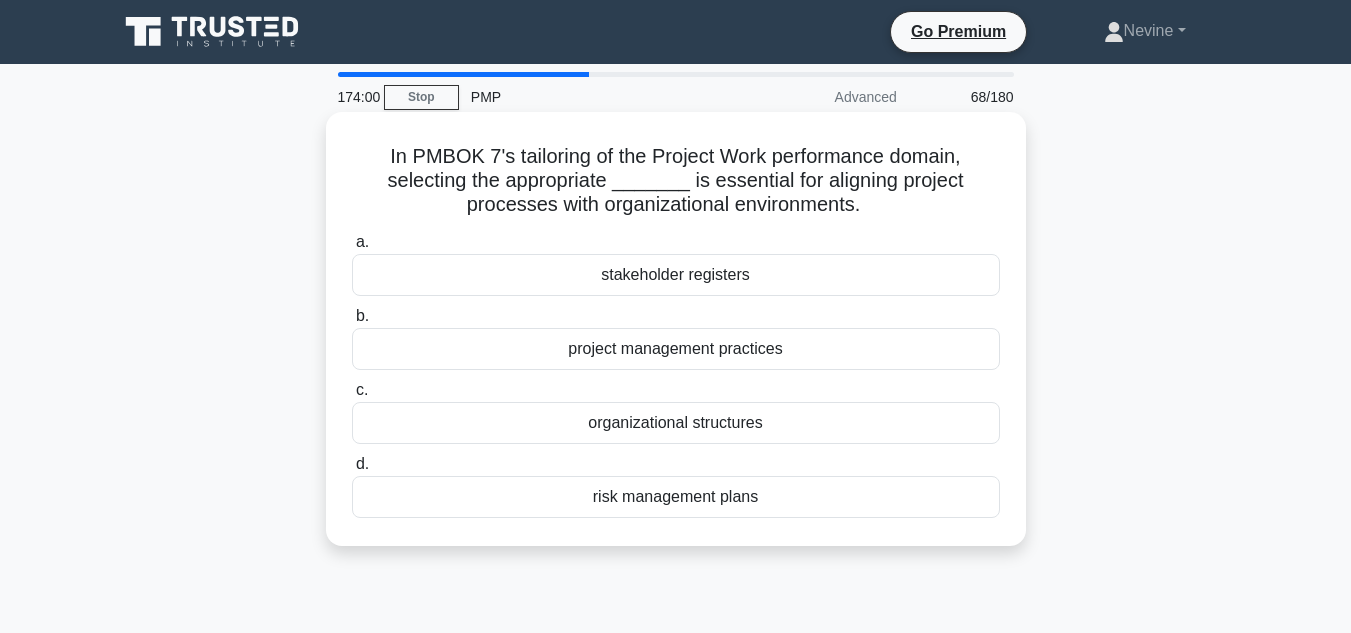 click on "organizational structures" at bounding box center (676, 423) 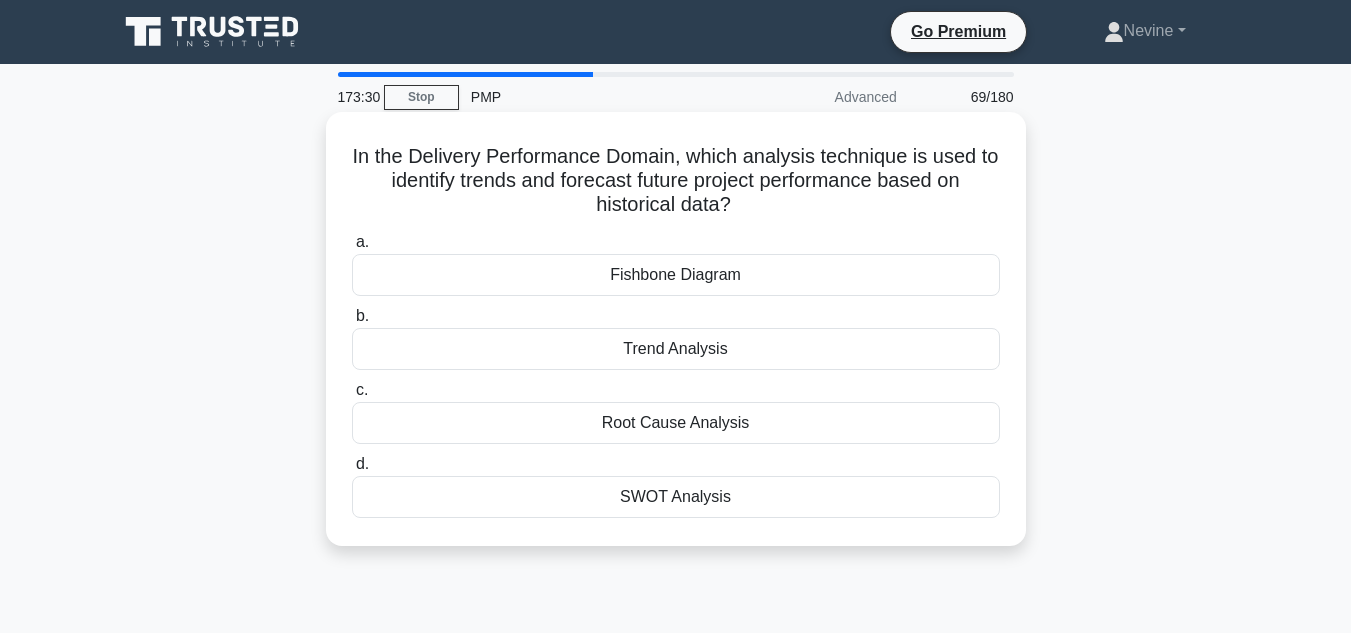 click on "Trend Analysis" at bounding box center (676, 349) 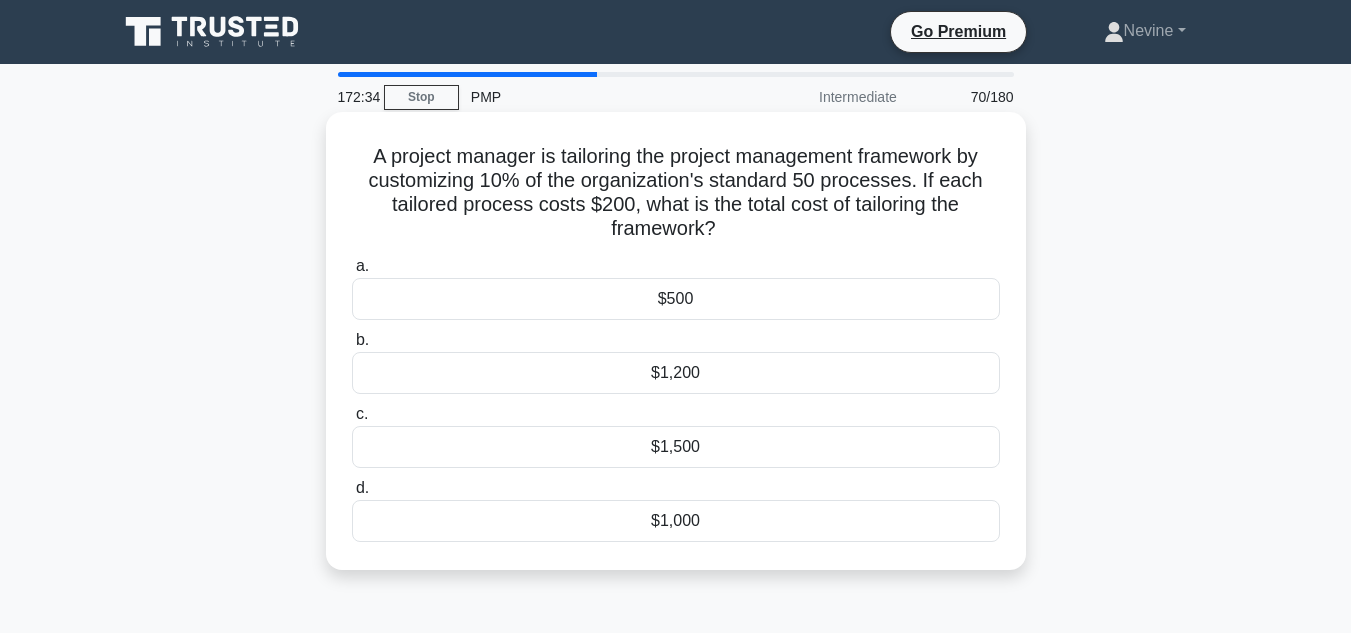 click on "$1,000" at bounding box center (676, 521) 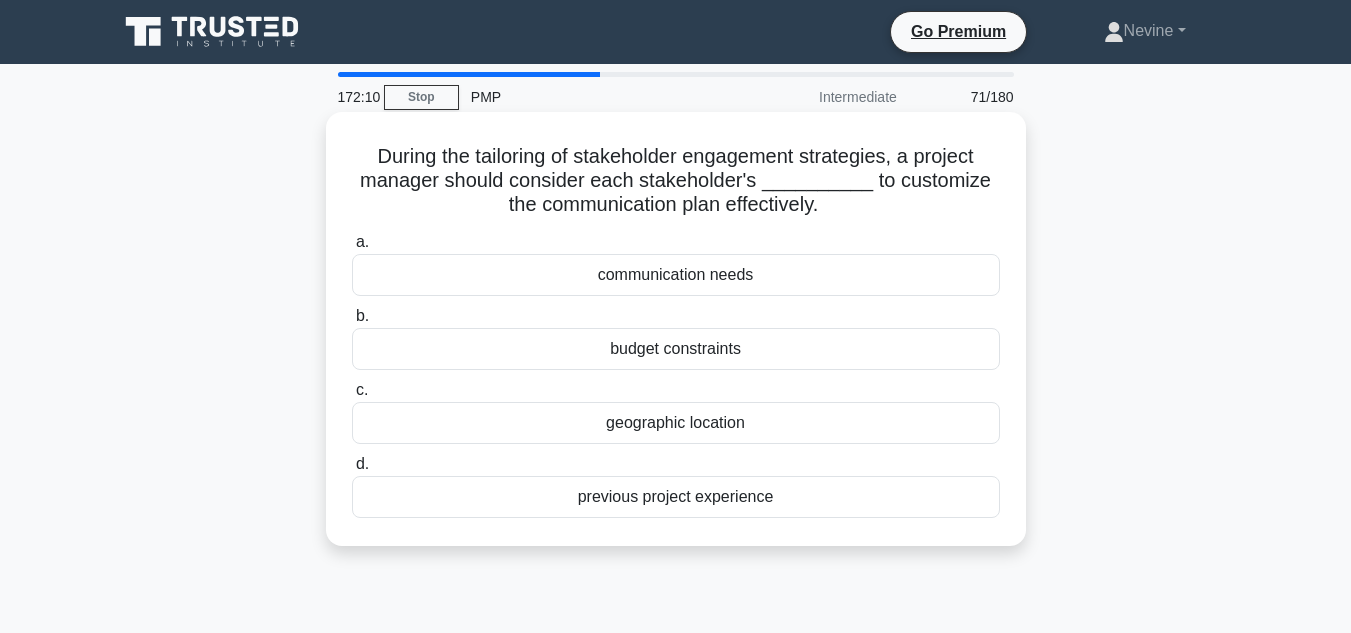 click on "communication needs" at bounding box center [676, 275] 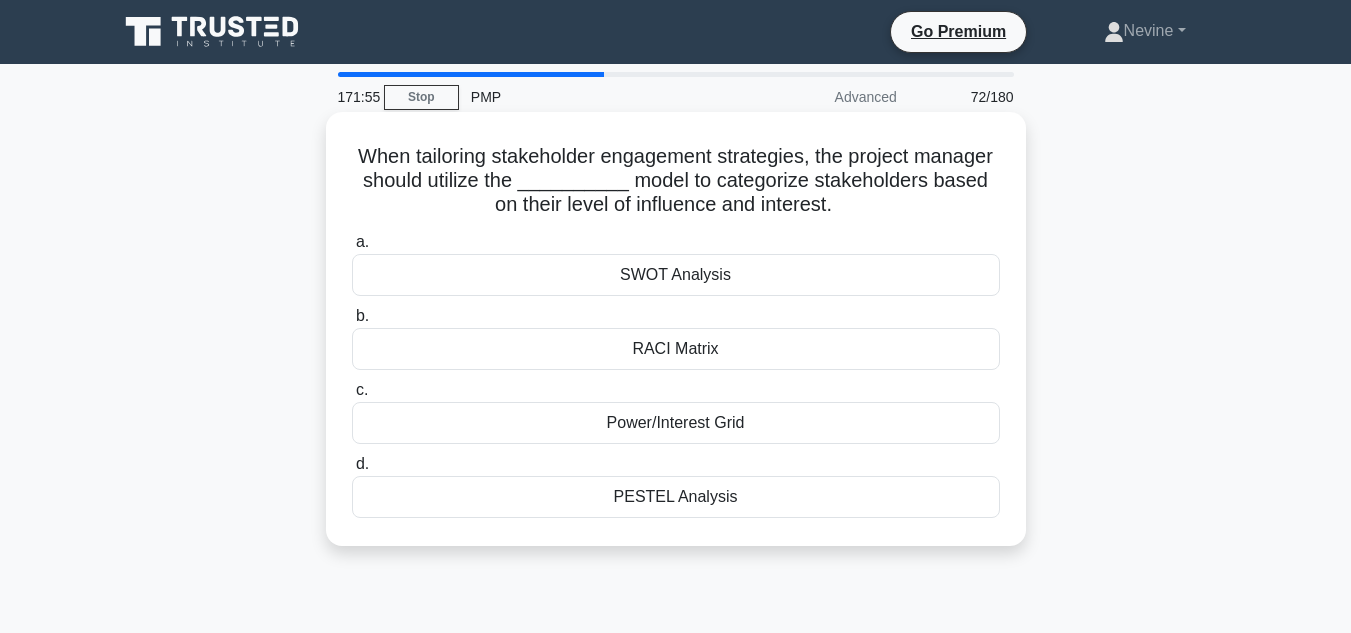 click on "Power/Interest Grid" at bounding box center [676, 423] 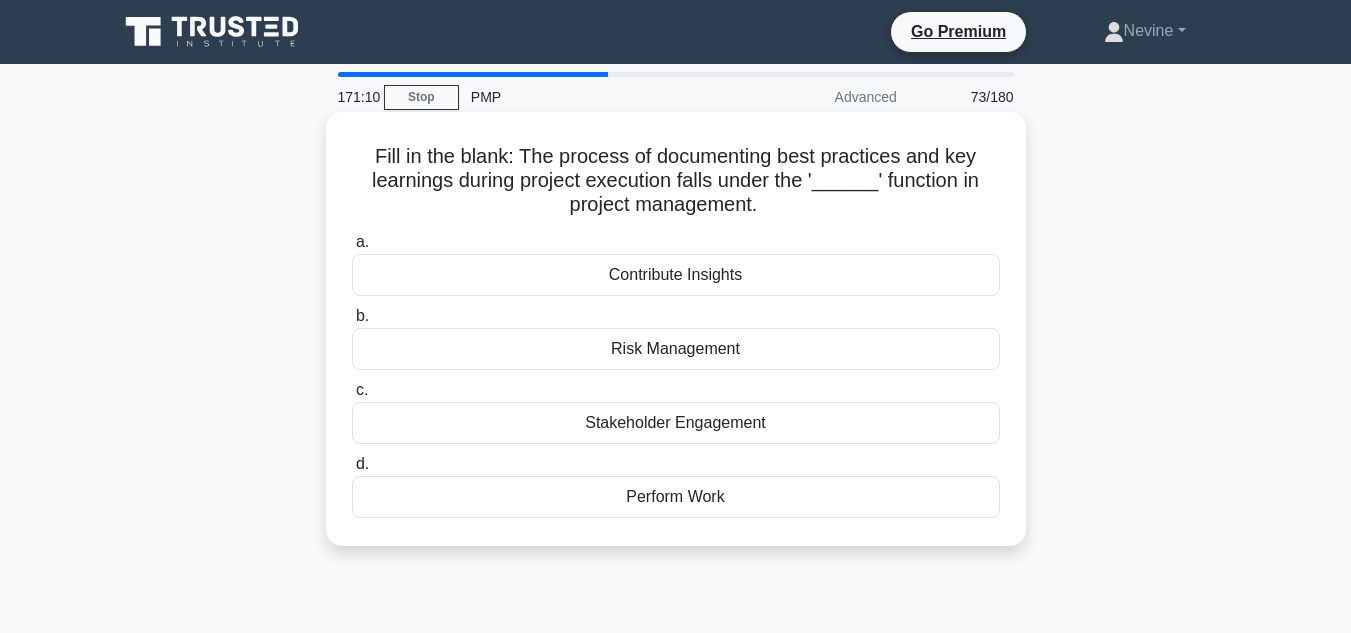 click on "Perform Work" at bounding box center (676, 497) 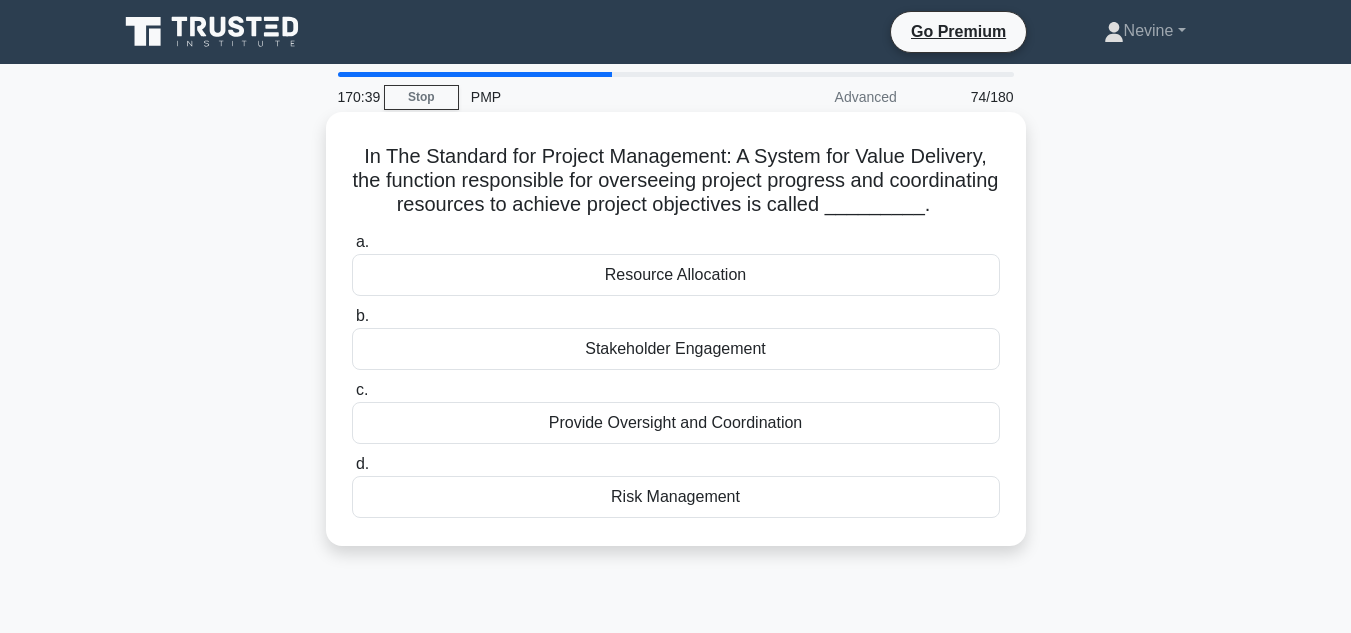 click on "Provide Oversight and Coordination" at bounding box center (676, 423) 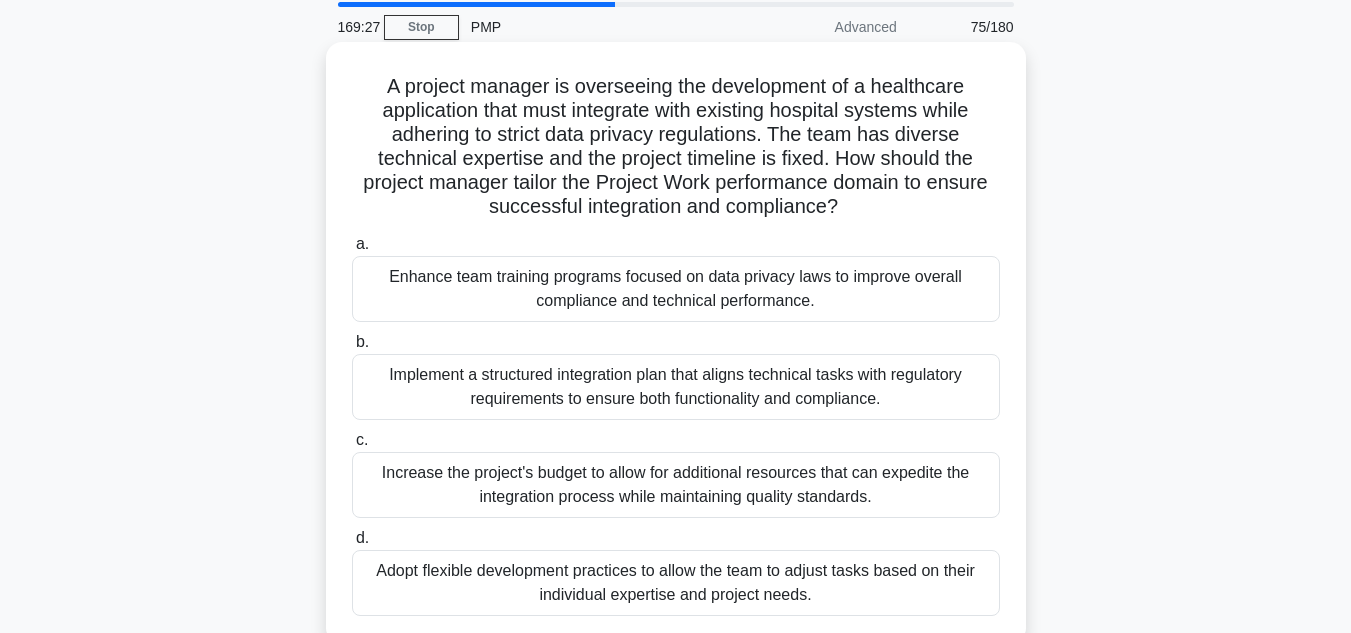 scroll, scrollTop: 69, scrollLeft: 0, axis: vertical 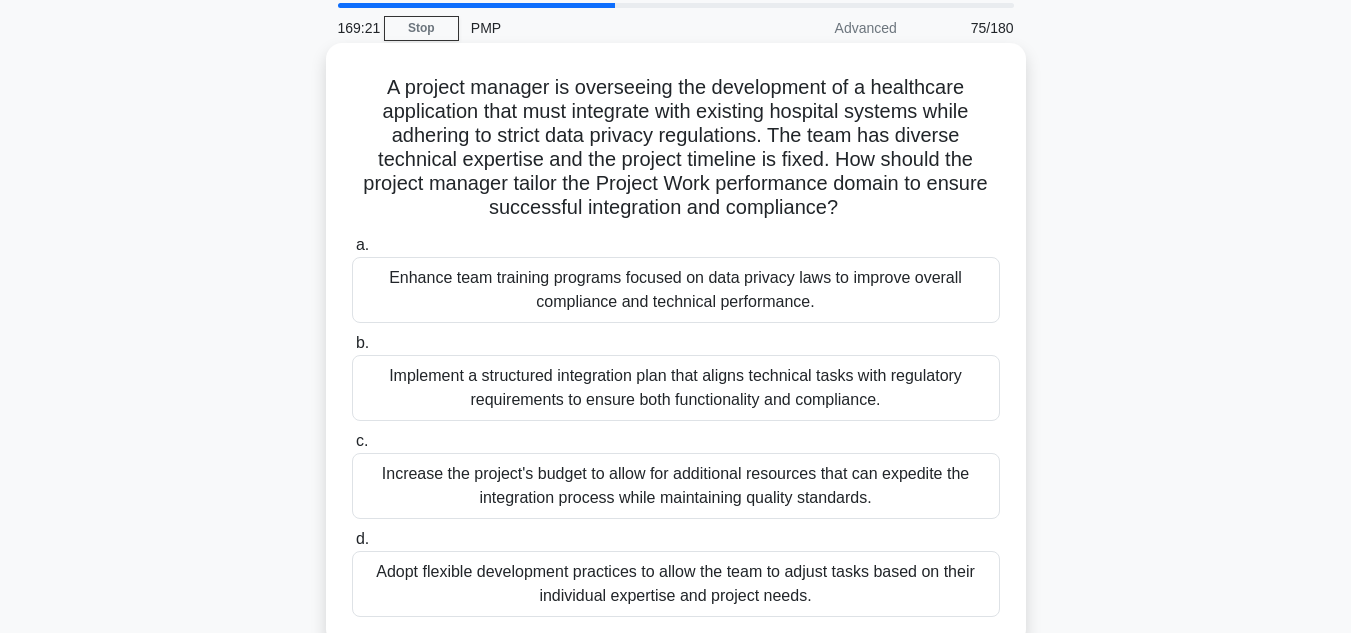 click on "Implement a structured integration plan that aligns technical tasks with regulatory requirements to ensure both functionality and compliance." at bounding box center (676, 388) 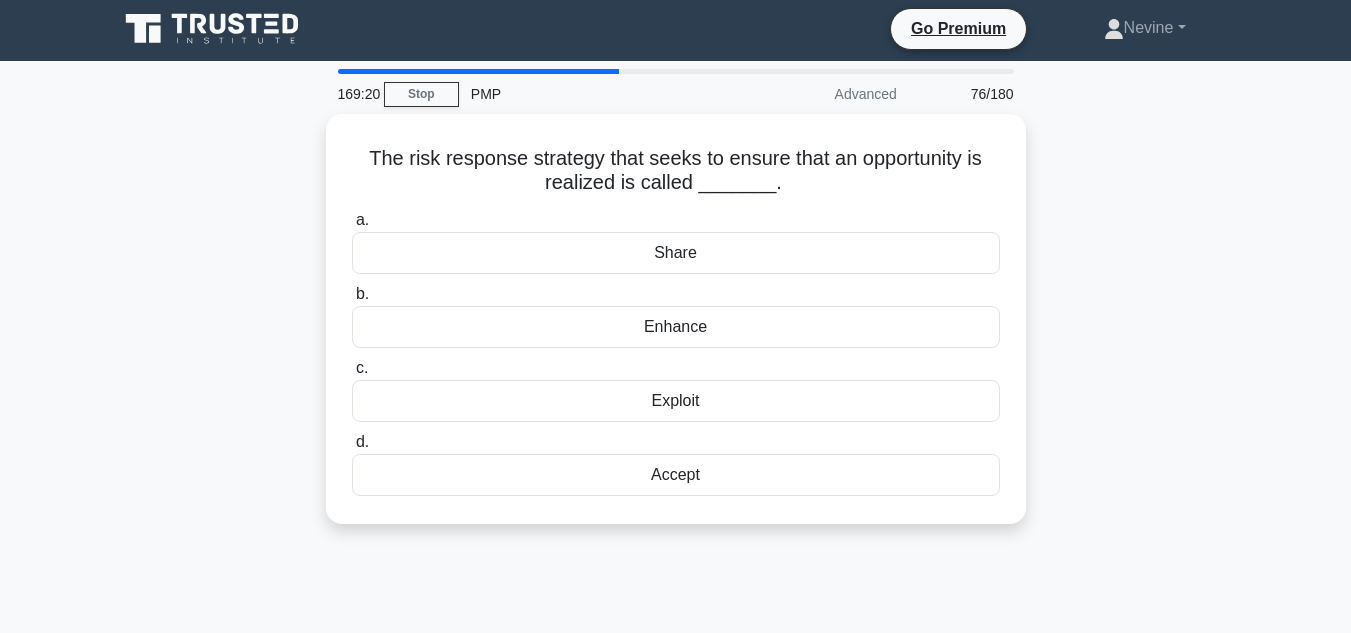 scroll, scrollTop: 0, scrollLeft: 0, axis: both 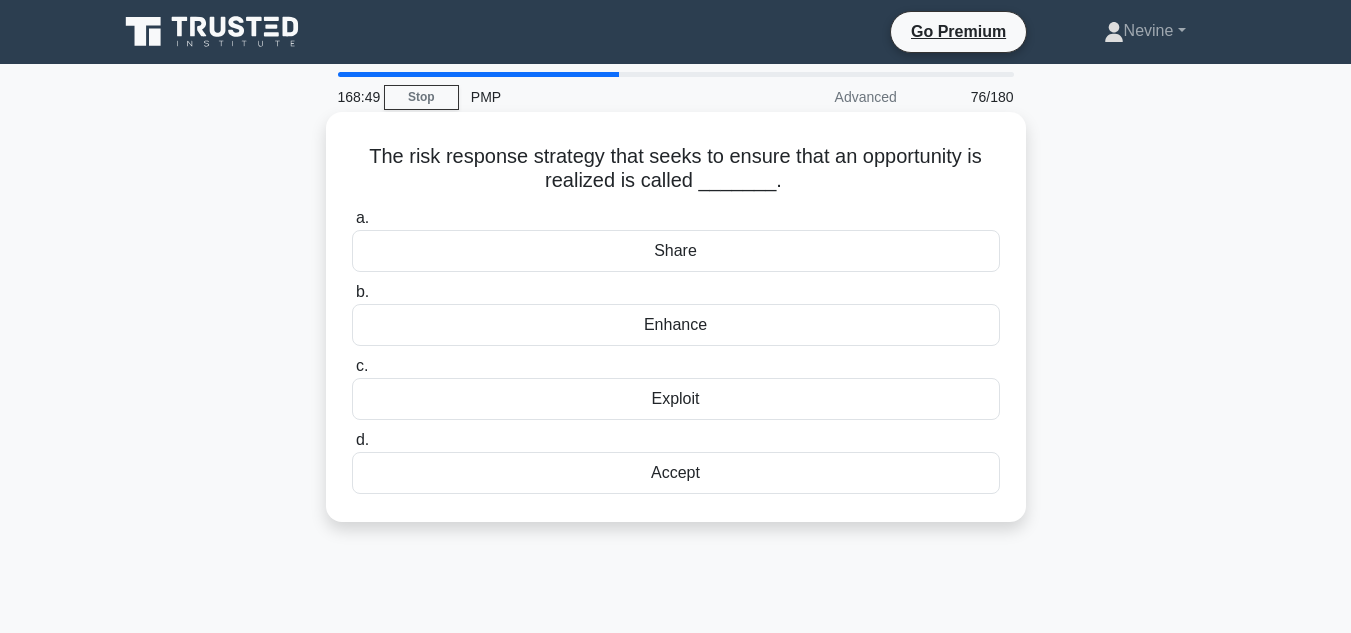 click on "Accept" at bounding box center (676, 473) 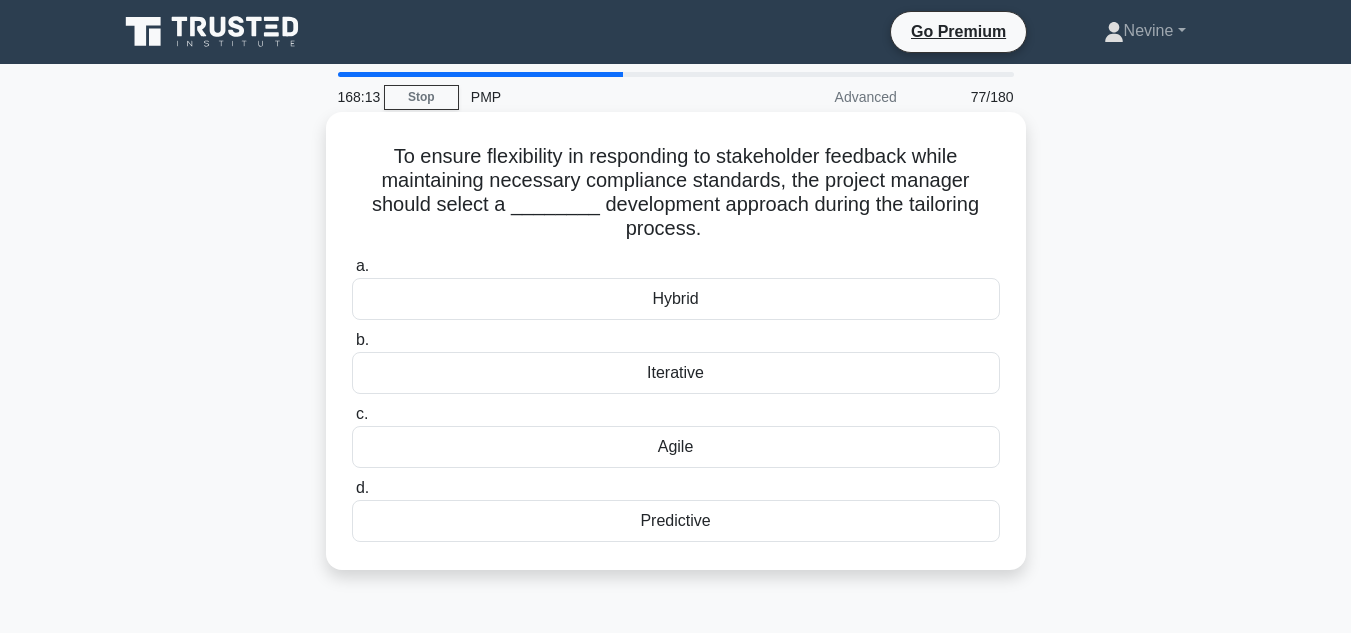 click on "Hybrid" at bounding box center (676, 299) 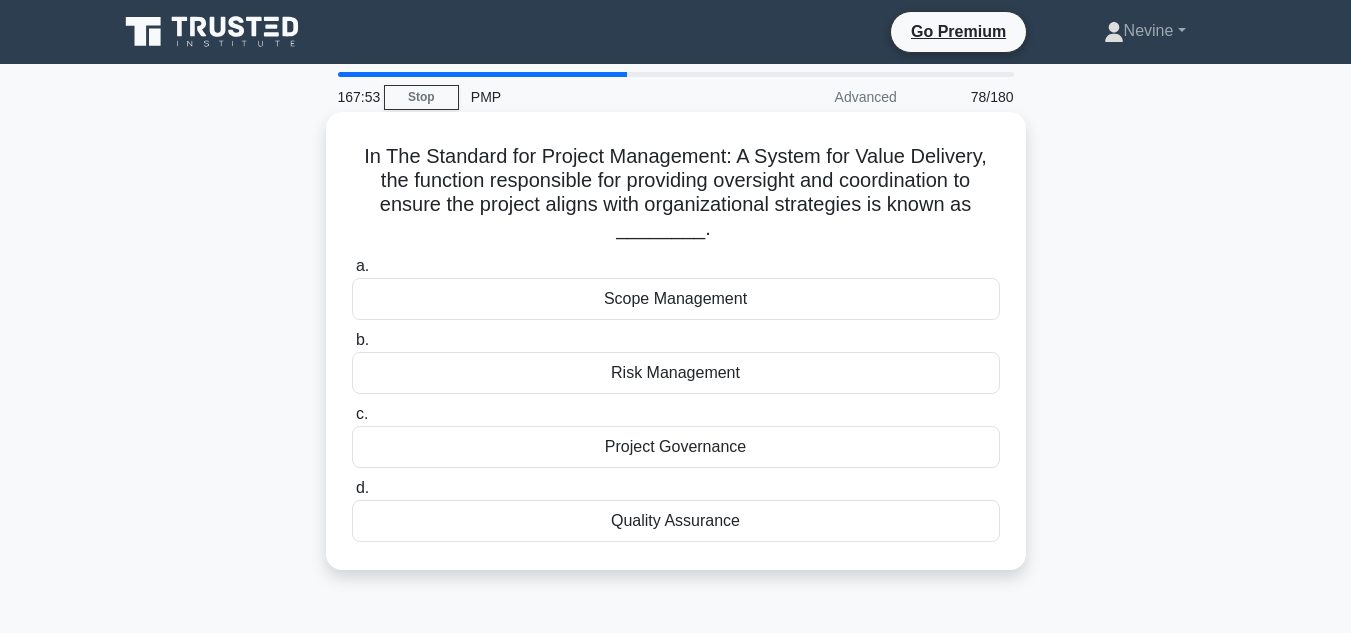 click on "Project Governance" at bounding box center [676, 447] 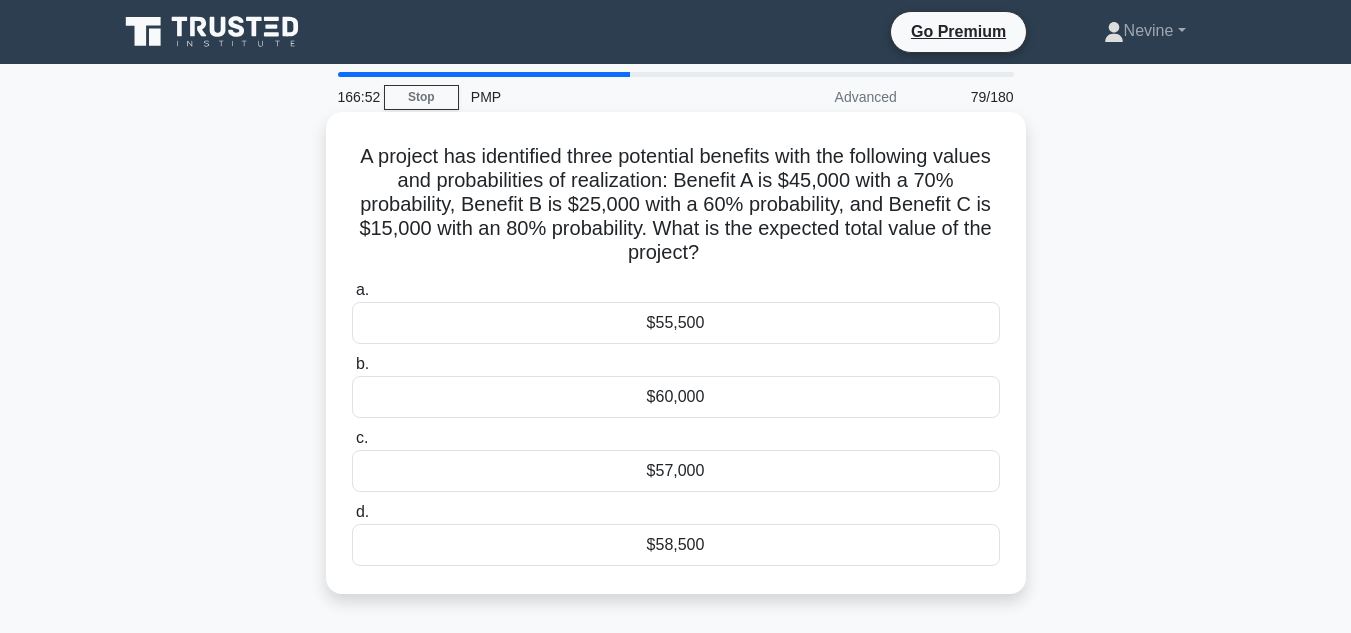 click on "$58,500" at bounding box center (676, 545) 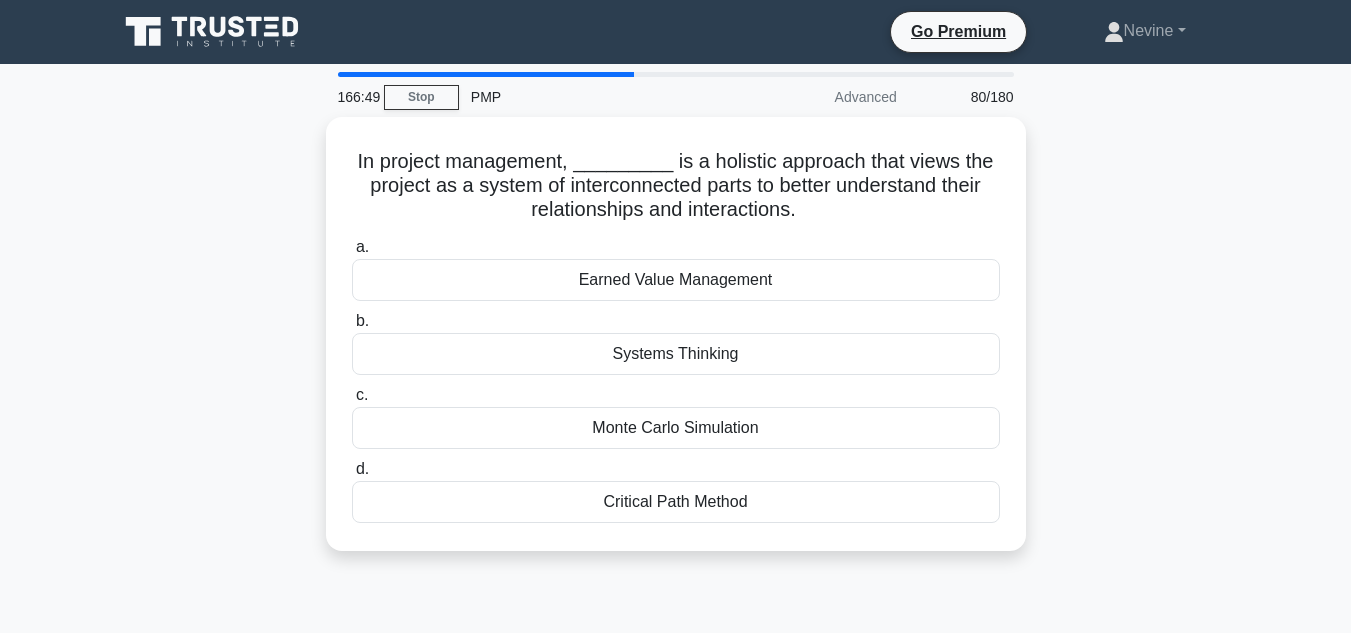 click on "In project management, _________ is a holistic approach that views the project as a system of interconnected parts to better understand their relationships and interactions.
.spinner_0XTQ{transform-origin:center;animation:spinner_y6GP .75s linear infinite}@keyframes spinner_y6GP{100%{transform:rotate(360deg)}}
a.
Earned Value Management
b. c." at bounding box center [676, 346] 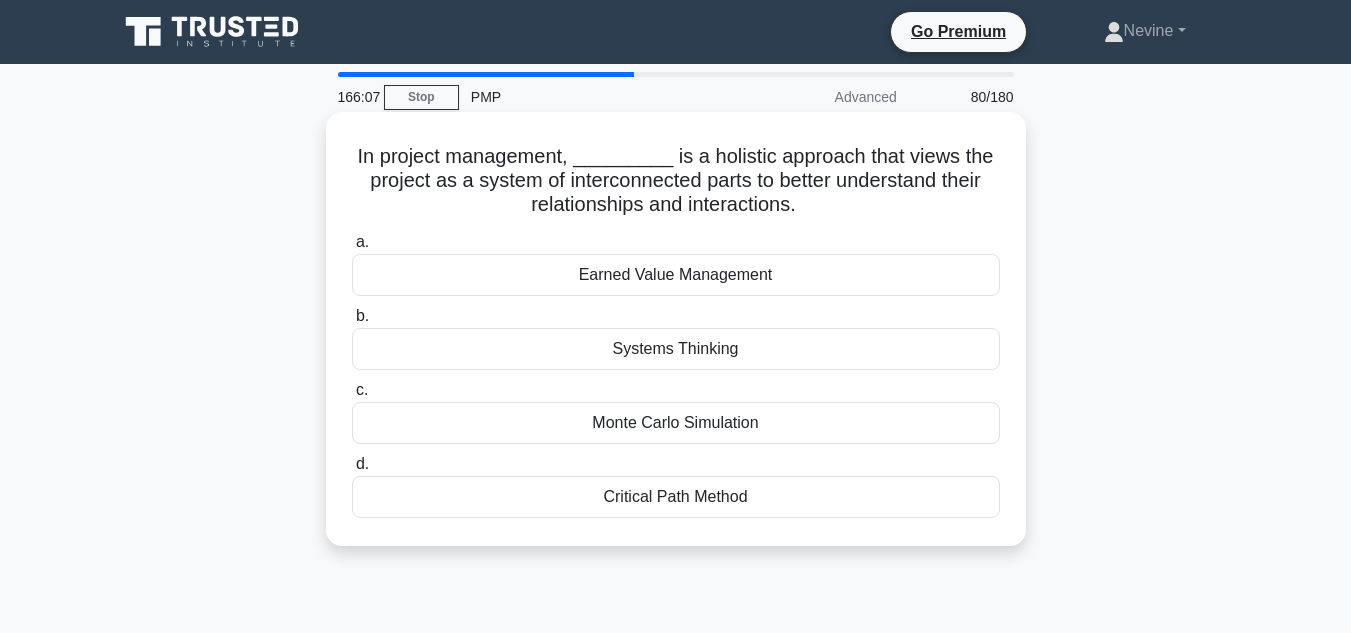 click on "Critical Path Method" at bounding box center (676, 497) 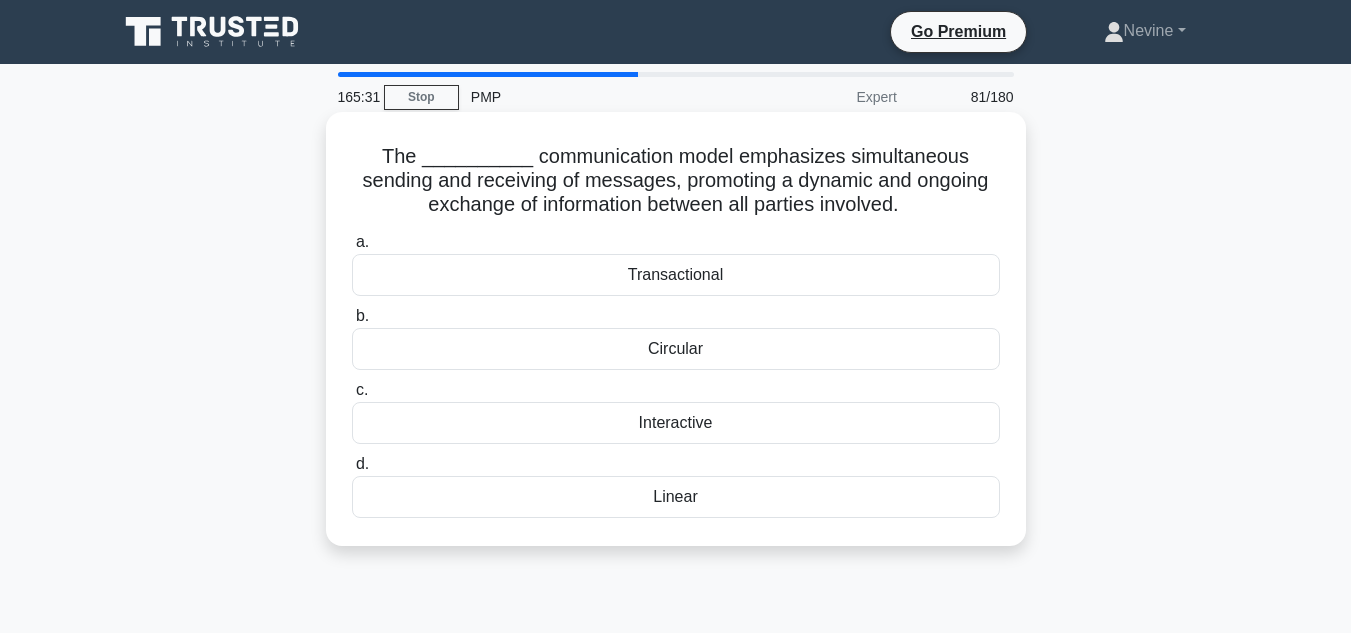 click on "Interactive" at bounding box center [676, 423] 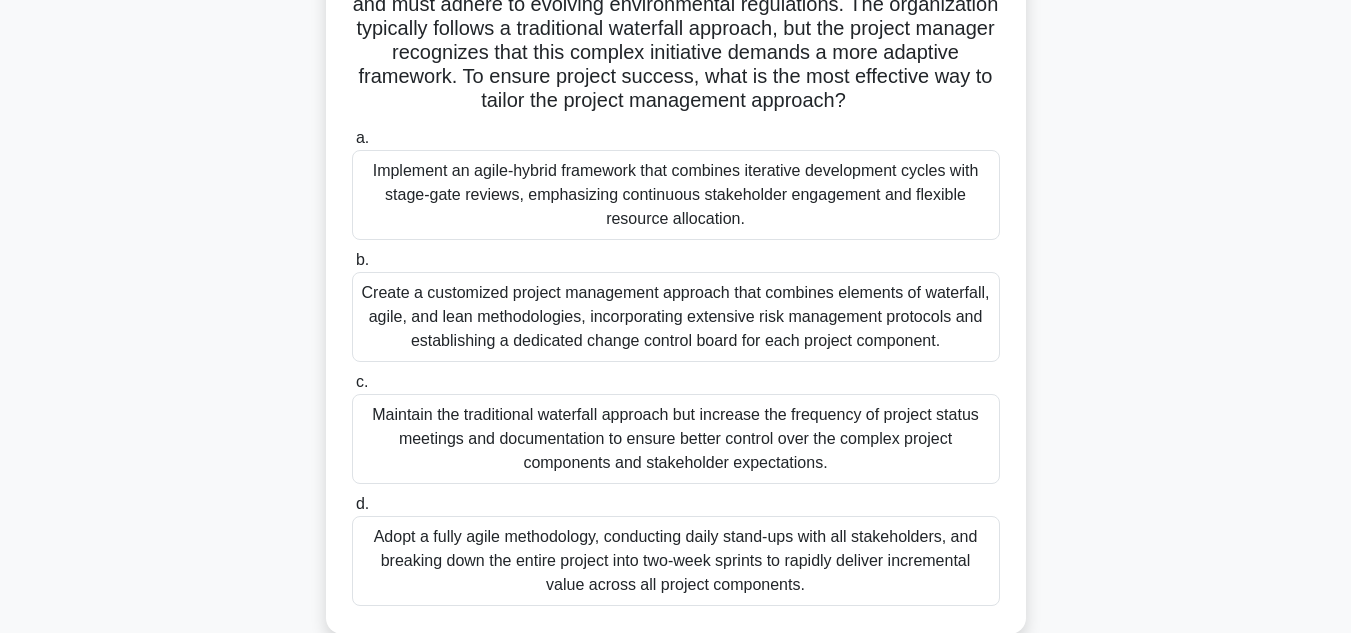 scroll, scrollTop: 259, scrollLeft: 0, axis: vertical 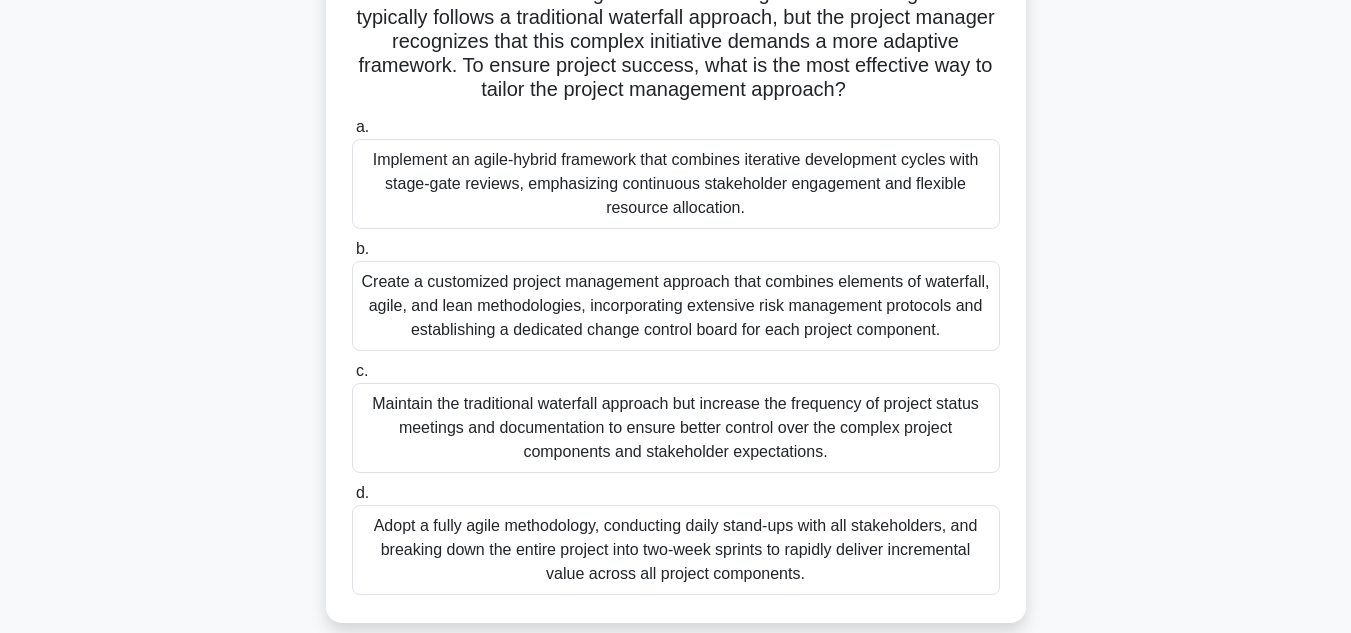click on "Create a customized project management approach that combines elements of waterfall, agile, and lean methodologies, incorporating extensive risk management protocols and establishing a dedicated change control board for each project component." at bounding box center (676, 306) 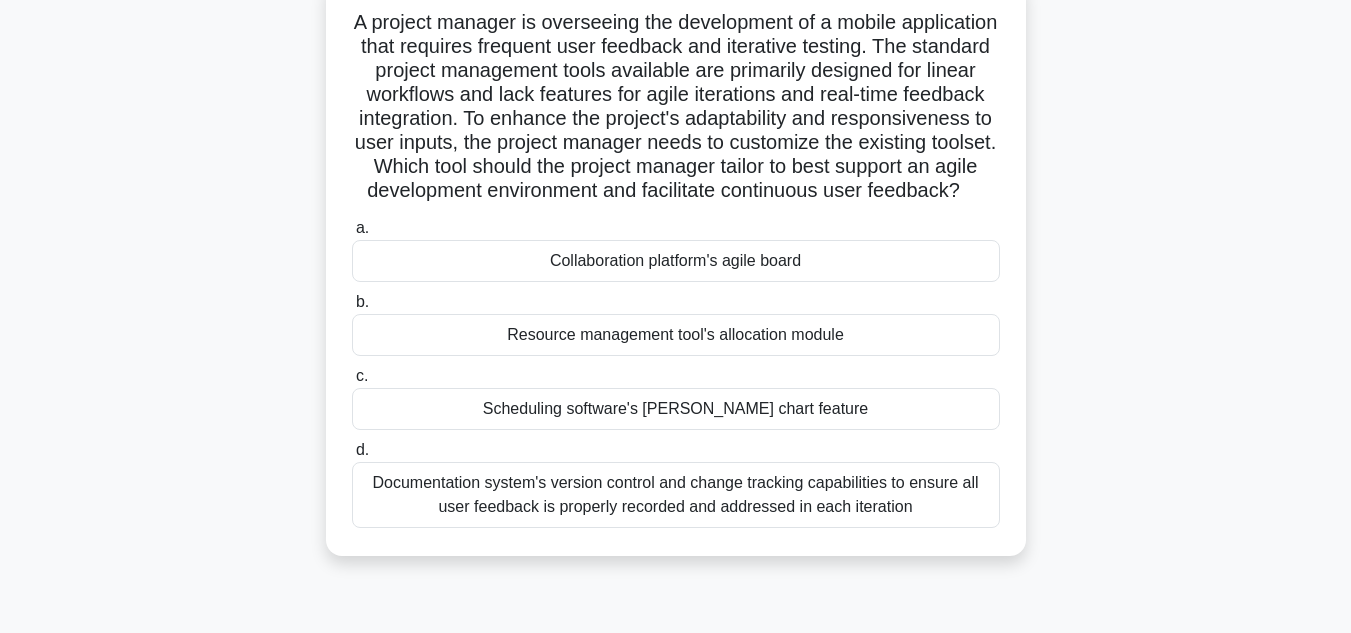 scroll, scrollTop: 140, scrollLeft: 0, axis: vertical 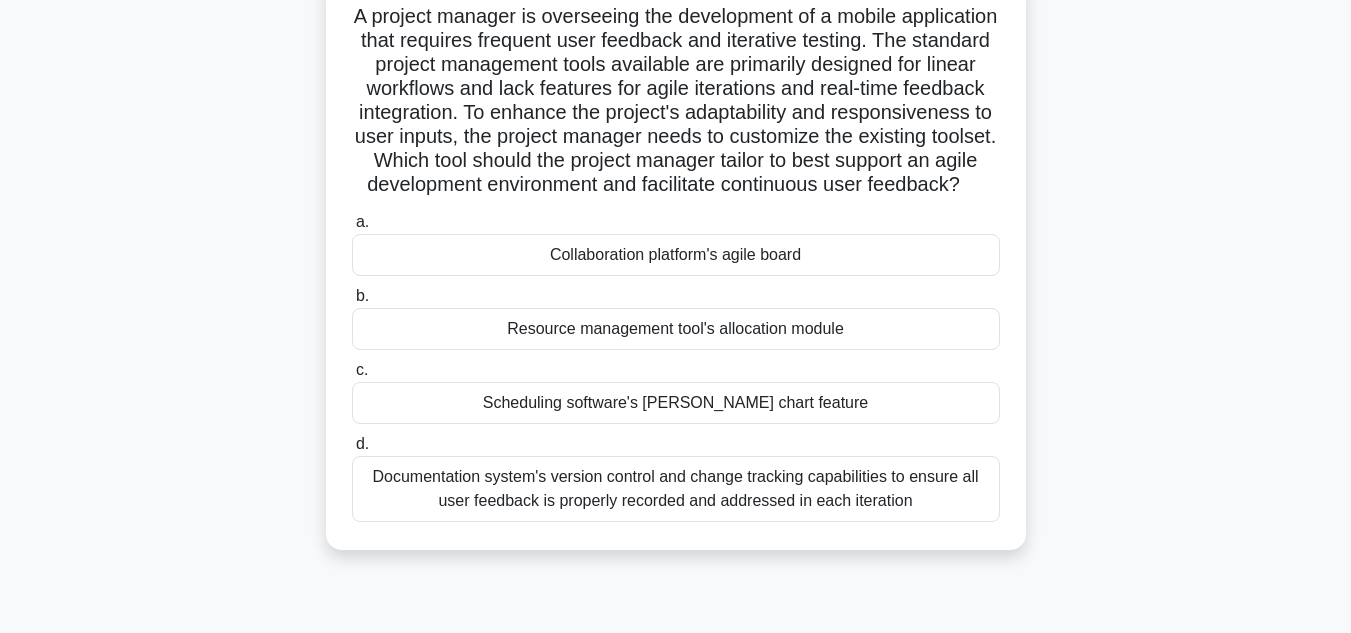 click on "Documentation system's version control and change tracking capabilities to ensure all user feedback is properly recorded and addressed in each iteration" at bounding box center [676, 489] 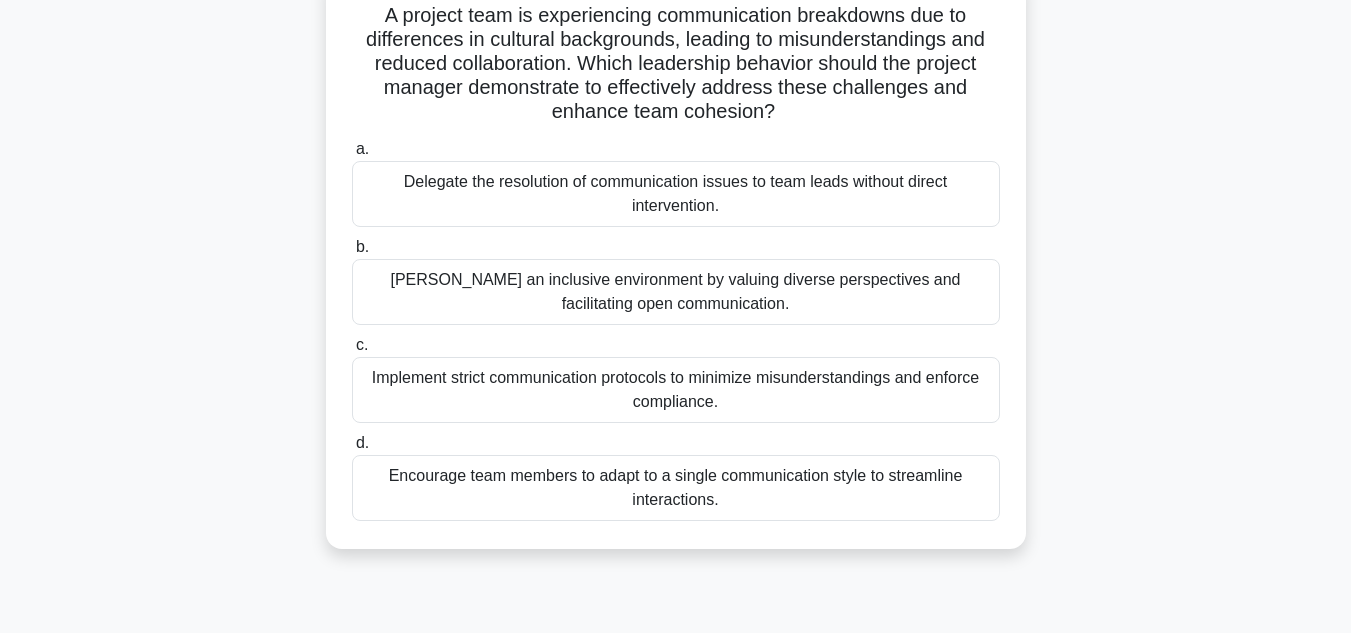 scroll, scrollTop: 148, scrollLeft: 0, axis: vertical 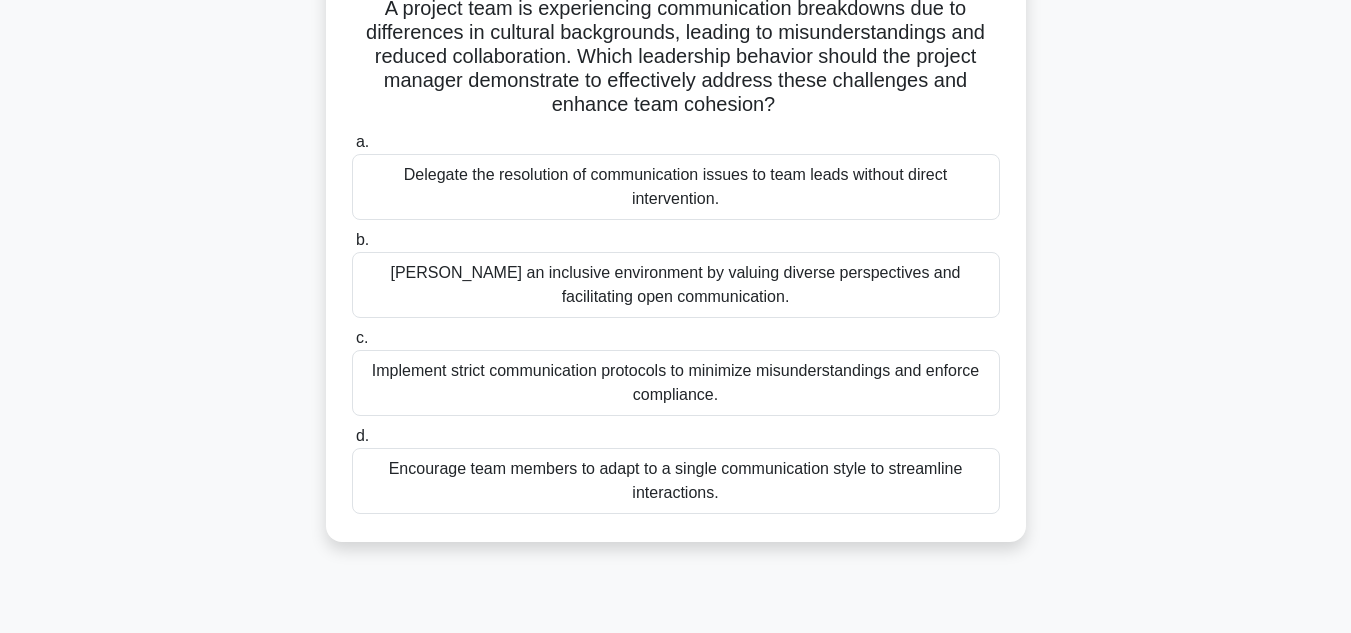 click on "Foster an inclusive environment by valuing diverse perspectives and facilitating open communication." at bounding box center (676, 285) 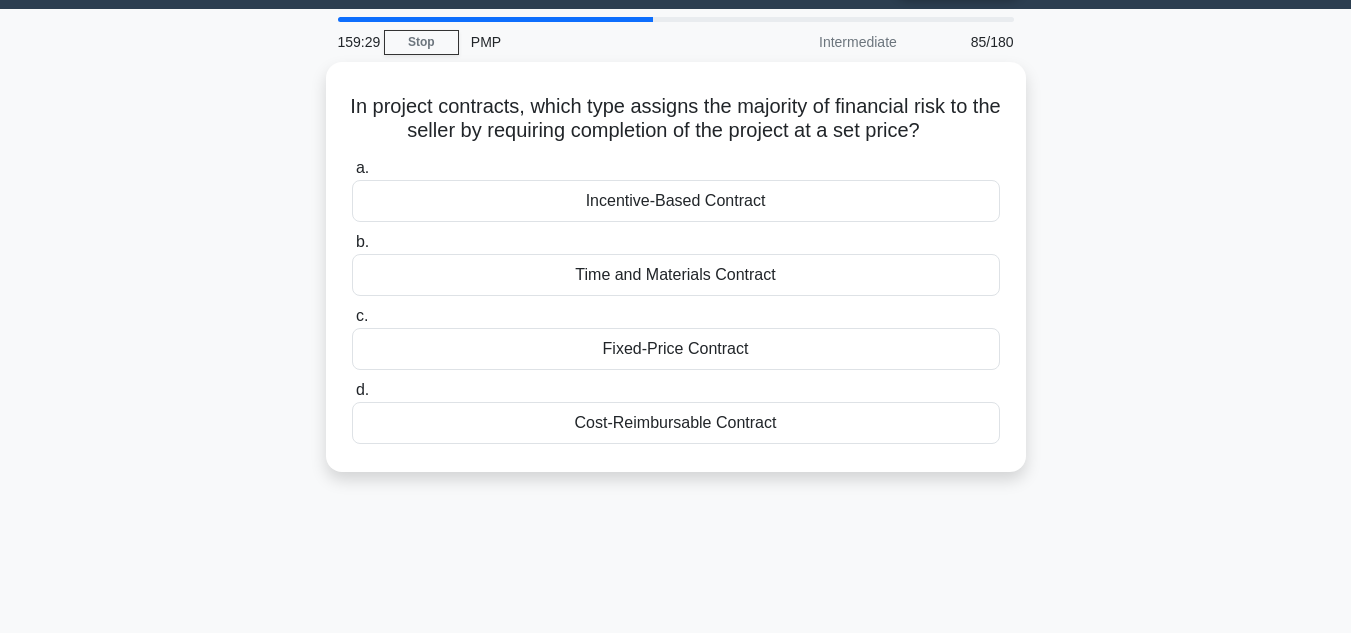 scroll, scrollTop: 0, scrollLeft: 0, axis: both 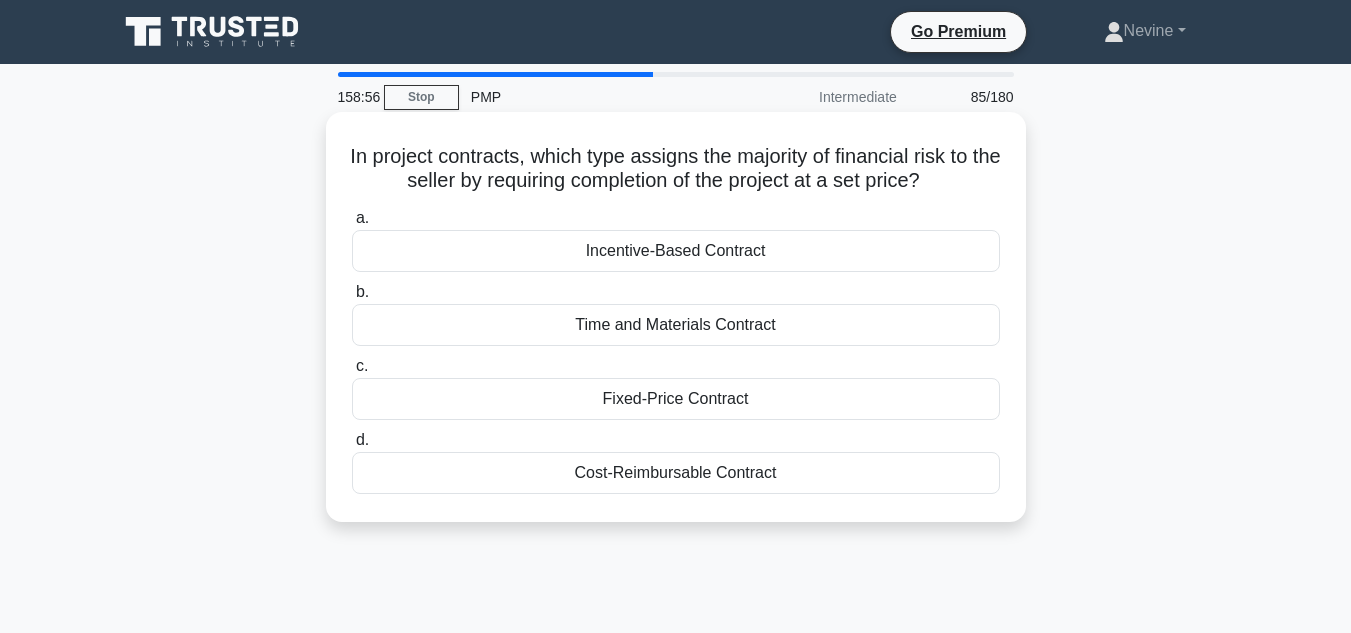 click on "Fixed-Price Contract" at bounding box center (676, 399) 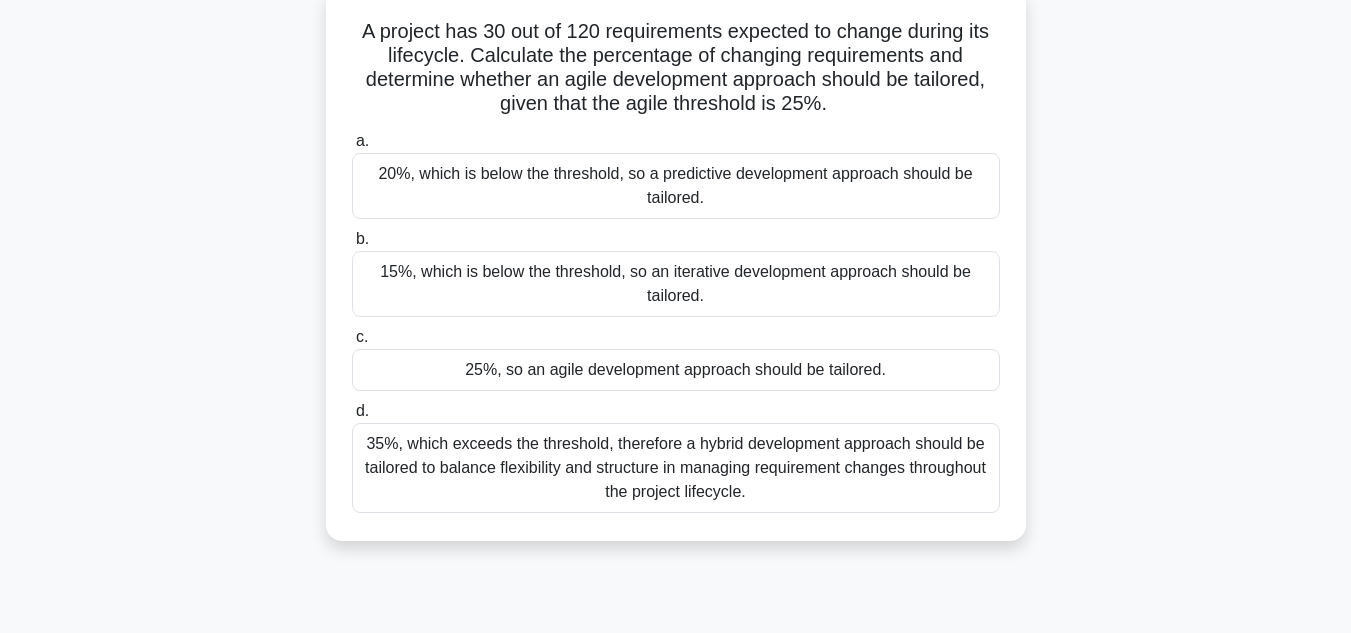 scroll, scrollTop: 143, scrollLeft: 0, axis: vertical 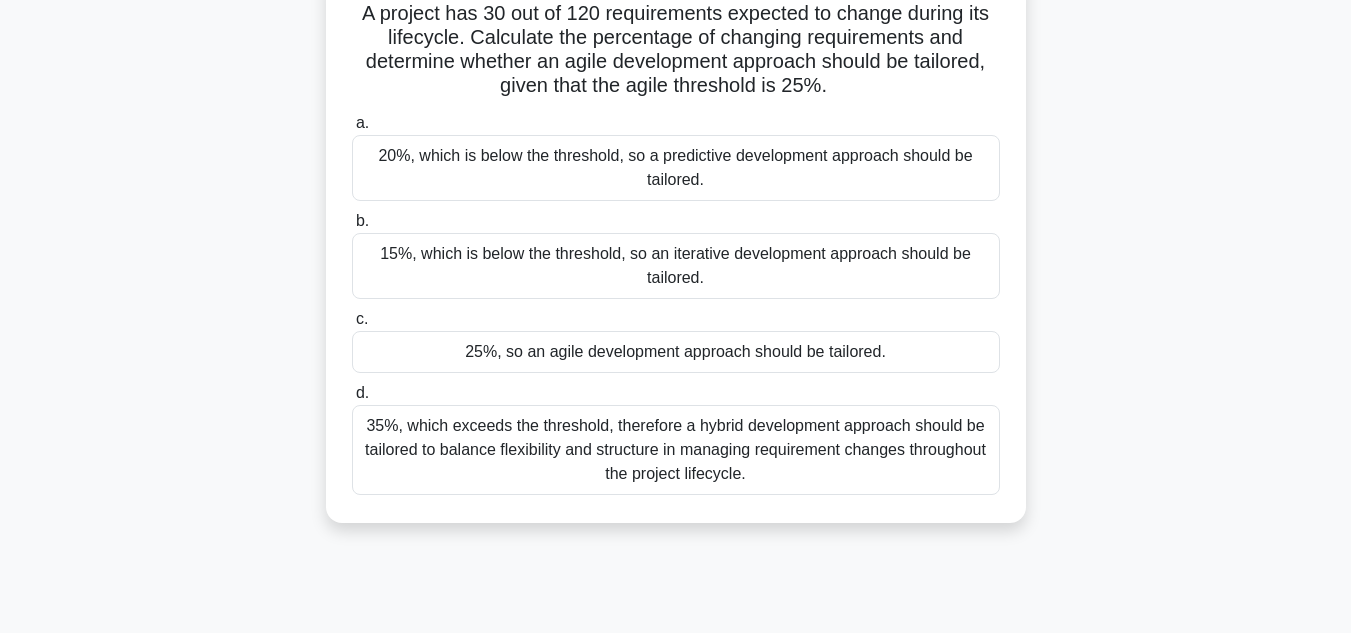 click on "25%, so an agile development approach should be tailored." at bounding box center [676, 352] 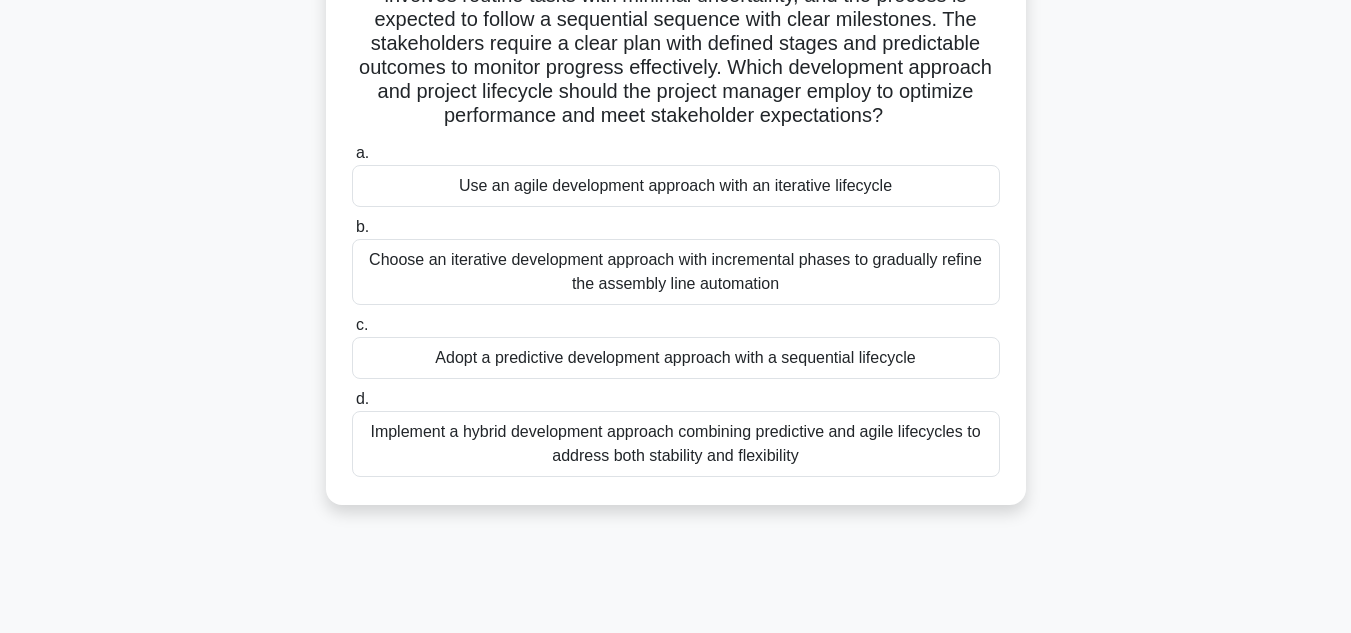 scroll, scrollTop: 239, scrollLeft: 0, axis: vertical 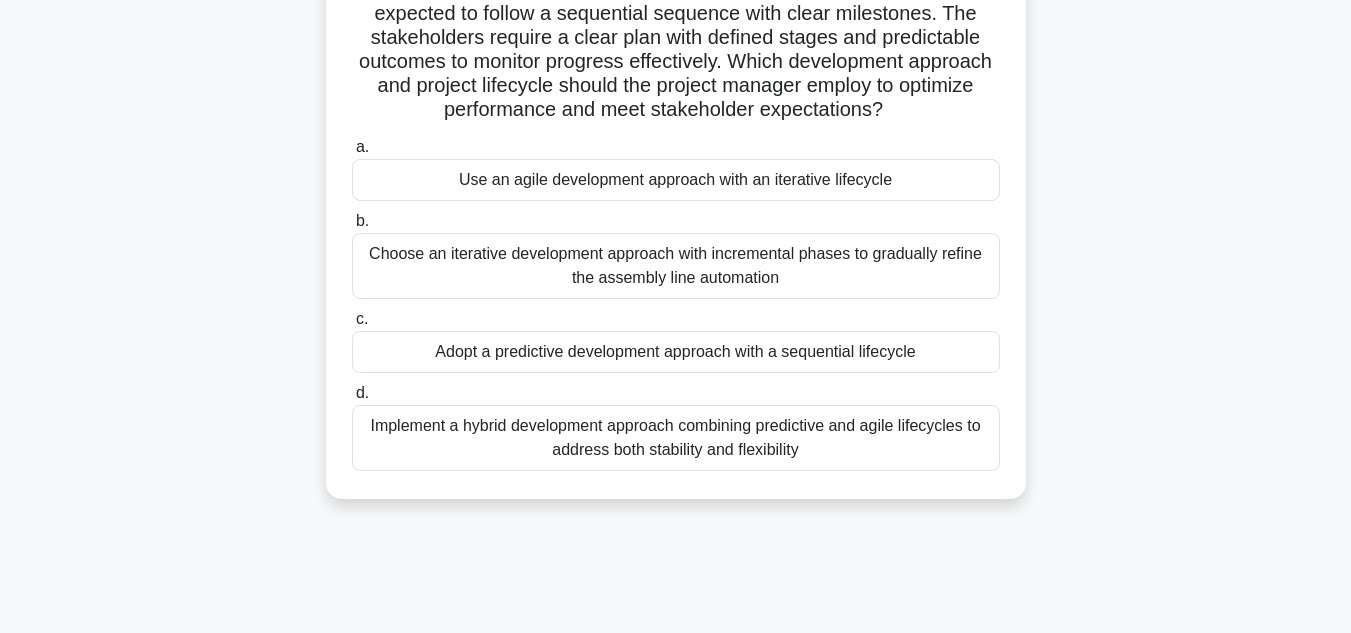 click on "Adopt a predictive development approach with a sequential lifecycle" at bounding box center [676, 352] 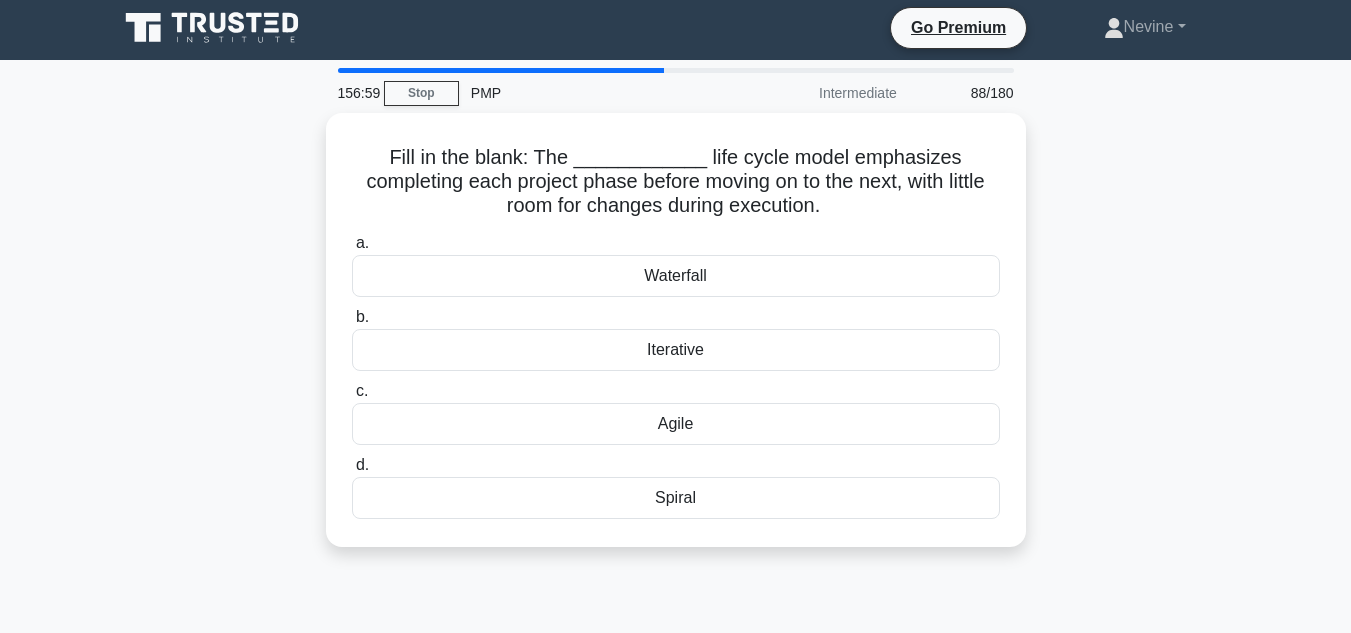 scroll, scrollTop: 0, scrollLeft: 0, axis: both 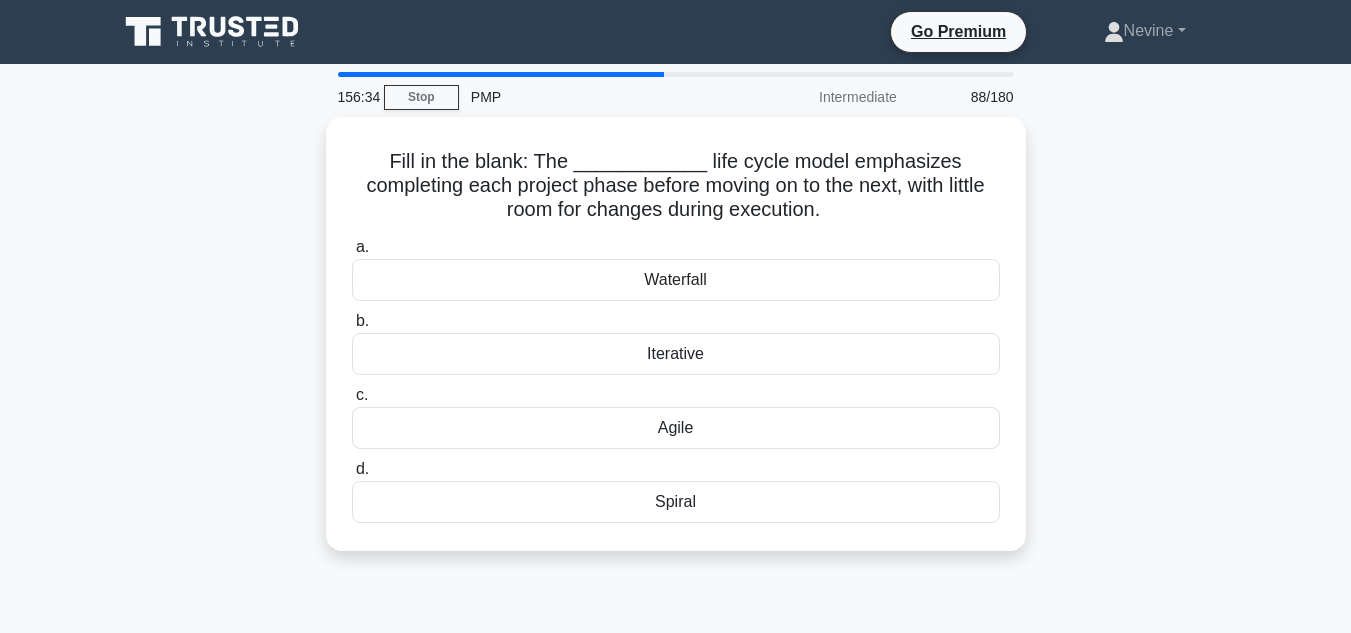 click on "Iterative" at bounding box center [676, 354] 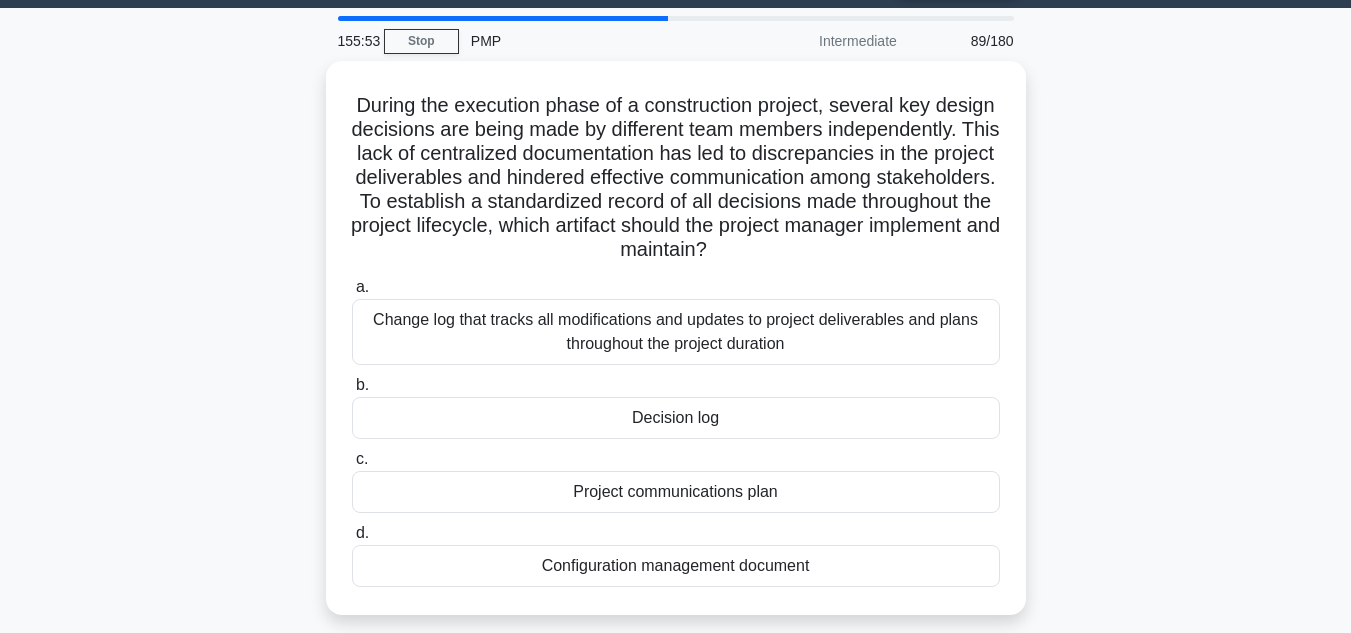 scroll, scrollTop: 59, scrollLeft: 0, axis: vertical 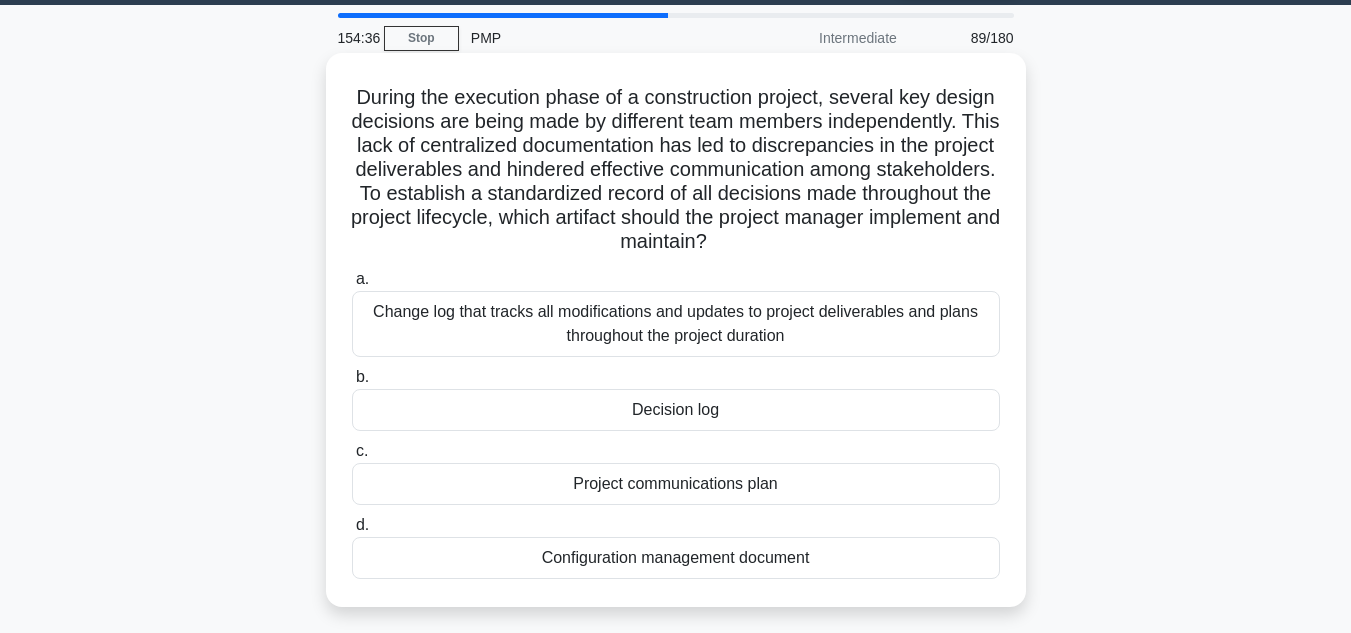 click on "Change log that tracks all modifications and updates to project deliverables and plans throughout the project duration" at bounding box center (676, 324) 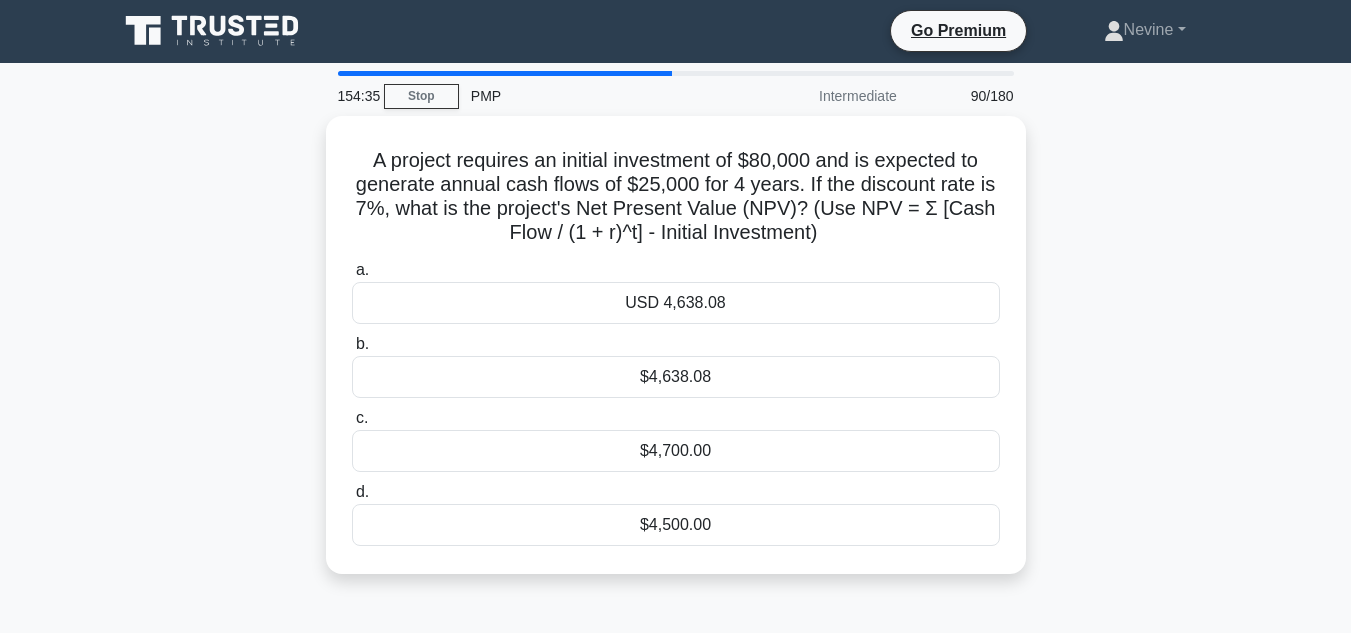 scroll, scrollTop: 0, scrollLeft: 0, axis: both 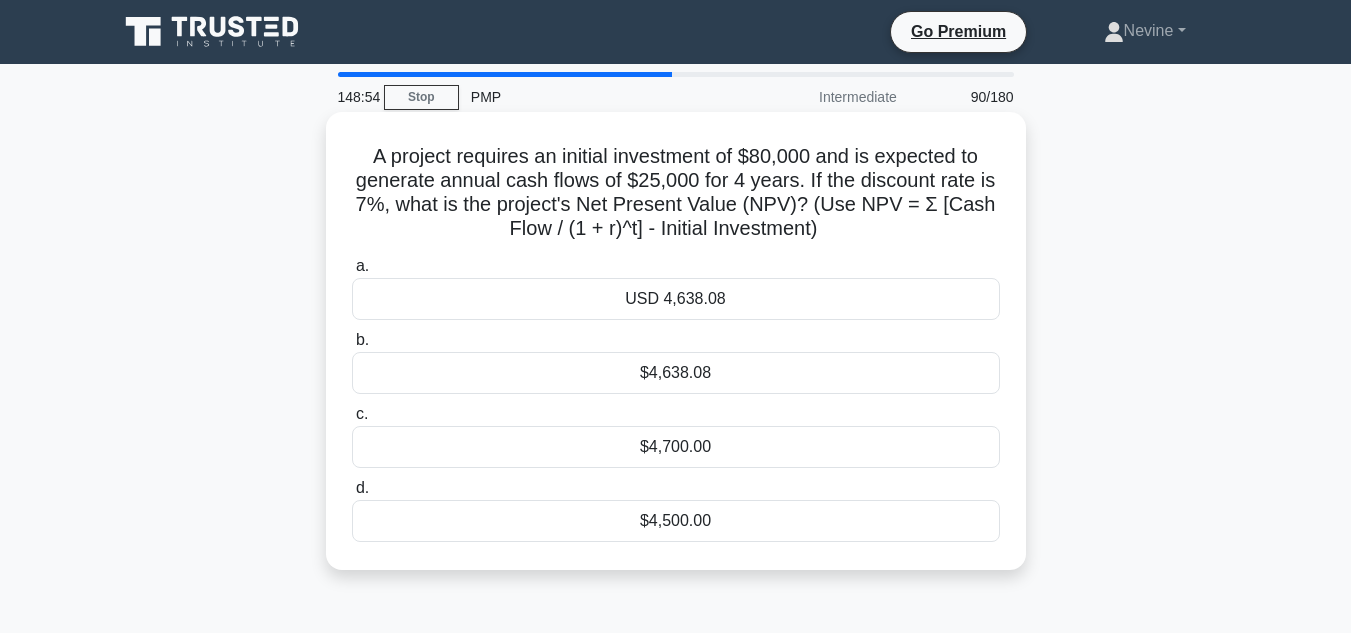 click on "$4,638.08" at bounding box center [676, 373] 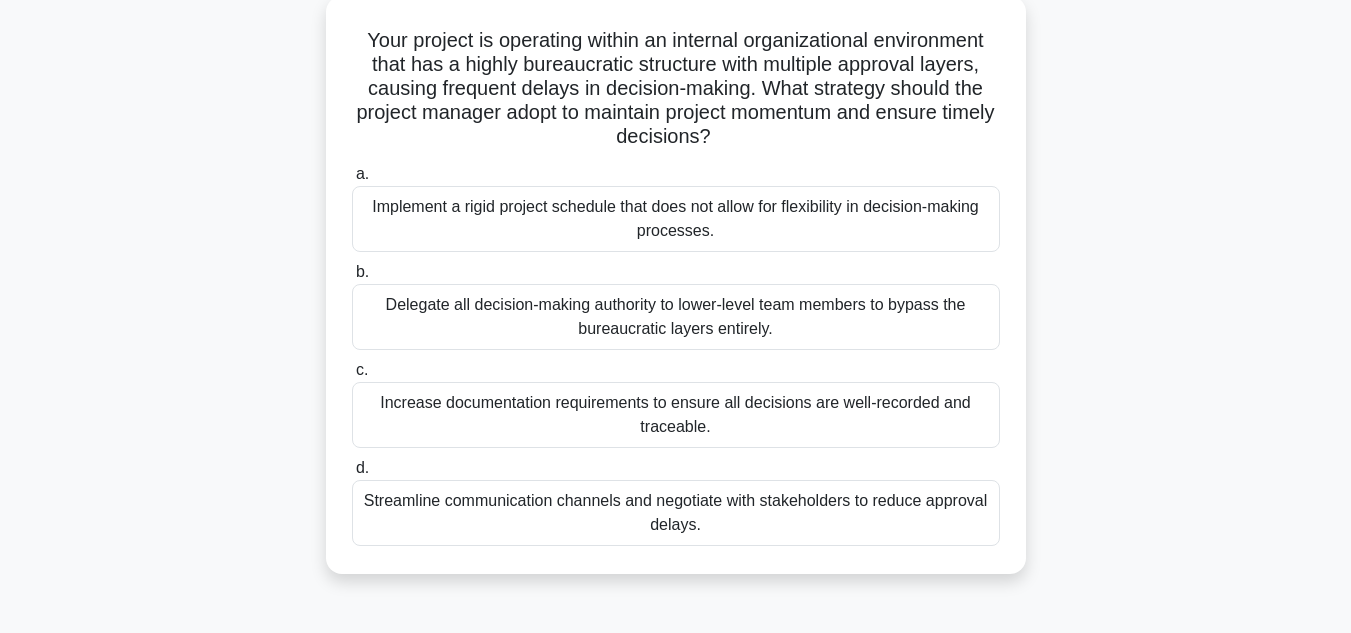 scroll, scrollTop: 125, scrollLeft: 0, axis: vertical 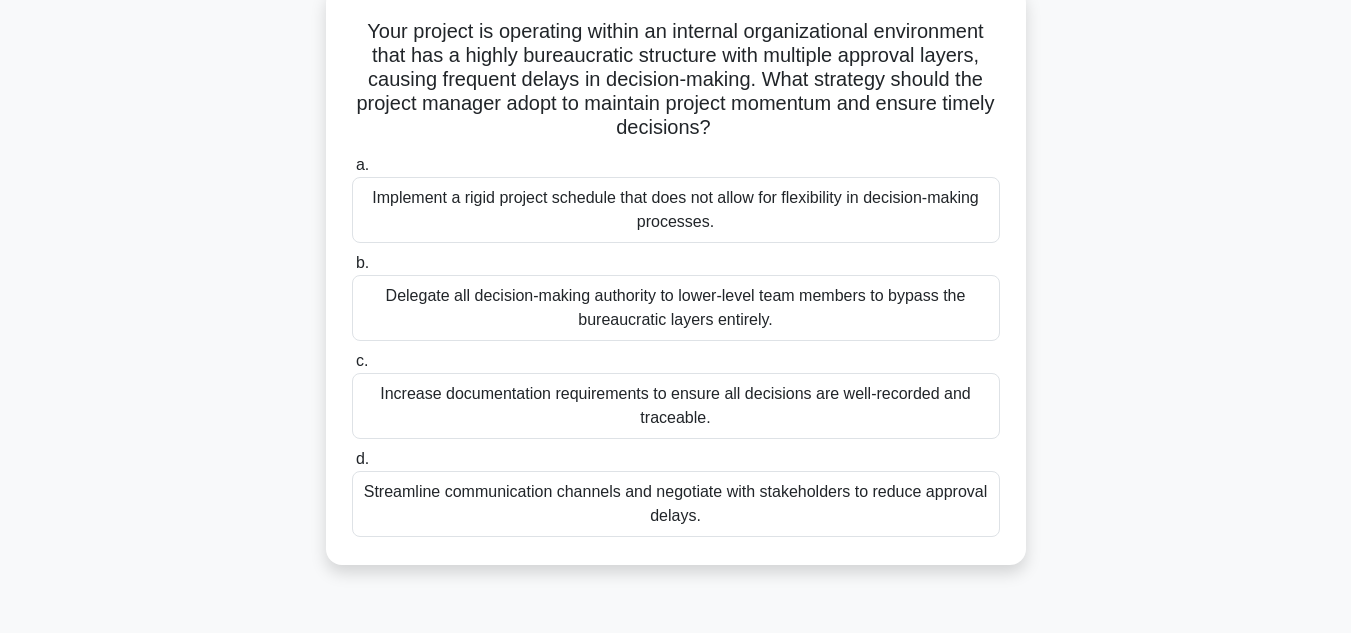 click on "Streamline communication channels and negotiate with stakeholders to reduce approval delays." at bounding box center (676, 504) 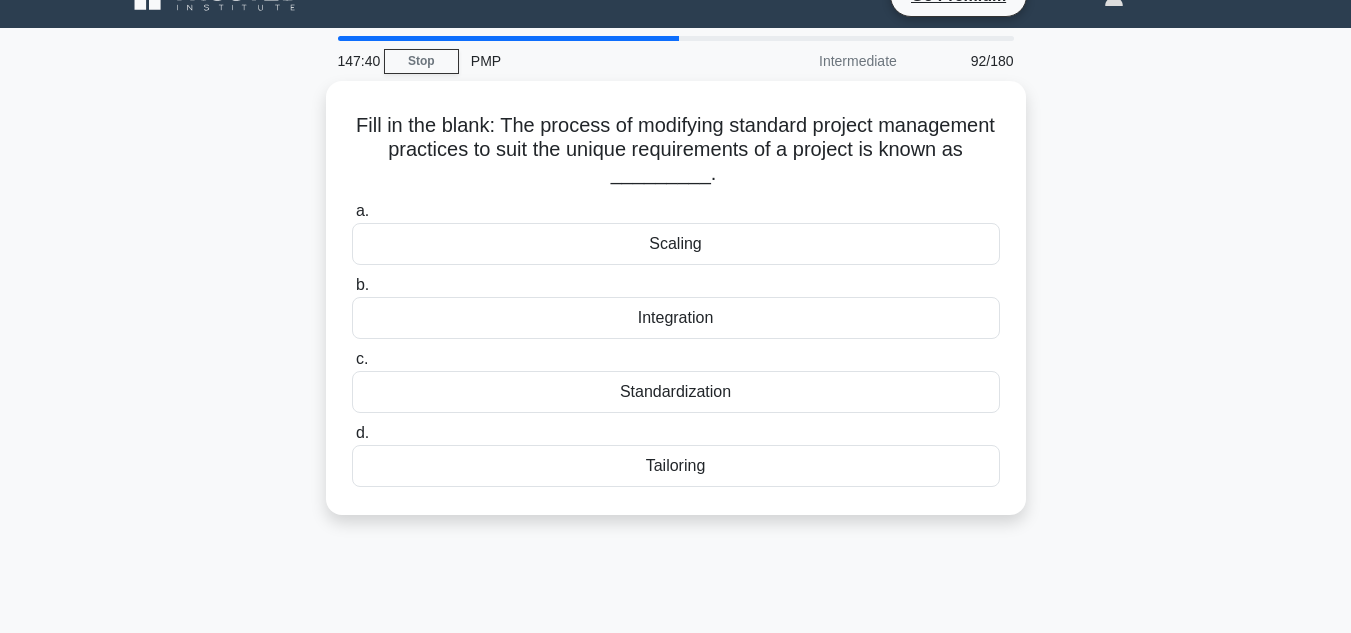scroll, scrollTop: 0, scrollLeft: 0, axis: both 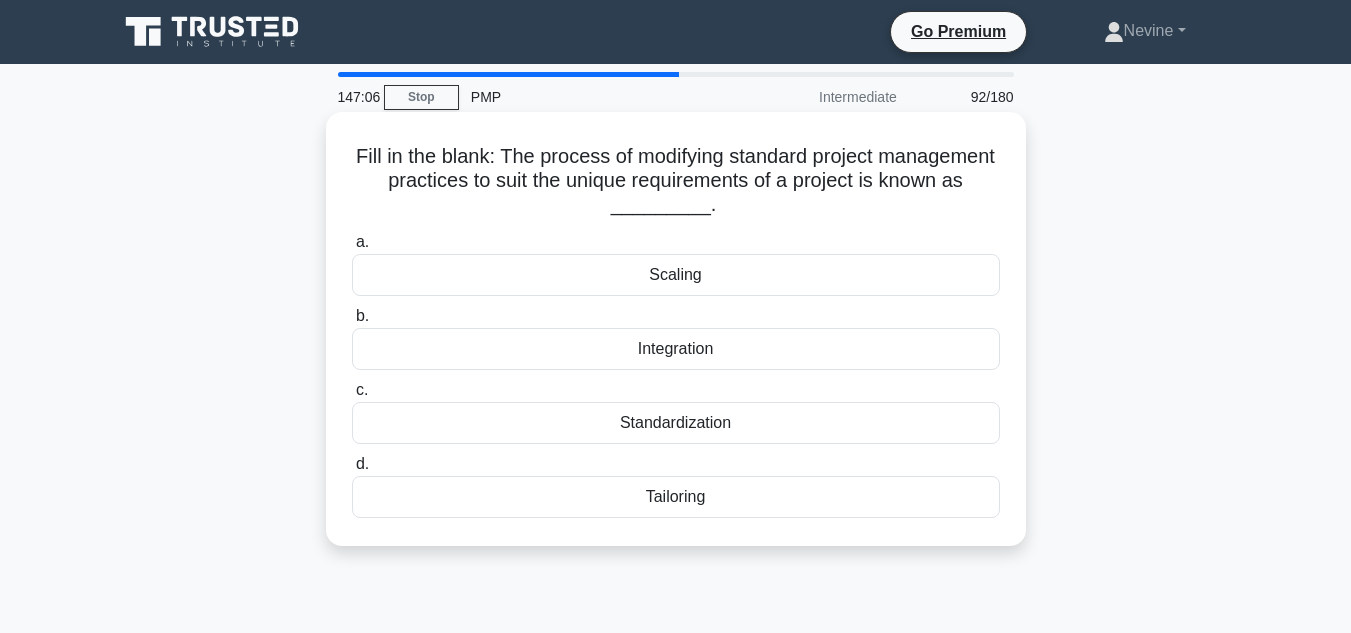 click on "Tailoring" at bounding box center [676, 497] 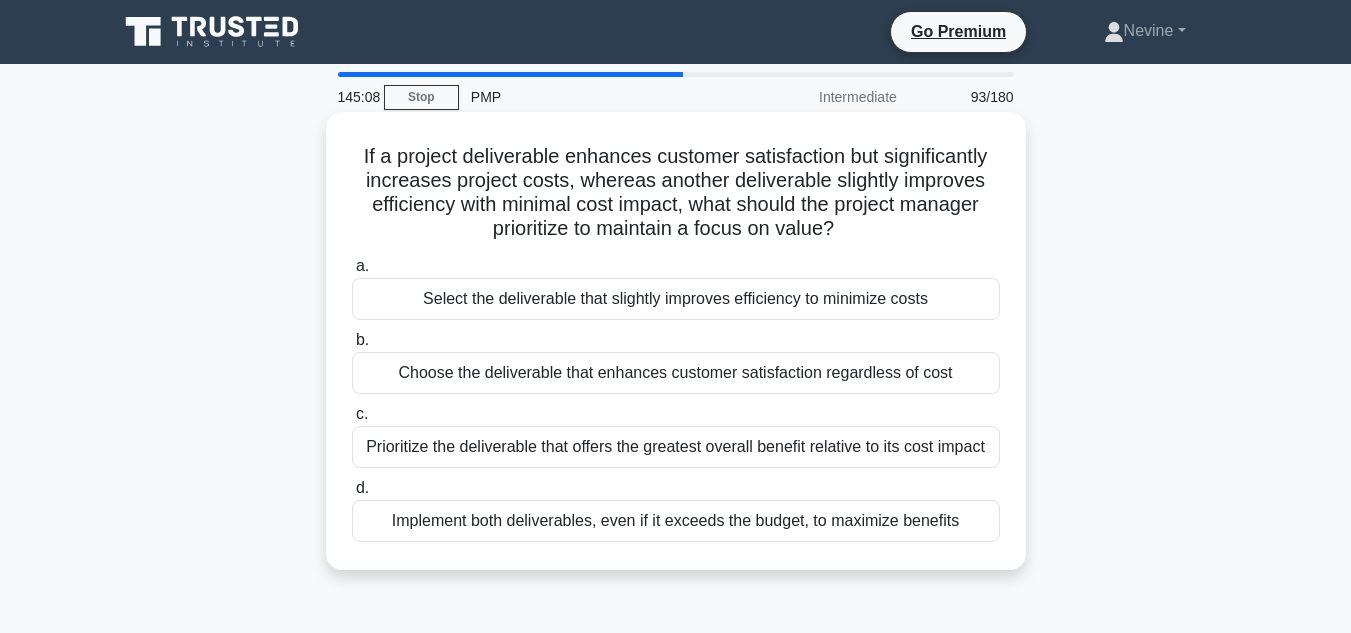 click on "Choose the deliverable that enhances customer satisfaction regardless of cost" at bounding box center [676, 373] 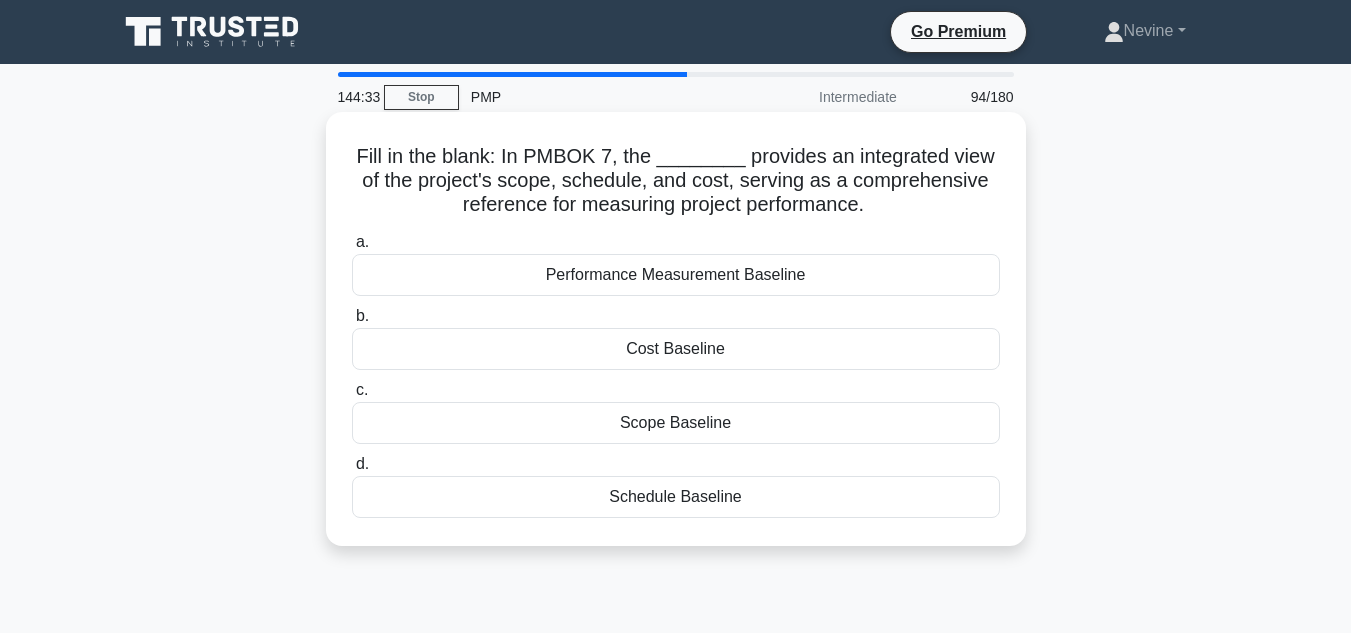 click on "Performance Measurement Baseline" at bounding box center [676, 275] 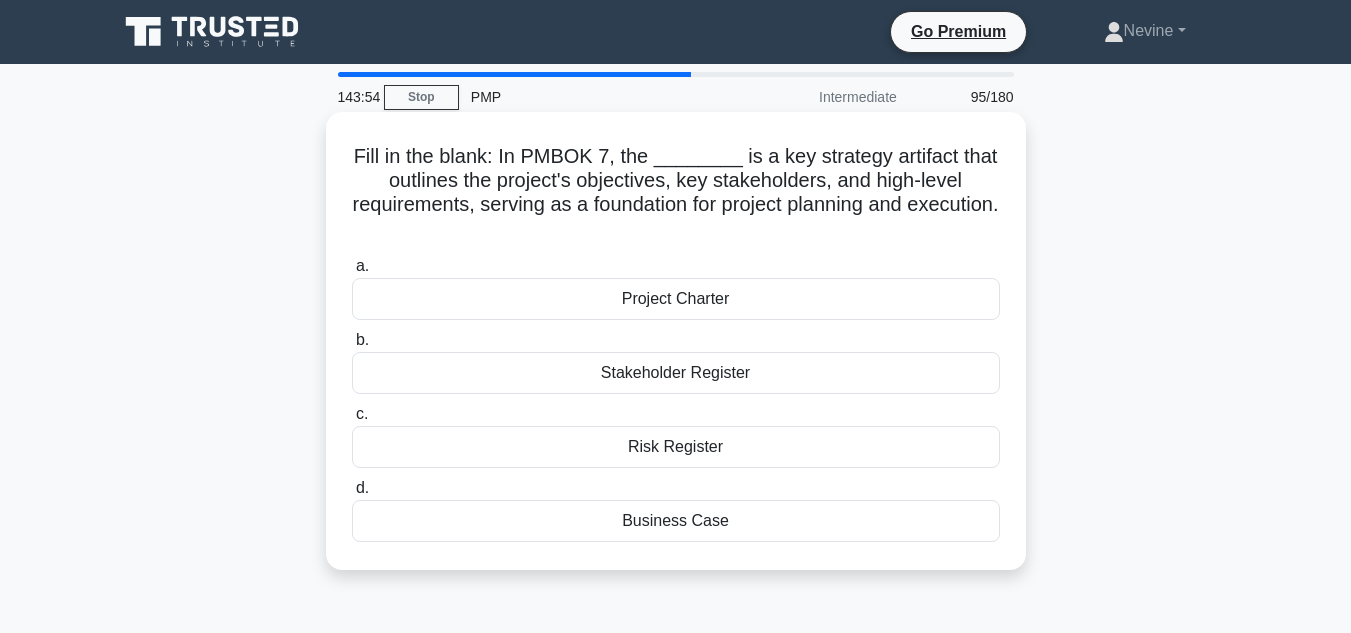 click on "Project Charter" at bounding box center (676, 299) 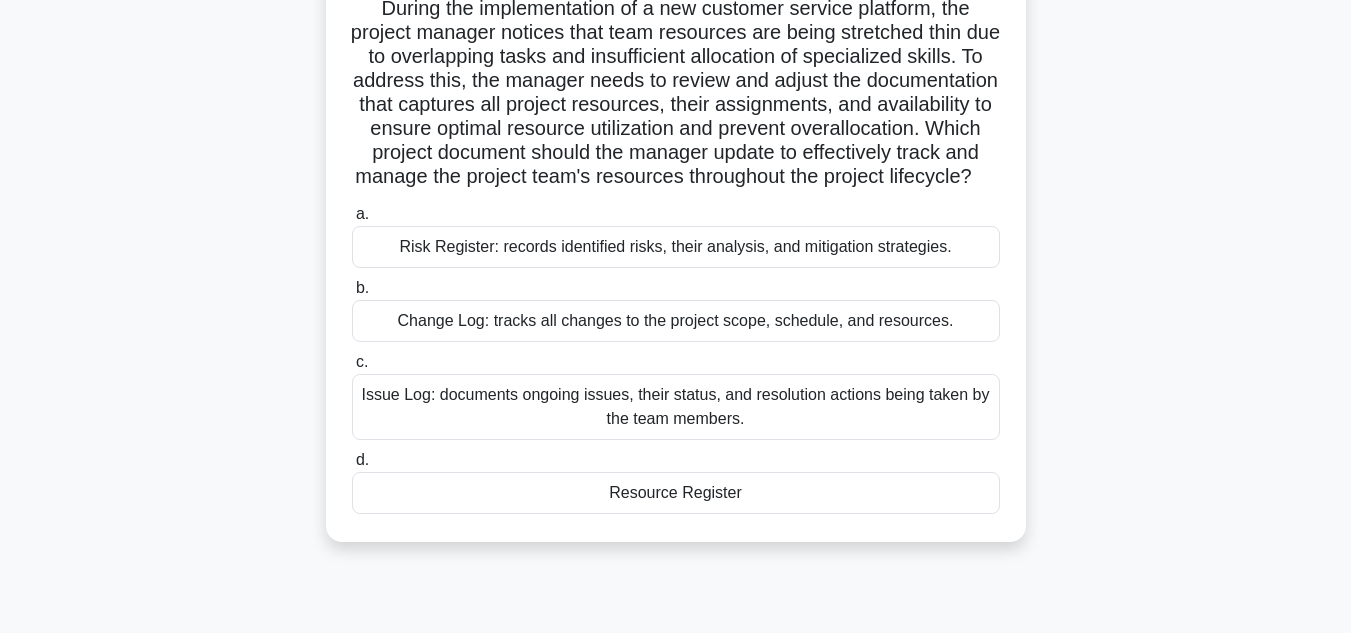 scroll, scrollTop: 168, scrollLeft: 0, axis: vertical 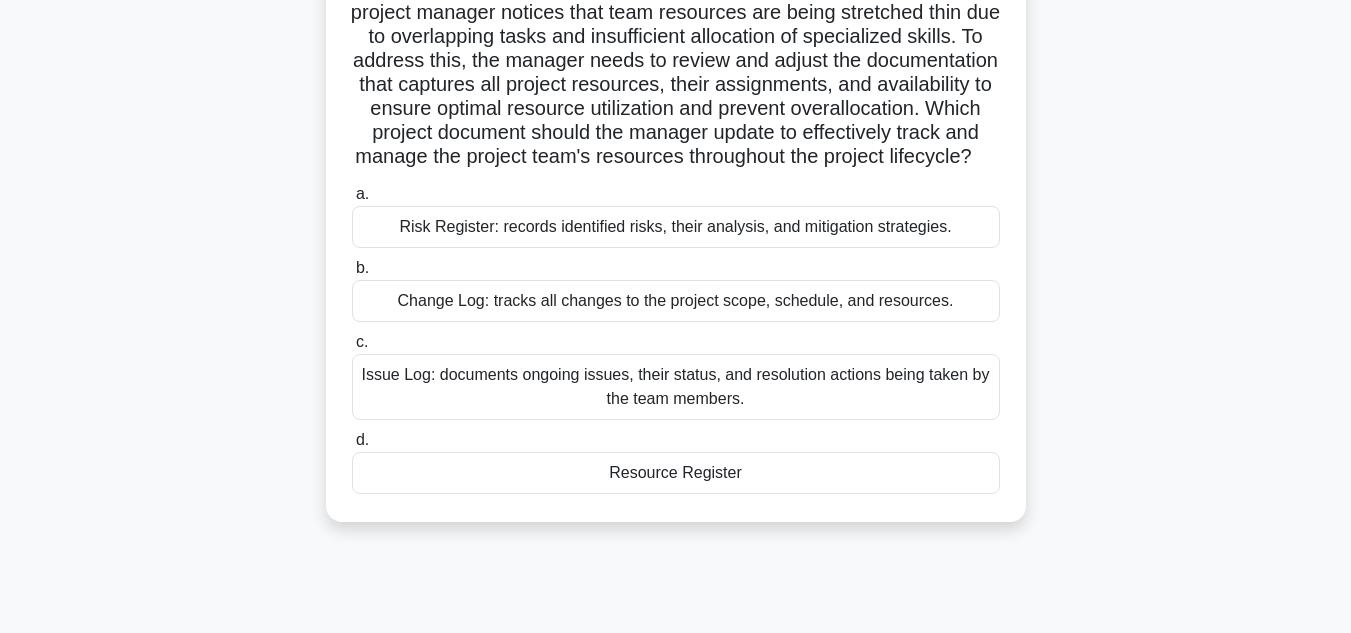 click on "Resource Register" at bounding box center [676, 473] 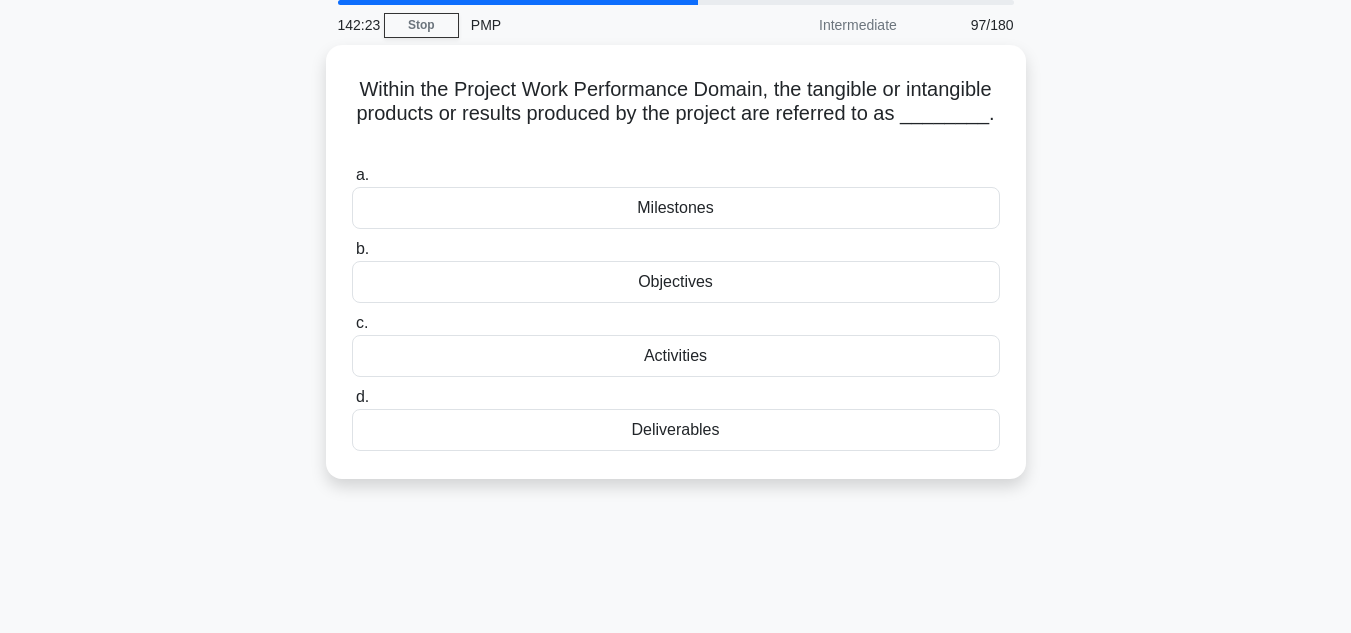 scroll, scrollTop: 0, scrollLeft: 0, axis: both 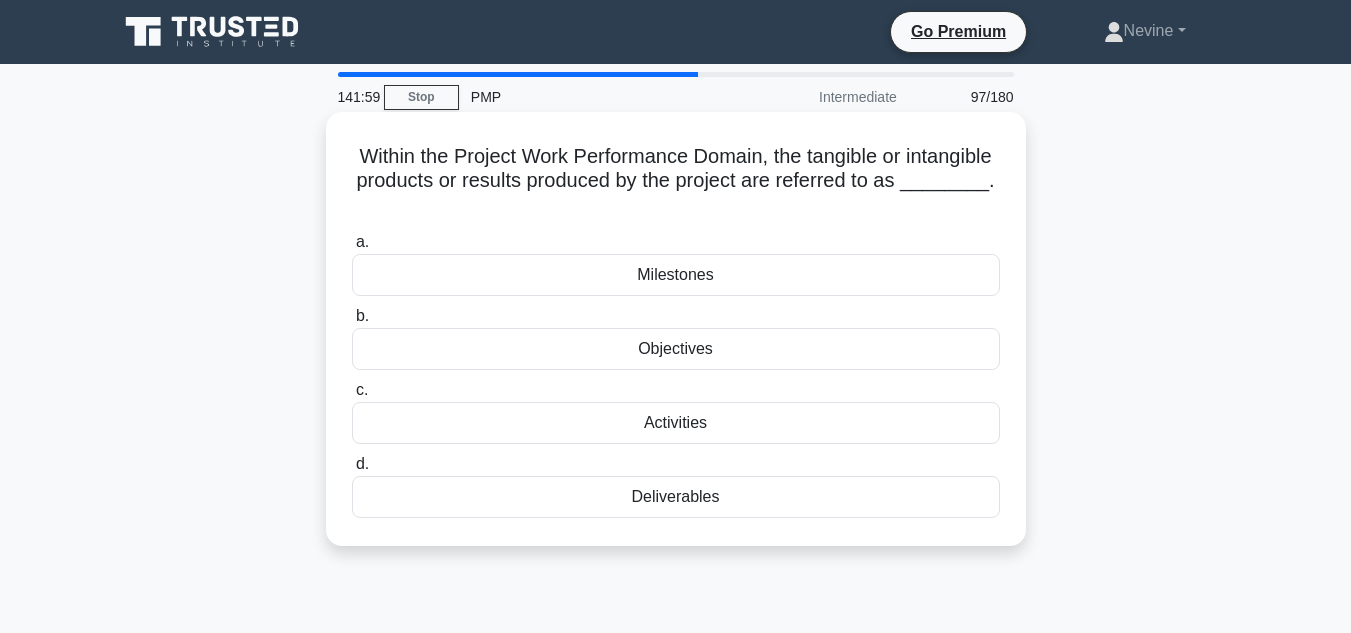 click on "Deliverables" at bounding box center (676, 497) 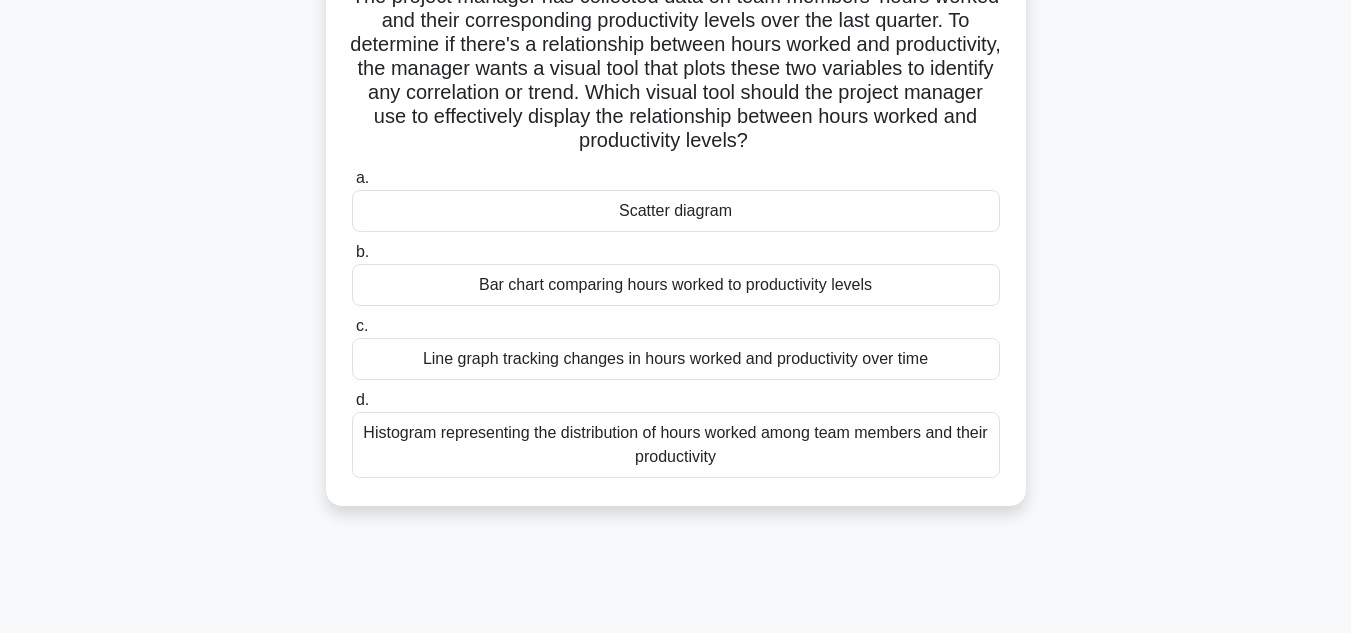 scroll, scrollTop: 167, scrollLeft: 0, axis: vertical 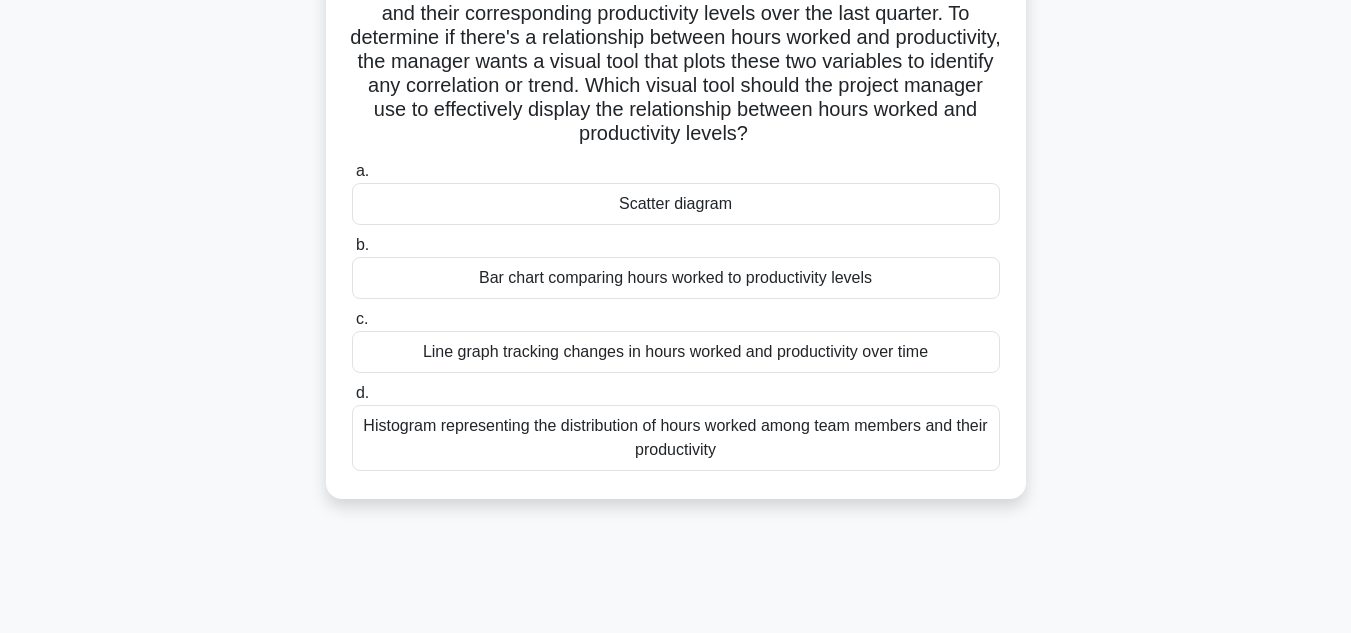click on "Histogram representing the distribution of hours worked among team members and their productivity" at bounding box center [676, 438] 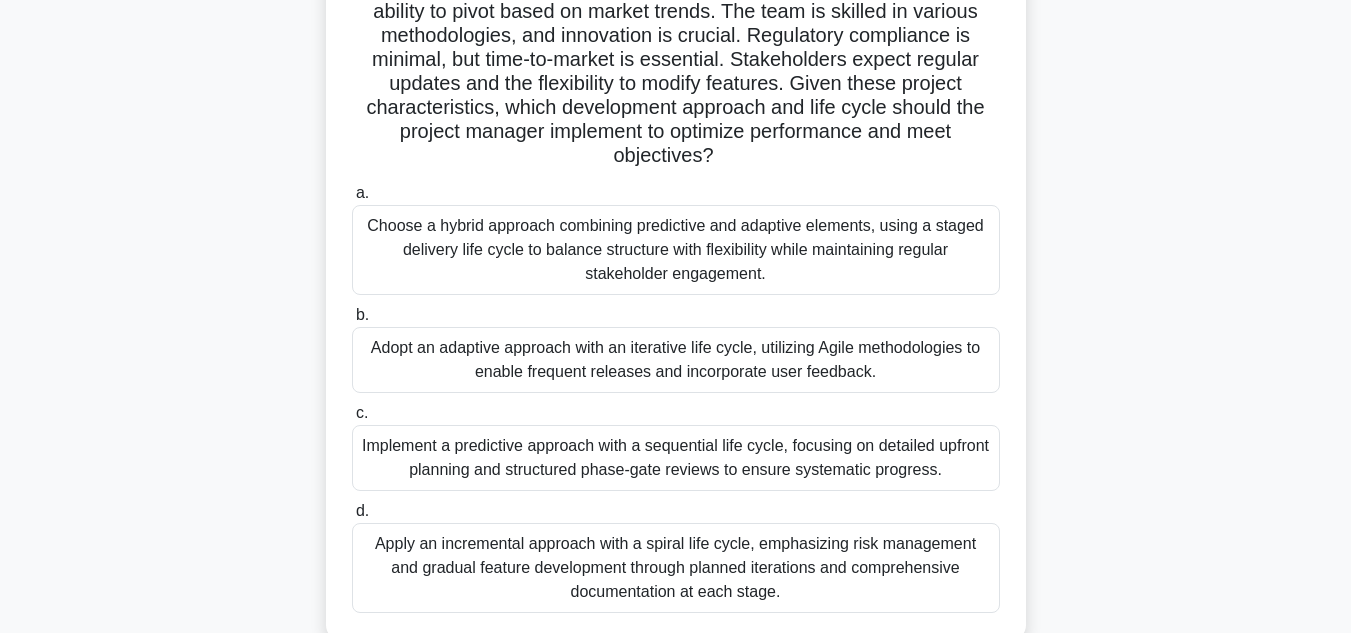 scroll, scrollTop: 207, scrollLeft: 0, axis: vertical 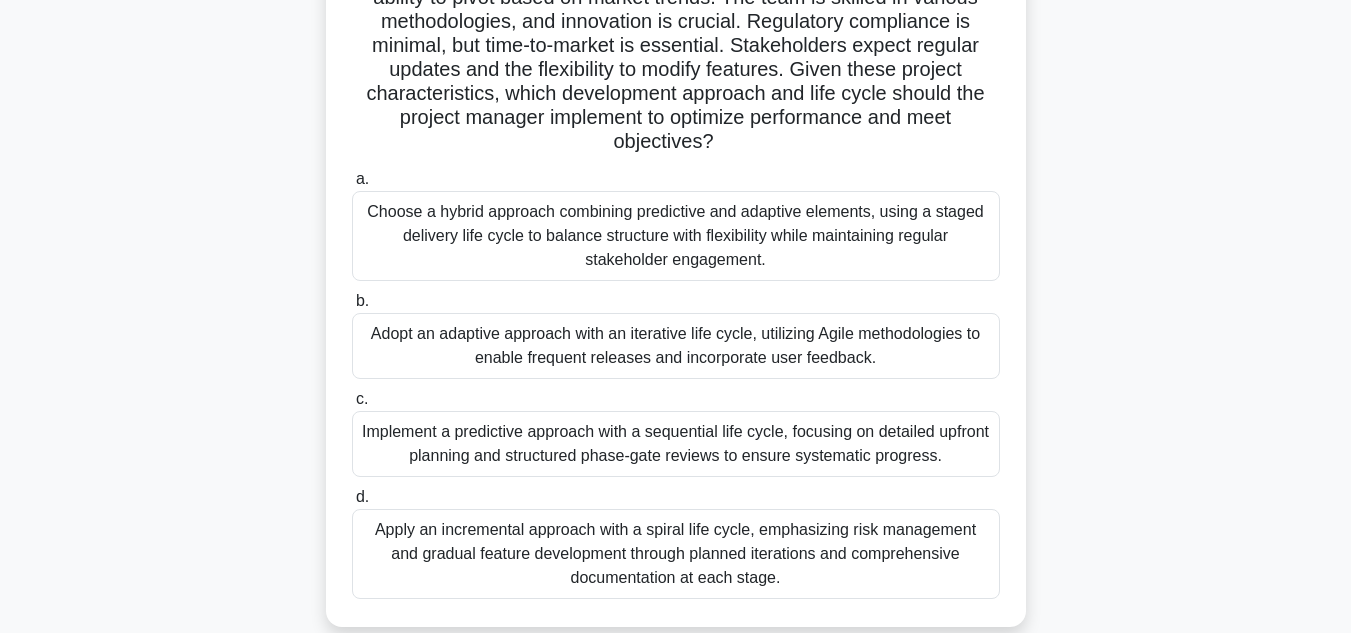 click on "Choose a hybrid approach combining predictive and adaptive elements, using a staged delivery life cycle to balance structure with flexibility while maintaining regular stakeholder engagement." at bounding box center [676, 236] 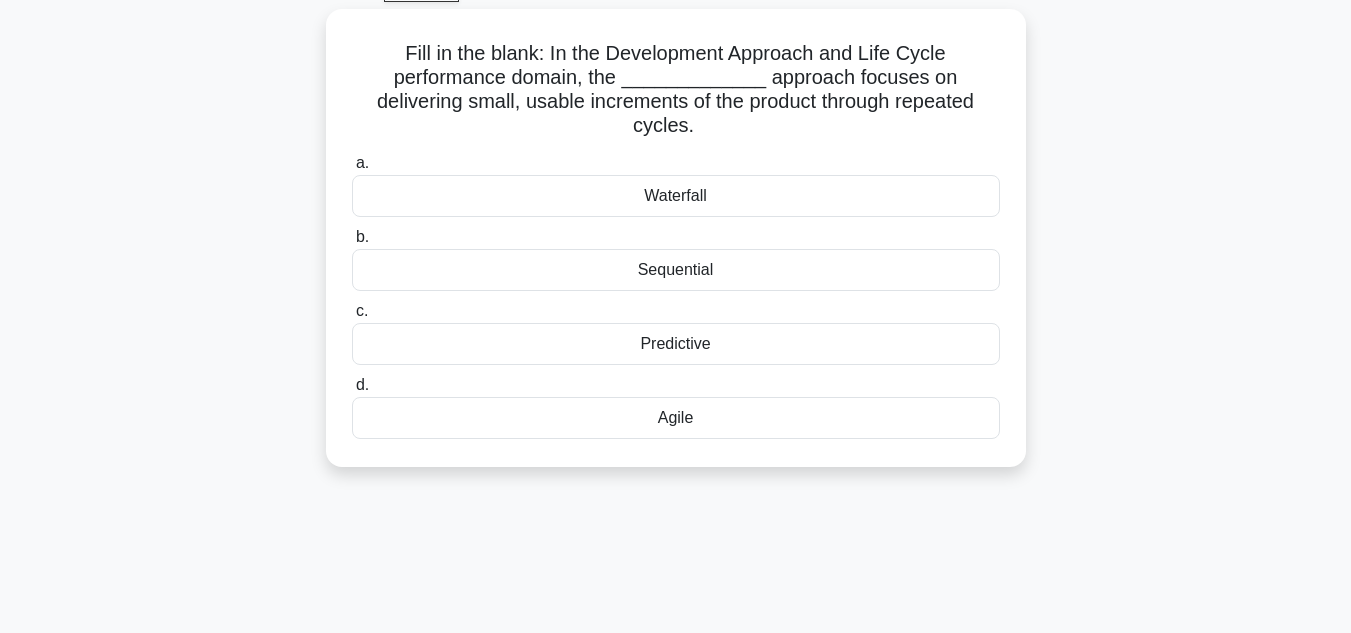 scroll, scrollTop: 0, scrollLeft: 0, axis: both 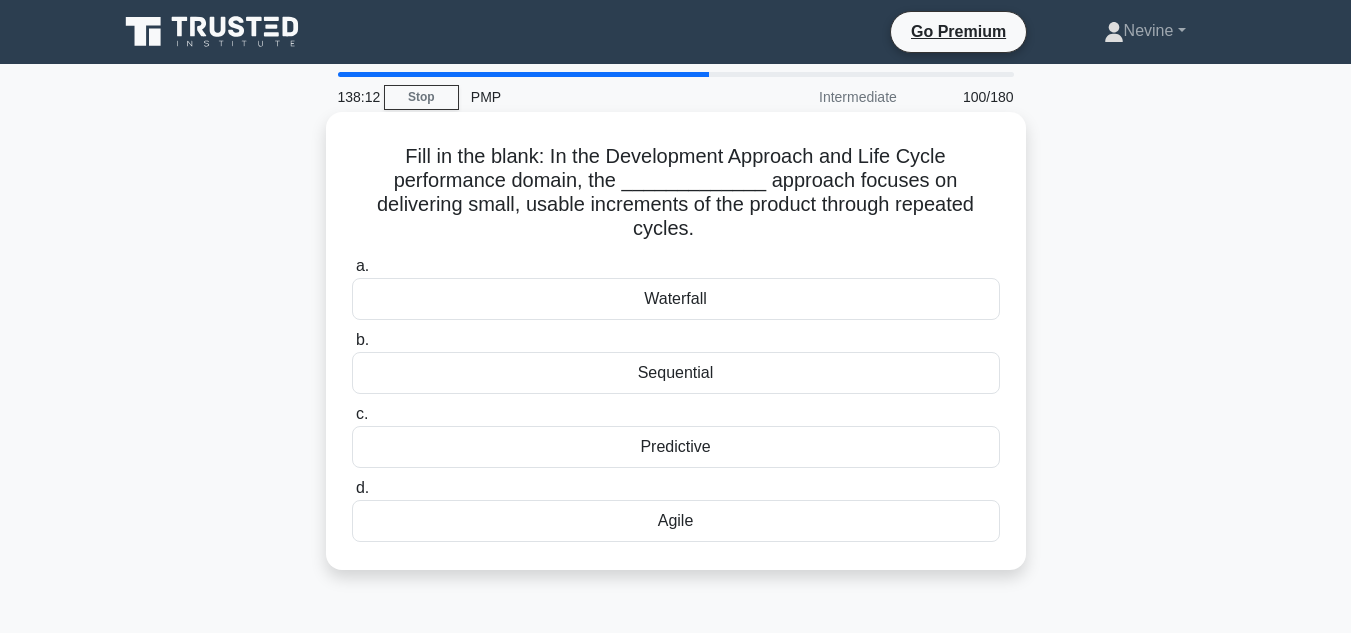 click on "Agile" at bounding box center (676, 521) 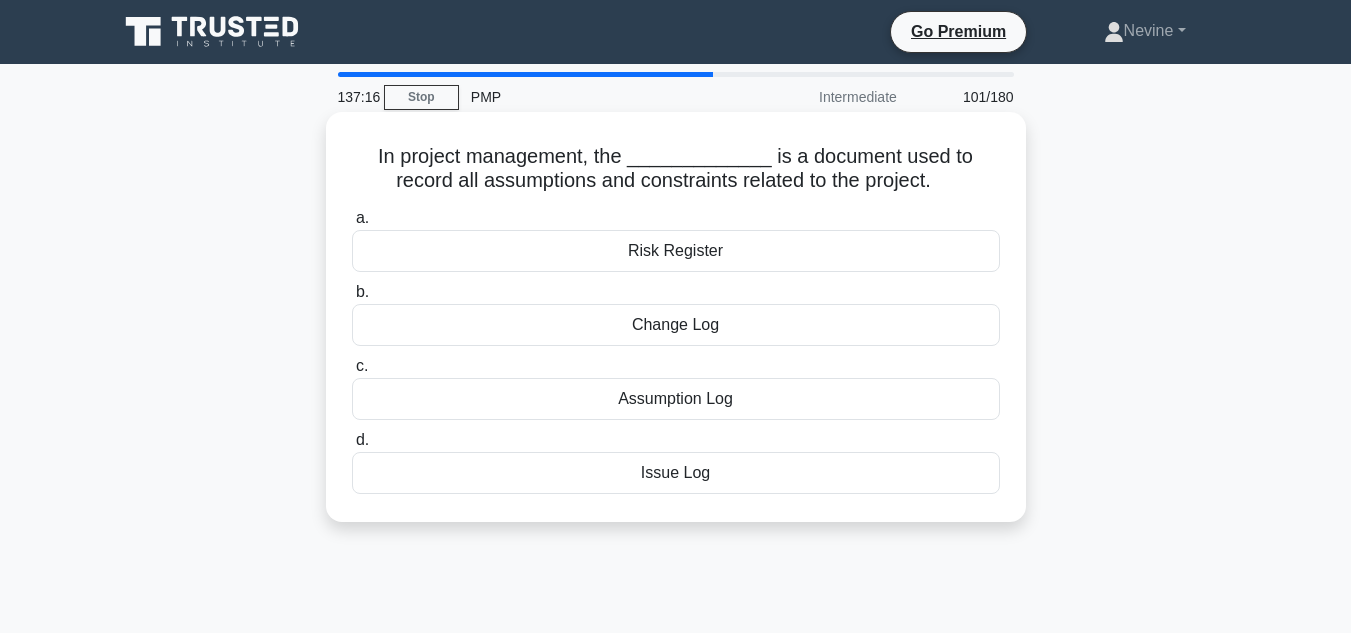 click on "Assumption Log" at bounding box center (676, 399) 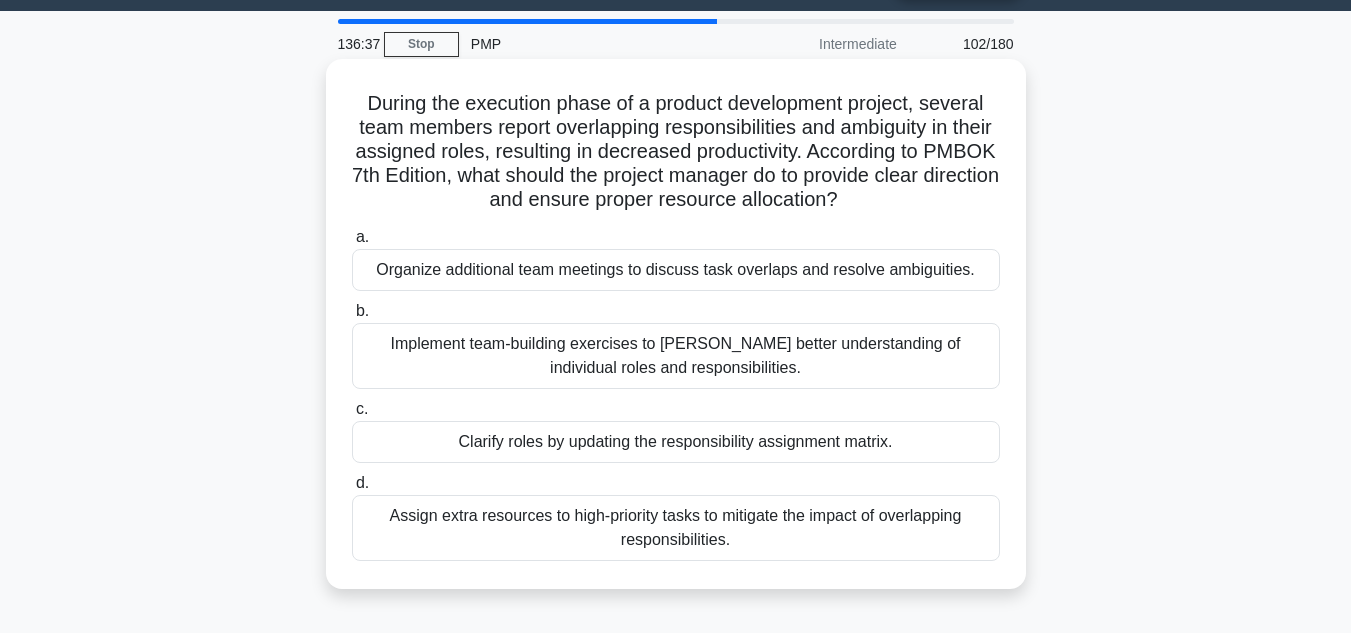 scroll, scrollTop: 54, scrollLeft: 0, axis: vertical 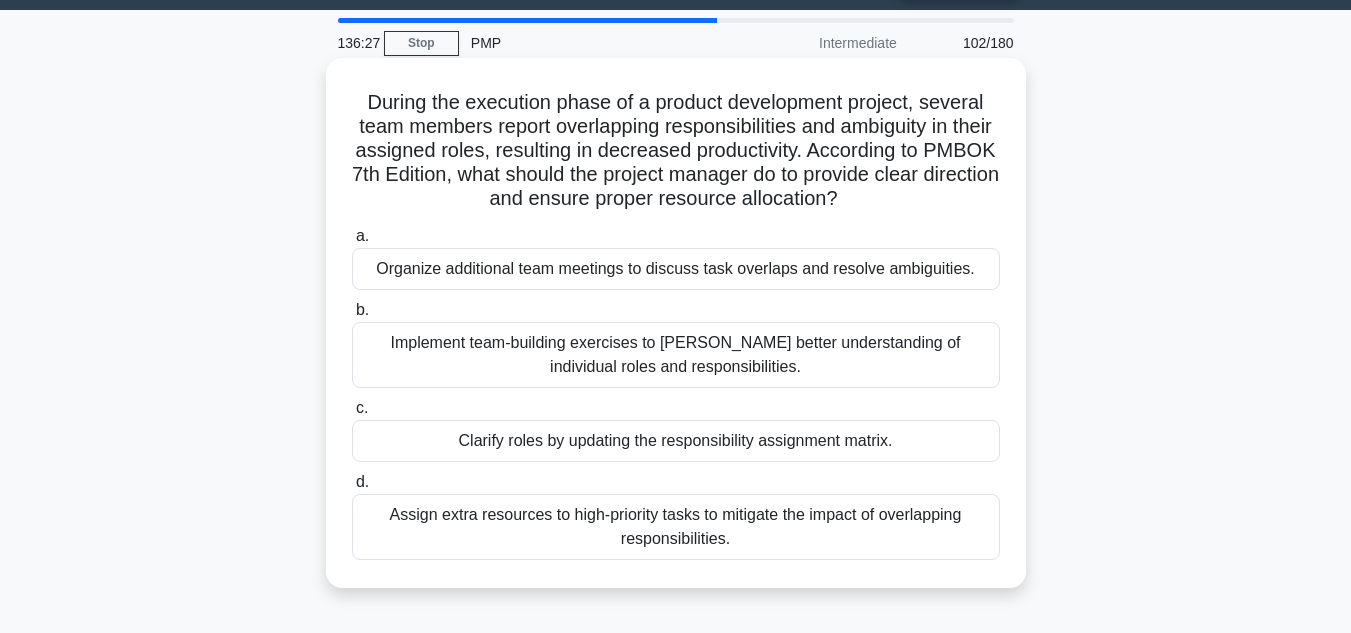 click on "Clarify roles by updating the responsibility assignment matrix." at bounding box center [676, 441] 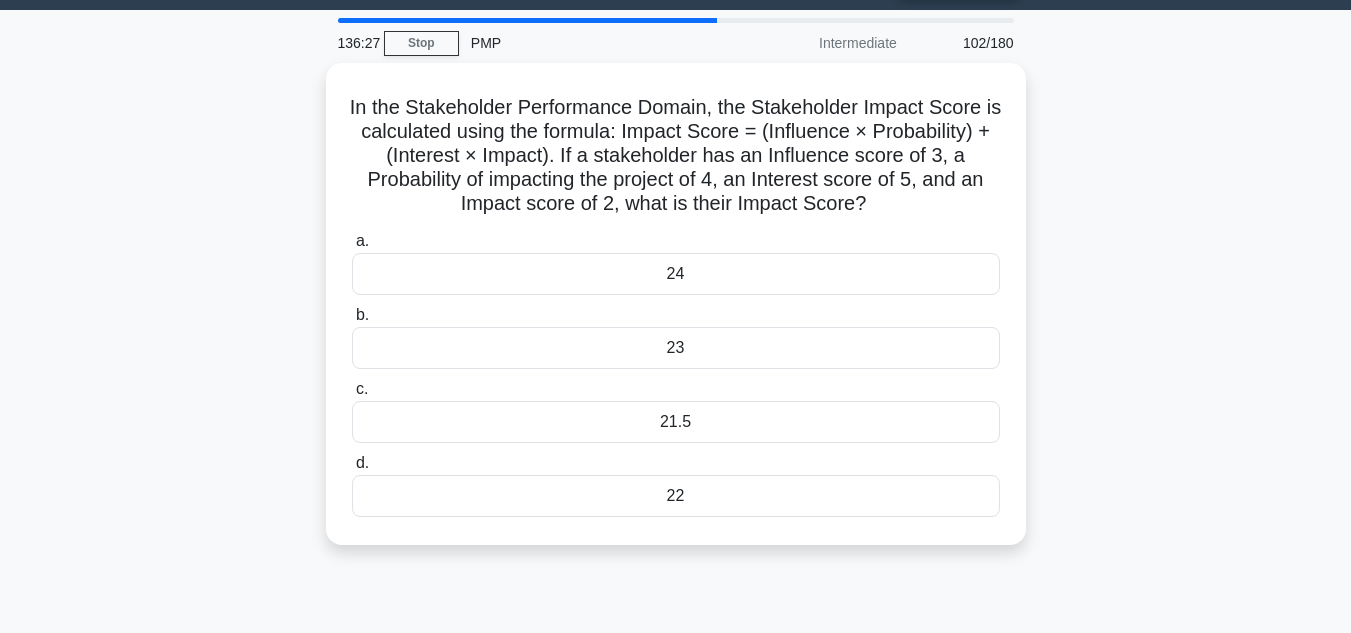 scroll, scrollTop: 0, scrollLeft: 0, axis: both 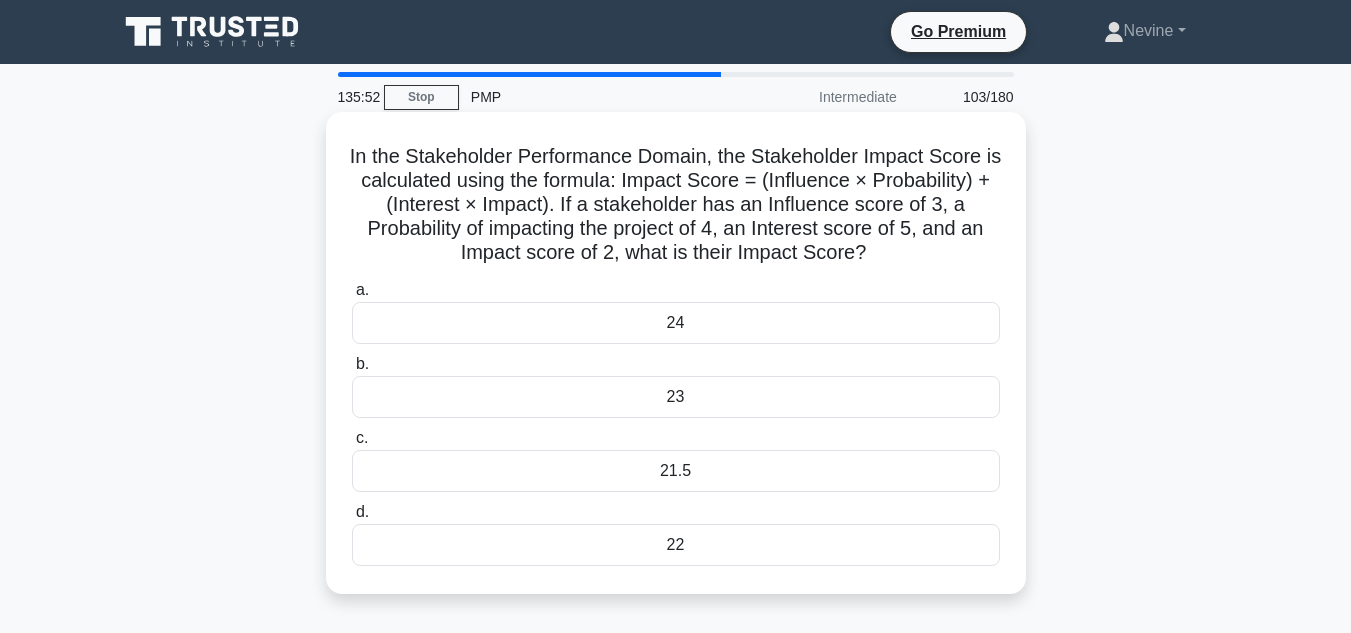 click on "22" at bounding box center (676, 545) 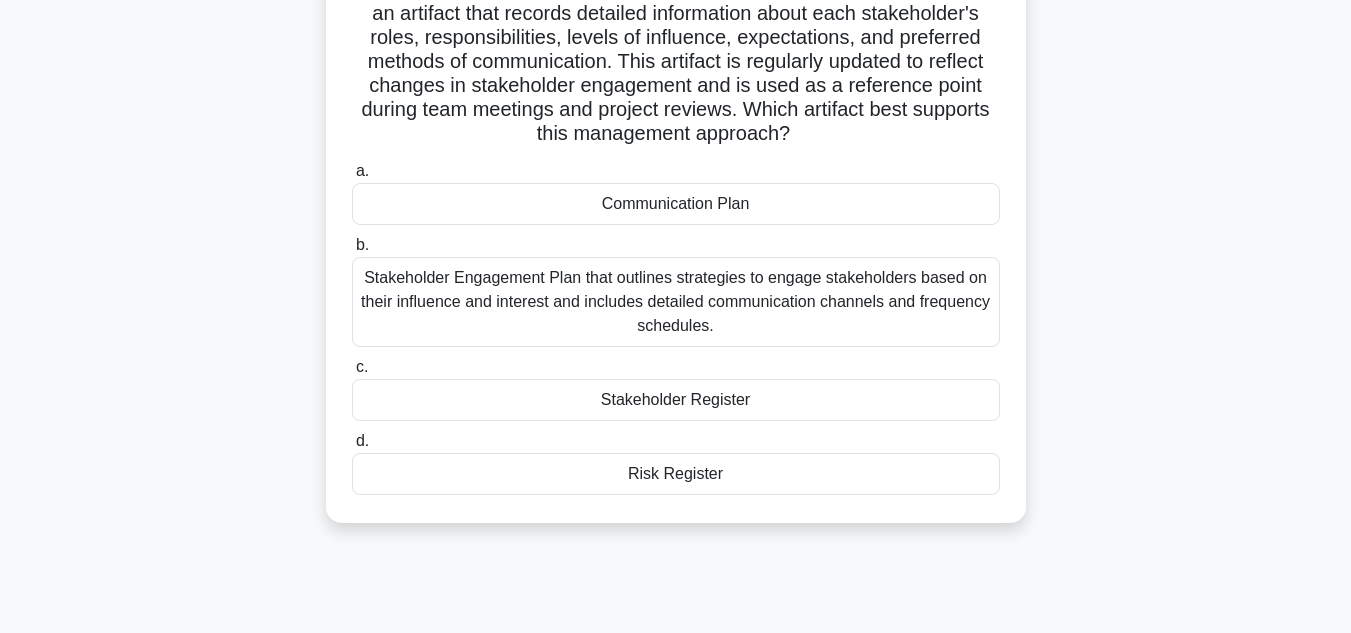 scroll, scrollTop: 313, scrollLeft: 0, axis: vertical 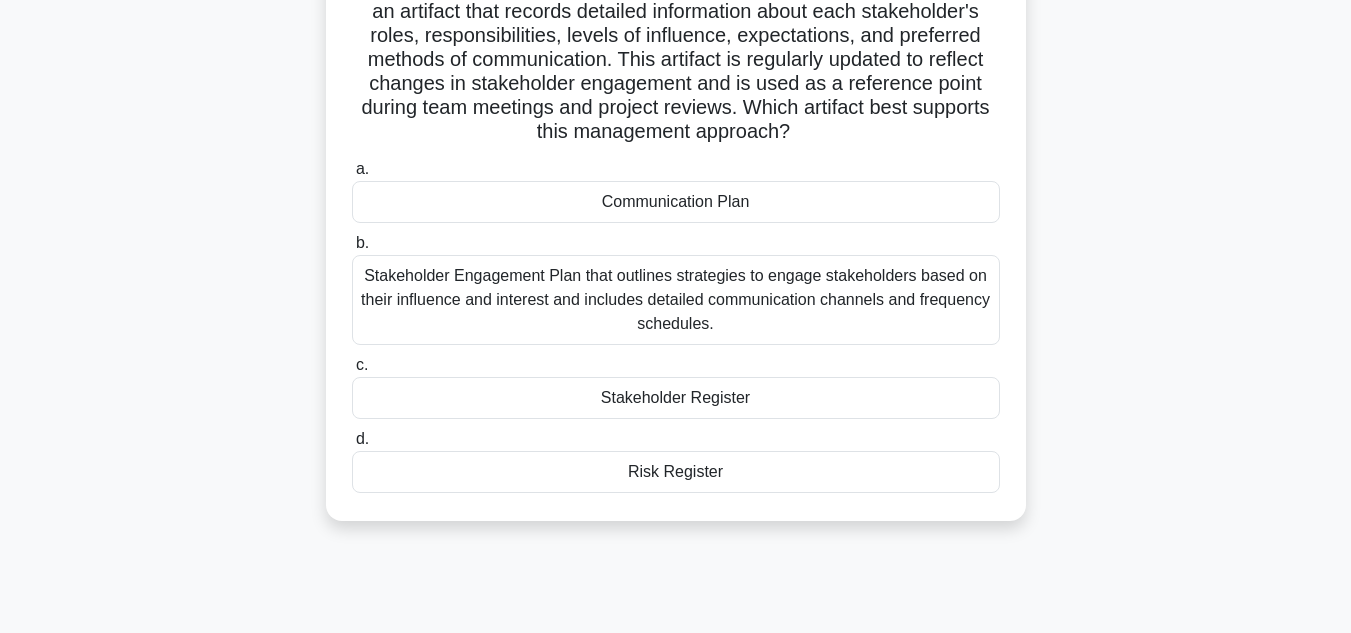 click on "Stakeholder Engagement Plan that outlines strategies to engage stakeholders based on their influence and interest and includes detailed communication channels and frequency schedules." at bounding box center (676, 300) 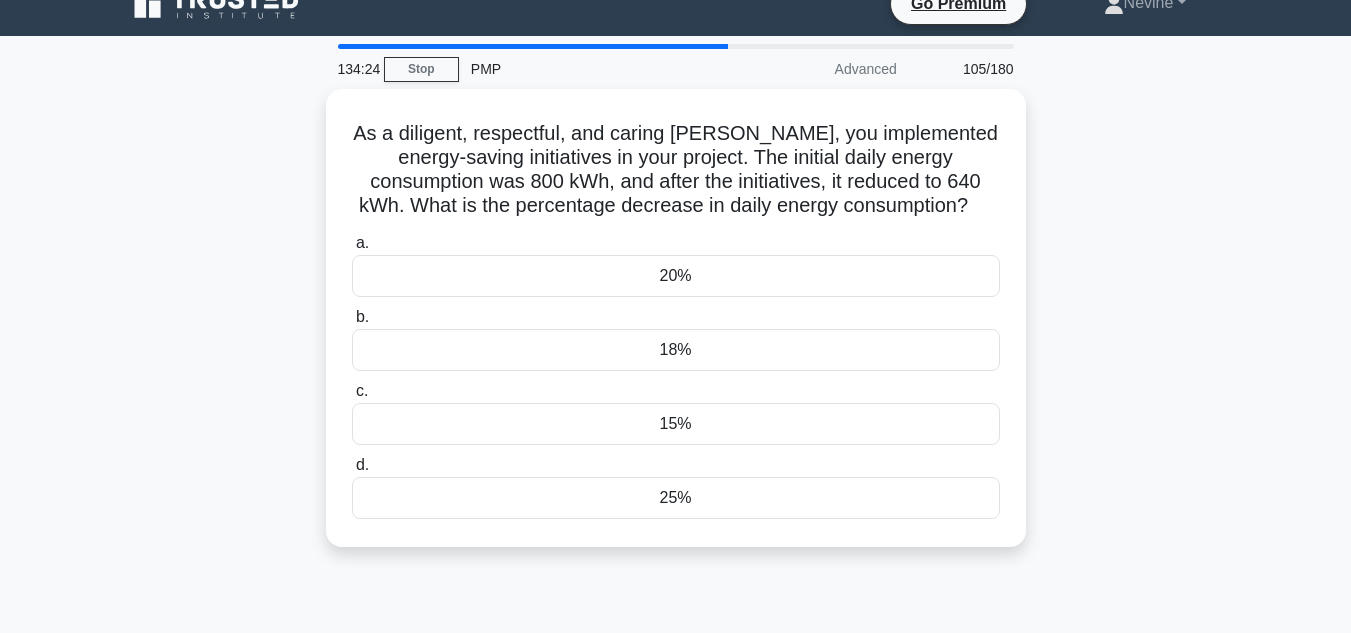 scroll, scrollTop: 0, scrollLeft: 0, axis: both 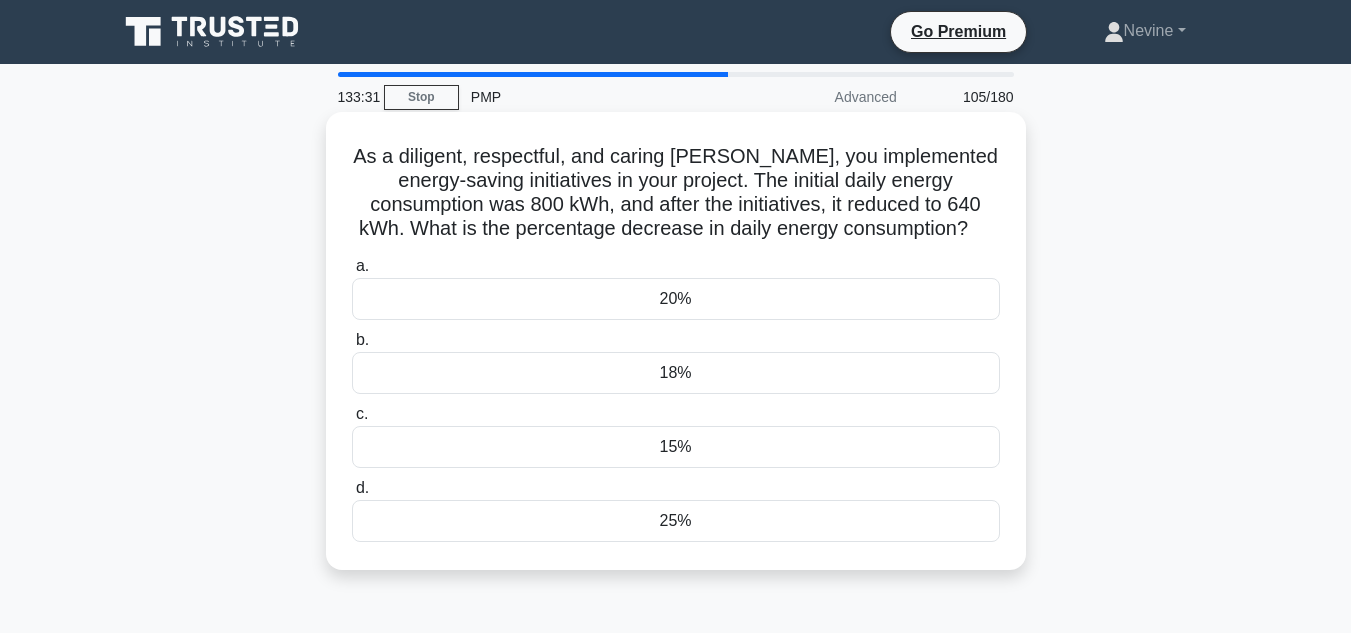 click on "20%" at bounding box center (676, 299) 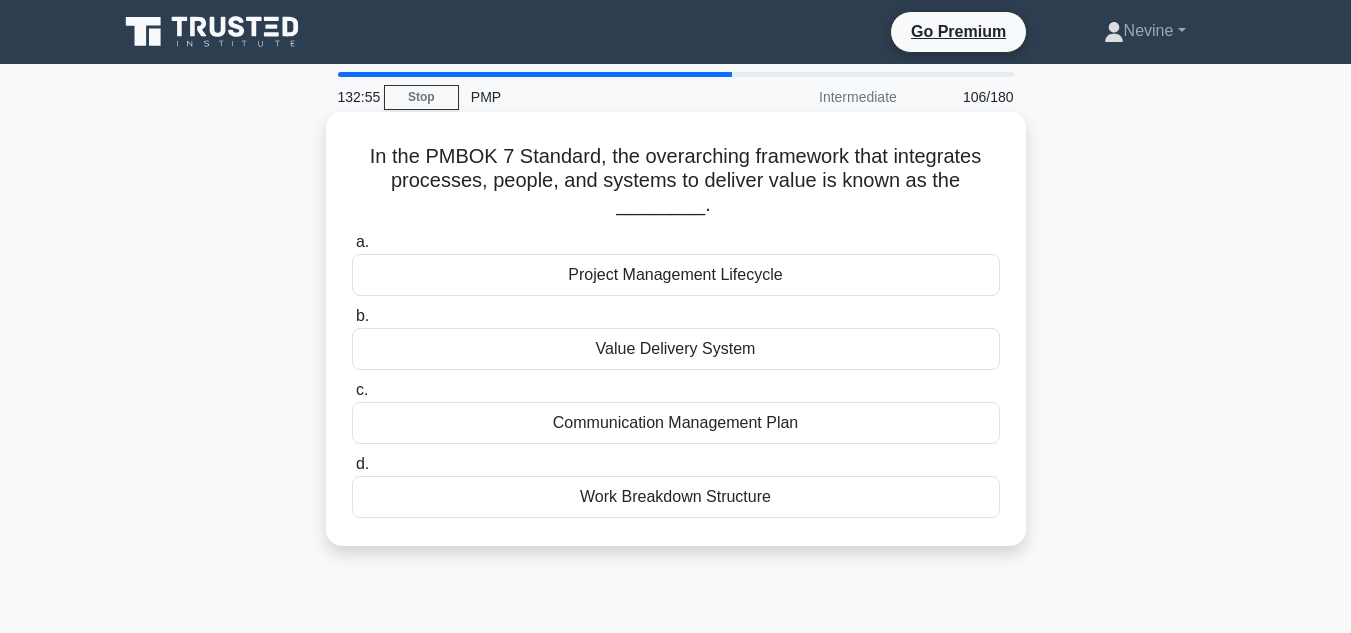 click on "Project Management Lifecycle" at bounding box center [676, 275] 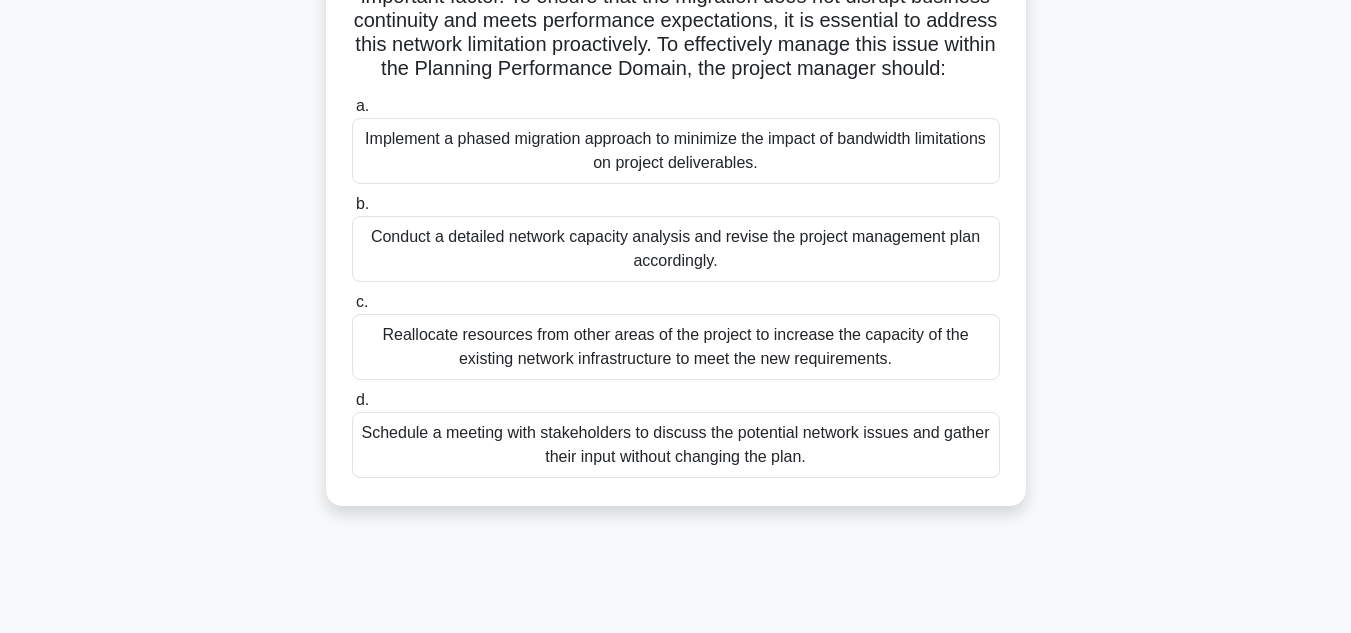 scroll, scrollTop: 377, scrollLeft: 0, axis: vertical 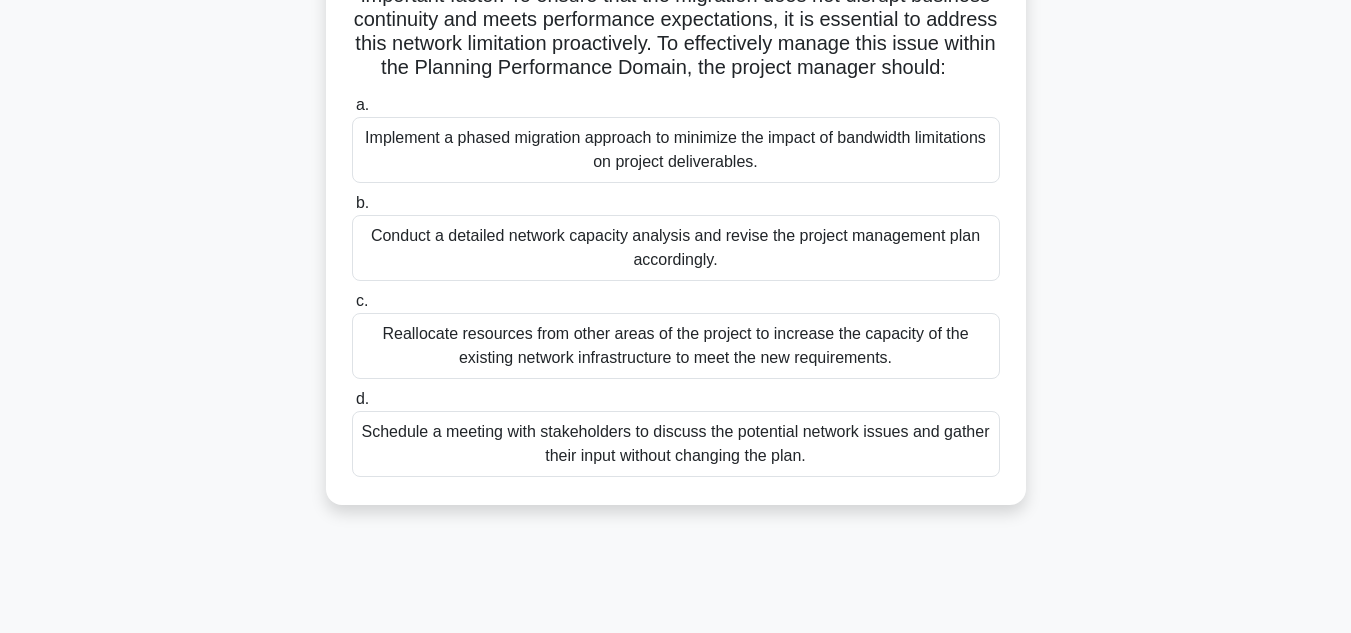 click on "Schedule a meeting with stakeholders to discuss the potential network issues and gather their input without changing the plan." at bounding box center [676, 444] 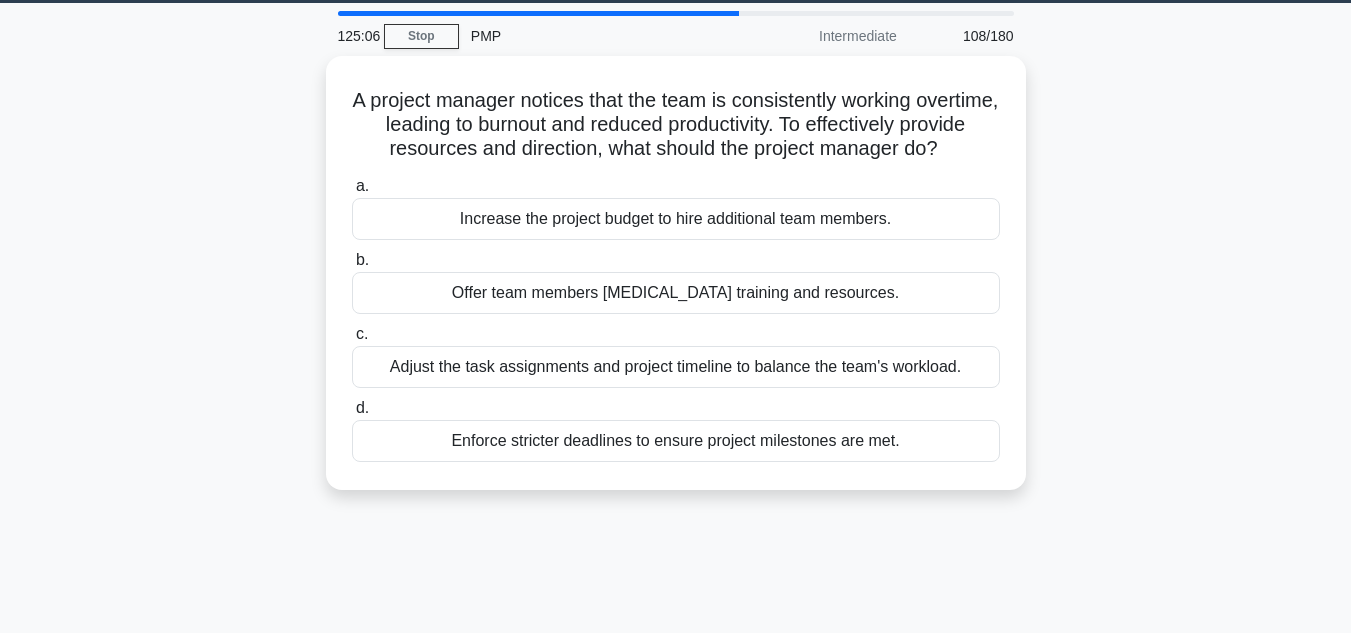scroll, scrollTop: 0, scrollLeft: 0, axis: both 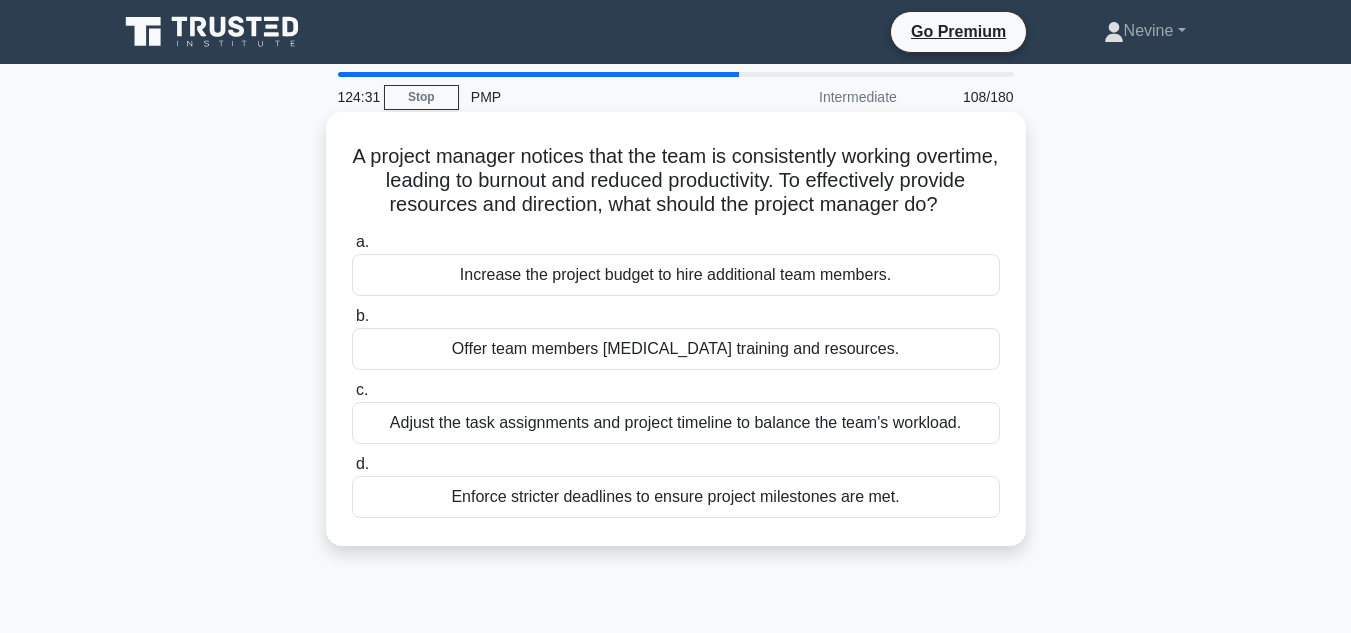 click on "Offer team members [MEDICAL_DATA] training and resources." at bounding box center (676, 349) 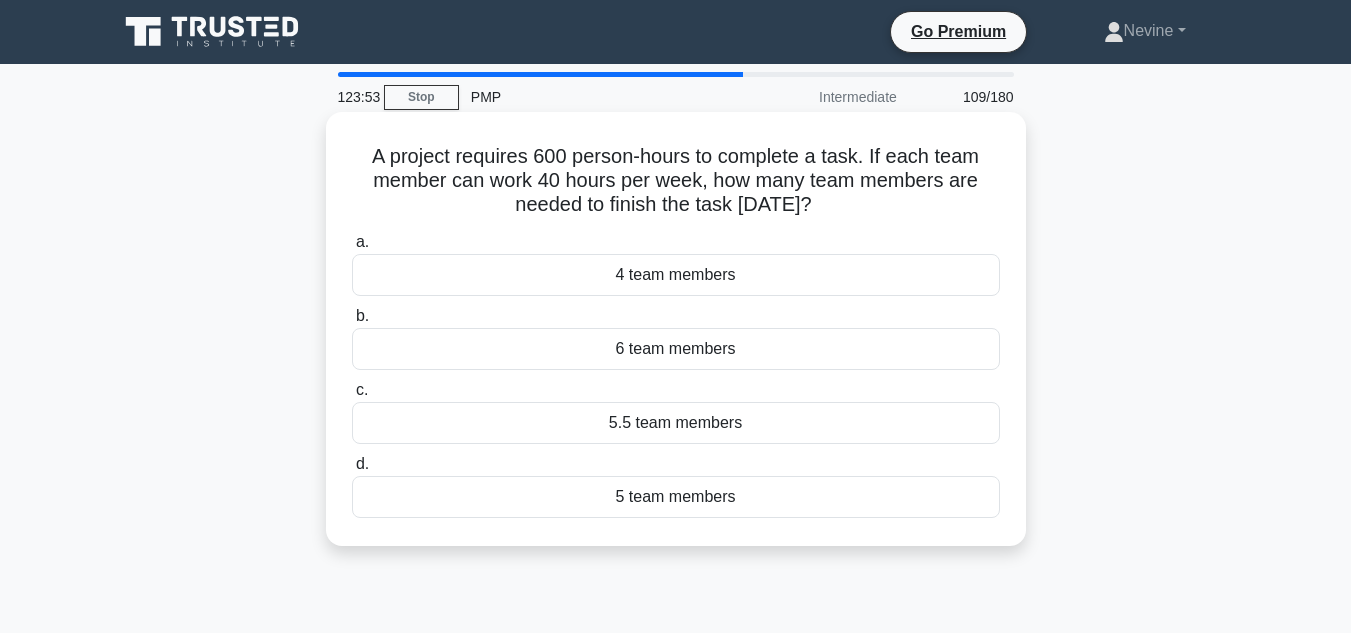 click on "5 team members" at bounding box center (676, 497) 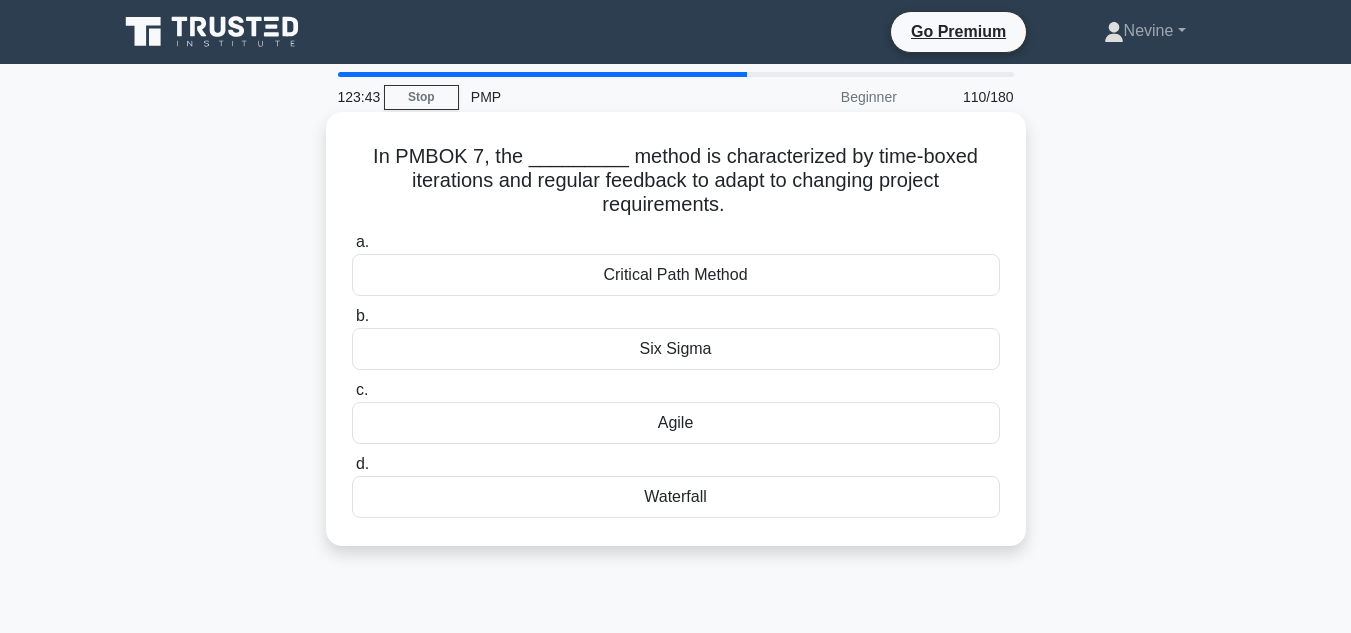 click on "Agile" at bounding box center [676, 423] 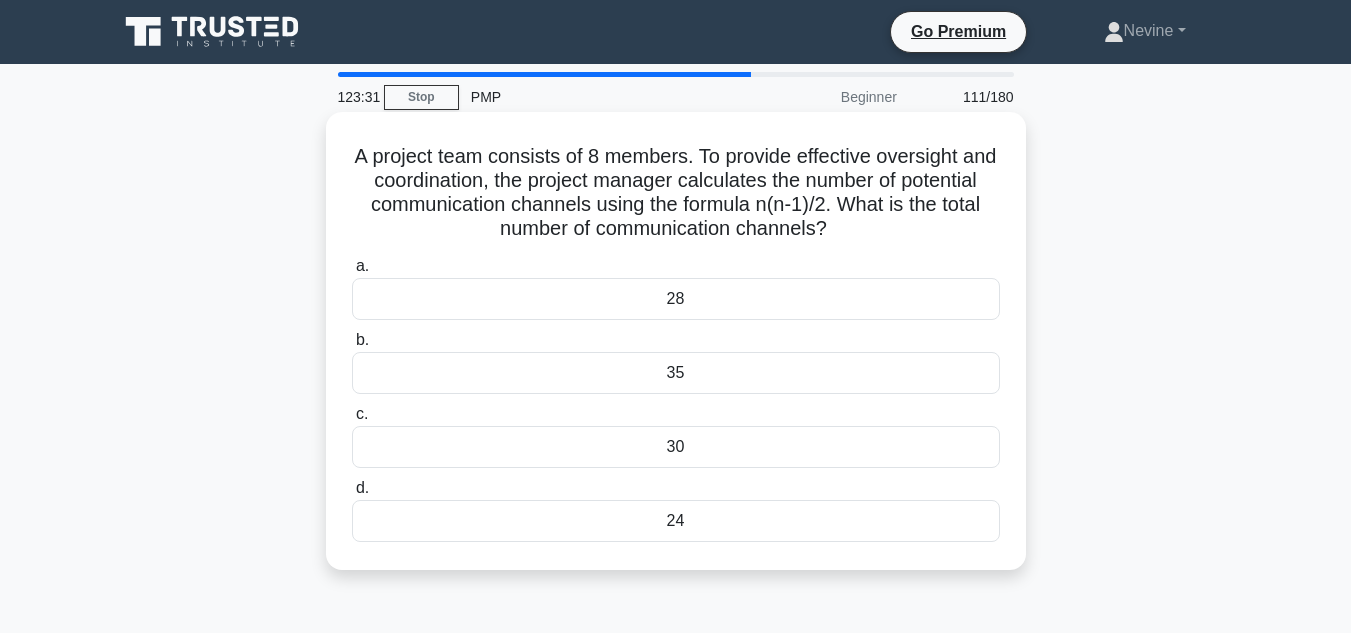 click on "28" at bounding box center (676, 299) 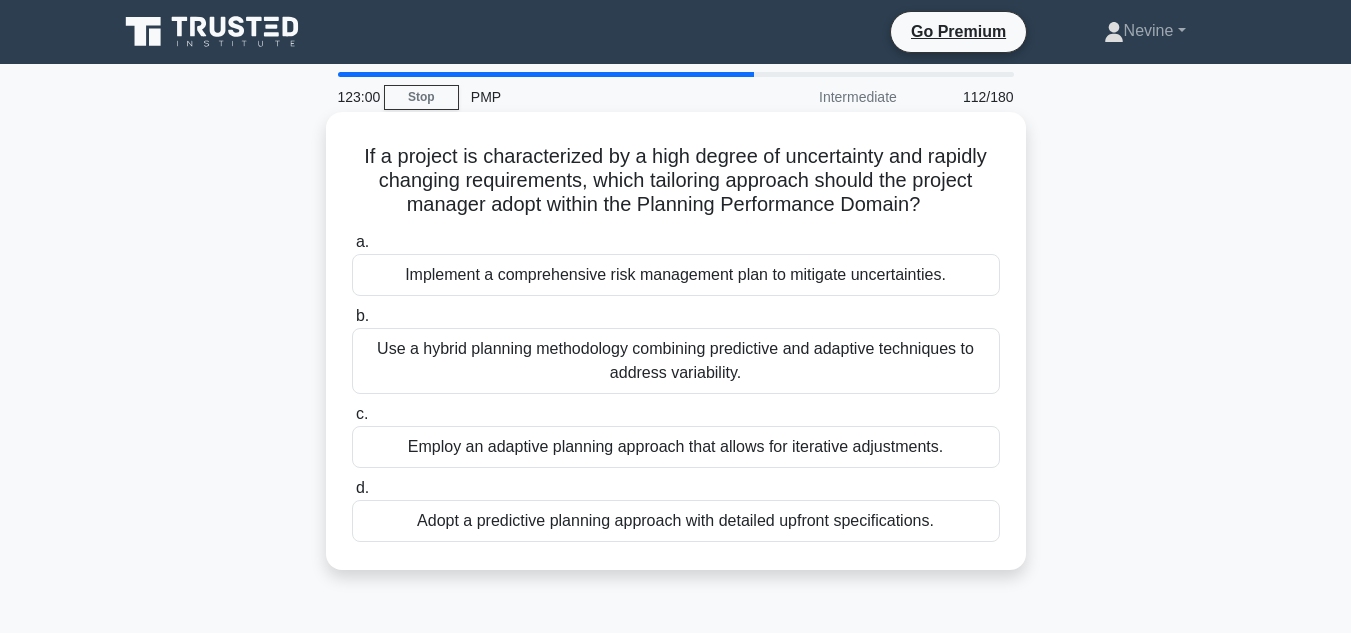 click on "Employ an adaptive planning approach that allows for iterative adjustments." at bounding box center [676, 447] 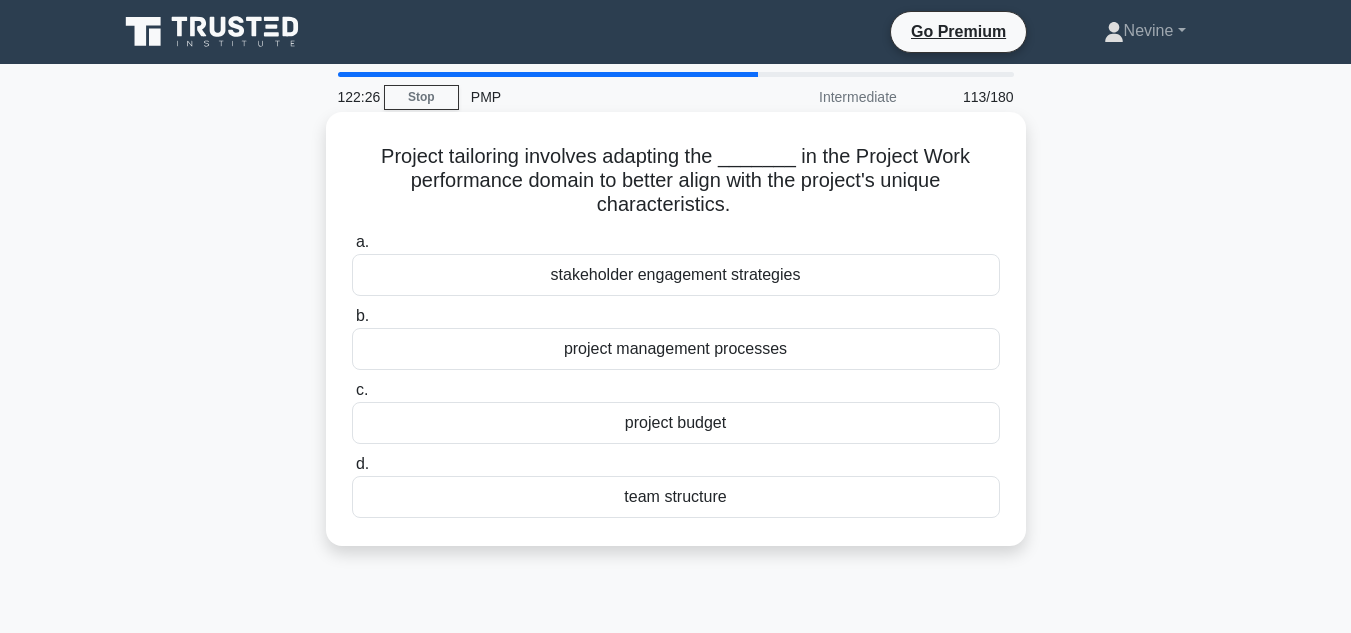 click on "project management processes" at bounding box center (676, 349) 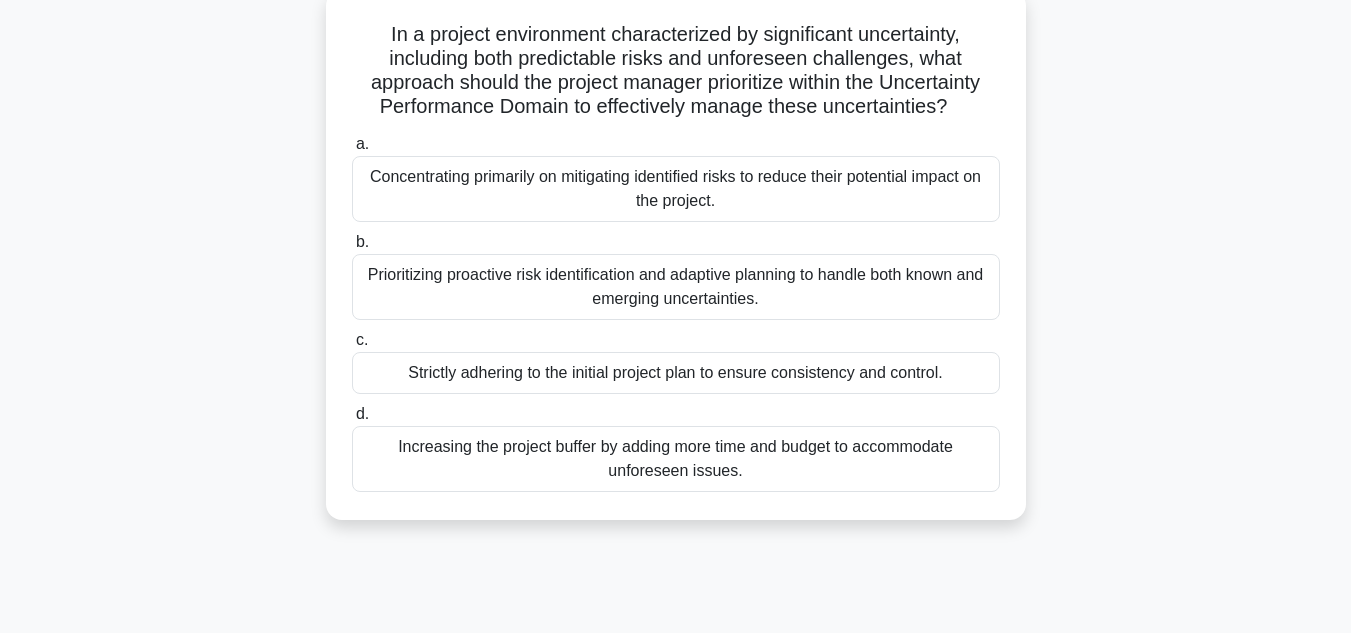 scroll, scrollTop: 130, scrollLeft: 0, axis: vertical 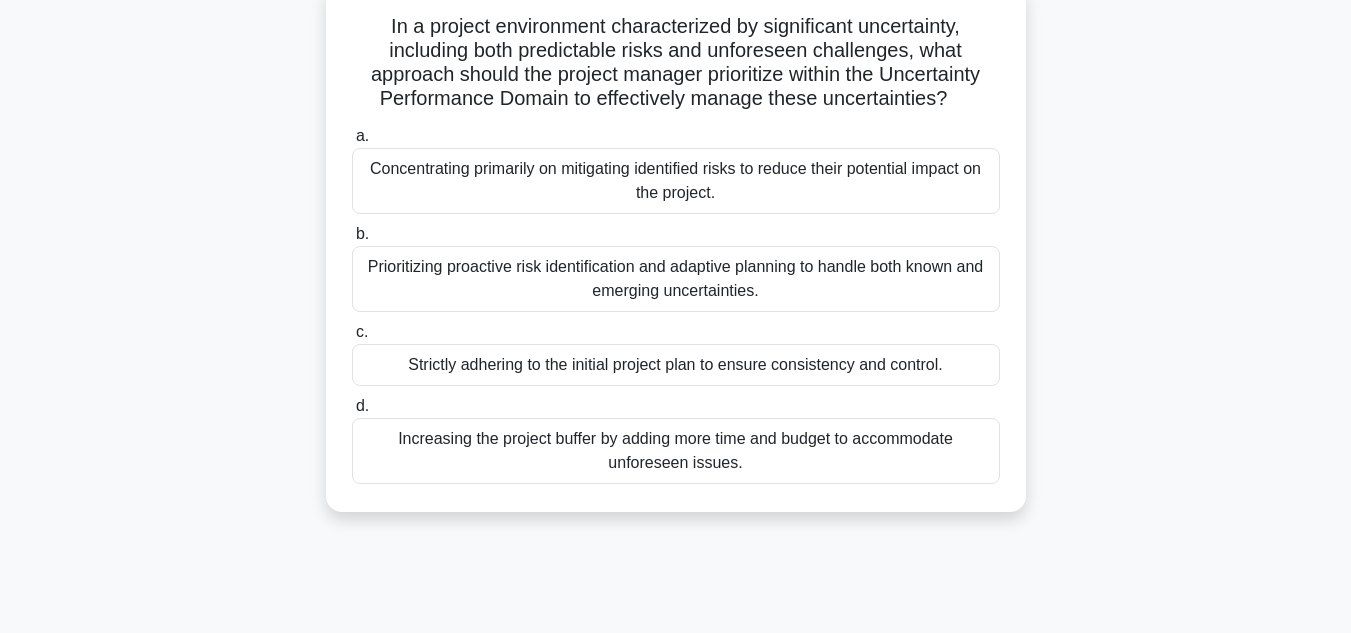 click on "Prioritizing proactive risk identification and adaptive planning to handle both known and emerging uncertainties." at bounding box center (676, 279) 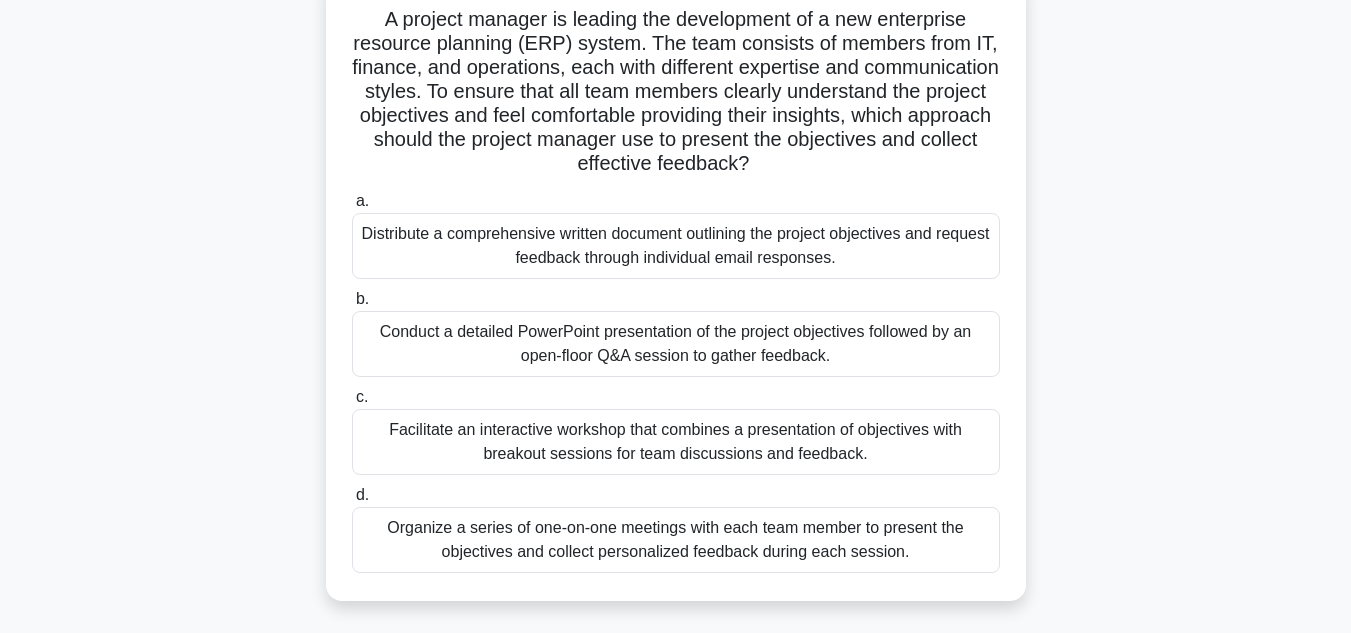scroll, scrollTop: 144, scrollLeft: 0, axis: vertical 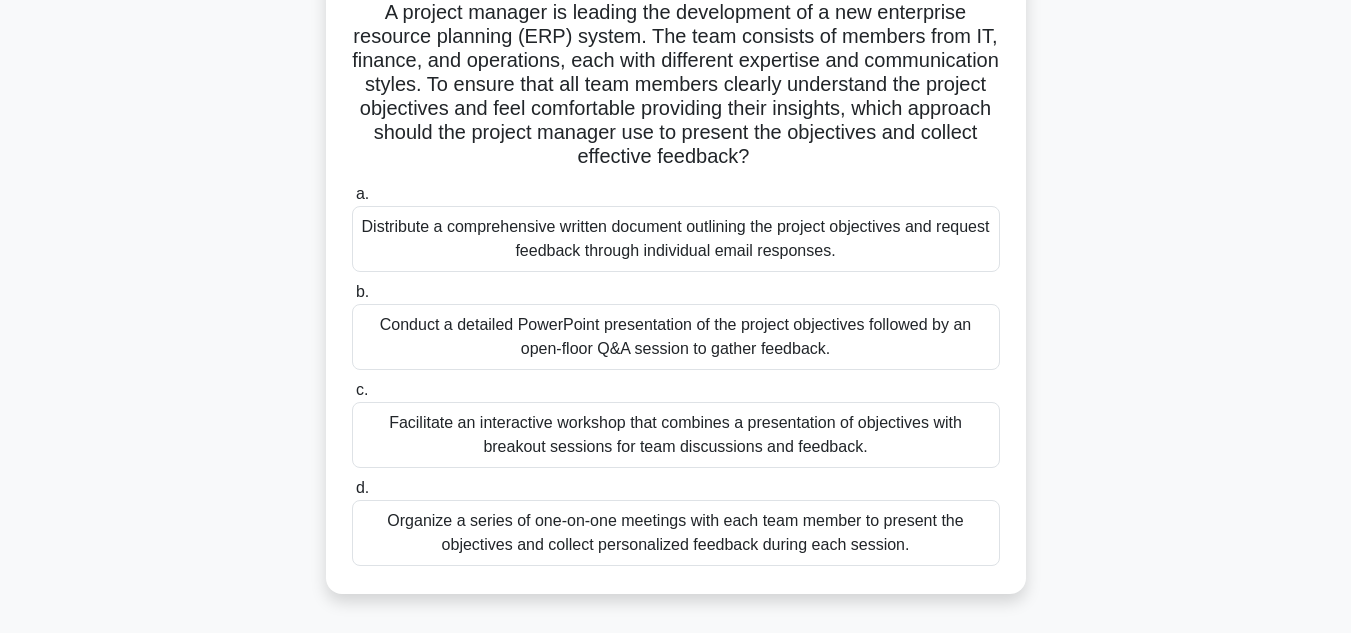 click on "Facilitate an interactive workshop that combines a presentation of objectives with breakout sessions for team discussions and feedback." at bounding box center (676, 435) 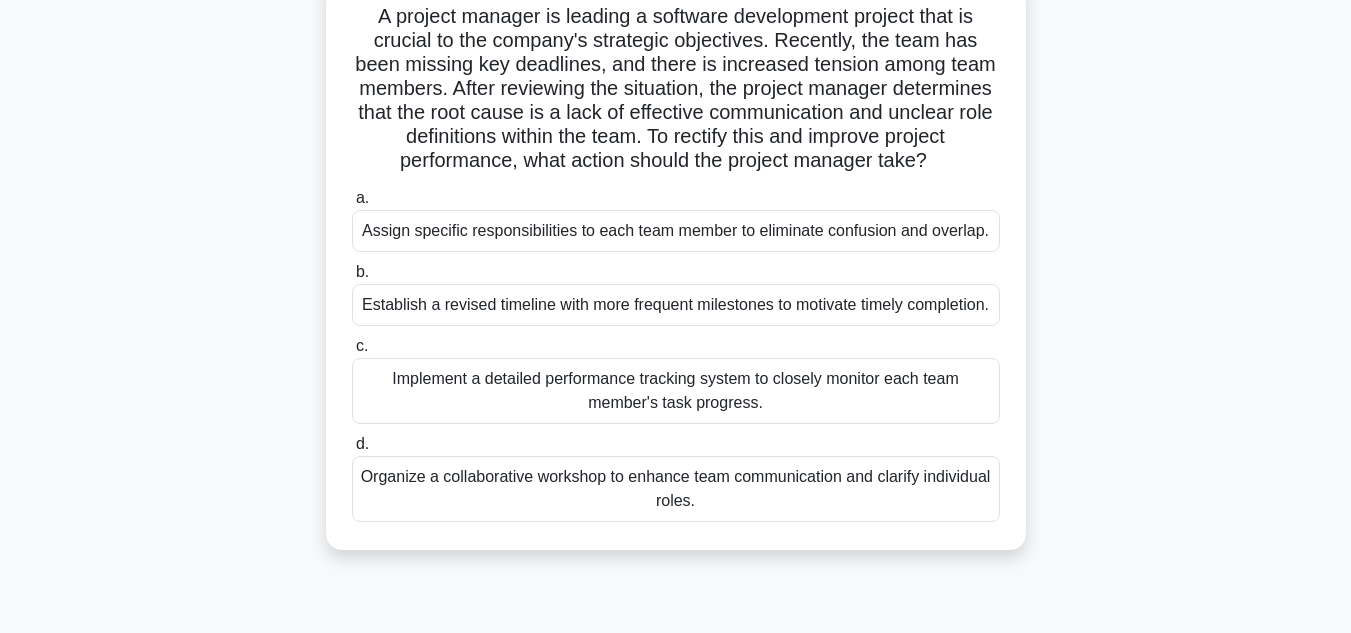 scroll, scrollTop: 146, scrollLeft: 0, axis: vertical 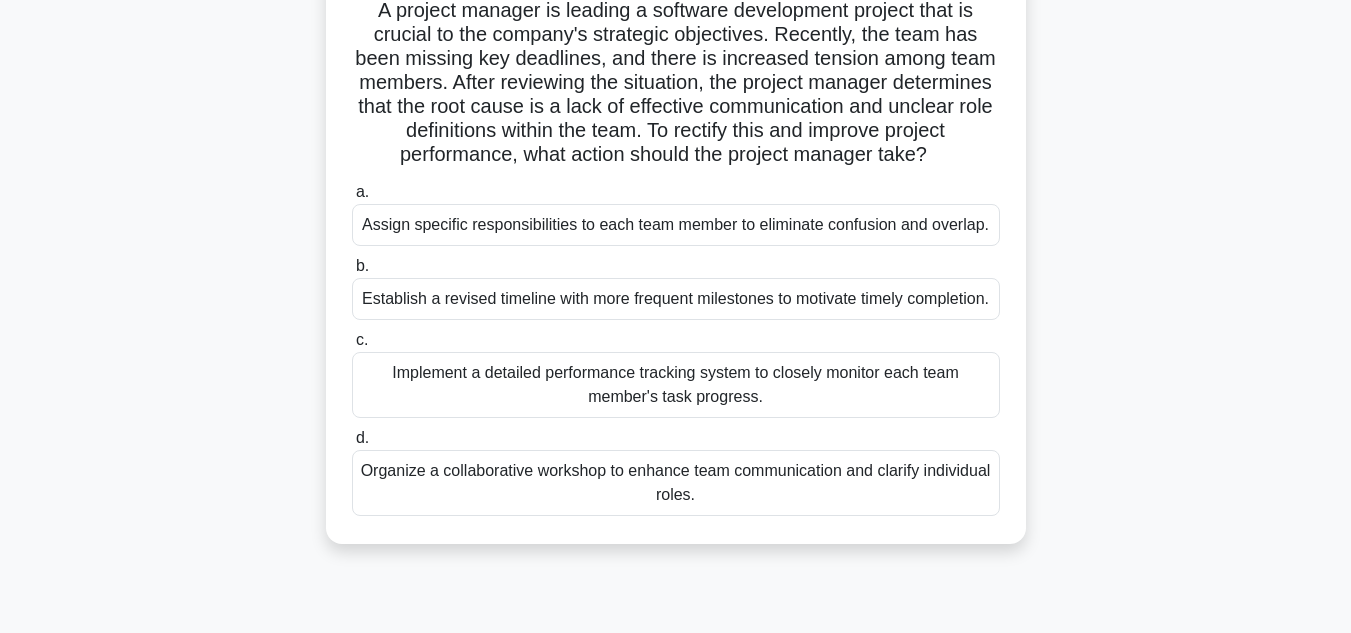 click on "Organize a collaborative workshop to enhance team communication and clarify individual roles." at bounding box center (676, 483) 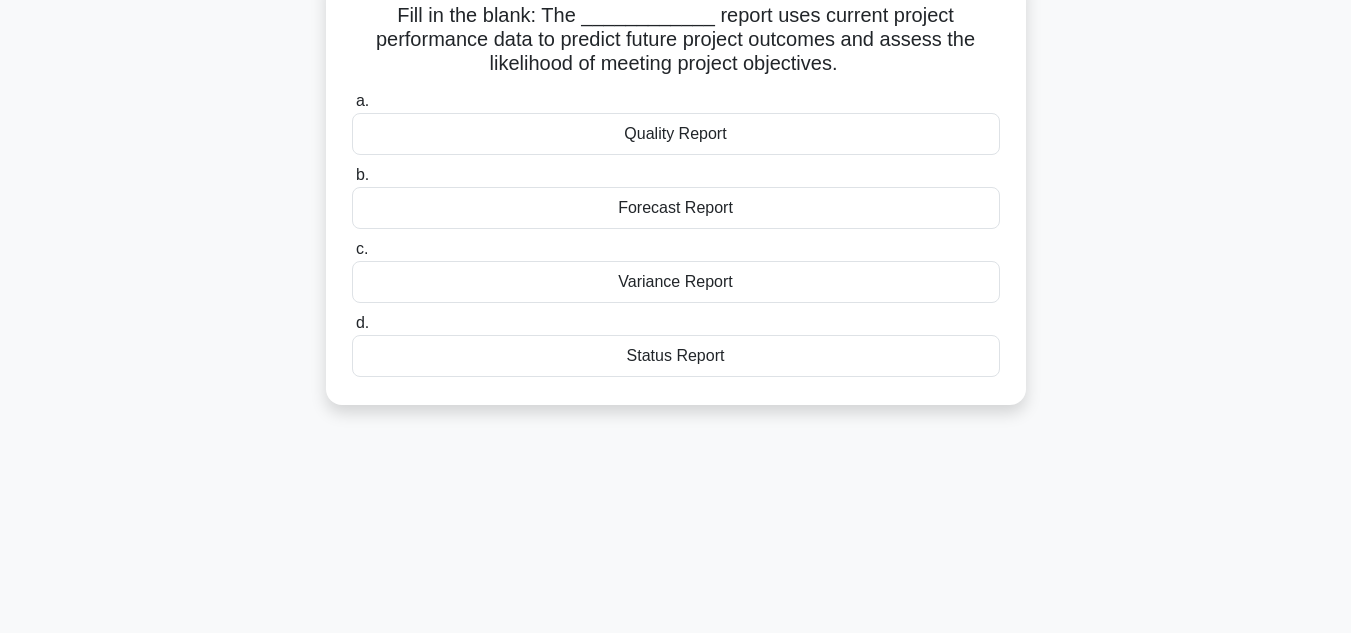 scroll, scrollTop: 0, scrollLeft: 0, axis: both 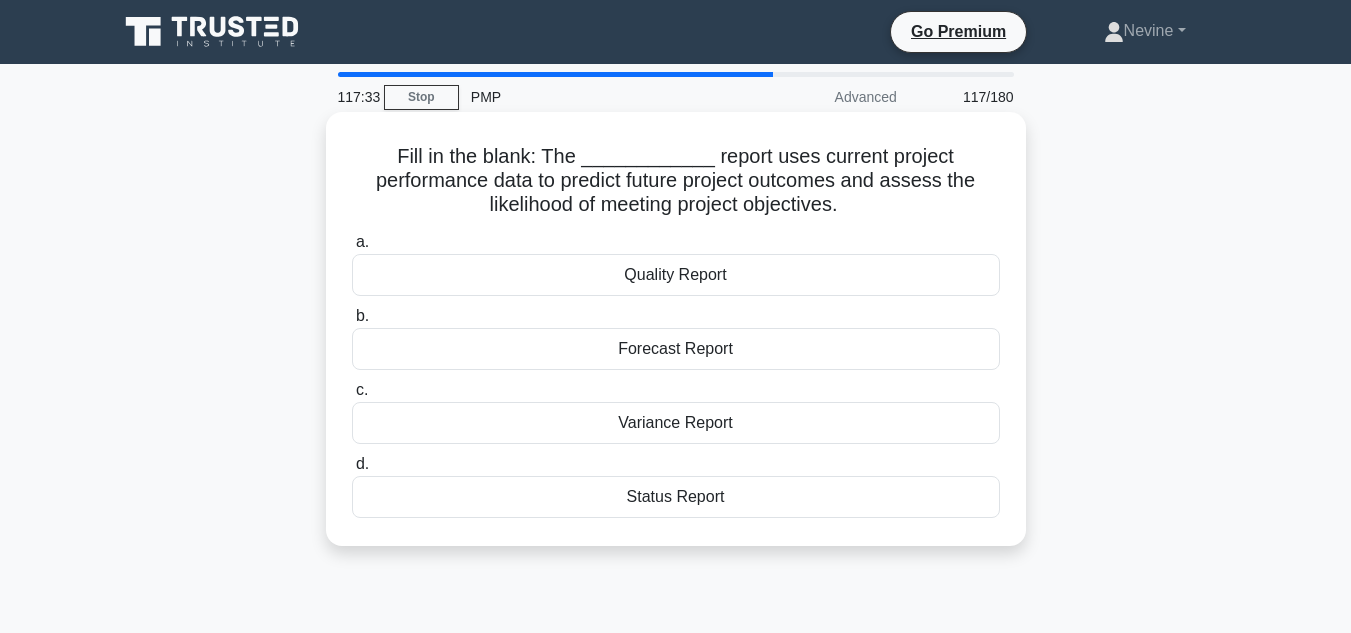 click on "Variance Report" at bounding box center [676, 423] 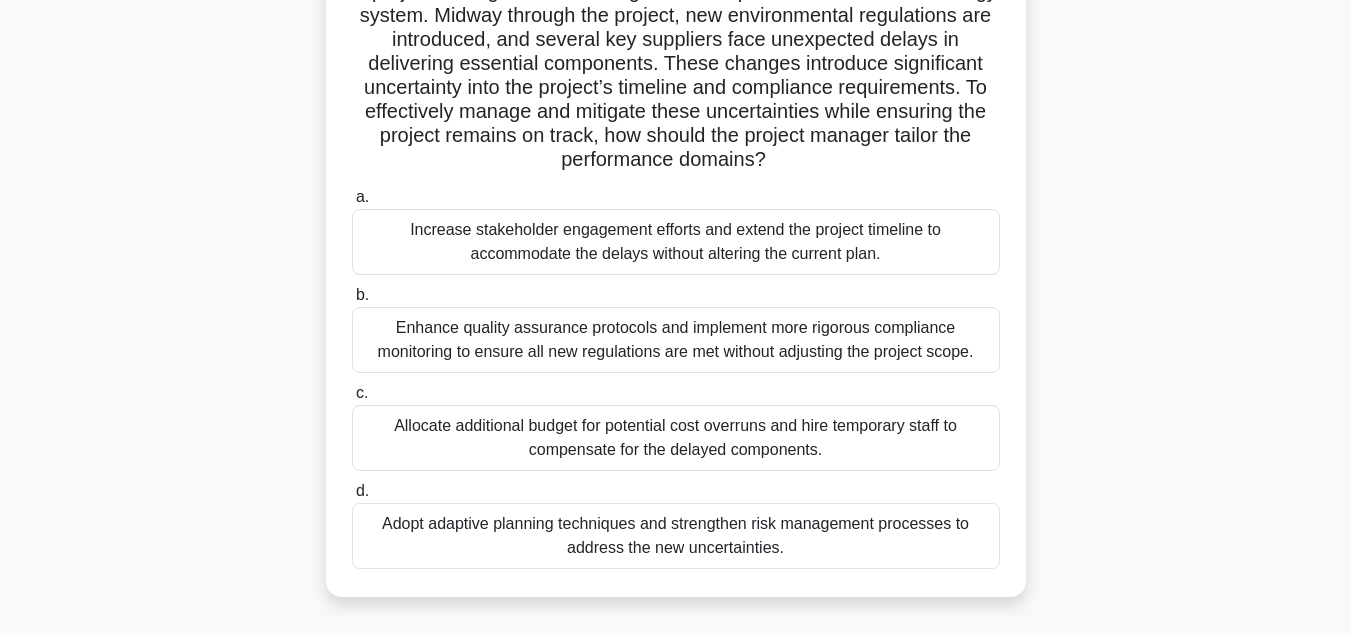 scroll, scrollTop: 166, scrollLeft: 0, axis: vertical 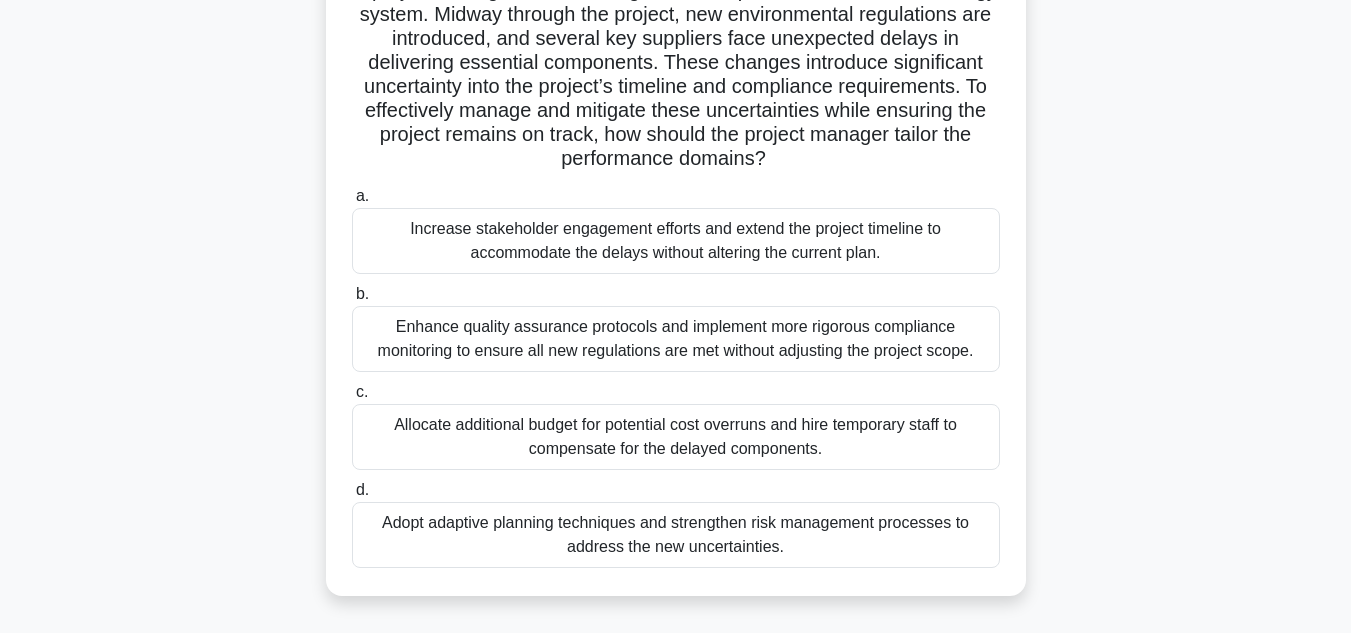 click on "Enhance quality assurance protocols and implement more rigorous compliance monitoring to ensure all new regulations are met without adjusting the project scope." at bounding box center [676, 339] 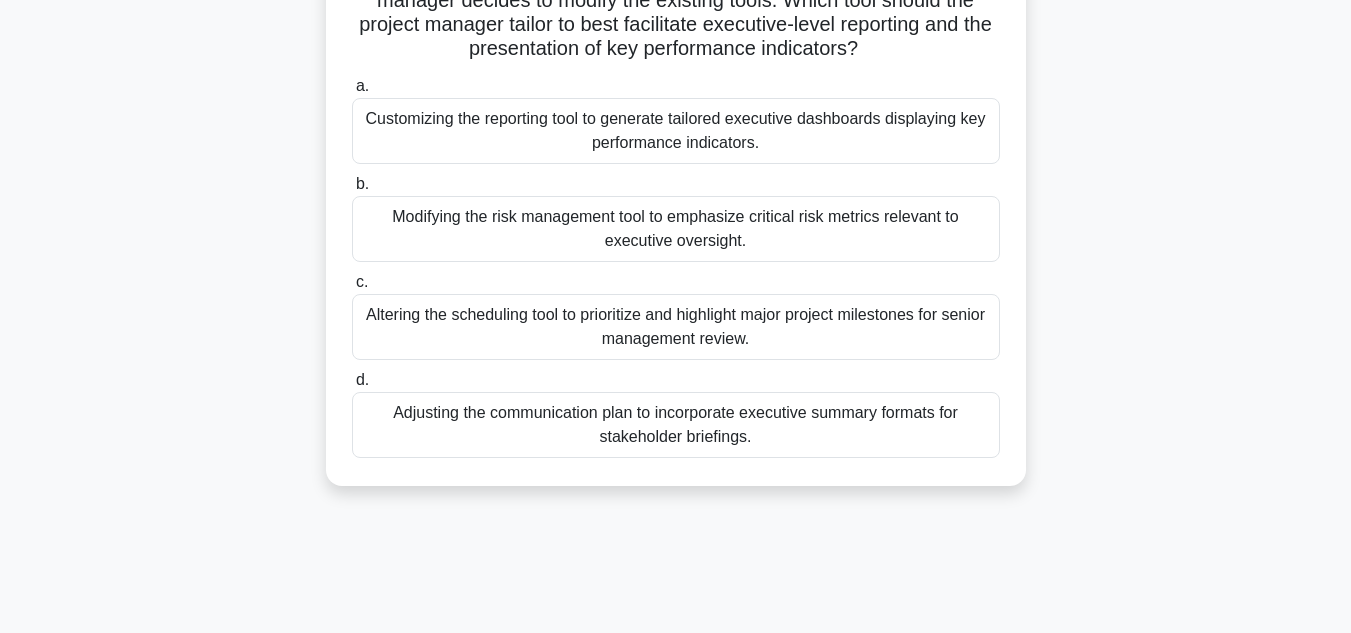 scroll, scrollTop: 373, scrollLeft: 0, axis: vertical 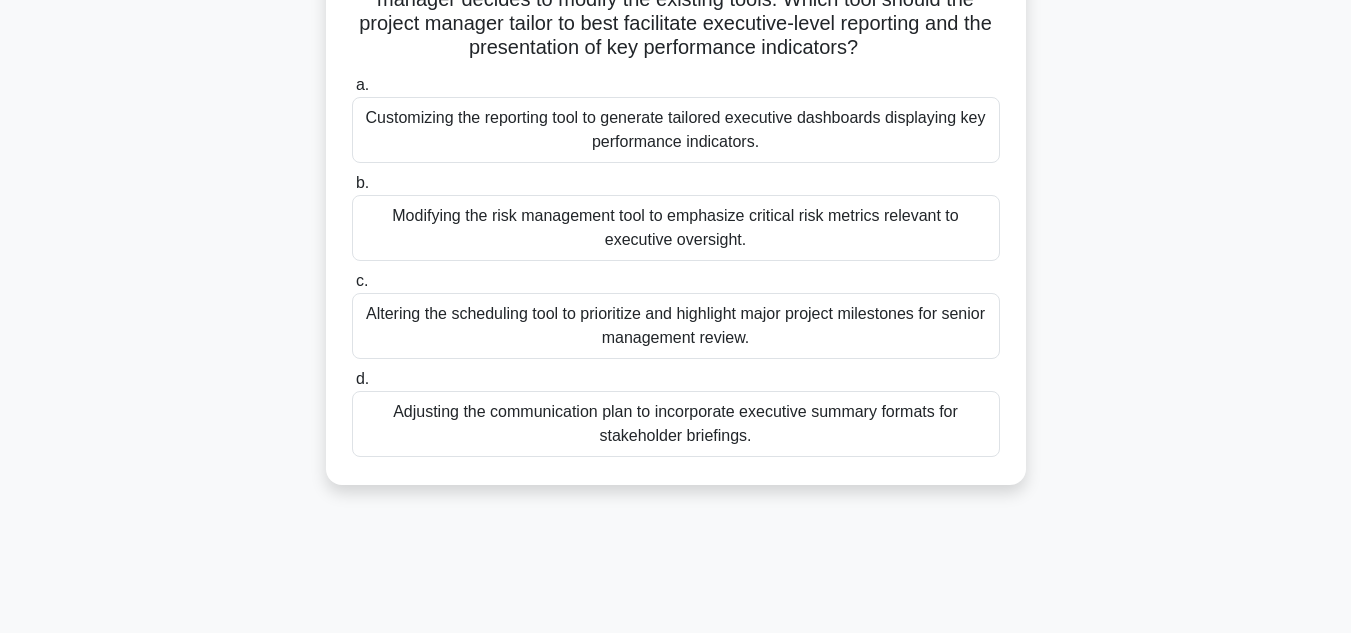 click on "Adjusting the communication plan to incorporate executive summary formats for stakeholder briefings." at bounding box center (676, 424) 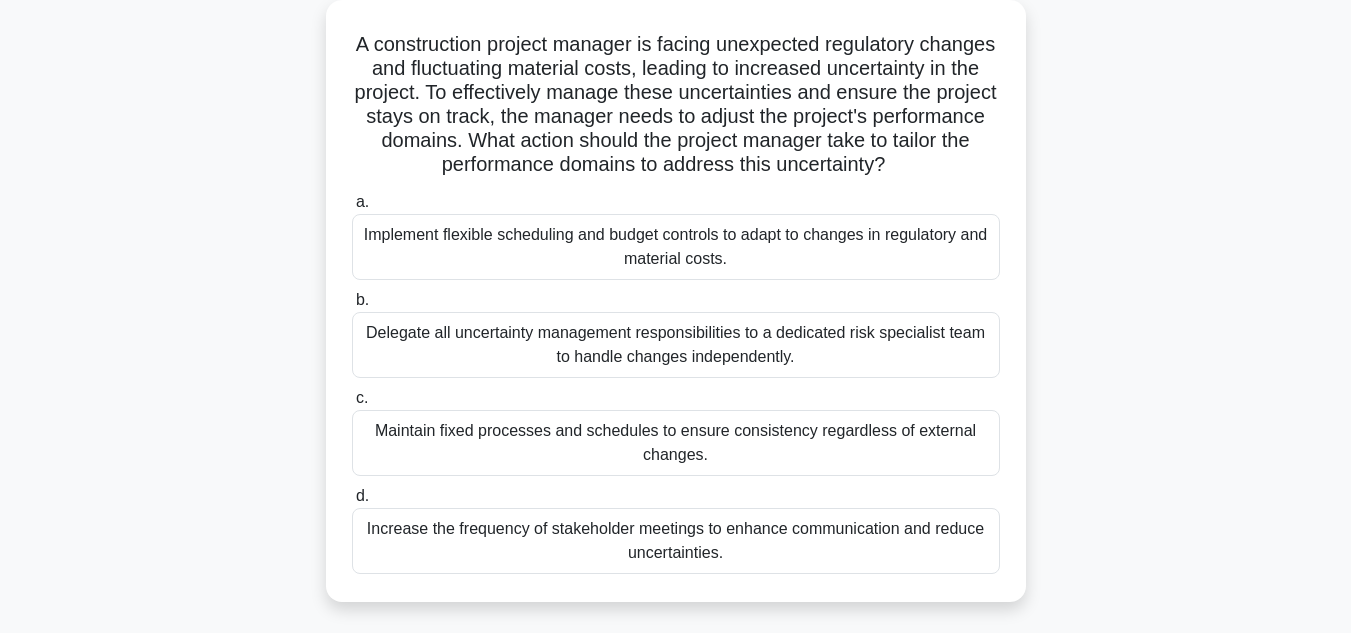 scroll, scrollTop: 127, scrollLeft: 0, axis: vertical 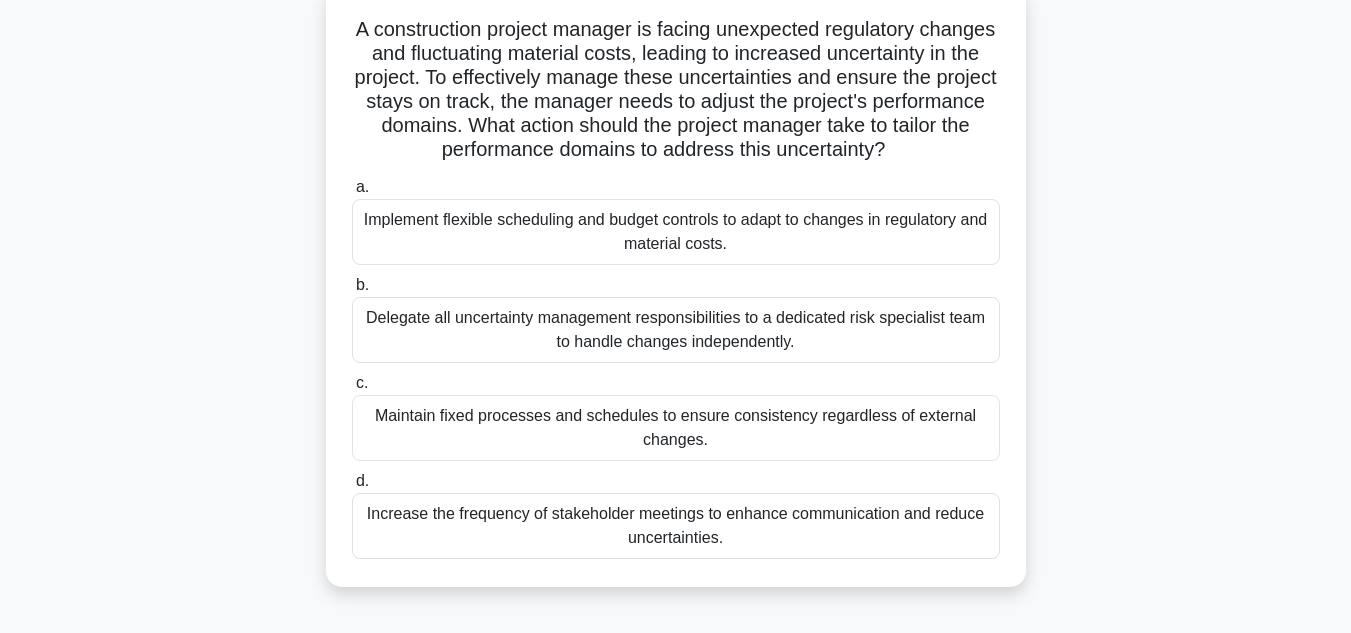 click on "Increase the frequency of stakeholder meetings to enhance communication and reduce uncertainties." at bounding box center (676, 526) 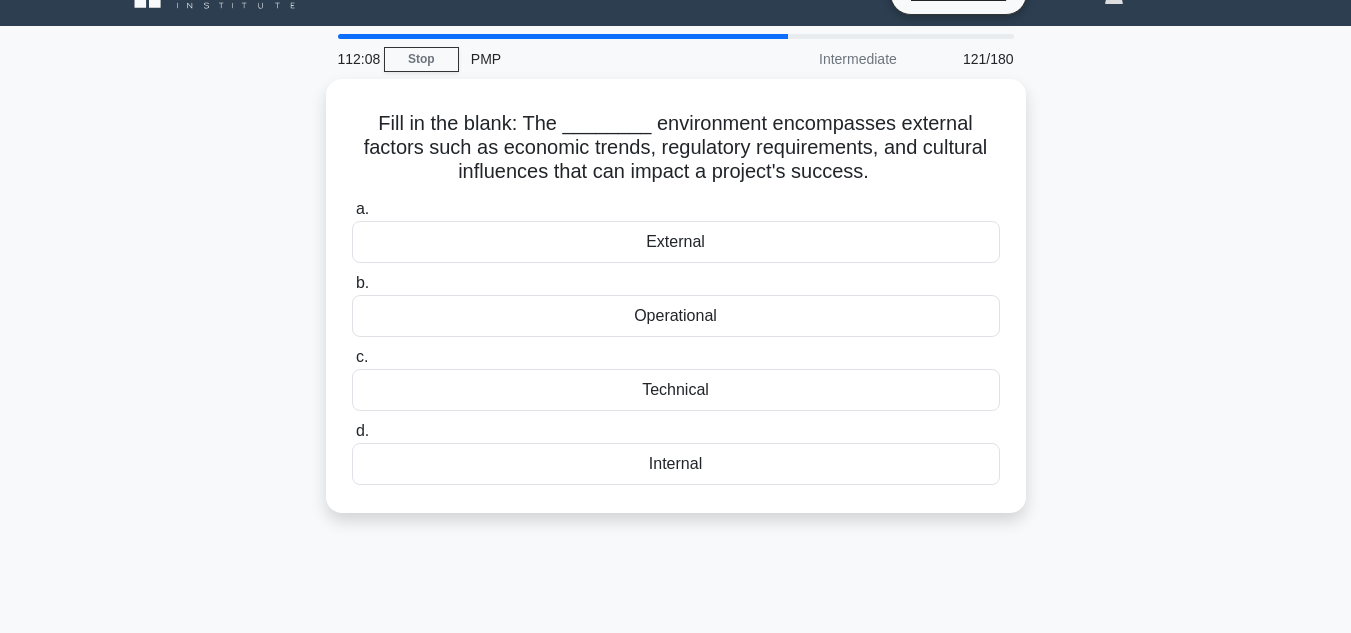 scroll, scrollTop: 0, scrollLeft: 0, axis: both 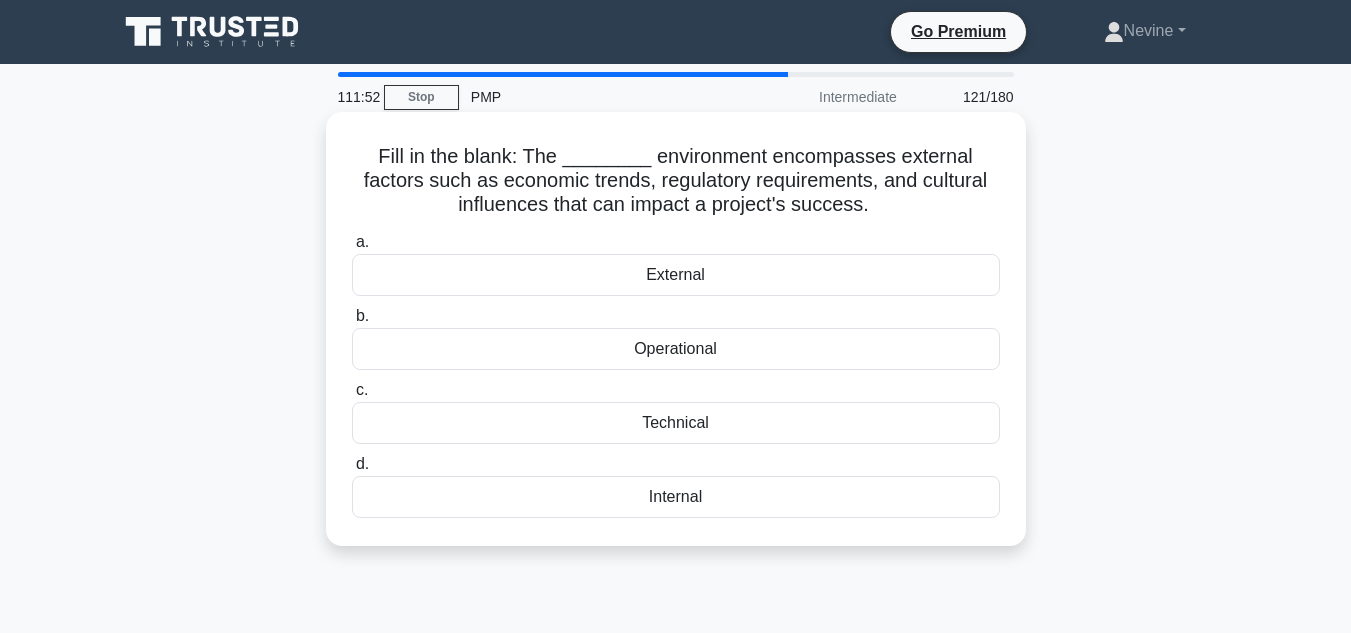 click on "External" at bounding box center (676, 275) 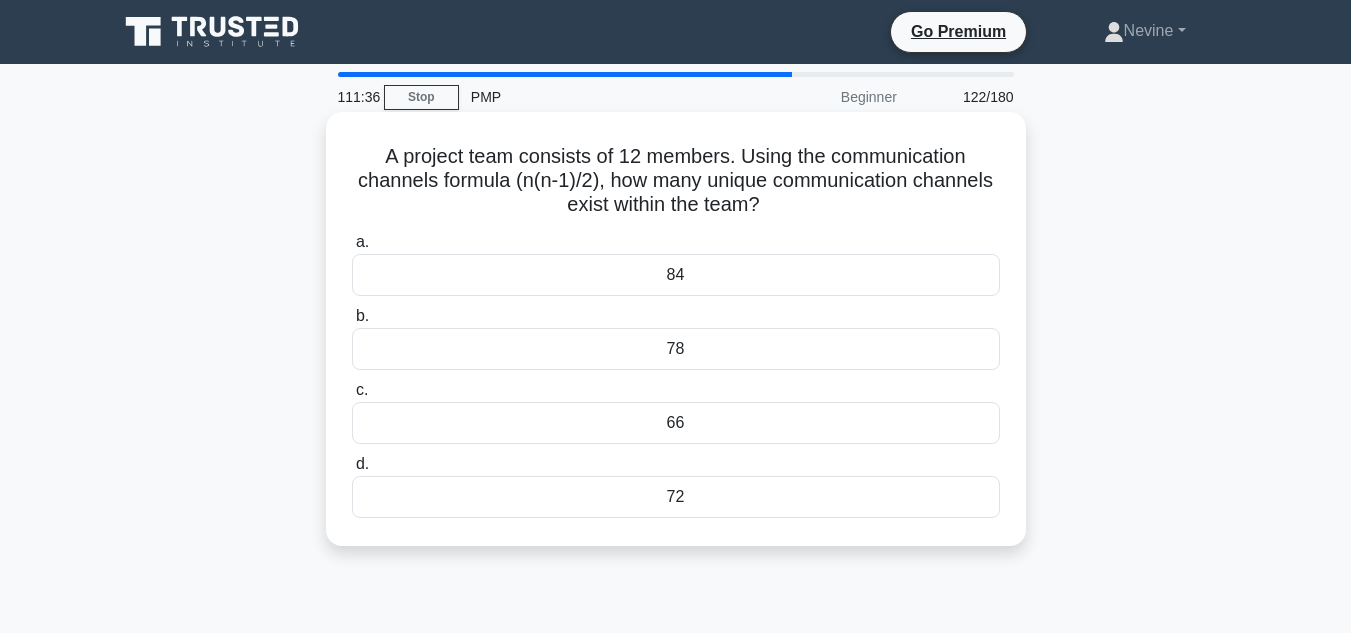click on "66" at bounding box center (676, 423) 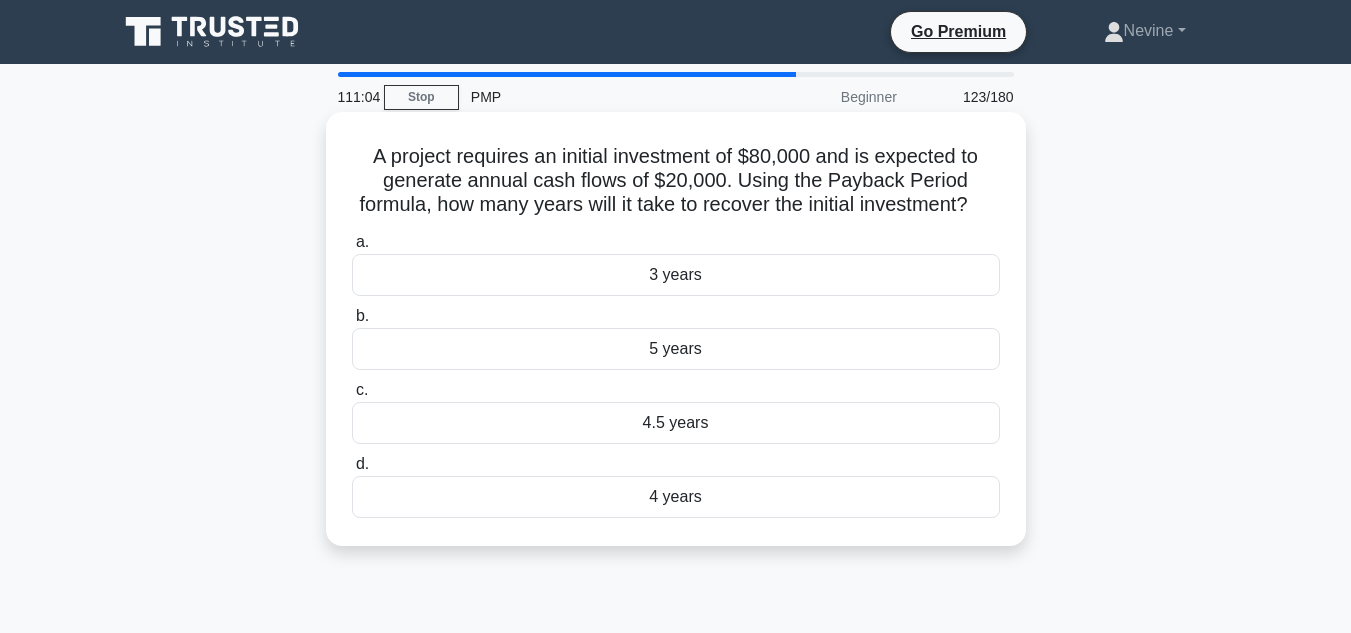 click on "4 years" at bounding box center [676, 497] 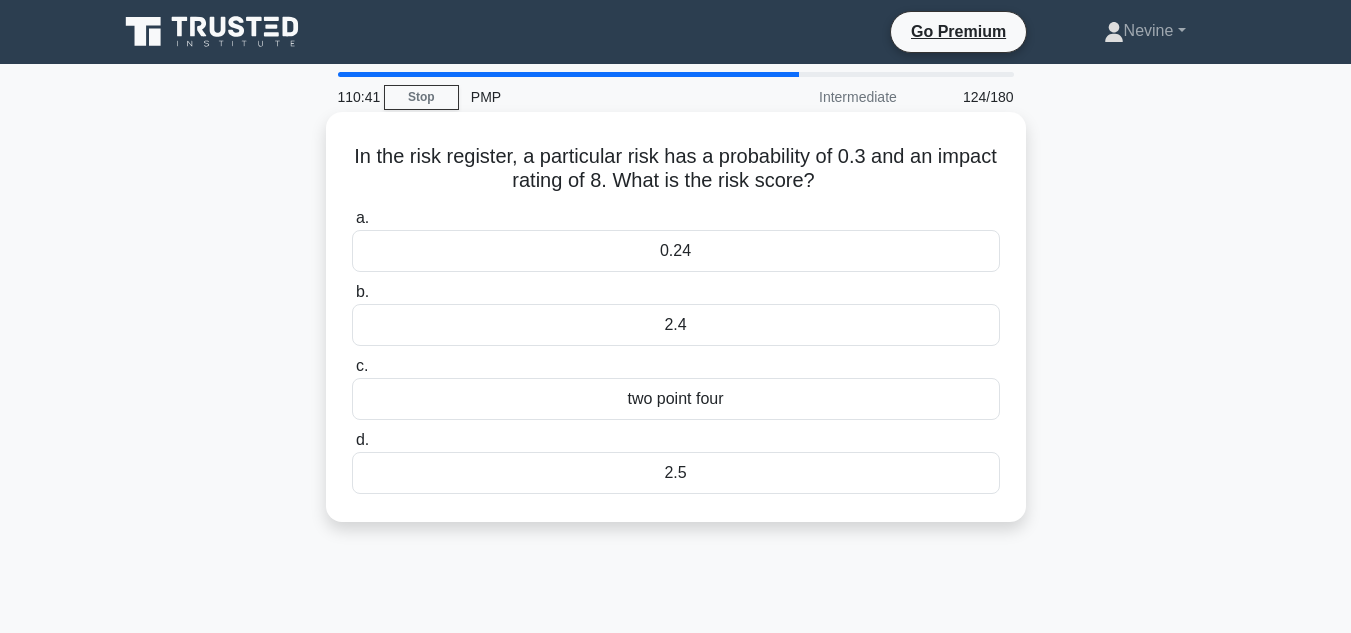 click on "2.4" at bounding box center [676, 325] 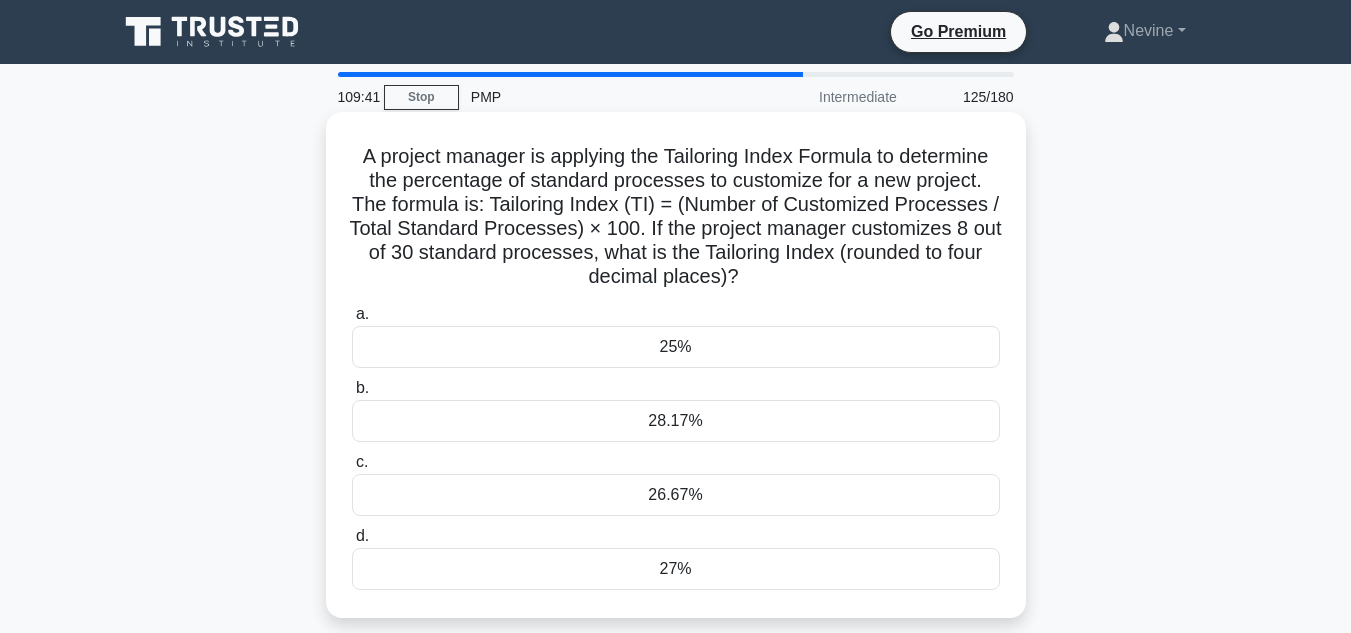 click on "27%" at bounding box center (676, 569) 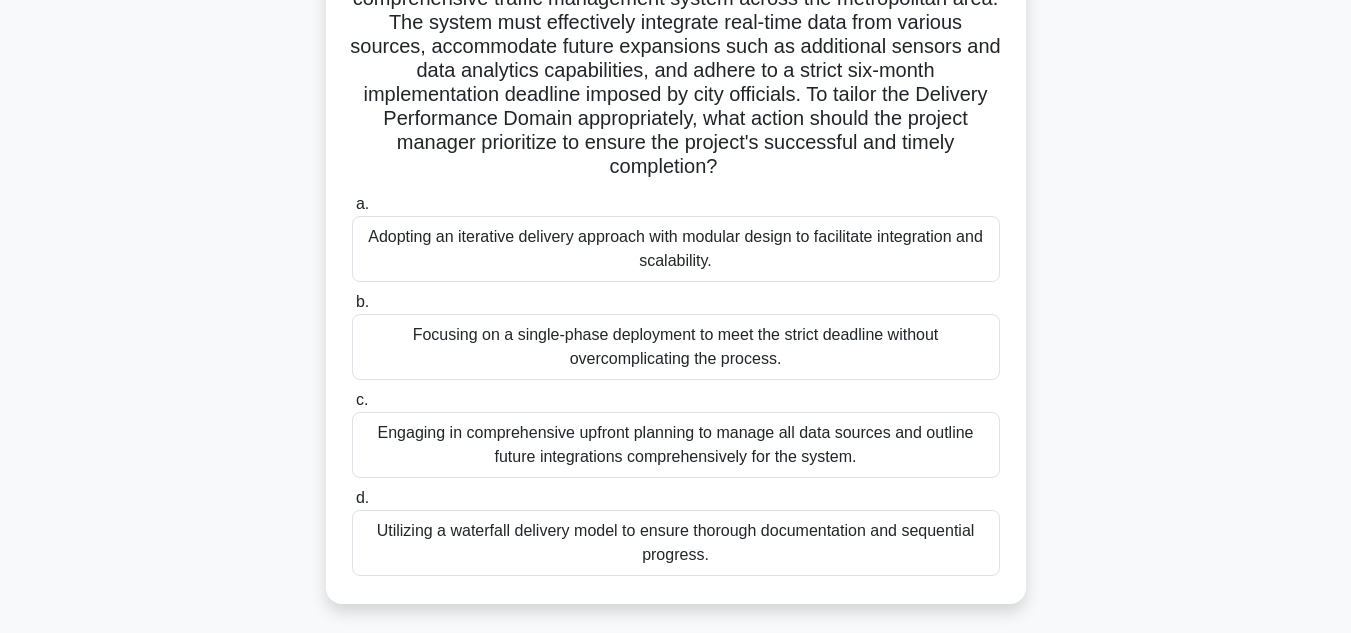 scroll, scrollTop: 183, scrollLeft: 0, axis: vertical 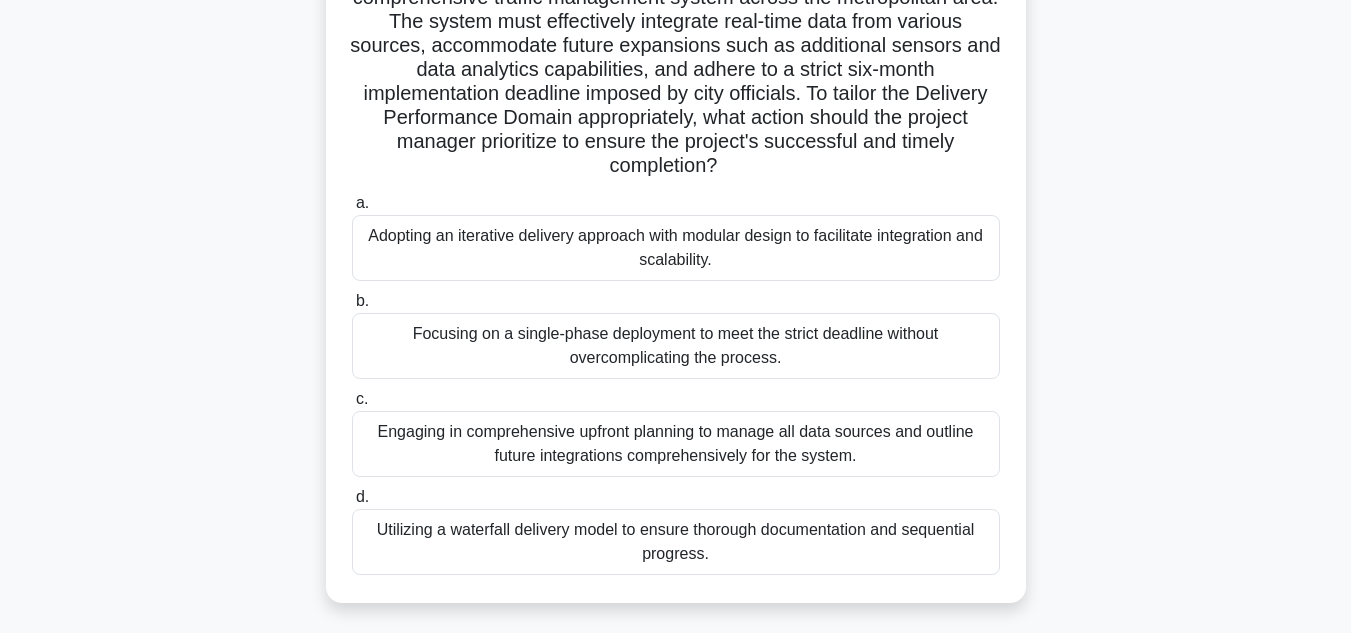 click on "Engaging in comprehensive upfront planning to manage all data sources and outline future integrations comprehensively for the system." at bounding box center [676, 444] 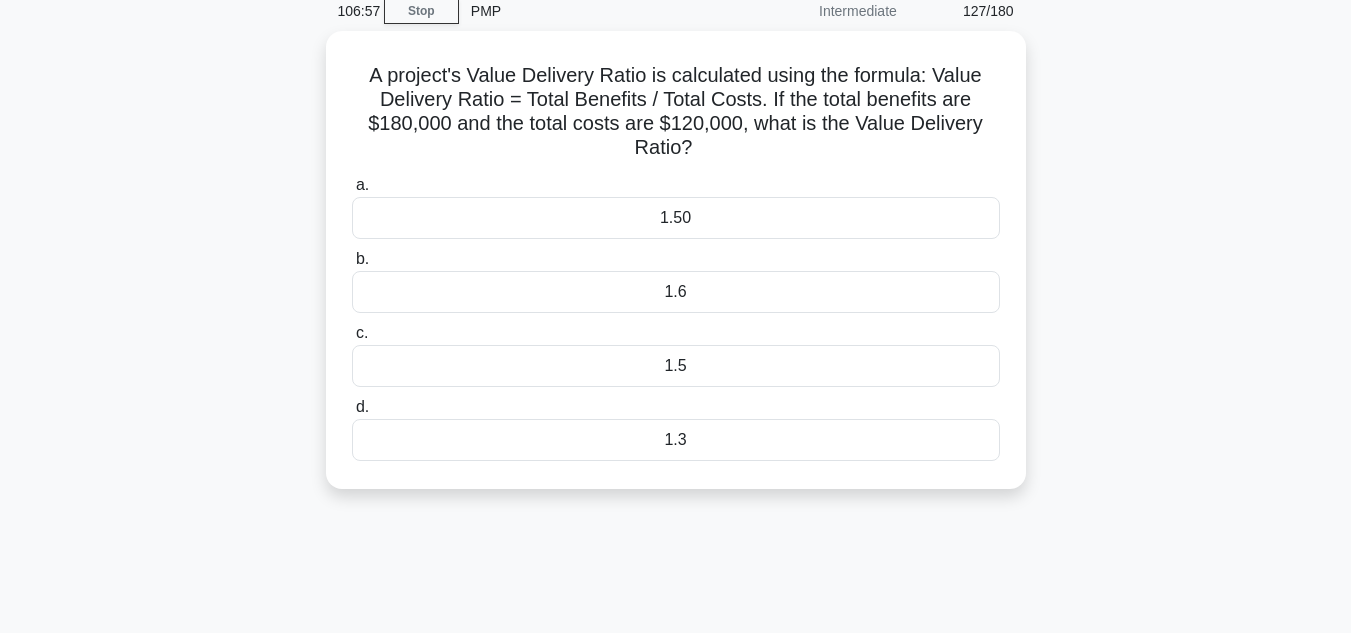 scroll, scrollTop: 0, scrollLeft: 0, axis: both 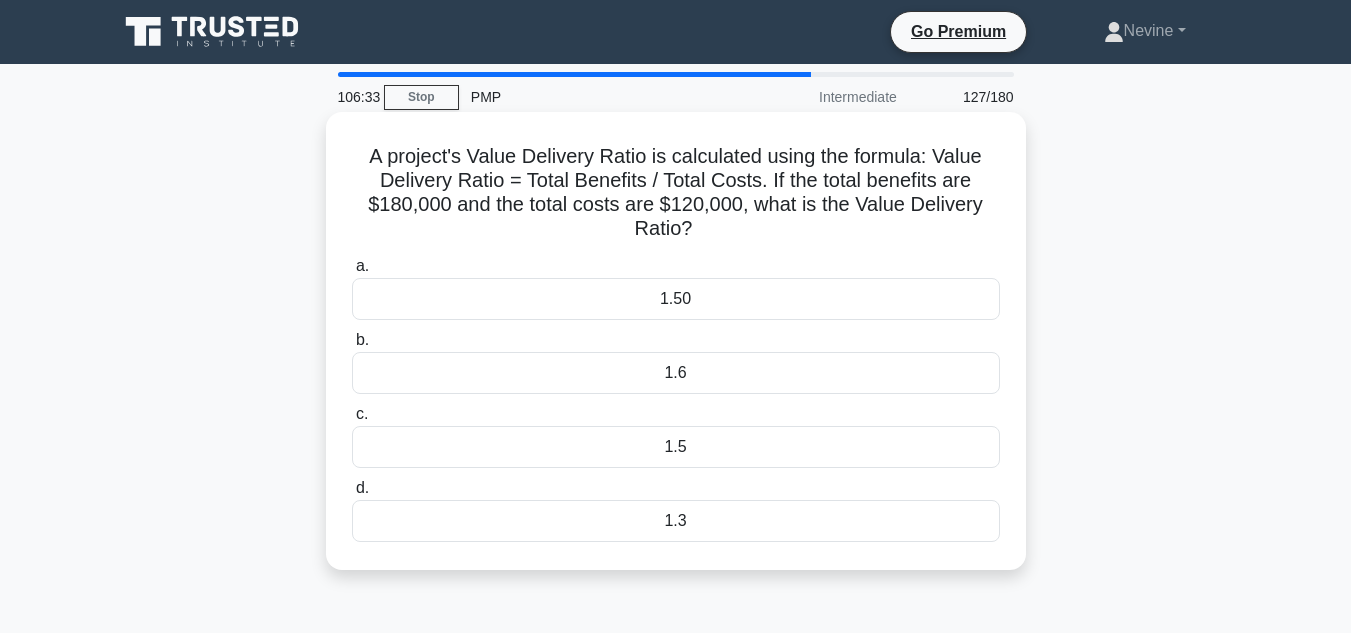click on "1.5" at bounding box center (676, 447) 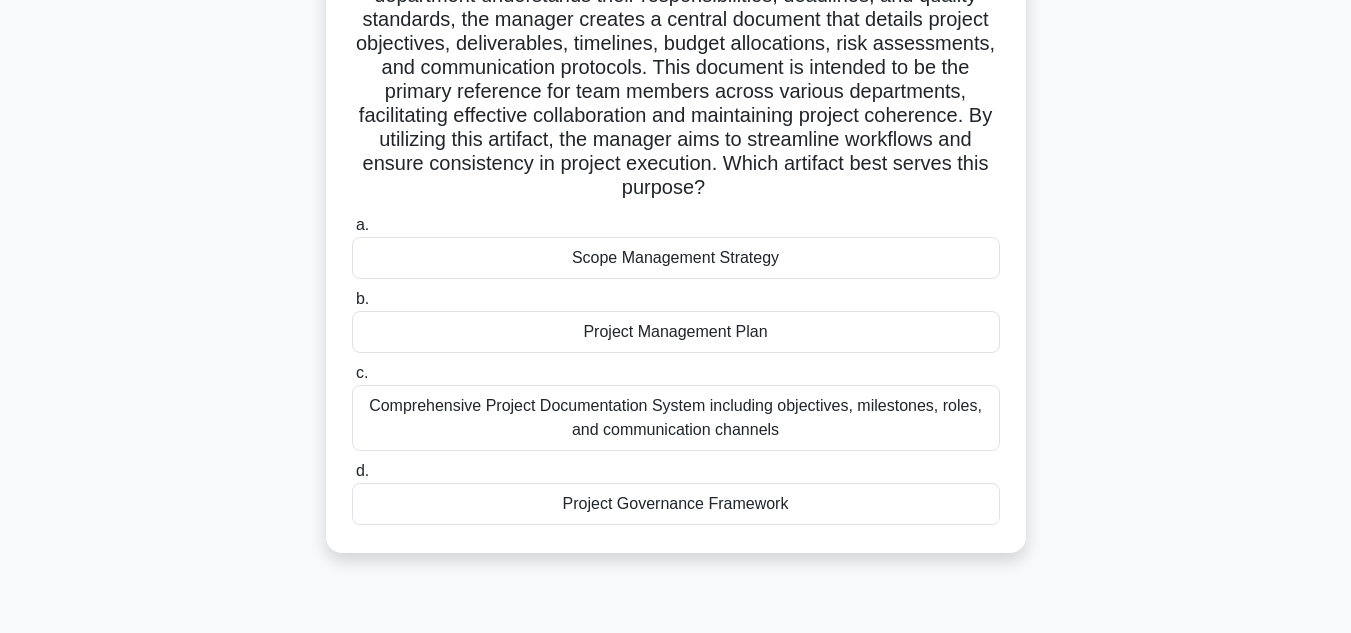 scroll, scrollTop: 258, scrollLeft: 0, axis: vertical 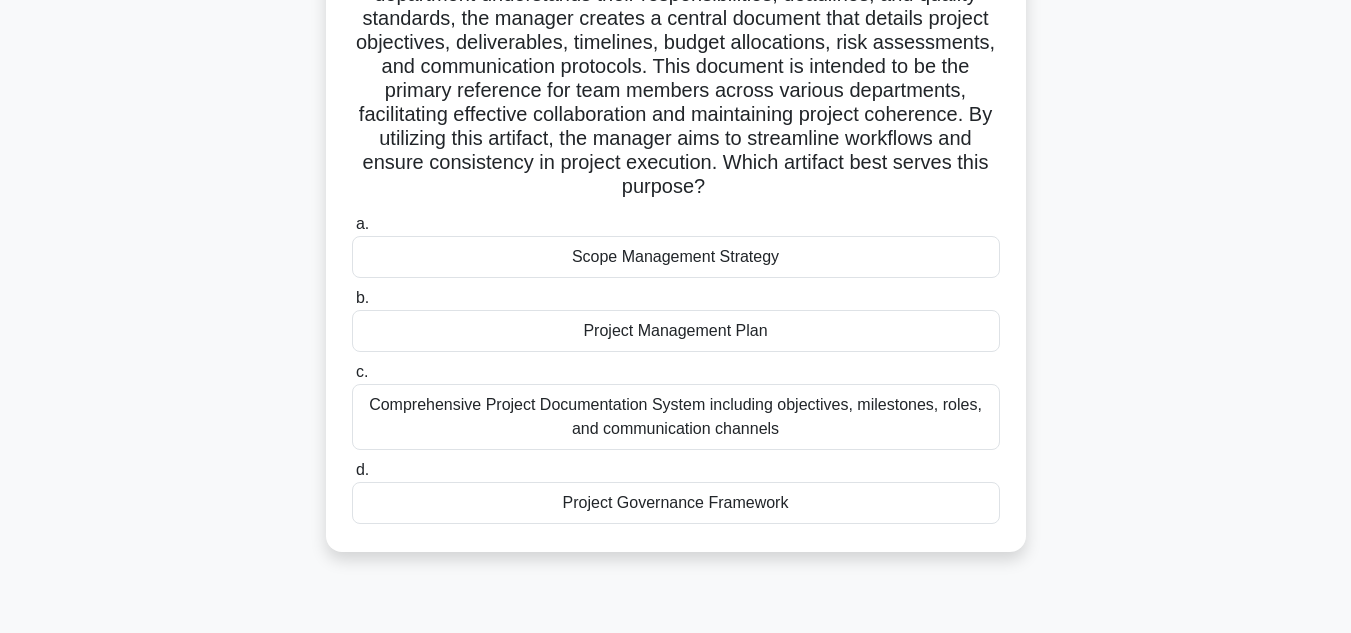 click on "Project Management Plan" at bounding box center [676, 331] 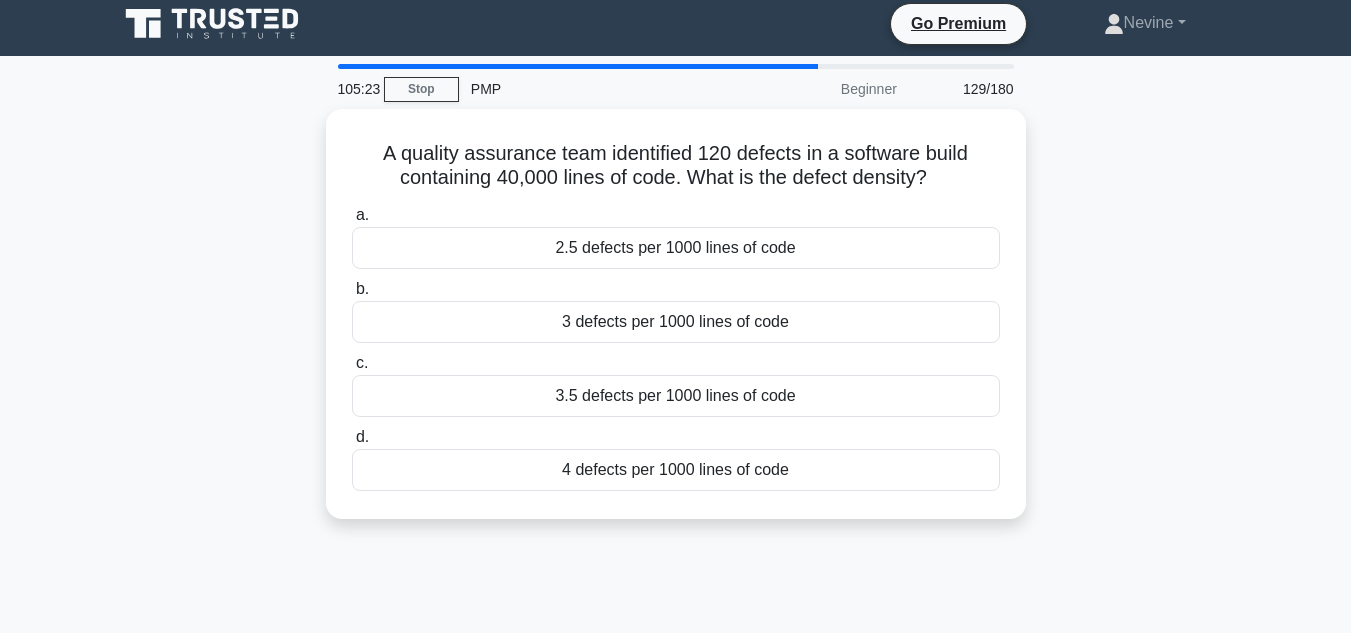 scroll, scrollTop: 0, scrollLeft: 0, axis: both 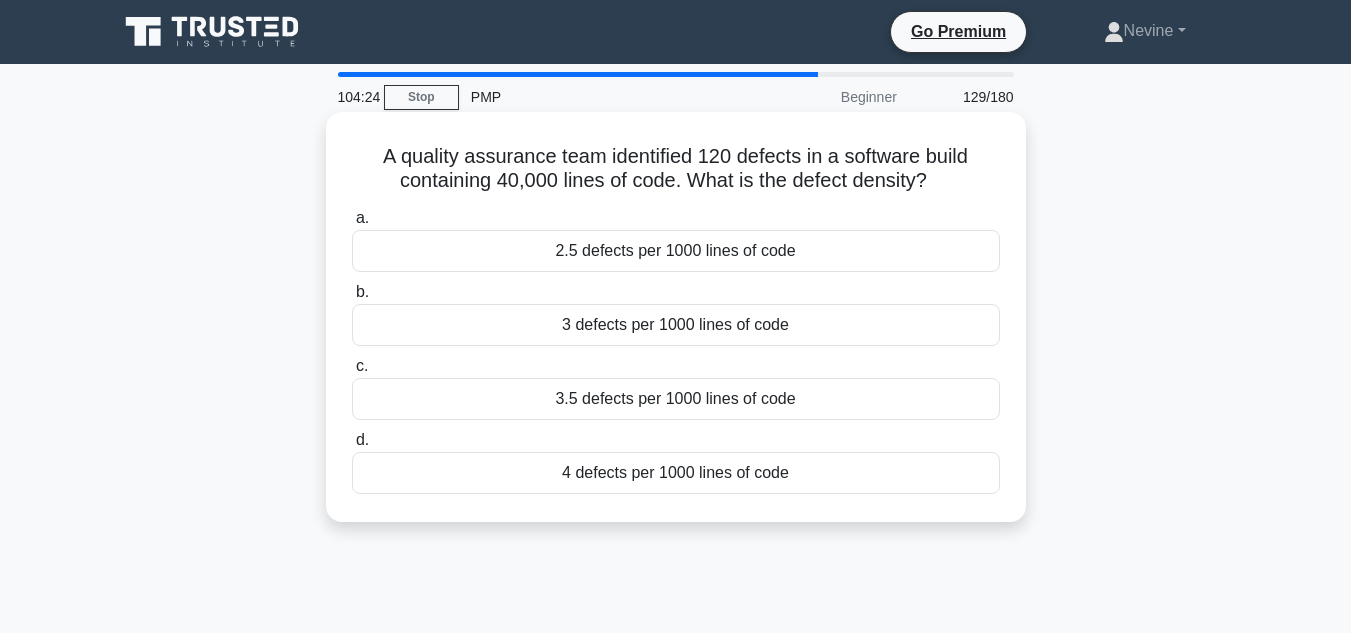 click on "3 defects per 1000 lines of code" at bounding box center (676, 325) 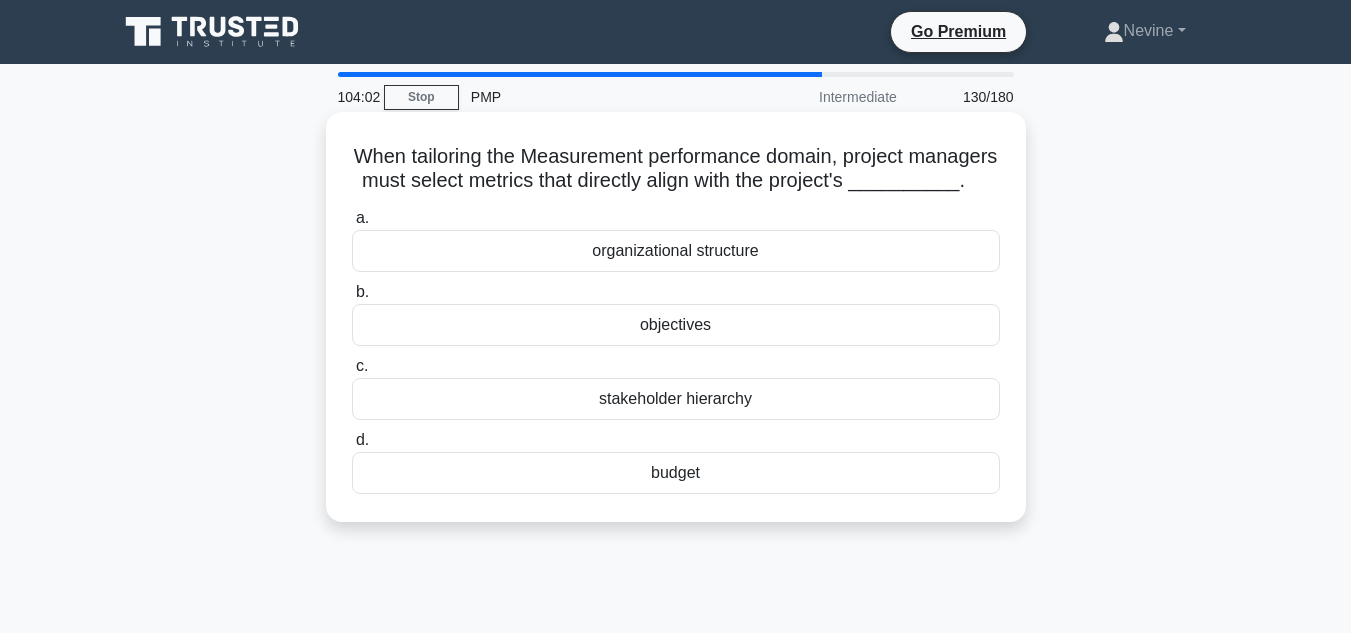 click on "objectives" at bounding box center (676, 325) 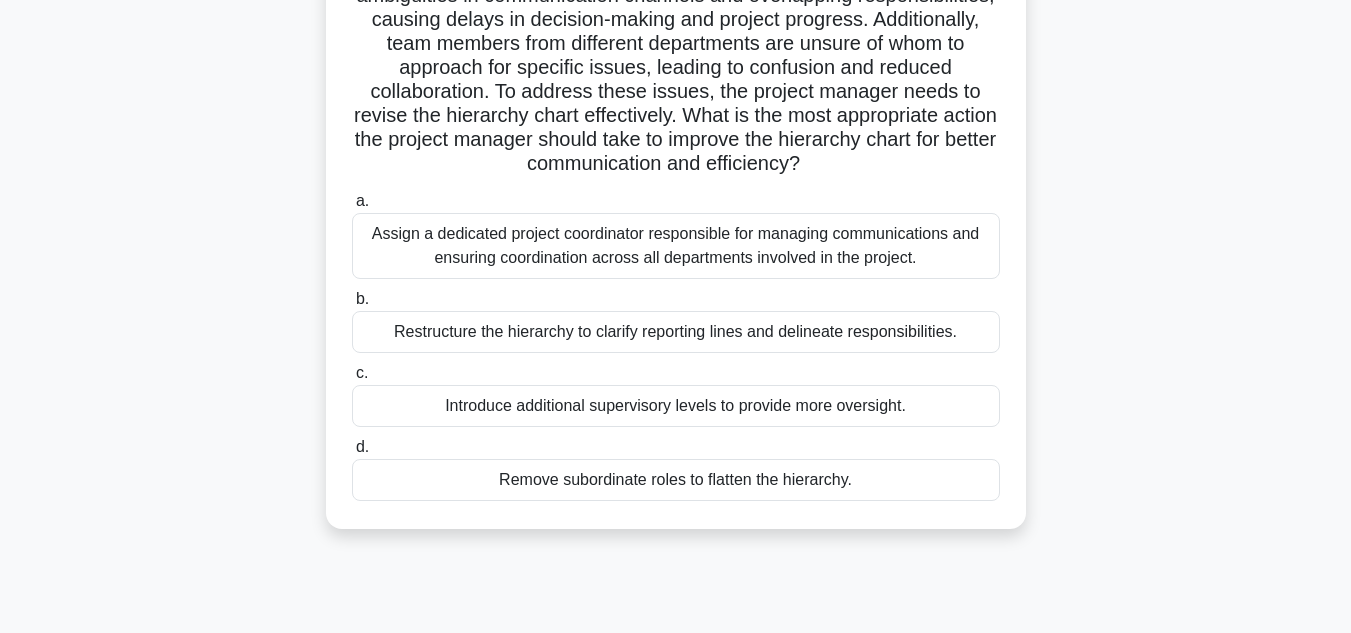 scroll, scrollTop: 287, scrollLeft: 0, axis: vertical 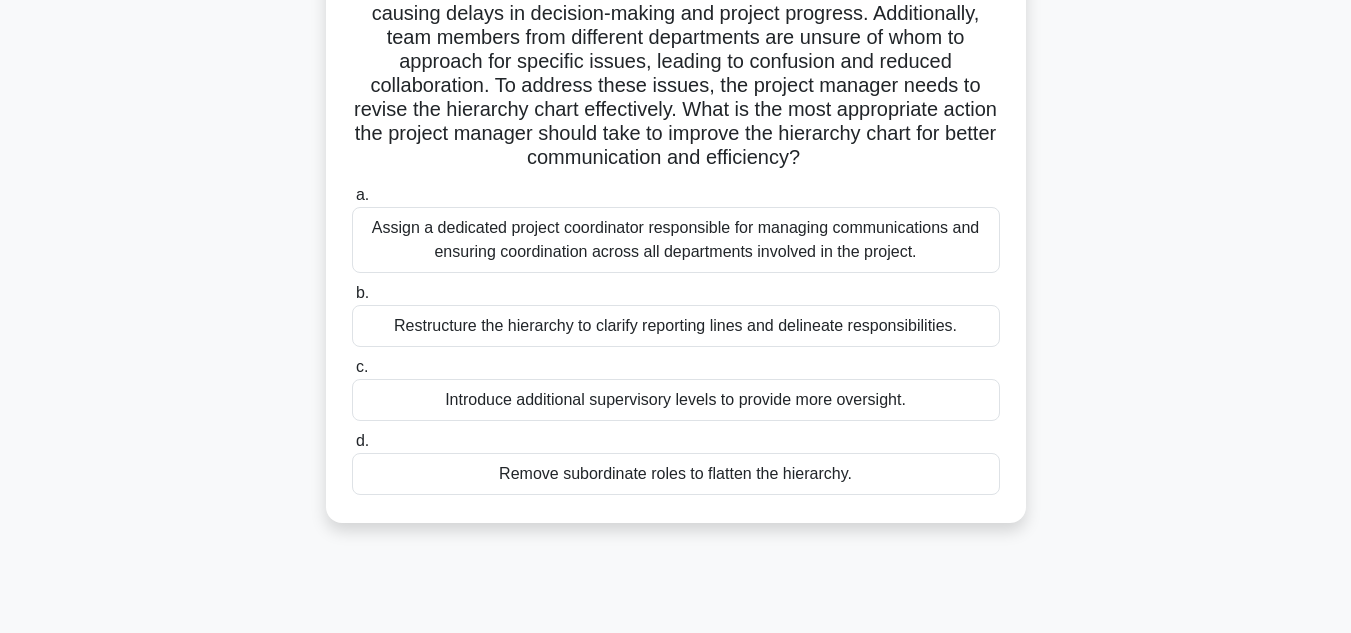 click on "Restructure the hierarchy to clarify reporting lines and delineate responsibilities." at bounding box center (676, 326) 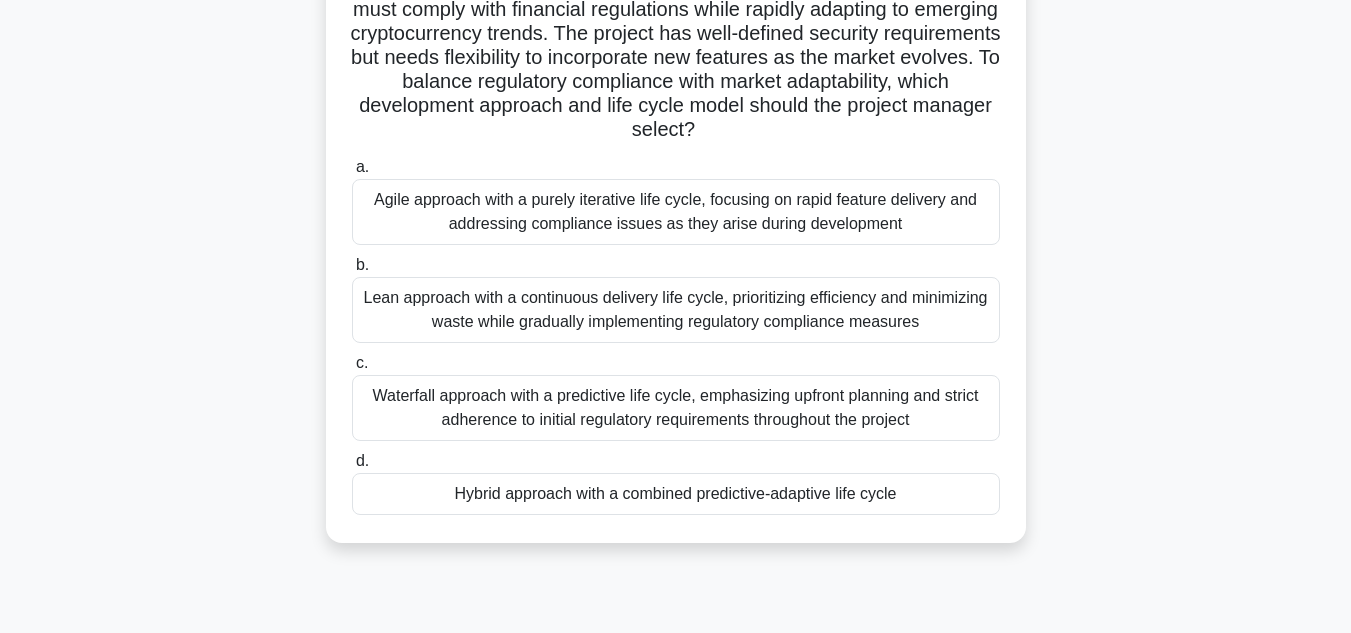 scroll, scrollTop: 207, scrollLeft: 0, axis: vertical 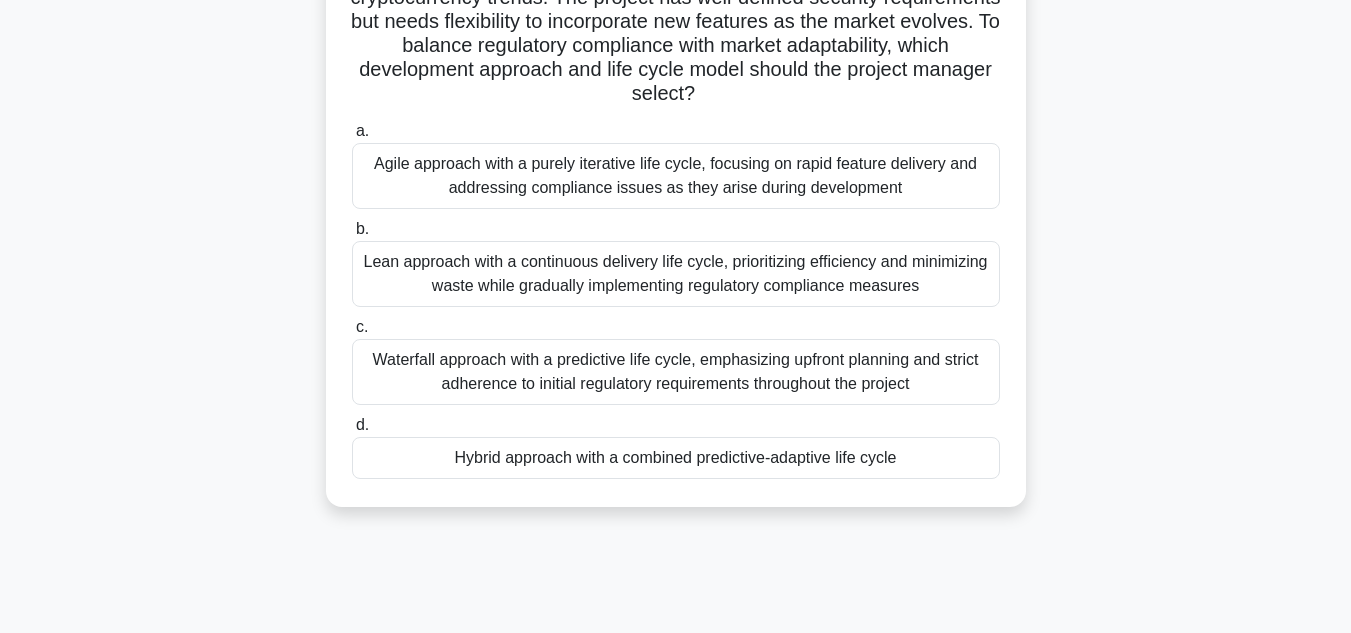 click on "Hybrid approach with a combined predictive-adaptive life cycle" at bounding box center [676, 458] 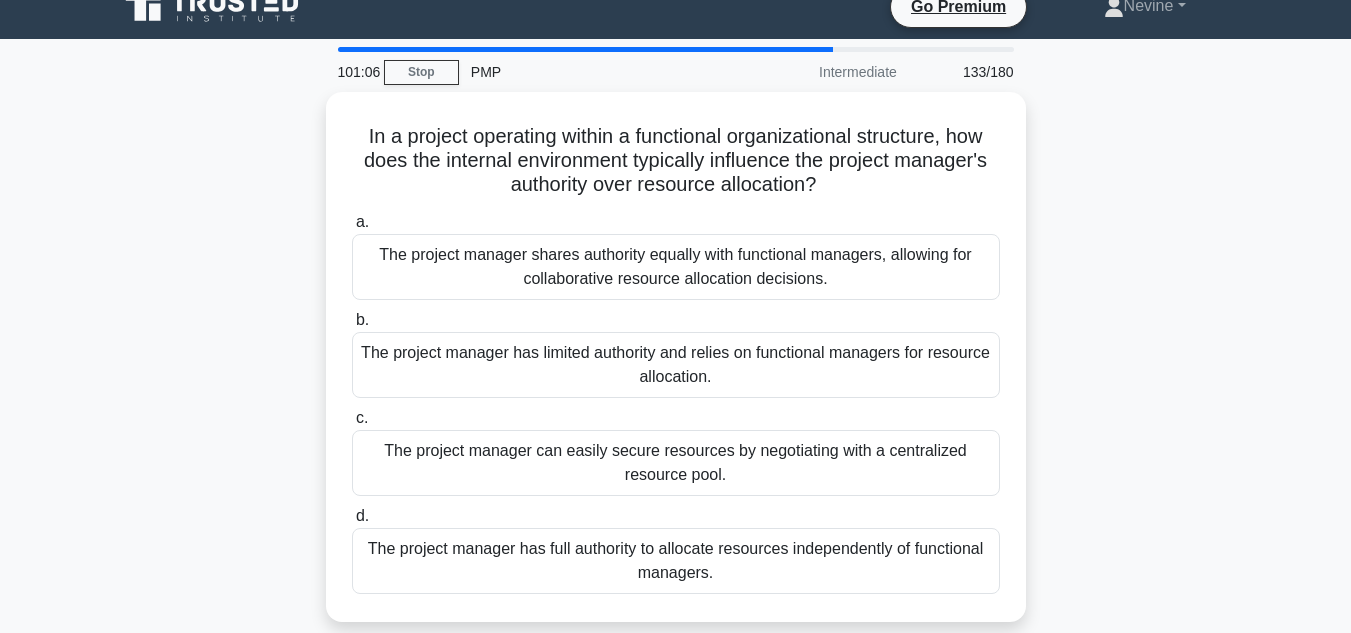 scroll, scrollTop: 27, scrollLeft: 0, axis: vertical 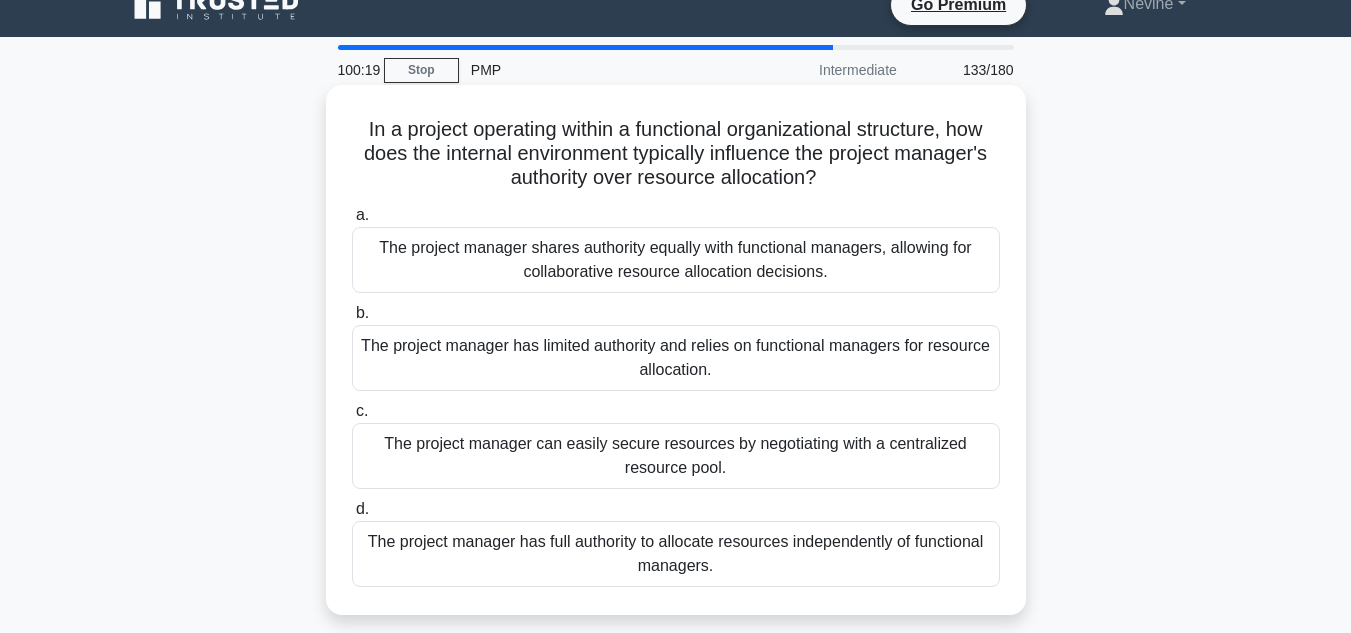 click on "The project manager has full authority to allocate resources independently of functional managers." at bounding box center [676, 554] 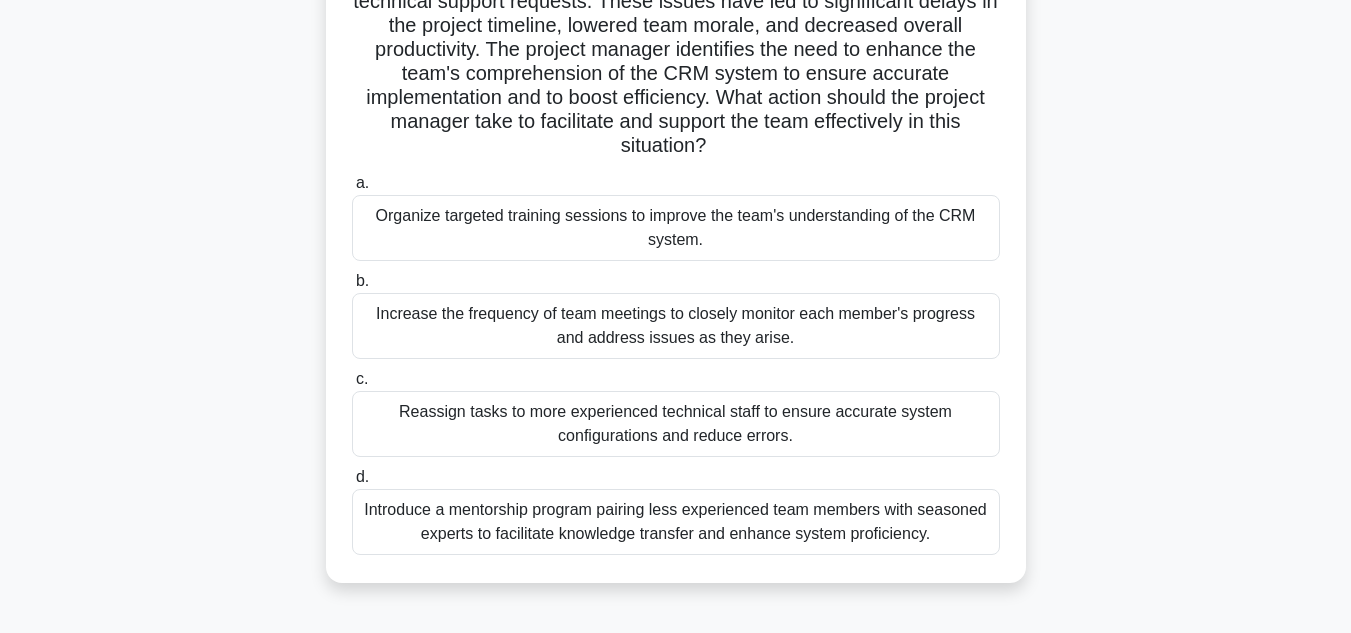 scroll, scrollTop: 265, scrollLeft: 0, axis: vertical 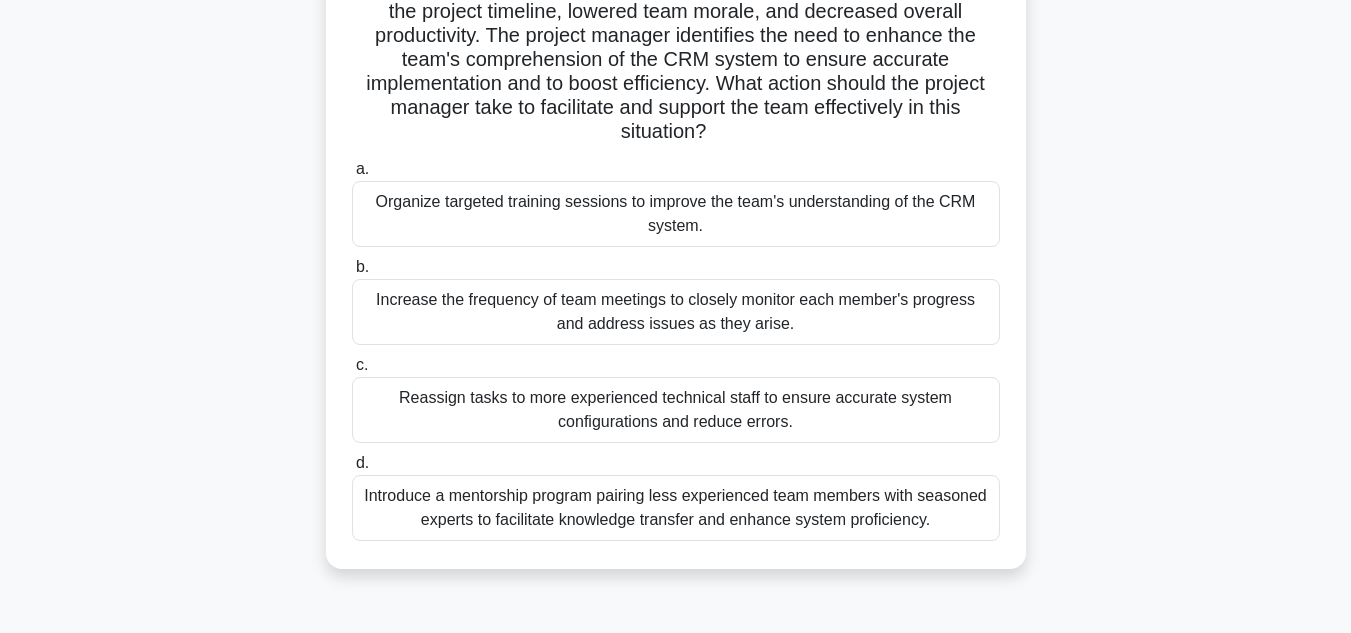 click on "Introduce a mentorship program pairing less experienced team members with seasoned experts to facilitate knowledge transfer and enhance system proficiency." at bounding box center [676, 508] 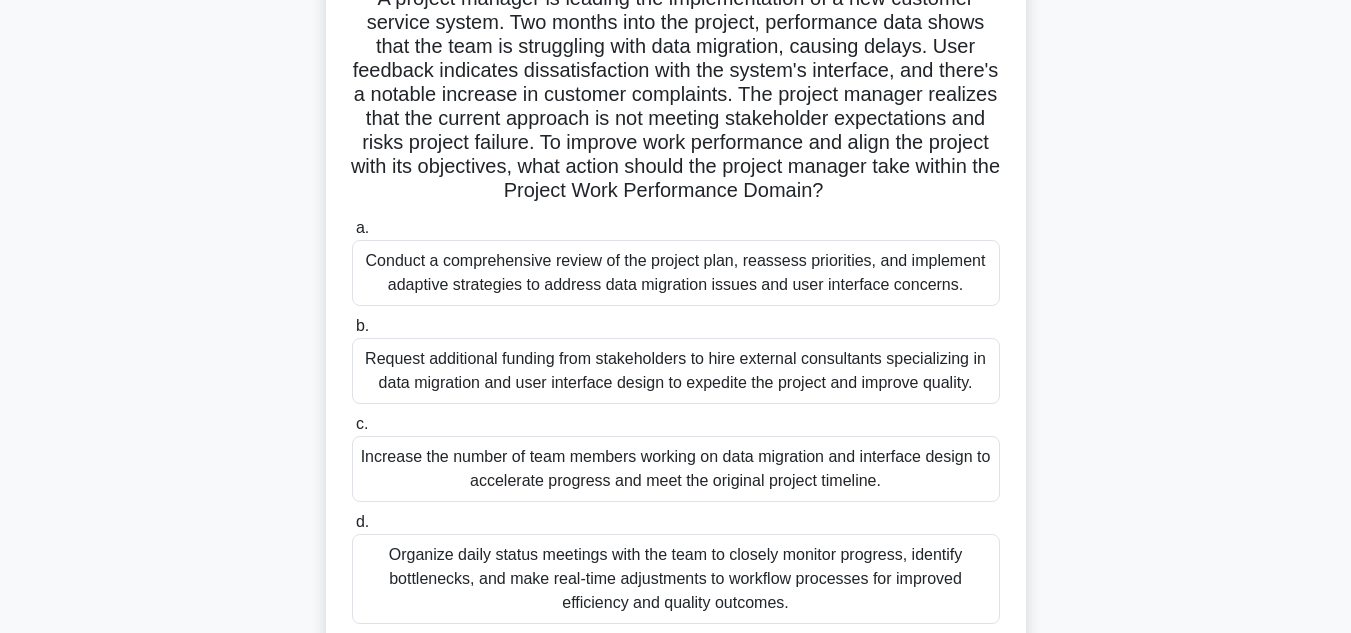 scroll, scrollTop: 162, scrollLeft: 0, axis: vertical 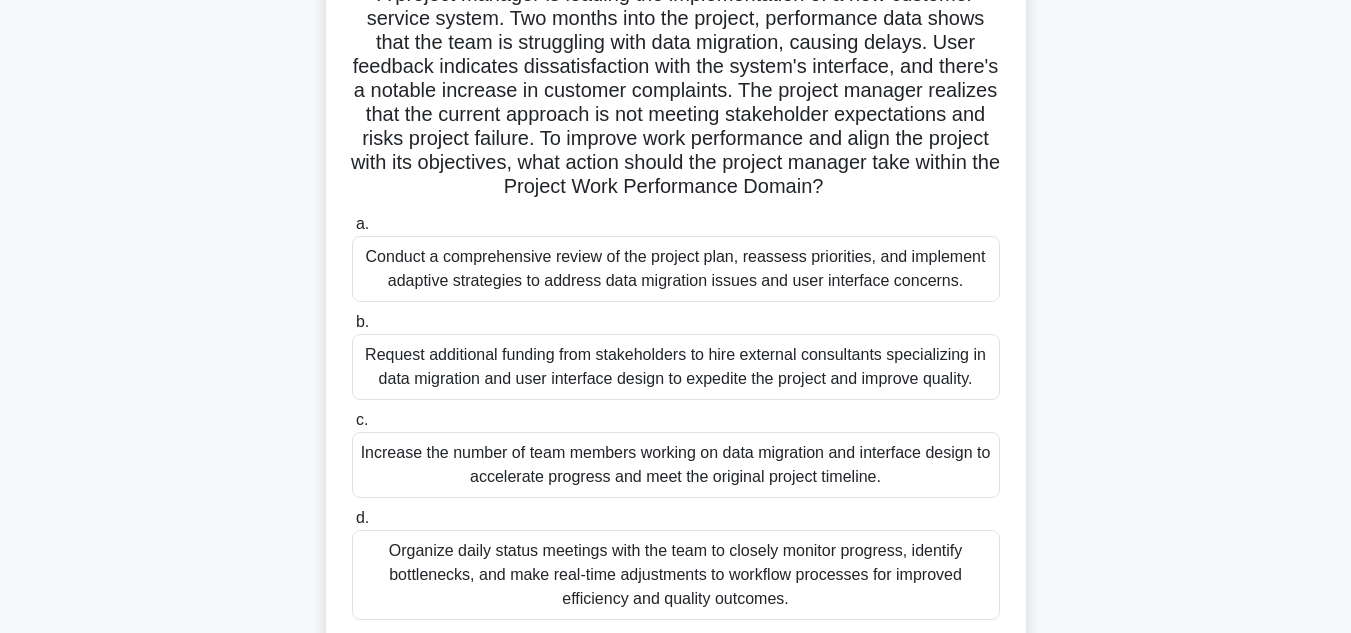 click on "Conduct a comprehensive review of the project plan, reassess priorities, and implement adaptive strategies to address data migration issues and user interface concerns." at bounding box center (676, 269) 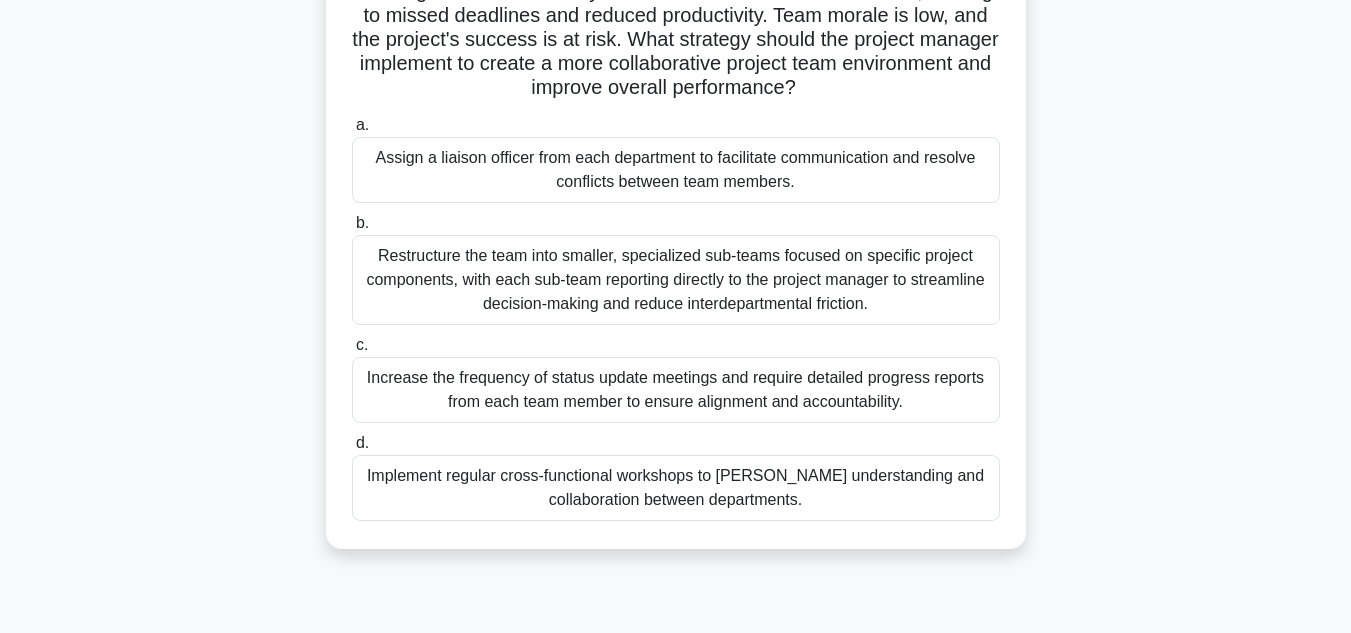 scroll, scrollTop: 219, scrollLeft: 0, axis: vertical 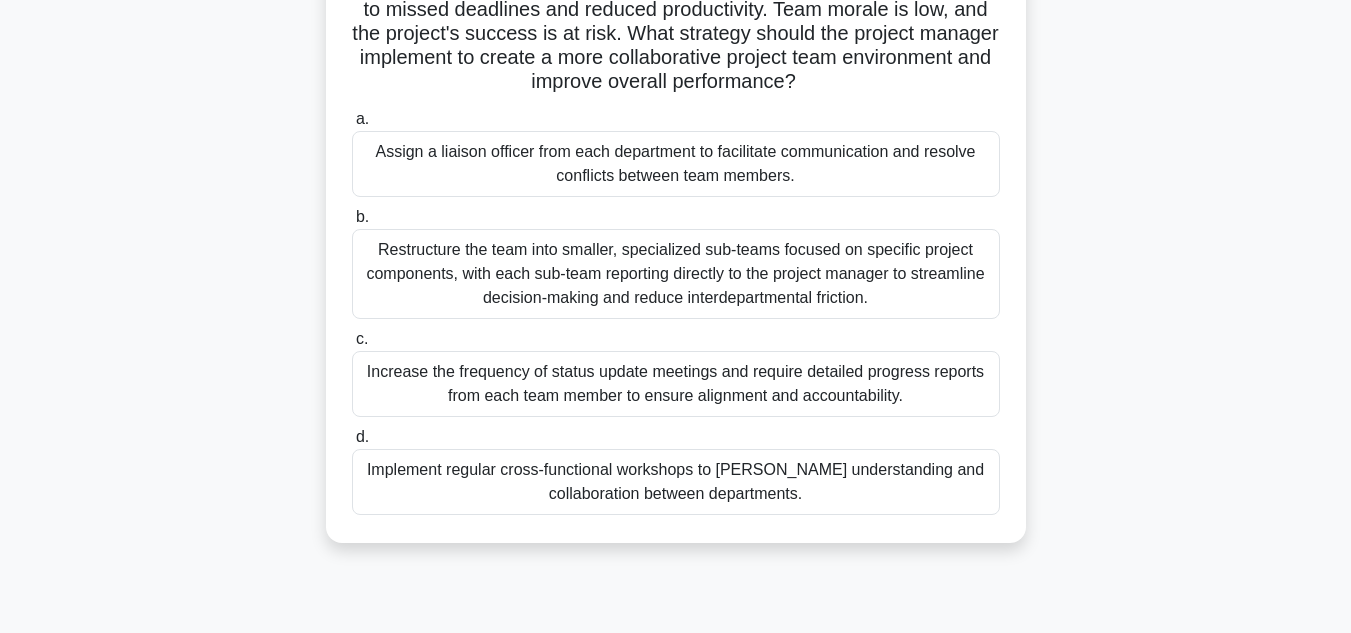 click on "Implement regular cross-functional workshops to foster understanding and collaboration between departments." at bounding box center [676, 482] 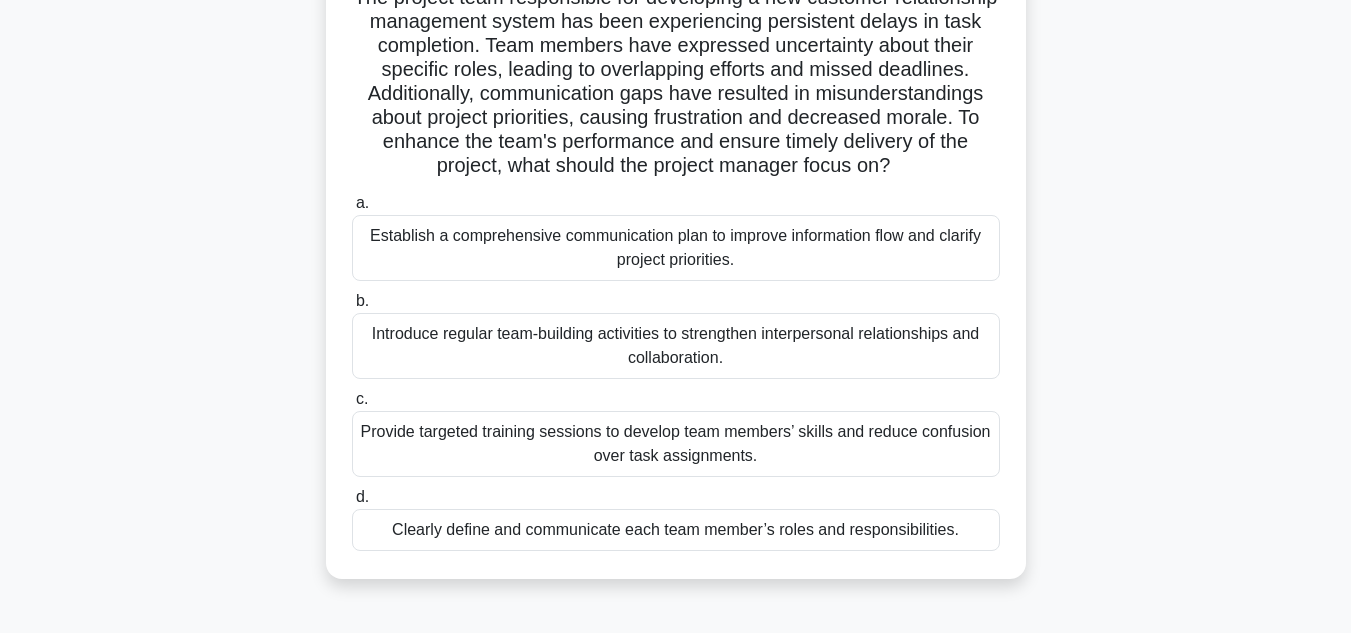 scroll, scrollTop: 163, scrollLeft: 0, axis: vertical 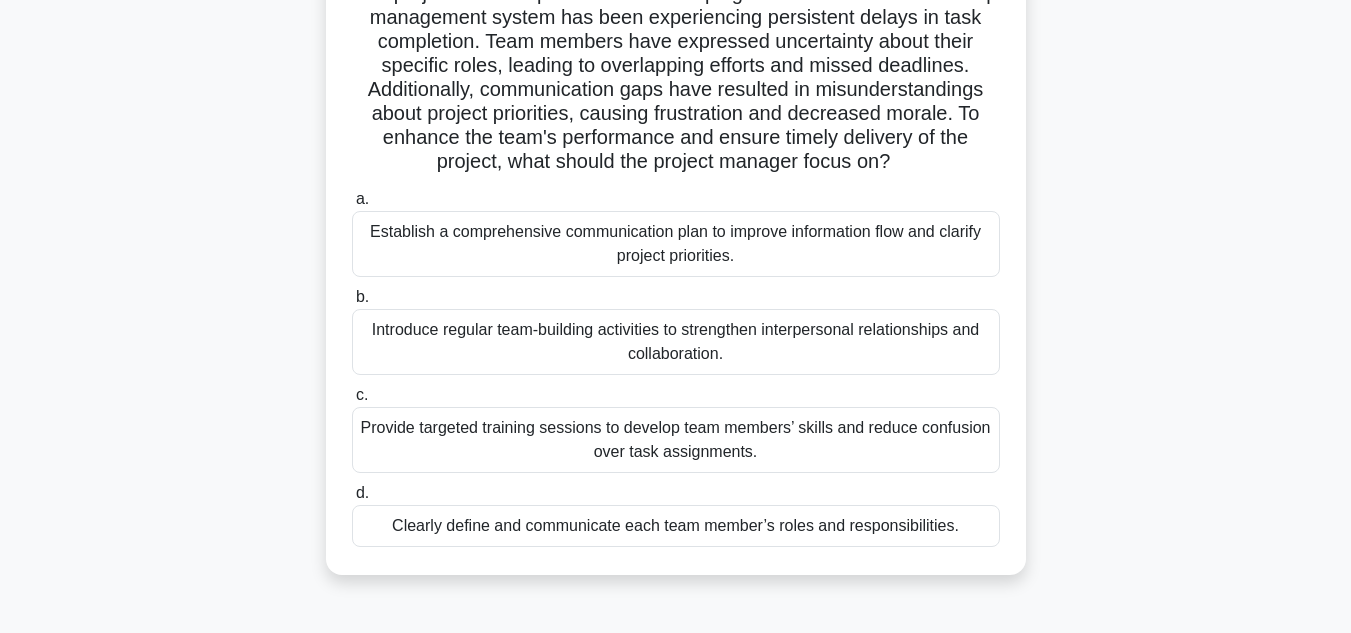 click on "Establish a comprehensive communication plan to improve information flow and clarify project priorities." at bounding box center [676, 244] 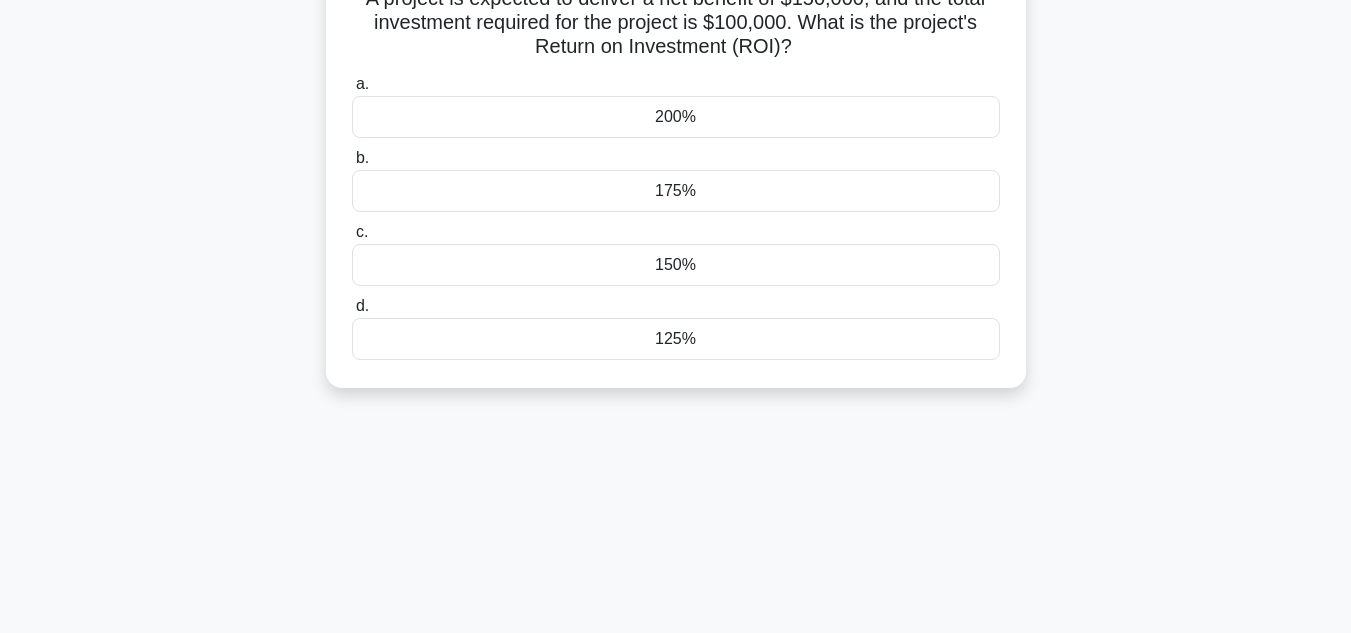 scroll, scrollTop: 0, scrollLeft: 0, axis: both 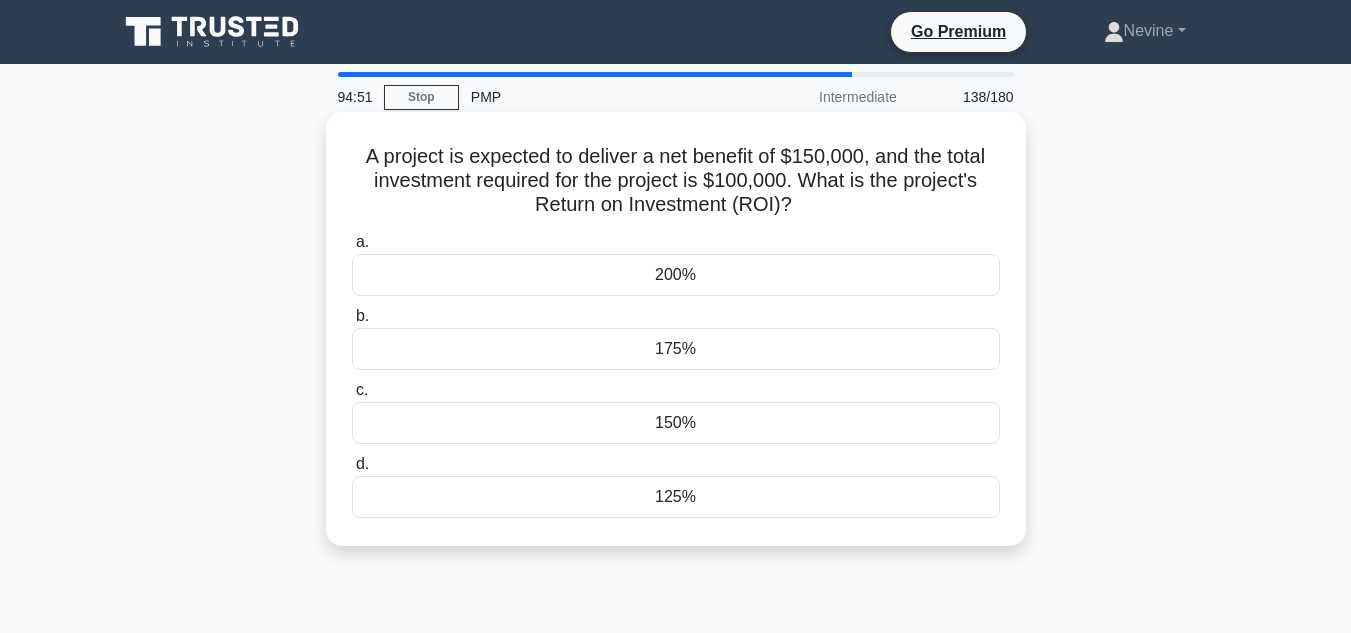 click on "150%" at bounding box center [676, 423] 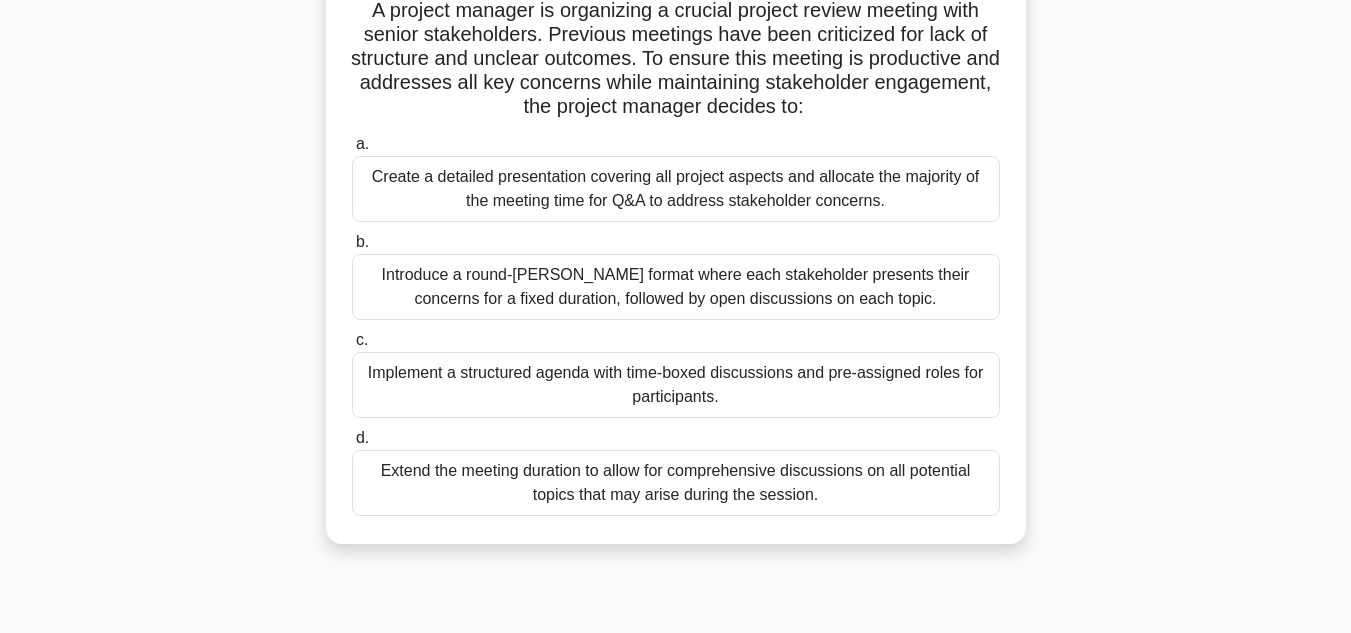 scroll, scrollTop: 152, scrollLeft: 0, axis: vertical 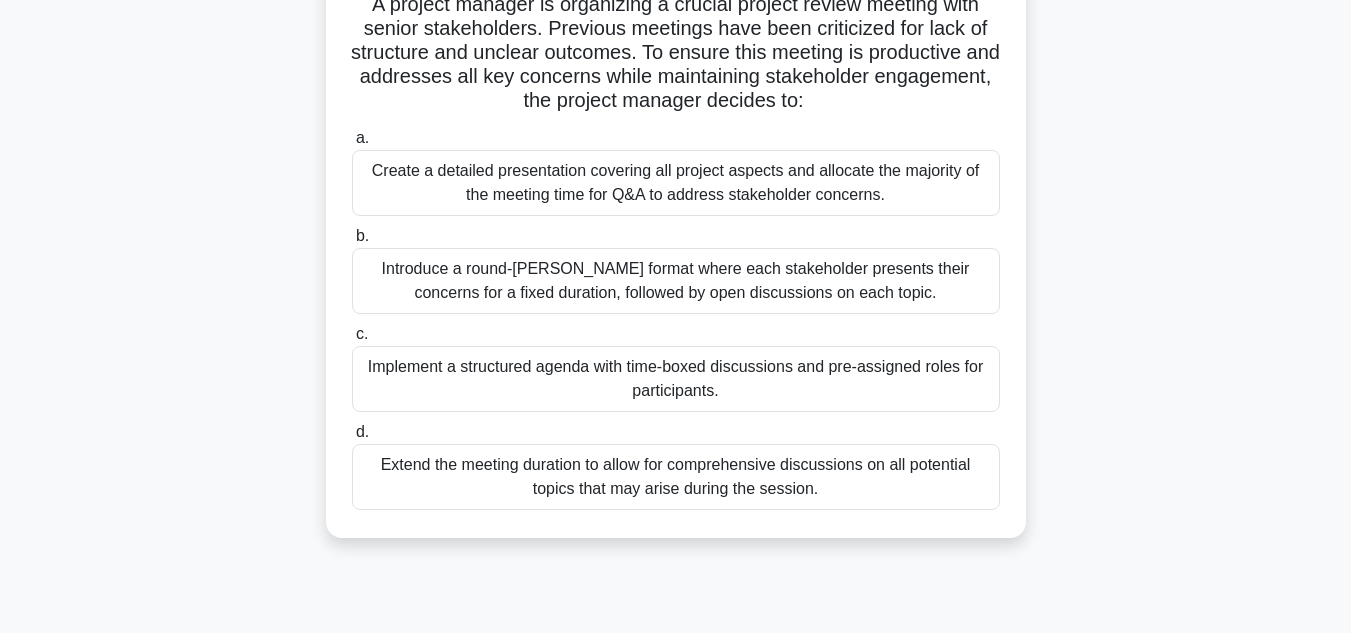 click on "Create a detailed presentation covering all project aspects and allocate the majority of the meeting time for Q&A to address stakeholder concerns." at bounding box center (676, 183) 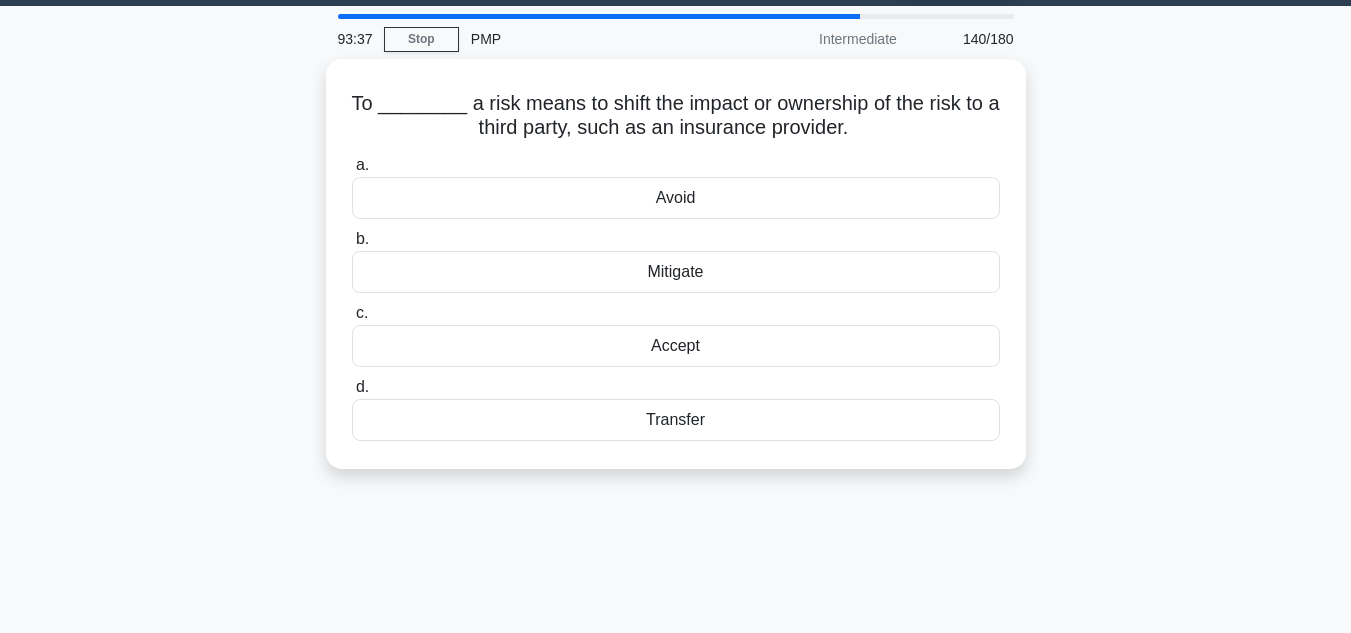 scroll, scrollTop: 0, scrollLeft: 0, axis: both 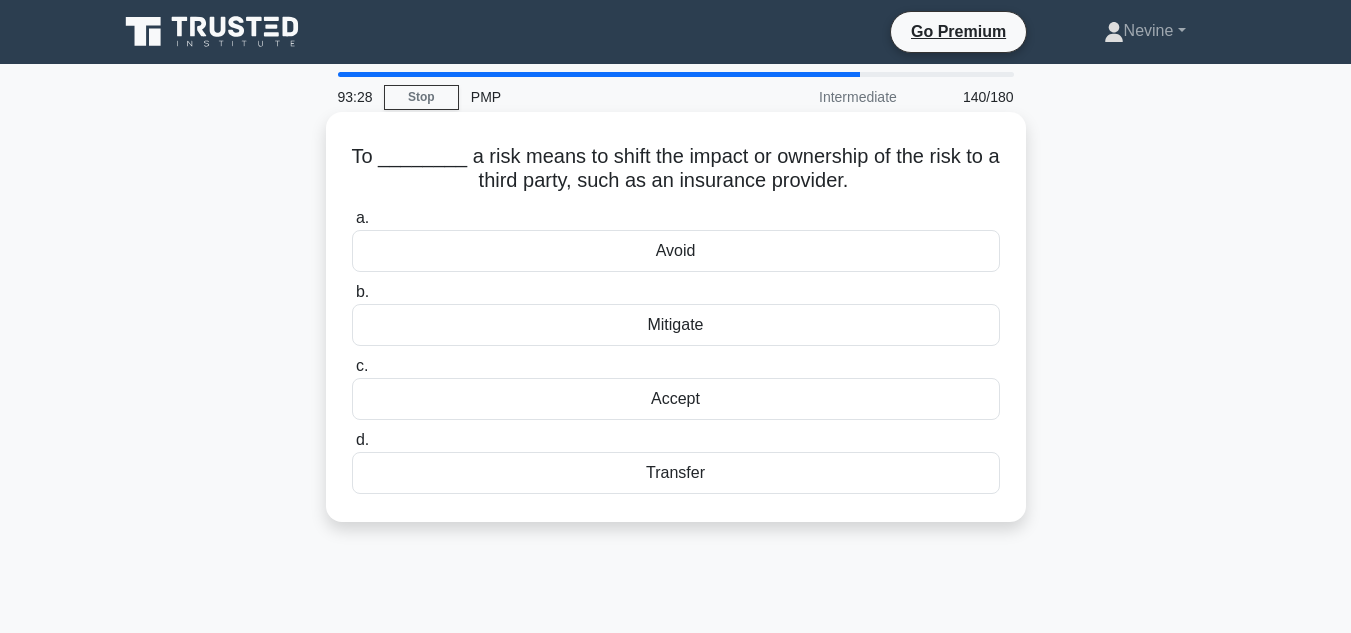 click on "Transfer" at bounding box center [676, 473] 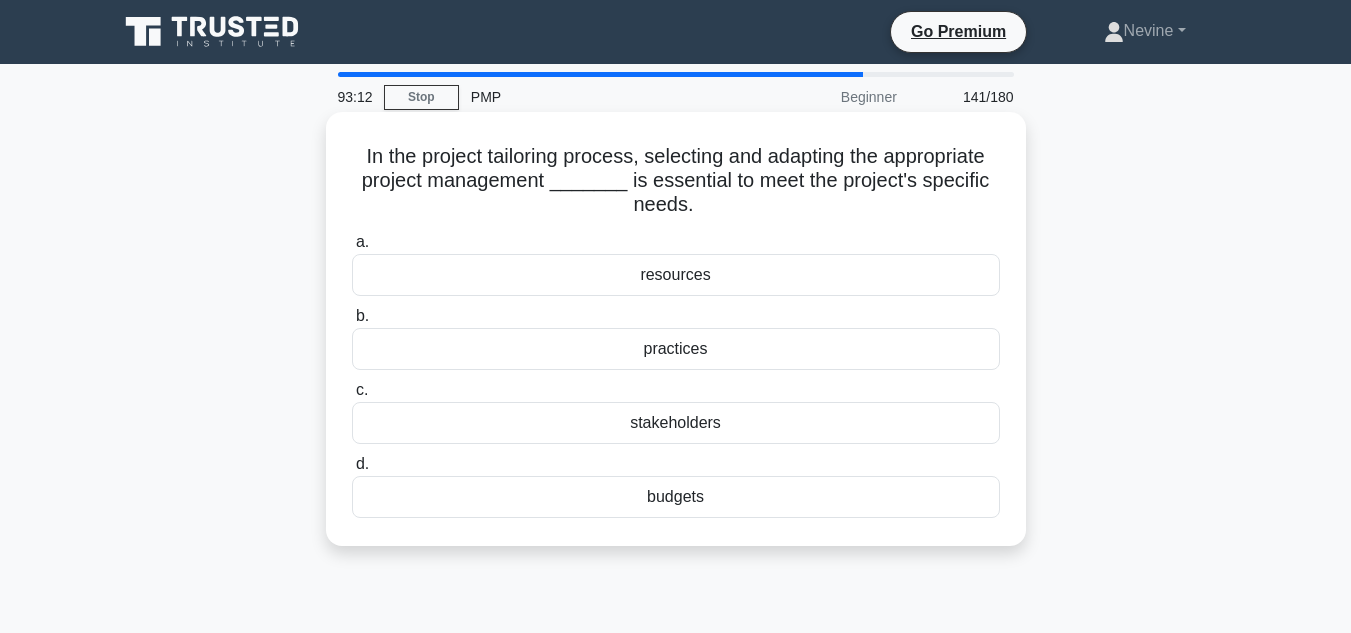 click on "practices" at bounding box center [676, 349] 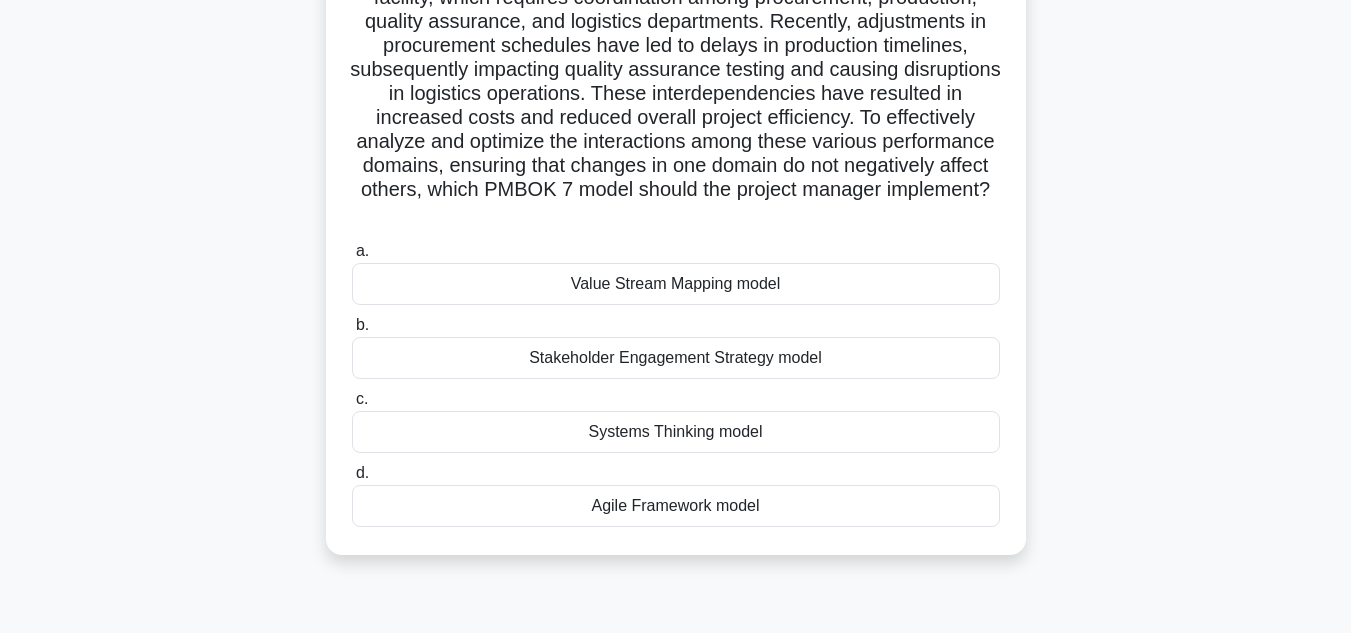 scroll, scrollTop: 185, scrollLeft: 0, axis: vertical 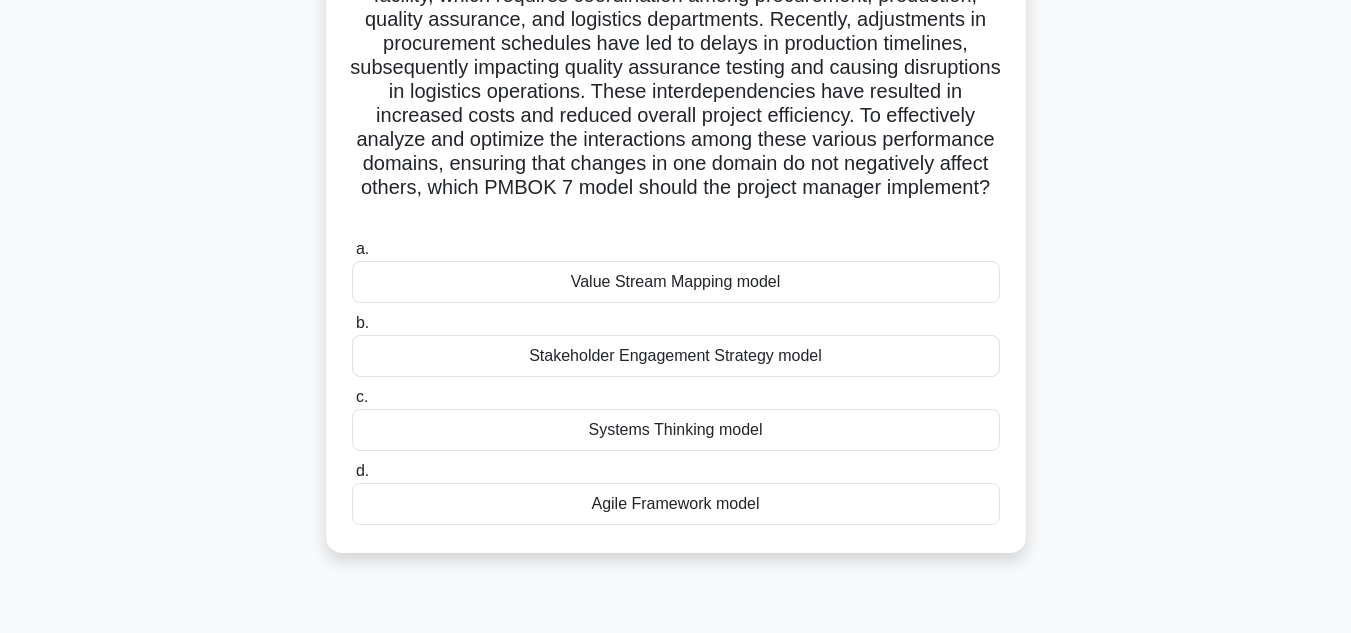 click on "Stakeholder Engagement Strategy model" at bounding box center (676, 356) 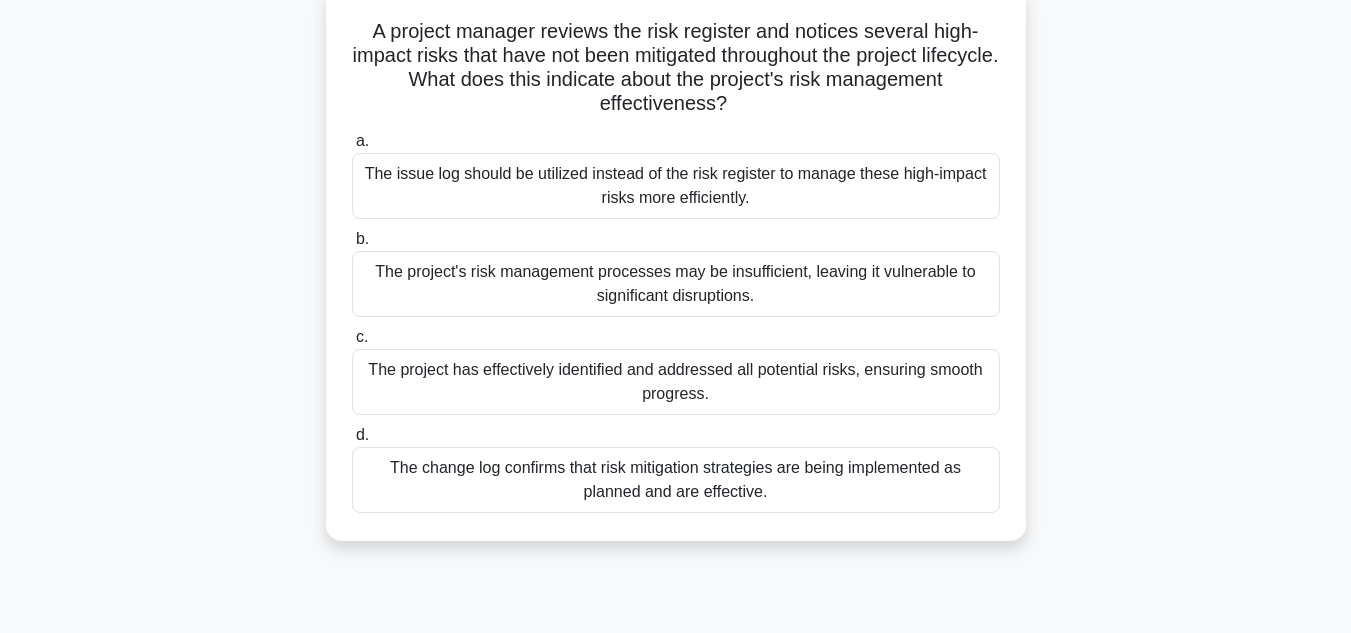 scroll, scrollTop: 140, scrollLeft: 0, axis: vertical 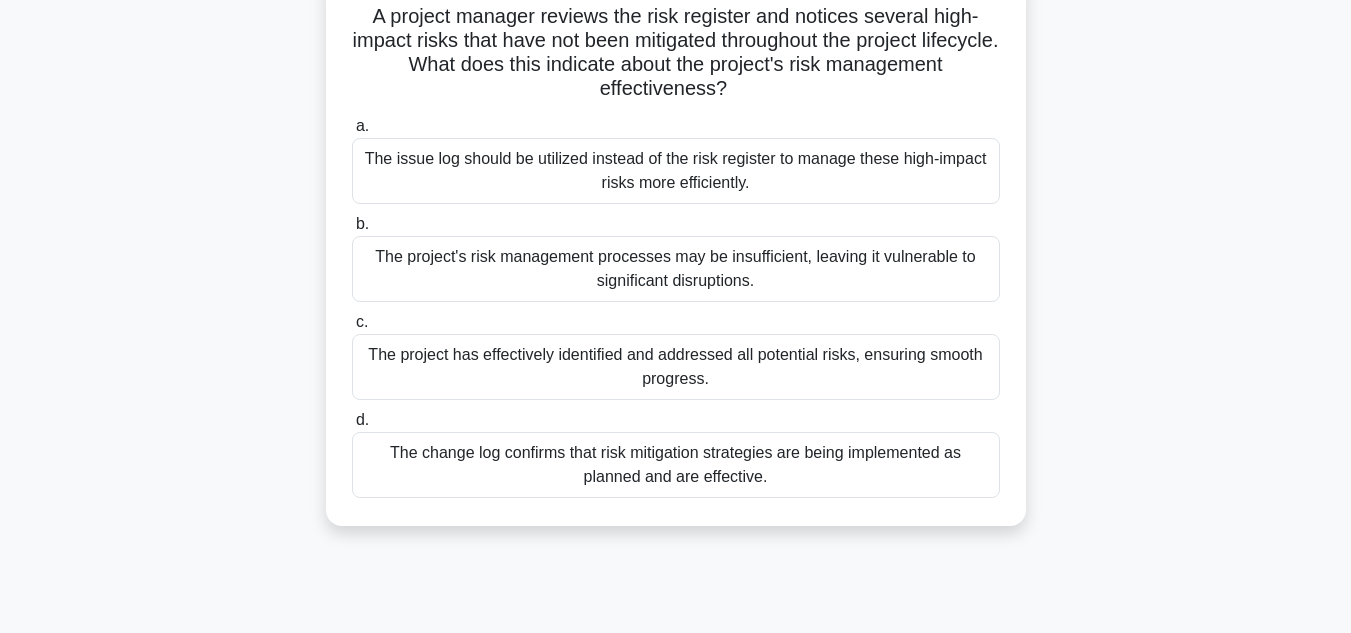 click on "The project has effectively identified and addressed all potential risks, ensuring smooth progress." at bounding box center [676, 367] 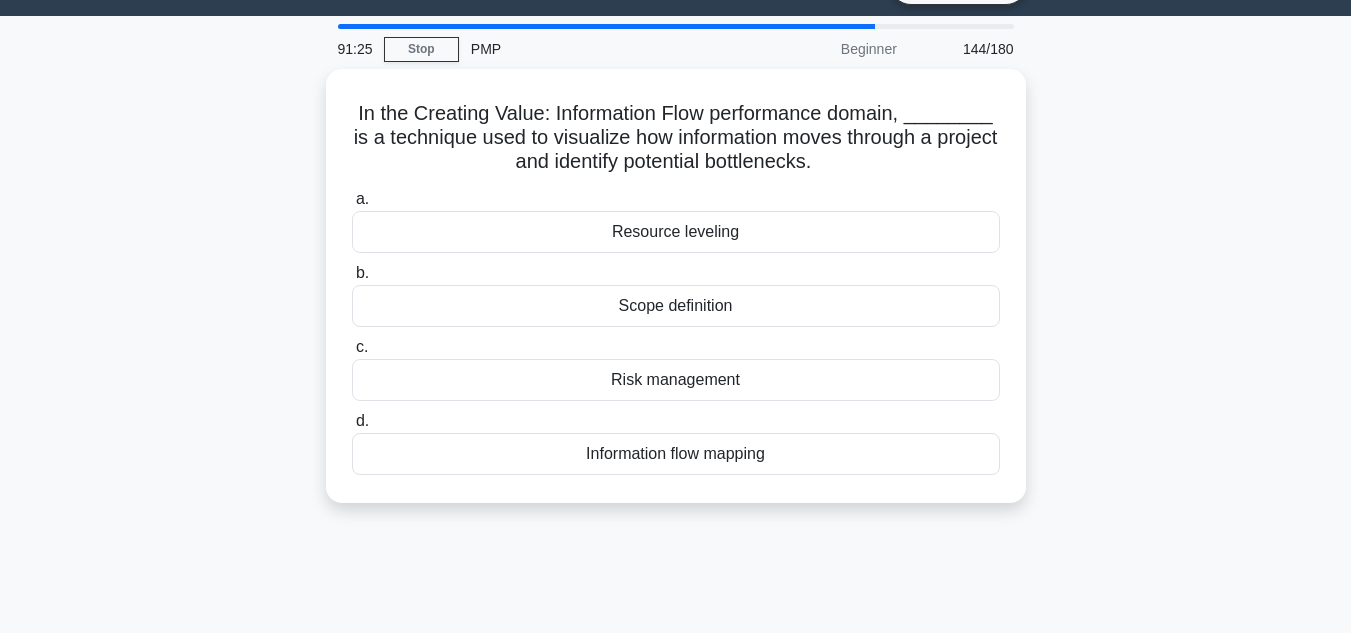 scroll, scrollTop: 0, scrollLeft: 0, axis: both 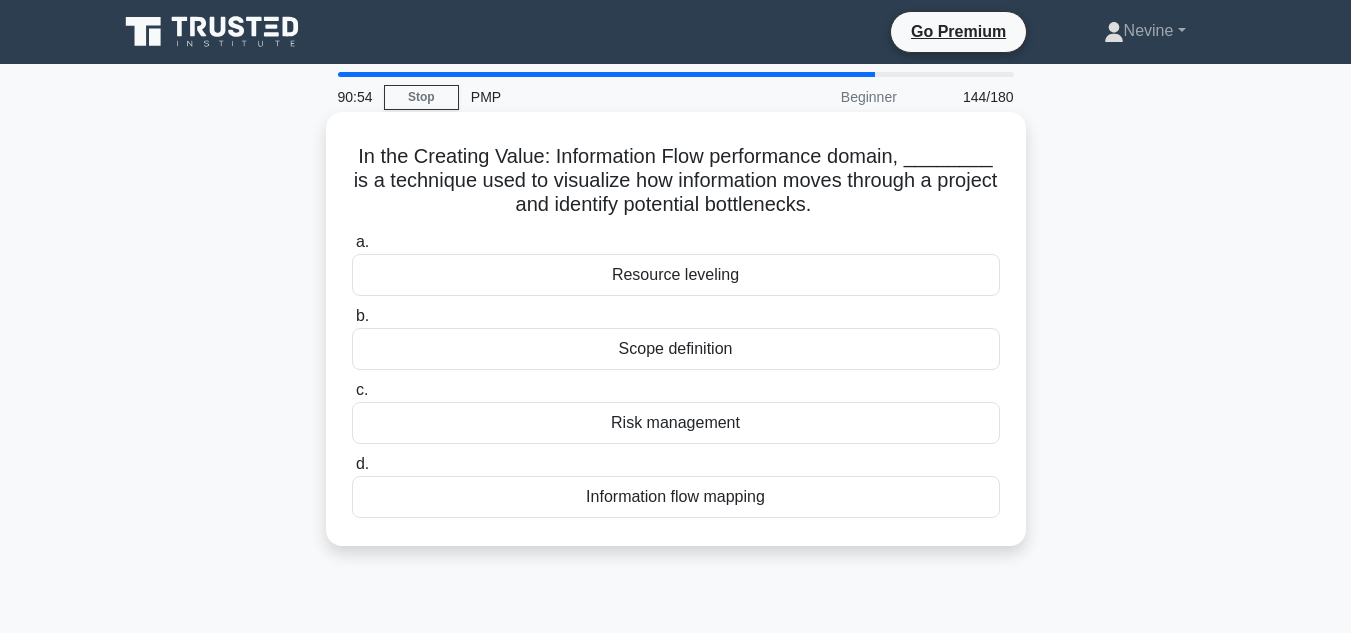 click on "Information flow mapping" at bounding box center (676, 497) 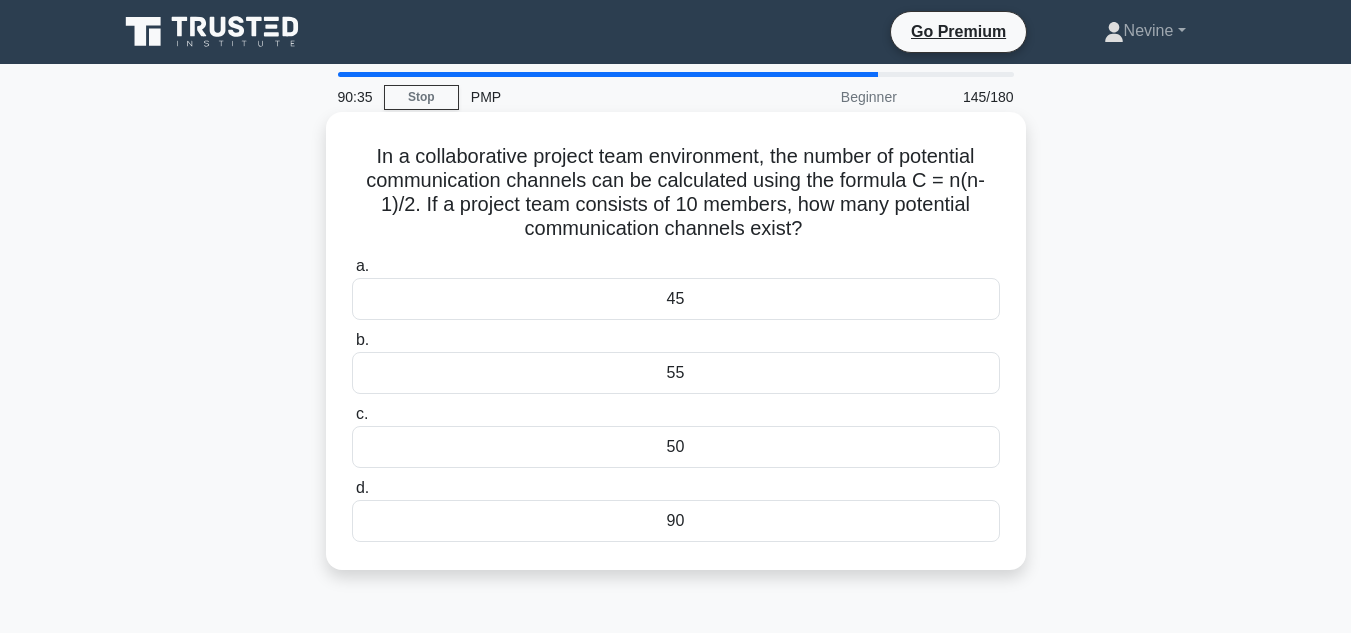 click on "45" at bounding box center (676, 299) 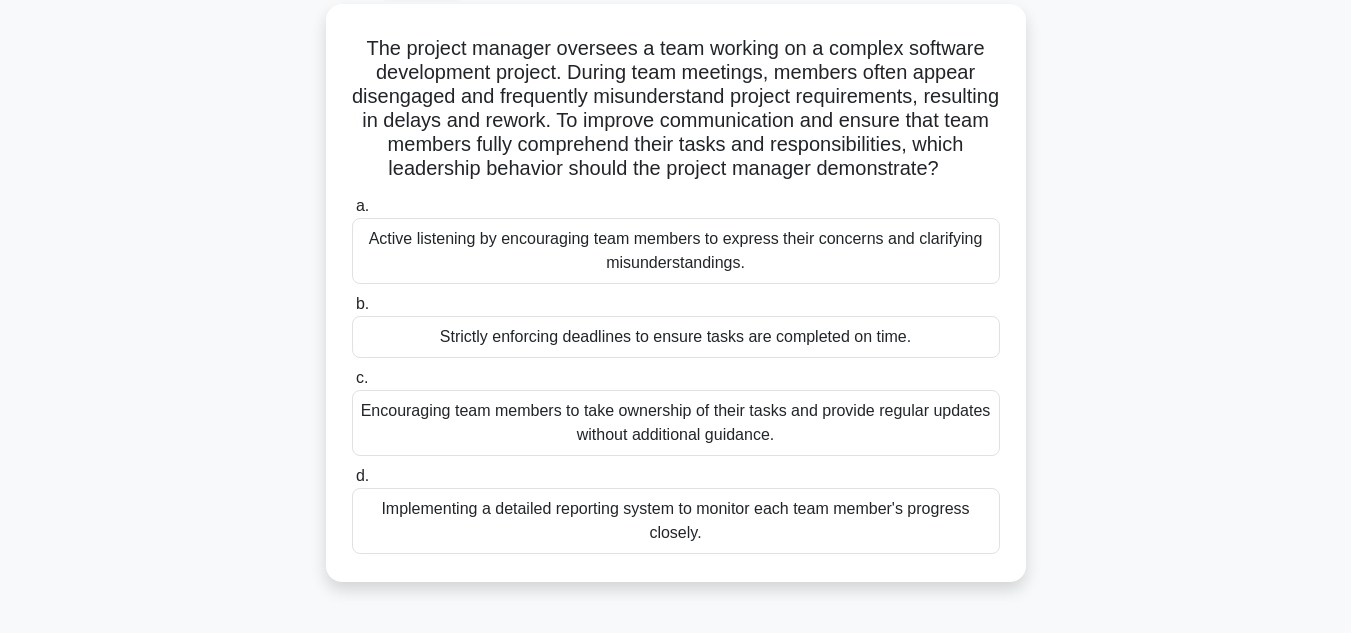 scroll, scrollTop: 124, scrollLeft: 0, axis: vertical 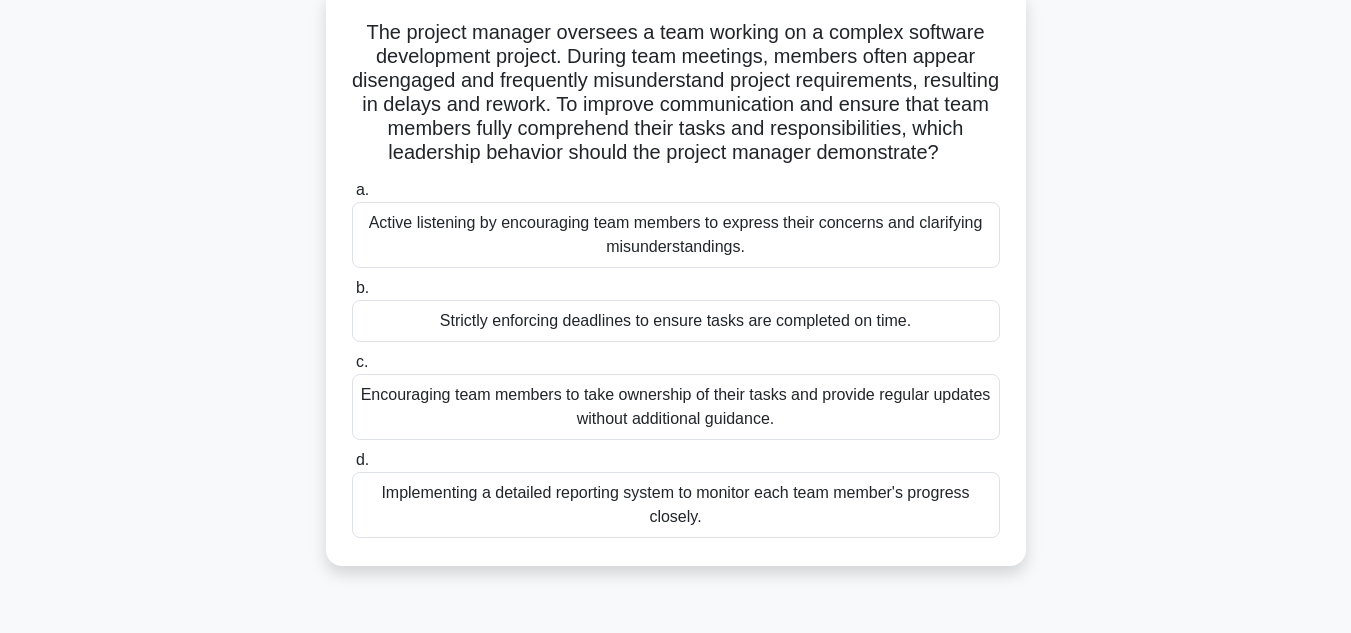 click on "Encouraging team members to take ownership of their tasks and provide regular updates without additional guidance." at bounding box center [676, 407] 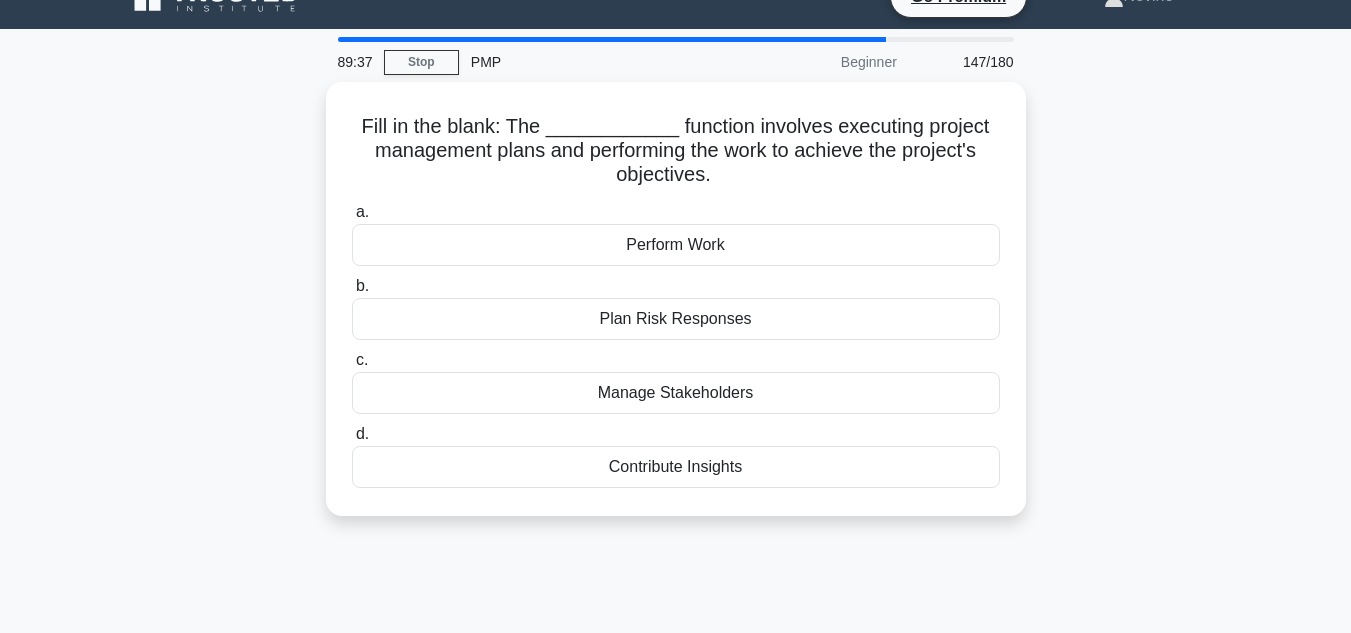 scroll, scrollTop: 0, scrollLeft: 0, axis: both 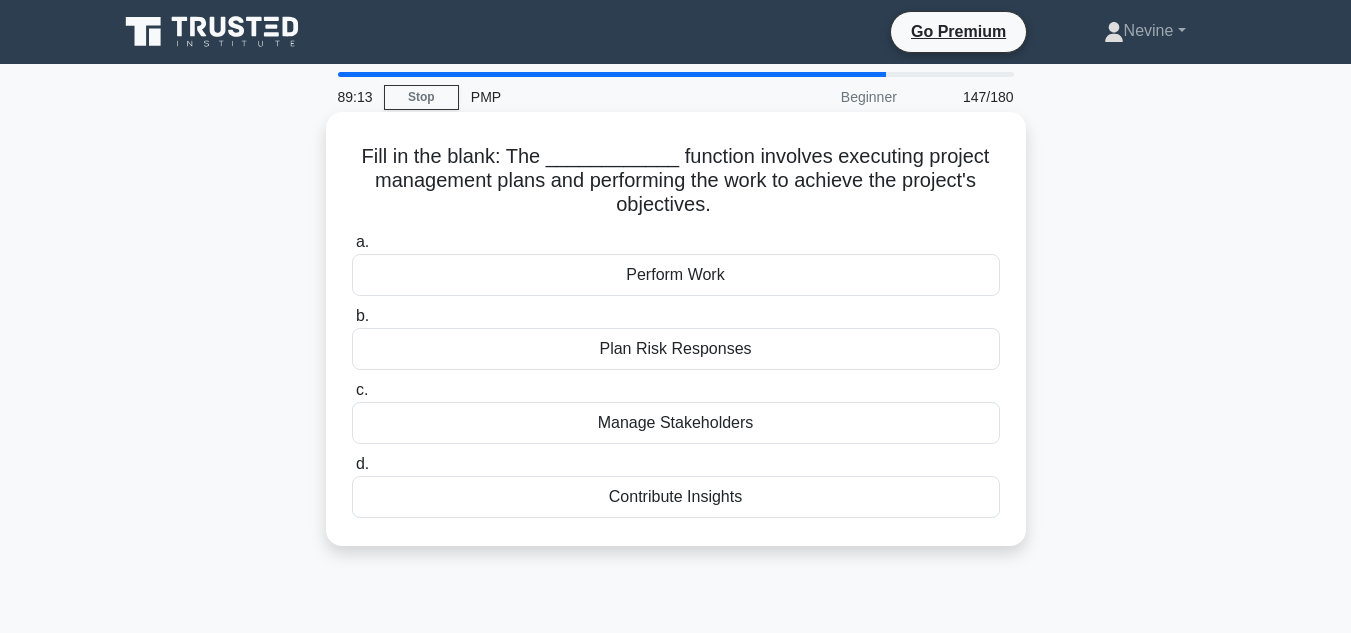 click on "Perform Work" at bounding box center [676, 275] 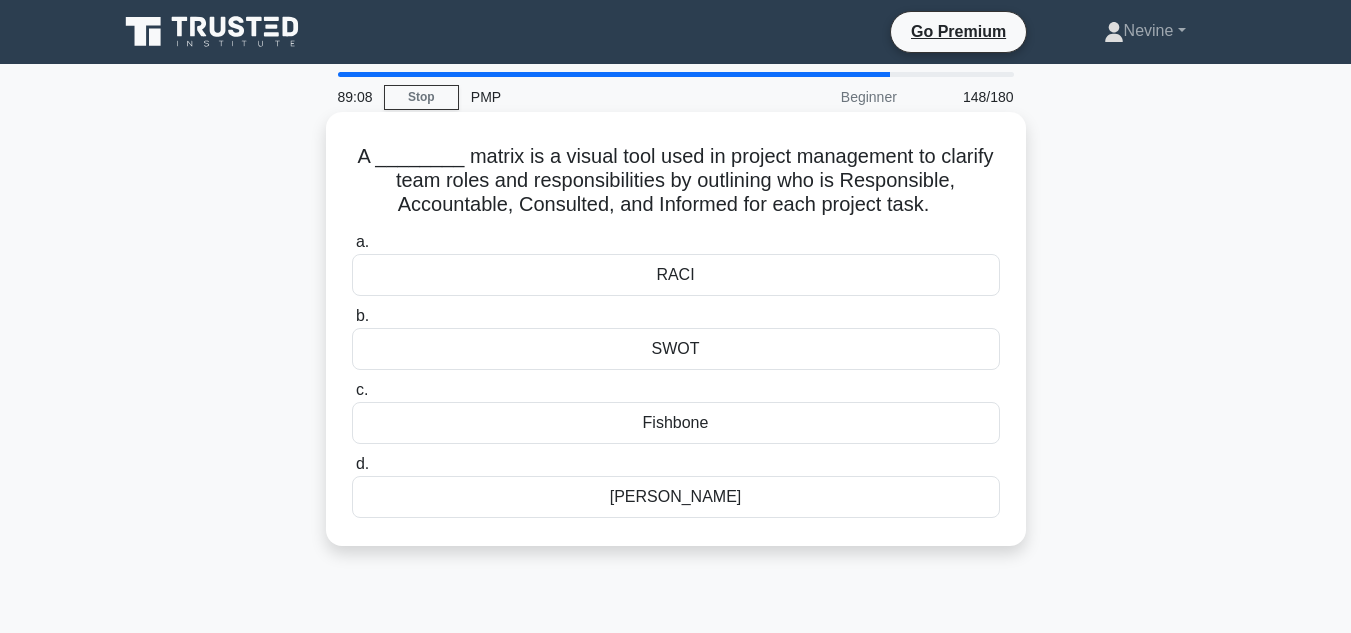 click on "RACI" at bounding box center (676, 275) 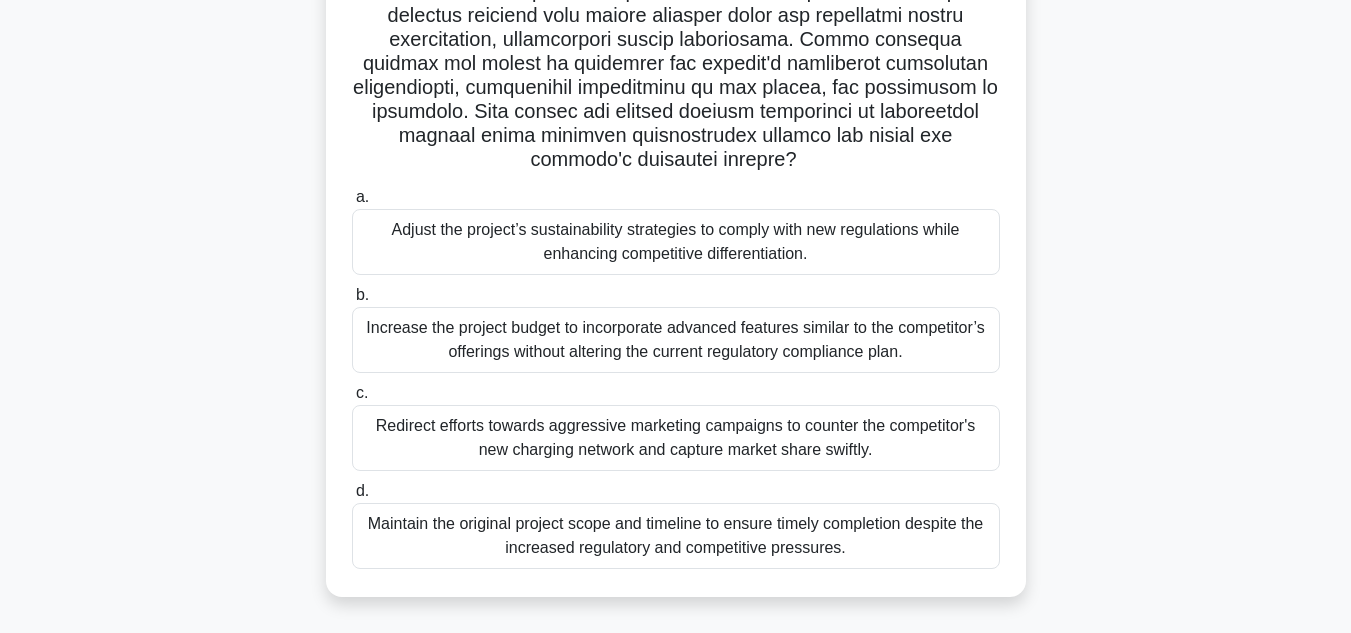scroll, scrollTop: 388, scrollLeft: 0, axis: vertical 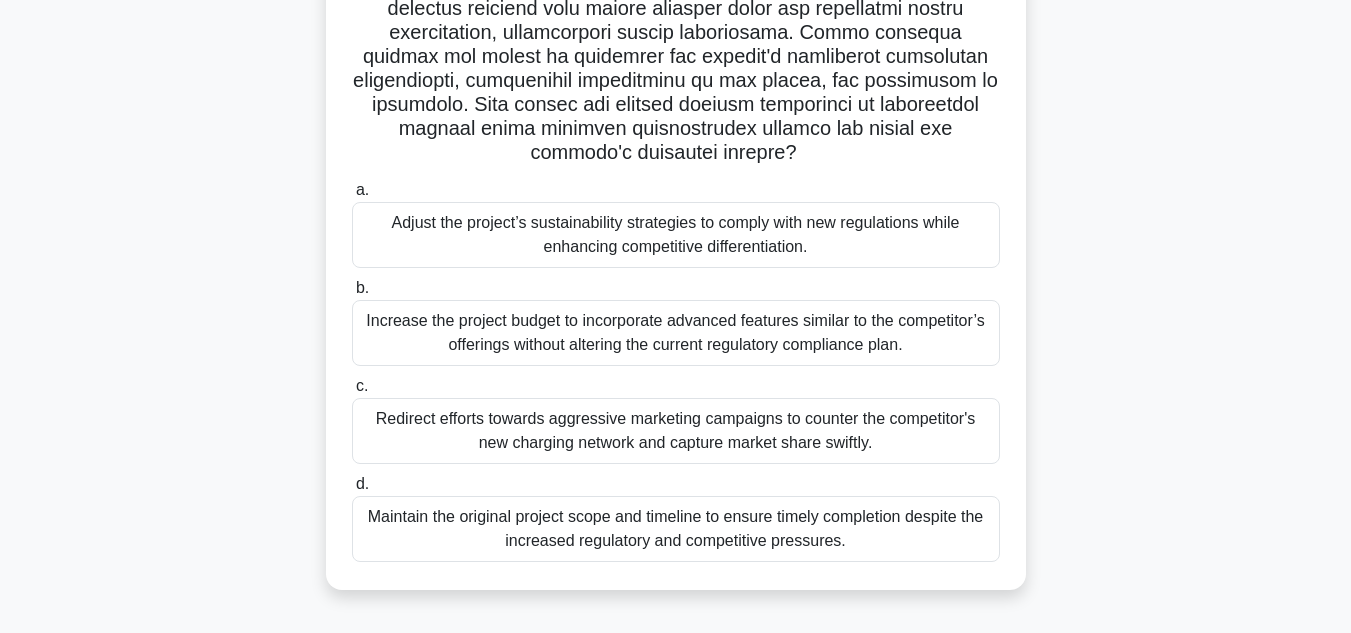 click on "Adjust the project’s sustainability strategies to comply with new regulations while enhancing competitive differentiation." at bounding box center [676, 235] 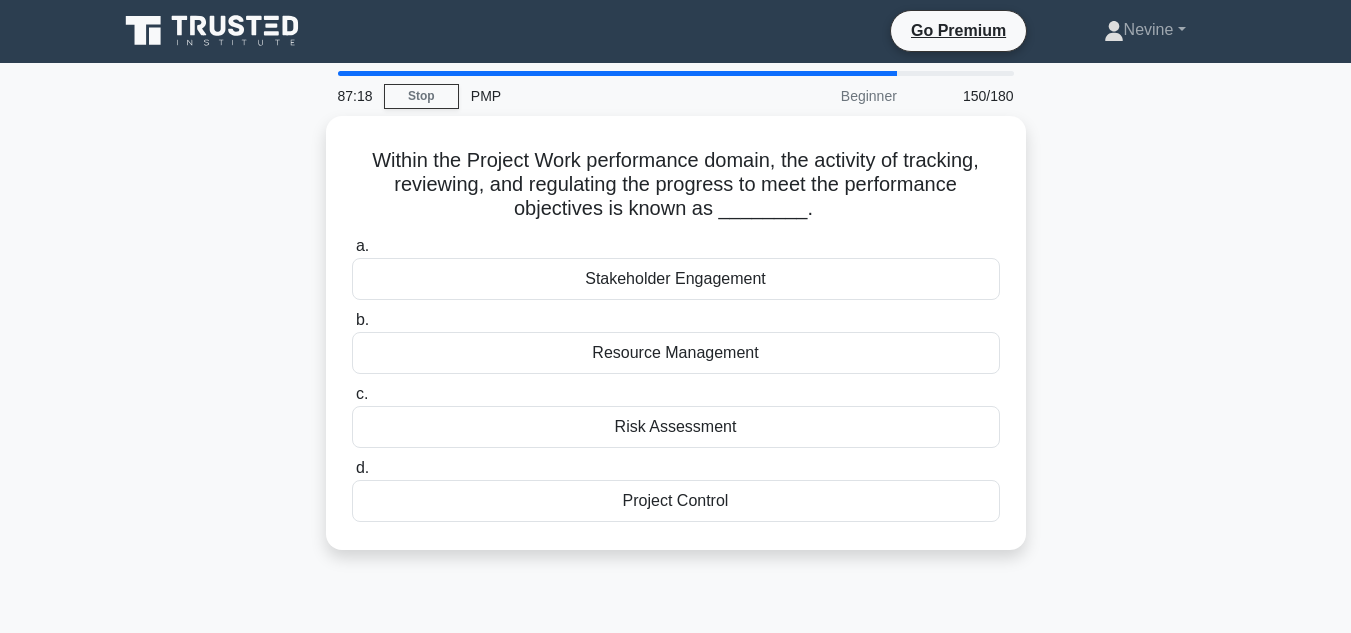 scroll, scrollTop: 0, scrollLeft: 0, axis: both 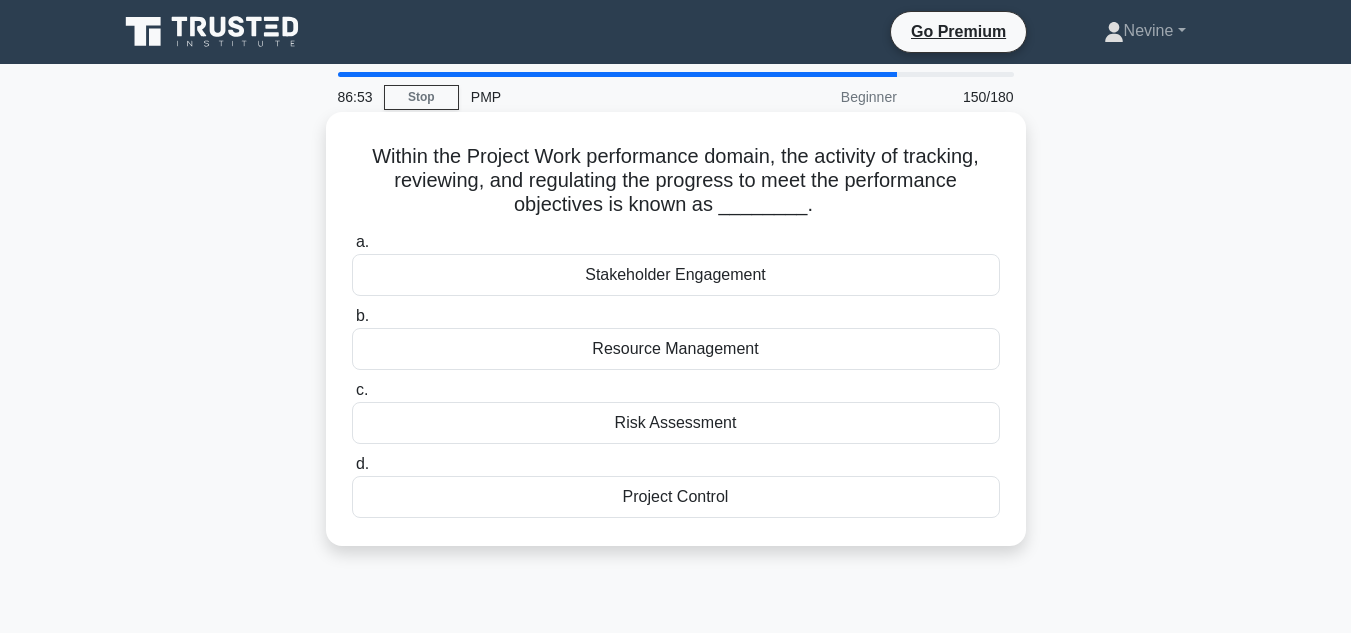 click on "Project Control" at bounding box center (676, 497) 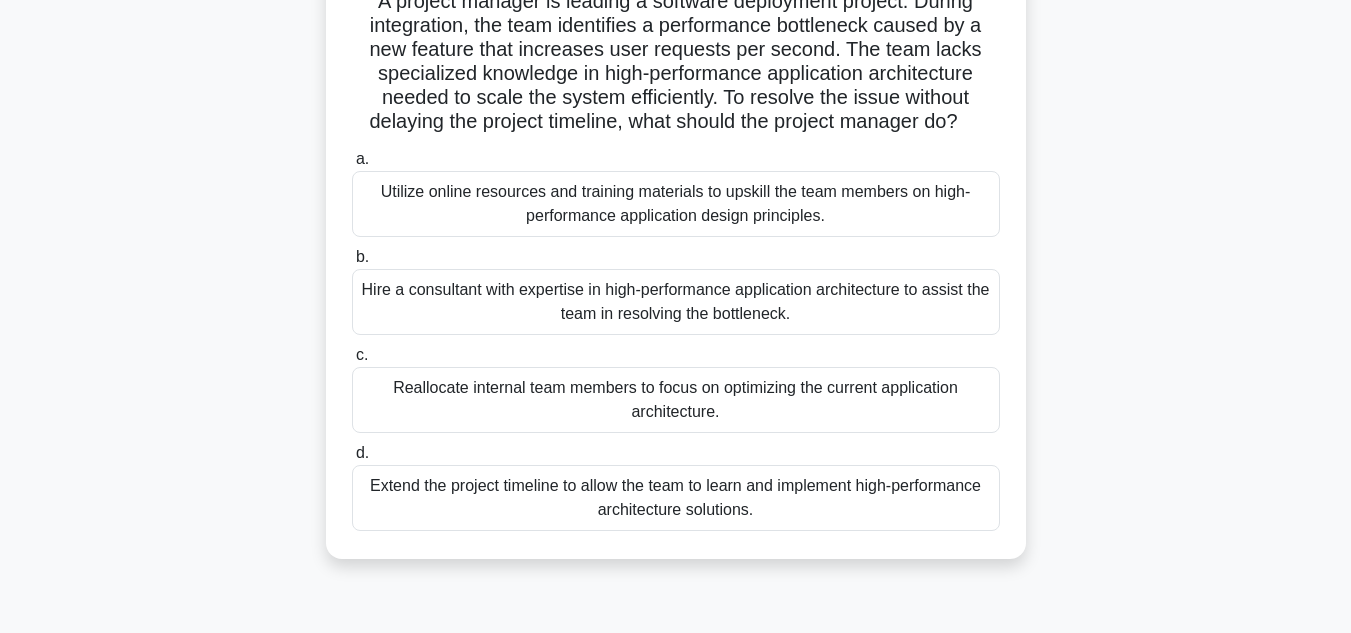 scroll, scrollTop: 161, scrollLeft: 0, axis: vertical 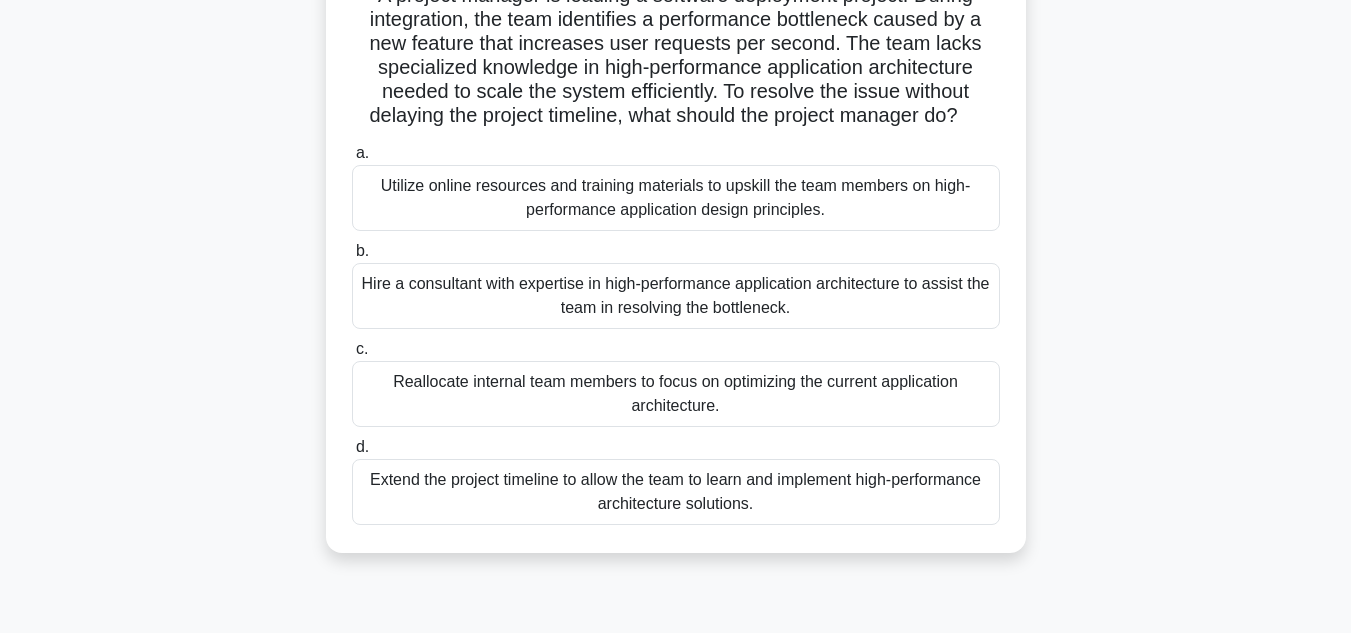 click on "Utilize online resources and training materials to upskill the team members on high-performance application design principles." at bounding box center (676, 198) 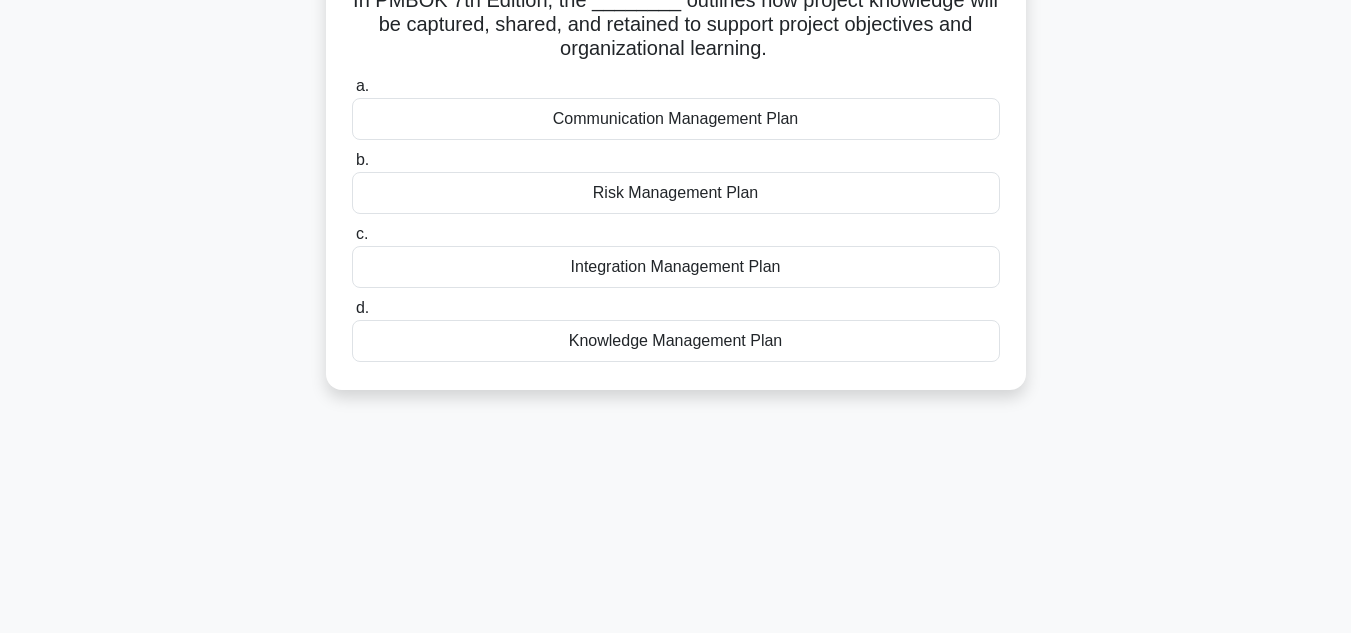 scroll, scrollTop: 0, scrollLeft: 0, axis: both 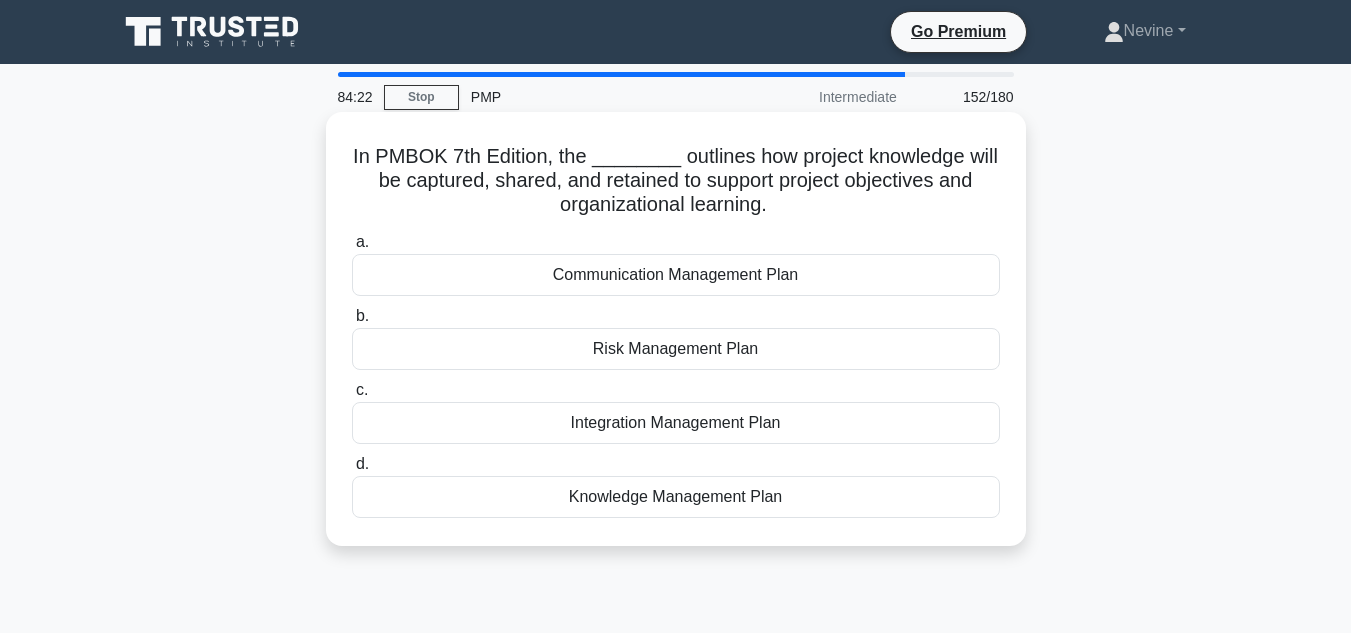 click on "Knowledge Management Plan" at bounding box center (676, 497) 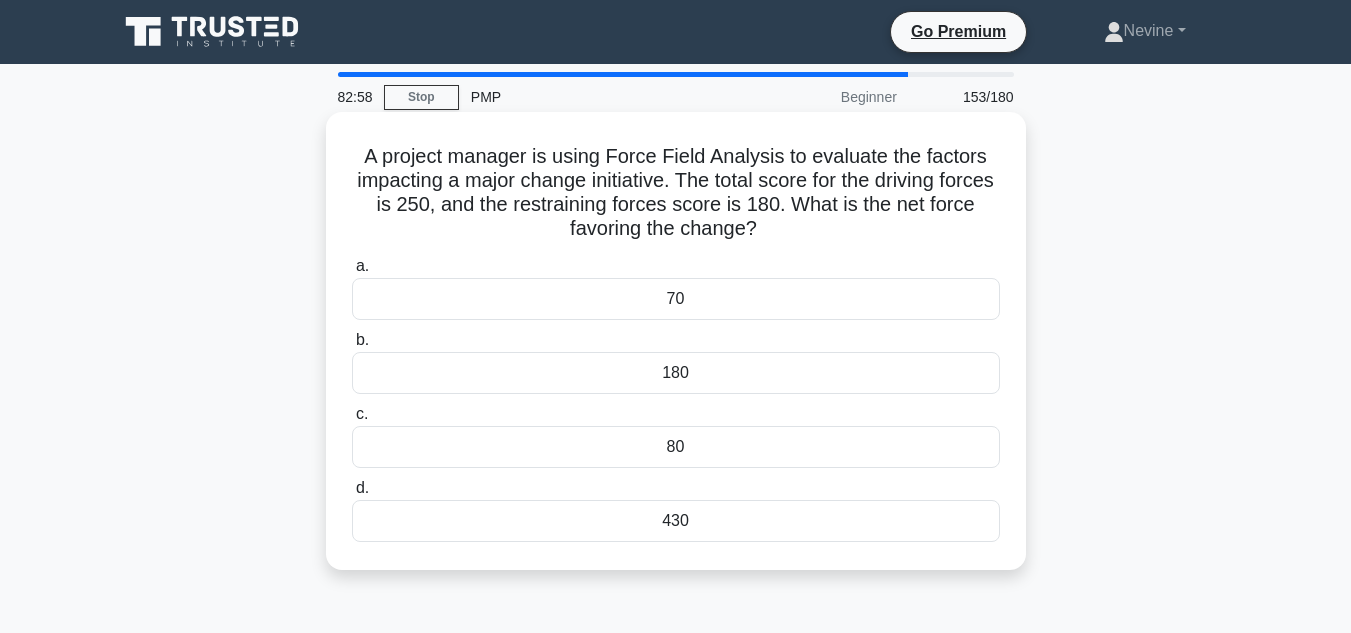 click on "70" at bounding box center (676, 299) 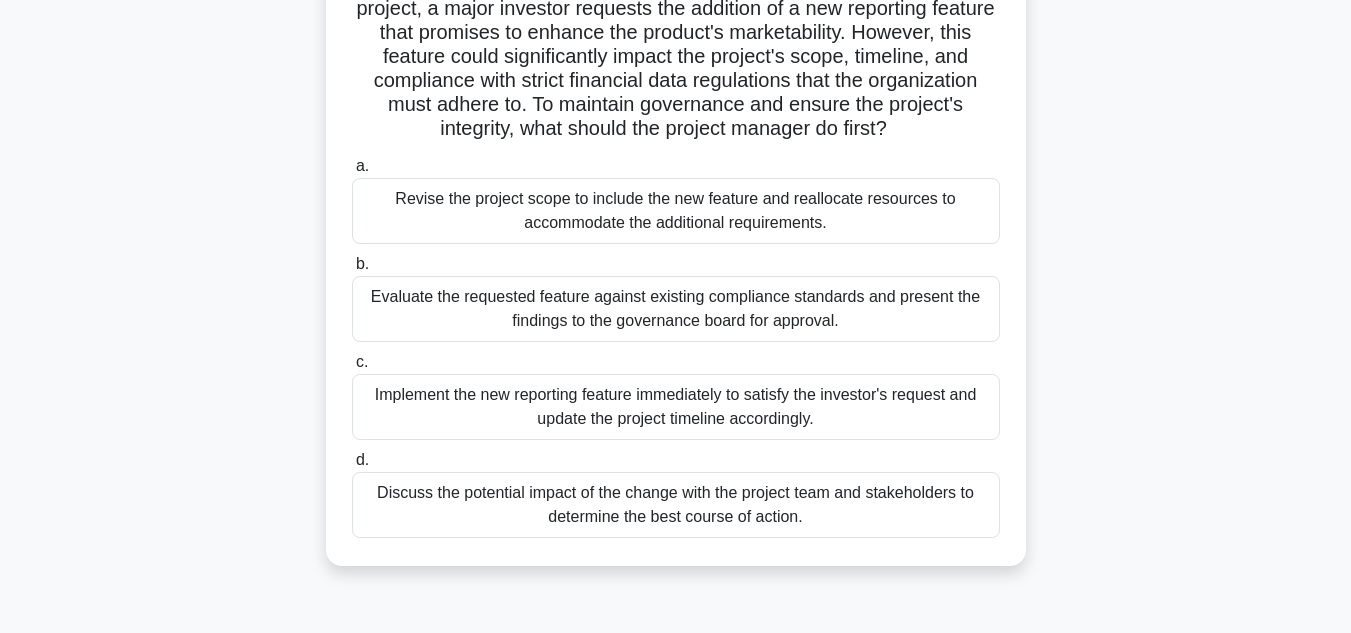 scroll, scrollTop: 203, scrollLeft: 0, axis: vertical 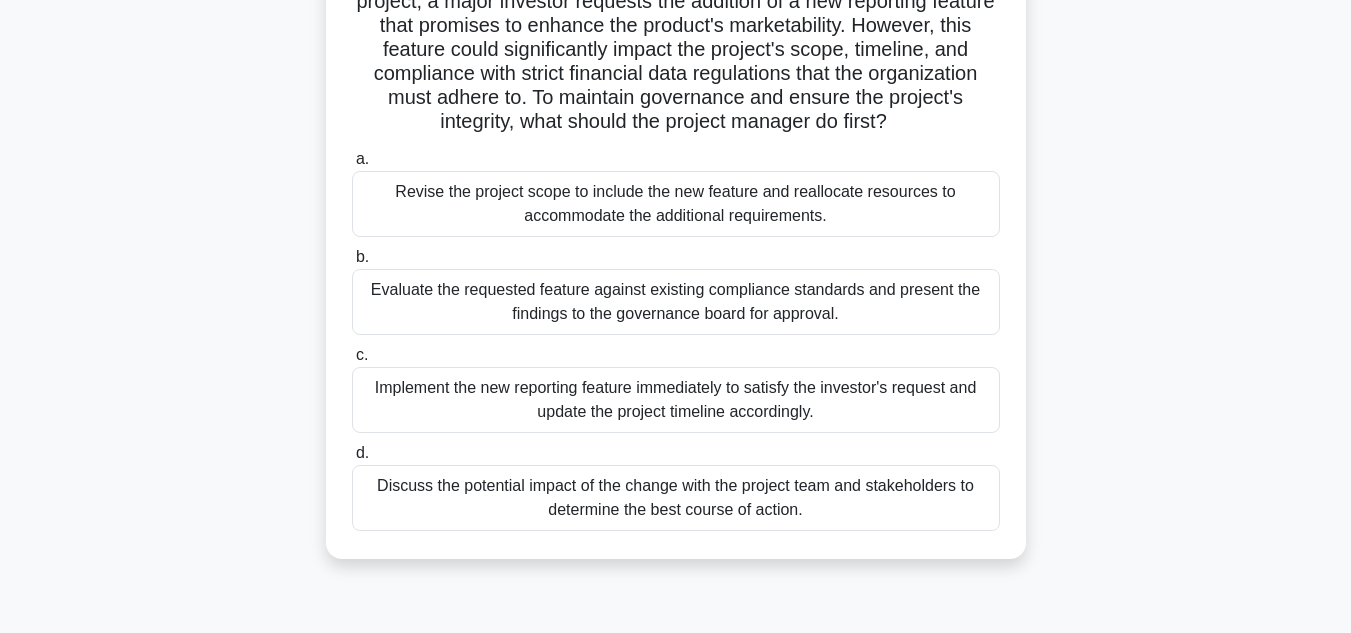 click on "Revise the project scope to include the new feature and reallocate resources to accommodate the additional requirements." at bounding box center (676, 204) 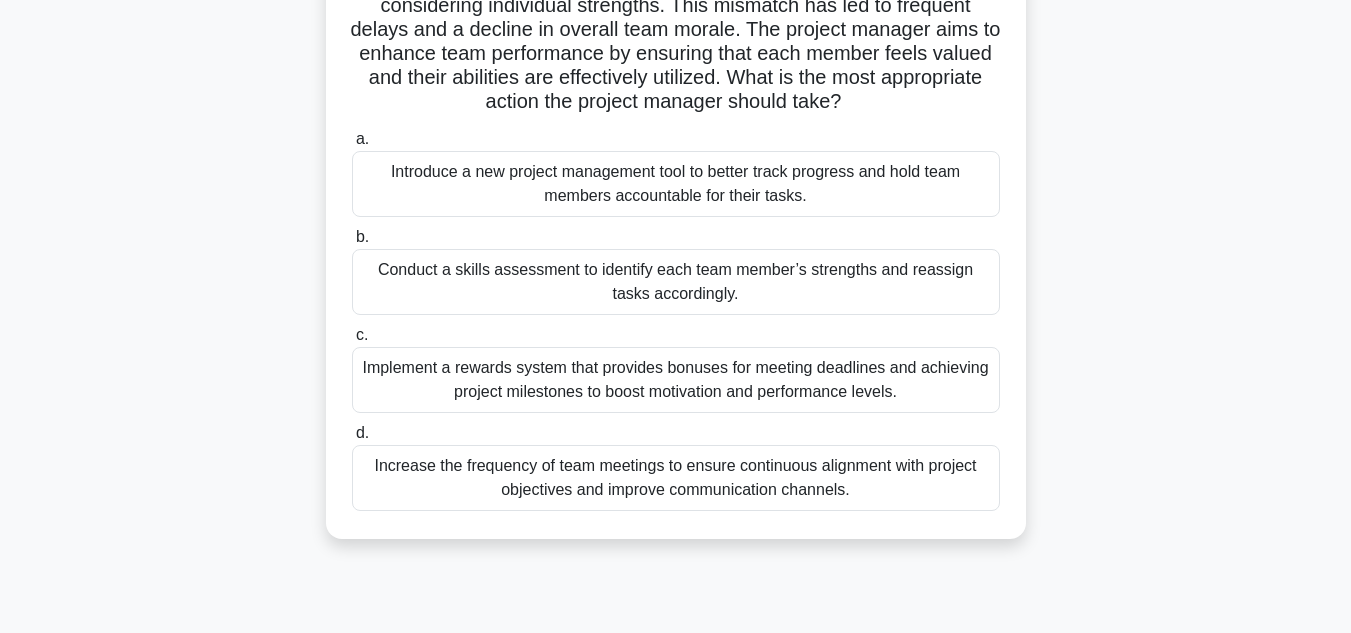 scroll, scrollTop: 229, scrollLeft: 0, axis: vertical 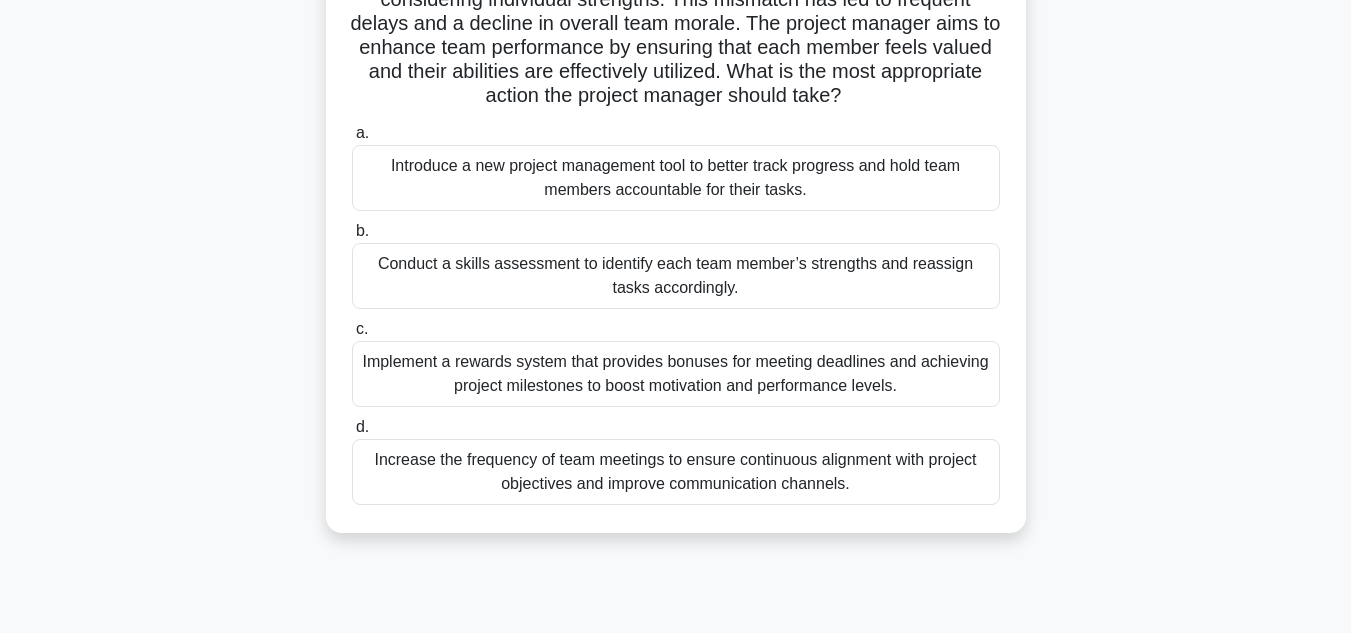 click on "Conduct a skills assessment to identify each team member’s strengths and reassign tasks accordingly." at bounding box center [676, 276] 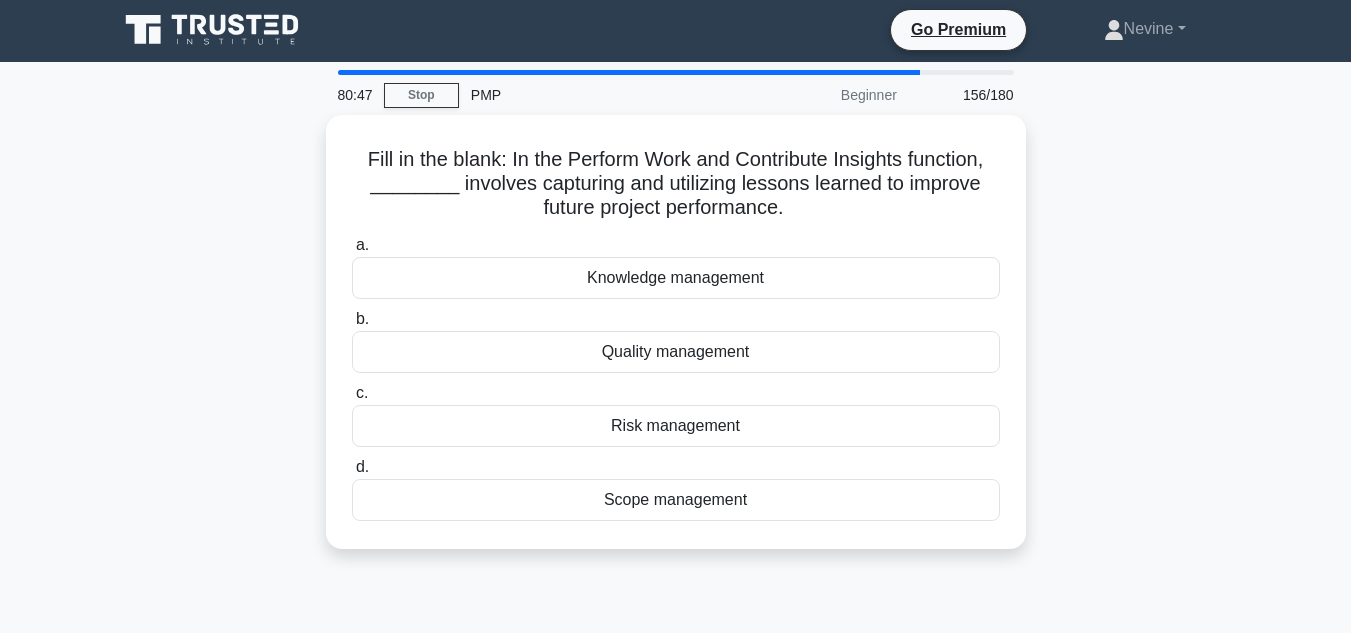 scroll, scrollTop: 0, scrollLeft: 0, axis: both 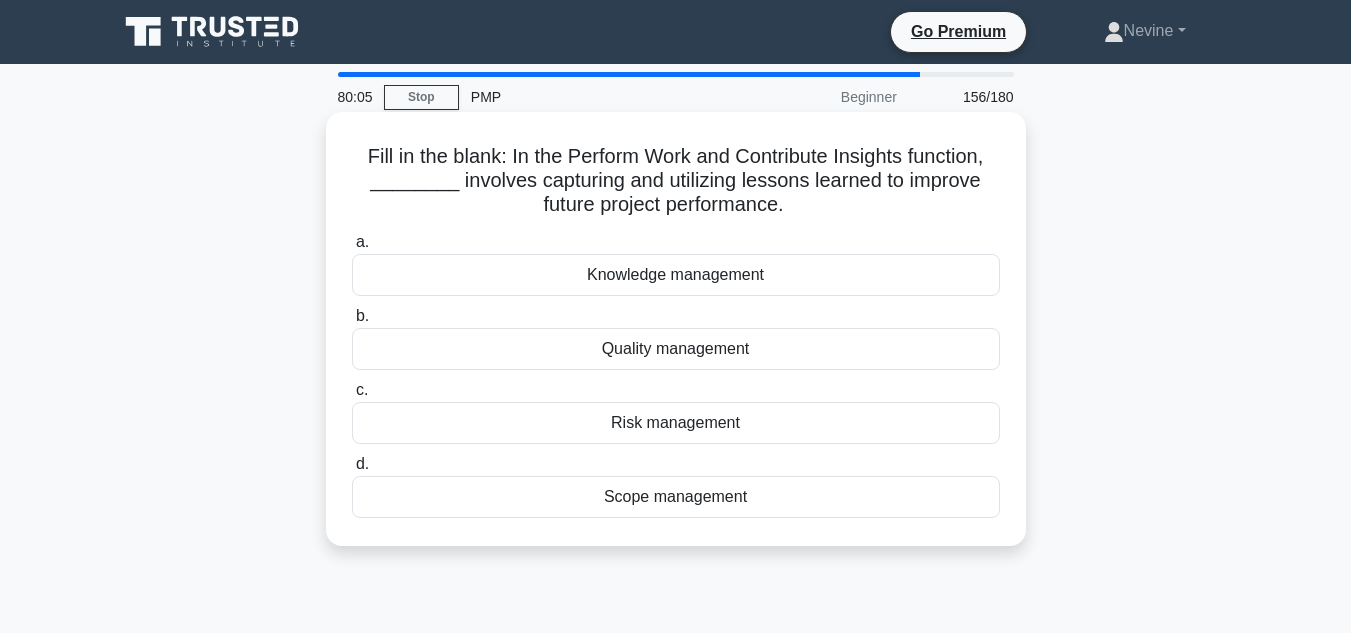 click on "Quality management" at bounding box center [676, 349] 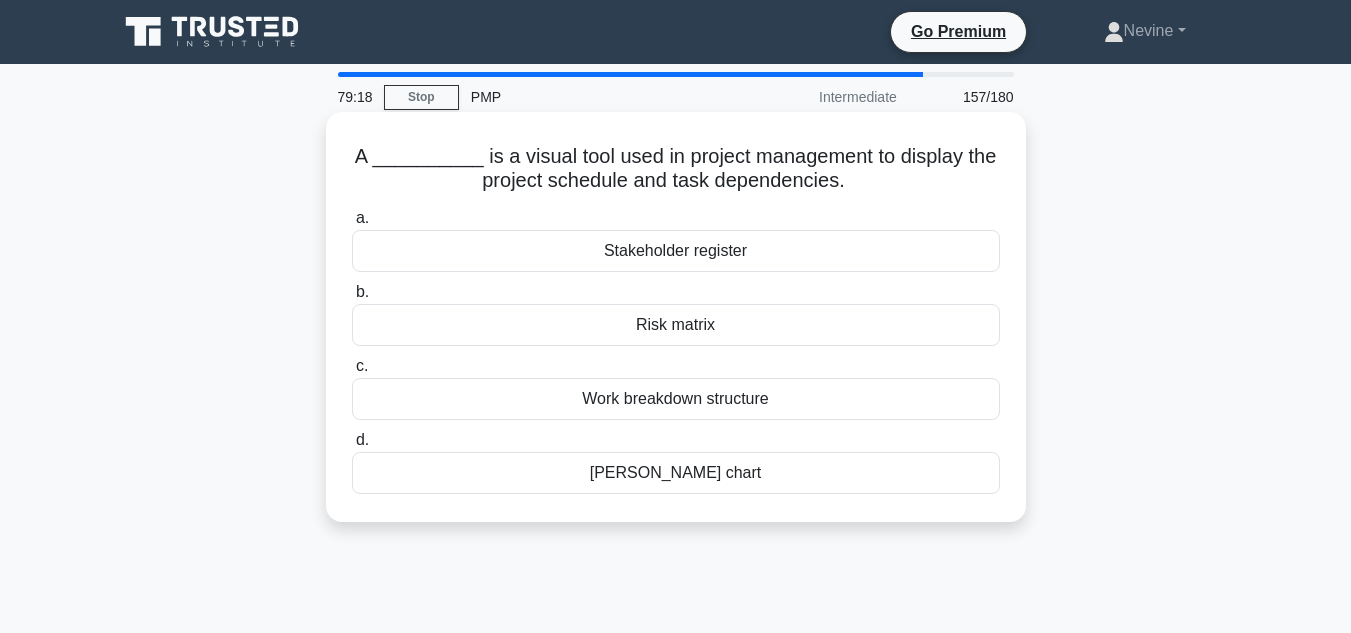 click on "Work breakdown structure" at bounding box center (676, 399) 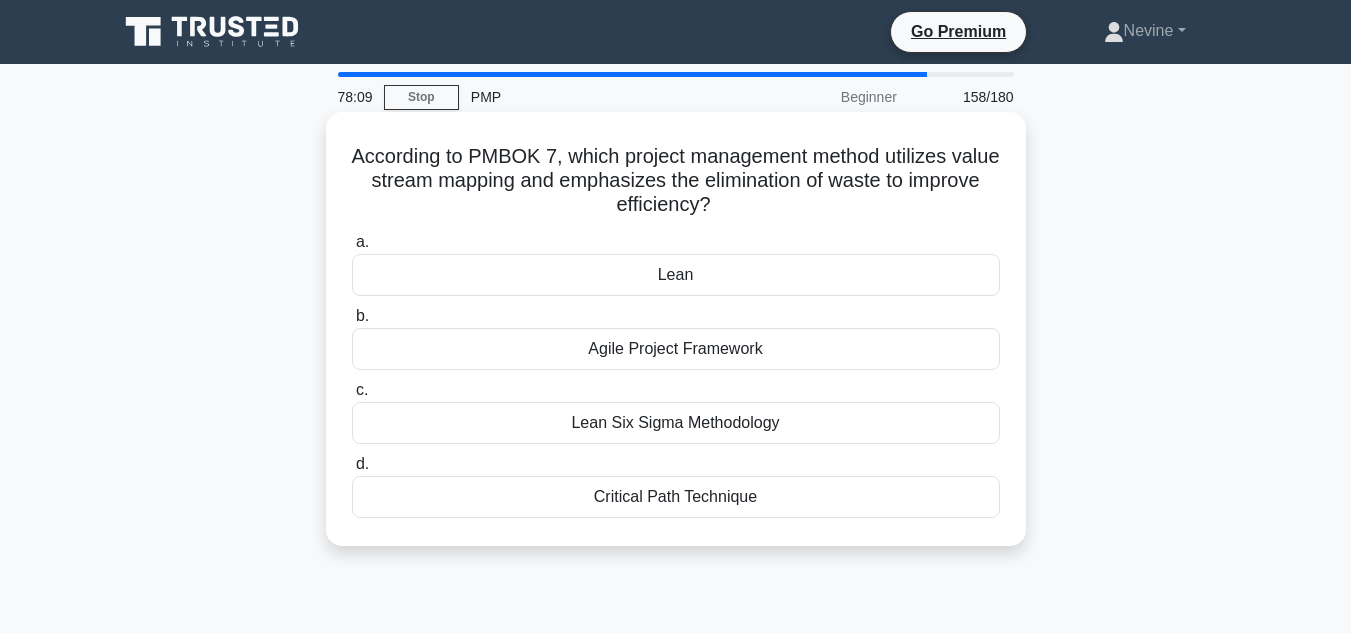 click on "Lean Six Sigma Methodology" at bounding box center (676, 423) 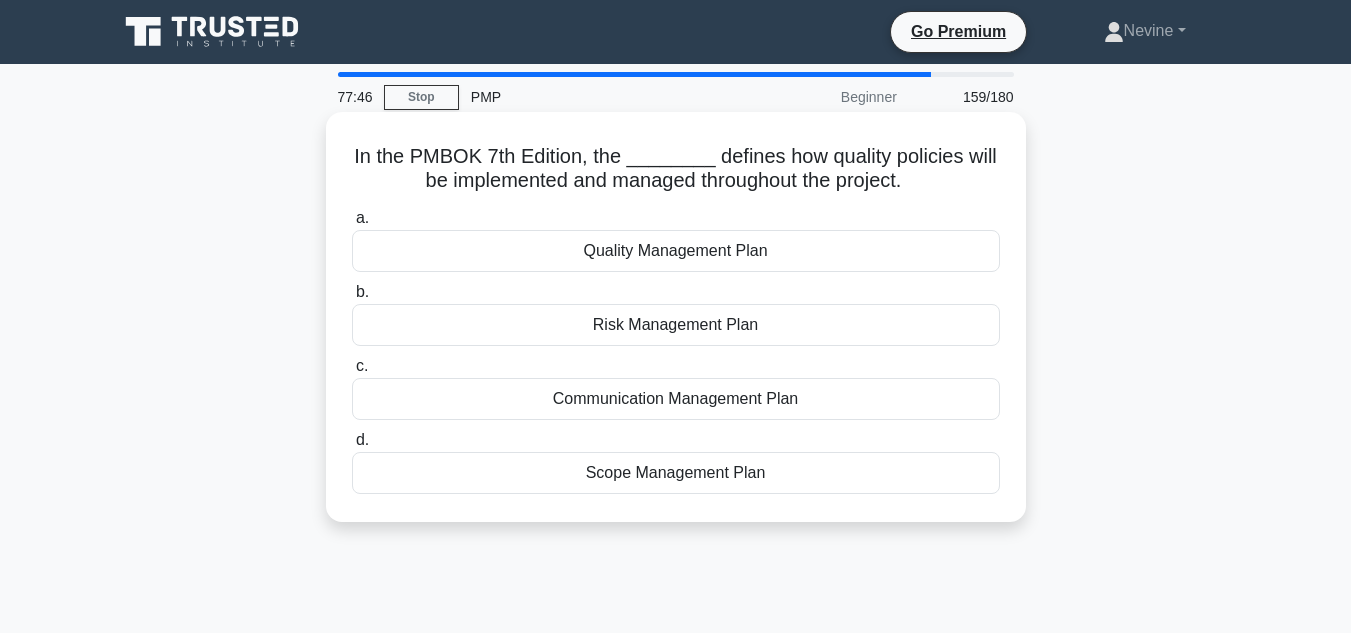 click on "Quality Management Plan" at bounding box center (676, 251) 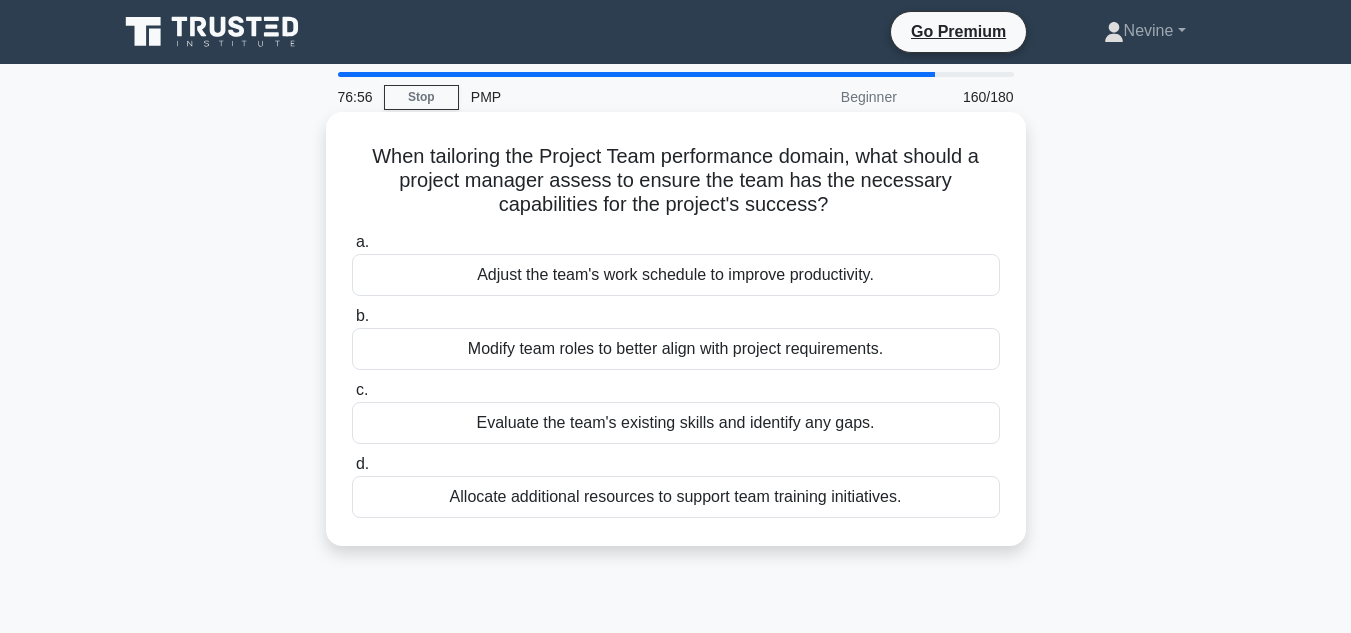 click on "Evaluate the team's existing skills and identify any gaps." at bounding box center (676, 423) 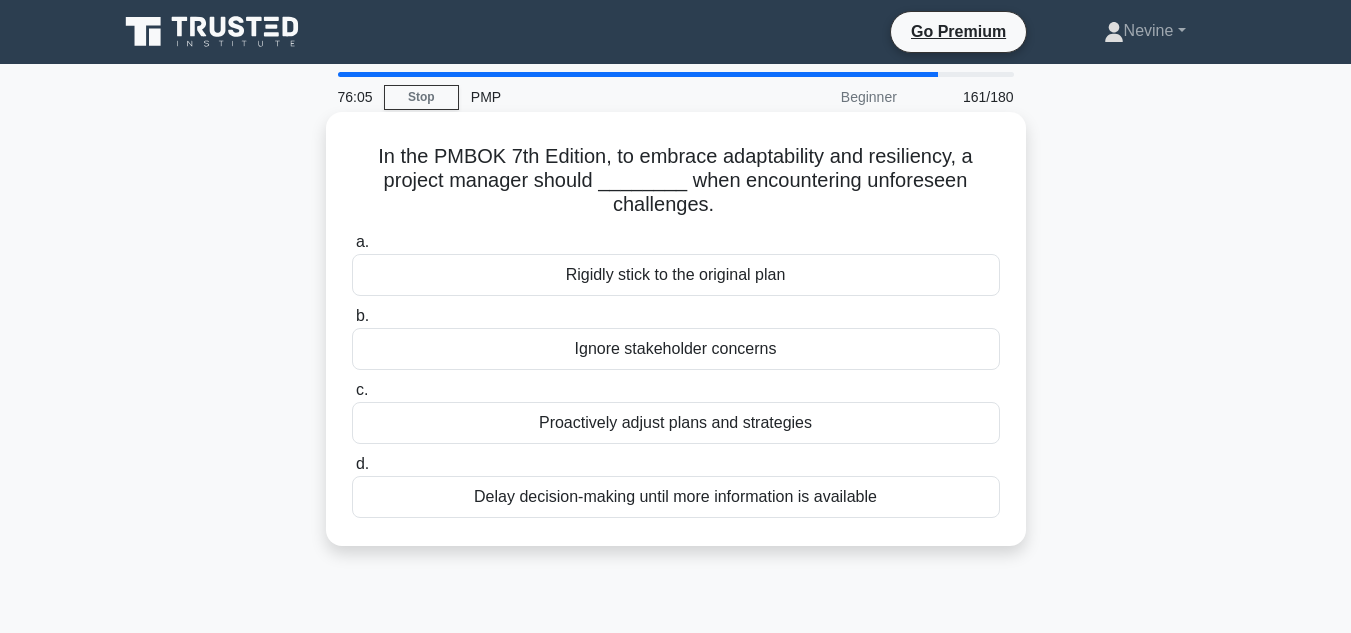click on "Proactively adjust plans and strategies" at bounding box center (676, 423) 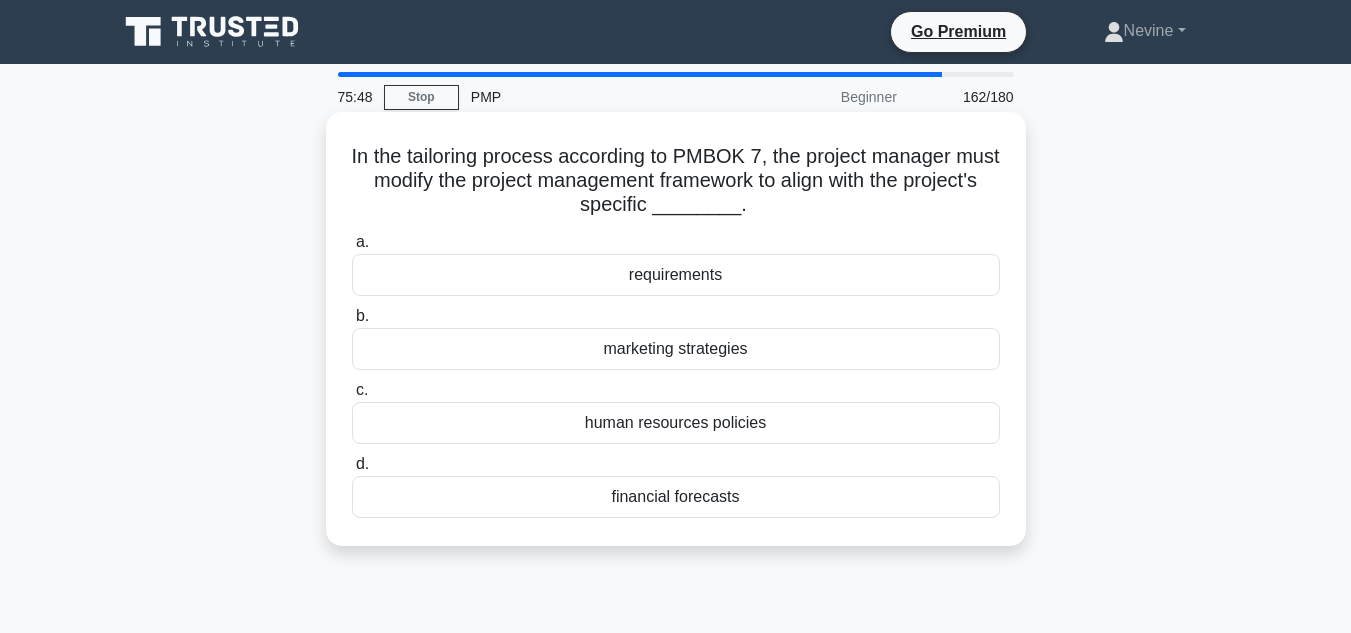 click on "requirements" at bounding box center (676, 275) 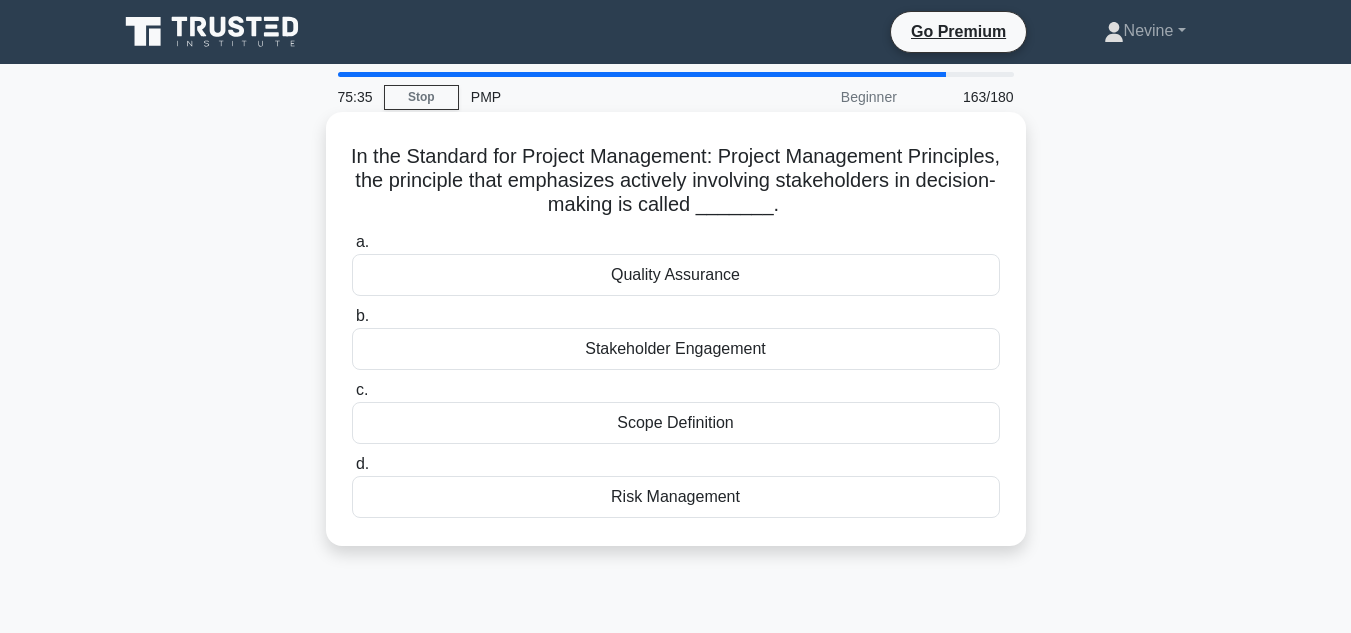 click on "Stakeholder Engagement" at bounding box center [676, 349] 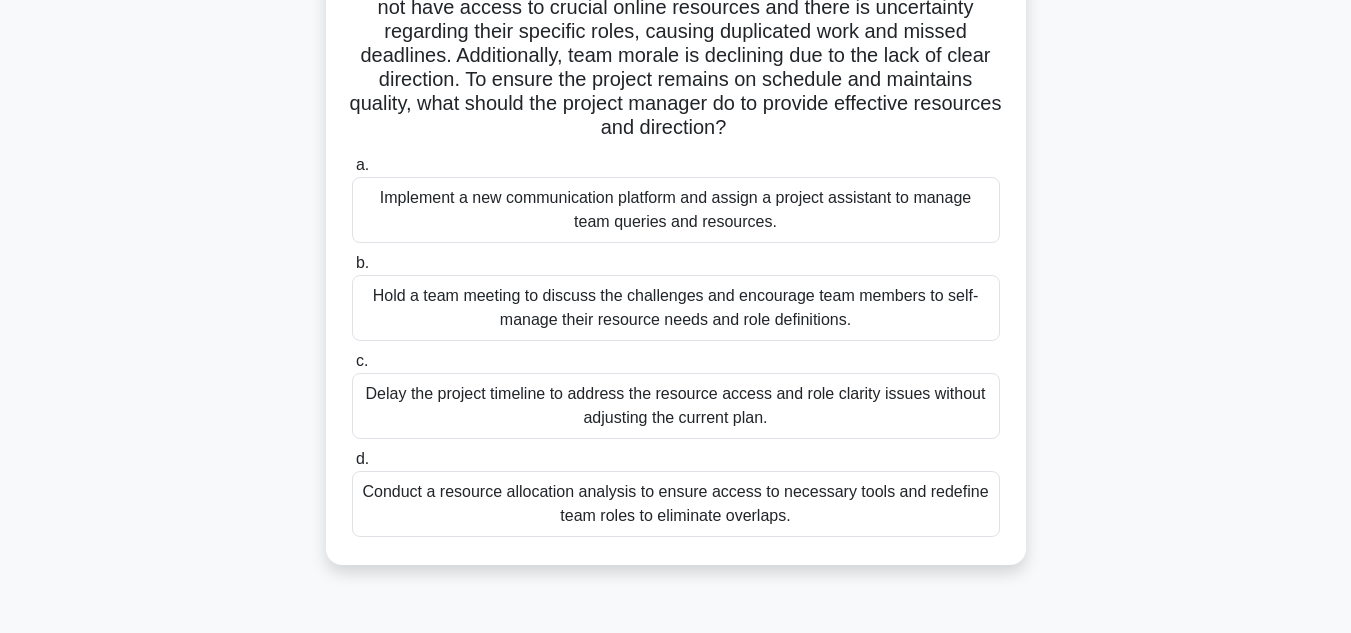 scroll, scrollTop: 222, scrollLeft: 0, axis: vertical 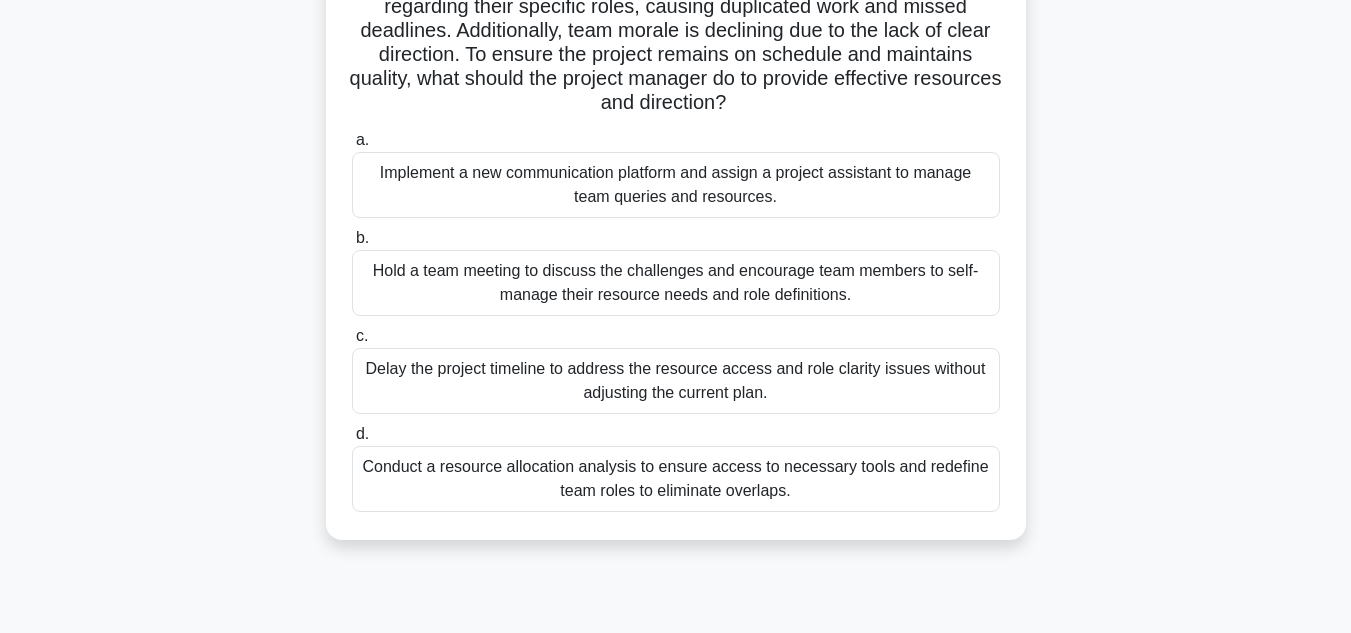 click on "Hold a team meeting to discuss the challenges and encourage team members to self-manage their resource needs and role definitions." at bounding box center (676, 283) 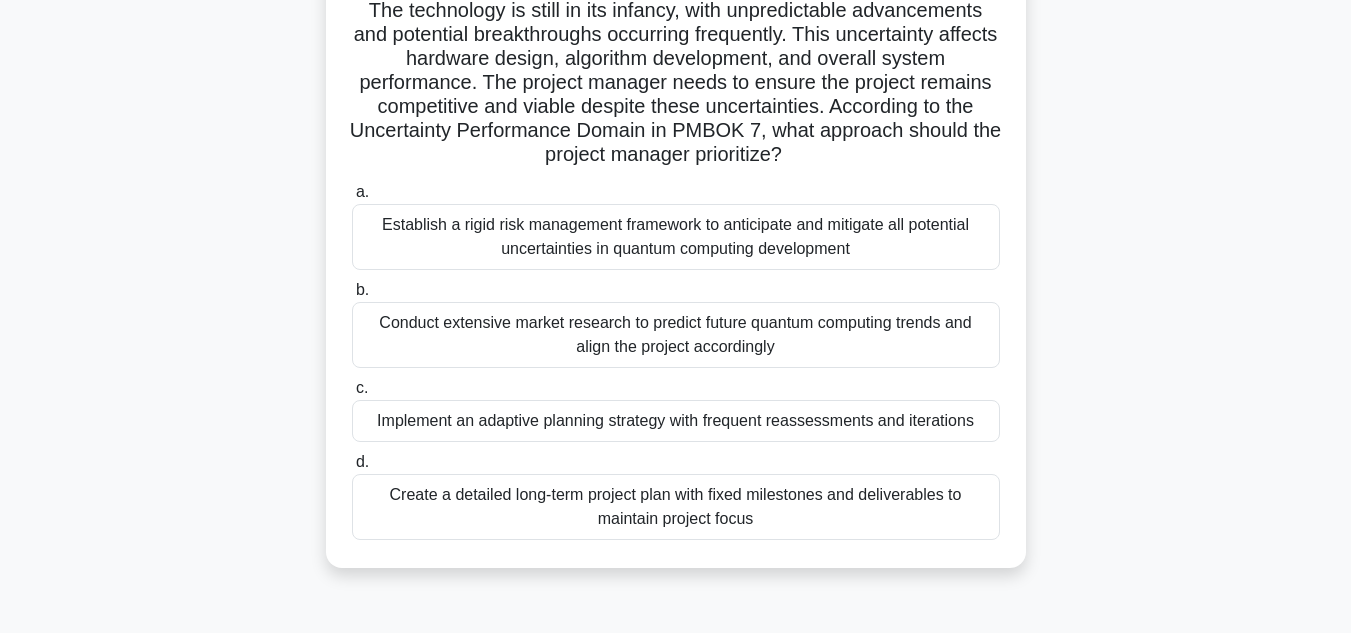 scroll, scrollTop: 169, scrollLeft: 0, axis: vertical 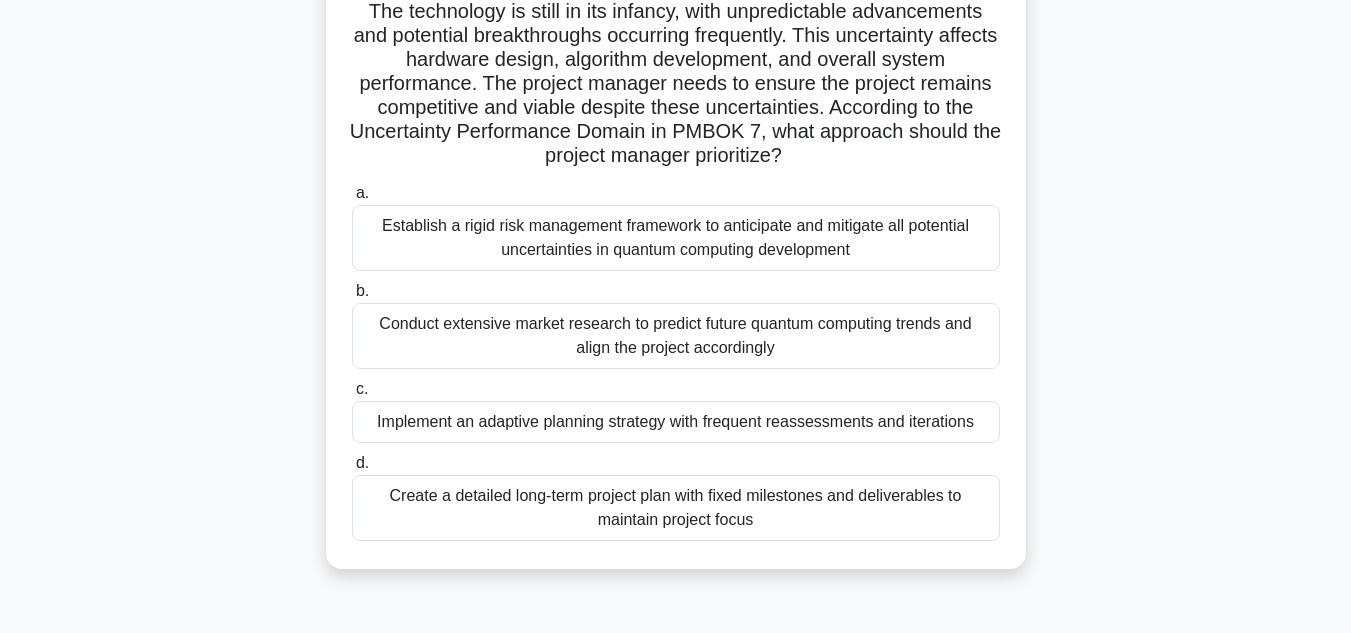 click on "Implement an adaptive planning strategy with frequent reassessments and iterations" at bounding box center (676, 422) 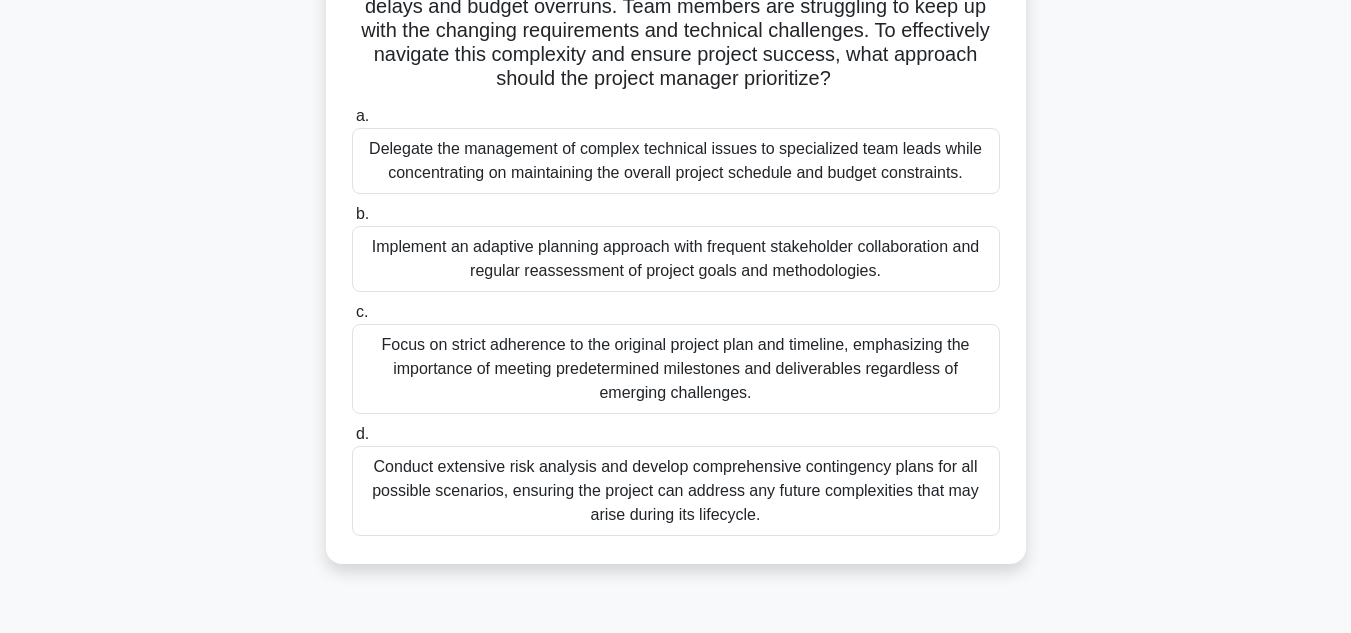 scroll, scrollTop: 362, scrollLeft: 0, axis: vertical 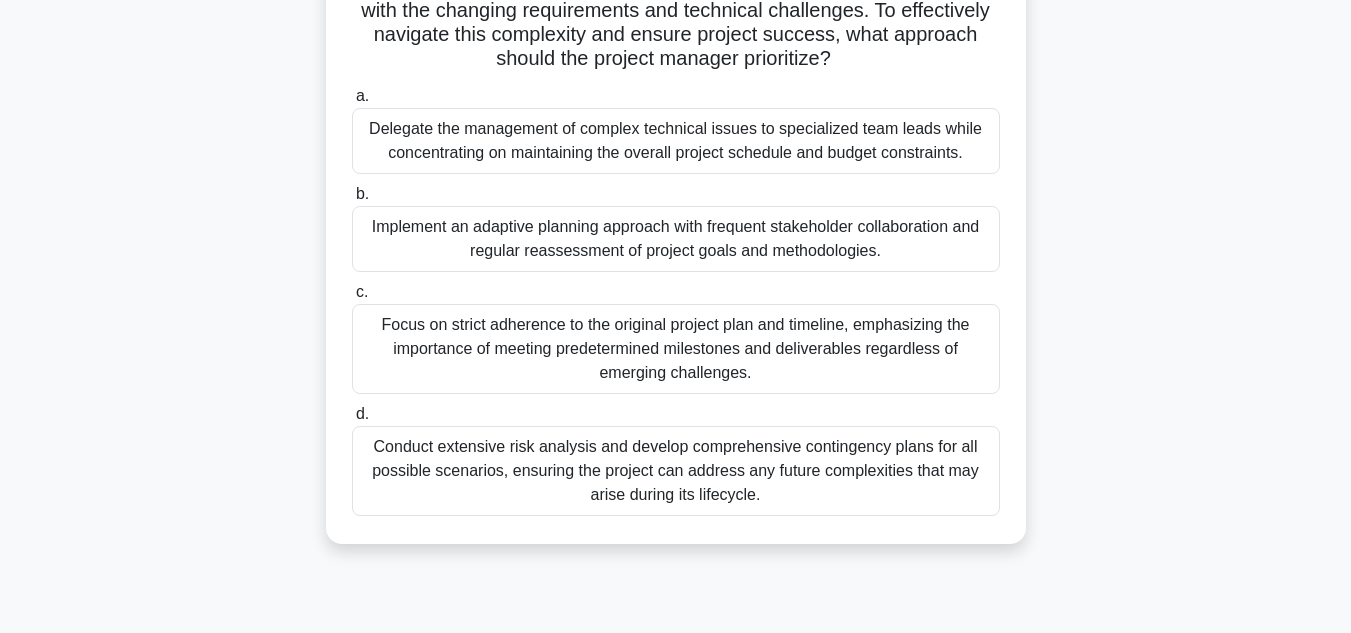 click on "Conduct extensive risk analysis and develop comprehensive contingency plans for all possible scenarios, ensuring the project can address any future complexities that may arise during its lifecycle." at bounding box center (676, 471) 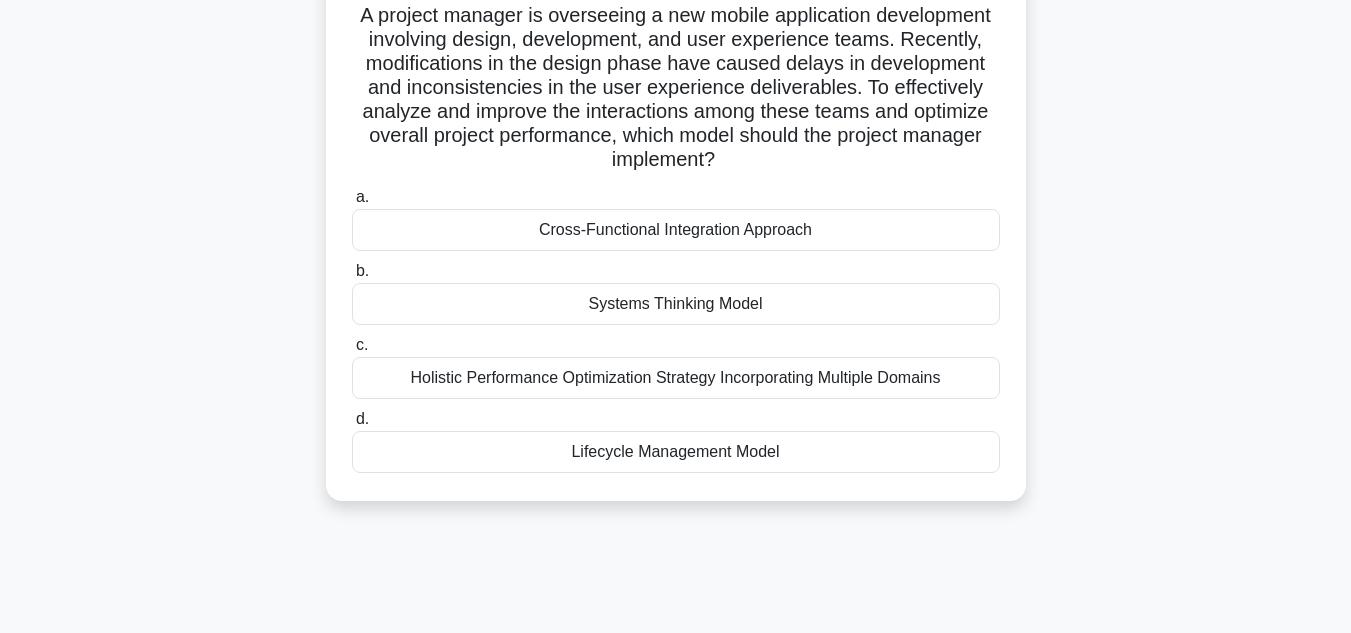scroll, scrollTop: 147, scrollLeft: 0, axis: vertical 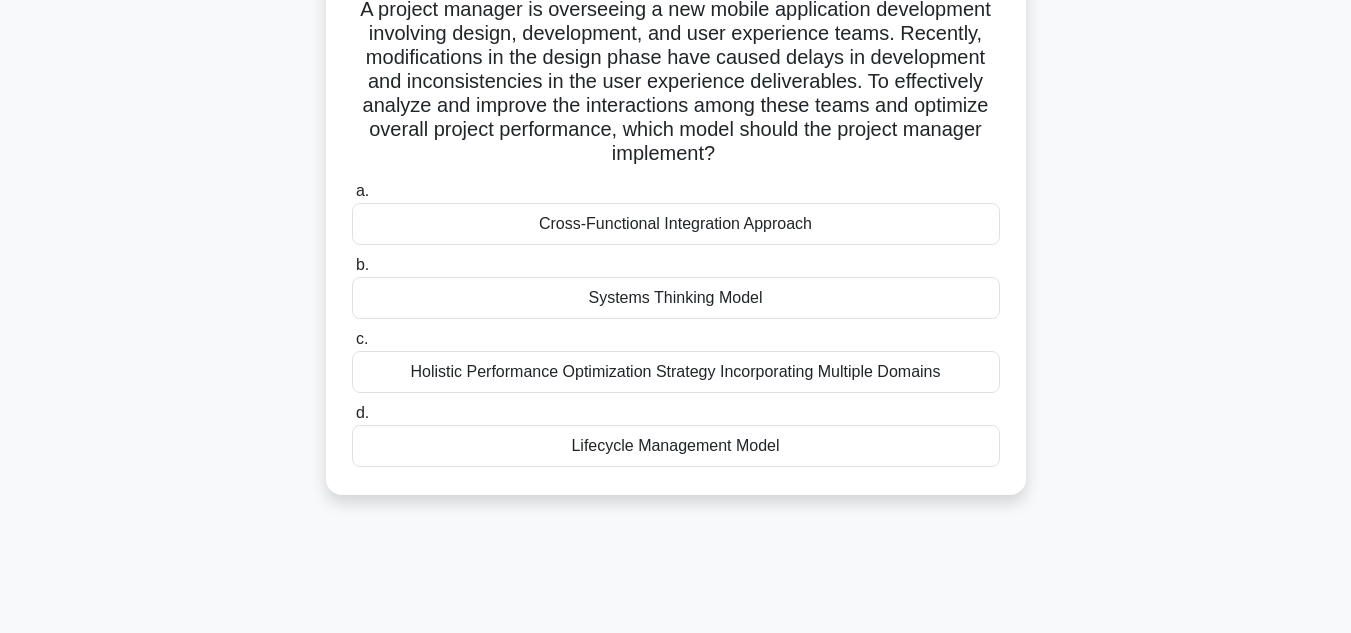 click on "Cross-Functional Integration Approach" at bounding box center (676, 224) 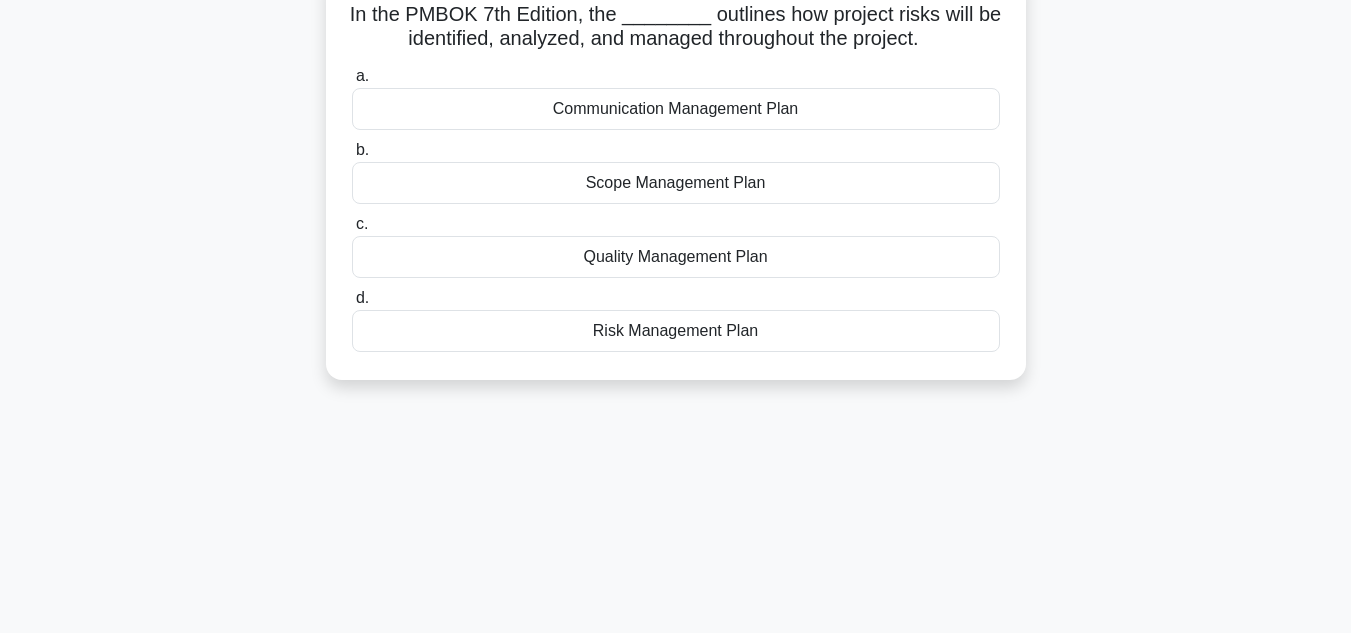 scroll, scrollTop: 0, scrollLeft: 0, axis: both 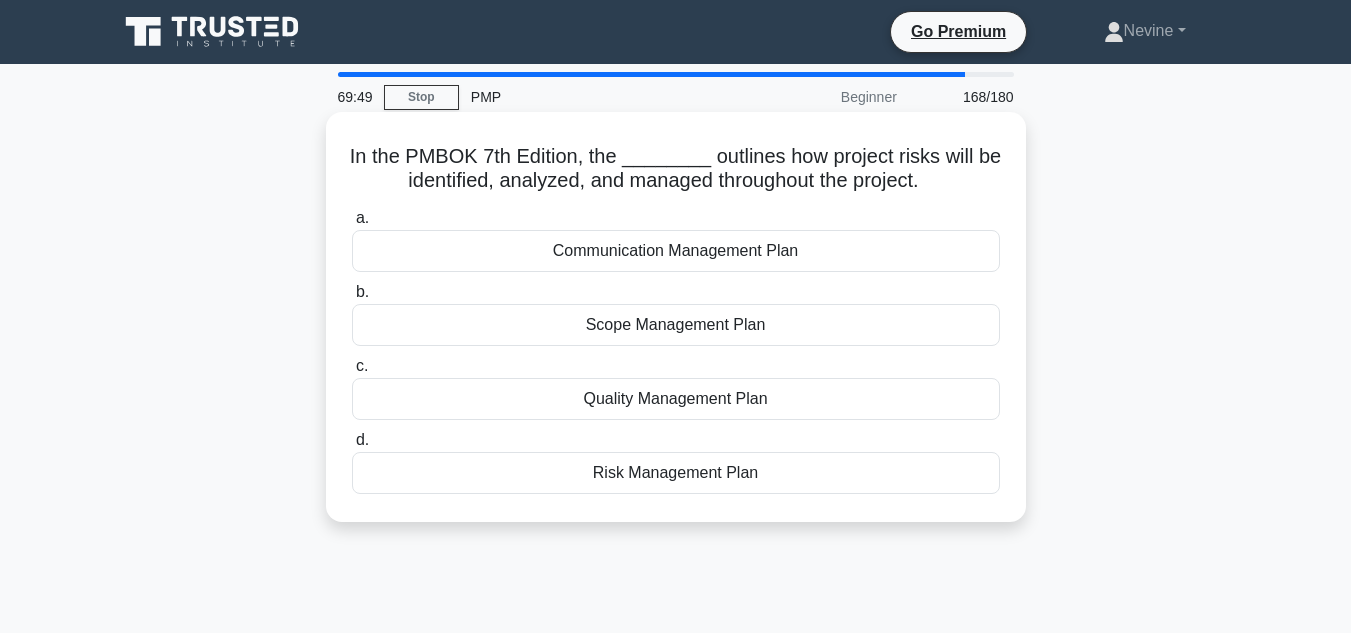 click on "Risk Management Plan" at bounding box center [676, 473] 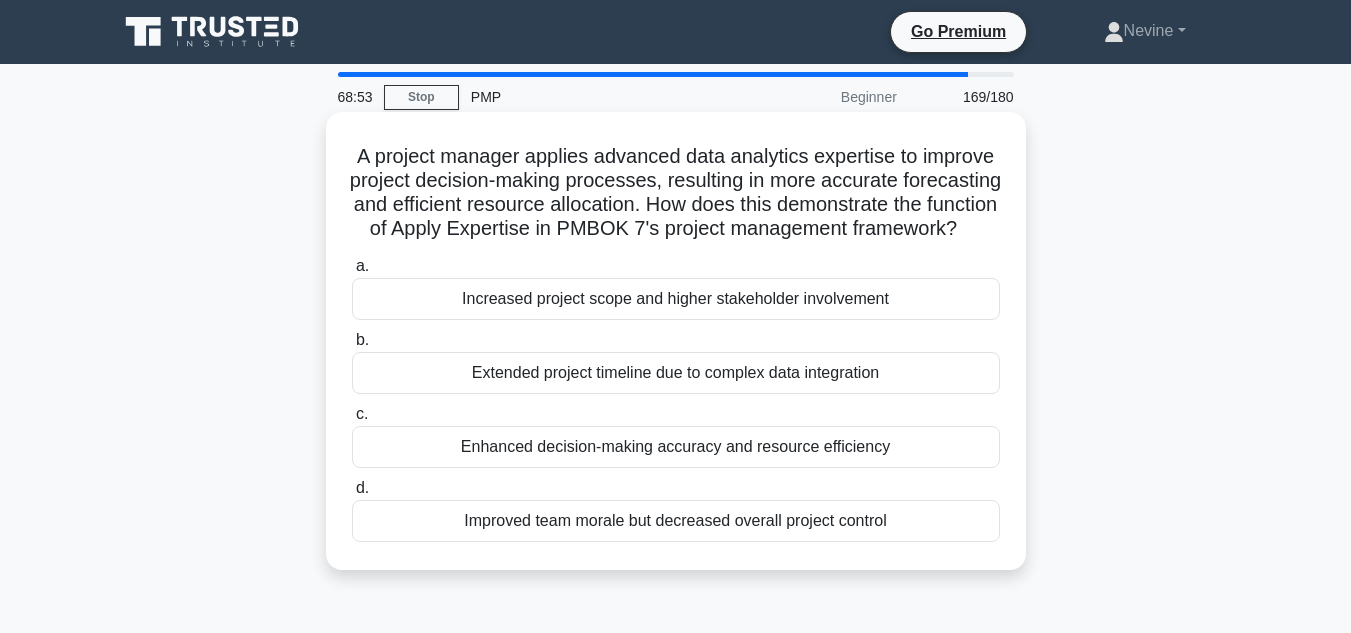 click on "Enhanced decision-making accuracy and resource efficiency" at bounding box center [676, 447] 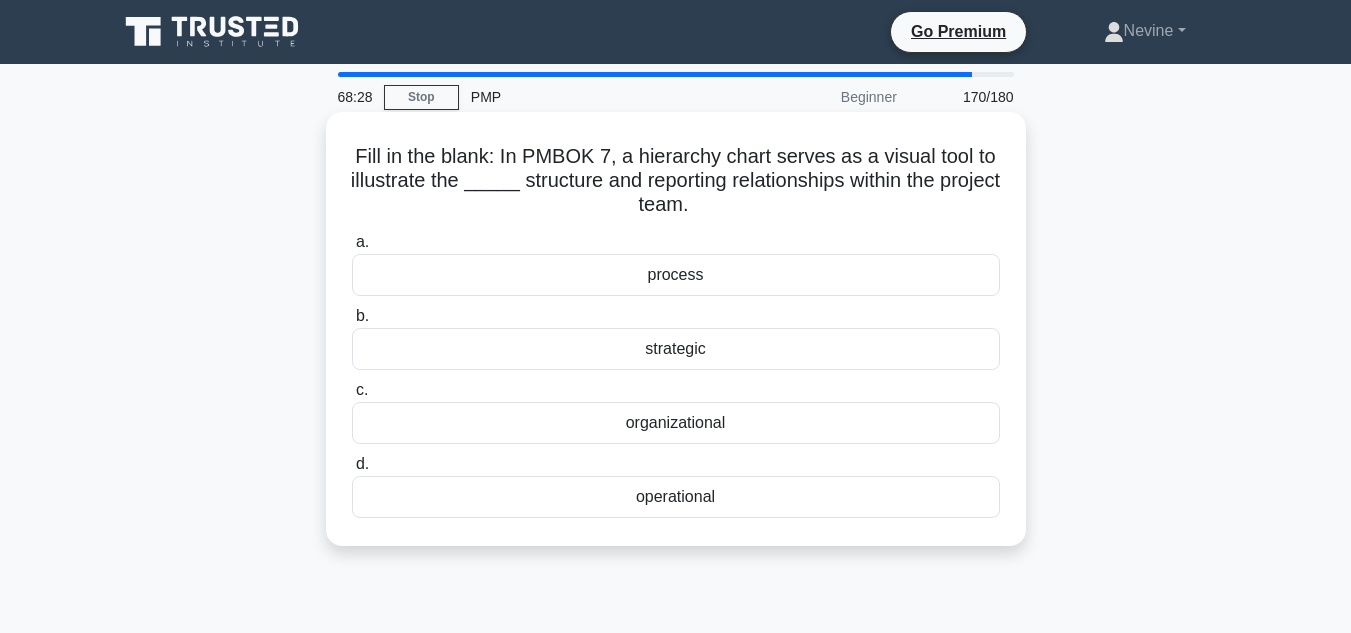click on "operational" at bounding box center [676, 497] 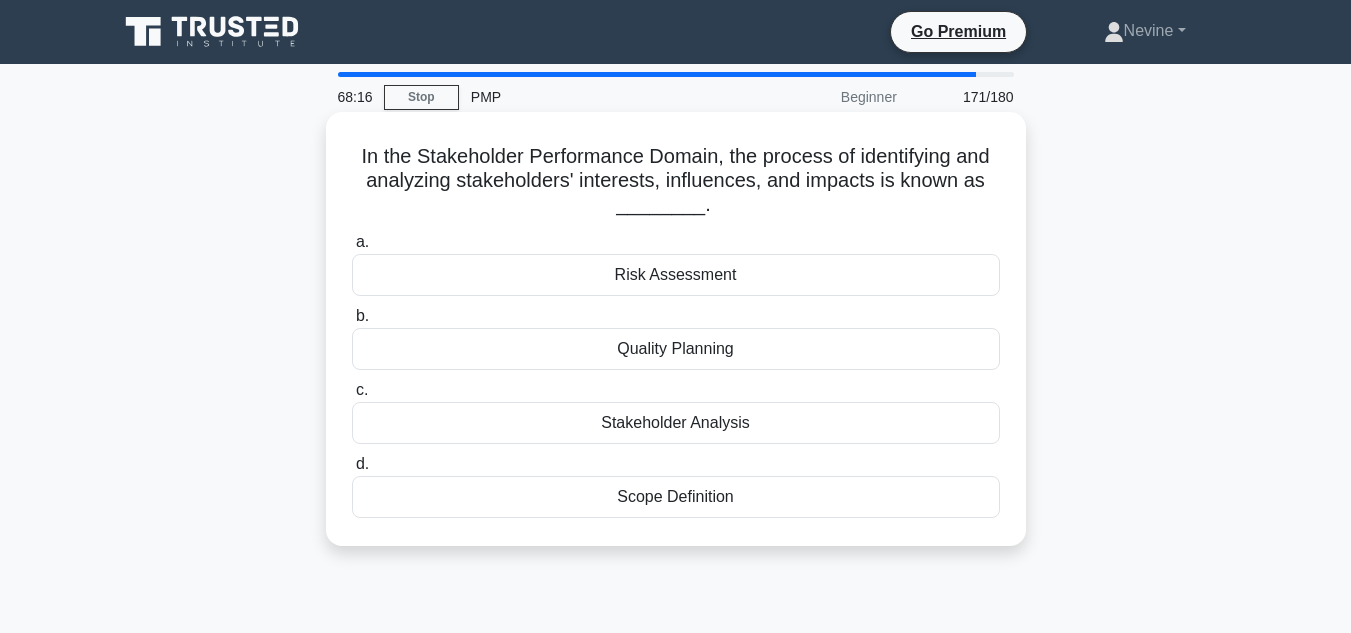 click on "Stakeholder Analysis" at bounding box center [676, 423] 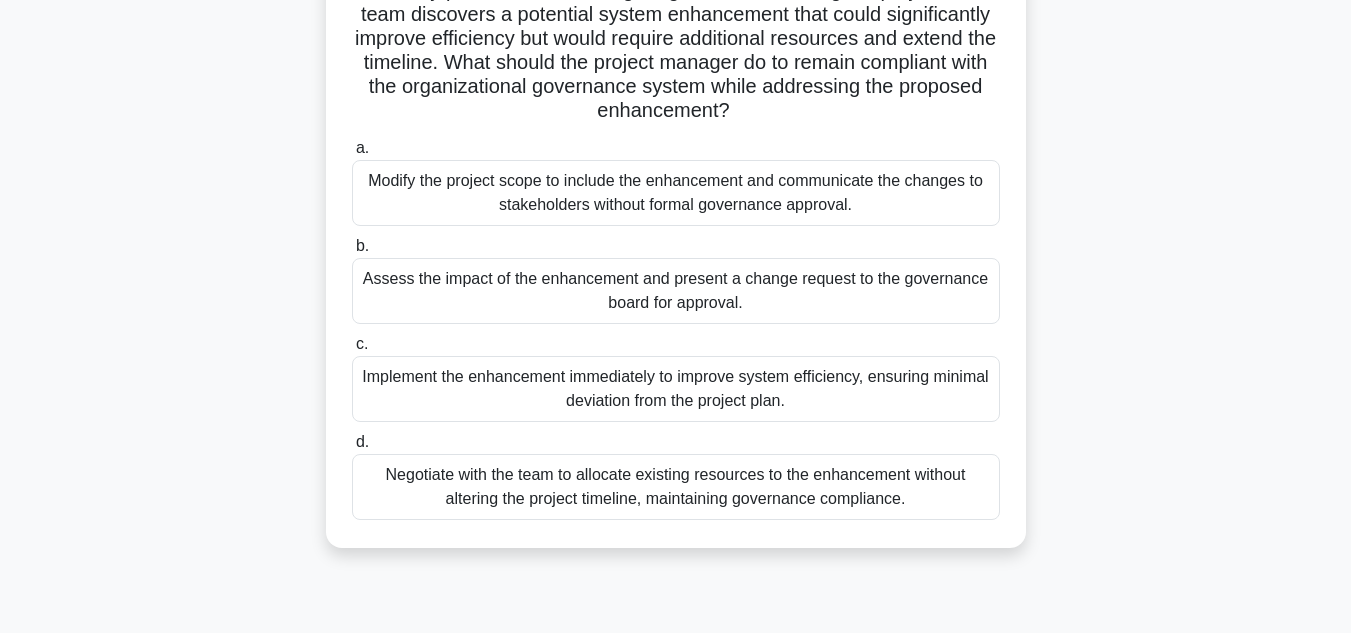 scroll, scrollTop: 245, scrollLeft: 0, axis: vertical 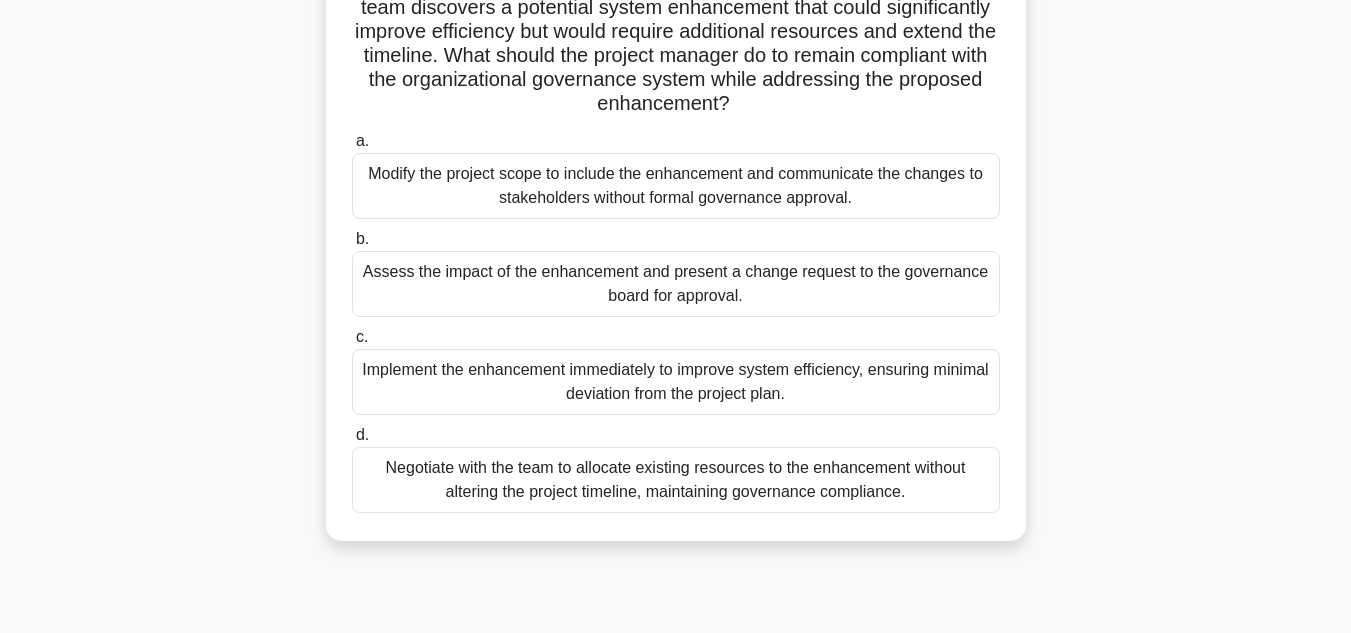 click on "Assess the impact of the enhancement and present a change request to the governance board for approval." at bounding box center (676, 284) 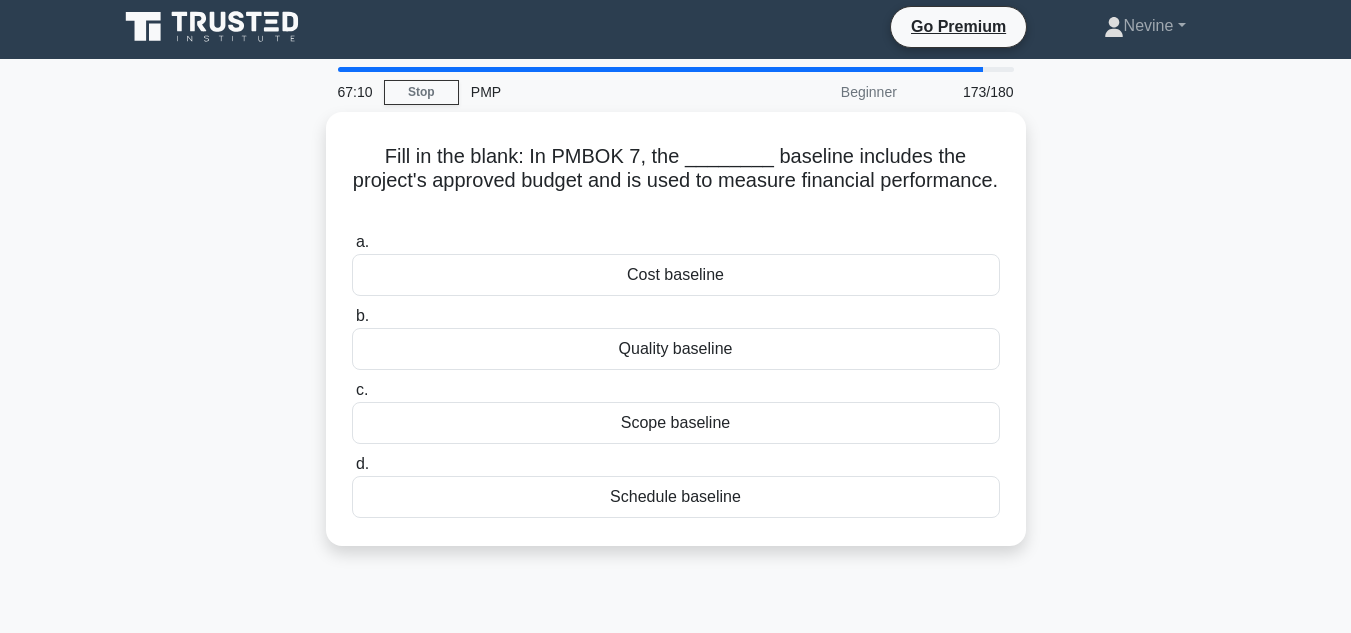scroll, scrollTop: 0, scrollLeft: 0, axis: both 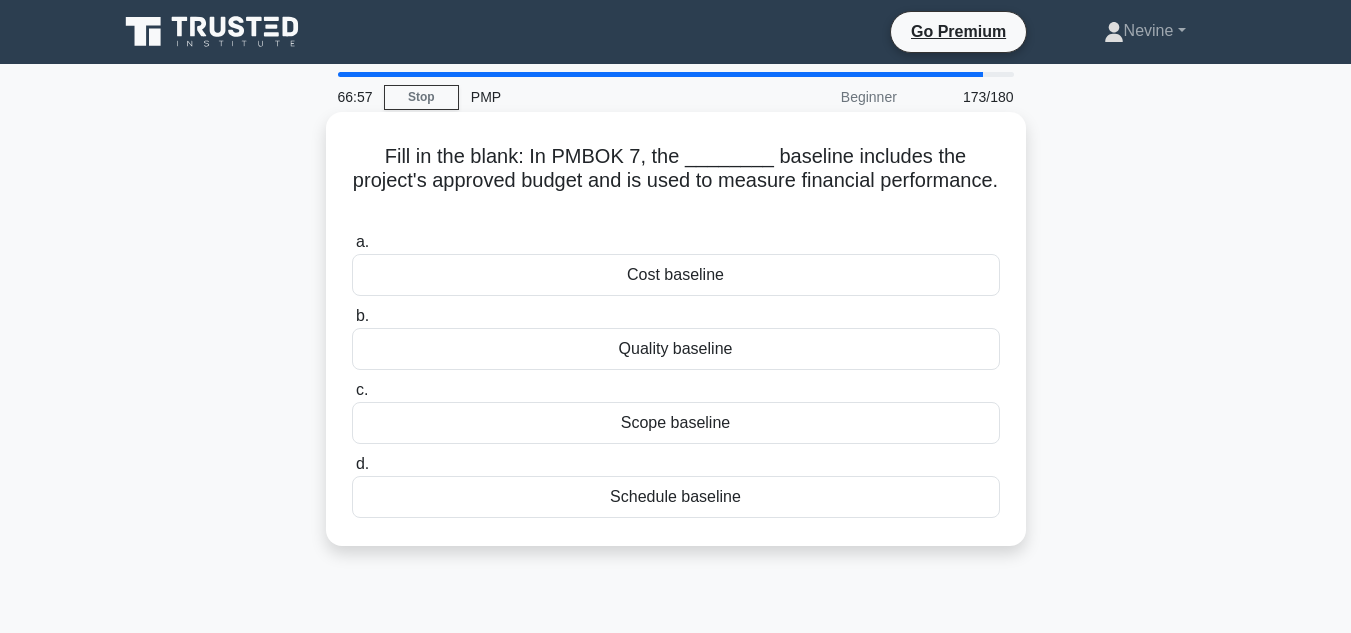 click on "Cost baseline" at bounding box center (676, 275) 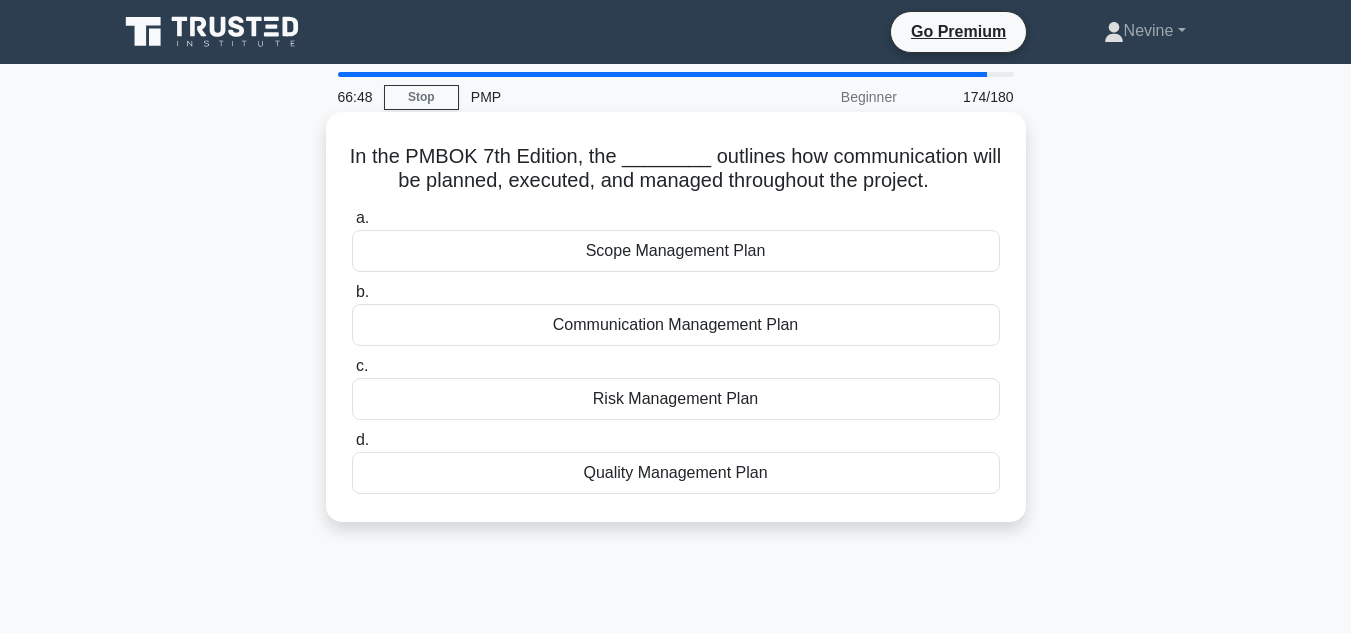 click on "Communication Management Plan" at bounding box center (676, 325) 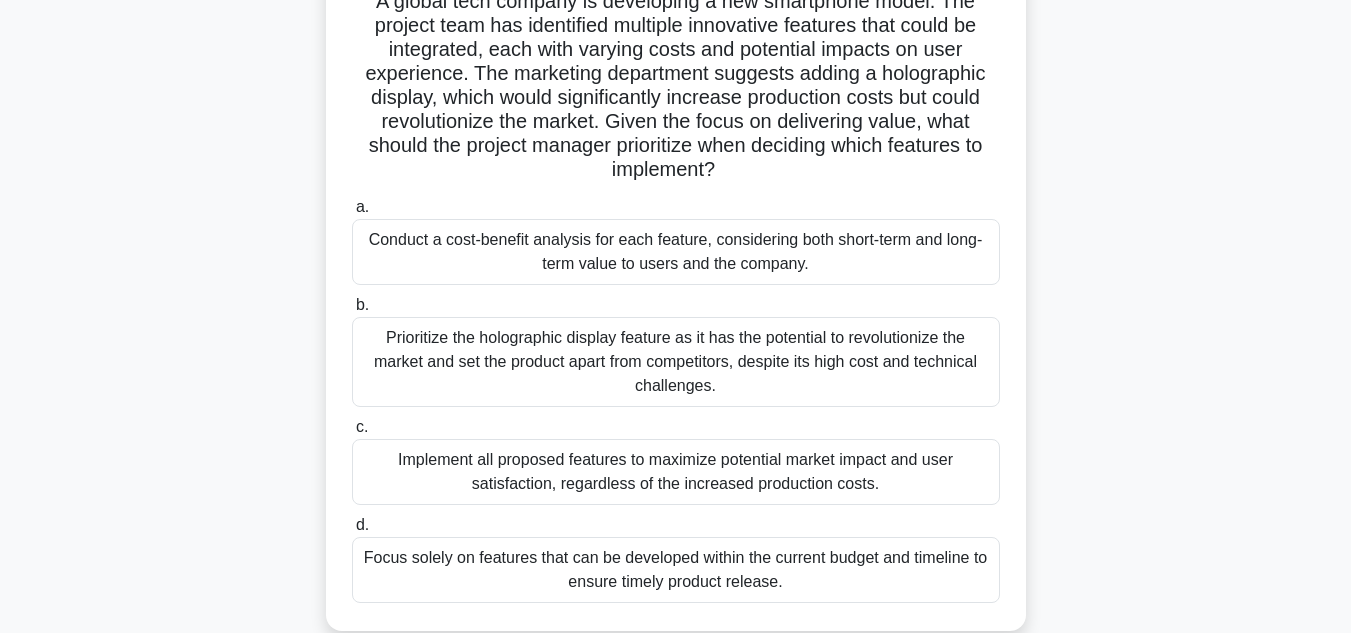 scroll, scrollTop: 161, scrollLeft: 0, axis: vertical 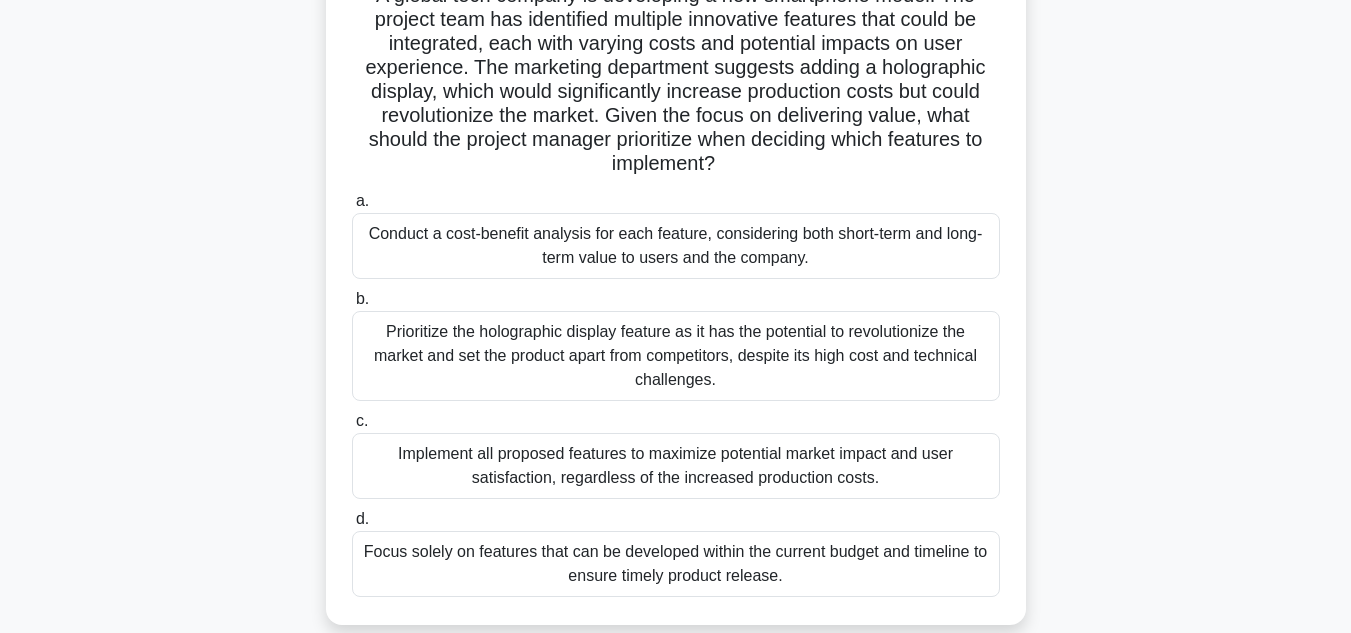 click on "Conduct a cost-benefit analysis for each feature, considering both short-term and long-term value to users and the company." at bounding box center [676, 246] 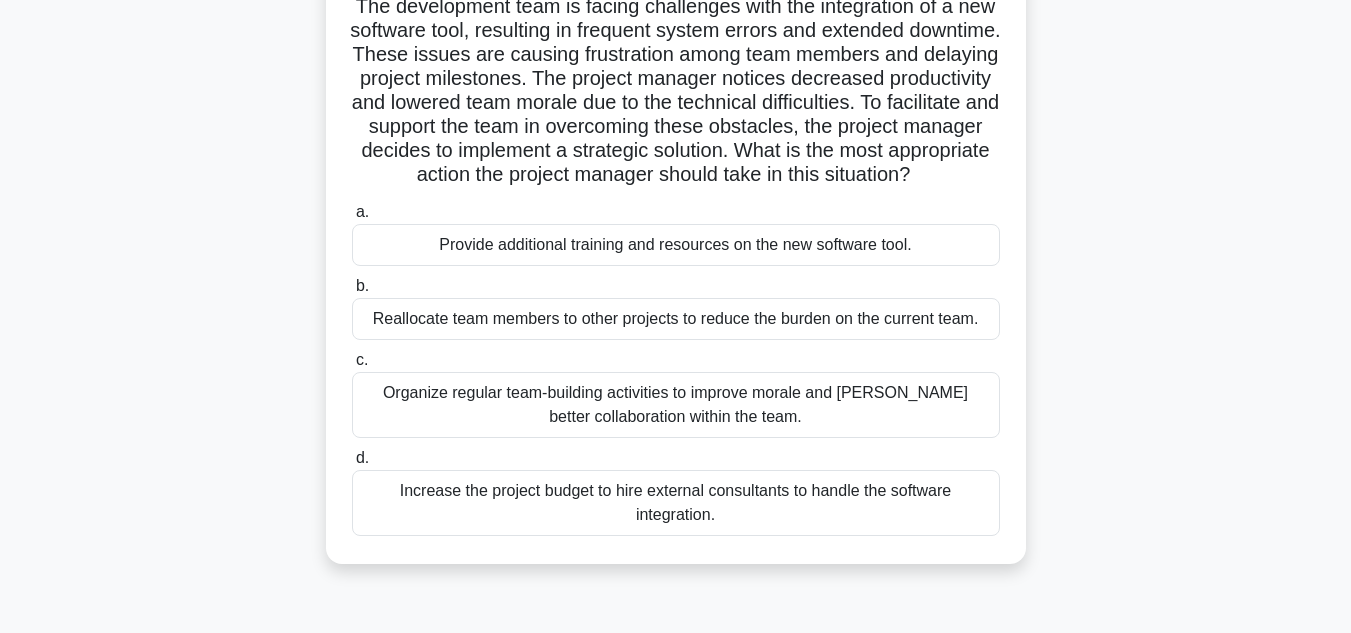 scroll, scrollTop: 149, scrollLeft: 0, axis: vertical 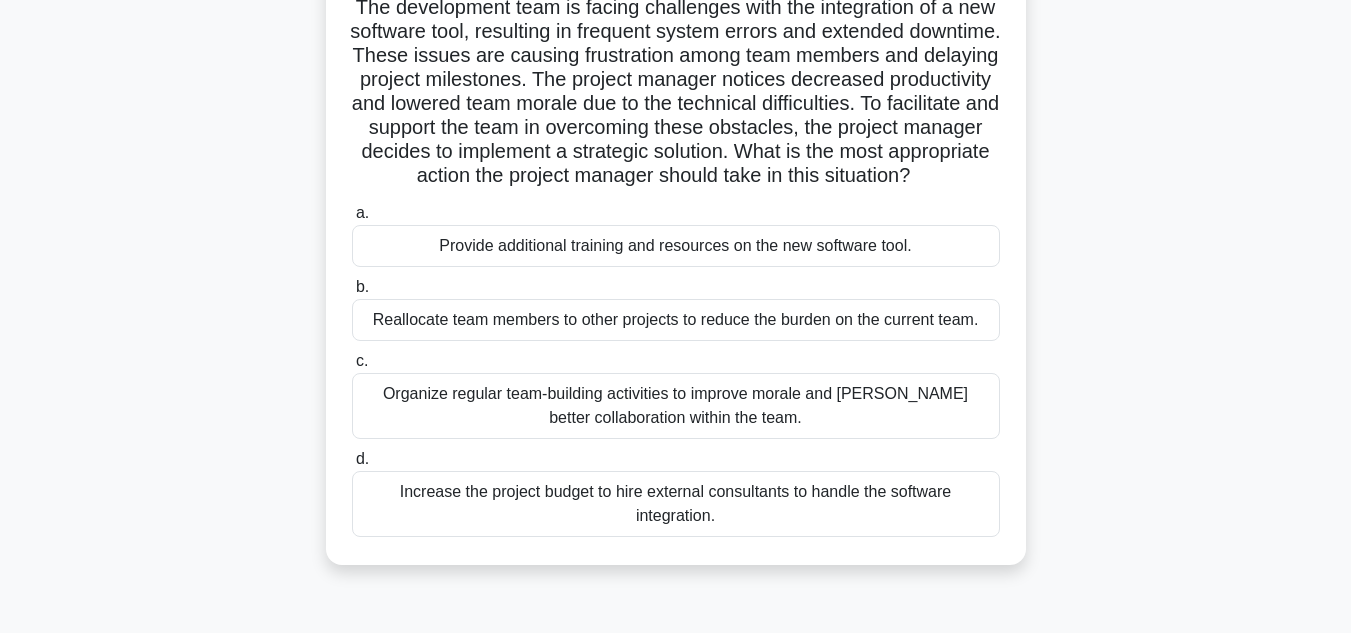 click on "Provide additional training and resources on the new software tool." at bounding box center [676, 246] 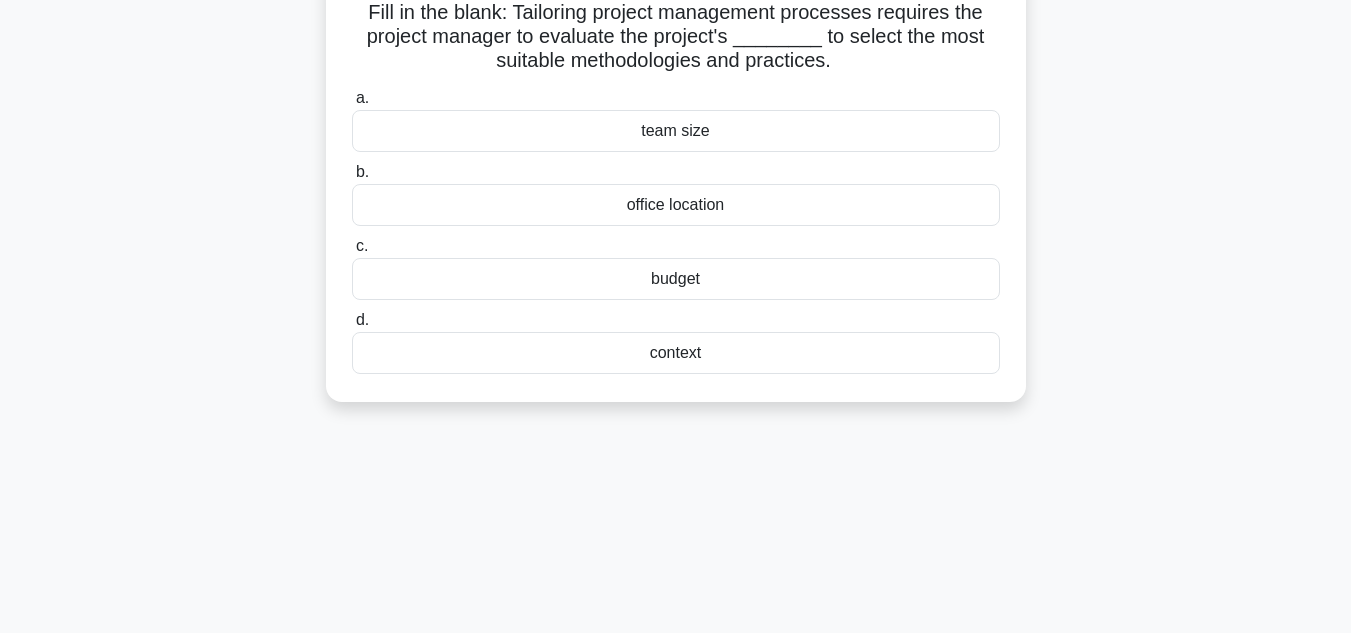 scroll, scrollTop: 0, scrollLeft: 0, axis: both 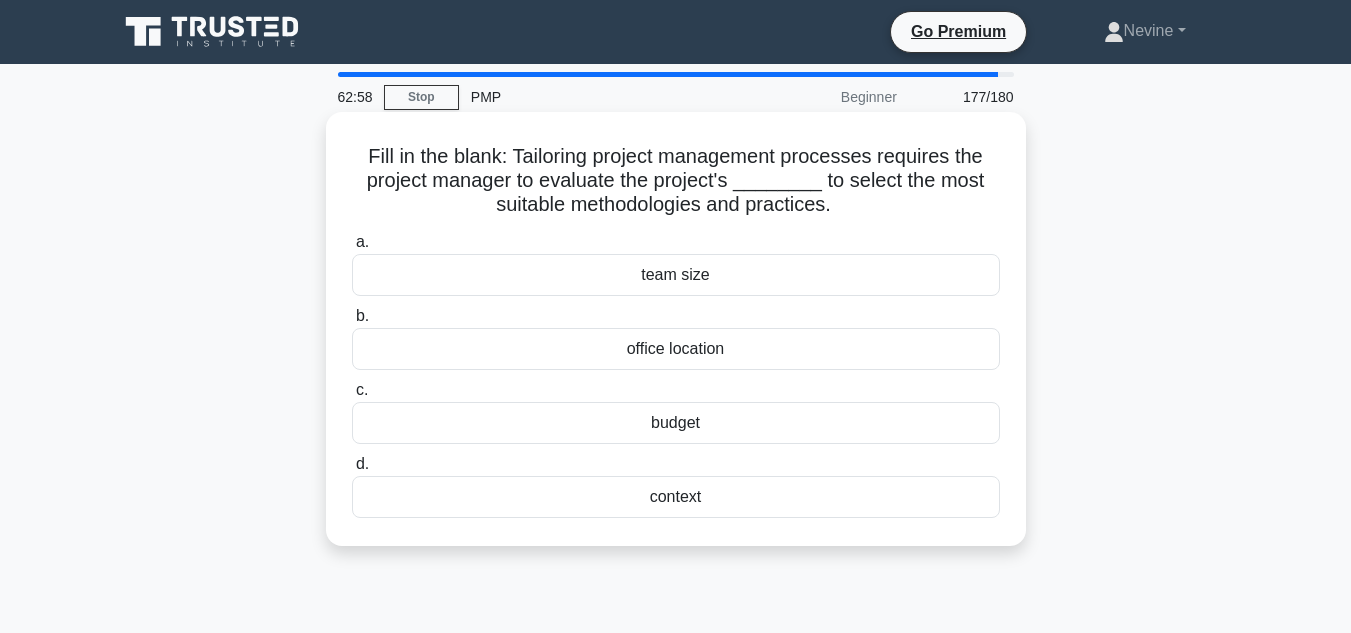 click on "context" at bounding box center [676, 497] 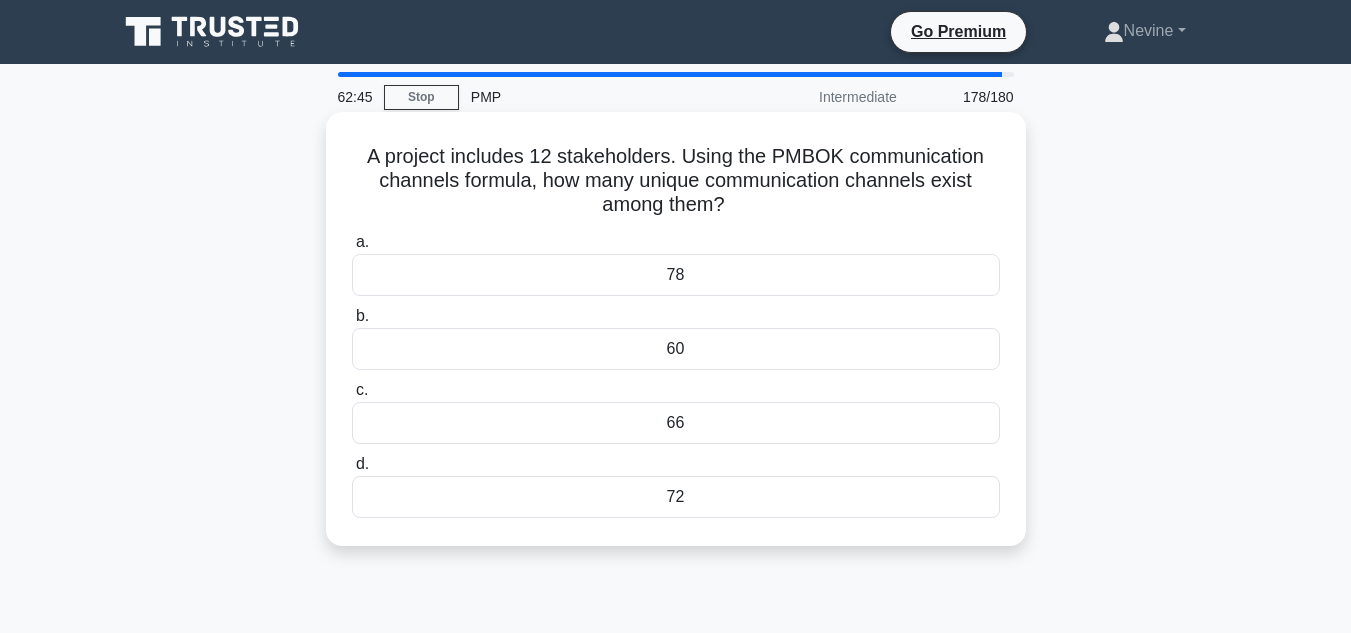 click on "66" at bounding box center (676, 423) 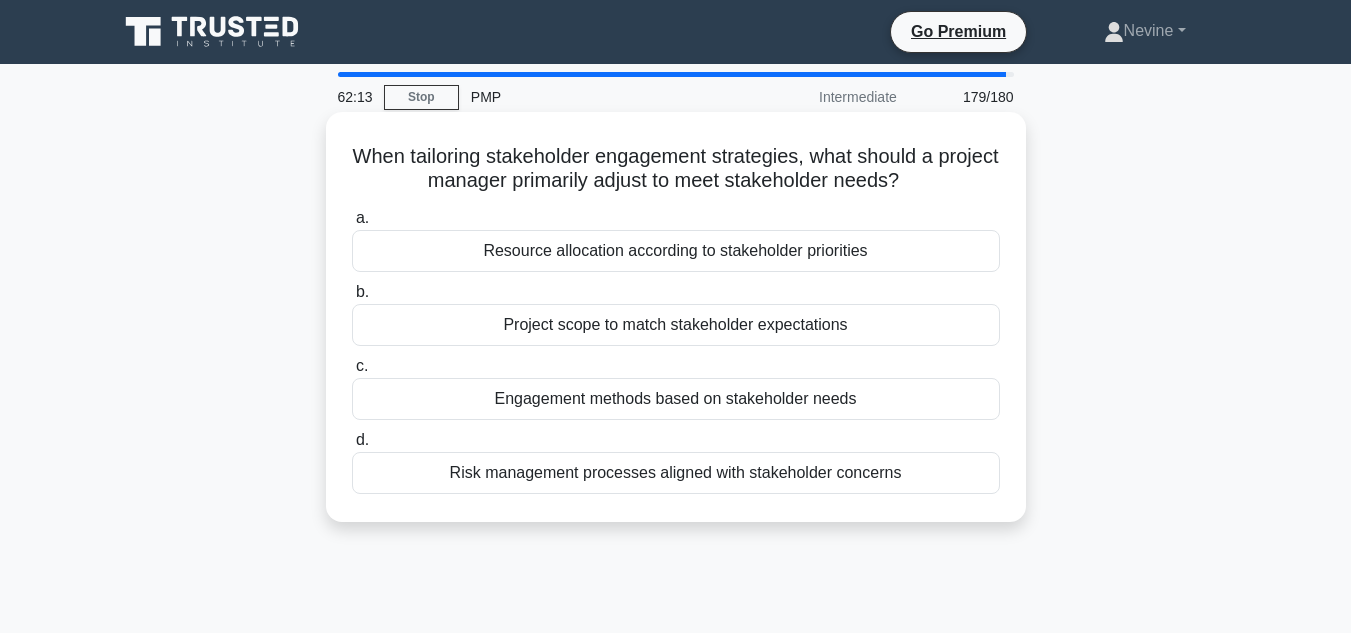 click on "Project scope to match stakeholder expectations" at bounding box center (676, 325) 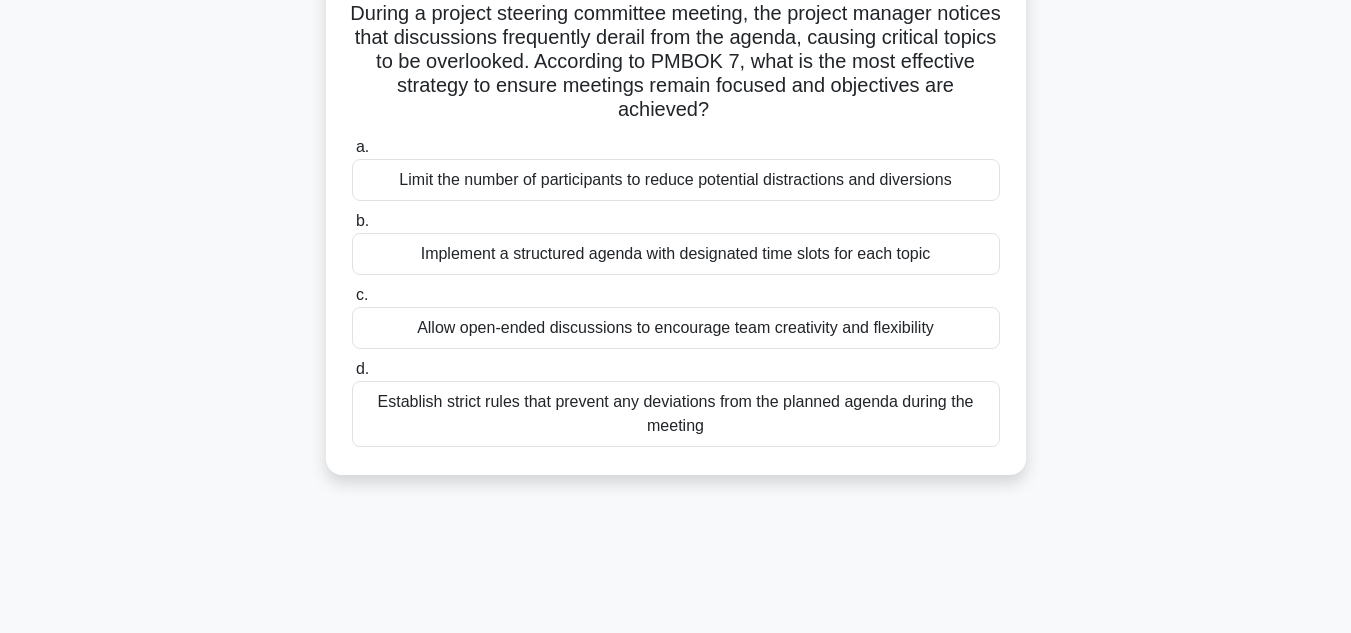 scroll, scrollTop: 144, scrollLeft: 0, axis: vertical 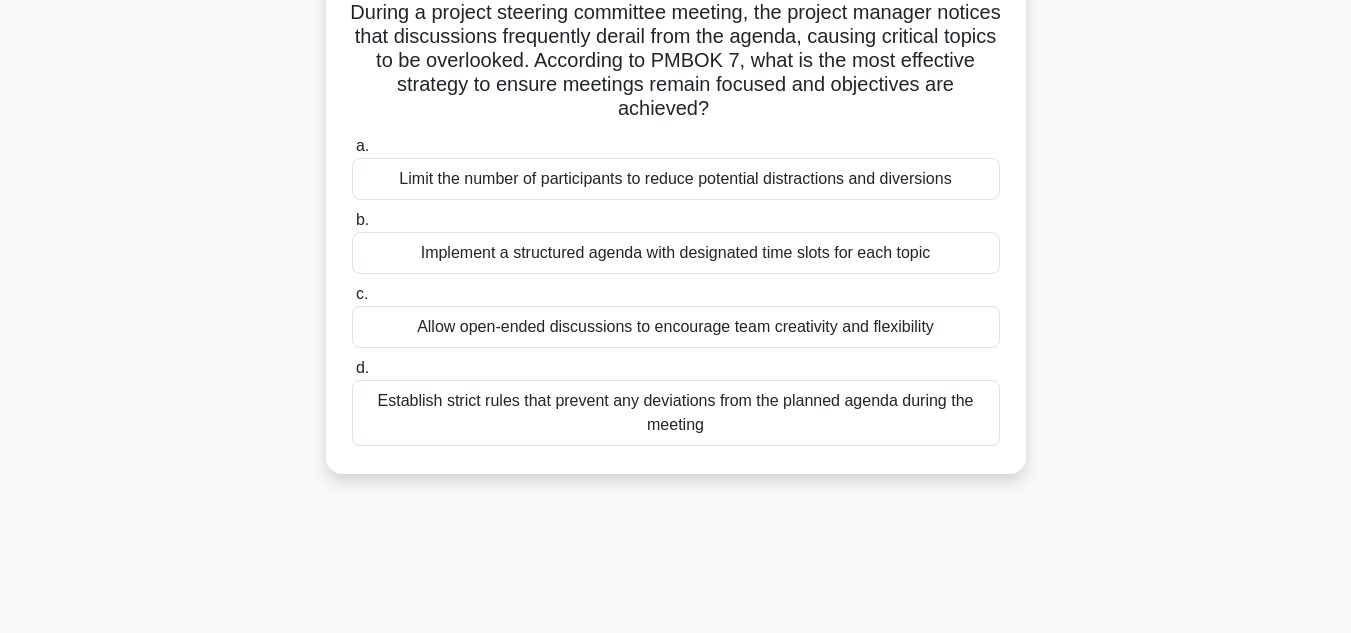 click on "Implement a structured agenda with designated time slots for each topic" at bounding box center (676, 253) 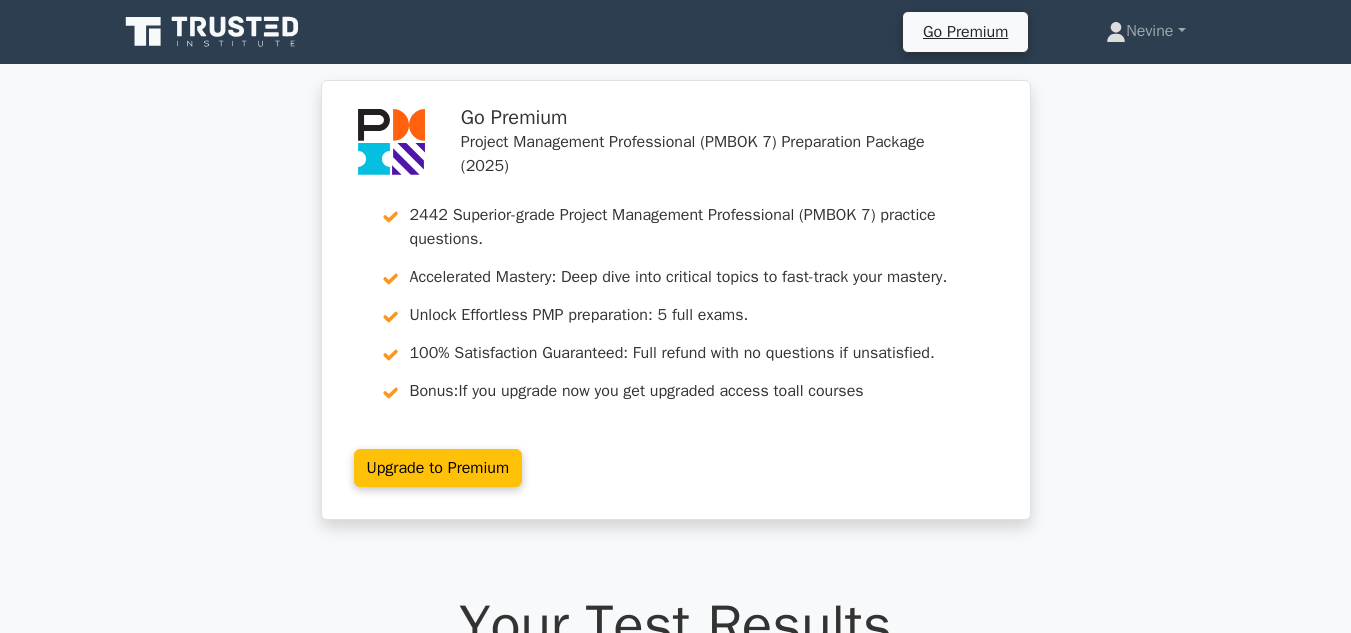 scroll, scrollTop: 0, scrollLeft: 0, axis: both 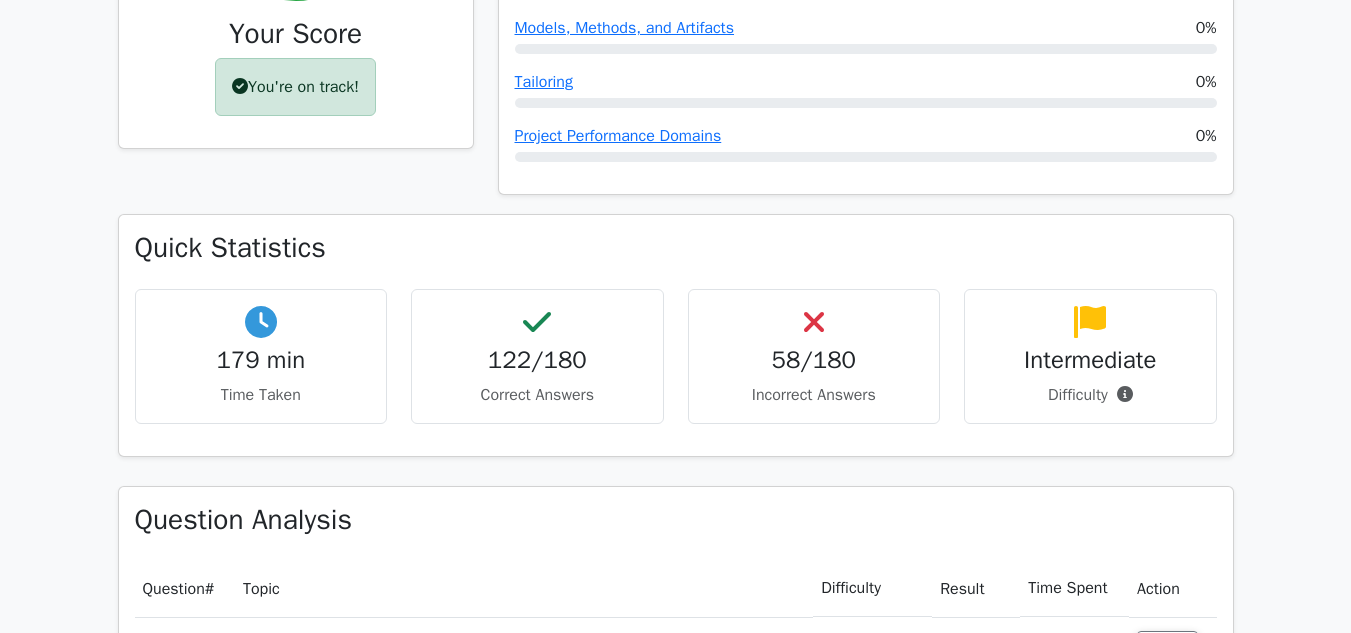 click on "58/180
Incorrect Answers" at bounding box center [814, 356] 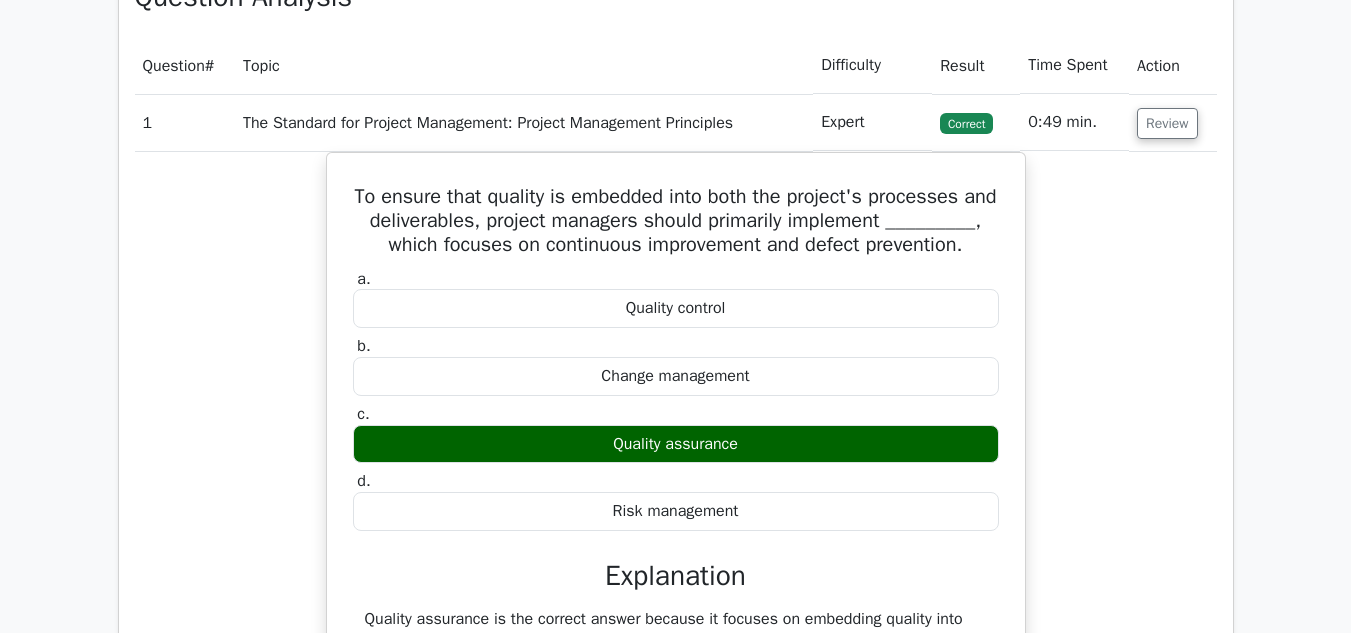 scroll, scrollTop: 1442, scrollLeft: 0, axis: vertical 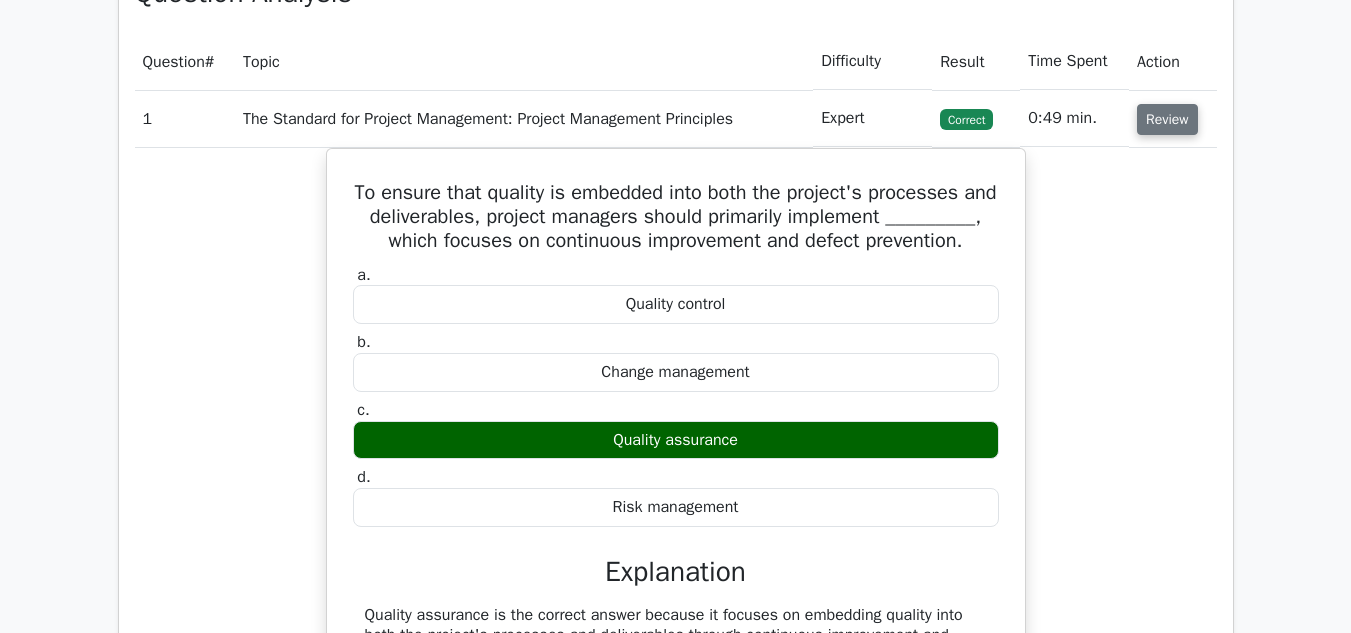 click on "Review" at bounding box center (1167, 119) 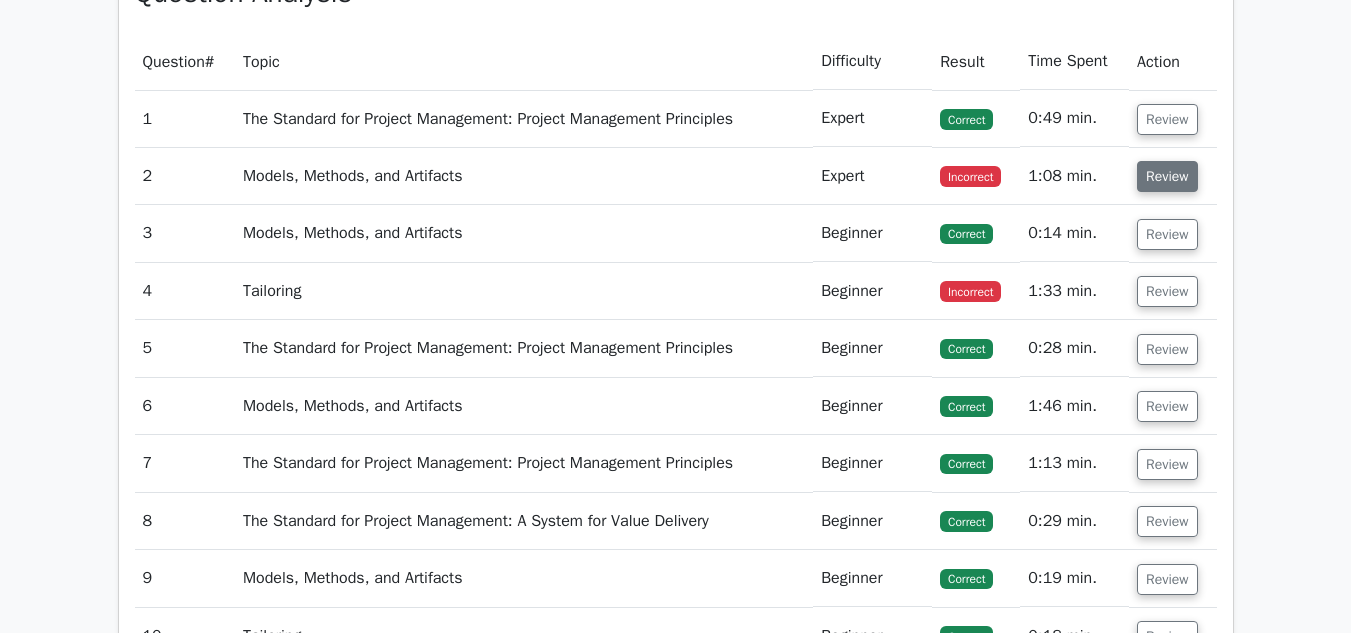 click on "Review" at bounding box center (1167, 176) 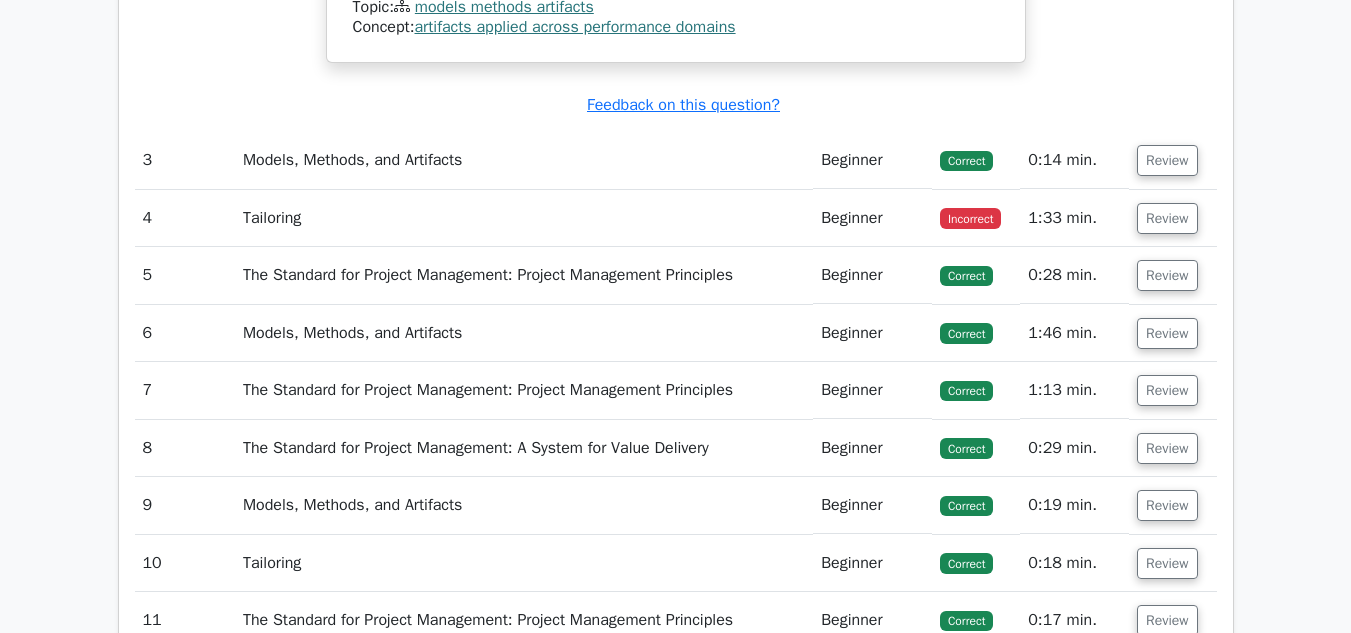scroll, scrollTop: 2858, scrollLeft: 0, axis: vertical 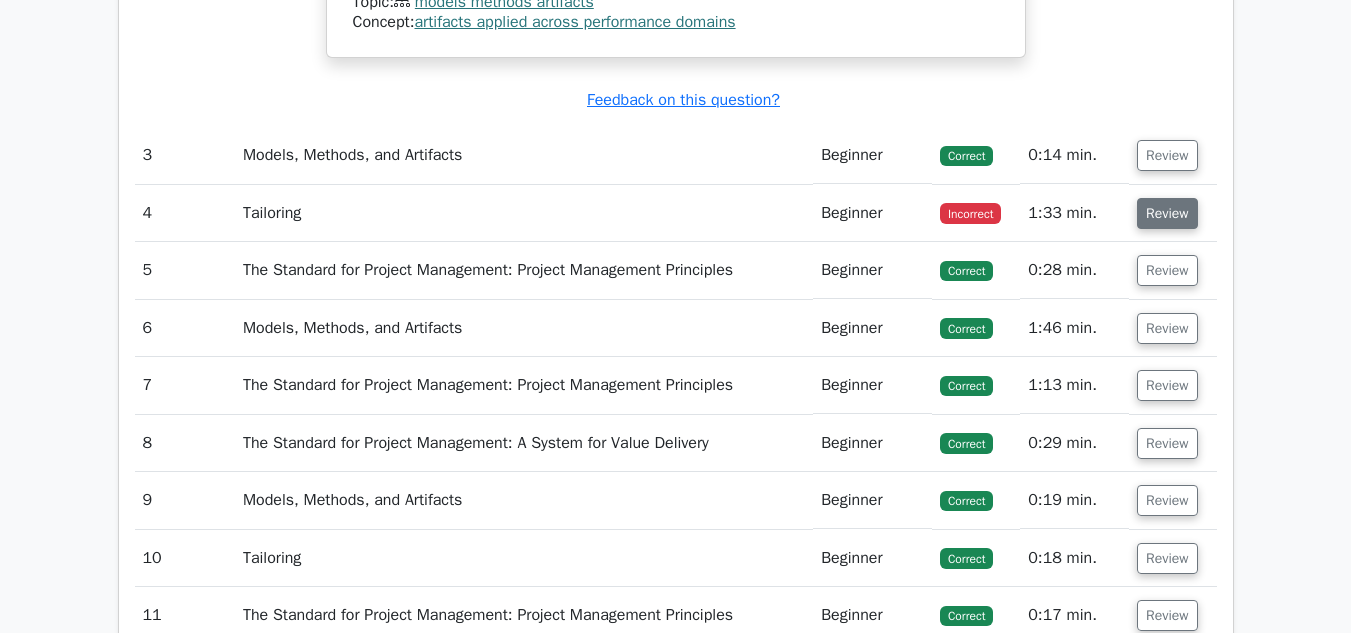 click on "Review" at bounding box center [1167, 213] 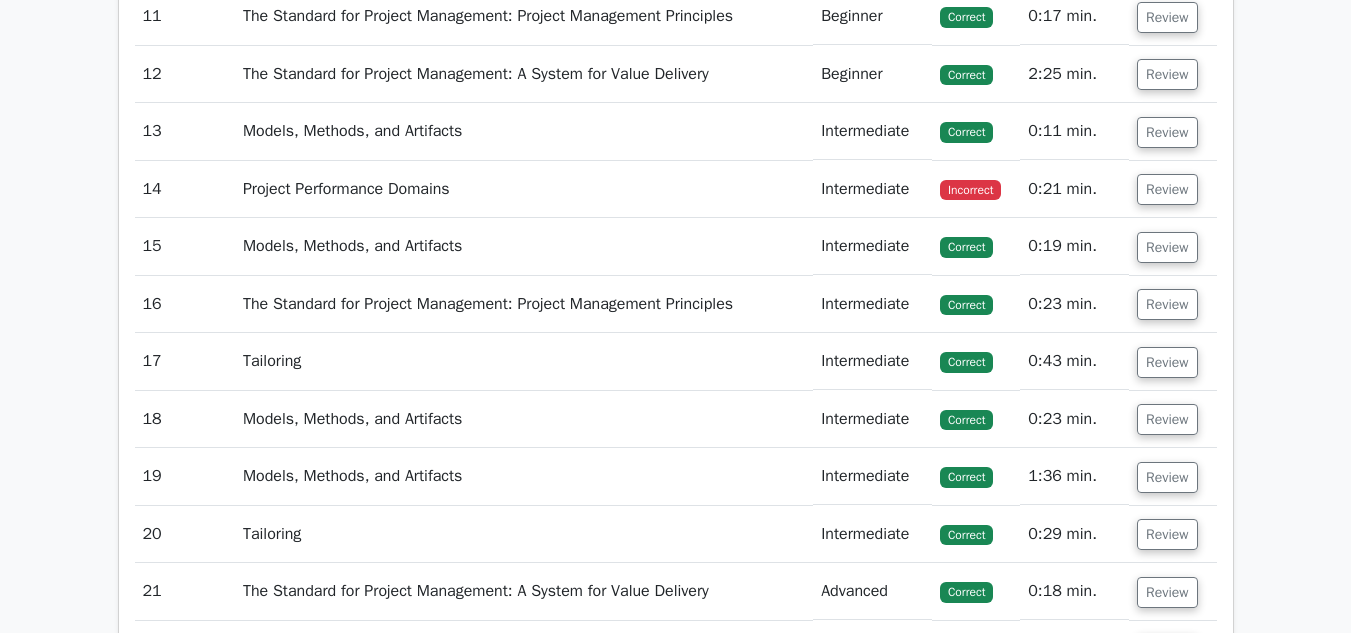scroll, scrollTop: 4482, scrollLeft: 0, axis: vertical 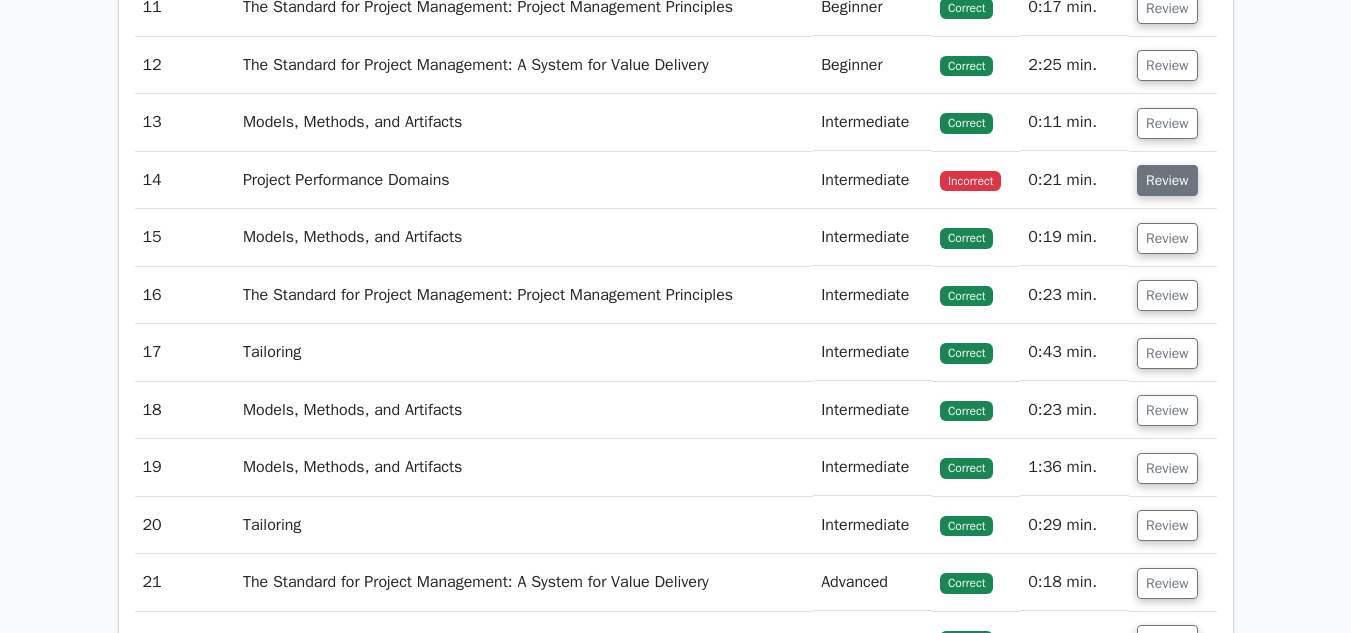 click on "Review" at bounding box center [1167, 180] 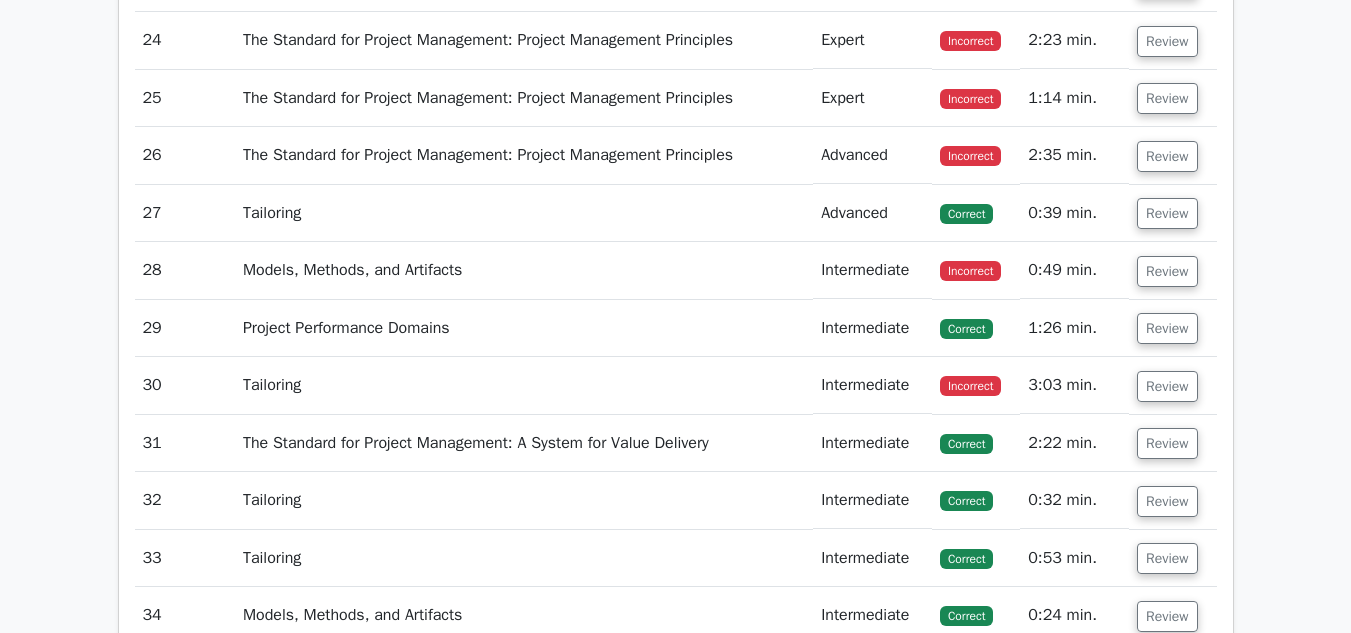 scroll, scrollTop: 5907, scrollLeft: 0, axis: vertical 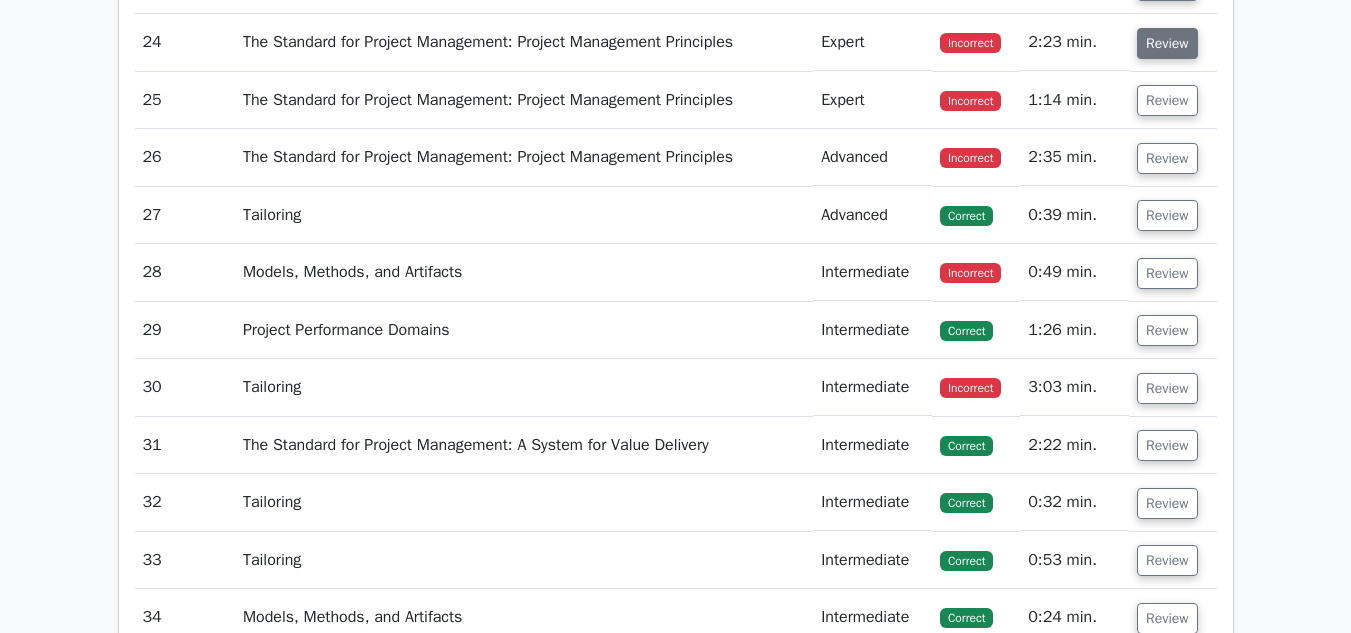 click on "Review" at bounding box center (1167, 43) 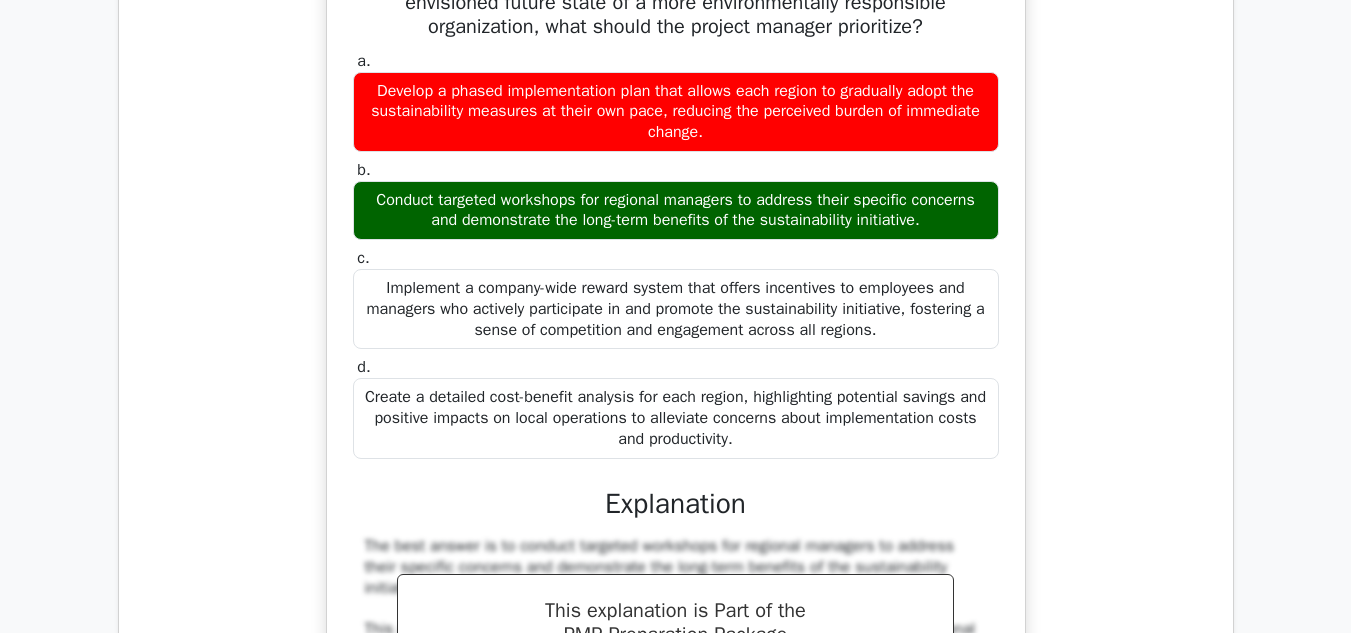 scroll, scrollTop: 6190, scrollLeft: 0, axis: vertical 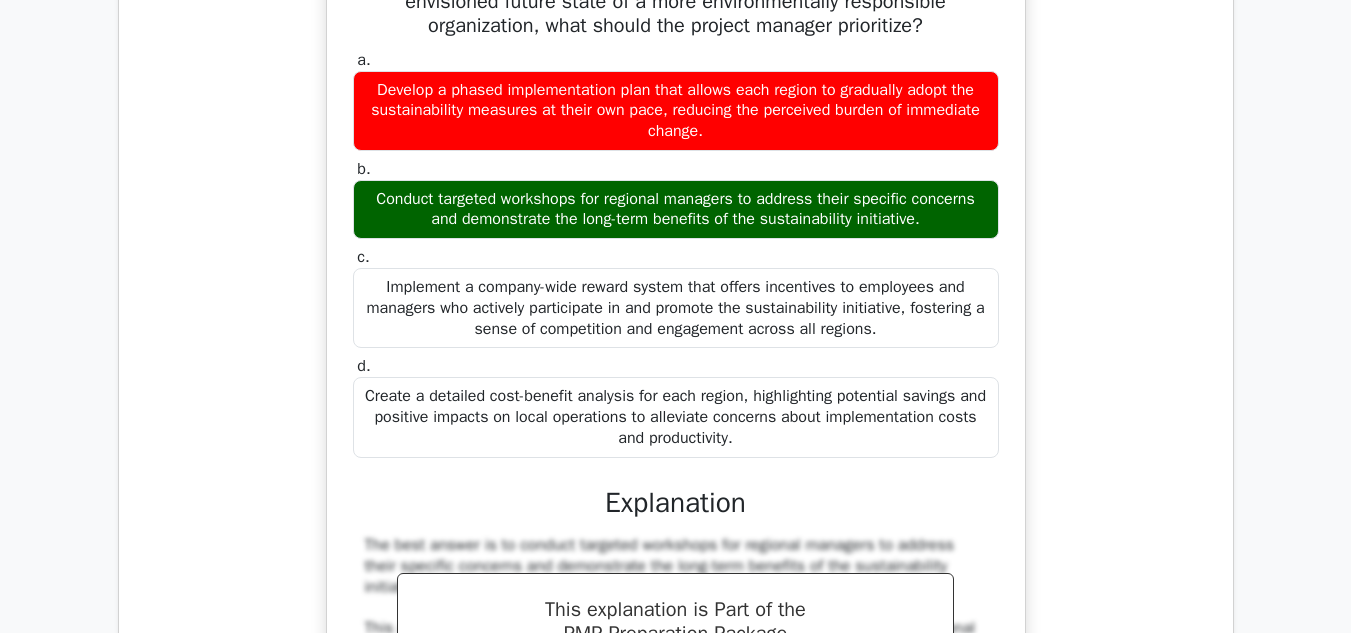 click on "A multinational corporation is implementing a new sustainability initiative to reduce its carbon footprint across all global operations. The project team has developed comprehensive guidelines and technologies, but regional managers are showing resistance, citing concerns about implementation costs and potential impacts on local productivity. Employee surveys indicate mixed reactions, with some enthusiastic about the changes and others skeptical. To enable change and achieve the envisioned future state of a more environmentally responsible organization, what should the project manager prioritize?
a.
b. c. d." at bounding box center [676, 548] 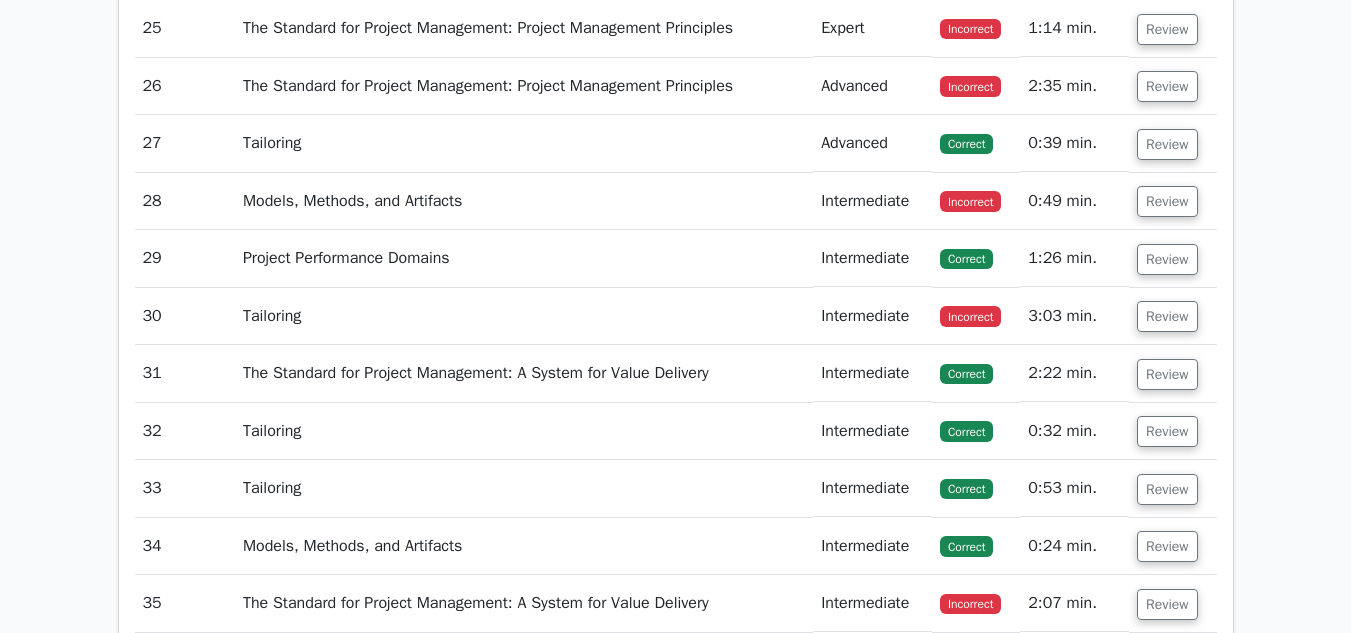 scroll, scrollTop: 7547, scrollLeft: 0, axis: vertical 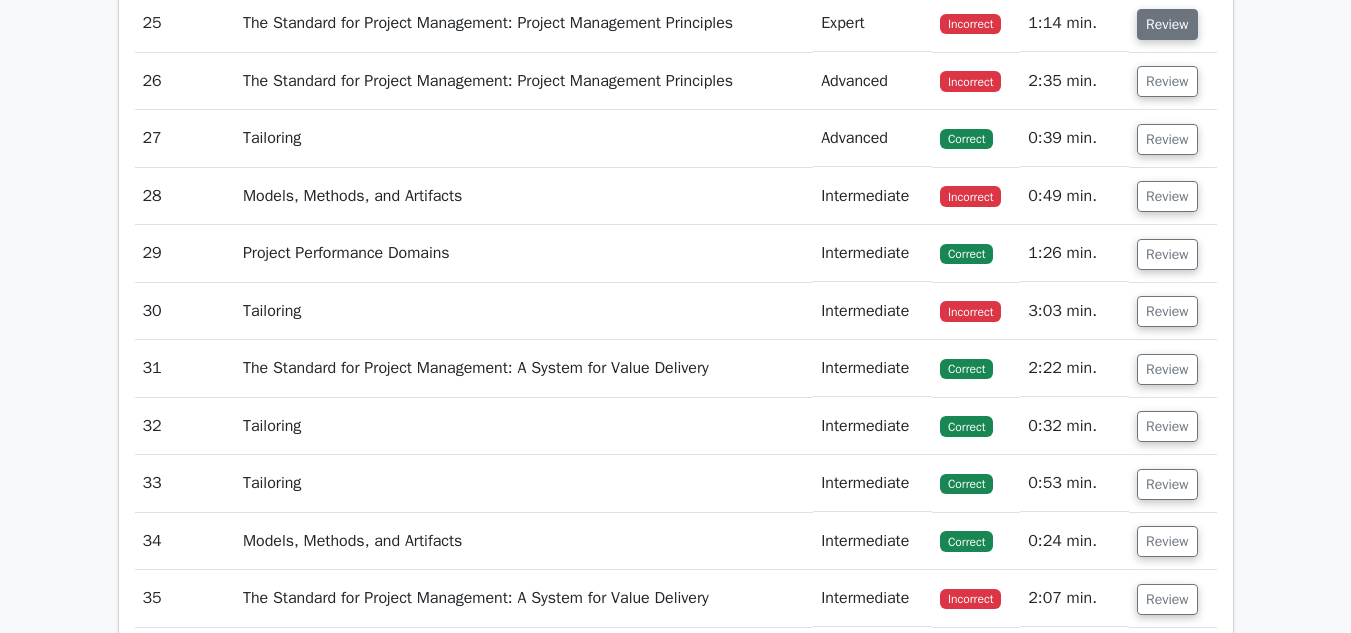 click on "Review" at bounding box center (1167, 24) 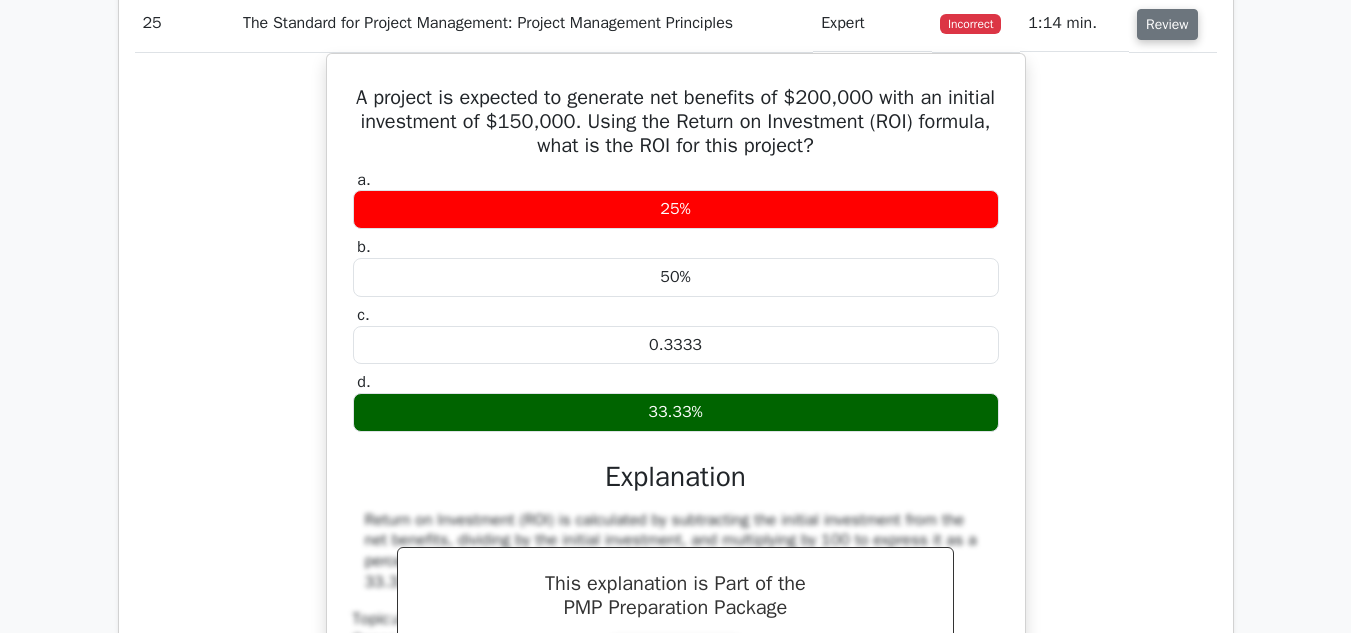 scroll, scrollTop: 0, scrollLeft: 0, axis: both 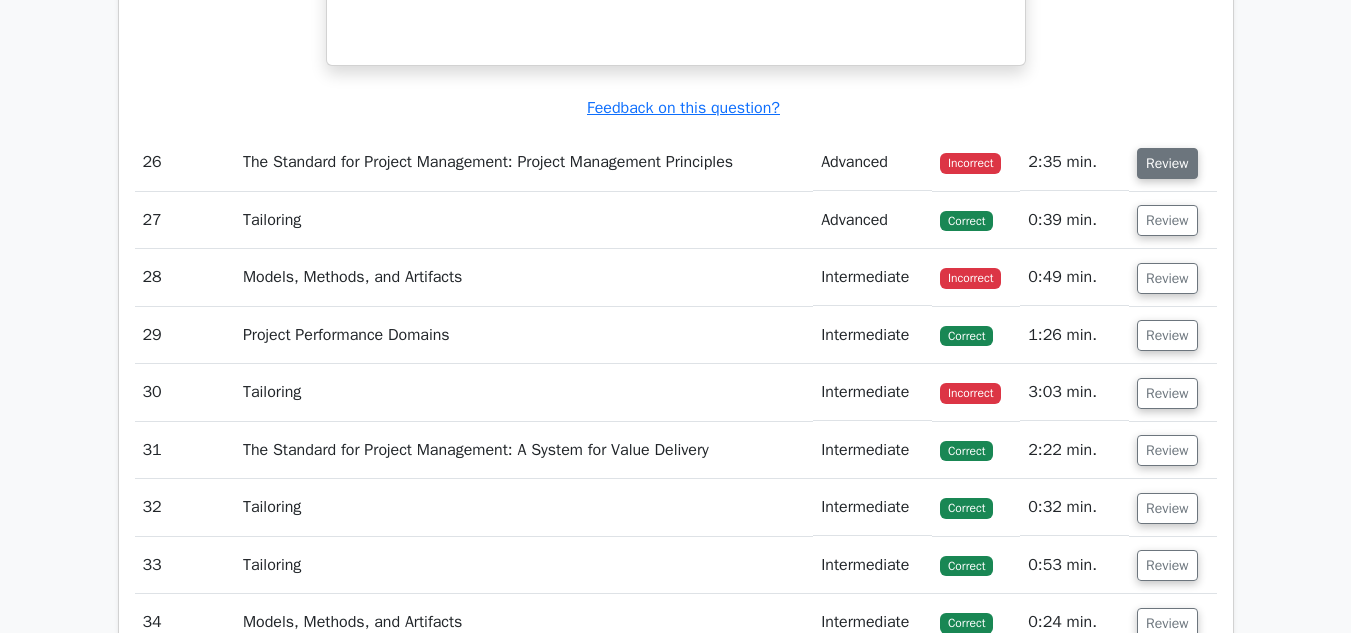click on "Review" at bounding box center (1167, 163) 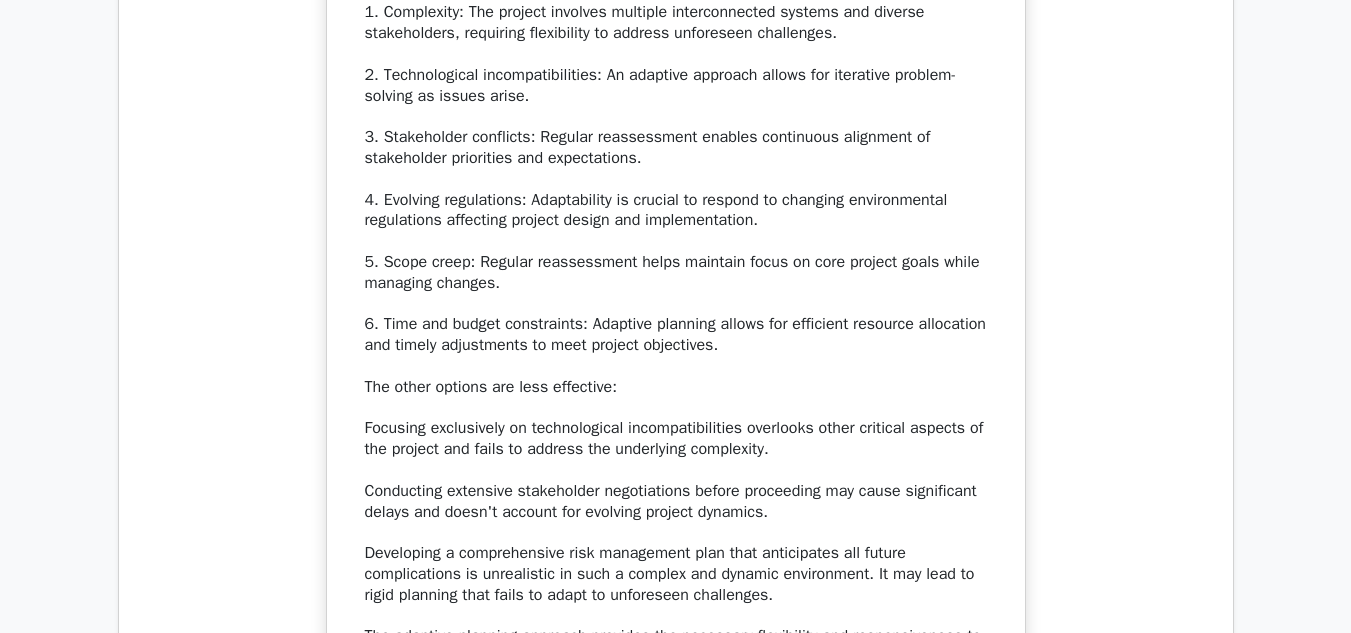 scroll, scrollTop: 9581, scrollLeft: 0, axis: vertical 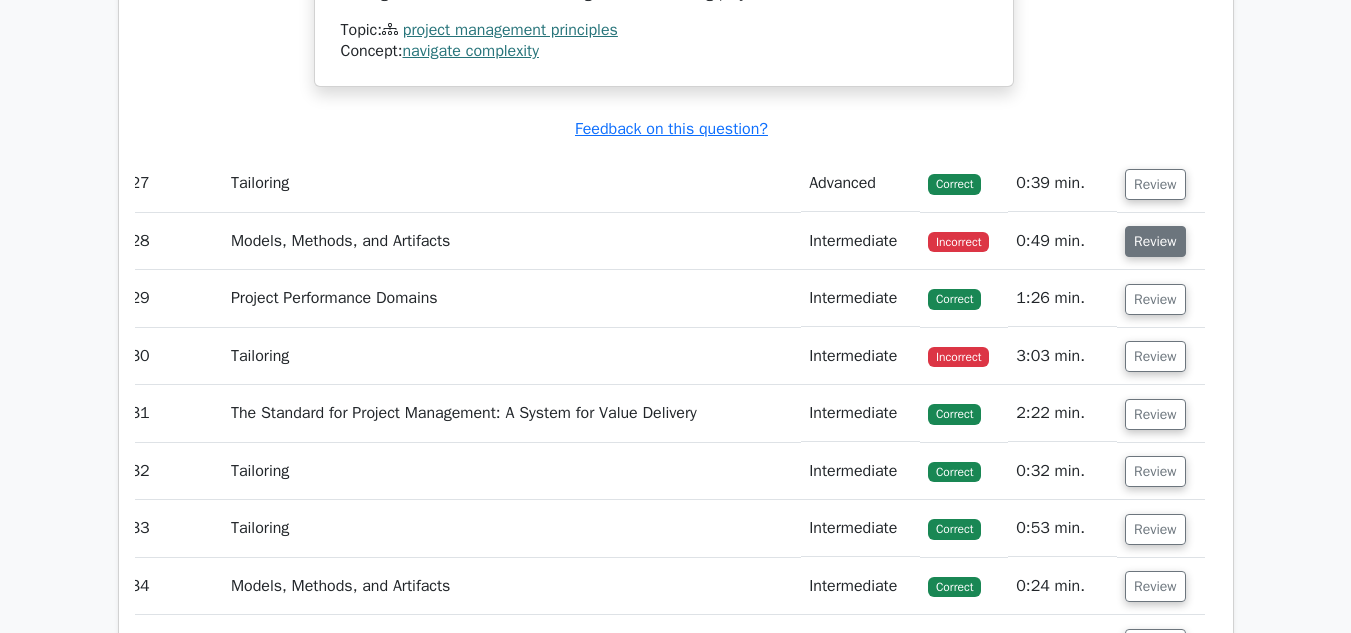 click on "Review" at bounding box center (1155, 241) 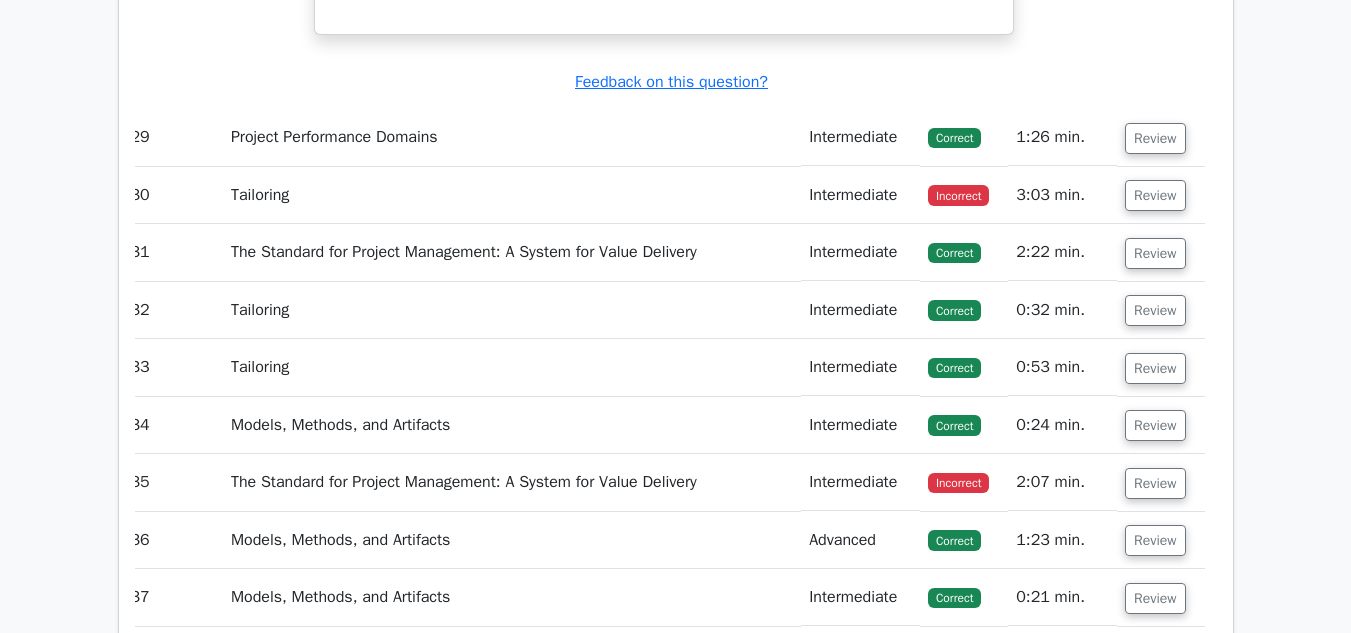 scroll, scrollTop: 11065, scrollLeft: 0, axis: vertical 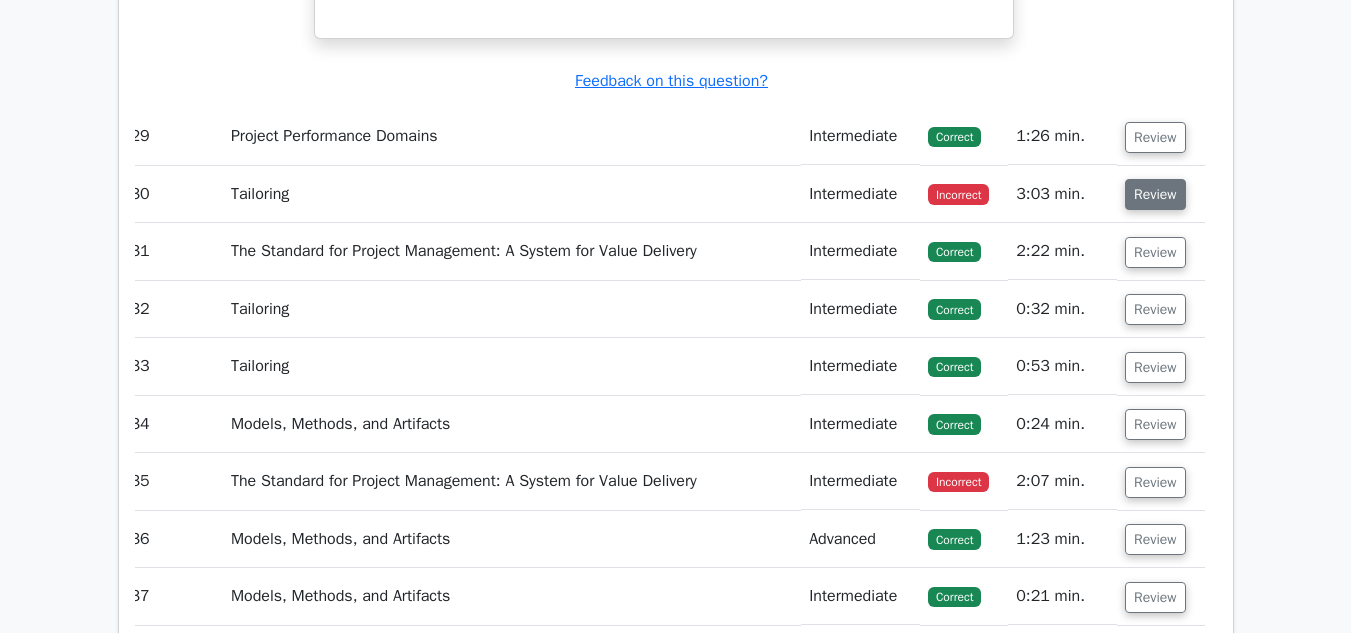 click on "Review" at bounding box center (1155, 194) 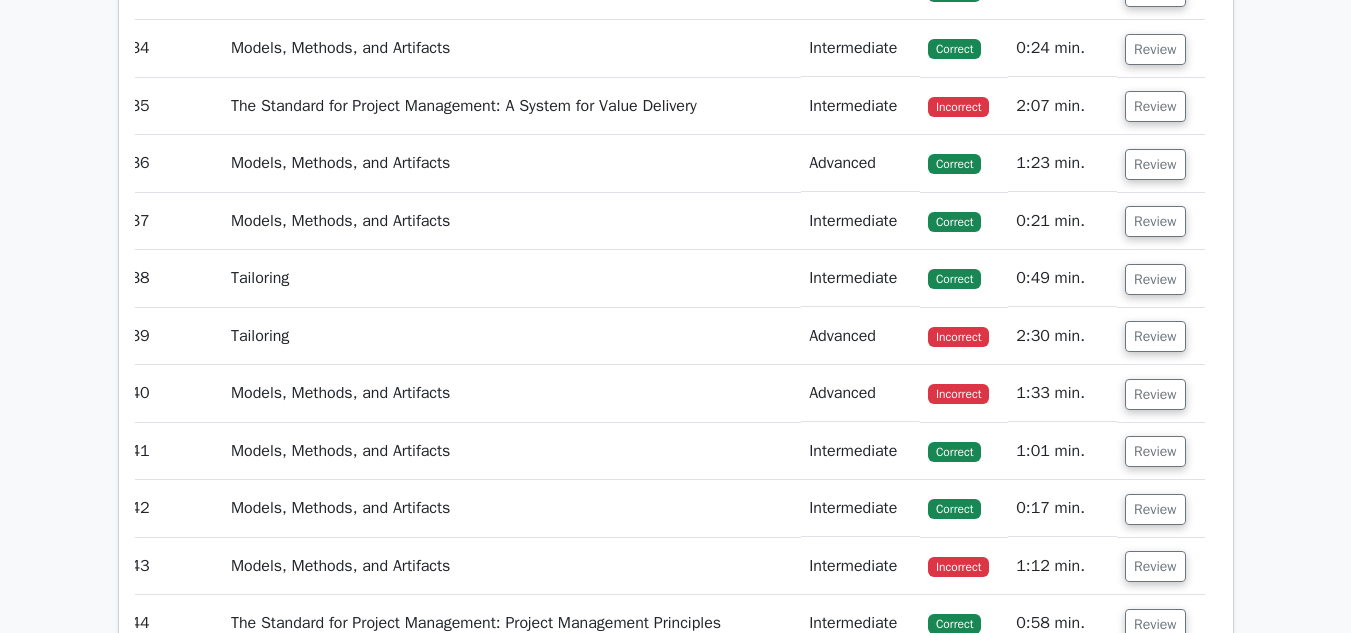 scroll, scrollTop: 13057, scrollLeft: 0, axis: vertical 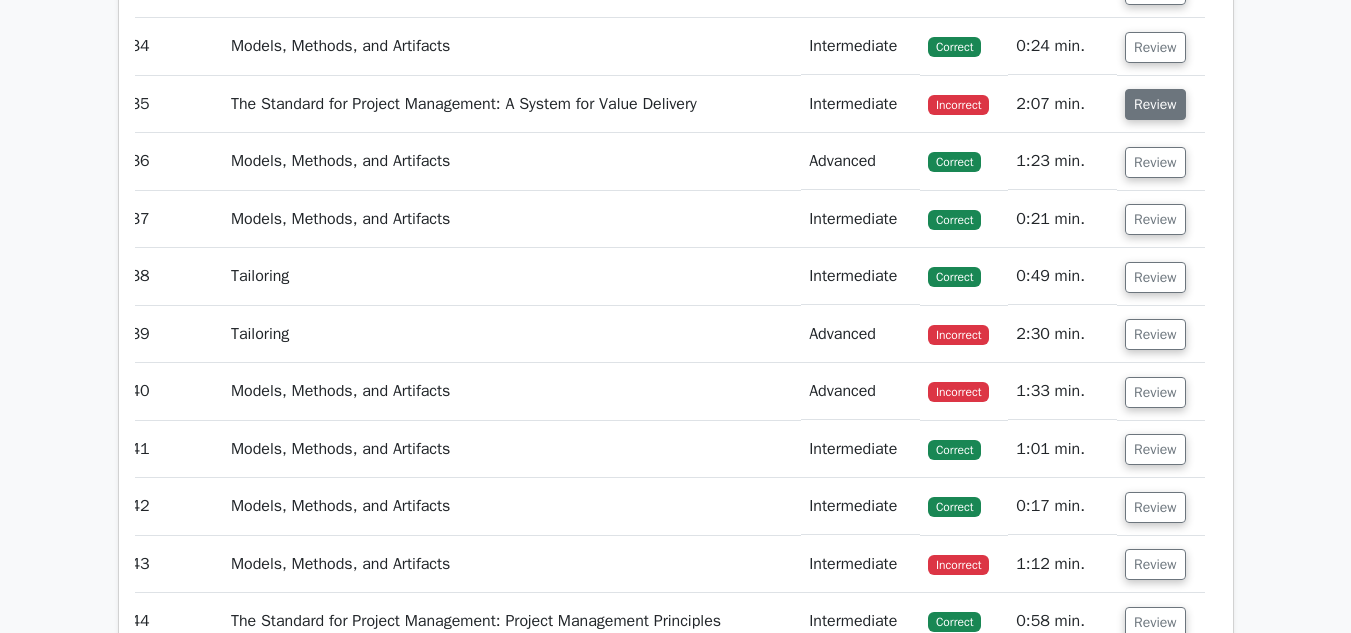 click on "Review" at bounding box center (1155, 104) 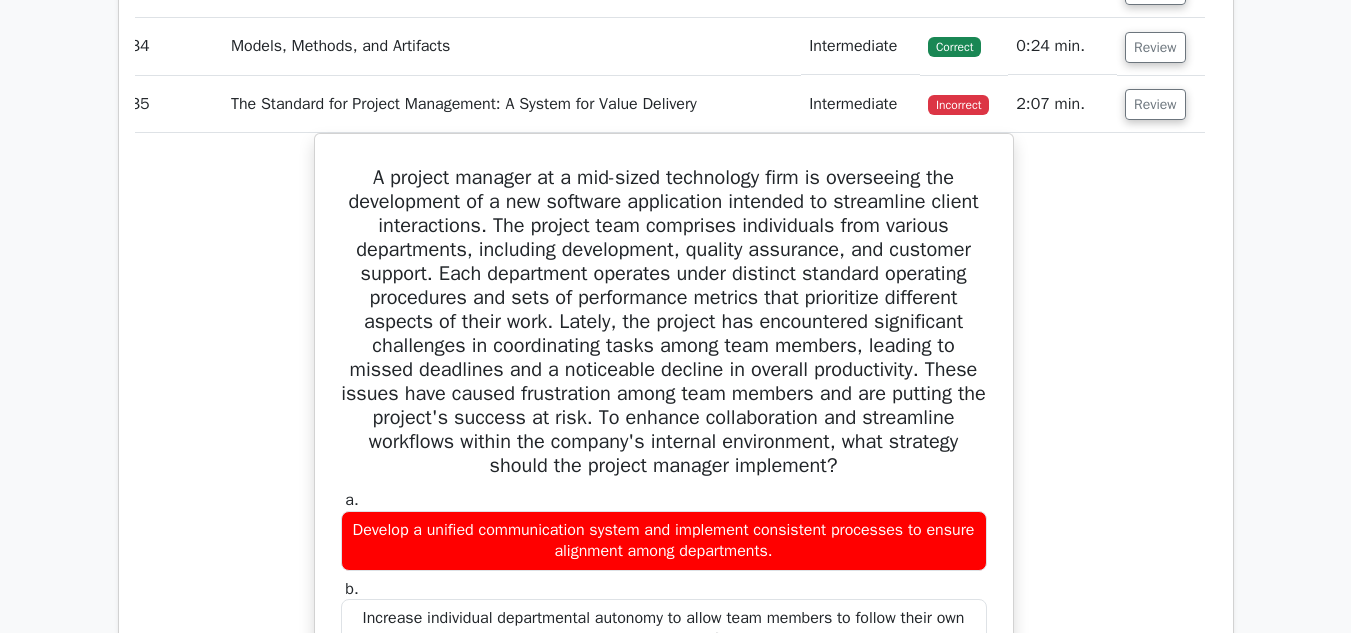 scroll, scrollTop: 0, scrollLeft: 0, axis: both 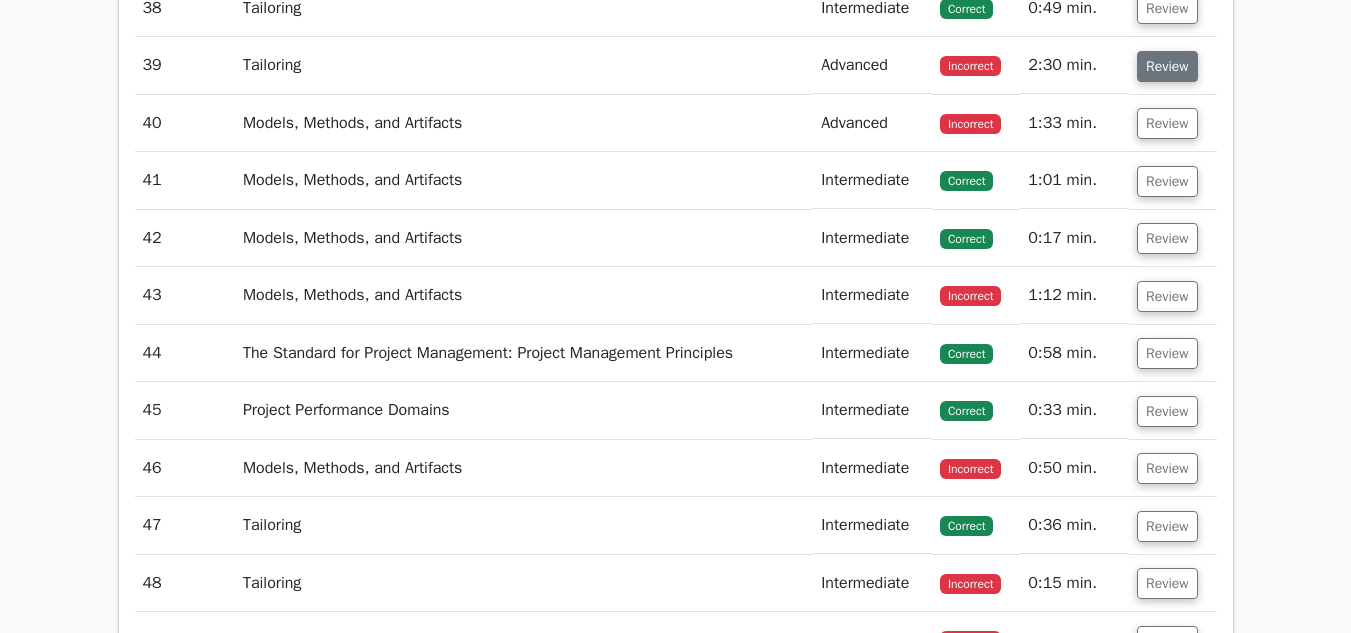 click on "Review" at bounding box center (1167, 66) 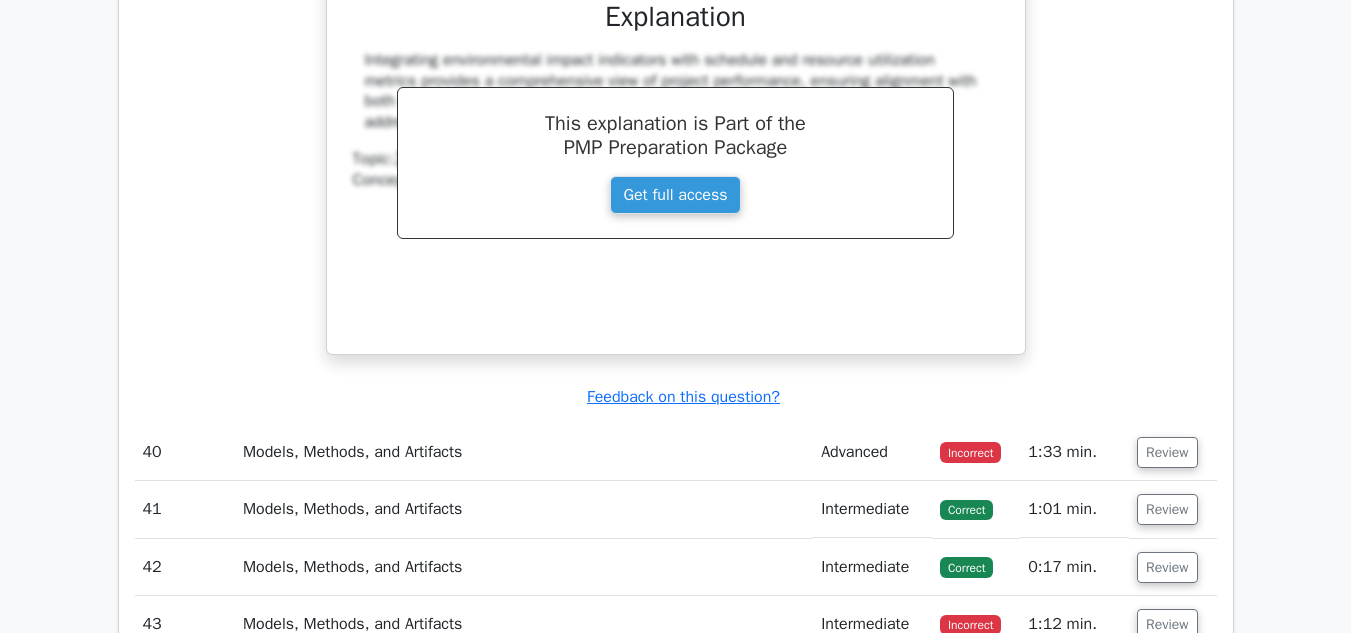 scroll, scrollTop: 15608, scrollLeft: 0, axis: vertical 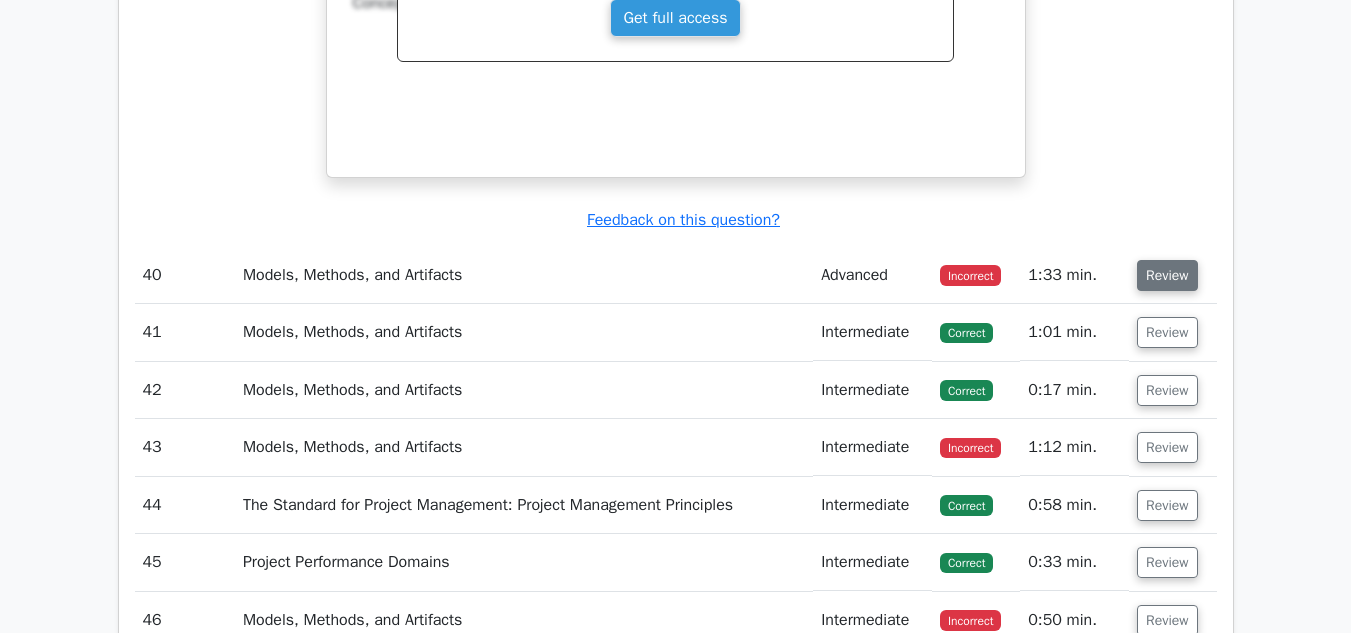 click on "Review" at bounding box center (1167, 275) 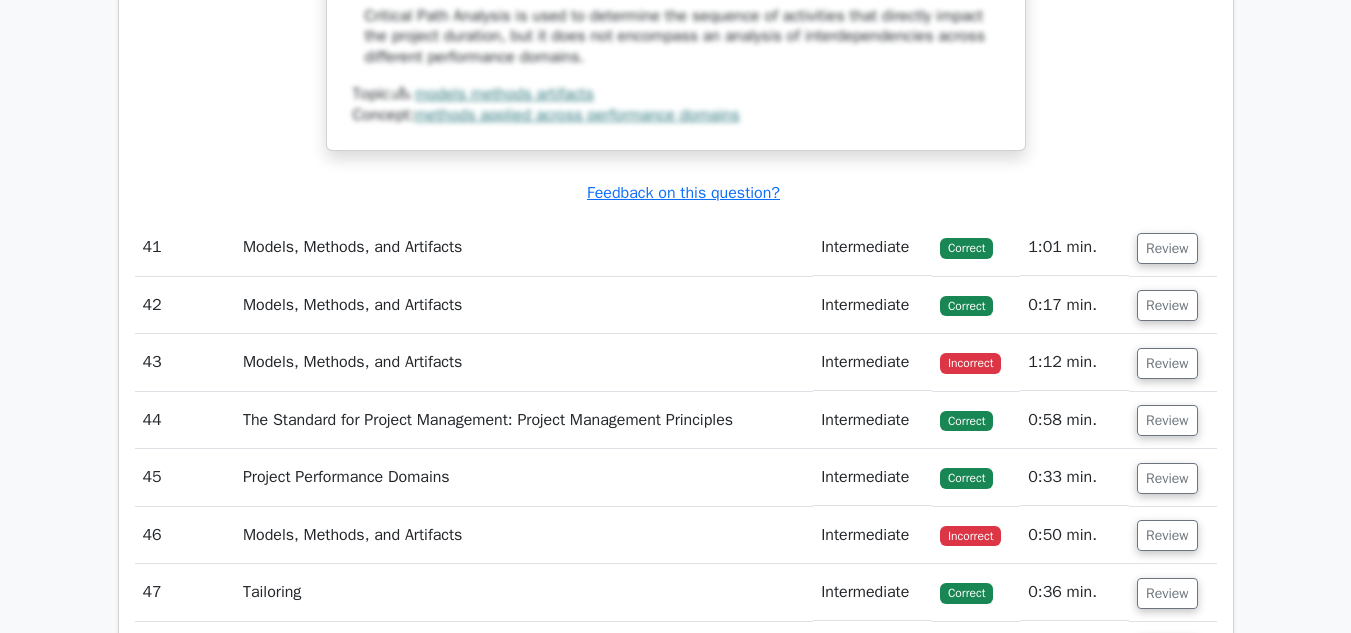 scroll, scrollTop: 16638, scrollLeft: 0, axis: vertical 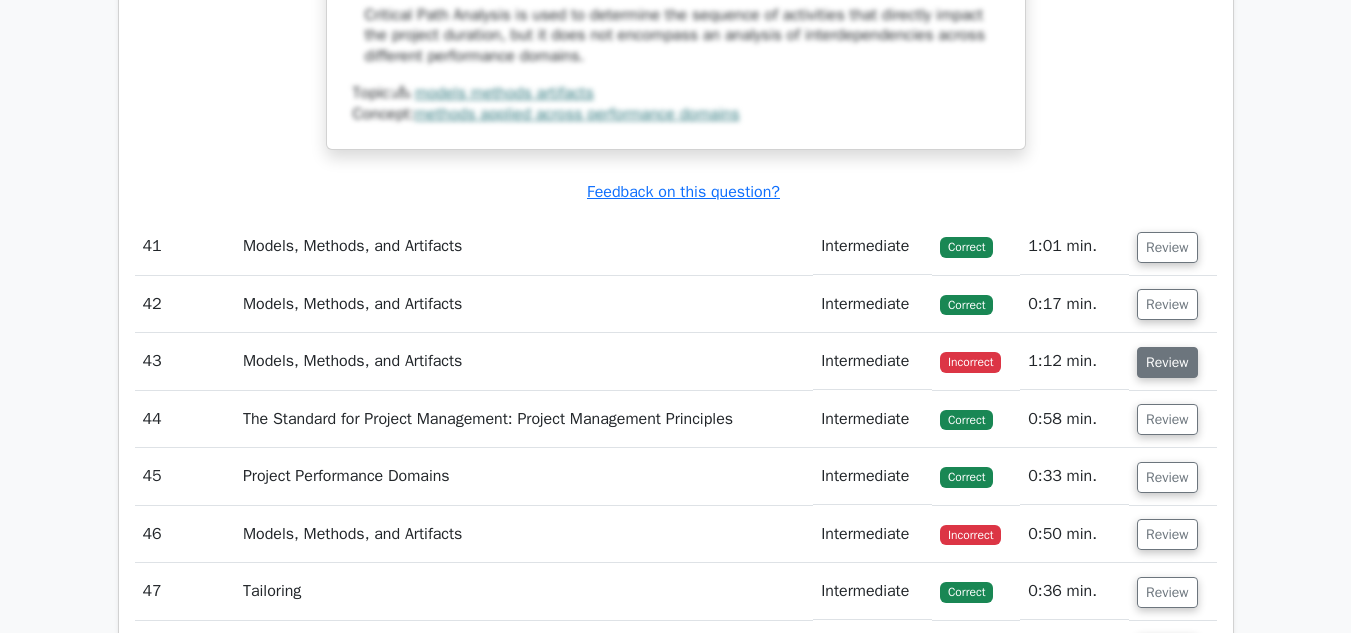 click on "Review" at bounding box center [1167, 362] 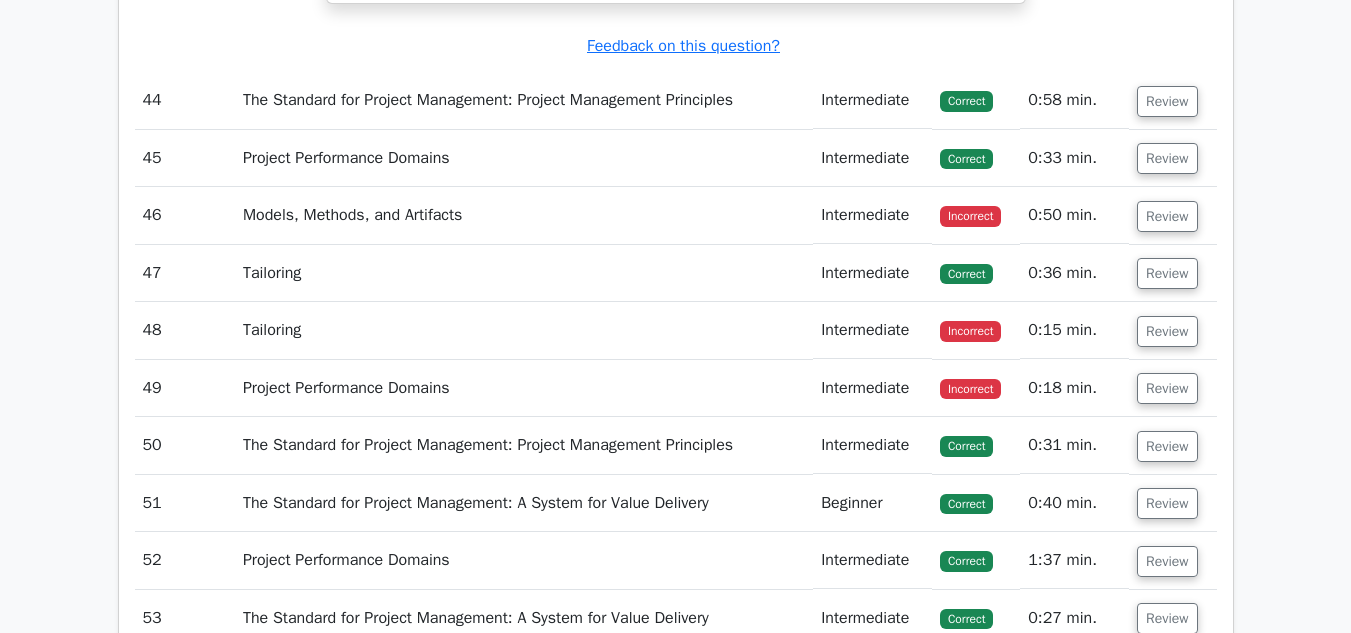 scroll, scrollTop: 18350, scrollLeft: 0, axis: vertical 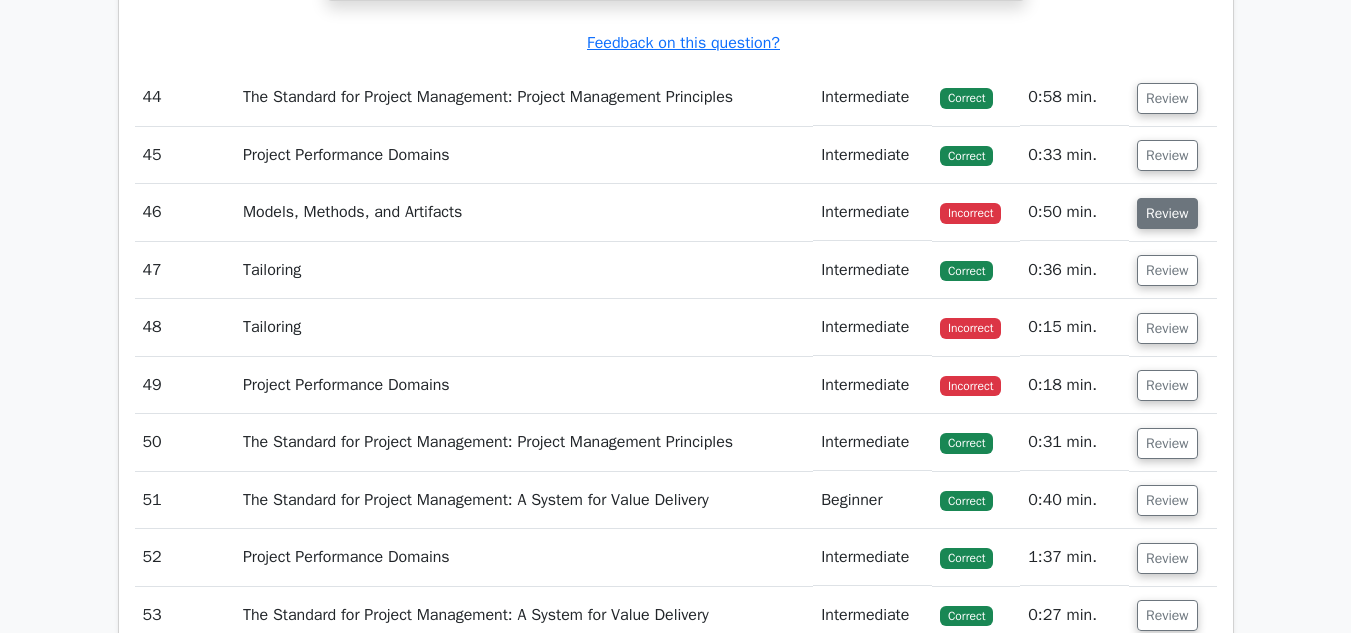click on "Review" at bounding box center [1167, 213] 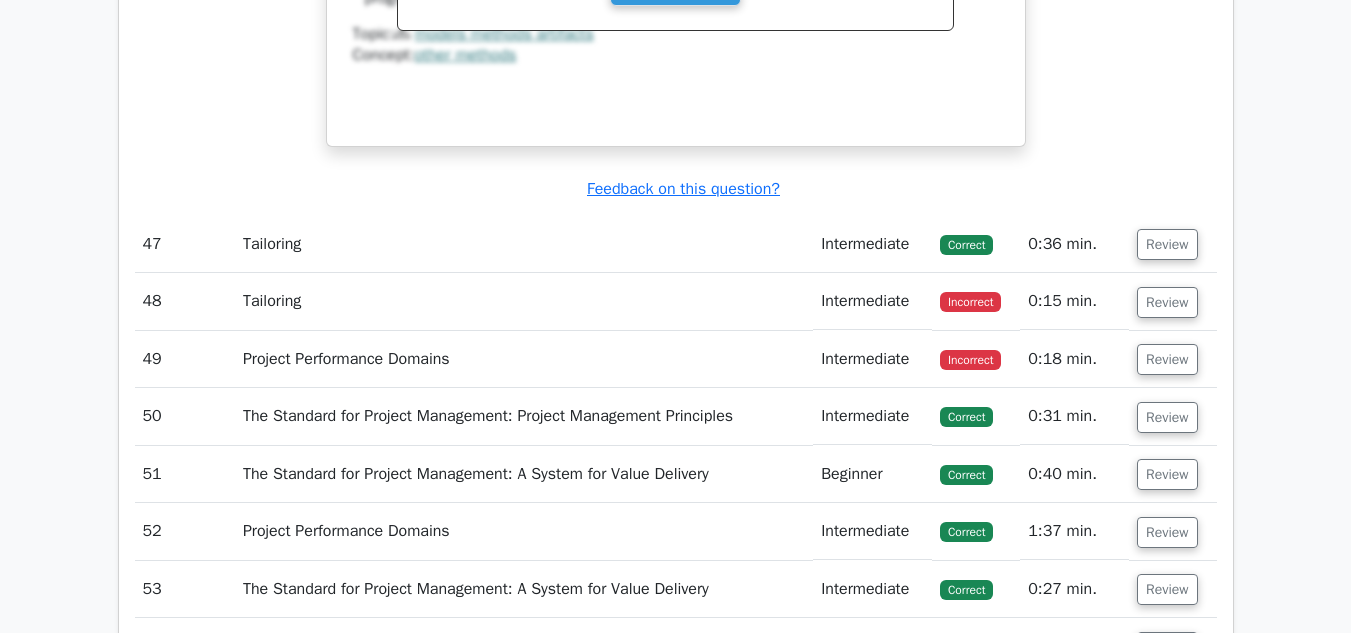 scroll, scrollTop: 19208, scrollLeft: 0, axis: vertical 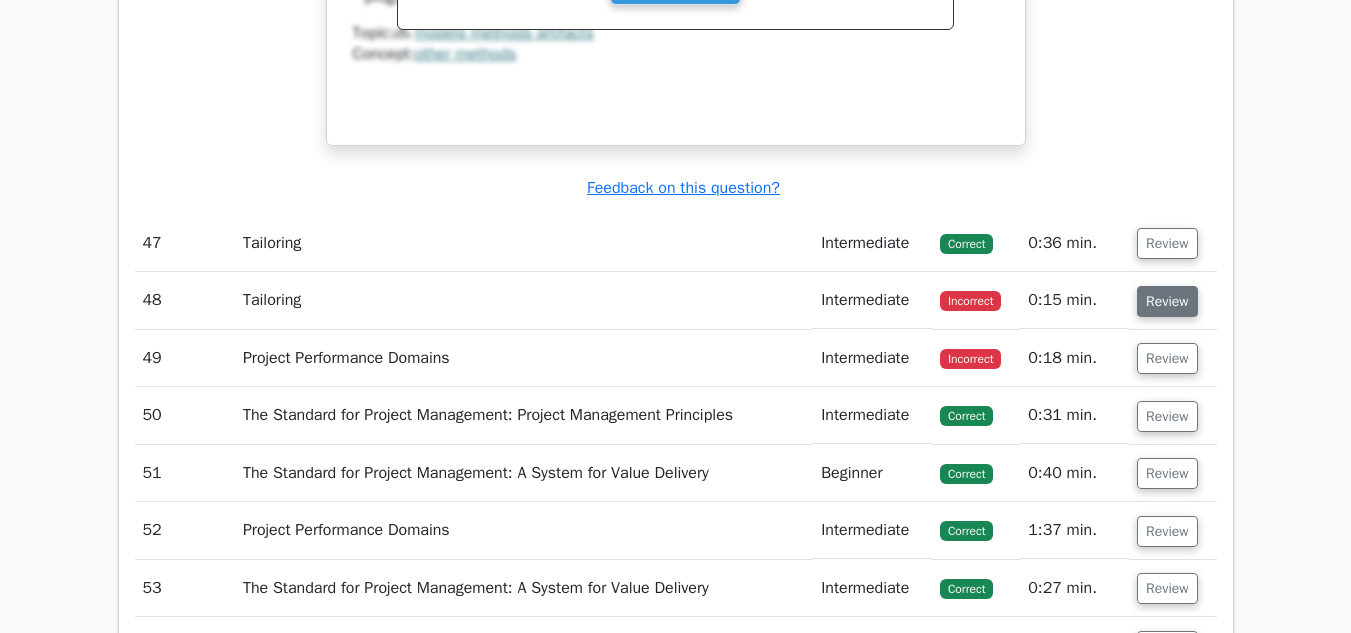 click on "Review" at bounding box center [1167, 301] 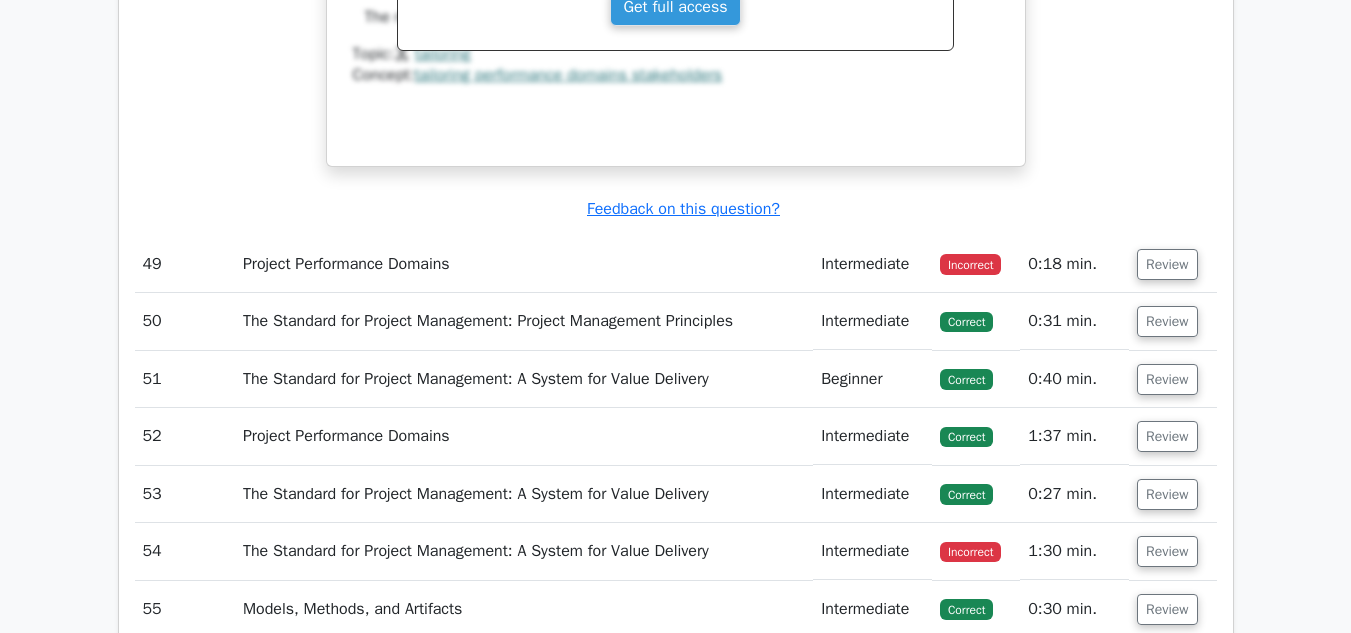 scroll, scrollTop: 20141, scrollLeft: 0, axis: vertical 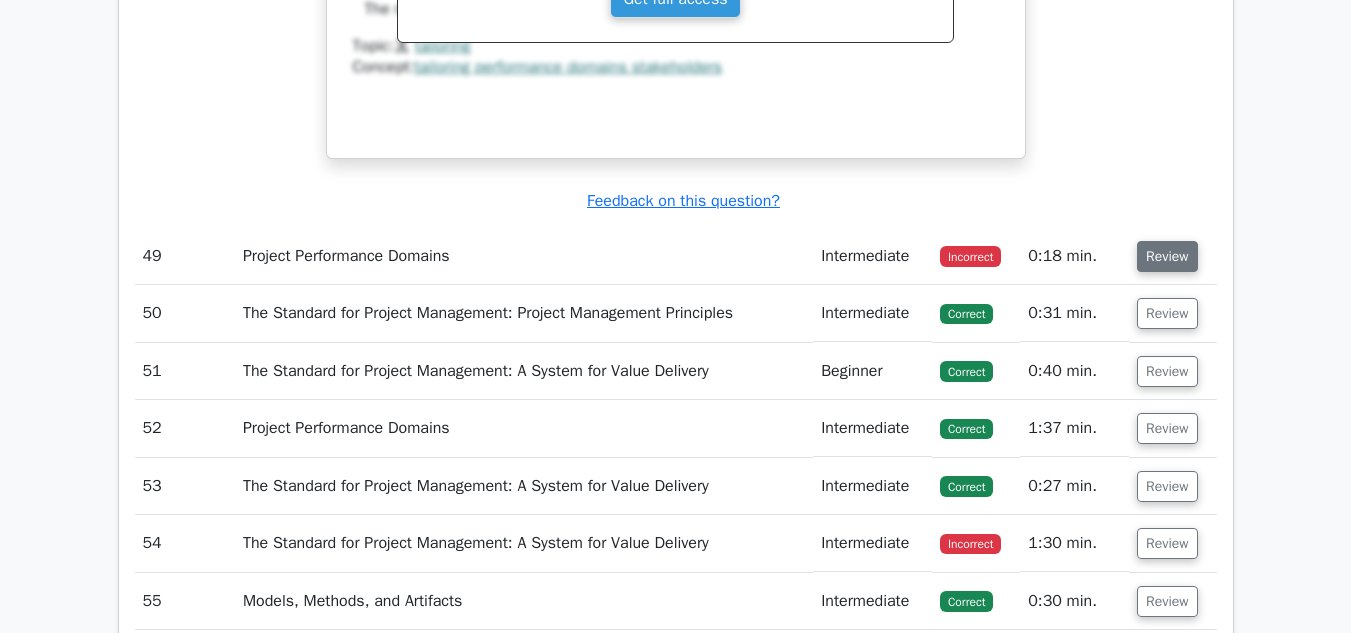 click on "Review" at bounding box center (1167, 256) 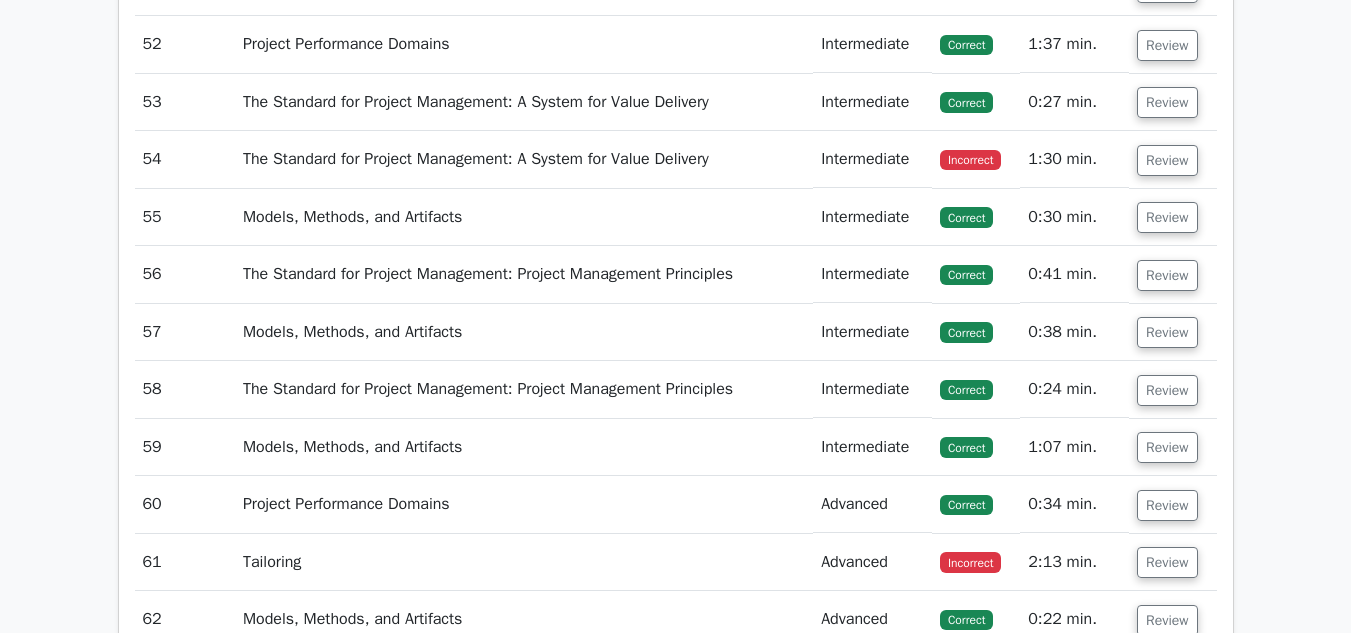 scroll, scrollTop: 21363, scrollLeft: 0, axis: vertical 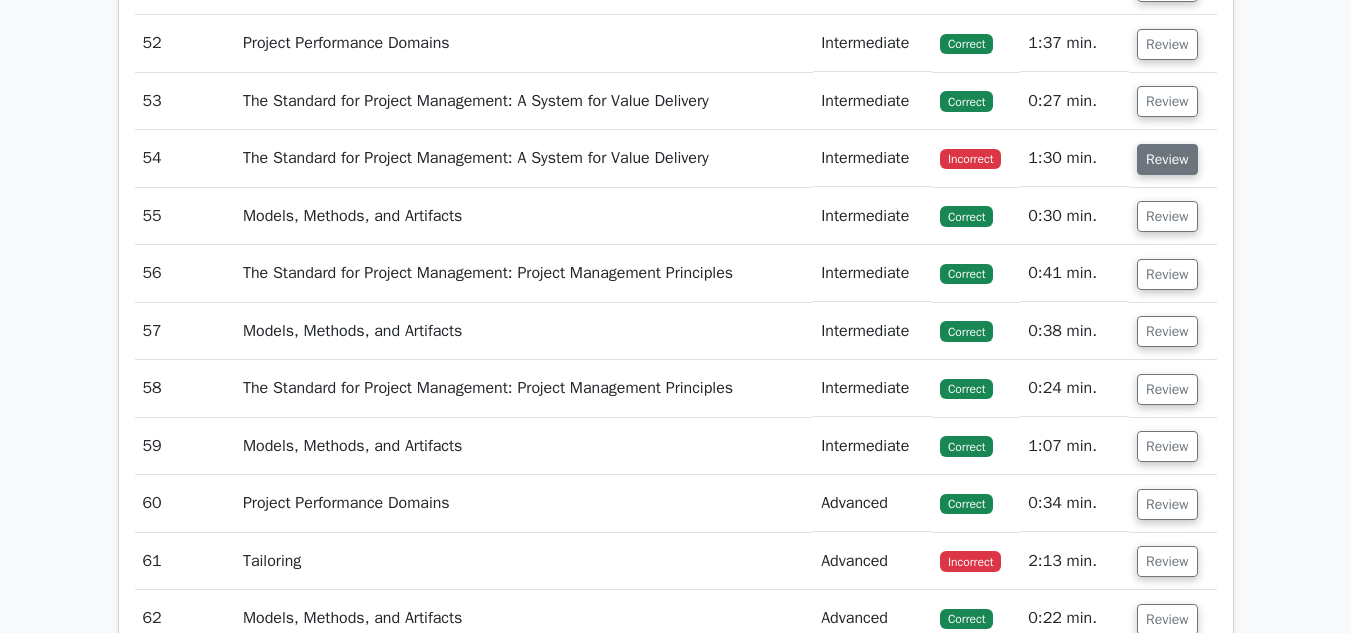 click on "Review" at bounding box center [1167, 159] 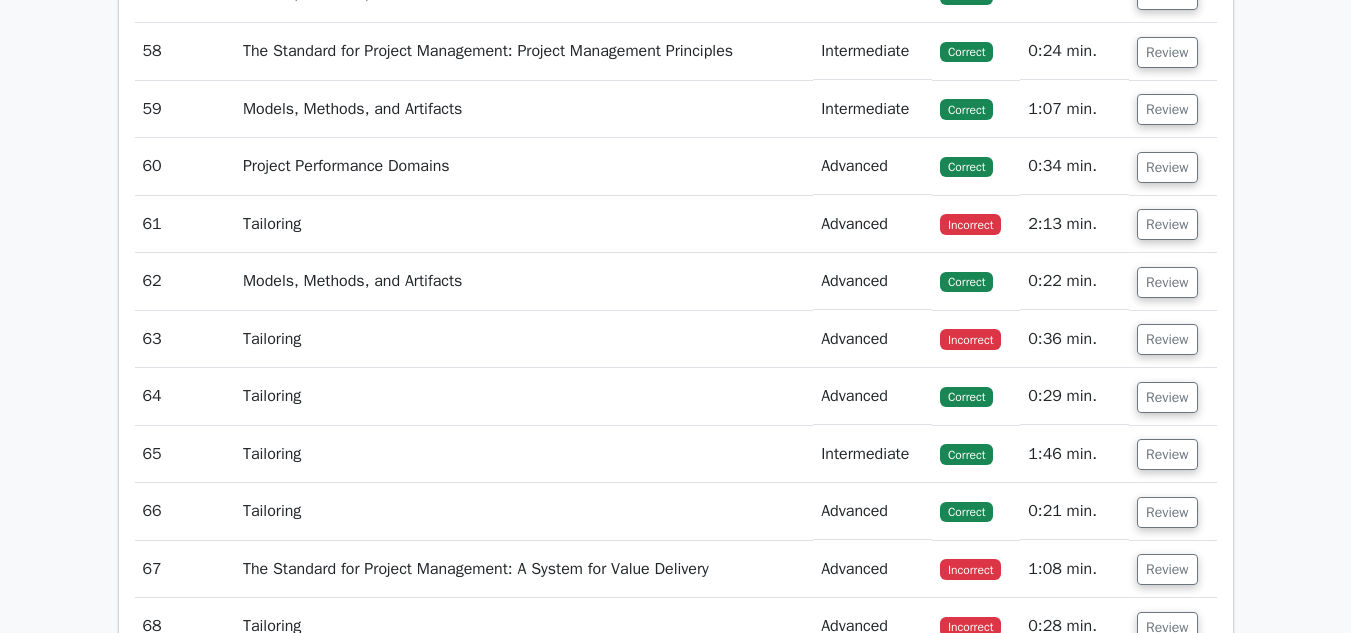 scroll, scrollTop: 22711, scrollLeft: 0, axis: vertical 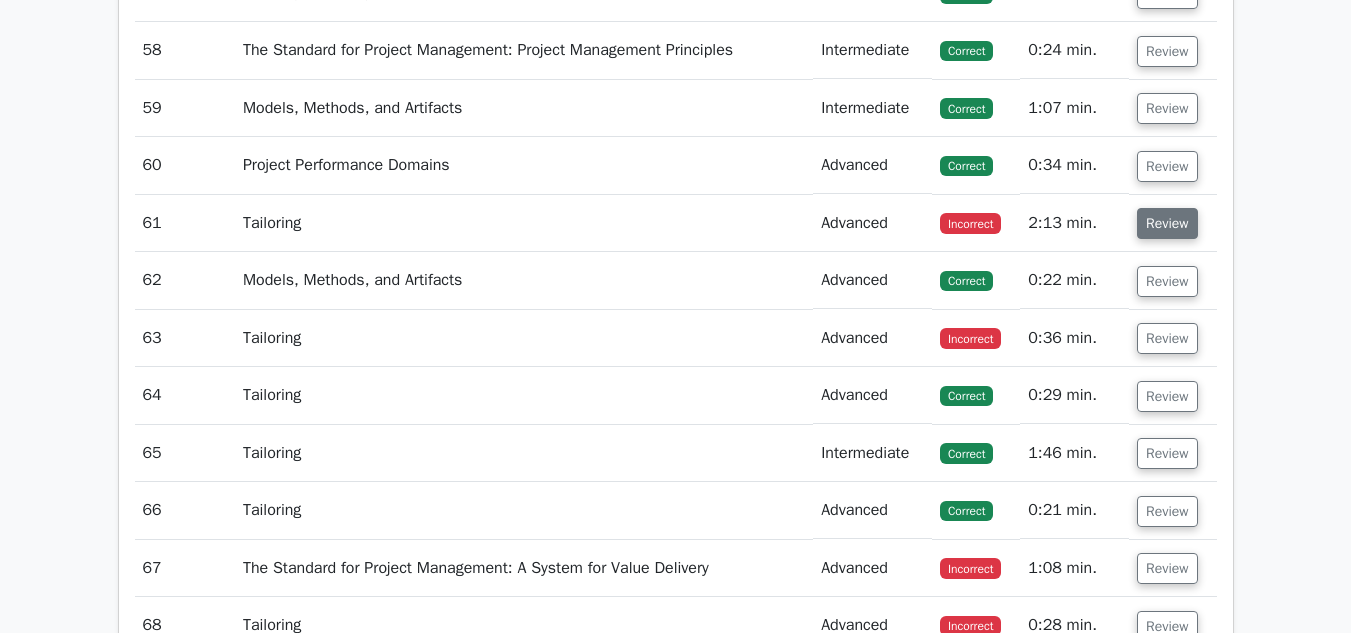 click on "Review" at bounding box center [1167, 223] 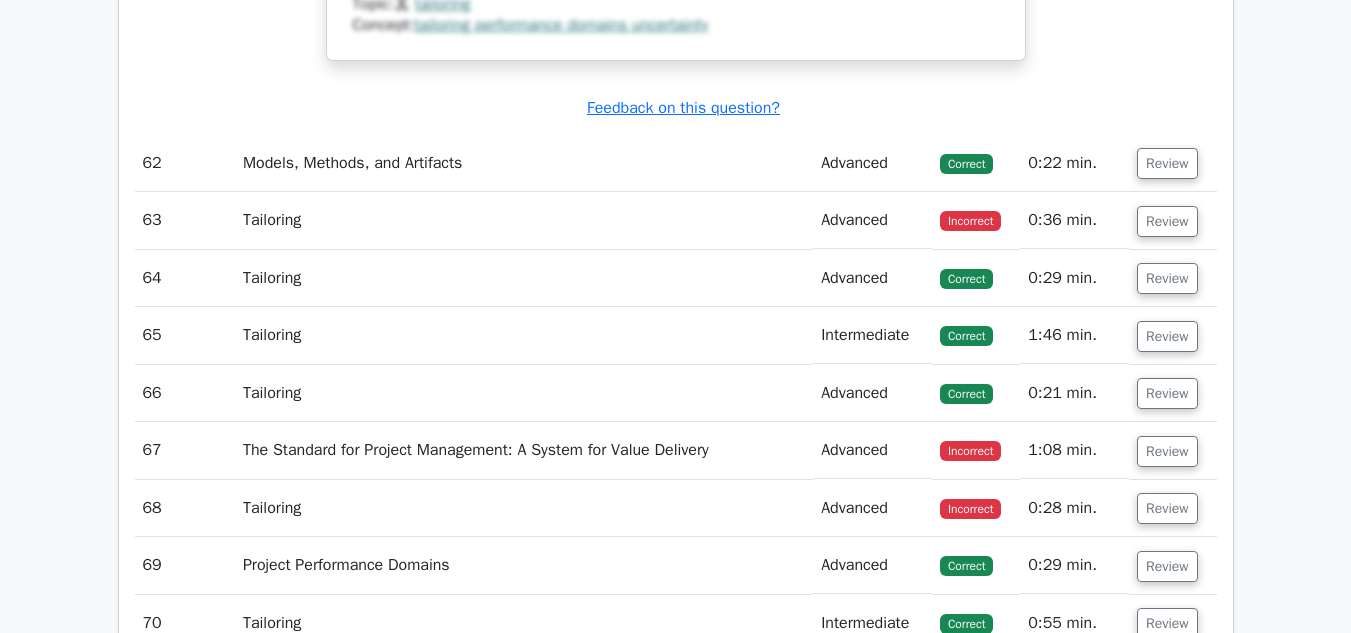 scroll, scrollTop: 24558, scrollLeft: 0, axis: vertical 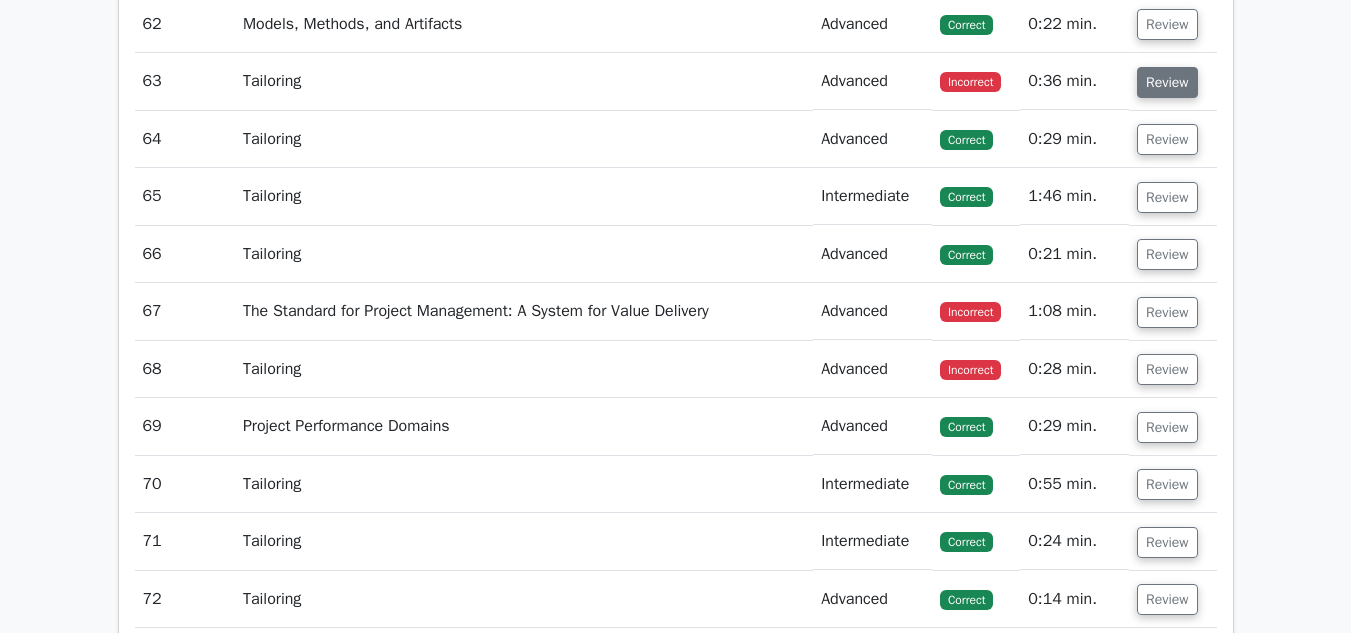 click on "Review" at bounding box center (1167, 82) 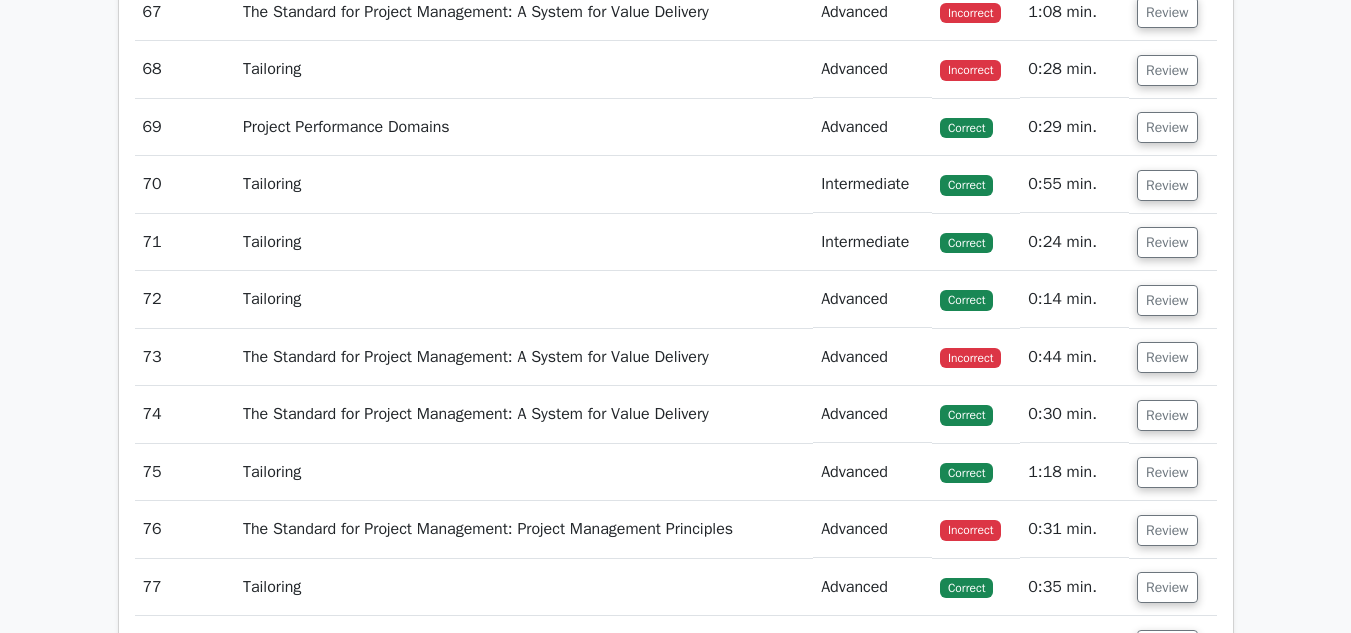 scroll, scrollTop: 25713, scrollLeft: 0, axis: vertical 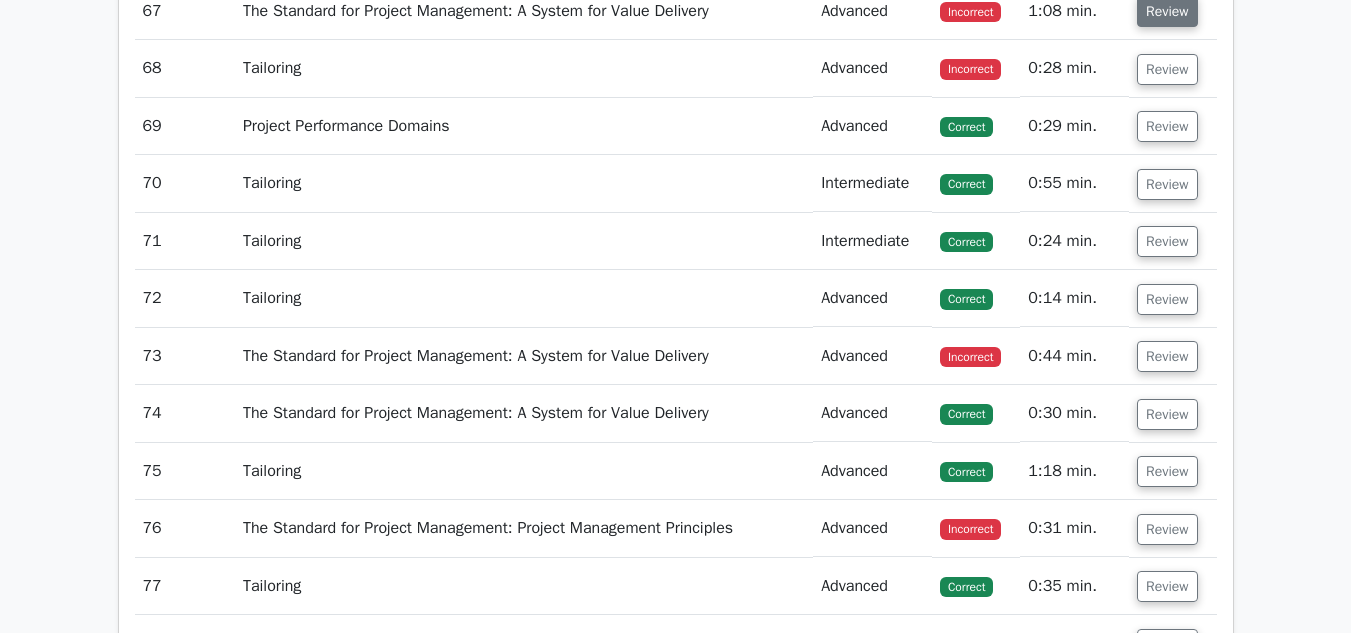 click on "Review" at bounding box center (1167, 11) 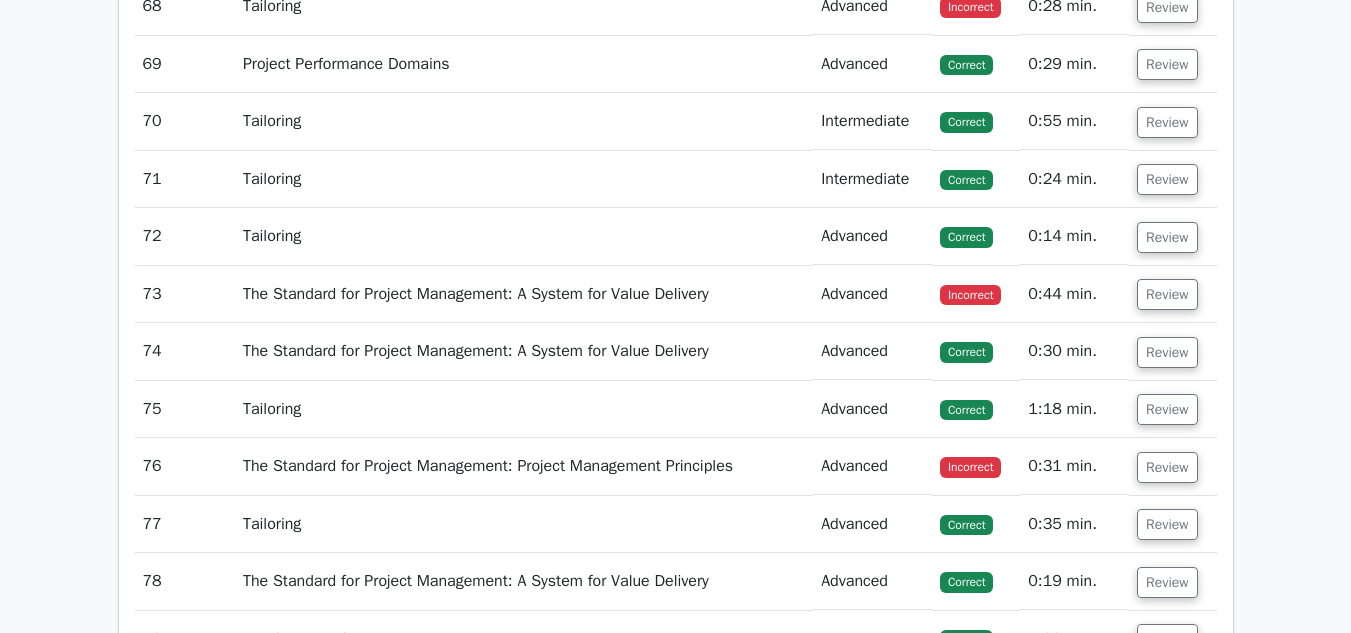scroll, scrollTop: 27254, scrollLeft: 0, axis: vertical 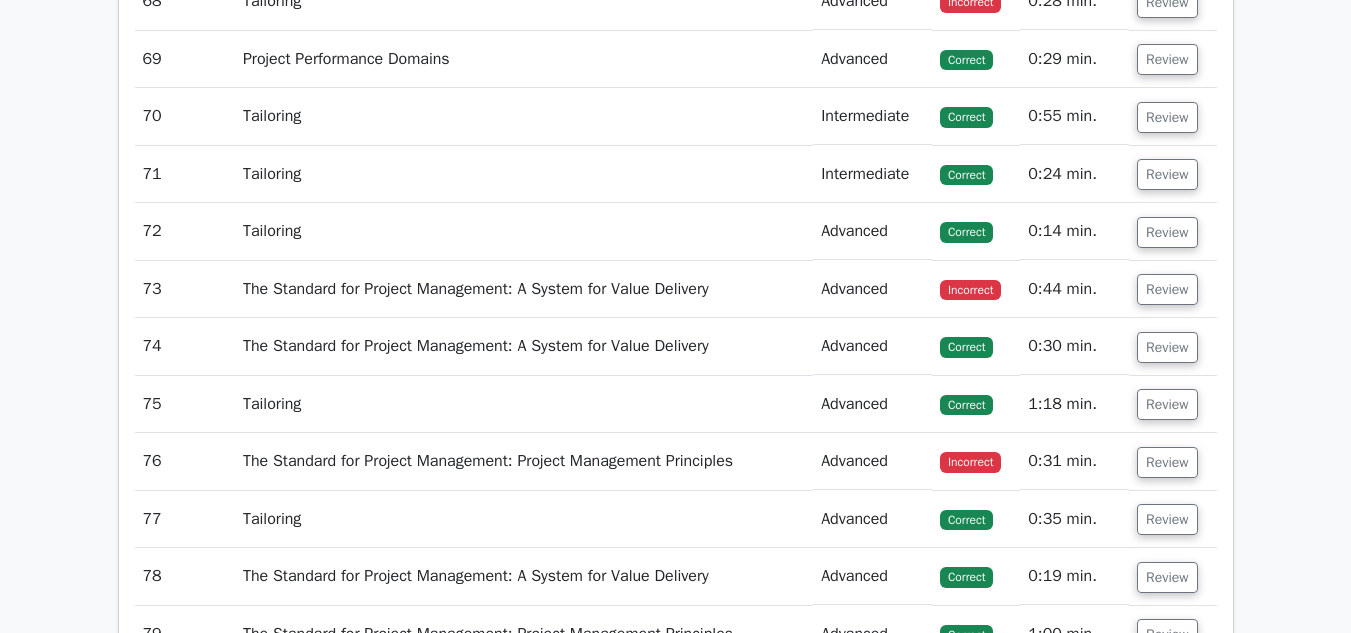 click on "Review" at bounding box center (1167, 2) 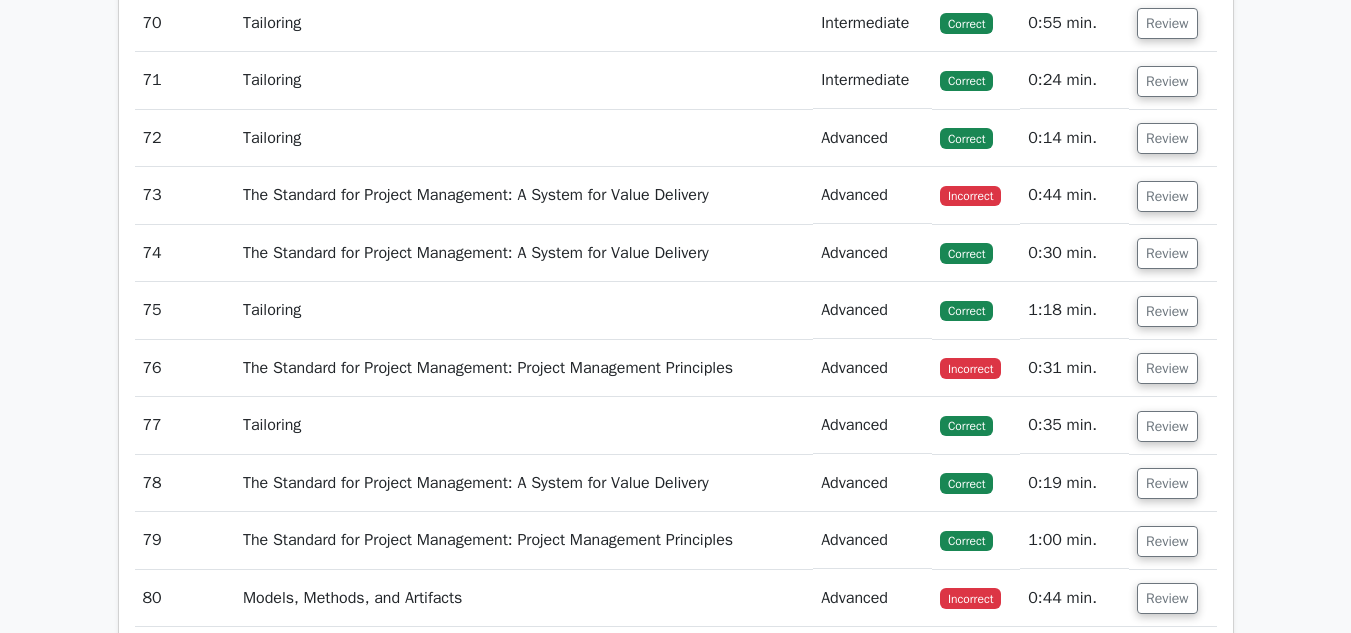 scroll, scrollTop: 28176, scrollLeft: 0, axis: vertical 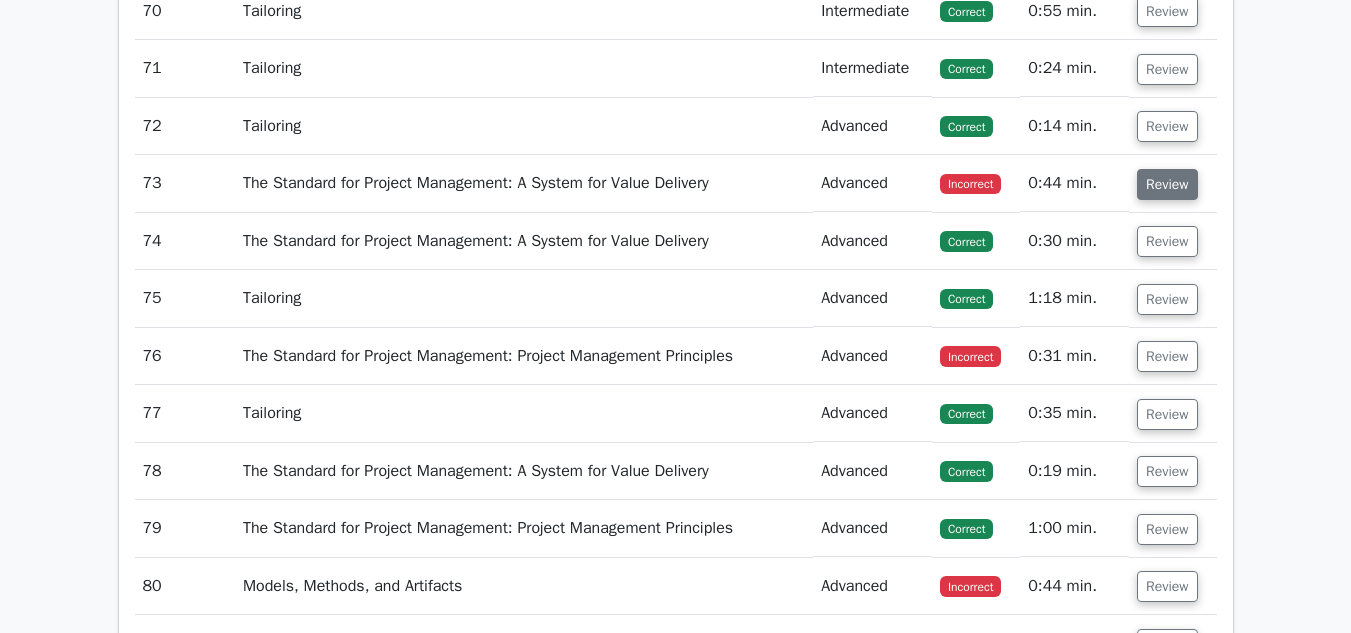 click on "Review" at bounding box center (1167, 184) 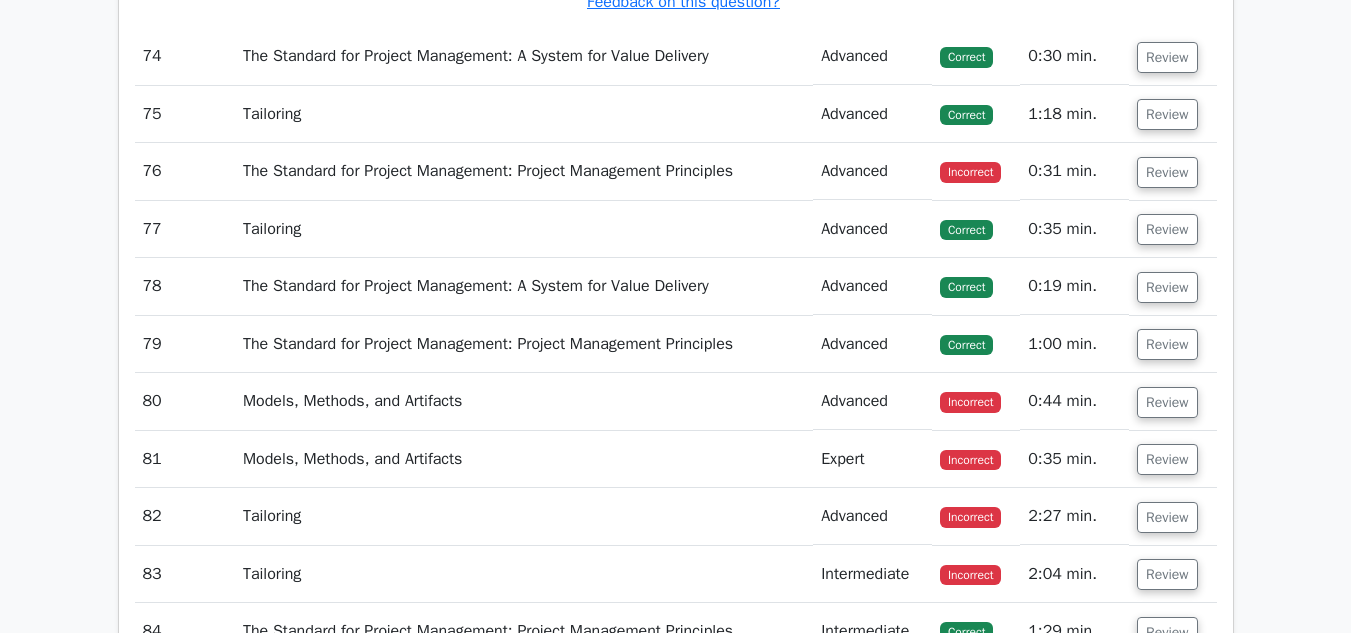 scroll, scrollTop: 29197, scrollLeft: 0, axis: vertical 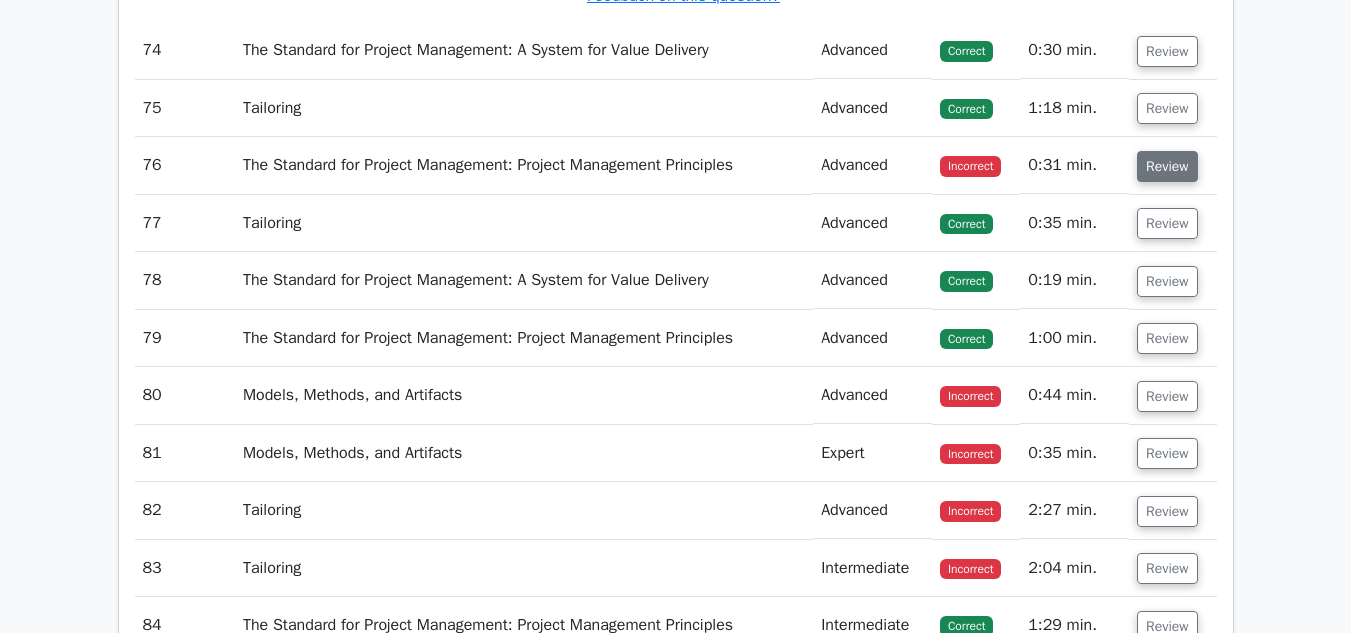 click on "Review" at bounding box center [1167, 166] 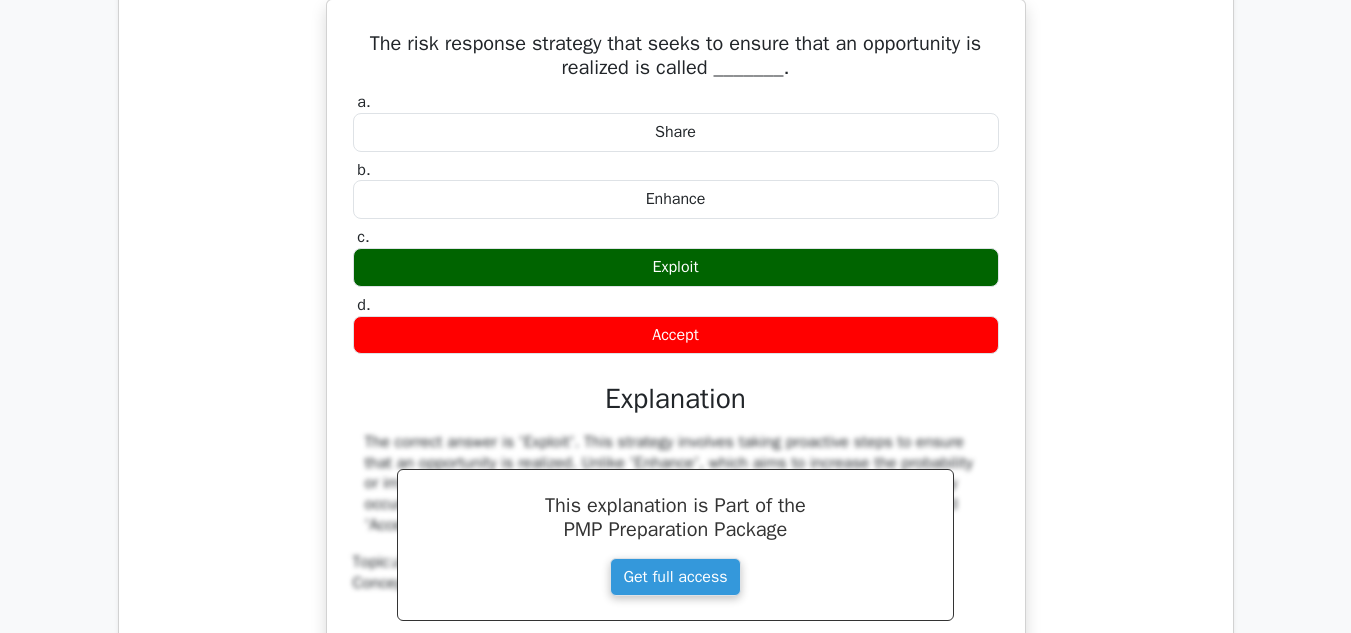 scroll, scrollTop: 29396, scrollLeft: 0, axis: vertical 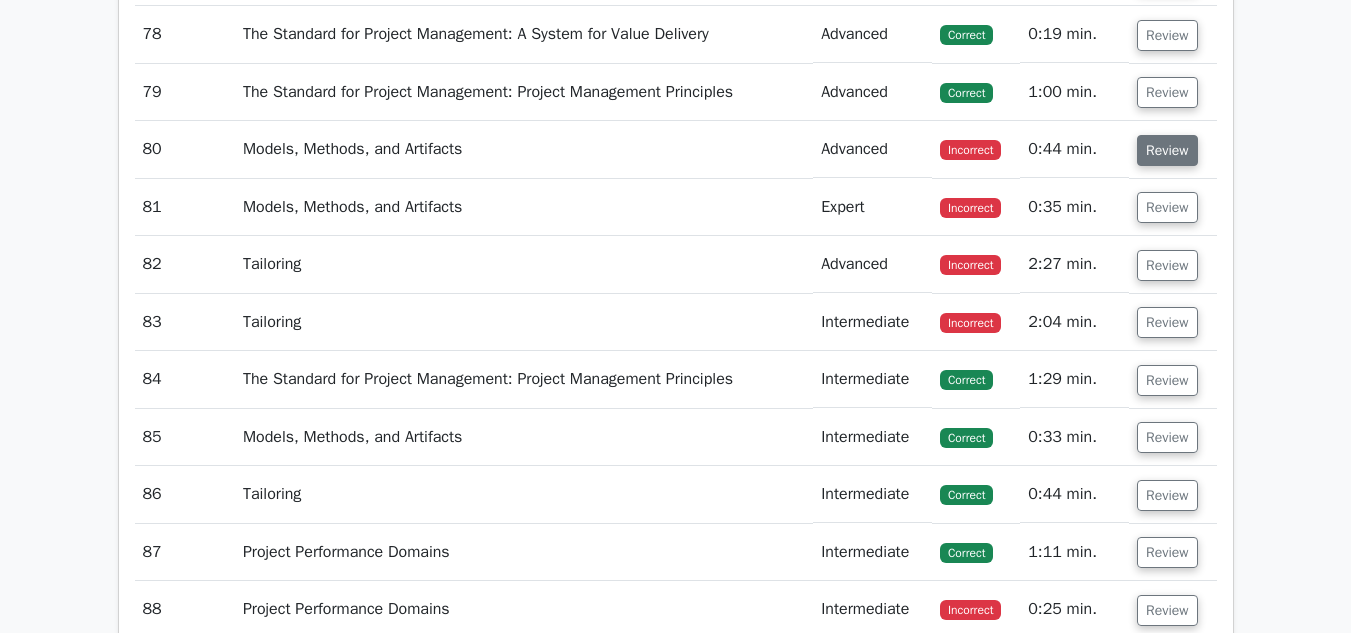 click on "Review" at bounding box center (1167, 150) 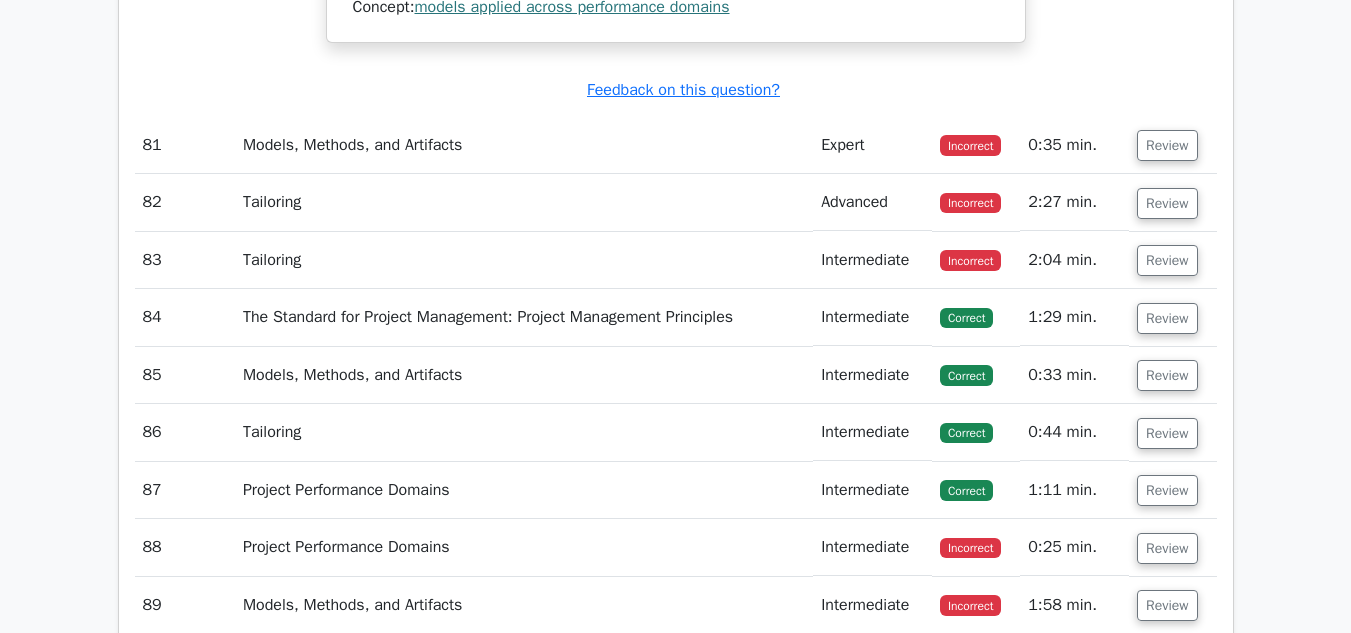 scroll, scrollTop: 31051, scrollLeft: 0, axis: vertical 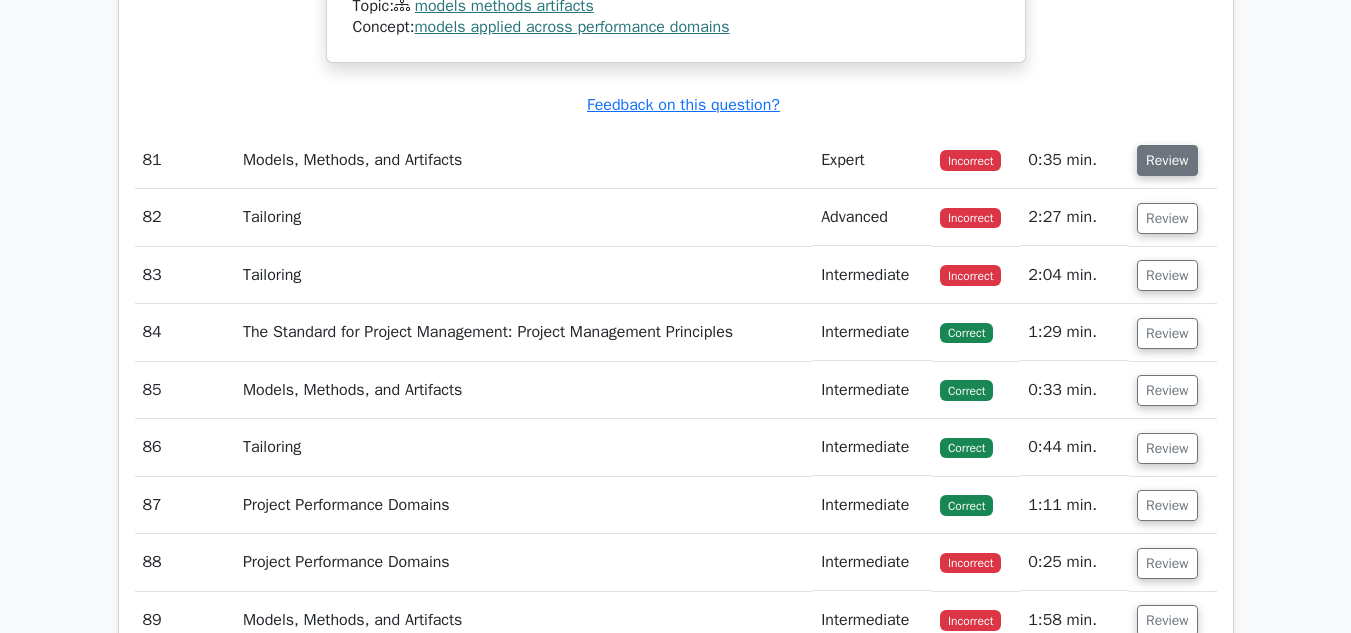 click on "Review" at bounding box center [1167, 160] 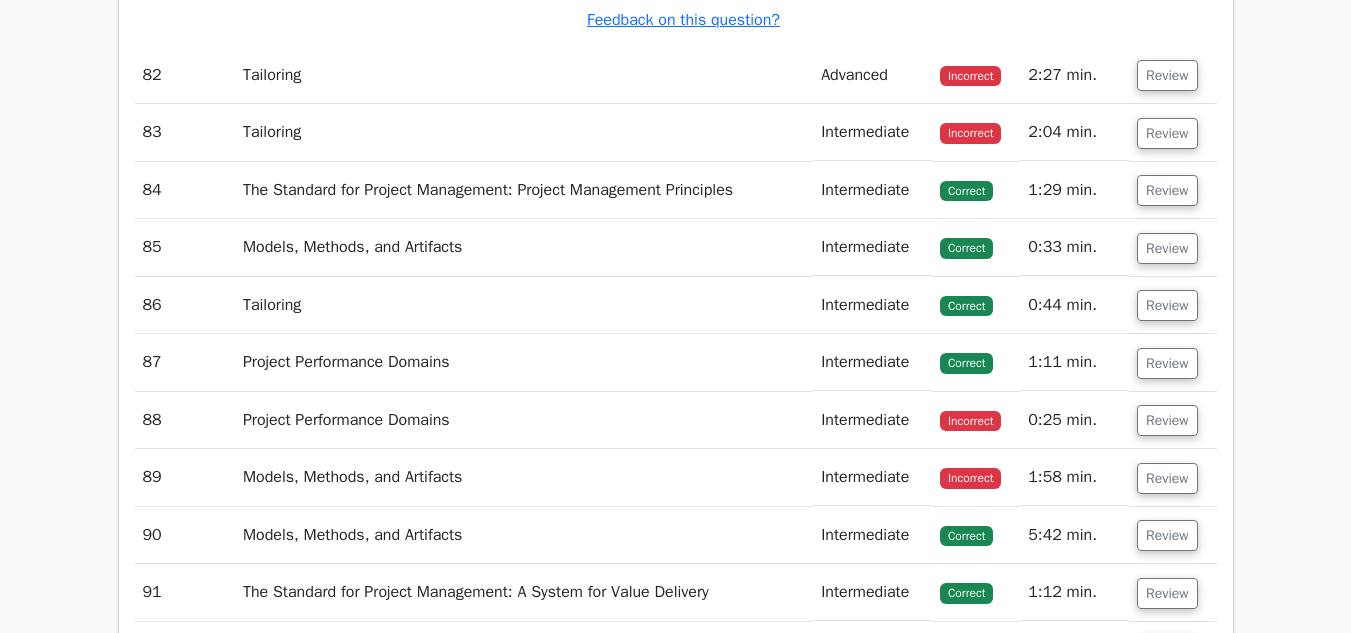 scroll, scrollTop: 32025, scrollLeft: 0, axis: vertical 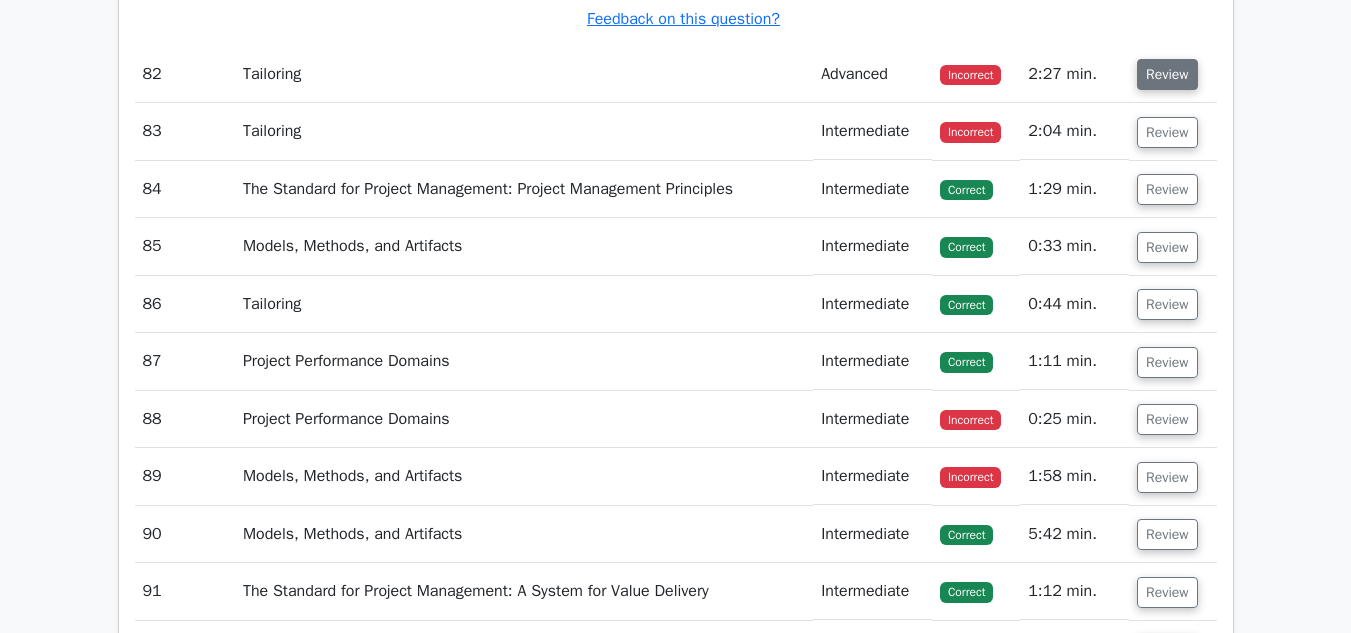 click on "Review" at bounding box center [1167, 74] 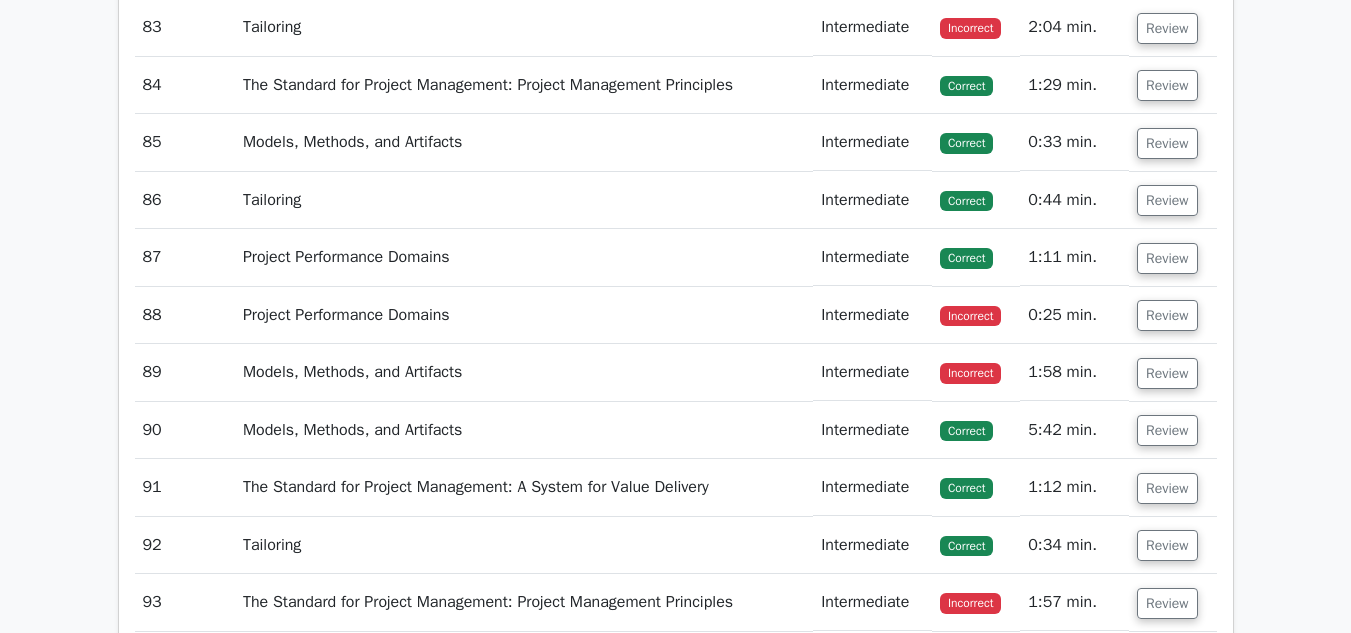 scroll, scrollTop: 33839, scrollLeft: 0, axis: vertical 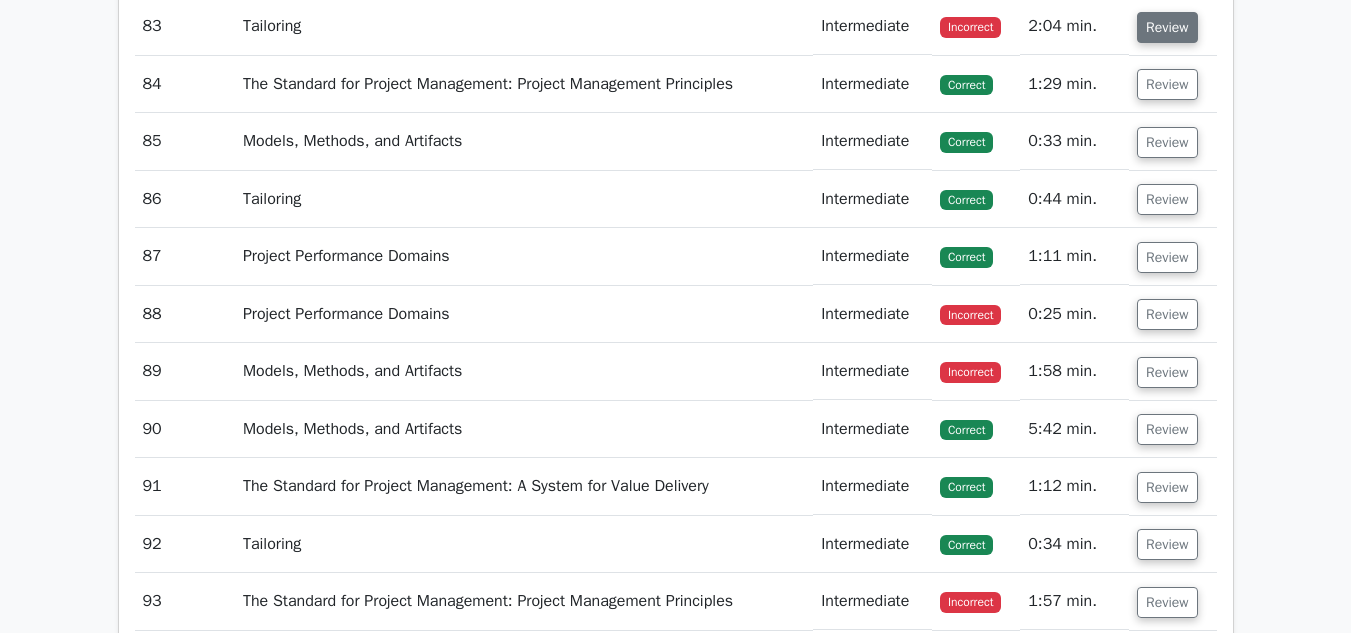 click on "Review" at bounding box center [1167, 27] 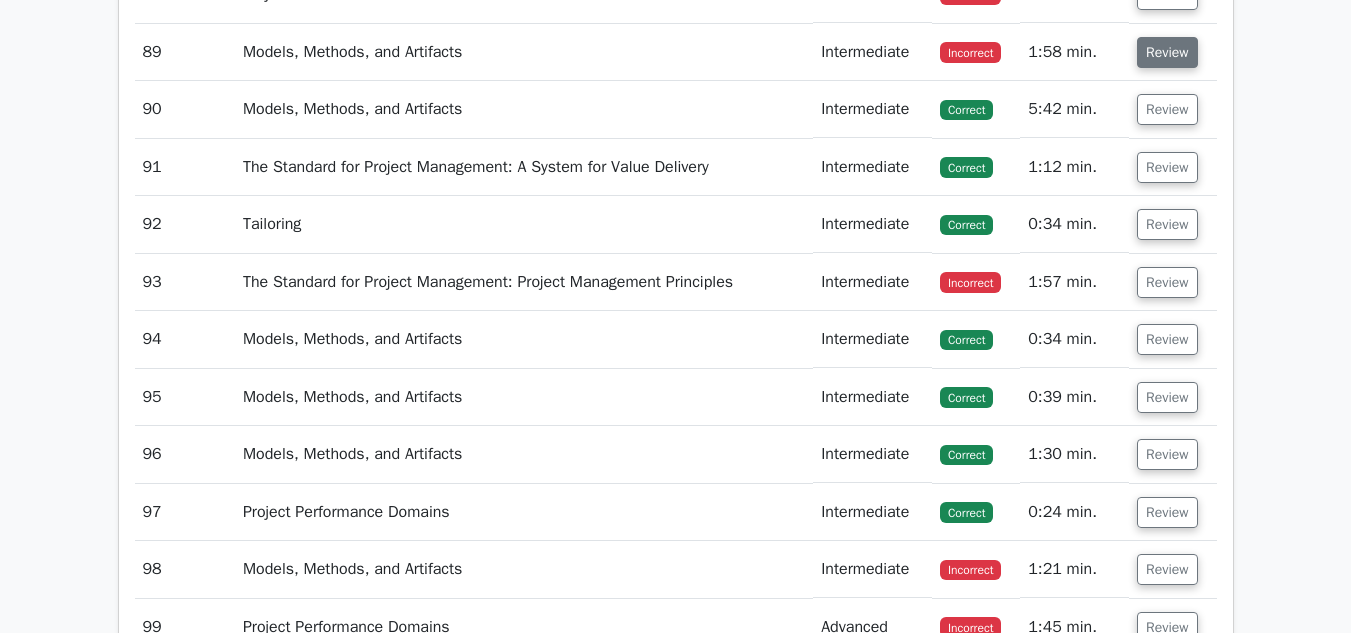 scroll, scrollTop: 34987, scrollLeft: 0, axis: vertical 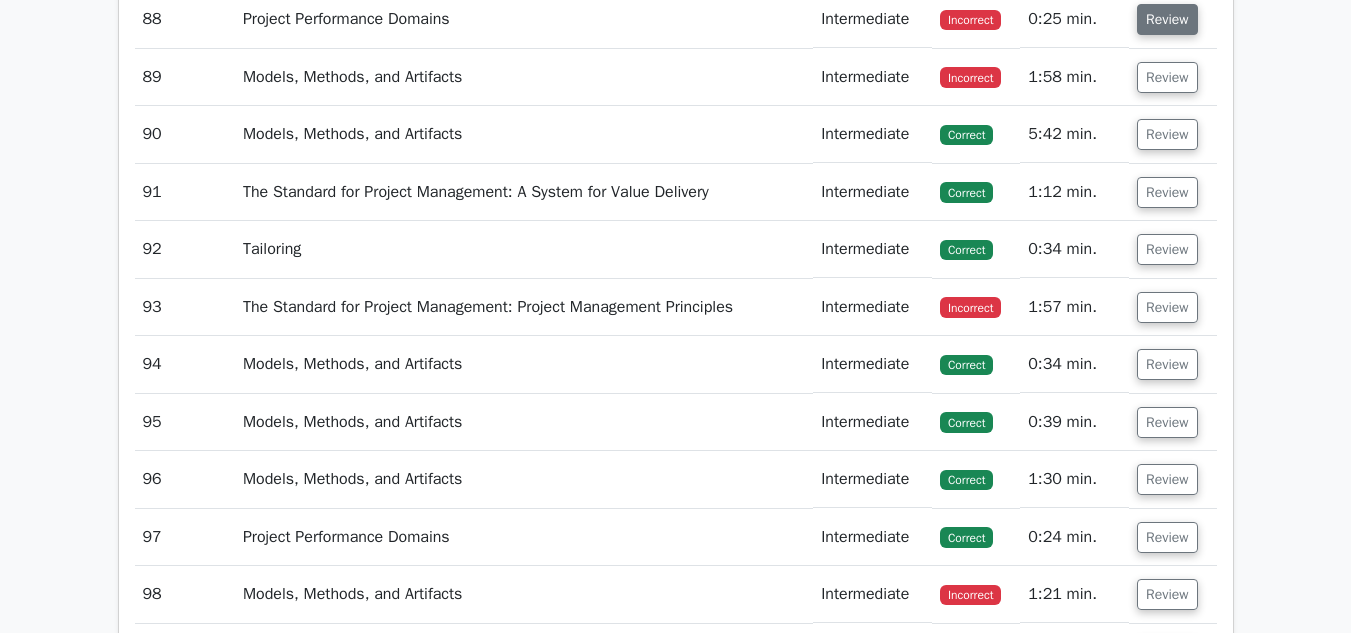 click on "Review" at bounding box center (1167, 19) 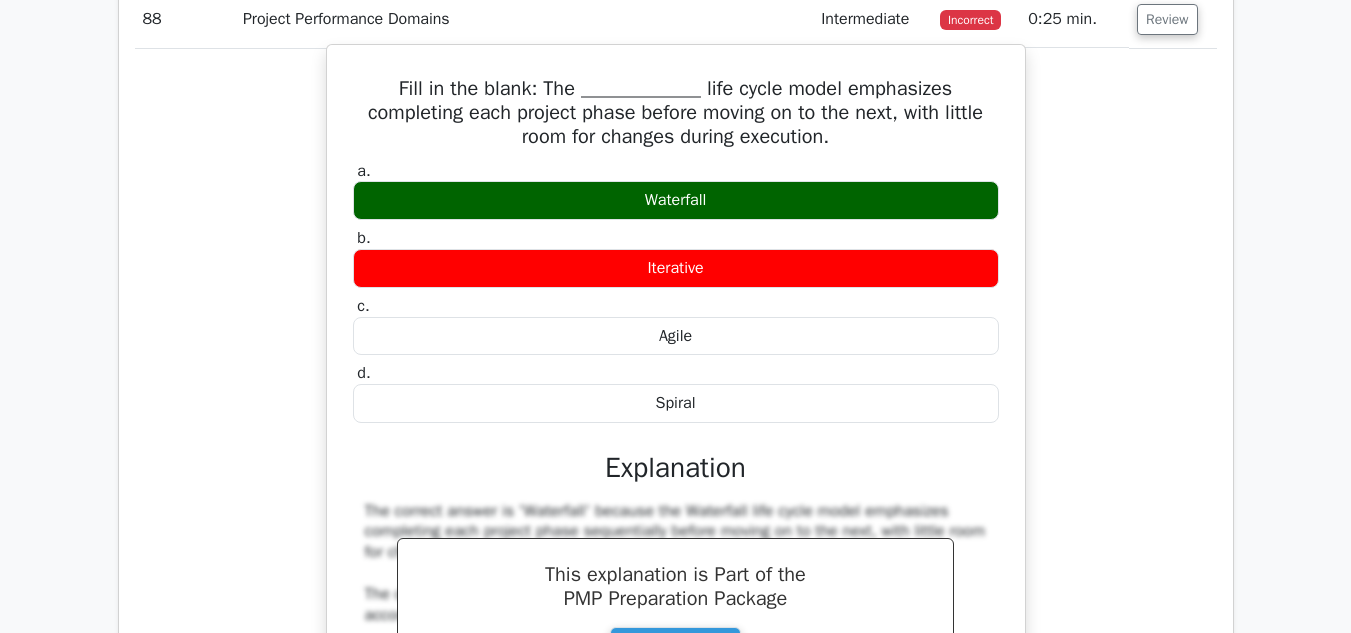 drag, startPoint x: 727, startPoint y: 331, endPoint x: 633, endPoint y: 332, distance: 94.00532 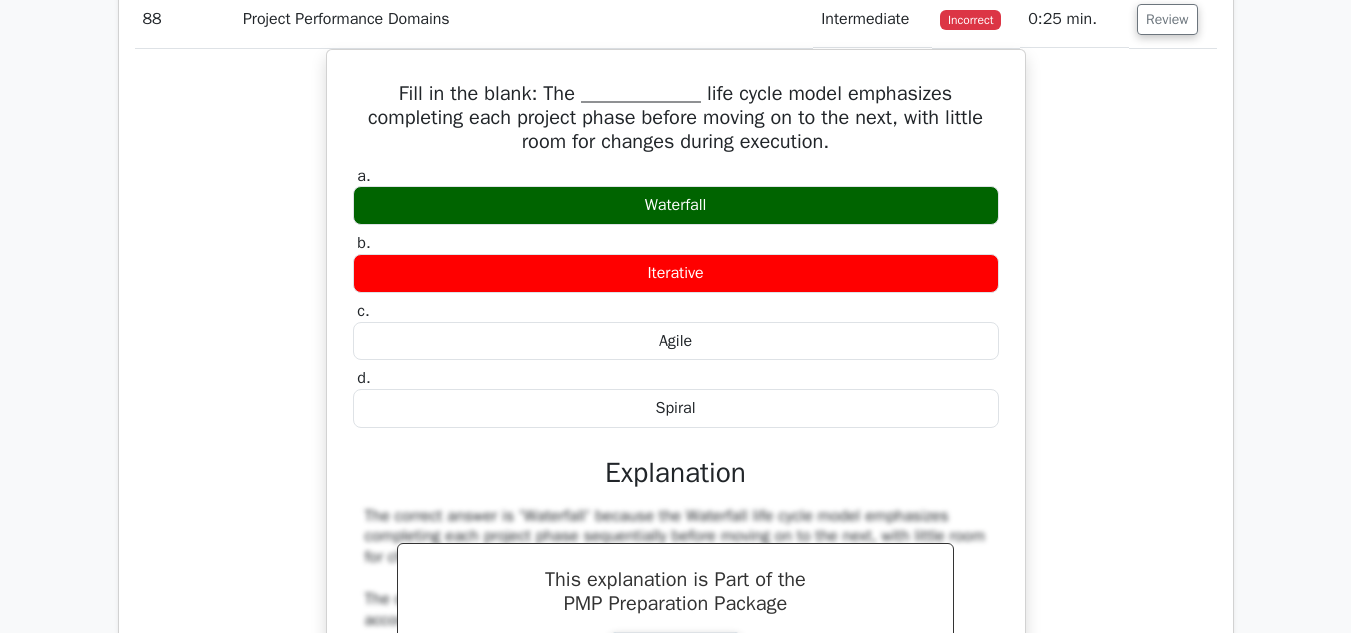 click on "Fill in the blank: The ____________ life cycle model emphasizes completing each project phase before moving on to the next, with little room for changes during execution.
a.
Waterfall
b.
c. d." at bounding box center [676, 442] 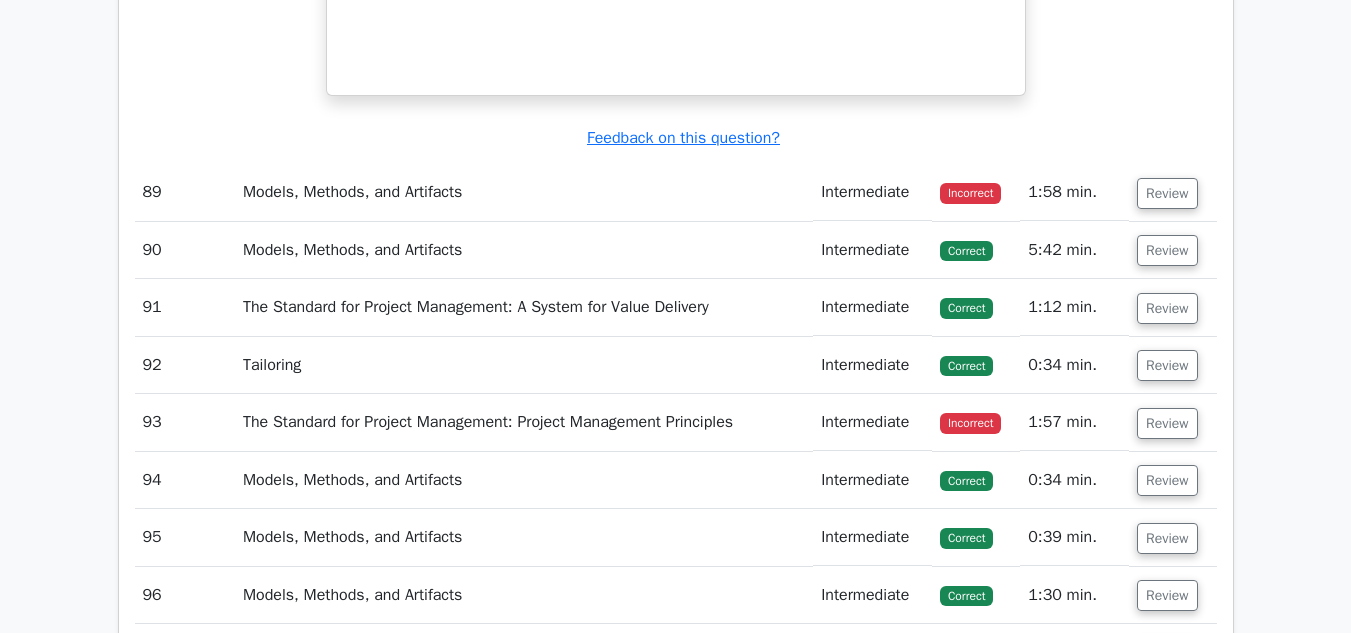scroll, scrollTop: 35723, scrollLeft: 0, axis: vertical 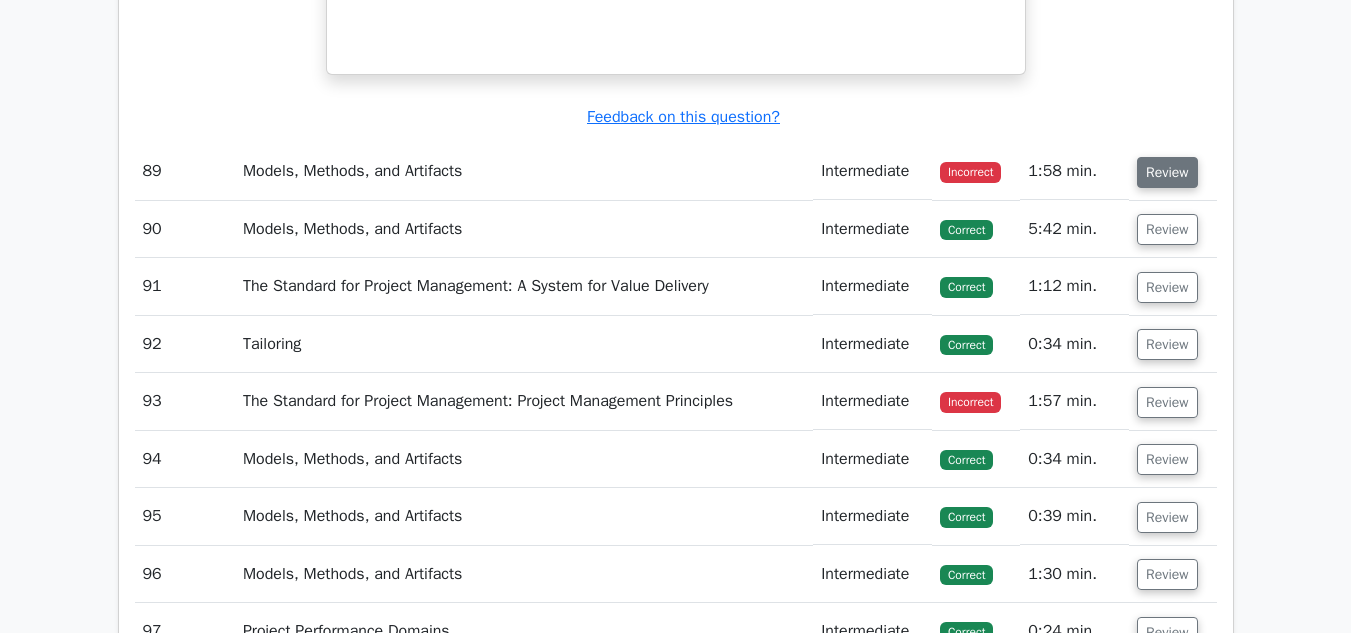 click on "Review" at bounding box center [1167, 172] 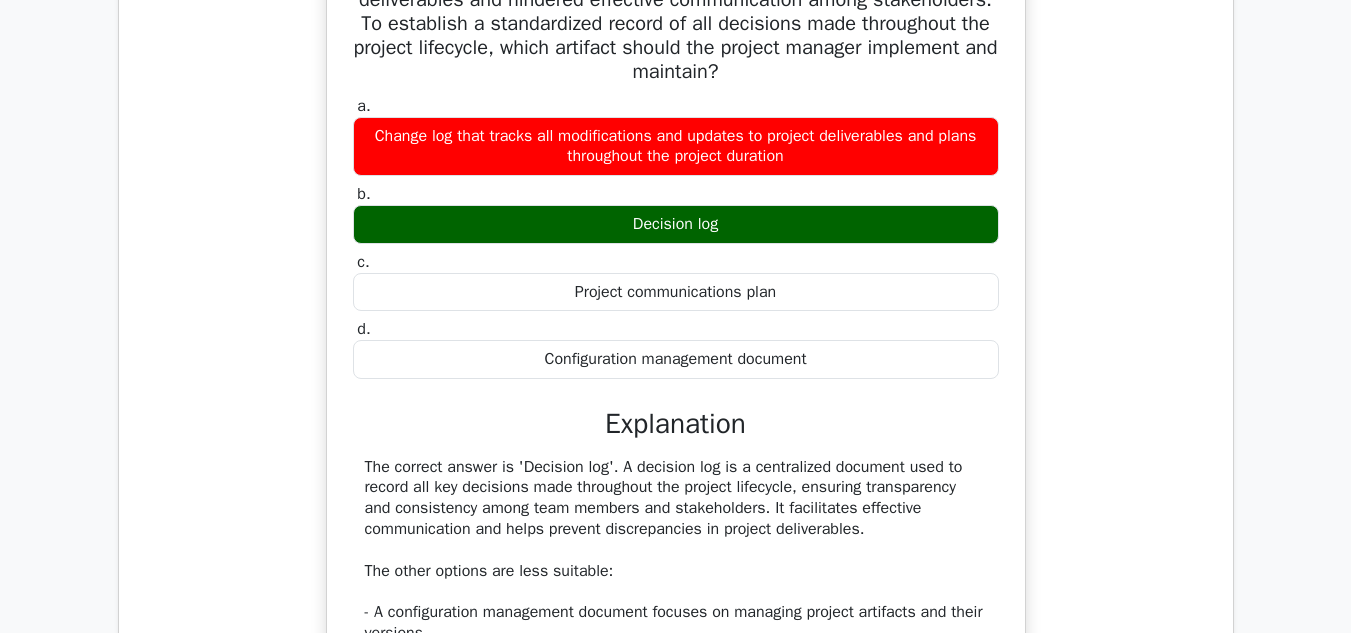 scroll, scrollTop: 36095, scrollLeft: 0, axis: vertical 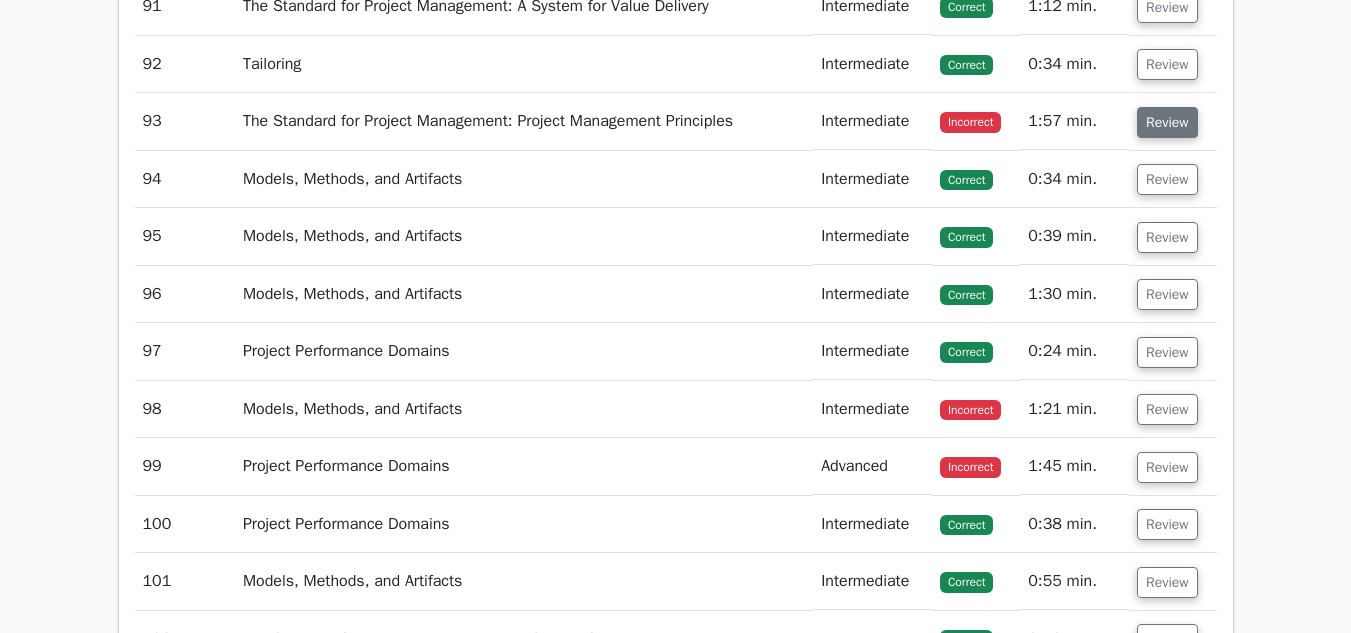 click on "Review" at bounding box center (1167, 122) 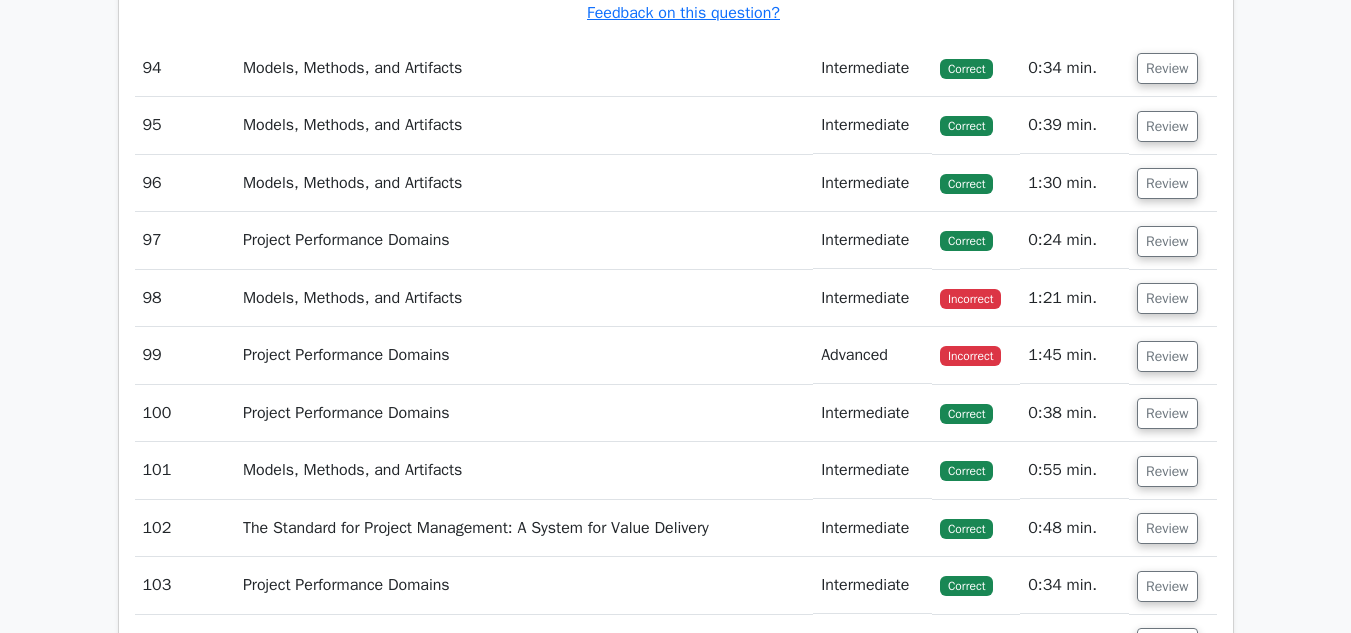 scroll, scrollTop: 38254, scrollLeft: 0, axis: vertical 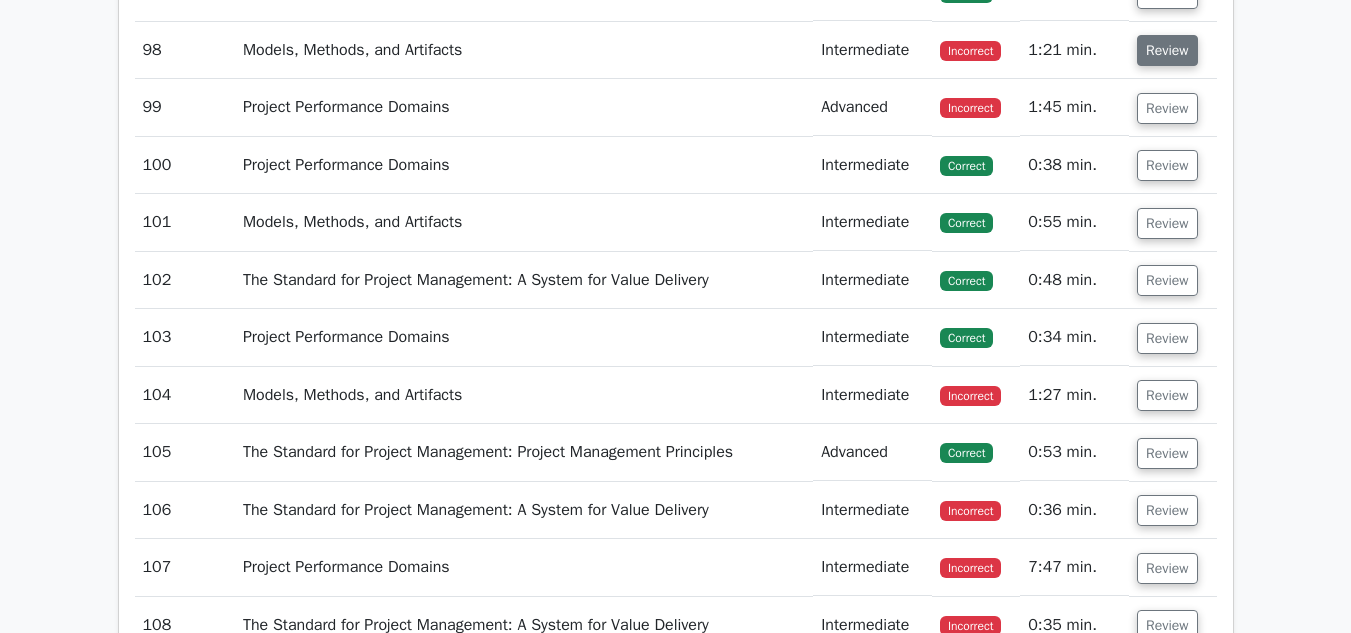 click on "Review" at bounding box center [1167, 50] 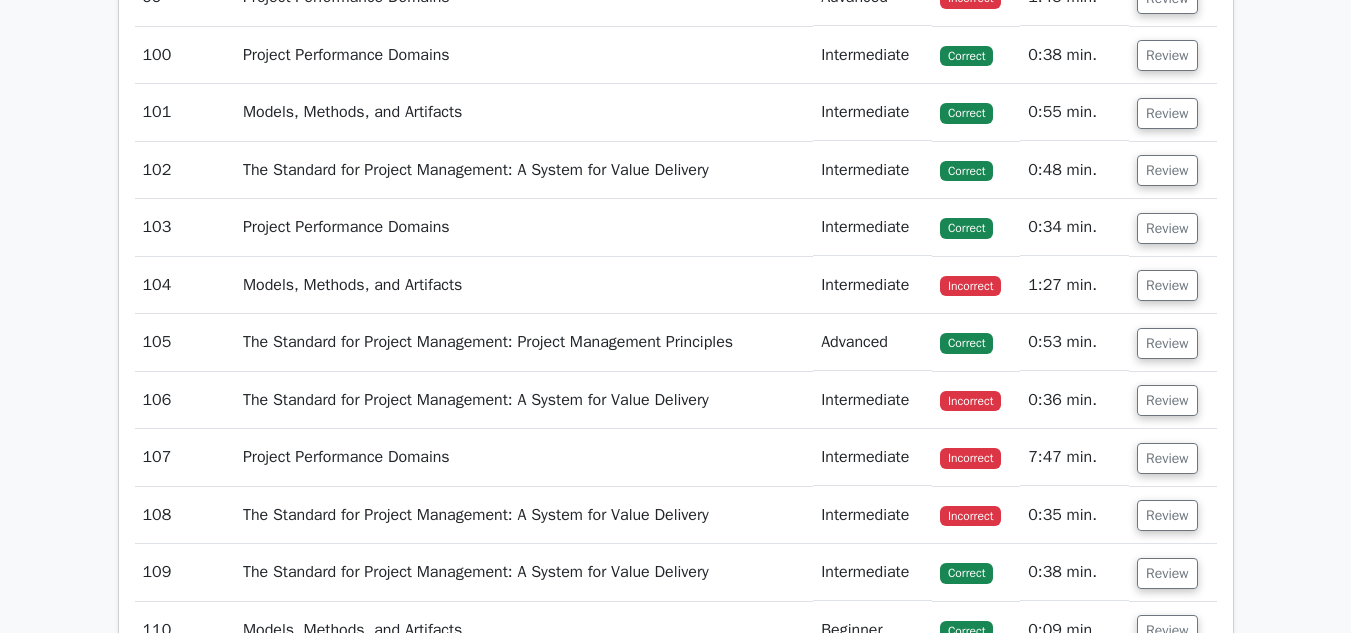 scroll, scrollTop: 39194, scrollLeft: 0, axis: vertical 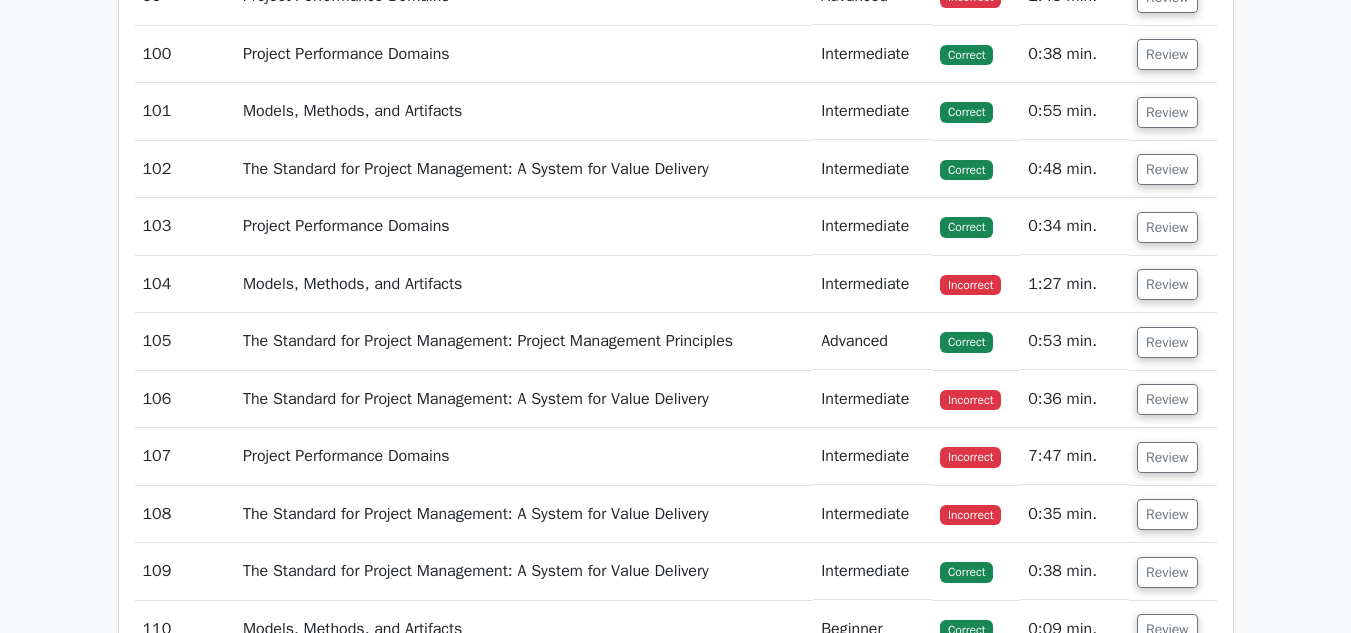 click on "Review" at bounding box center [1172, -4] 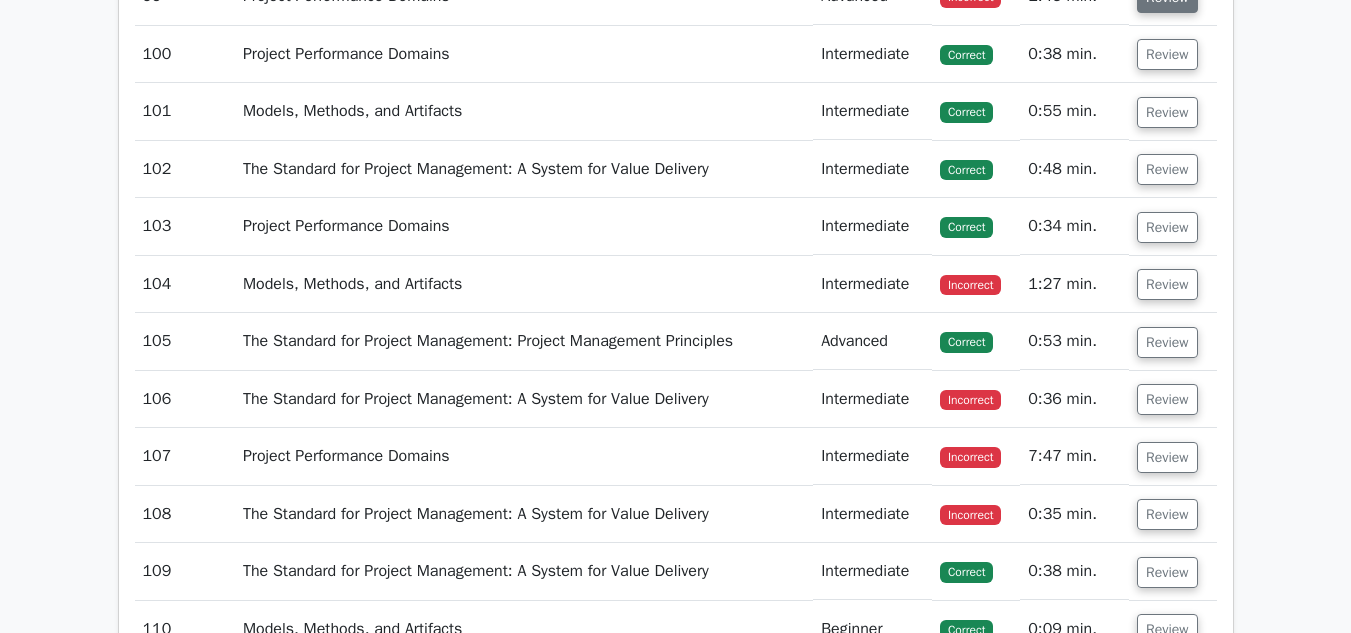 click on "Review" at bounding box center [1167, -3] 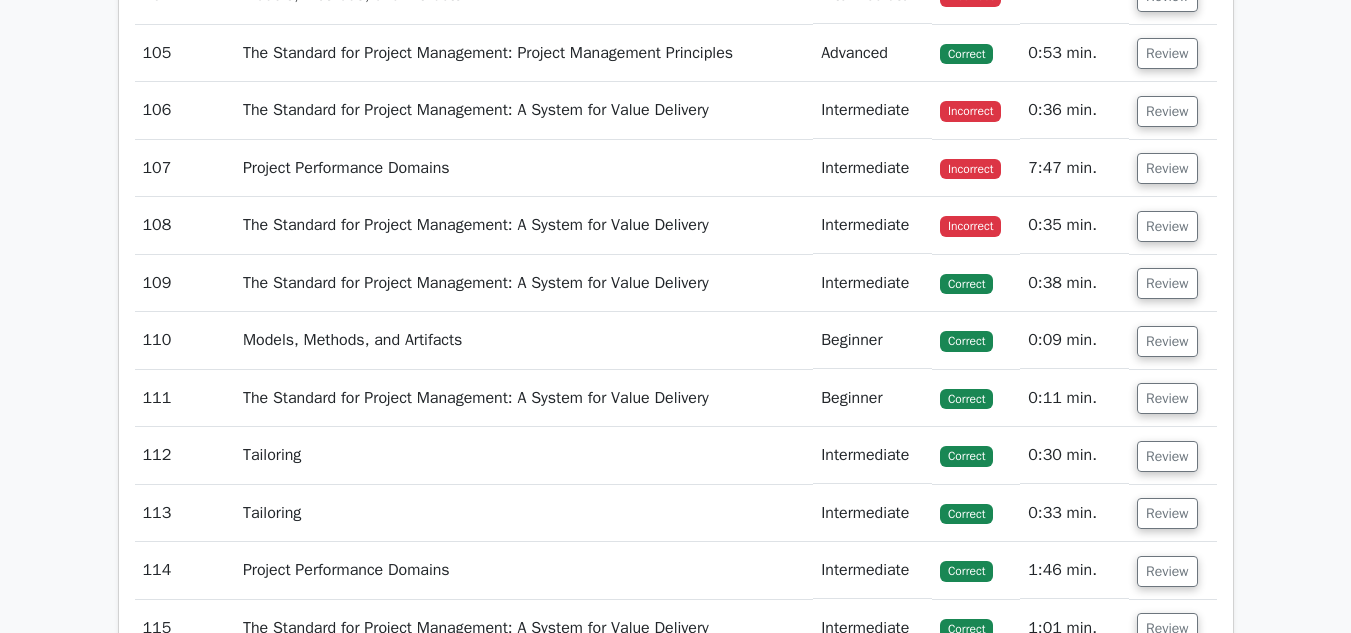 scroll, scrollTop: 41106, scrollLeft: 0, axis: vertical 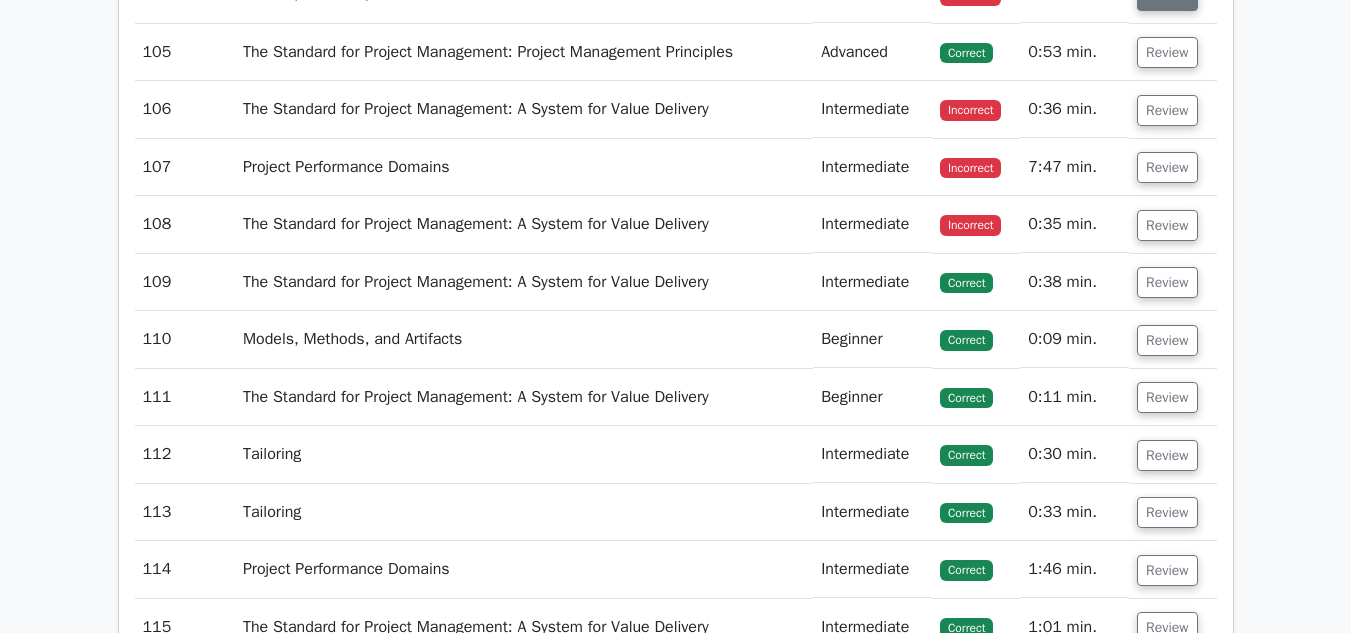 click on "Review" at bounding box center [1167, -5] 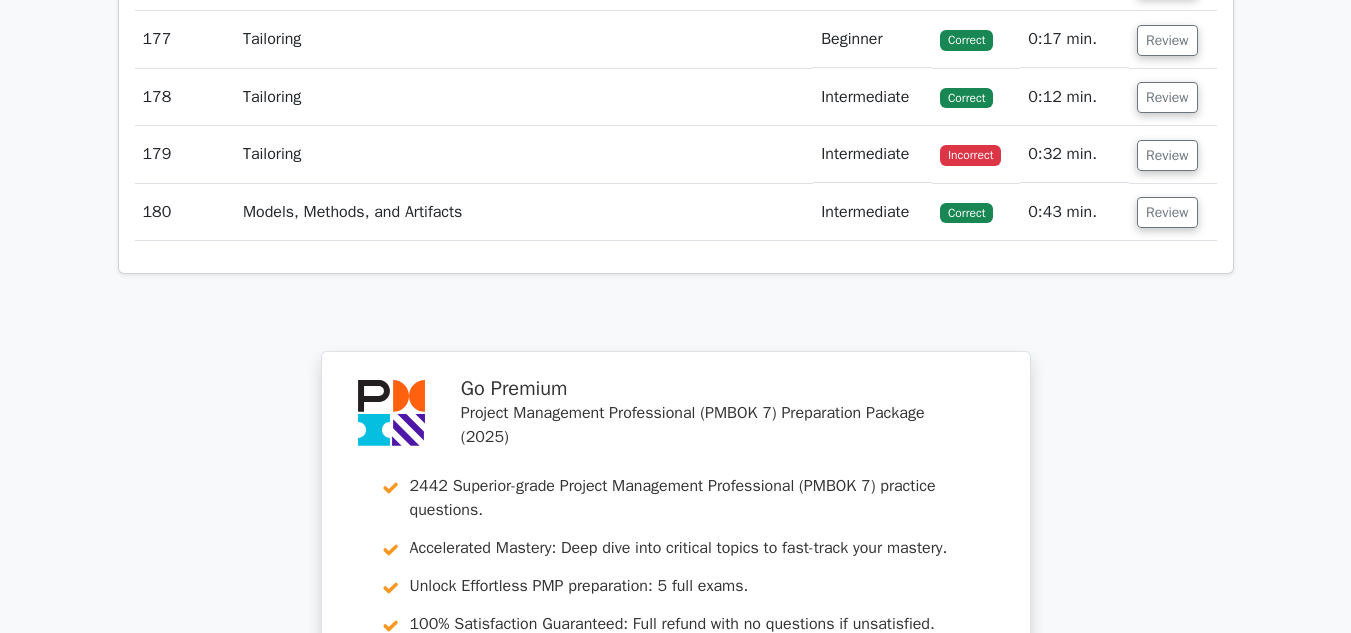 scroll, scrollTop: 46293, scrollLeft: 0, axis: vertical 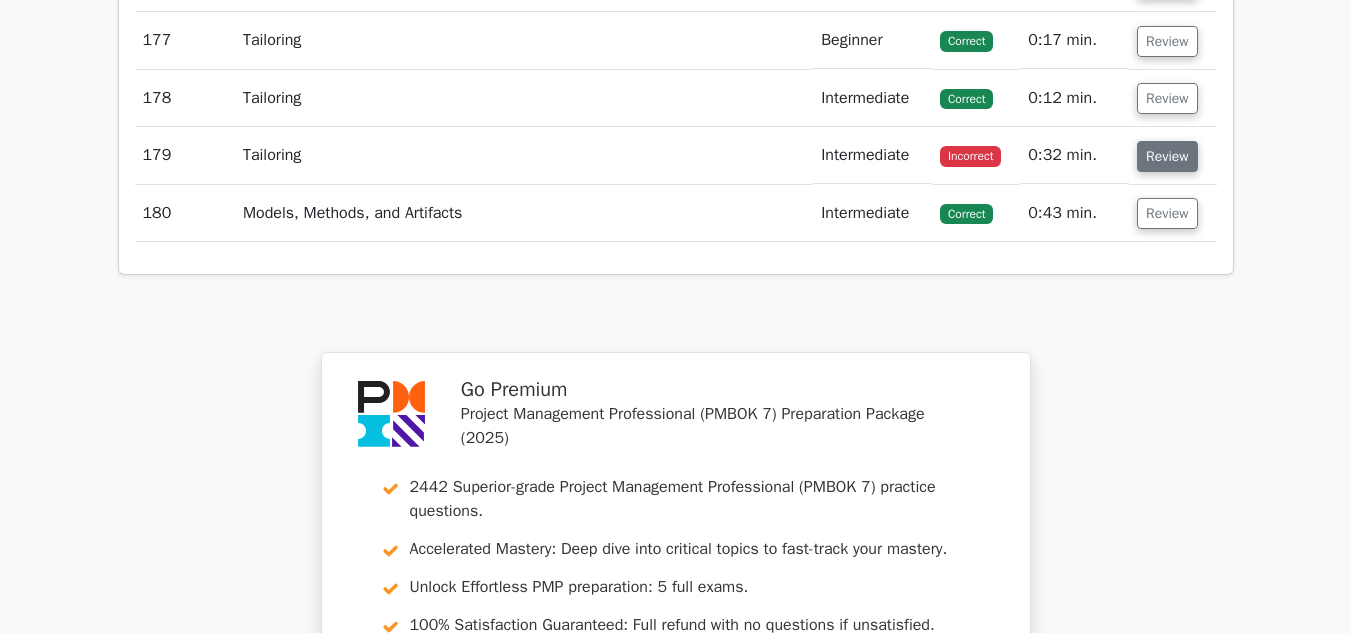 click on "Review" at bounding box center (1167, 156) 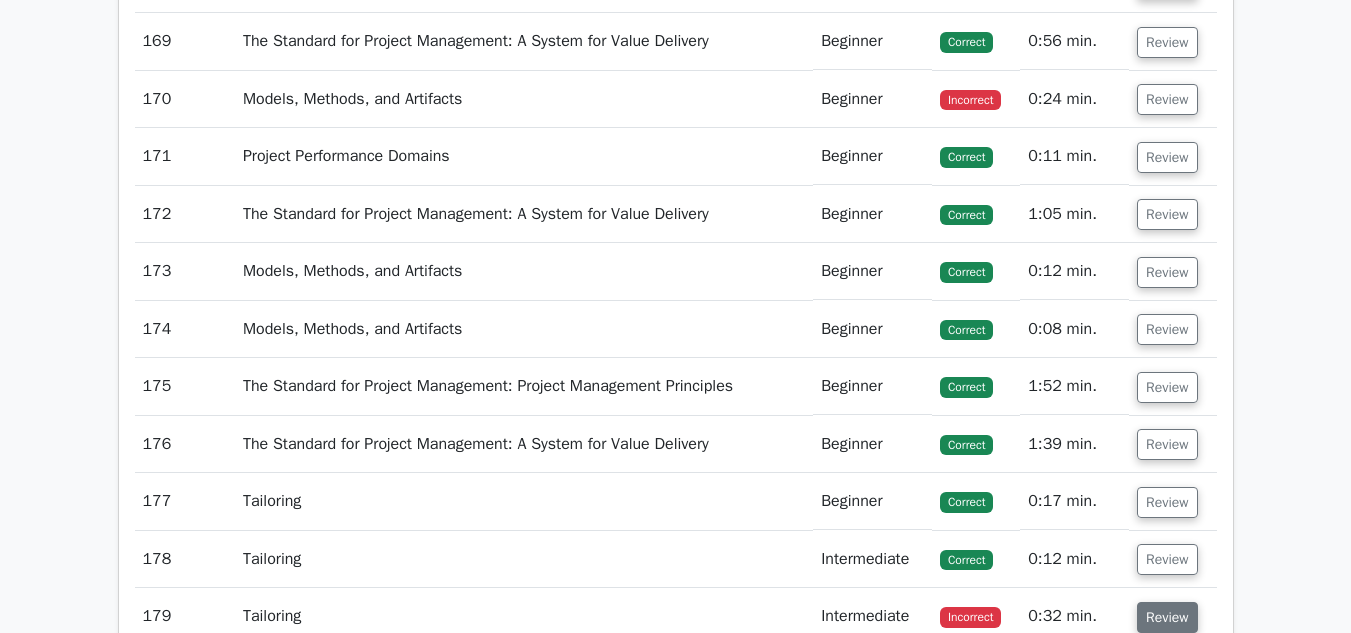 scroll, scrollTop: 45829, scrollLeft: 0, axis: vertical 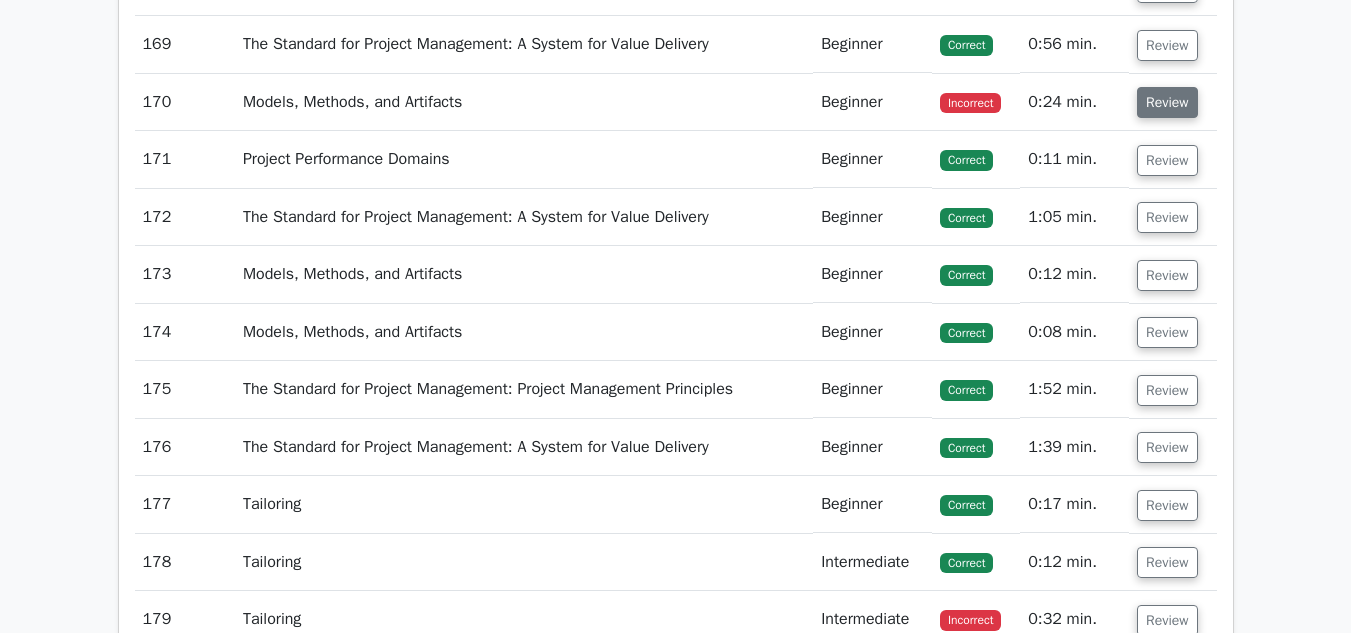click on "Review" at bounding box center (1167, 102) 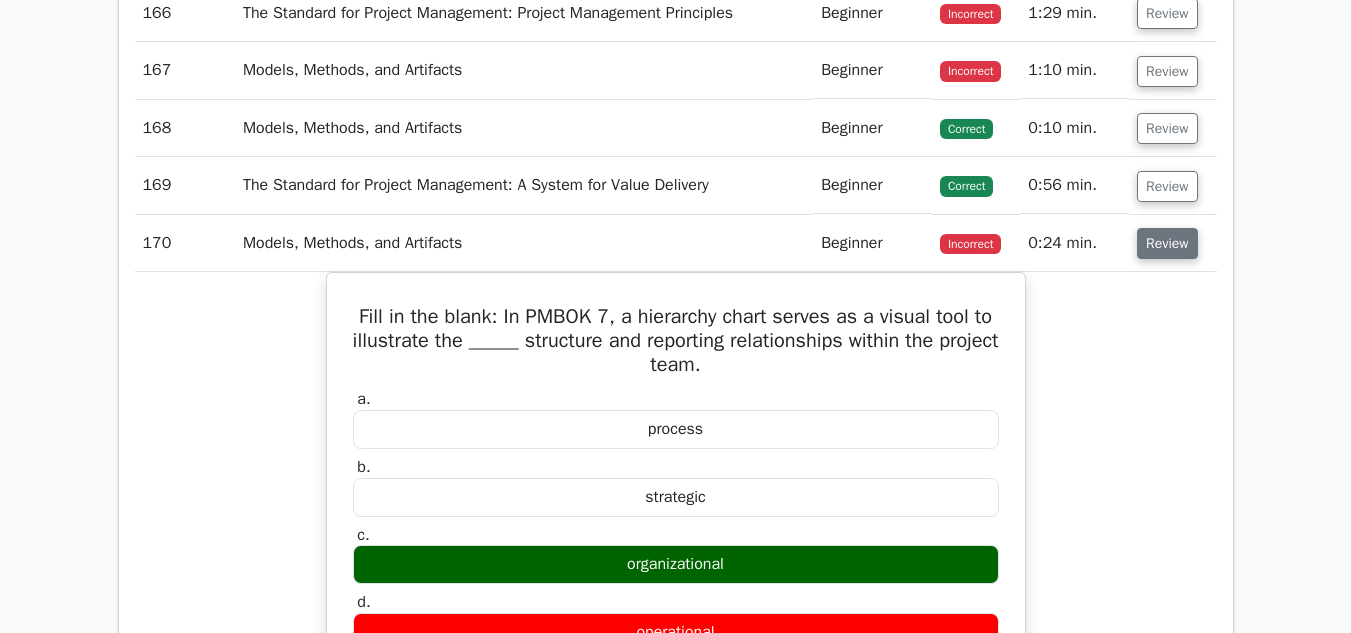 scroll, scrollTop: 45670, scrollLeft: 0, axis: vertical 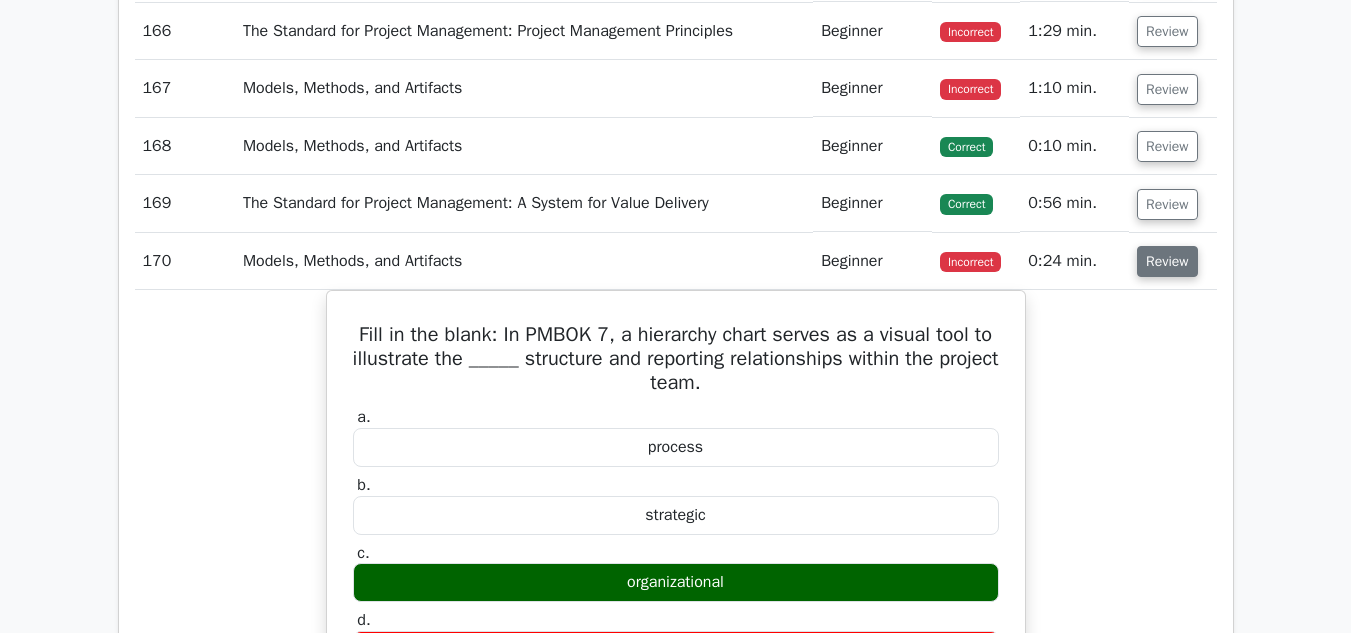 click on "Review" at bounding box center [1167, 89] 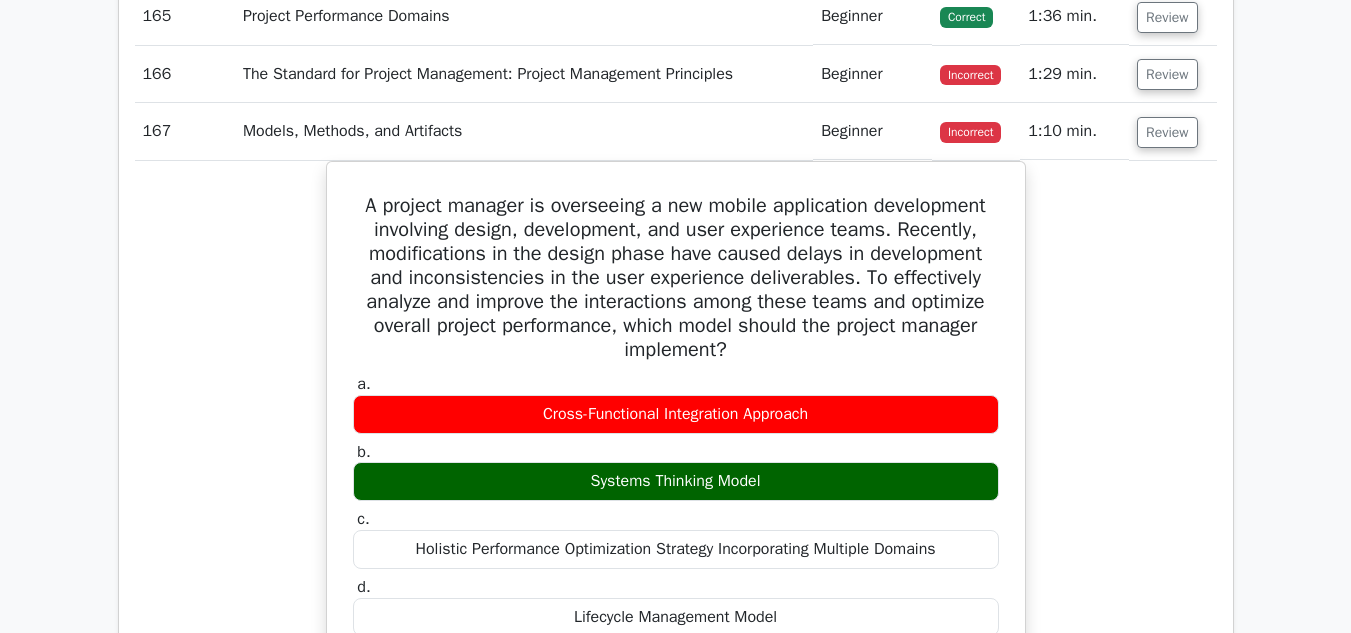 scroll, scrollTop: 45626, scrollLeft: 0, axis: vertical 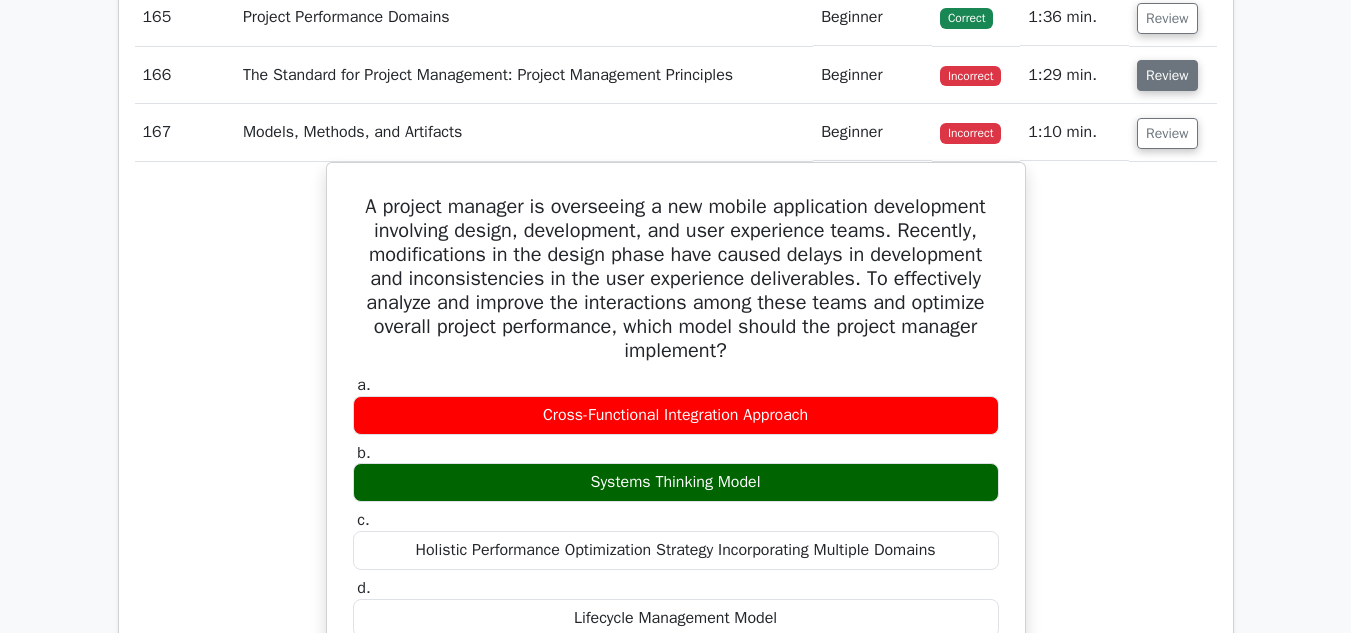 click on "Review" at bounding box center (1167, 75) 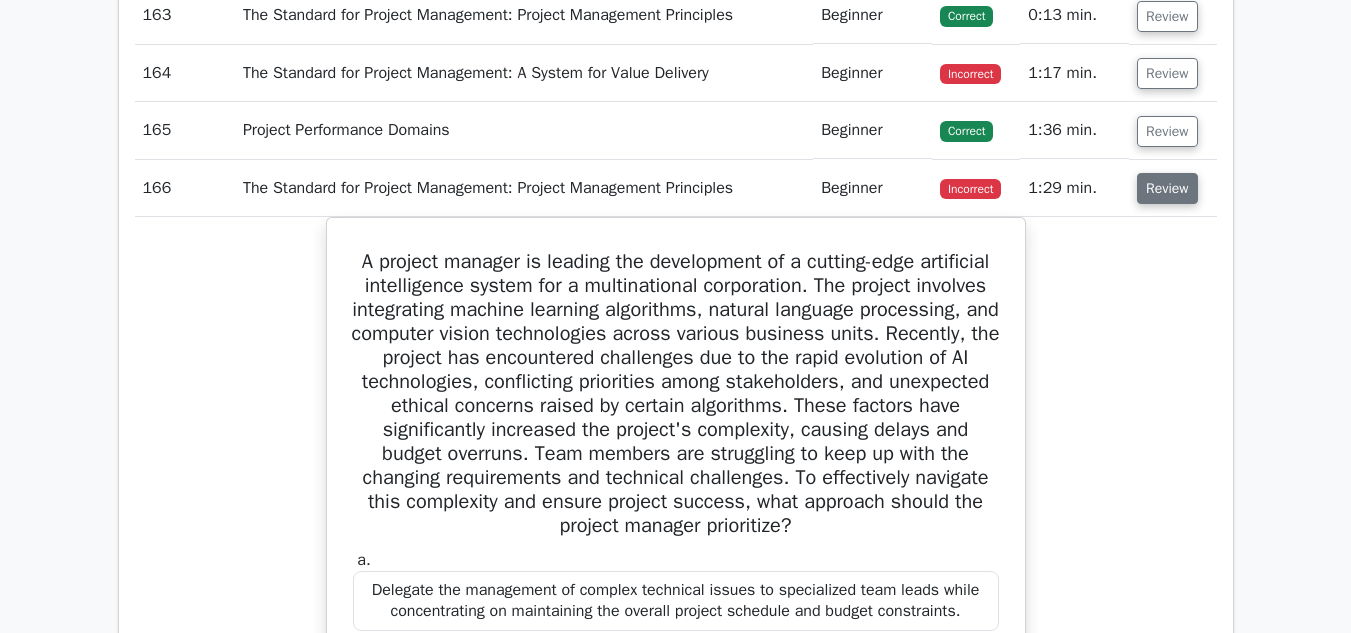 scroll, scrollTop: 45512, scrollLeft: 0, axis: vertical 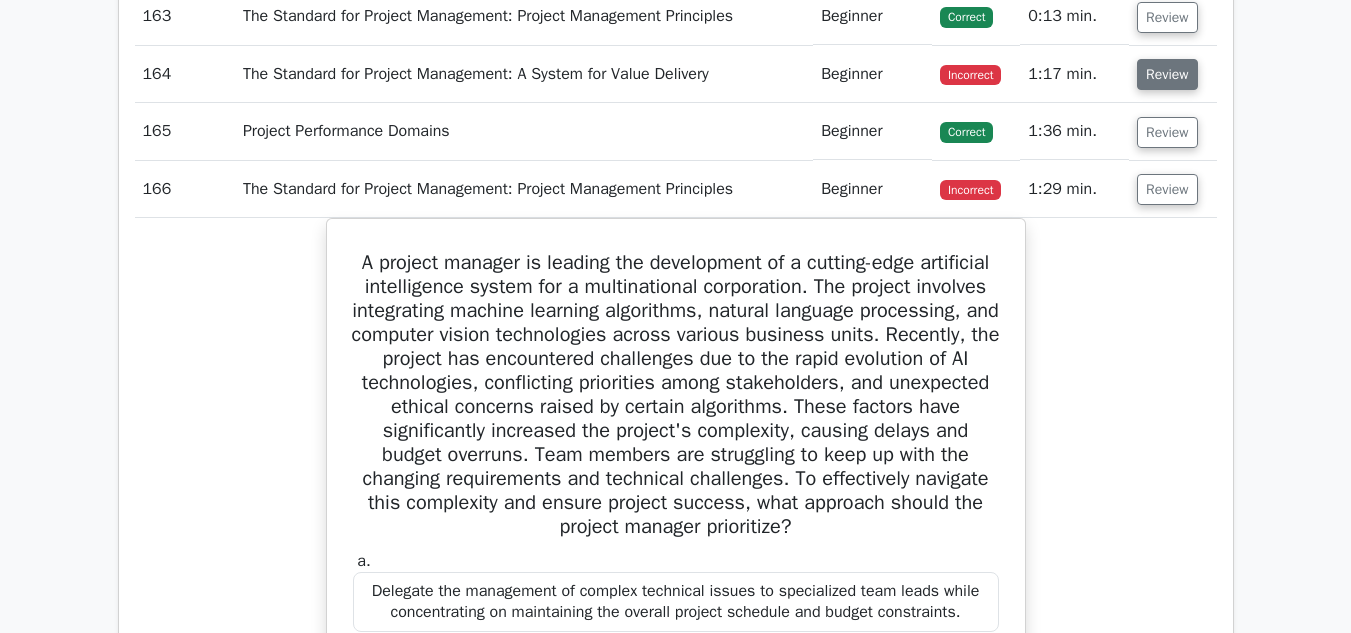 click on "Review" at bounding box center (1167, 74) 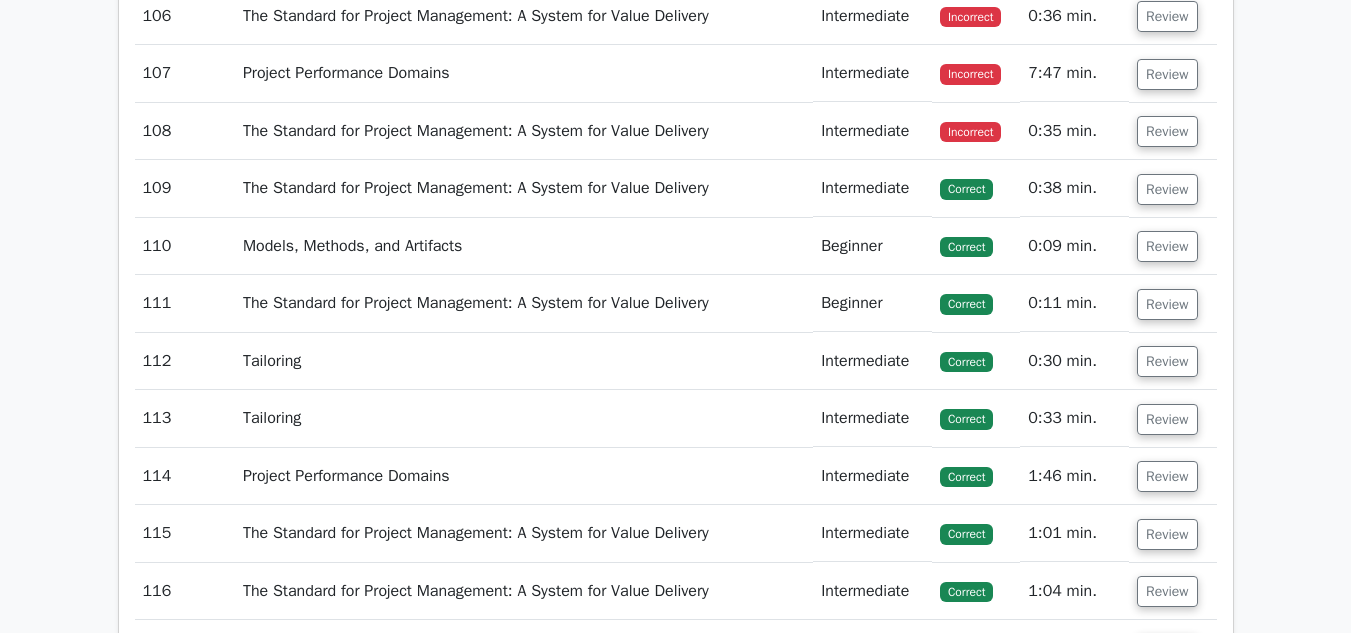 scroll, scrollTop: 42234, scrollLeft: 0, axis: vertical 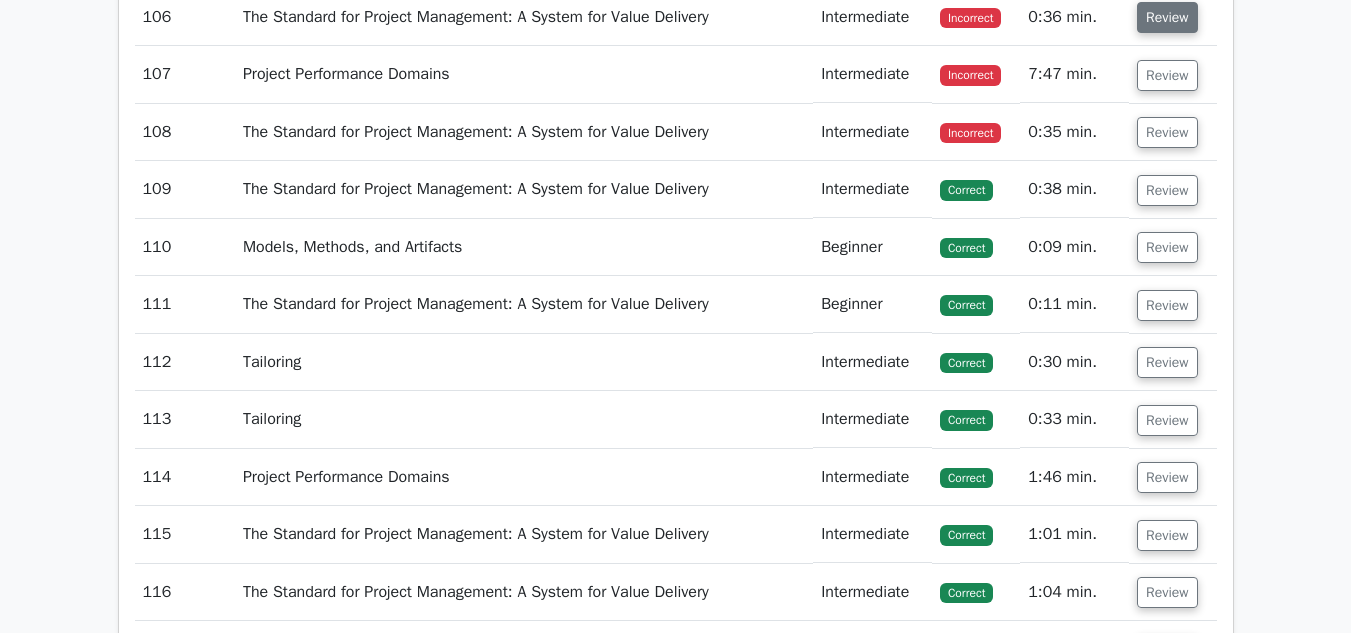 click on "Review" at bounding box center [1167, 17] 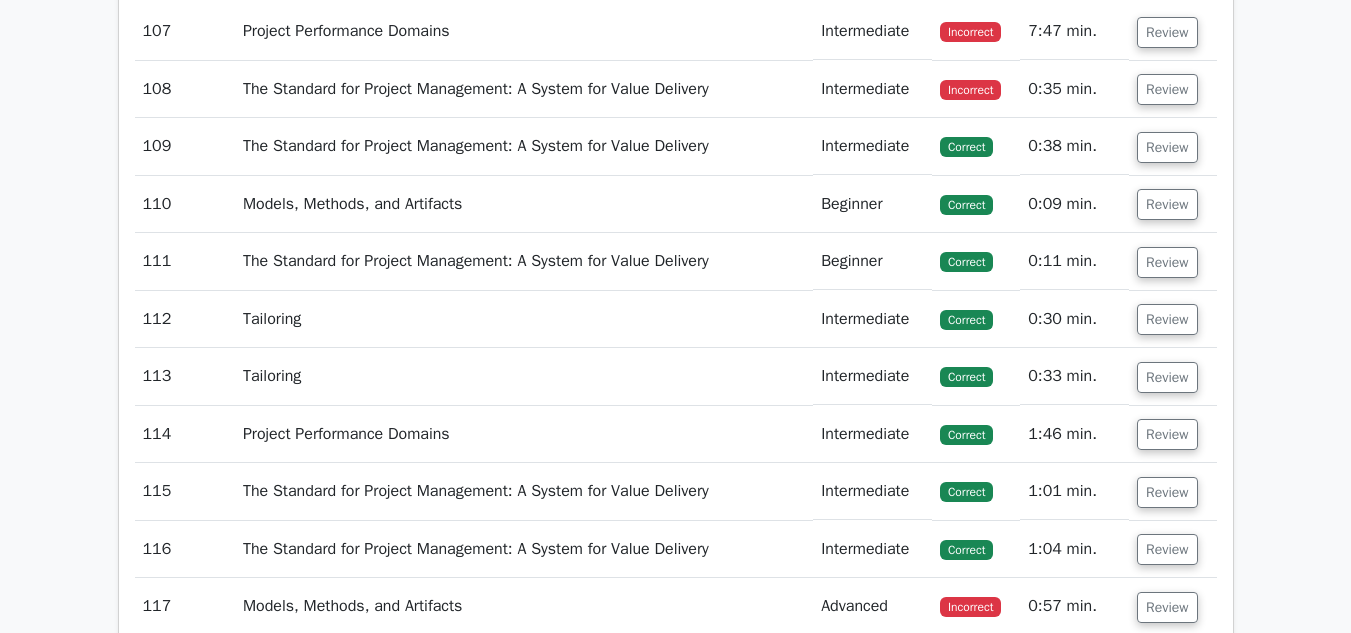 scroll, scrollTop: 43121, scrollLeft: 0, axis: vertical 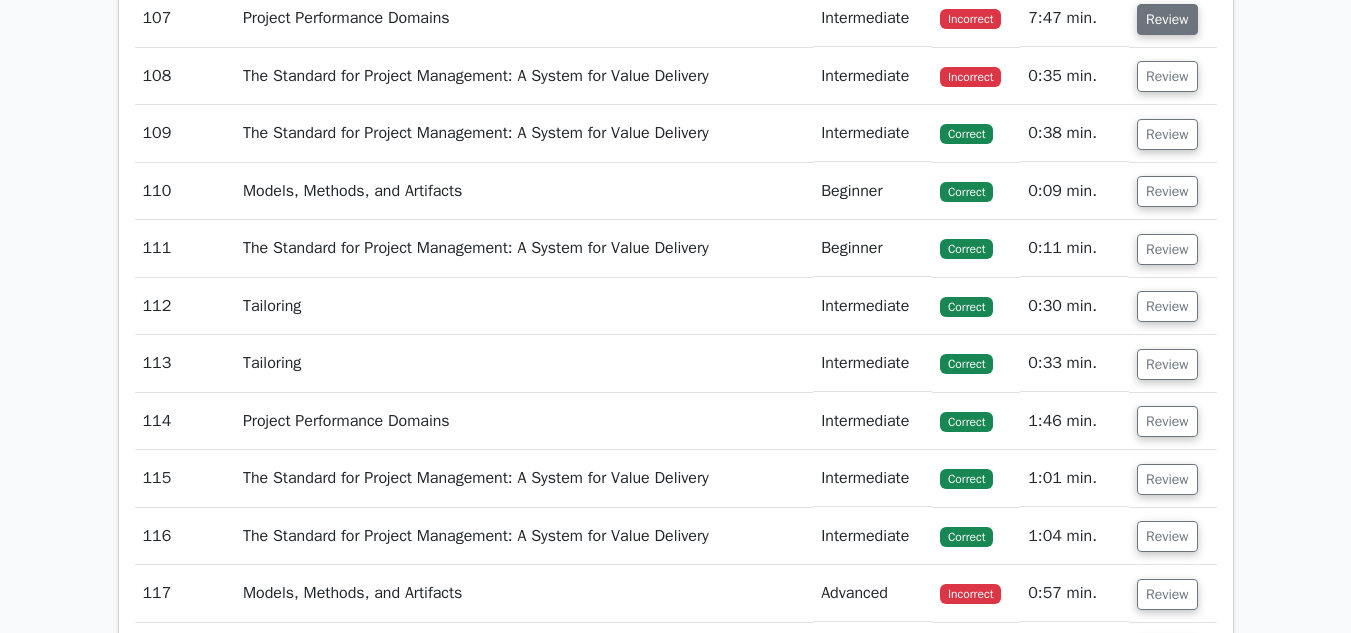 click on "Review" at bounding box center (1167, 19) 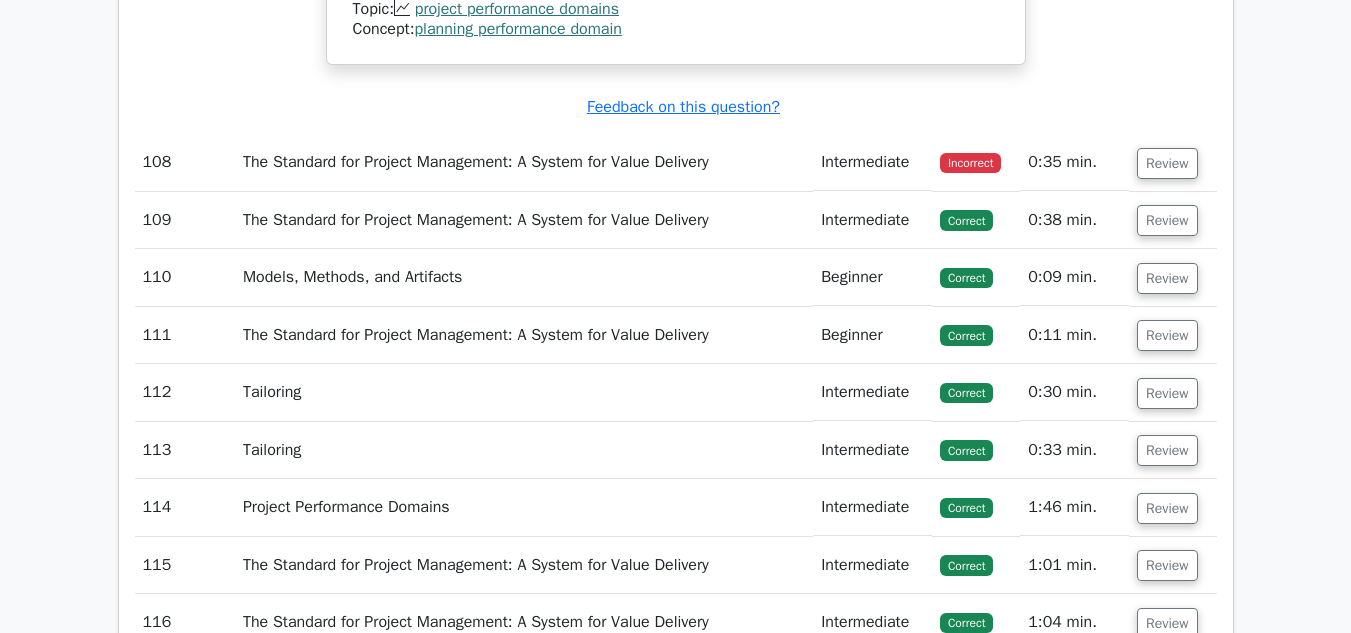 scroll, scrollTop: 44092, scrollLeft: 0, axis: vertical 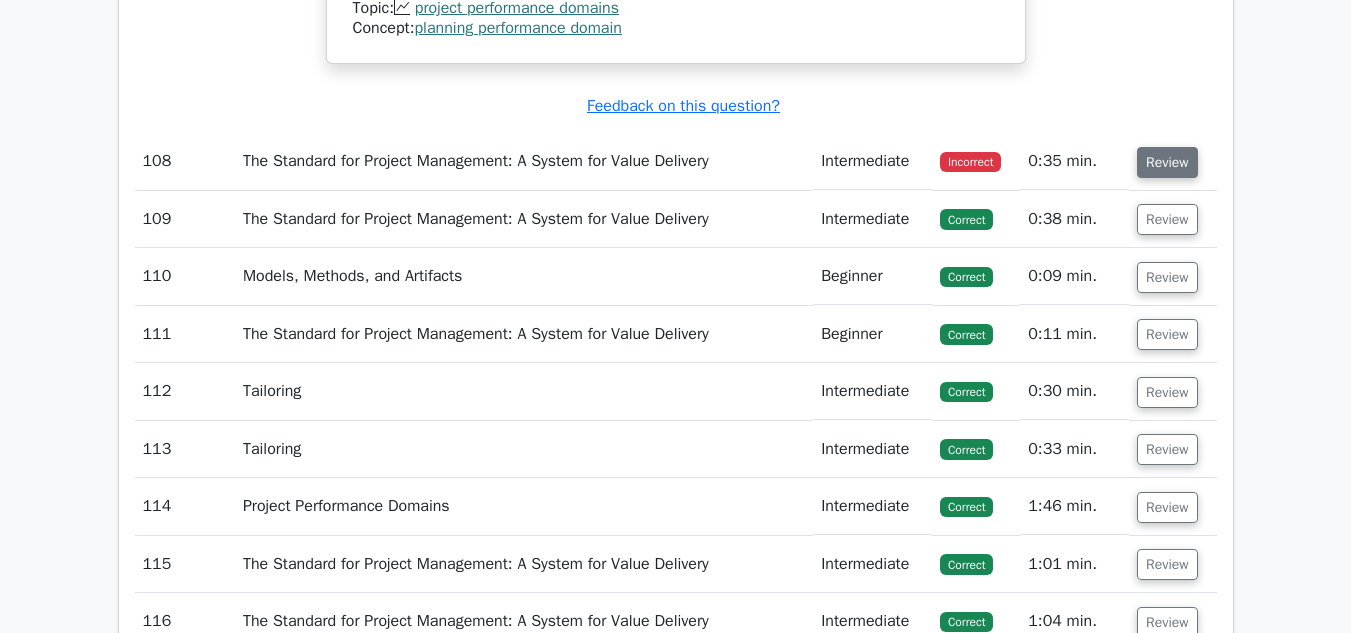 click on "Review" at bounding box center (1167, 162) 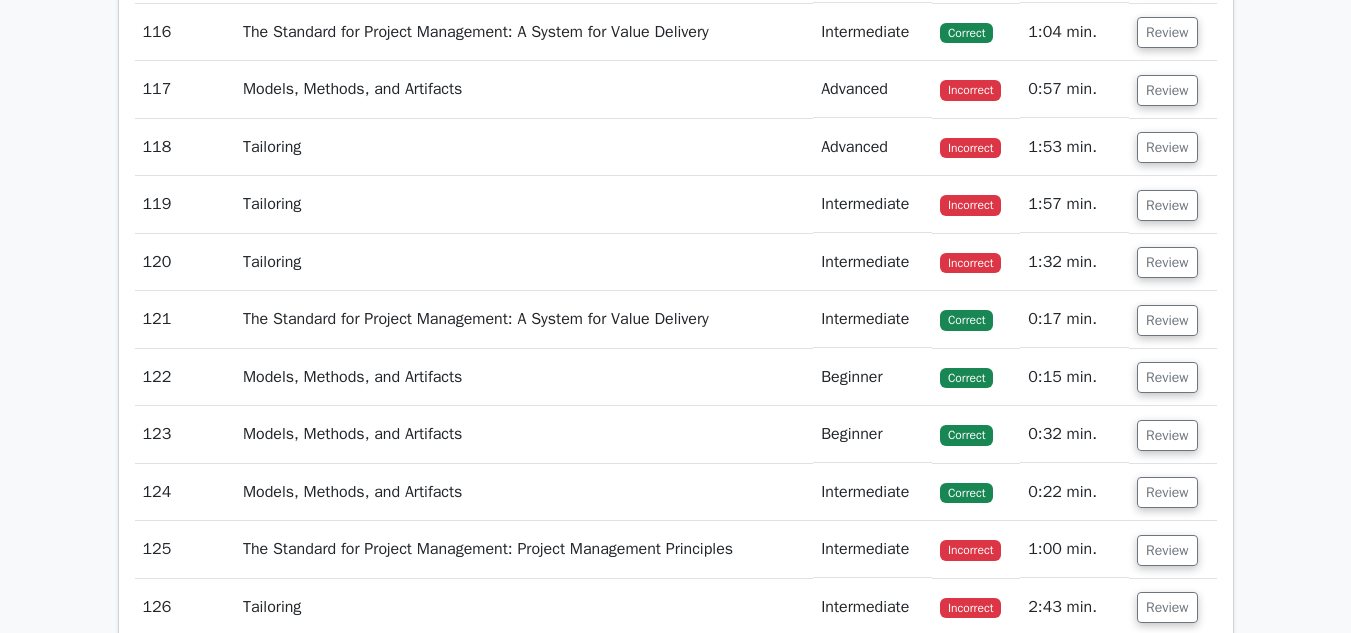 scroll, scrollTop: 45513, scrollLeft: 0, axis: vertical 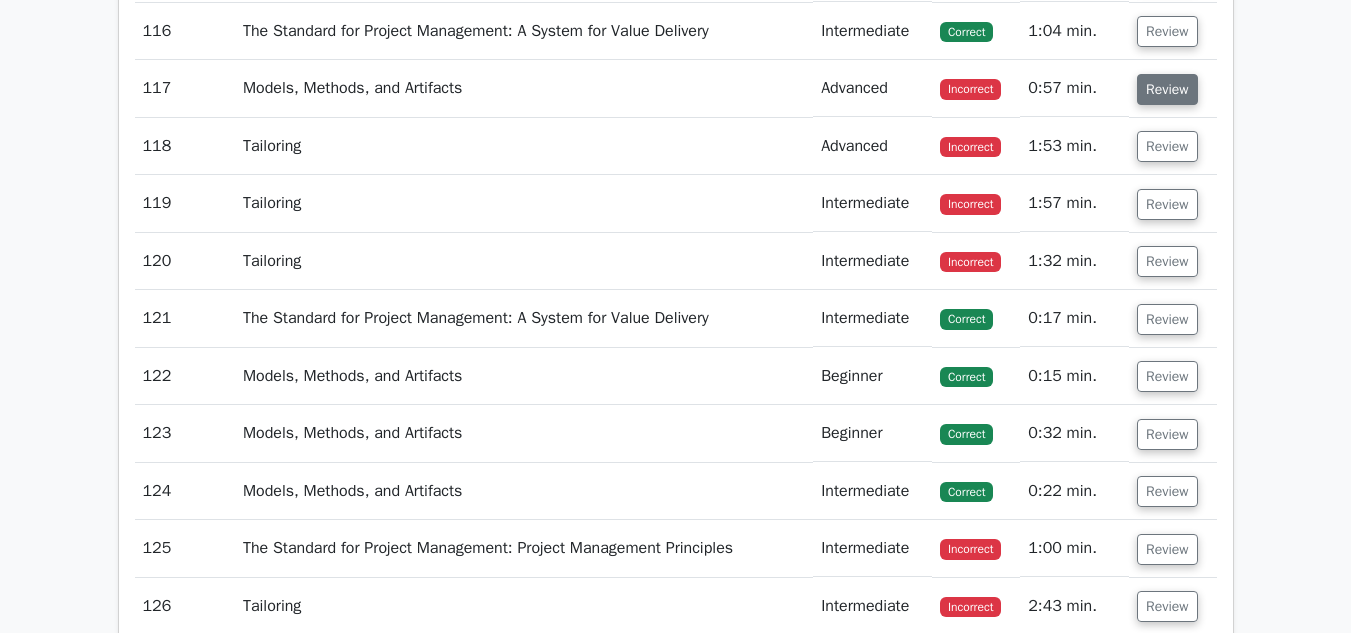 click on "Review" at bounding box center (1167, 89) 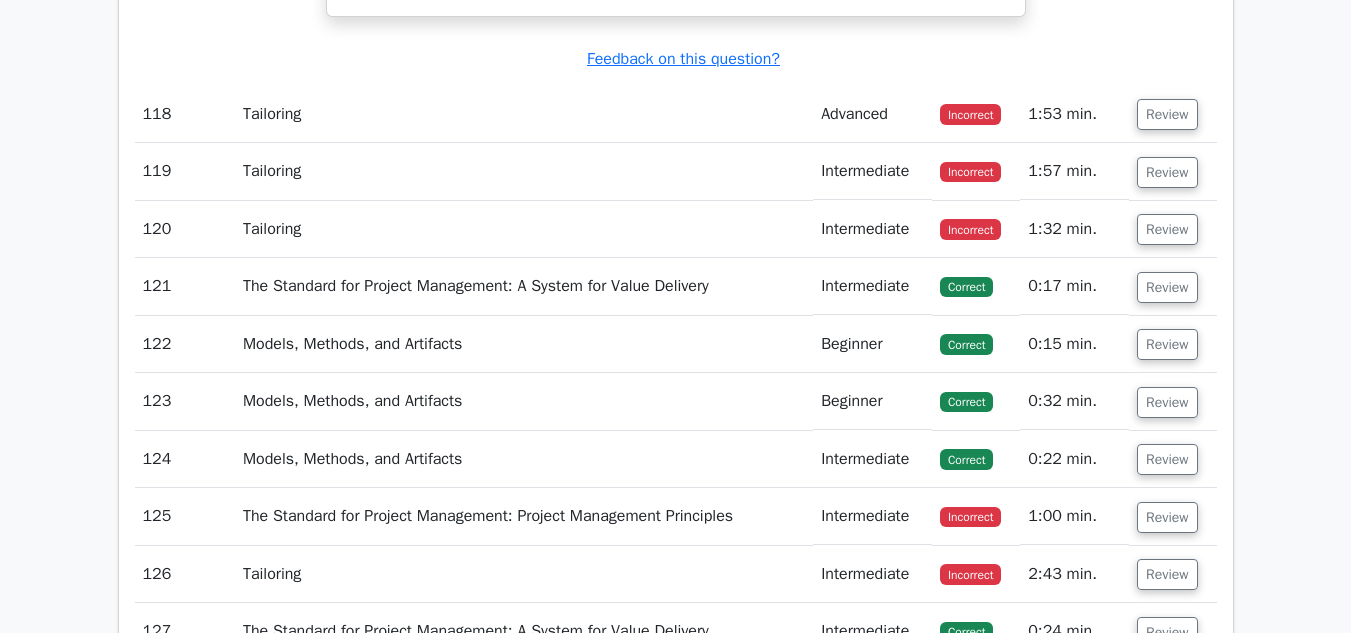 scroll, scrollTop: 46377, scrollLeft: 0, axis: vertical 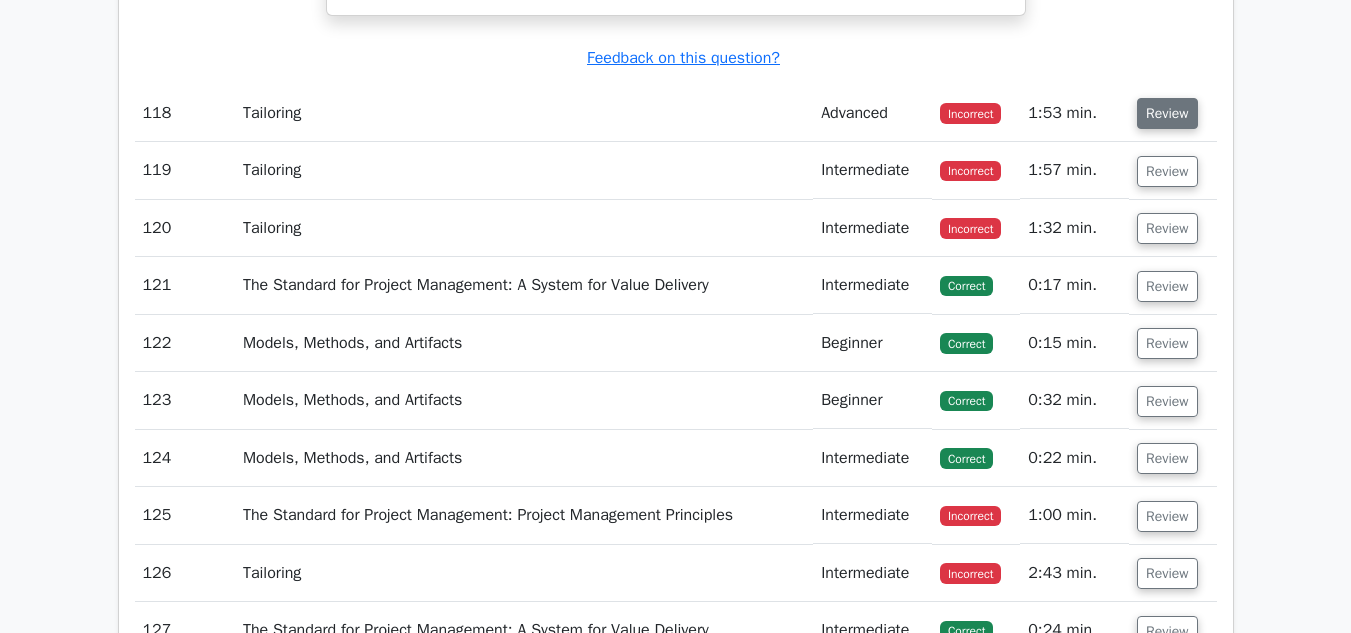 click on "Review" at bounding box center [1167, 113] 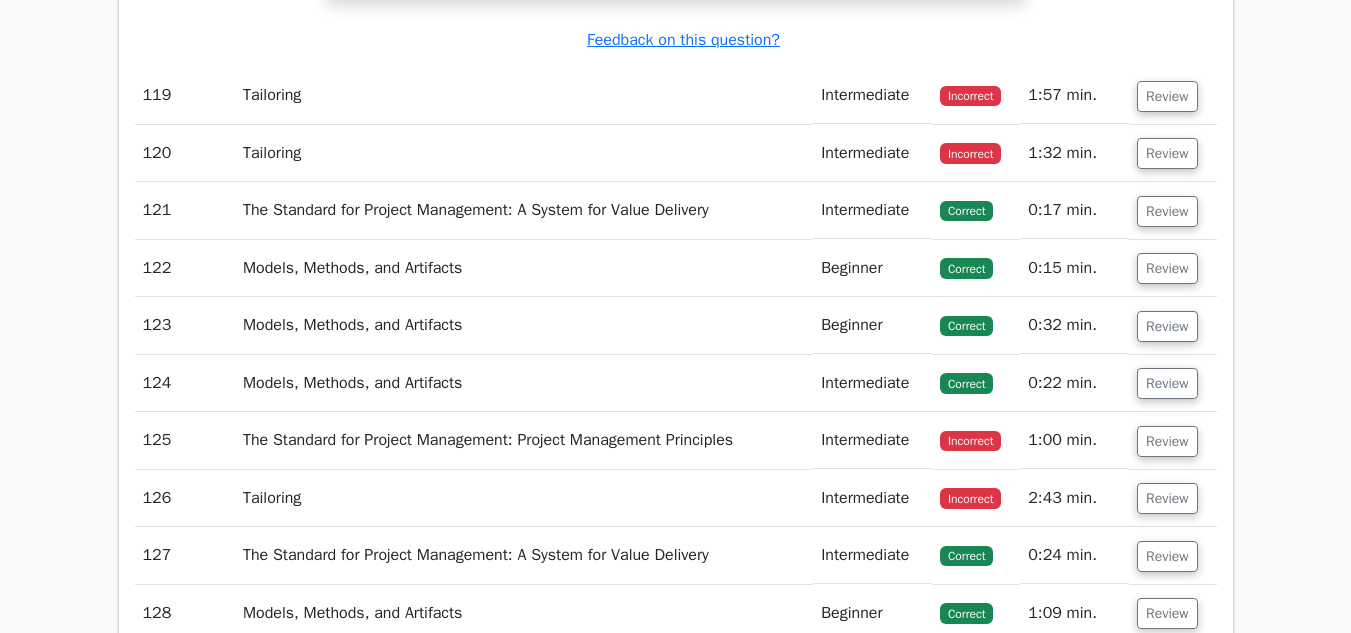 scroll, scrollTop: 47488, scrollLeft: 0, axis: vertical 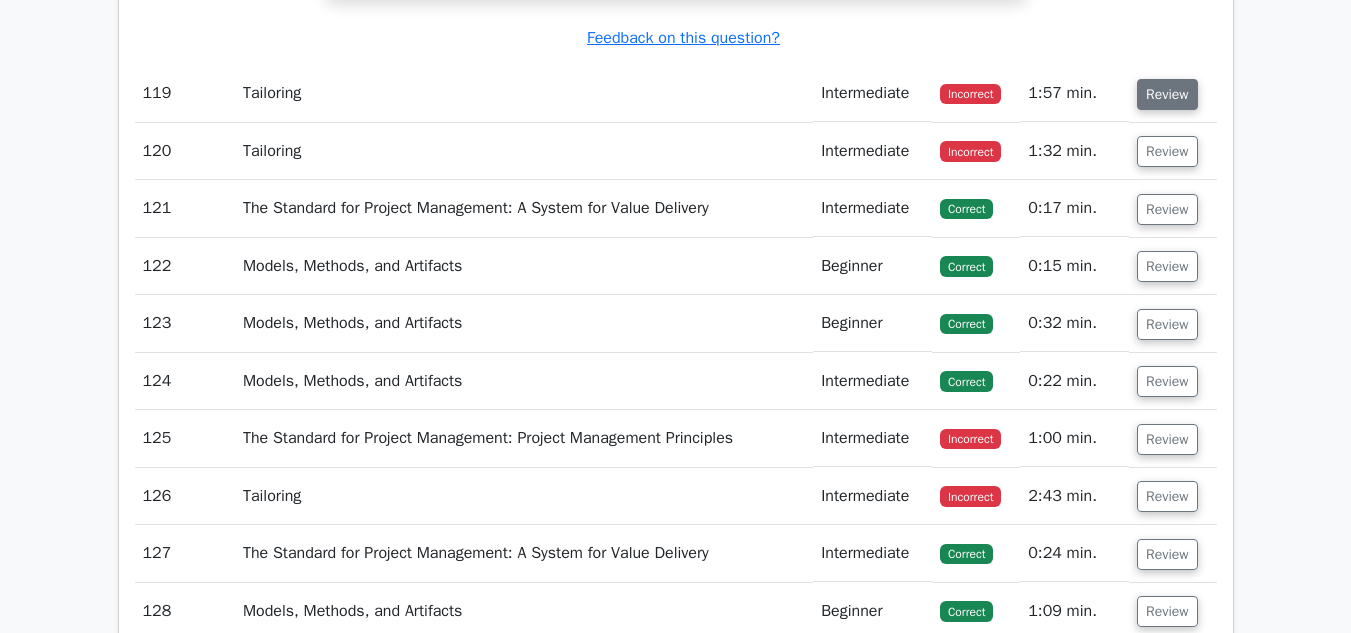 click on "Review" at bounding box center [1167, 94] 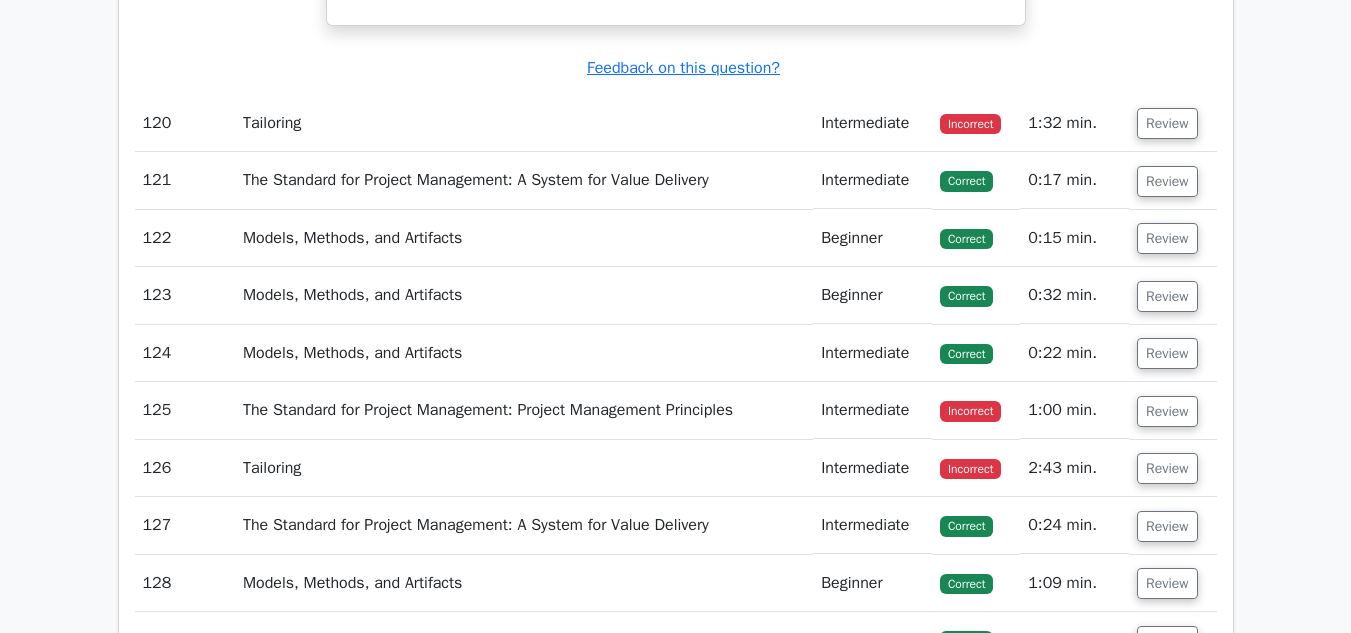 scroll, scrollTop: 48549, scrollLeft: 0, axis: vertical 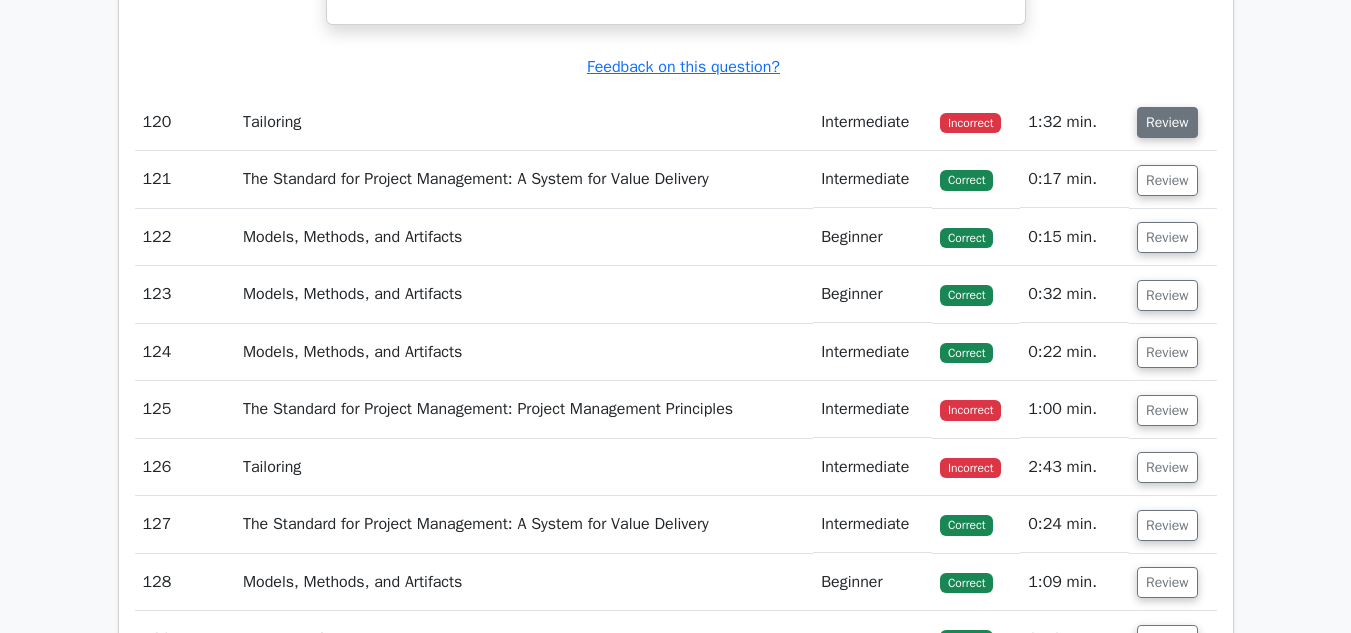 click on "Review" at bounding box center (1167, 122) 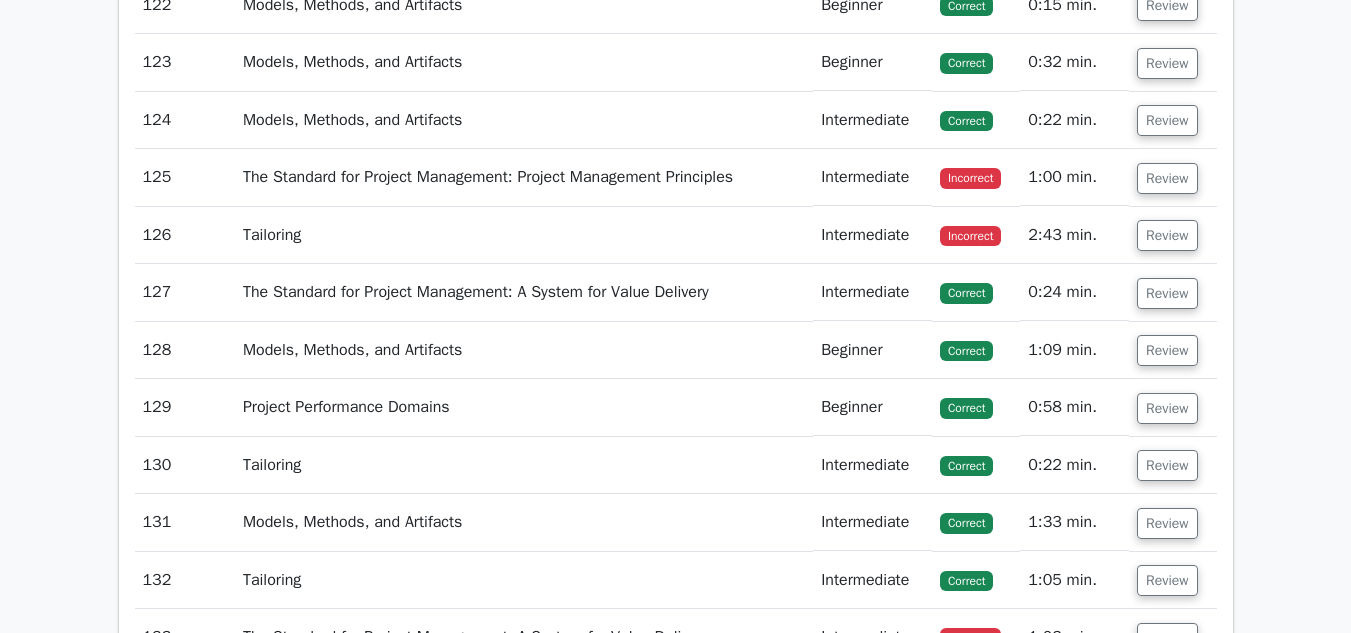 scroll, scrollTop: 49894, scrollLeft: 0, axis: vertical 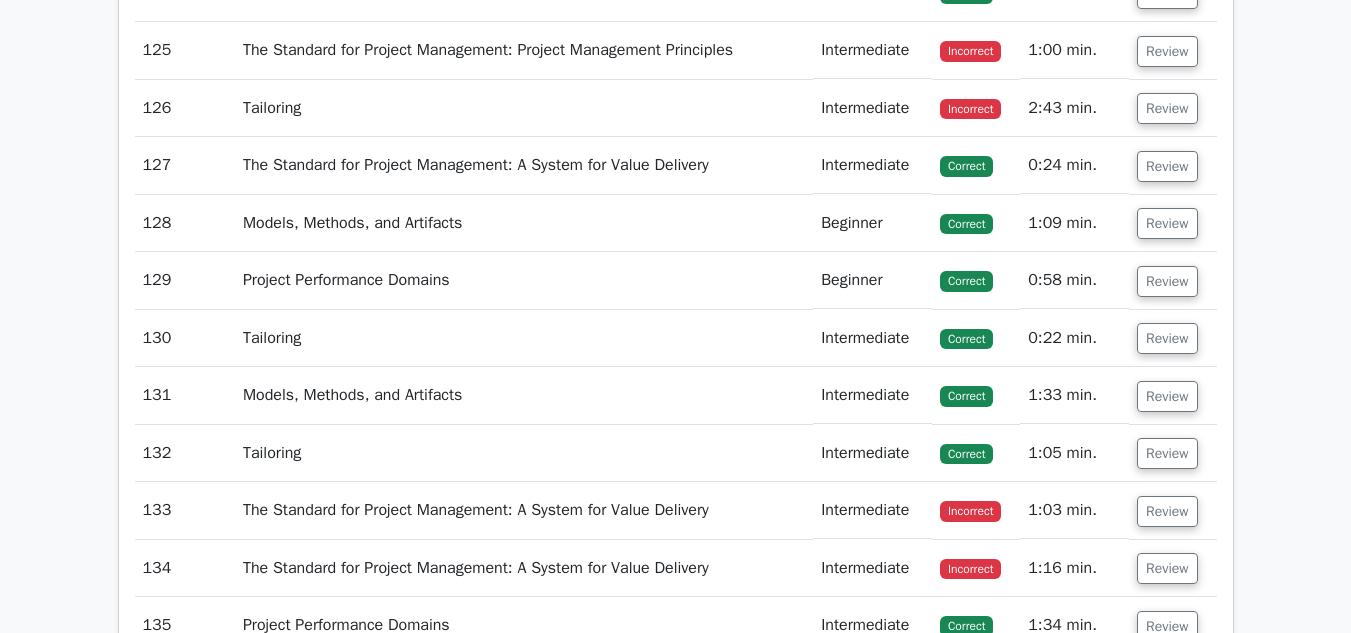 click on "Review" at bounding box center (1172, 50) 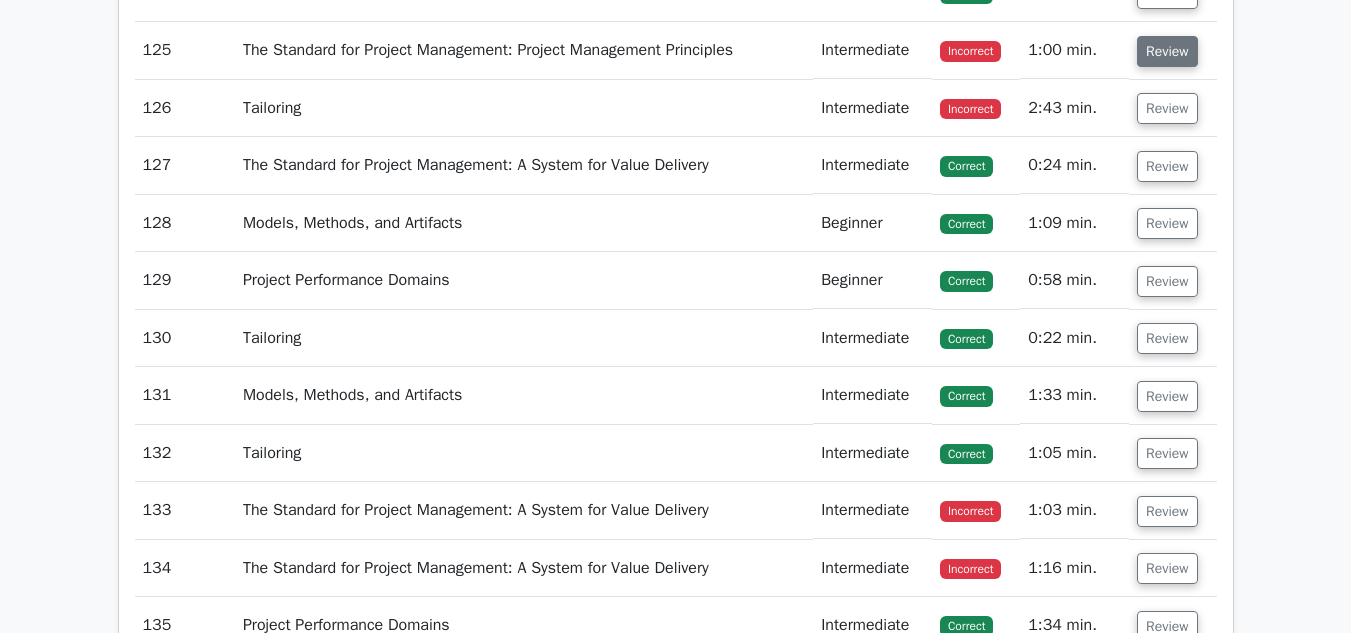 click on "Review" at bounding box center (1167, 51) 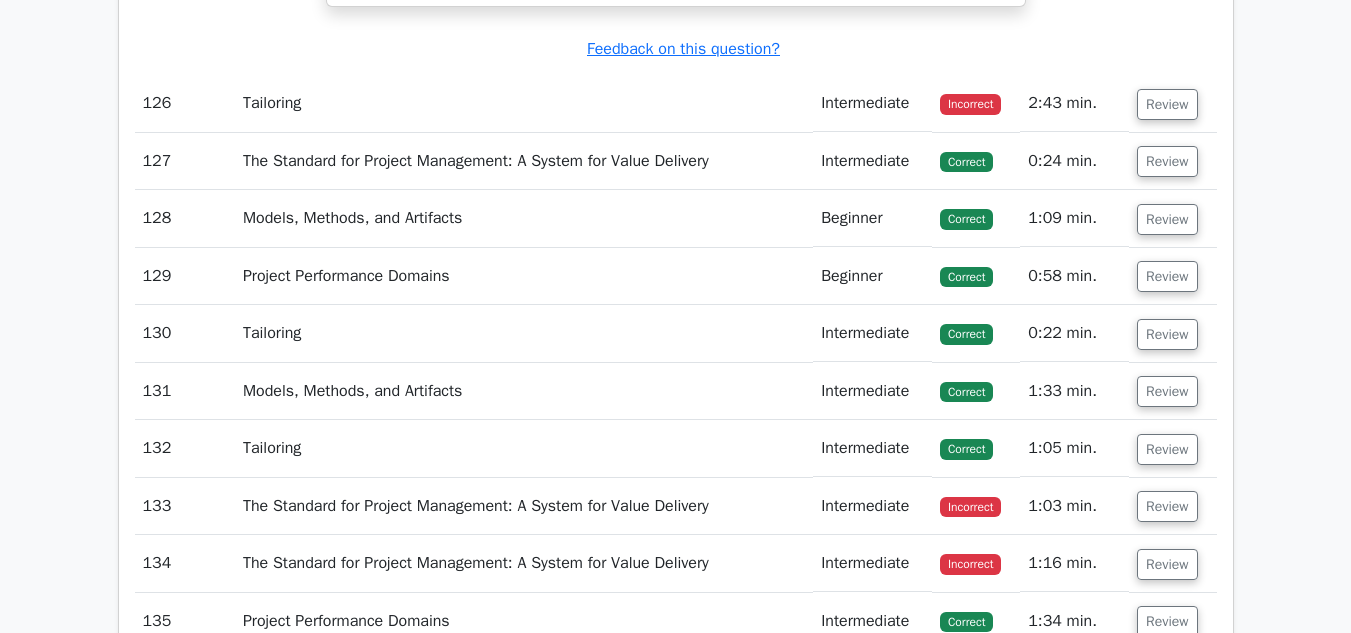 scroll, scrollTop: 50663, scrollLeft: 0, axis: vertical 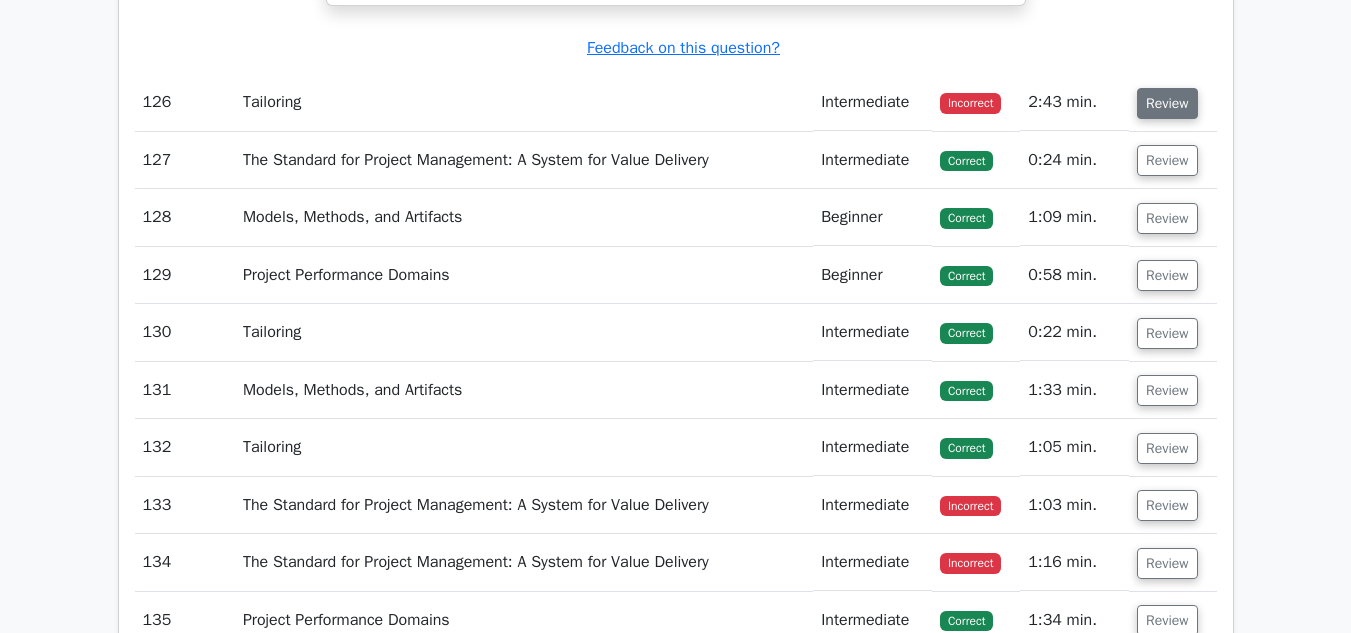 click on "Review" at bounding box center [1167, 103] 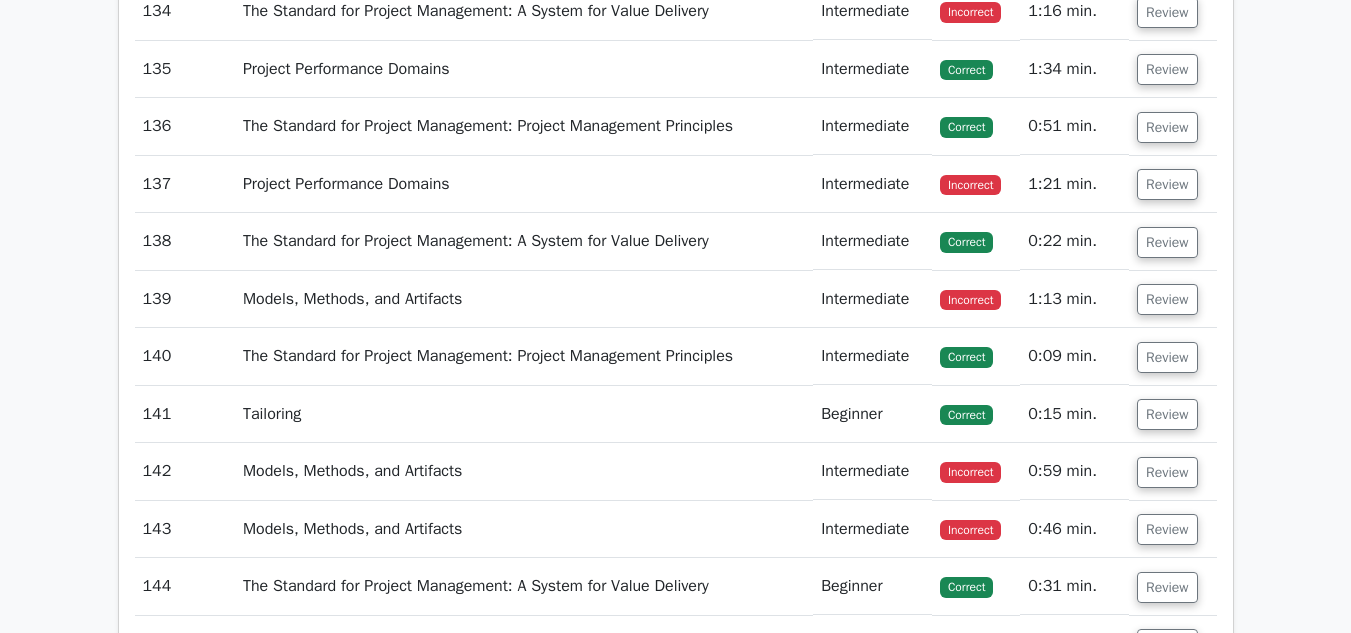 scroll, scrollTop: 52249, scrollLeft: 0, axis: vertical 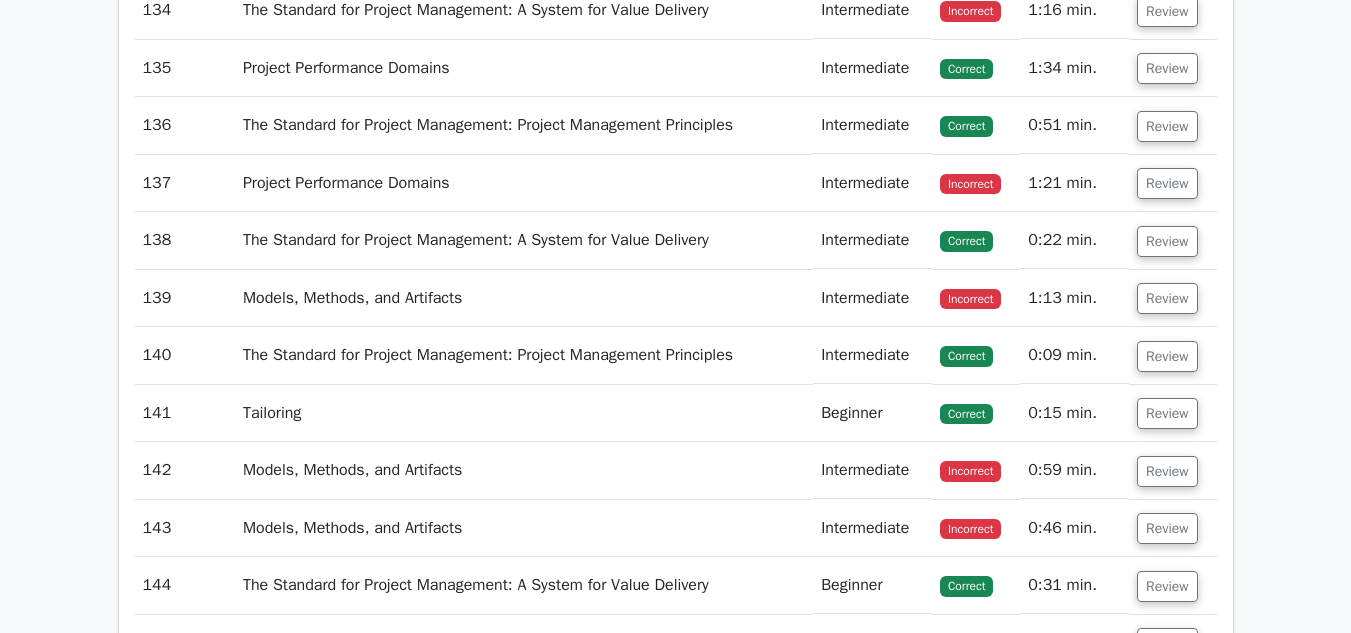 click on "Review" at bounding box center [1167, -47] 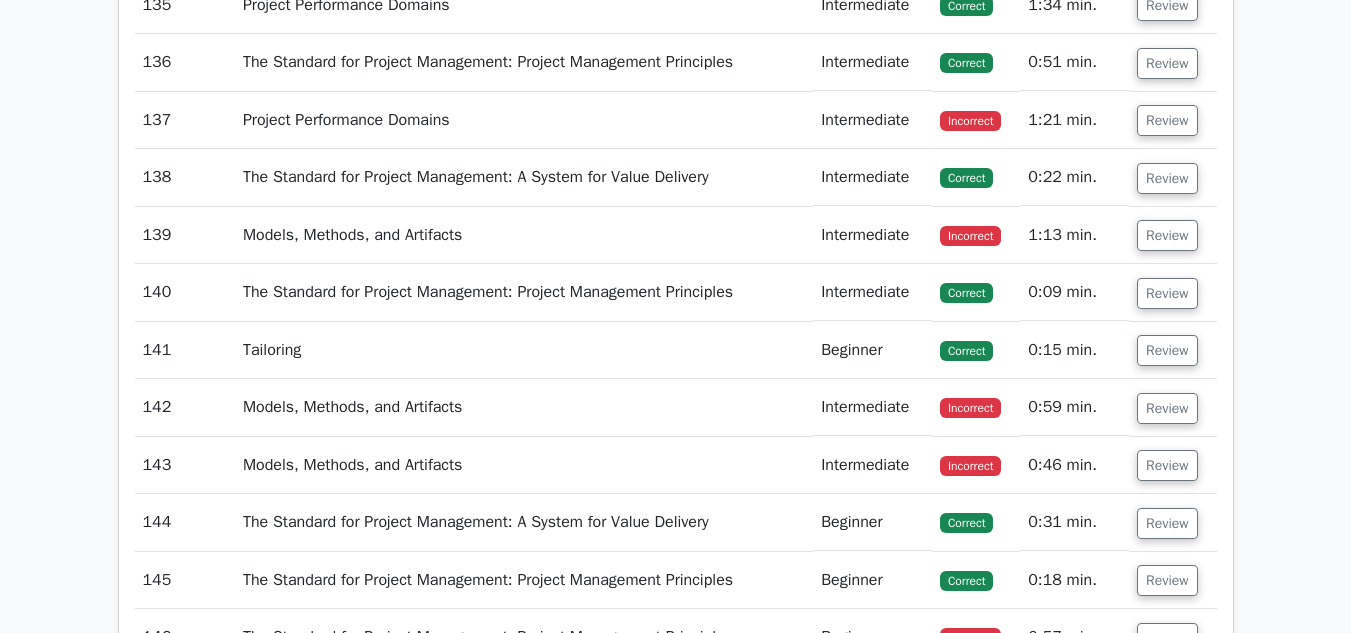 scroll, scrollTop: 53228, scrollLeft: 0, axis: vertical 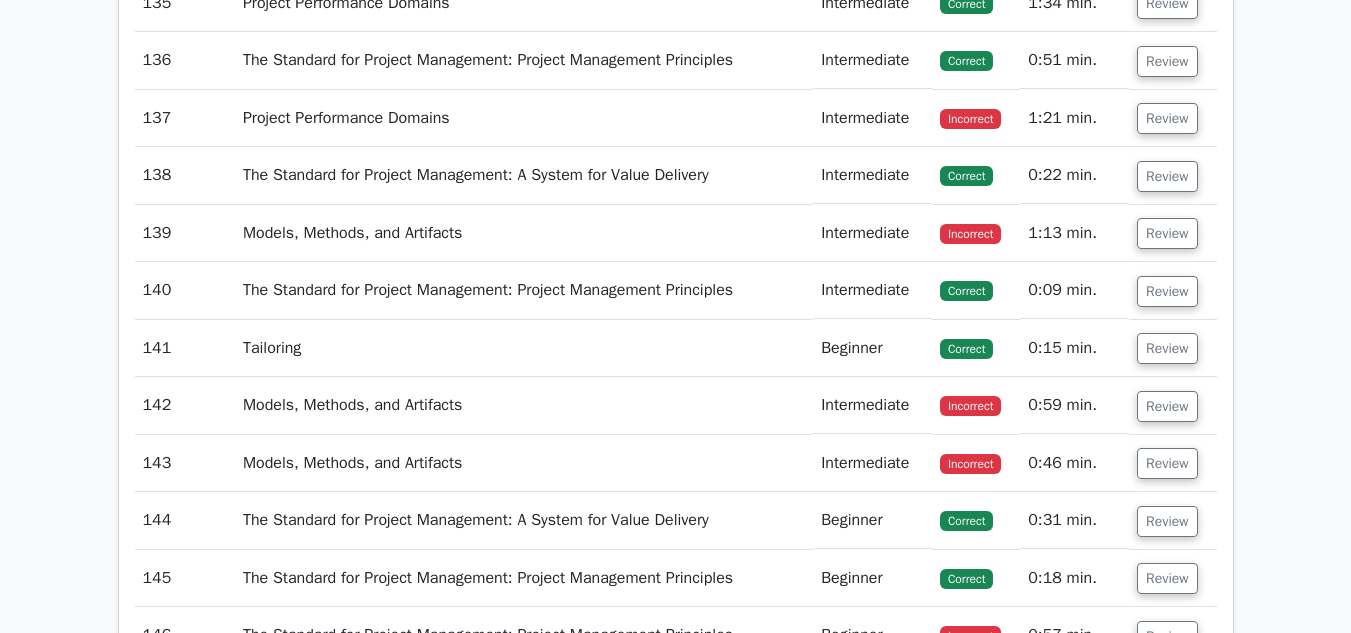 click on "Review" at bounding box center [1167, -54] 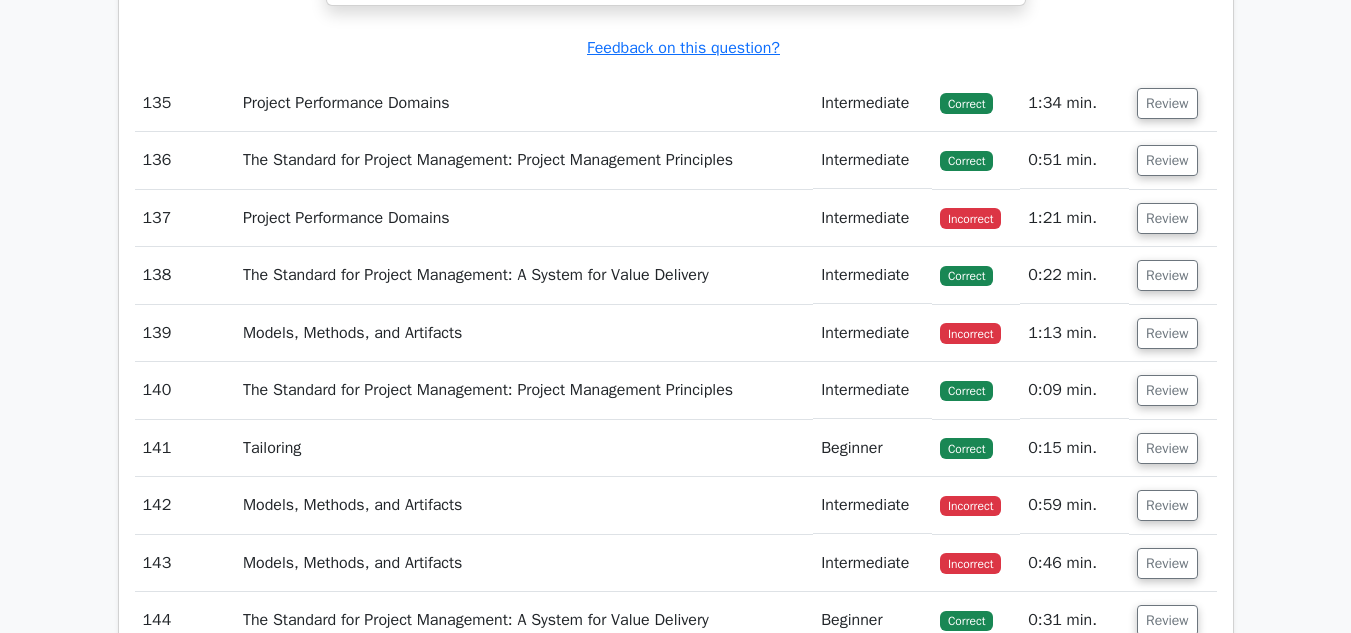 scroll, scrollTop: 54237, scrollLeft: 0, axis: vertical 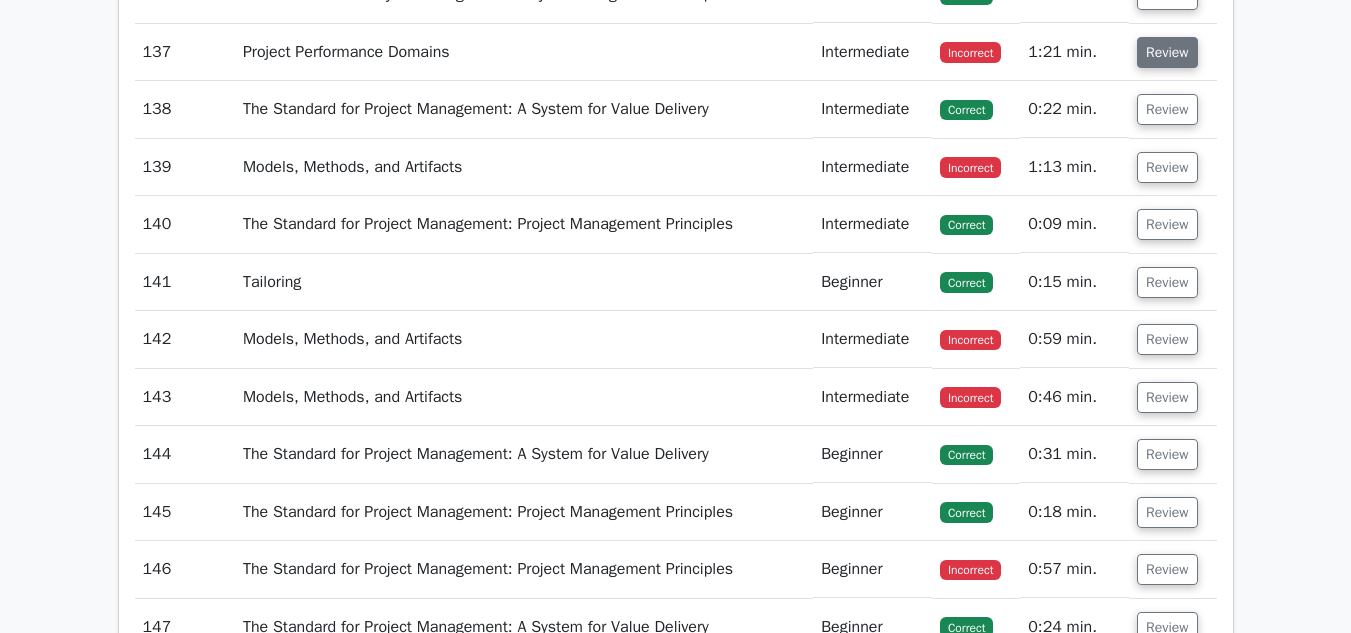 click on "Review" at bounding box center (1167, 52) 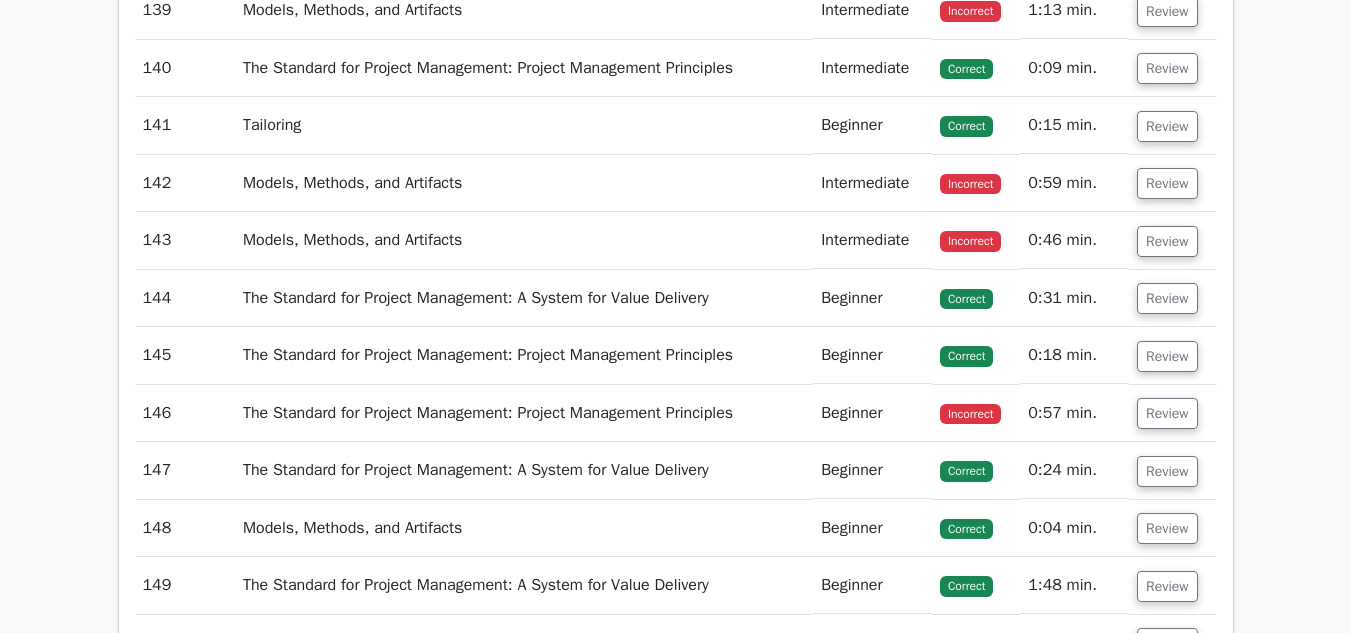 scroll, scrollTop: 55372, scrollLeft: 0, axis: vertical 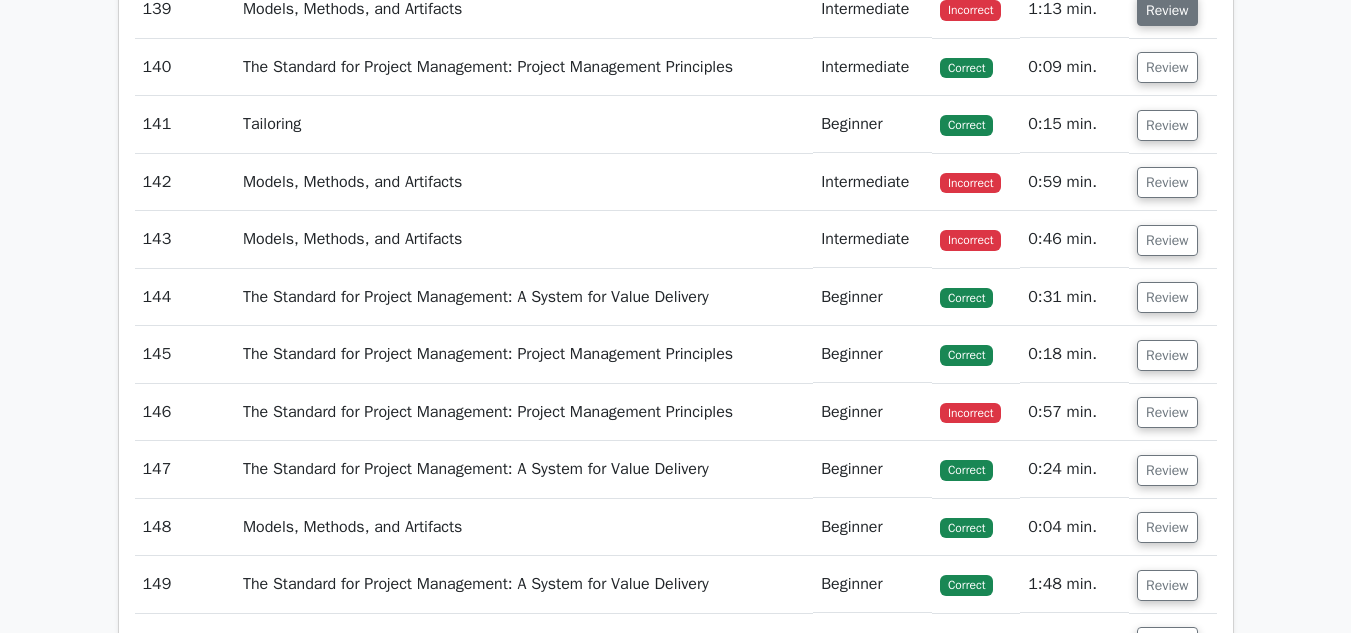 click on "Review" at bounding box center (1167, 10) 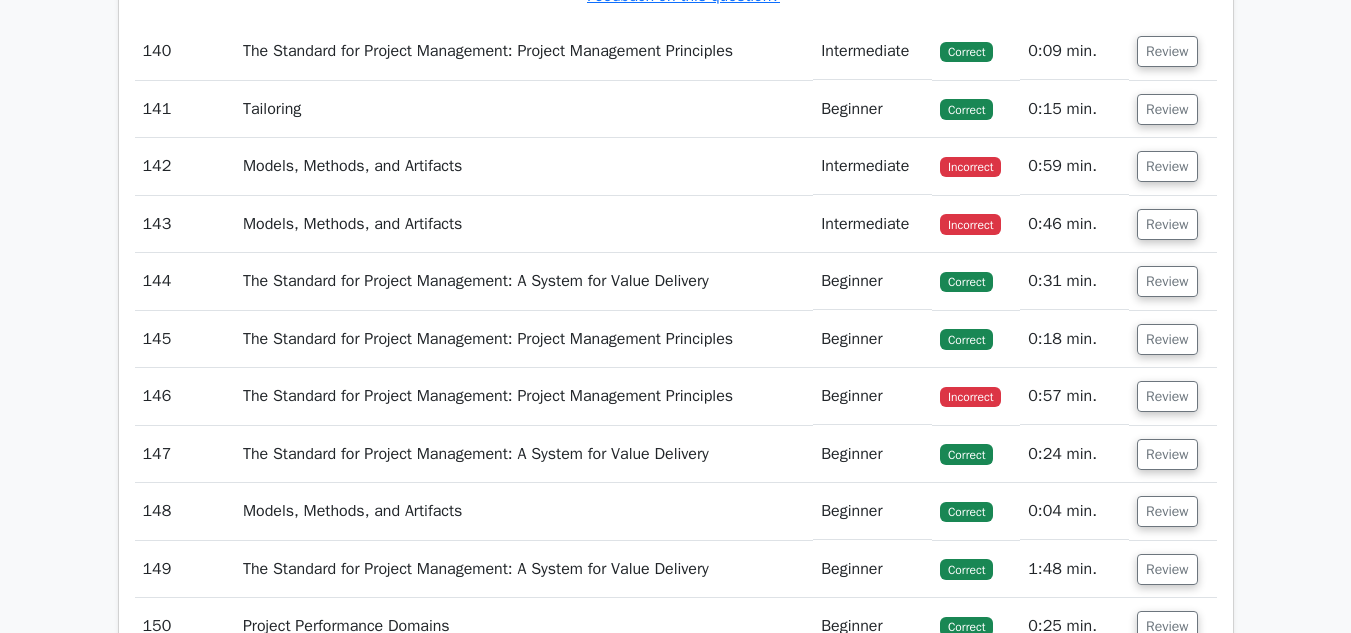 scroll, scrollTop: 56690, scrollLeft: 0, axis: vertical 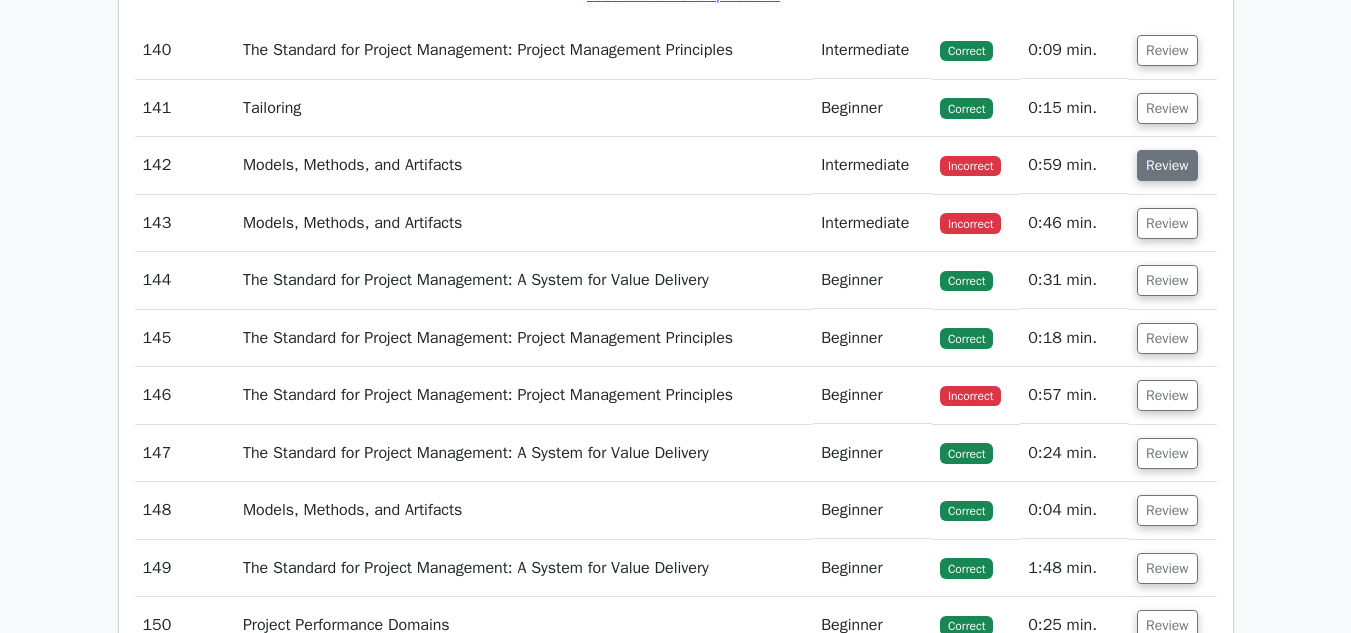 click on "Review" at bounding box center (1167, 165) 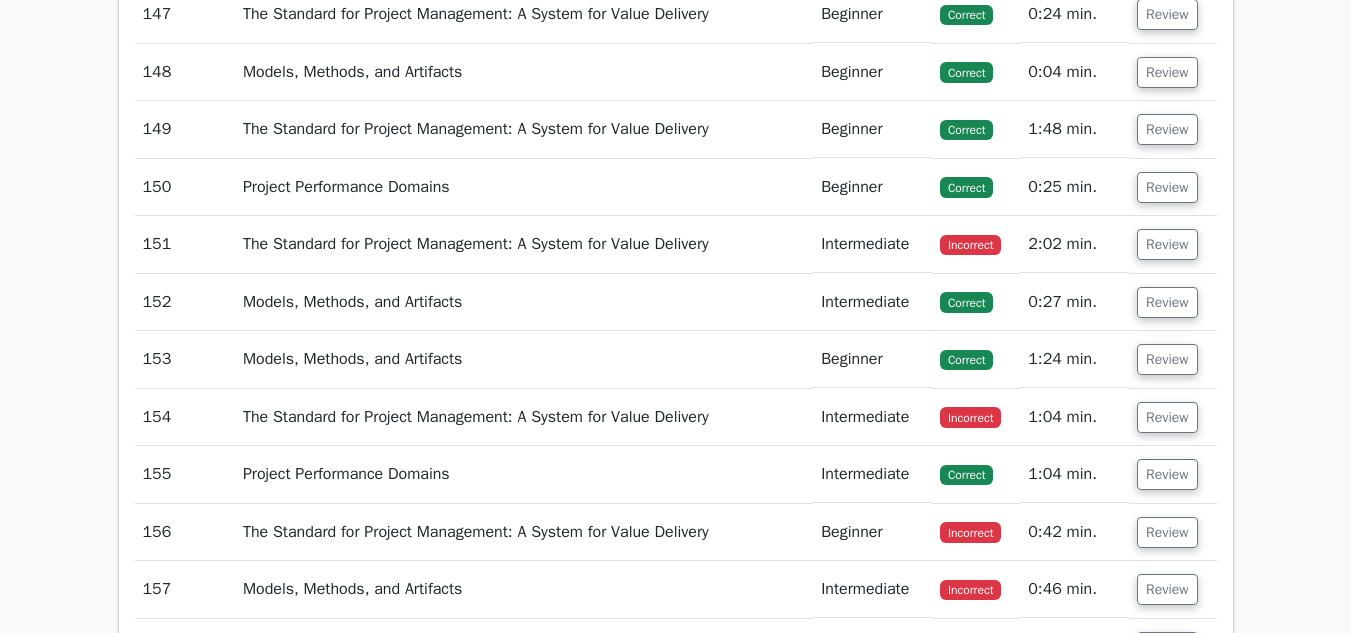 scroll, scrollTop: 58197, scrollLeft: 0, axis: vertical 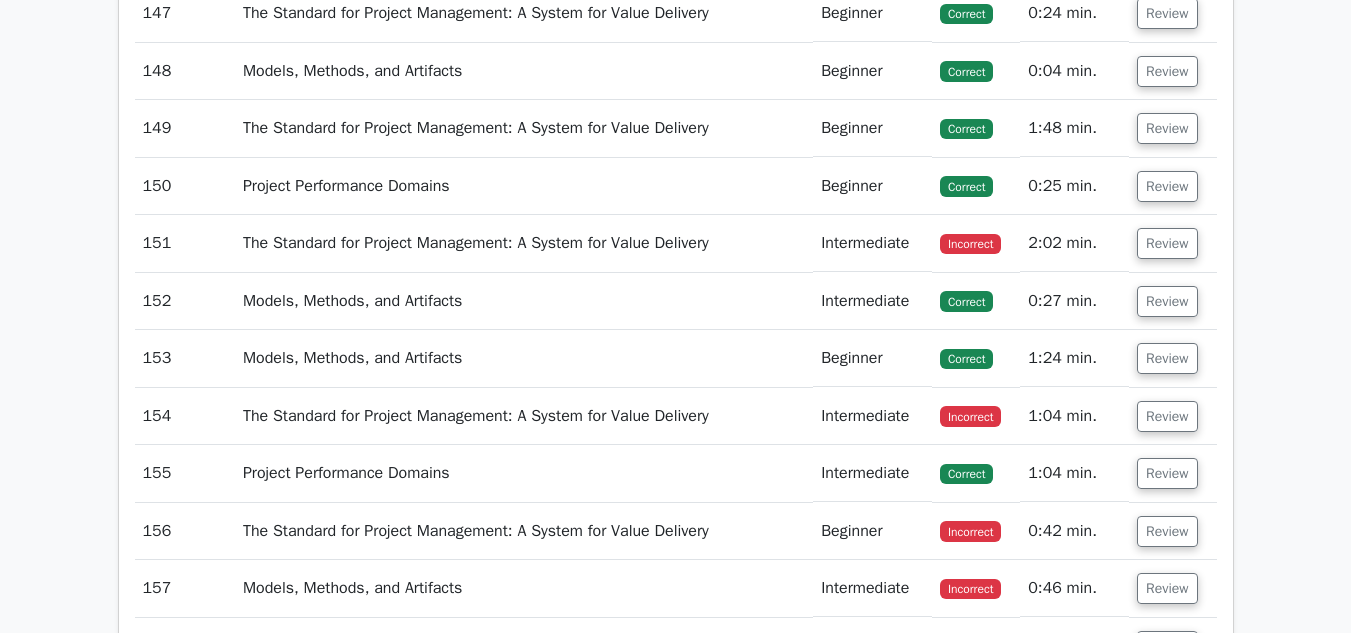 click on "Review" at bounding box center [1167, -217] 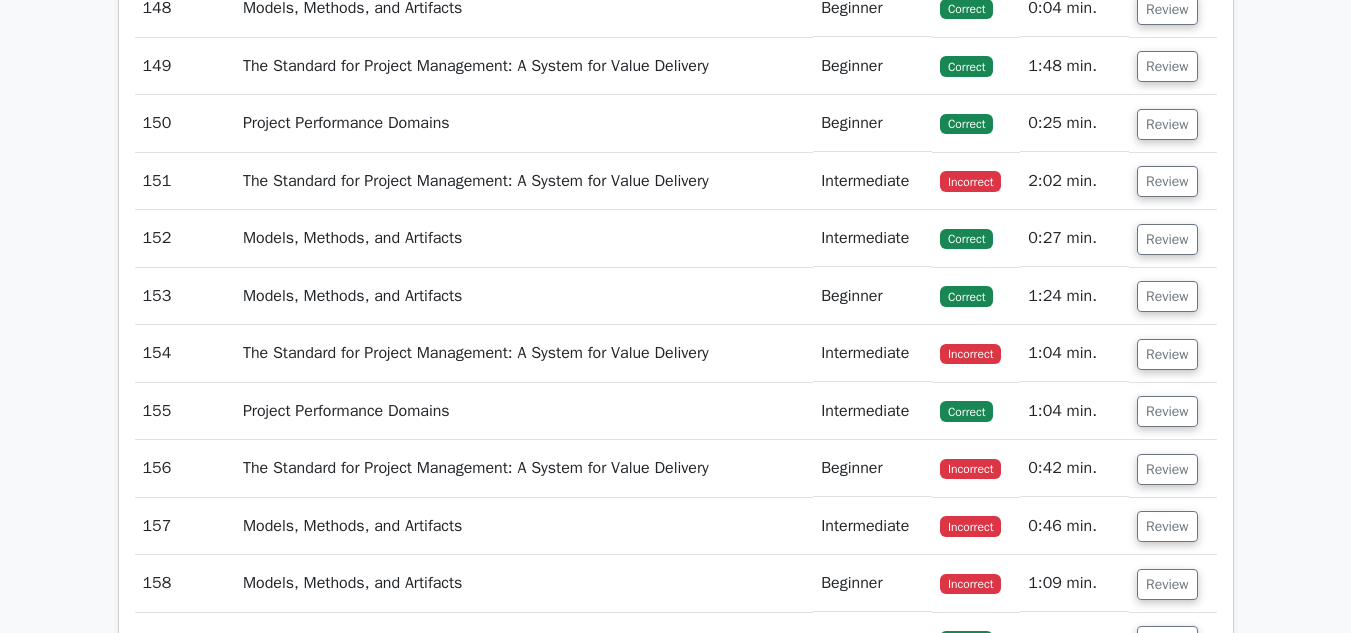 scroll, scrollTop: 59081, scrollLeft: 0, axis: vertical 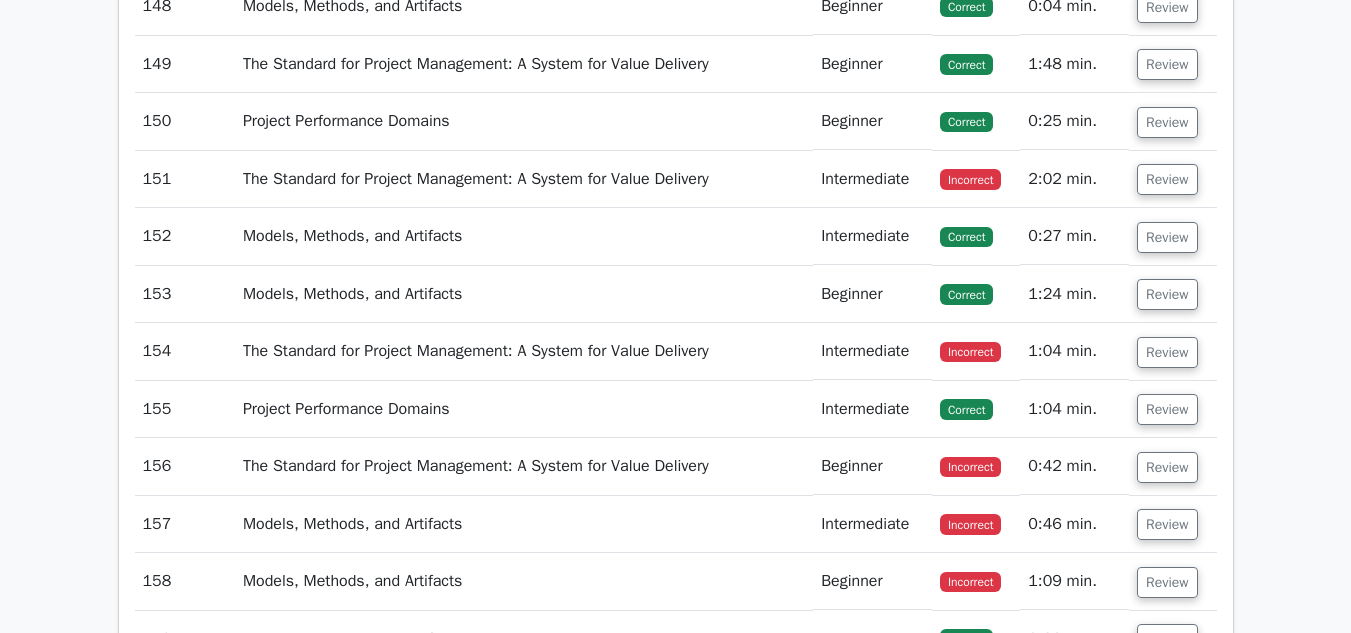 click on "Review" at bounding box center (1167, -108) 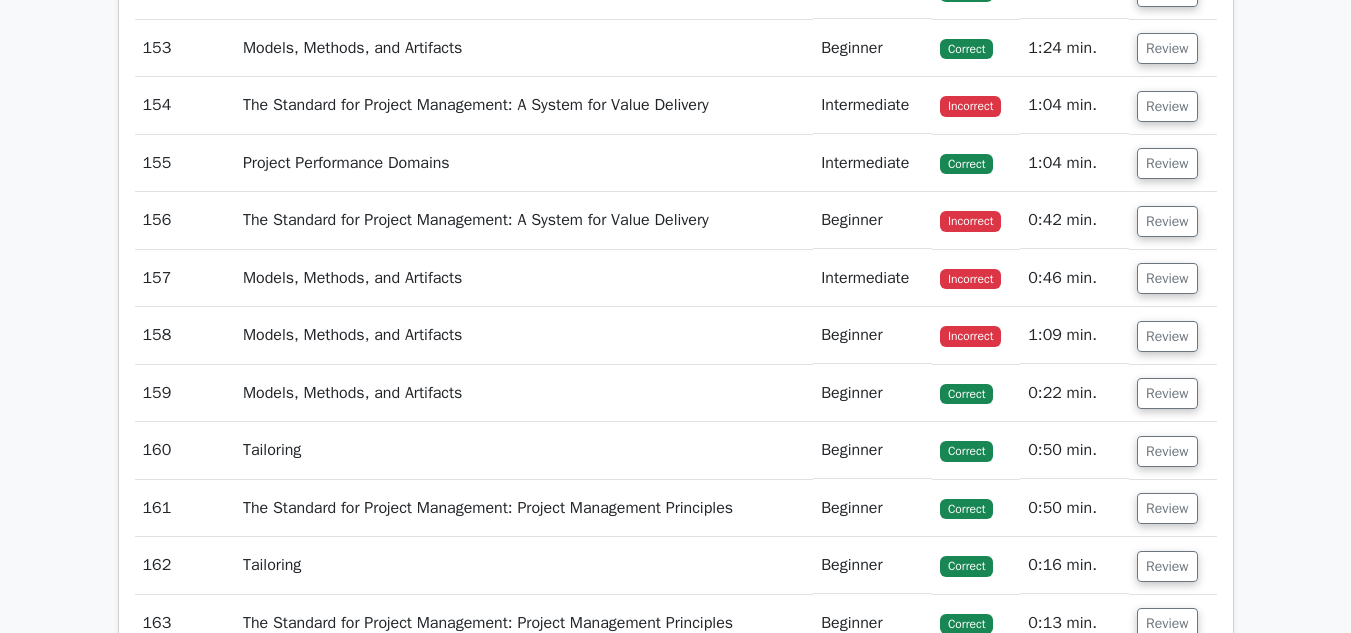 scroll, scrollTop: 60217, scrollLeft: 0, axis: vertical 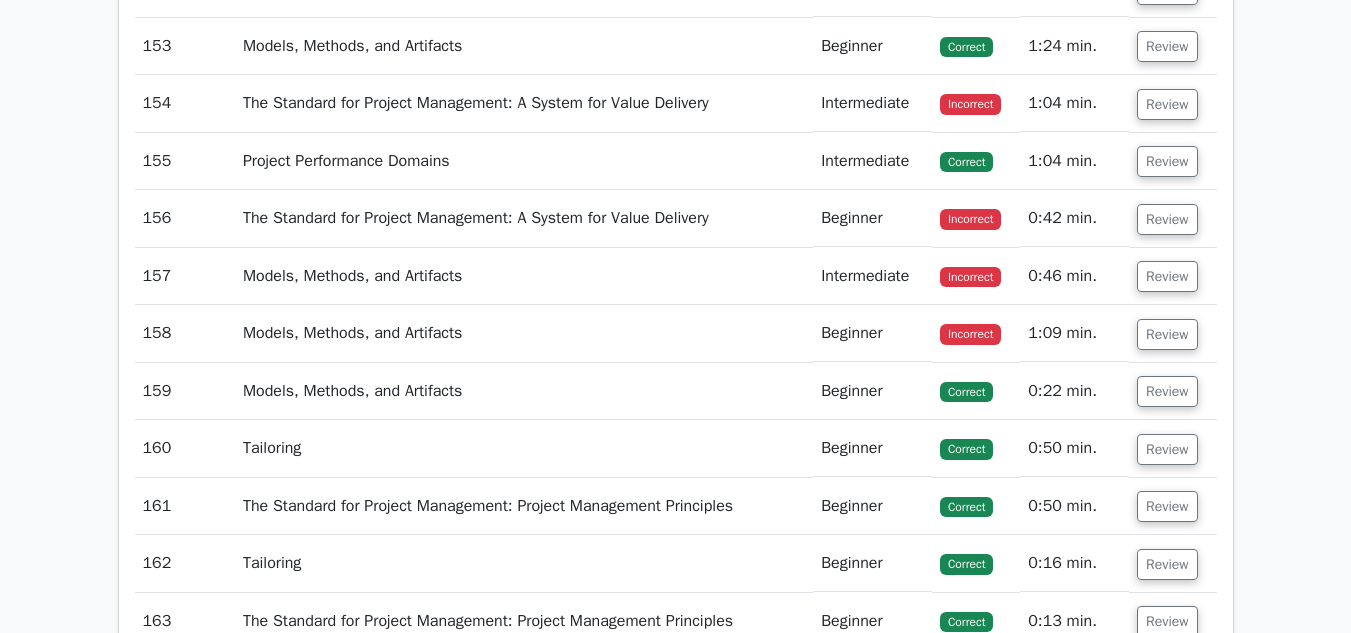 click on "Review" at bounding box center [1167, -69] 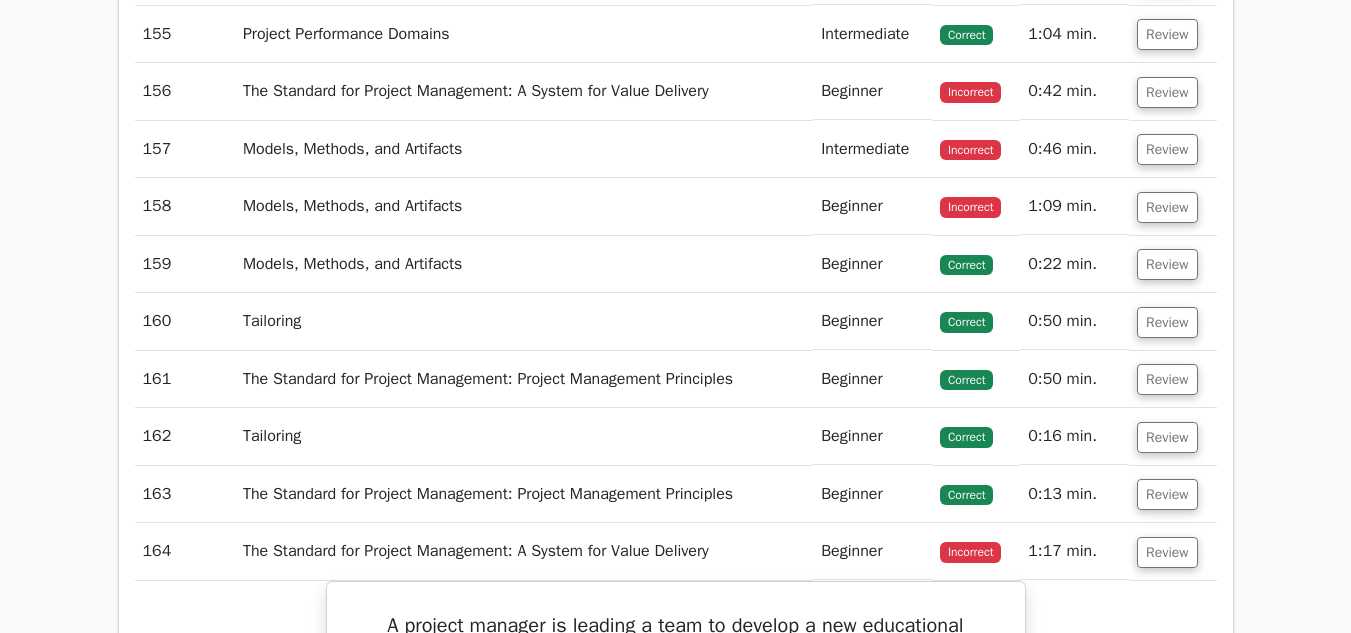 scroll, scrollTop: 61341, scrollLeft: 0, axis: vertical 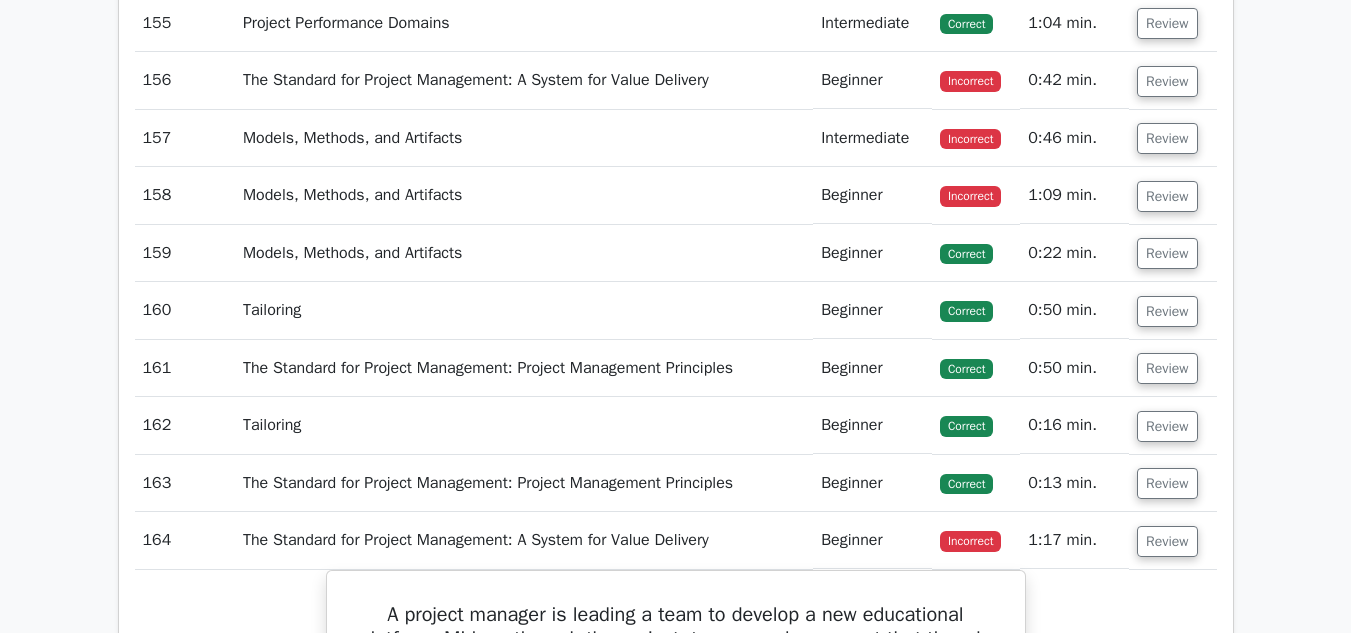 click on "Review" at bounding box center (1167, -34) 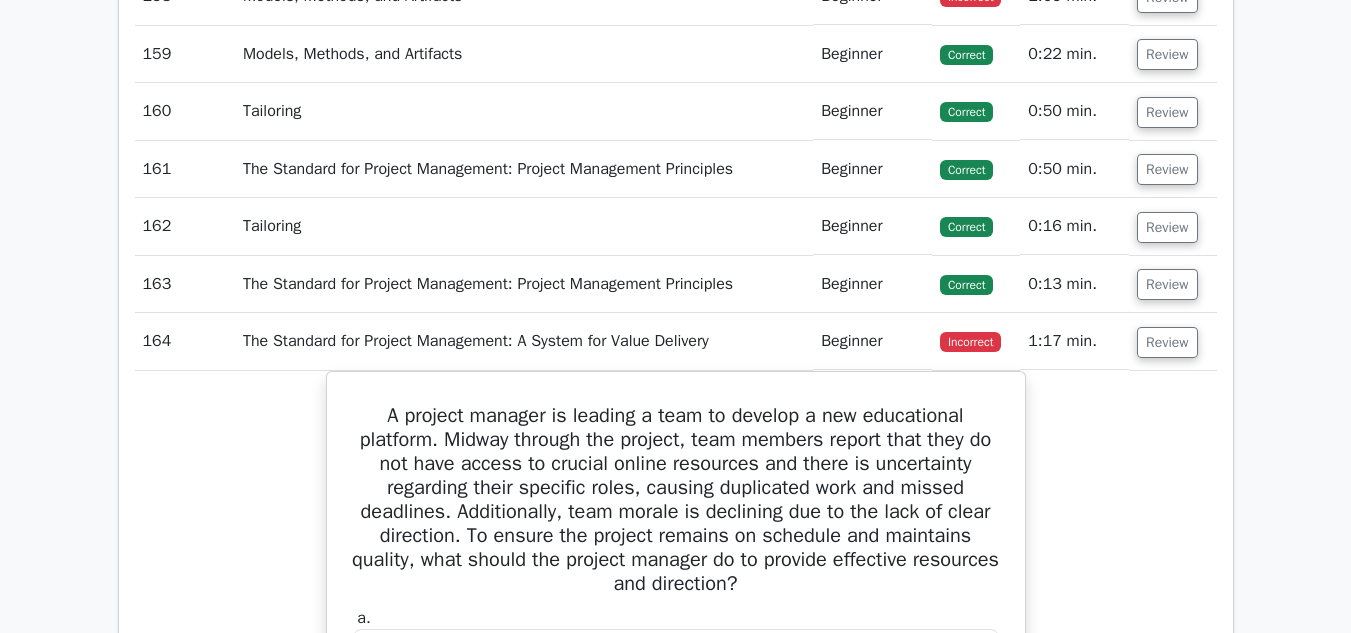 scroll, scrollTop: 62580, scrollLeft: 0, axis: vertical 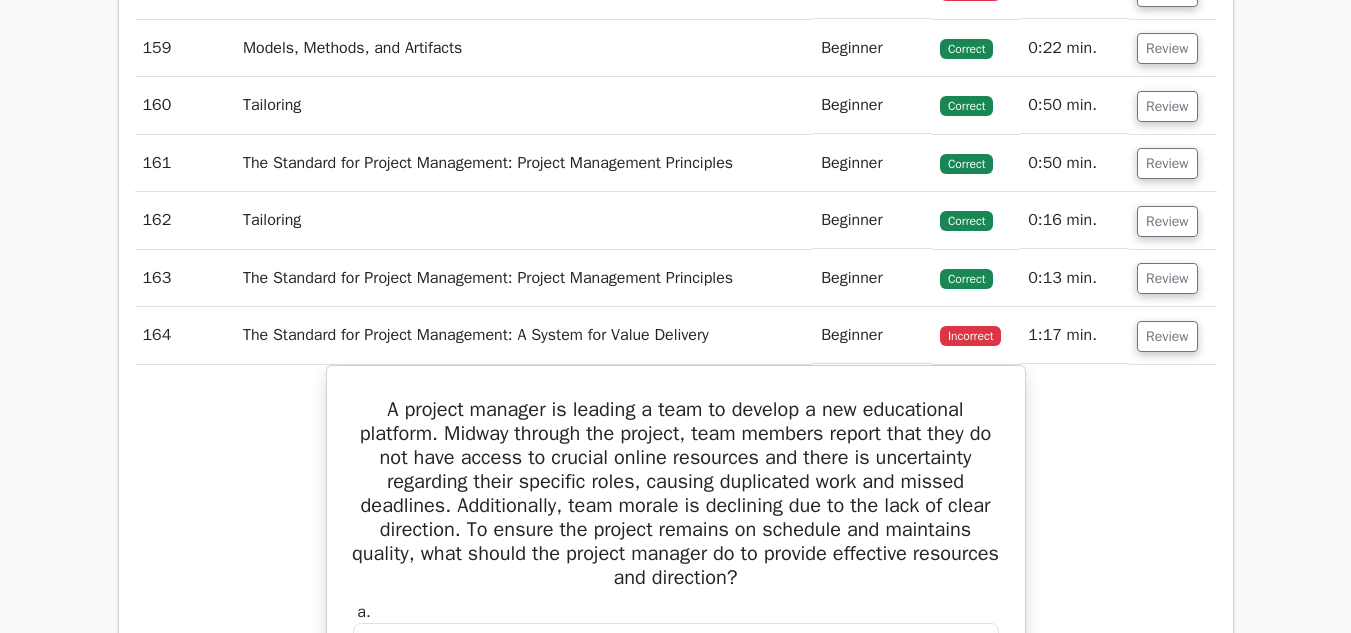 click on "Review" at bounding box center [1167, -124] 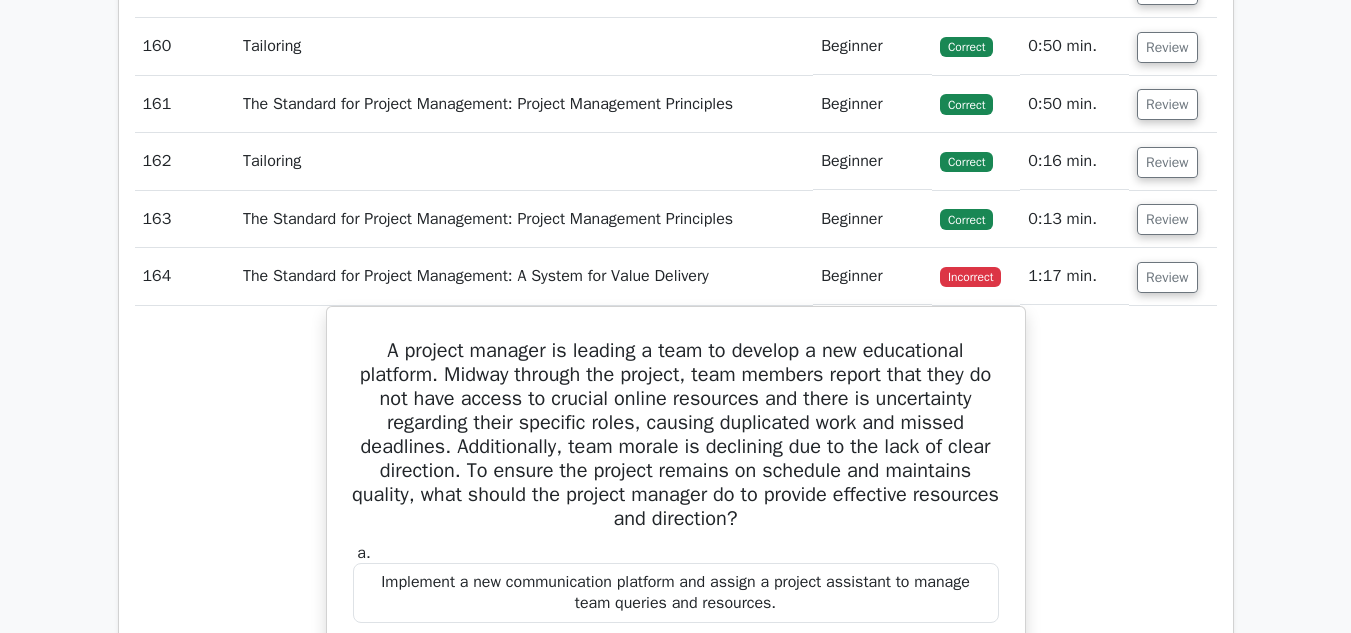 scroll, scrollTop: 63471, scrollLeft: 0, axis: vertical 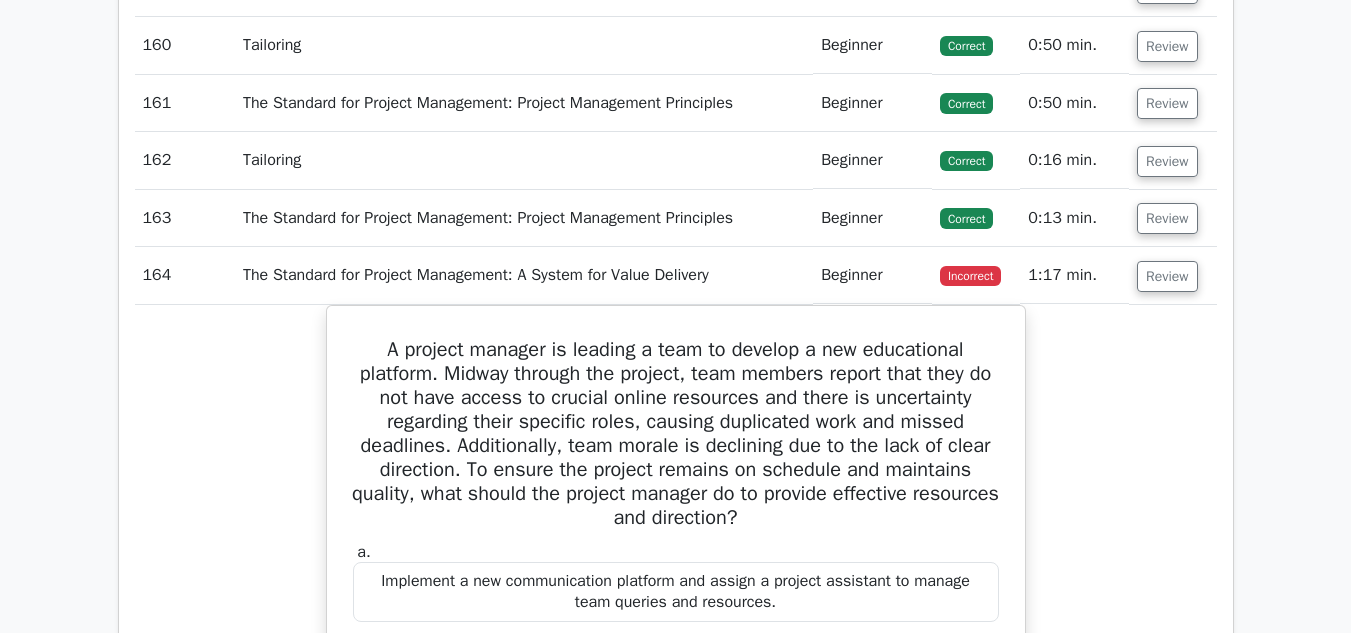 click on "Review" at bounding box center (1167, -127) 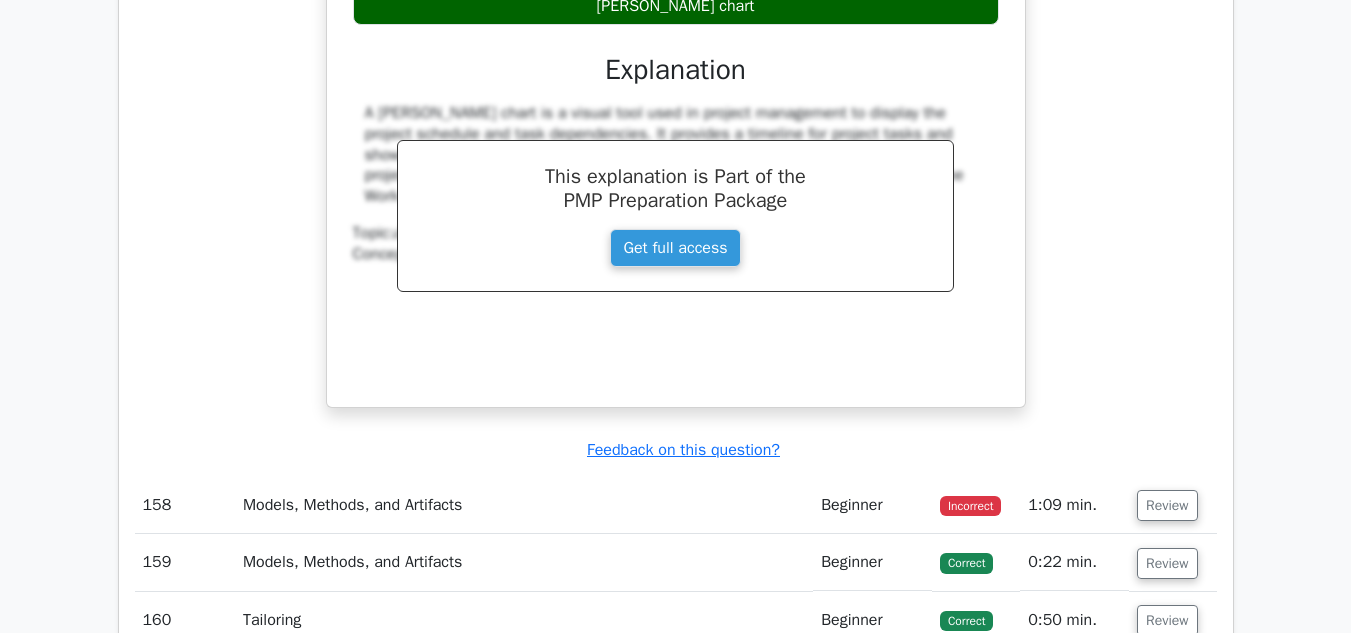 scroll, scrollTop: 63704, scrollLeft: 0, axis: vertical 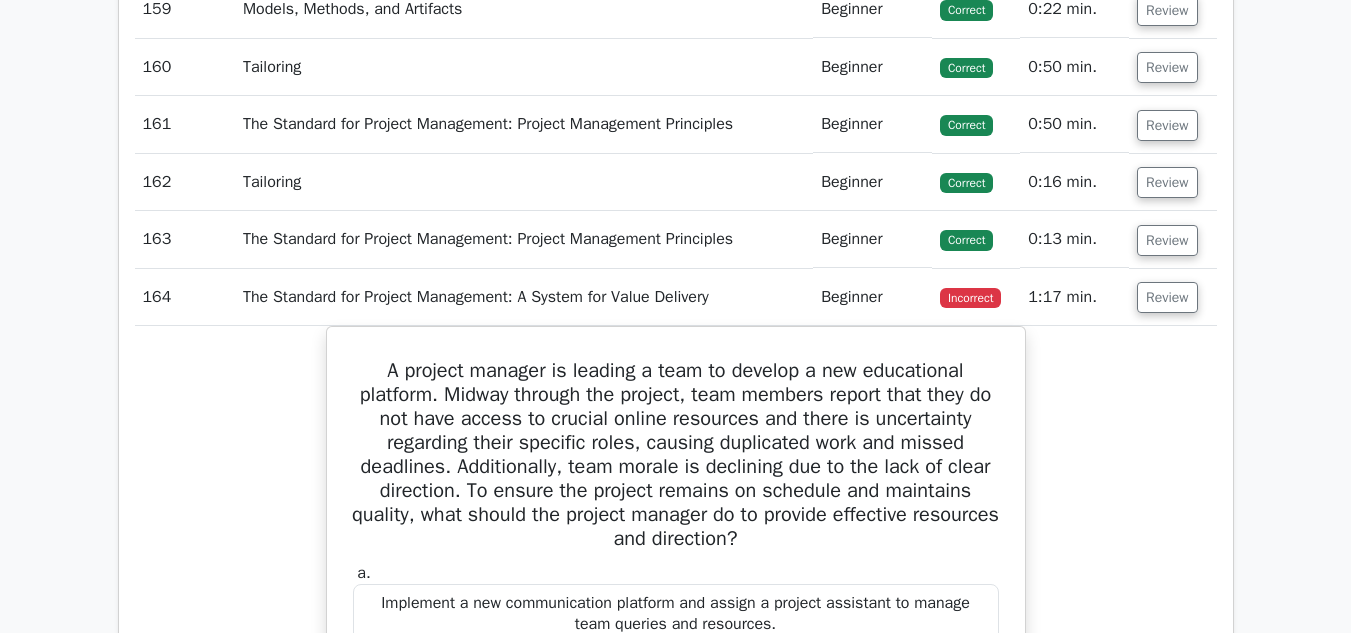 click on "Review" at bounding box center (1167, -48) 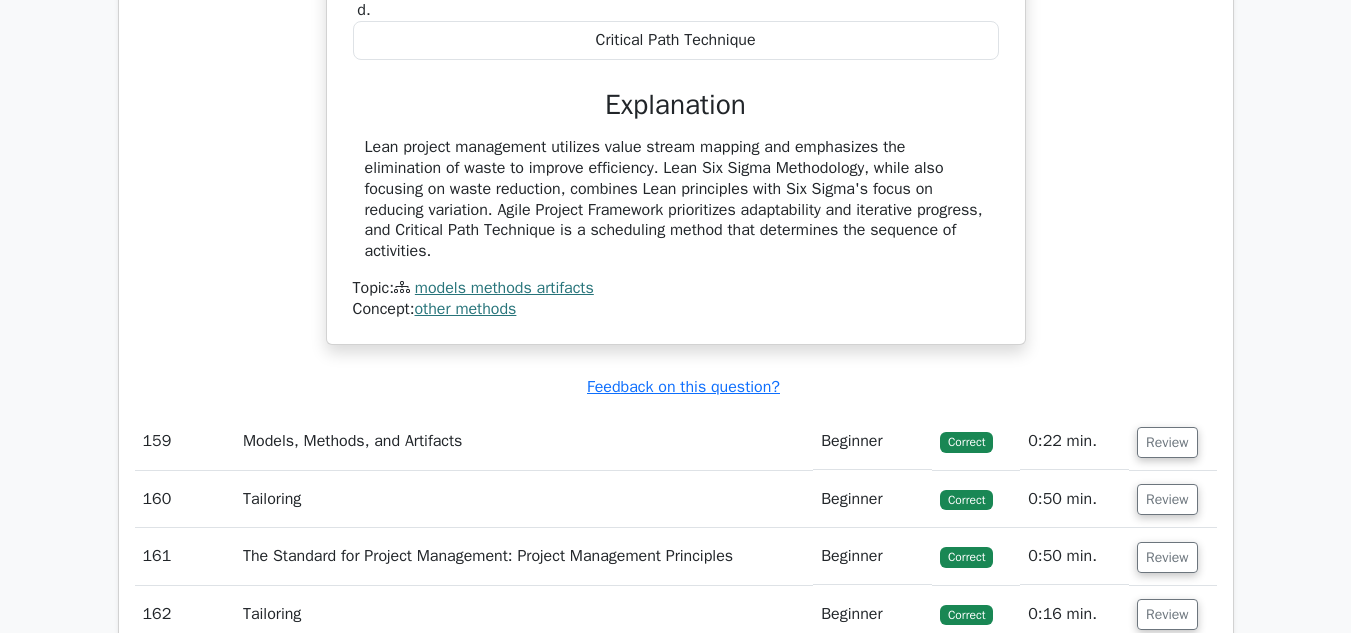 scroll, scrollTop: 64558, scrollLeft: 0, axis: vertical 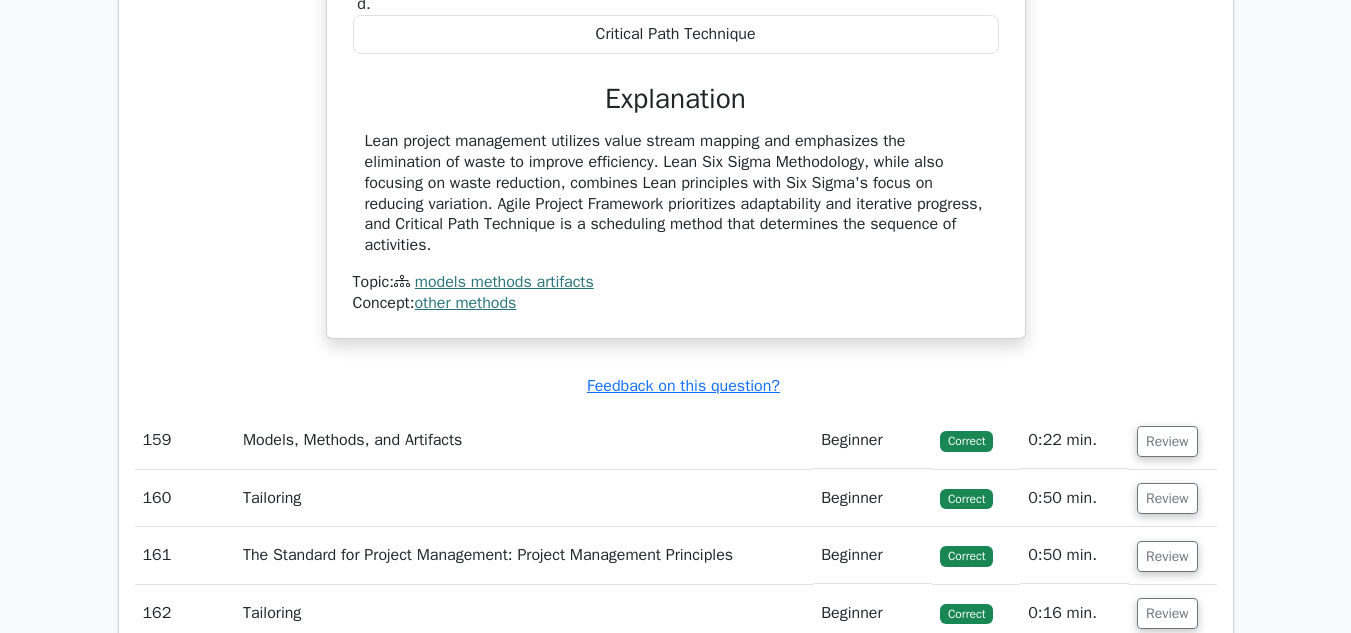 drag, startPoint x: 706, startPoint y: 180, endPoint x: 643, endPoint y: 180, distance: 63 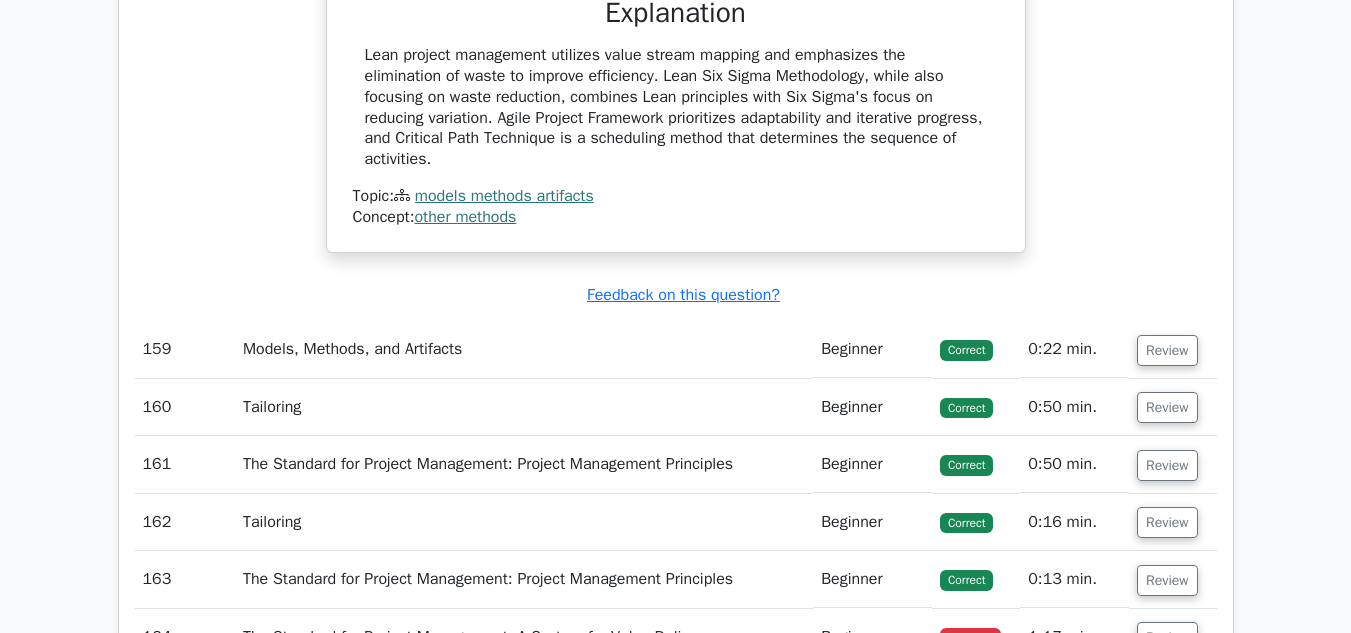 scroll, scrollTop: 64584, scrollLeft: 0, axis: vertical 